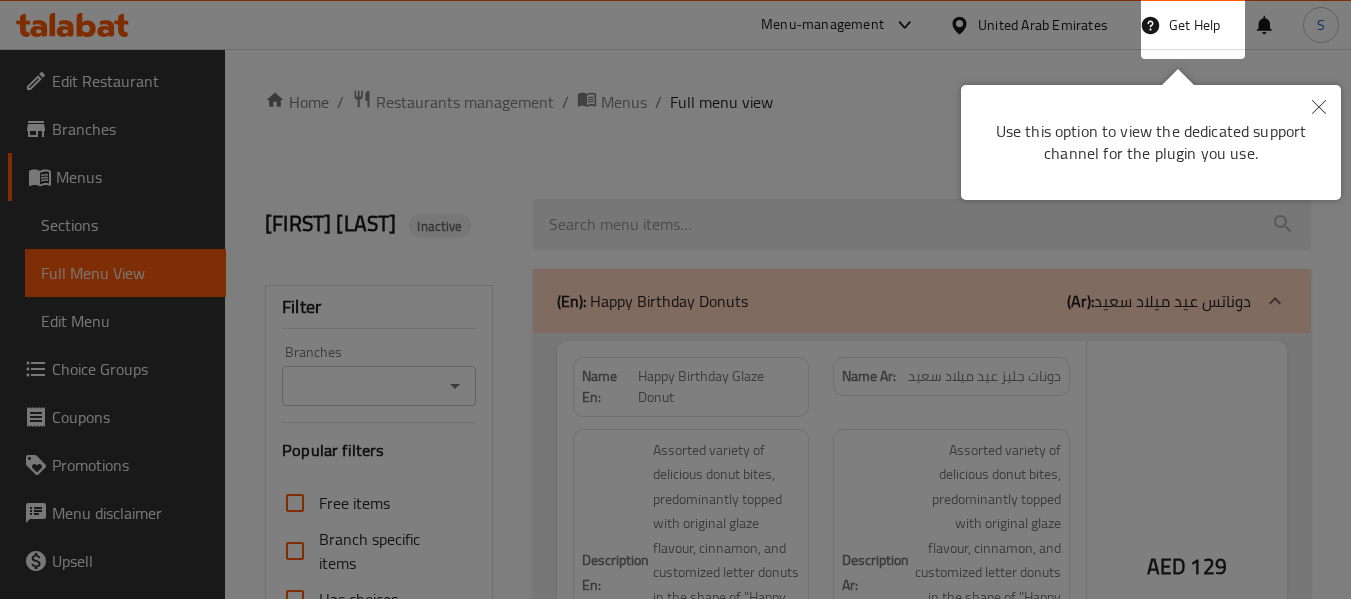 scroll, scrollTop: 0, scrollLeft: 0, axis: both 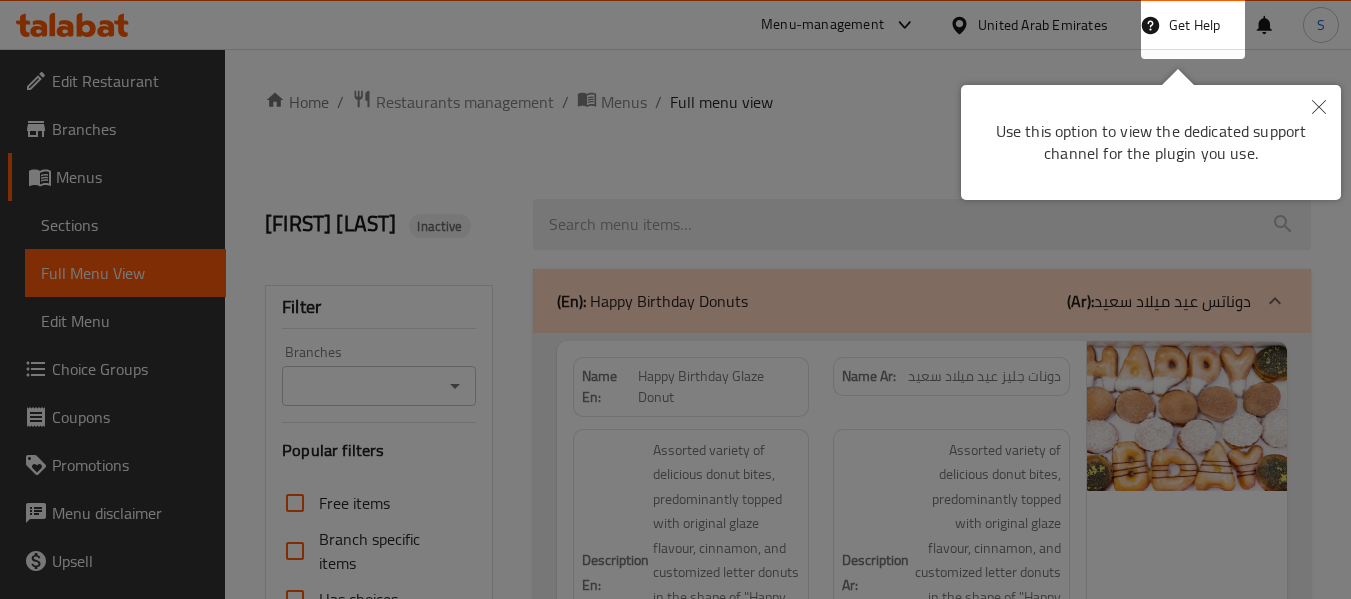 click at bounding box center (675, 299) 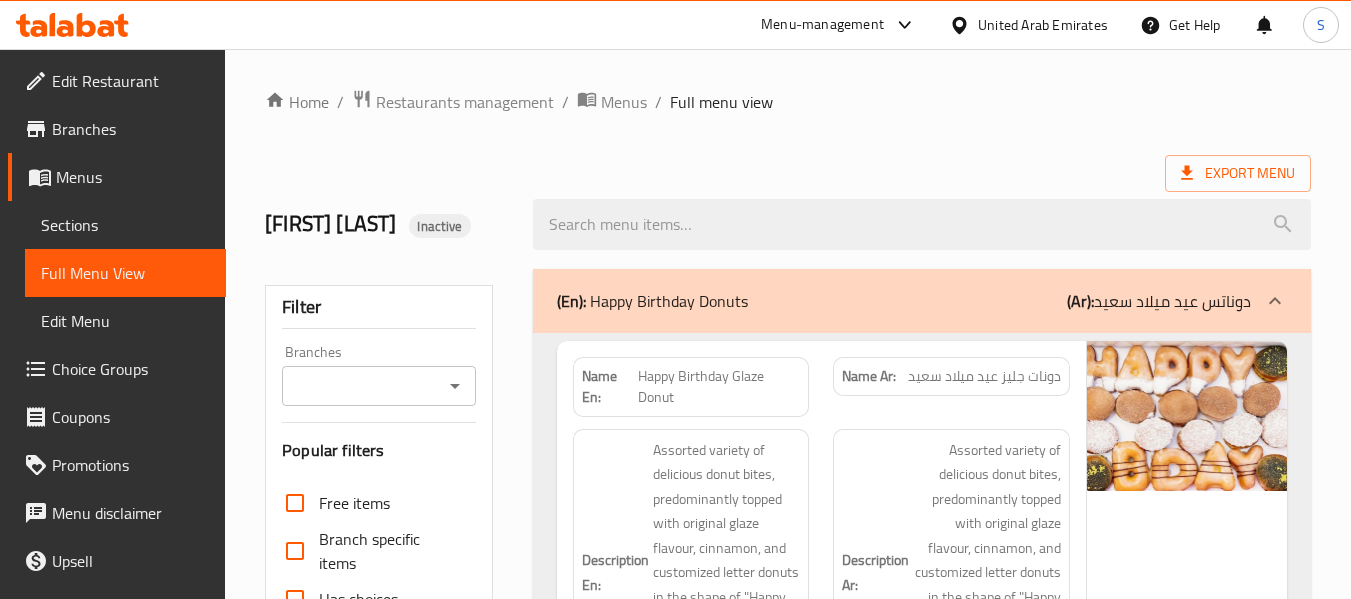 click 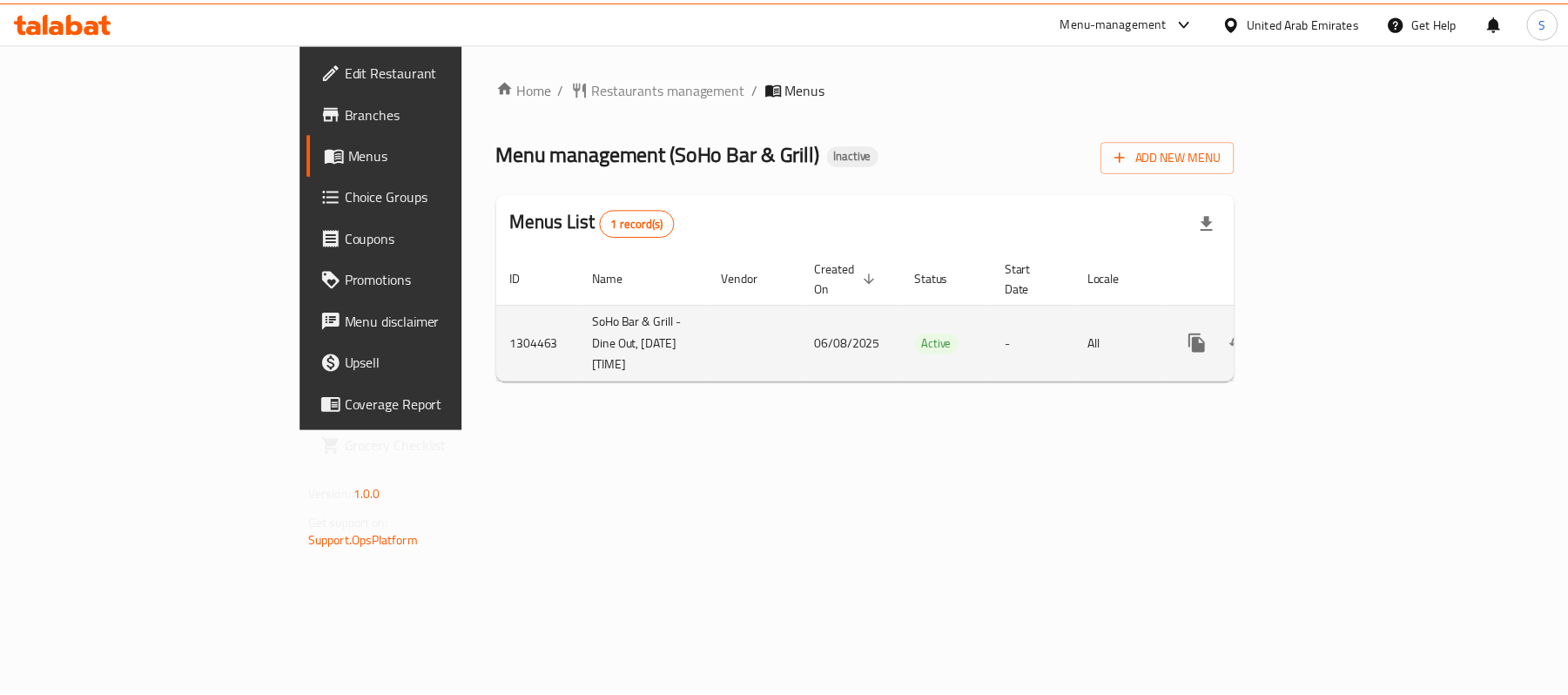 scroll, scrollTop: 0, scrollLeft: 0, axis: both 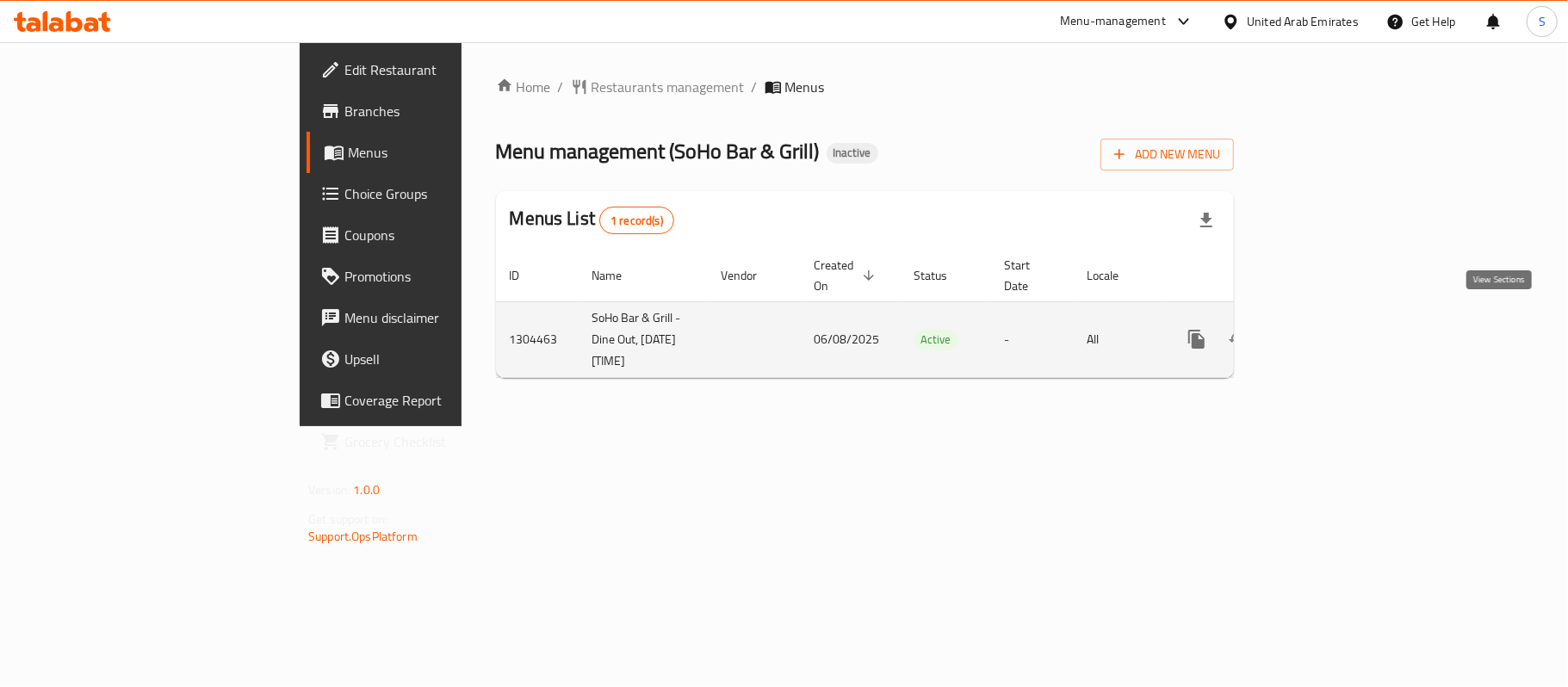 click at bounding box center [1321, 339] 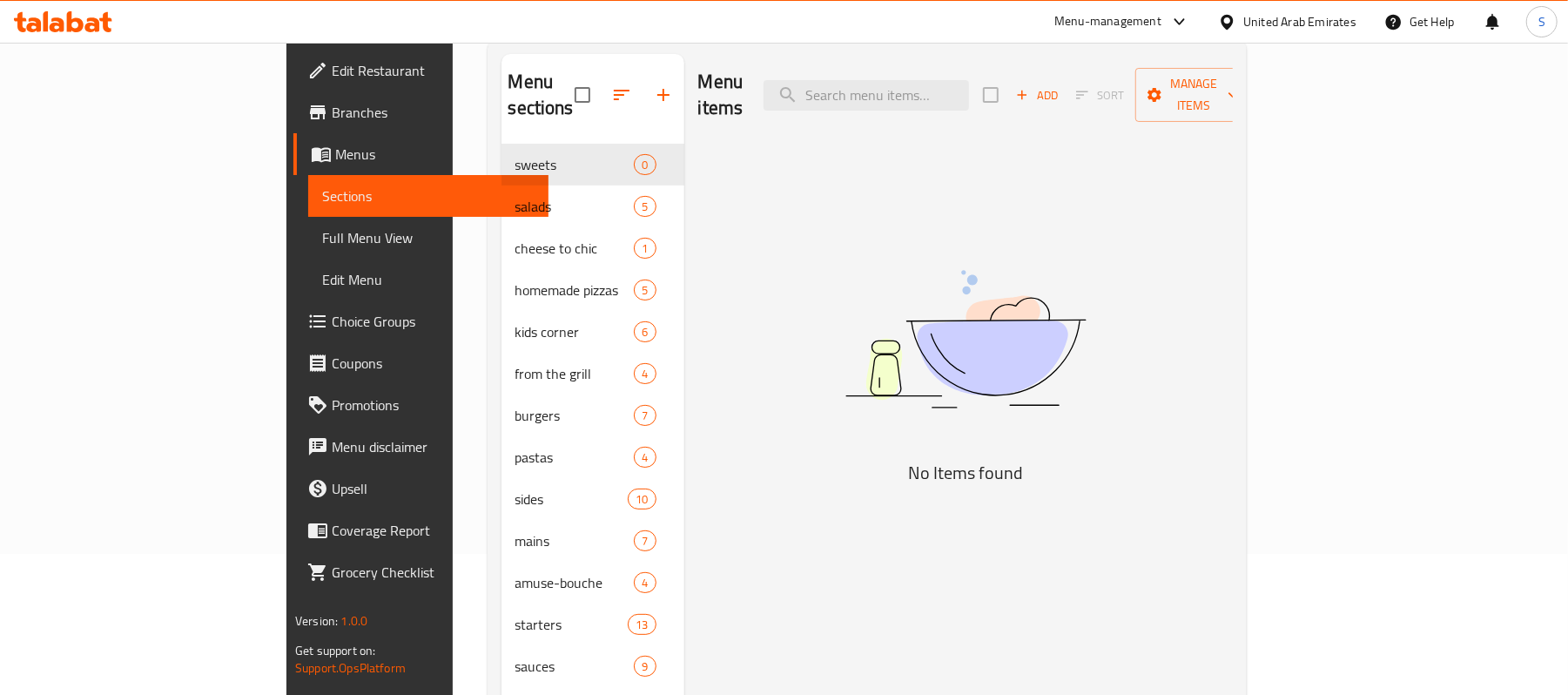scroll, scrollTop: 0, scrollLeft: 0, axis: both 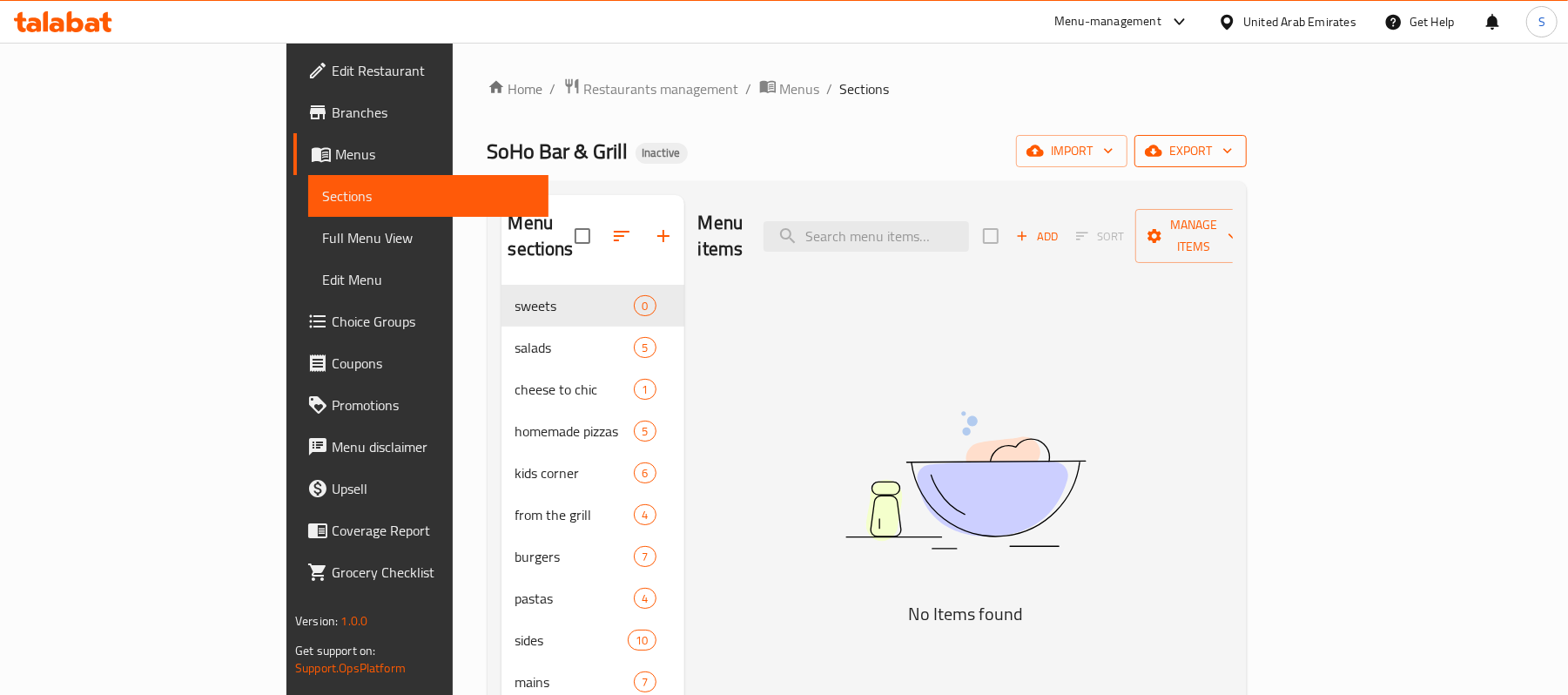 click on "export" at bounding box center (1190, 151) 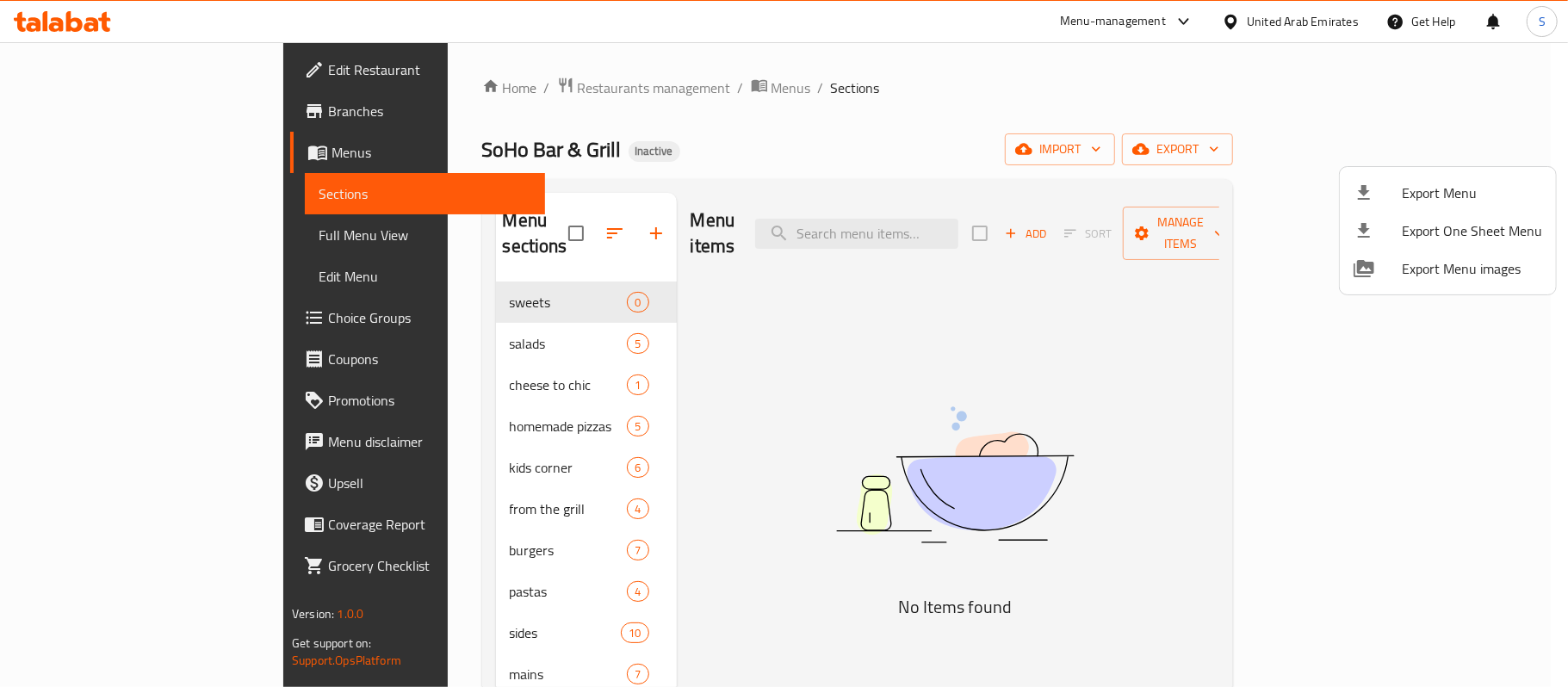 click on "Export Menu" at bounding box center [1472, 193] 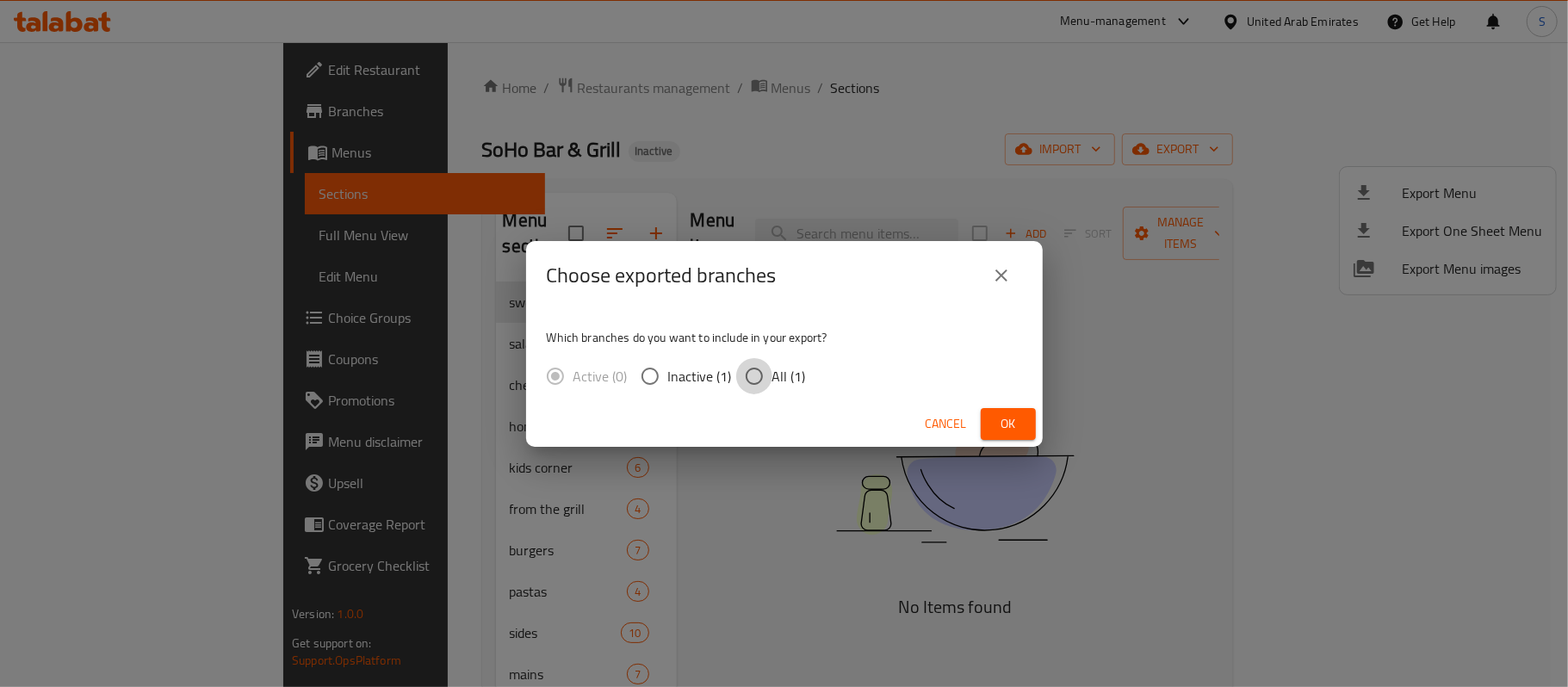 click on "All (1)" at bounding box center (754, 376) 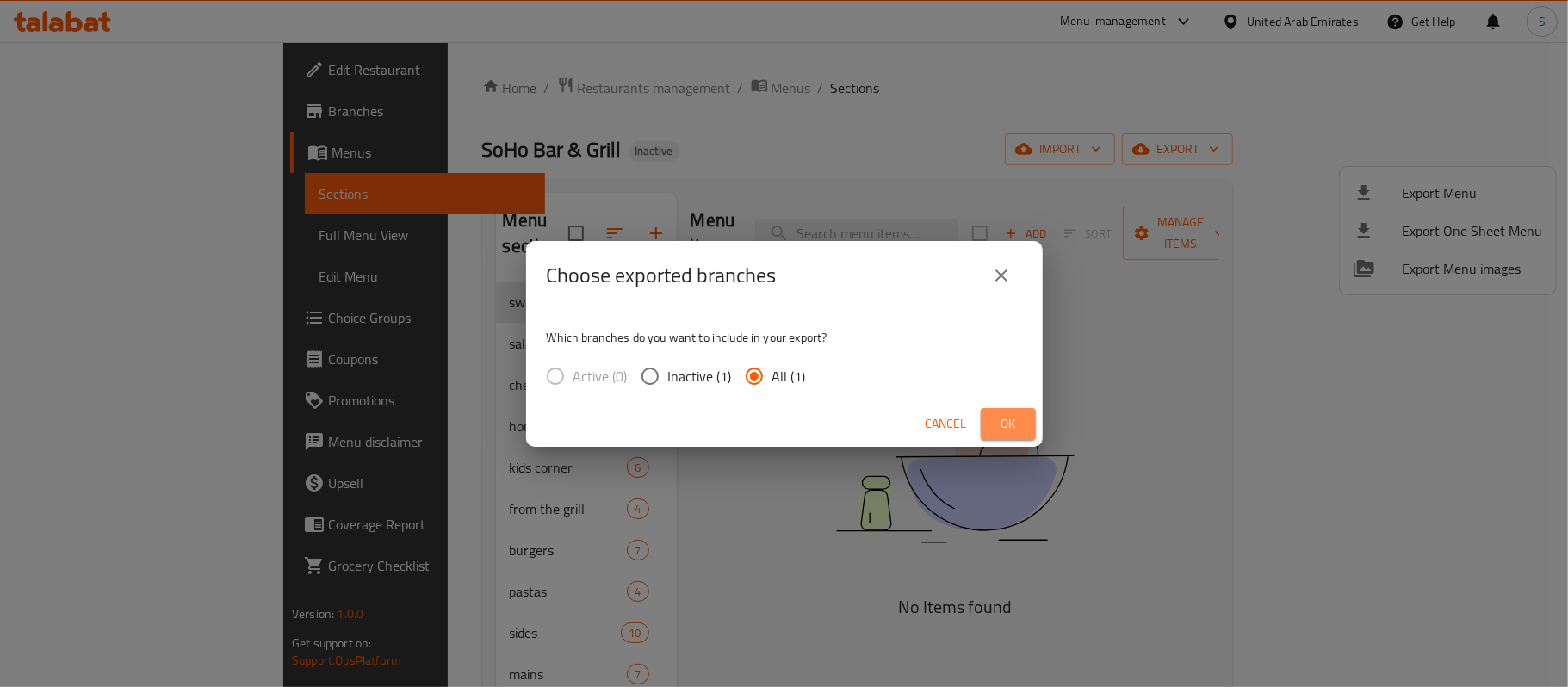 click on "Ok" at bounding box center (1008, 424) 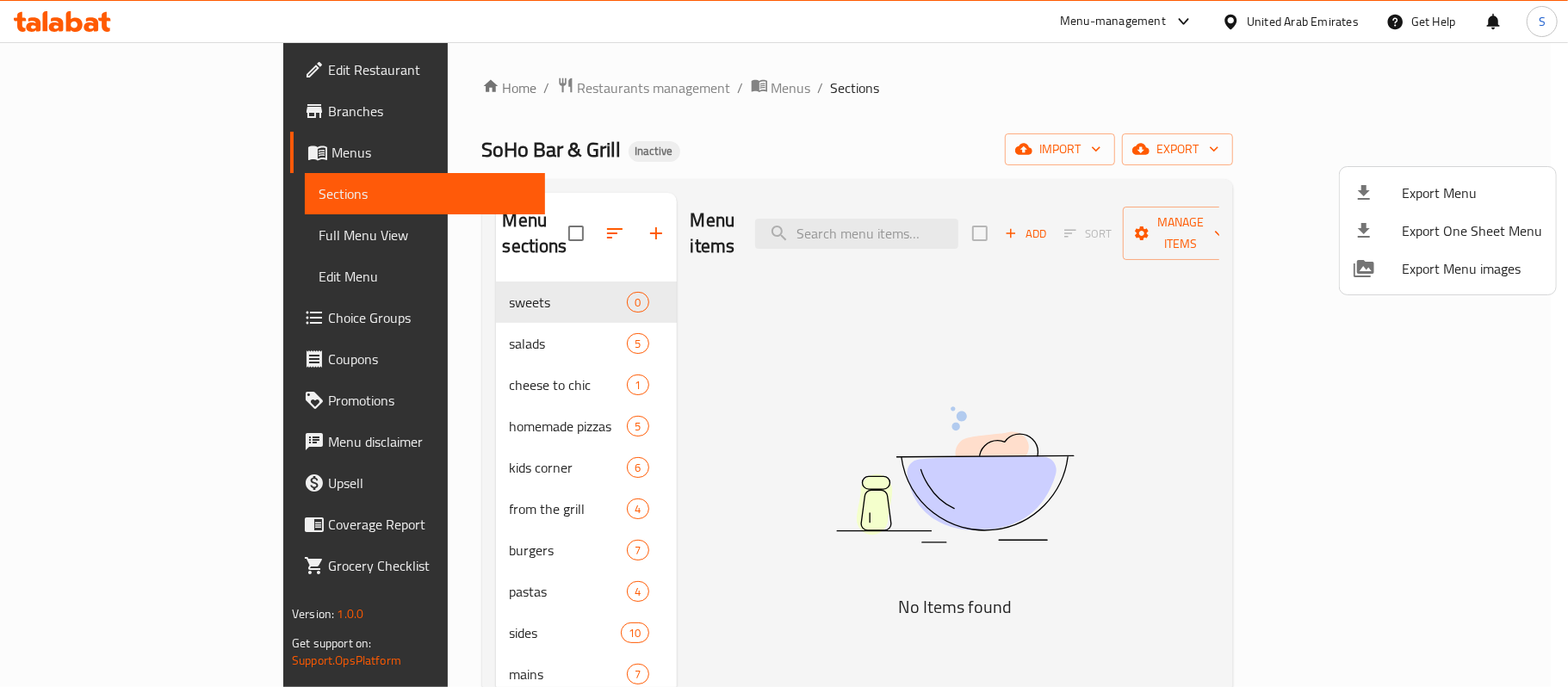 click at bounding box center [784, 344] 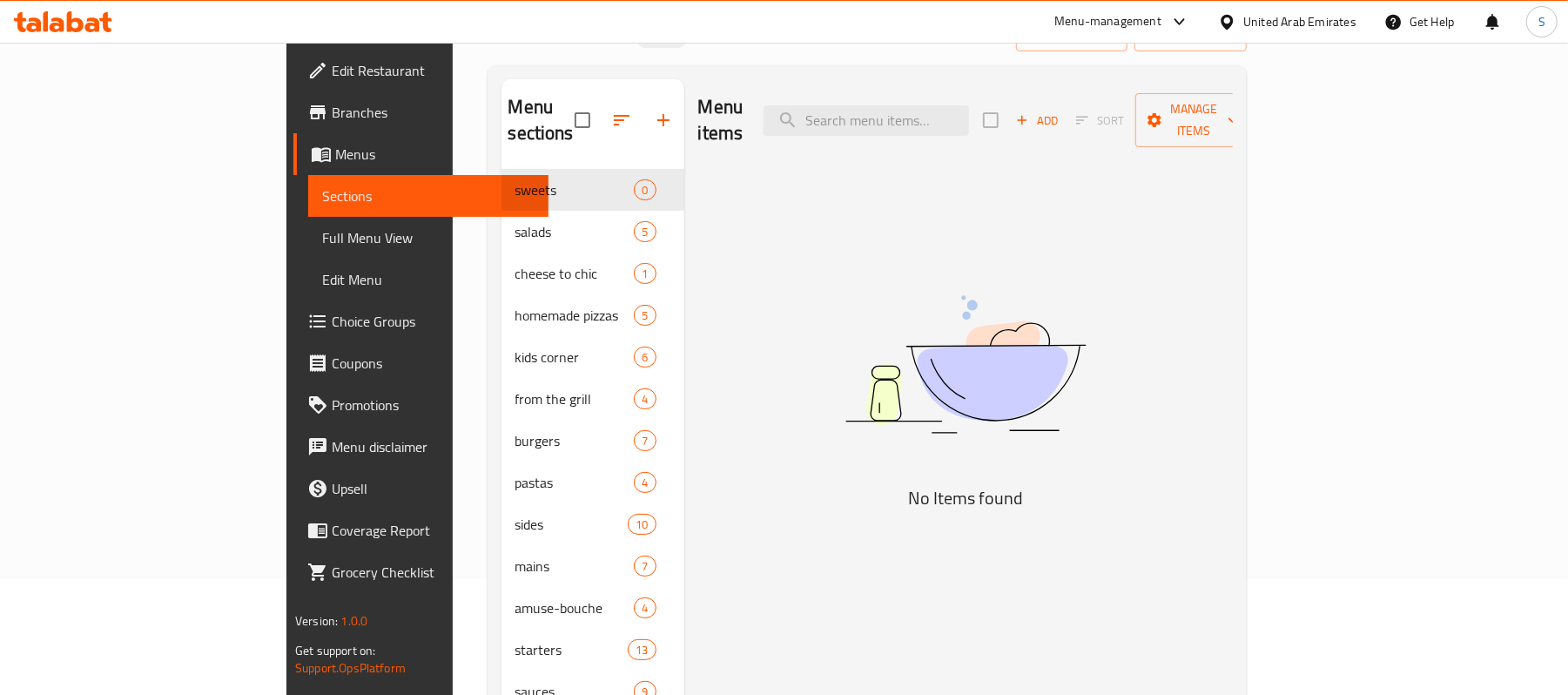 click at bounding box center (966, 364) 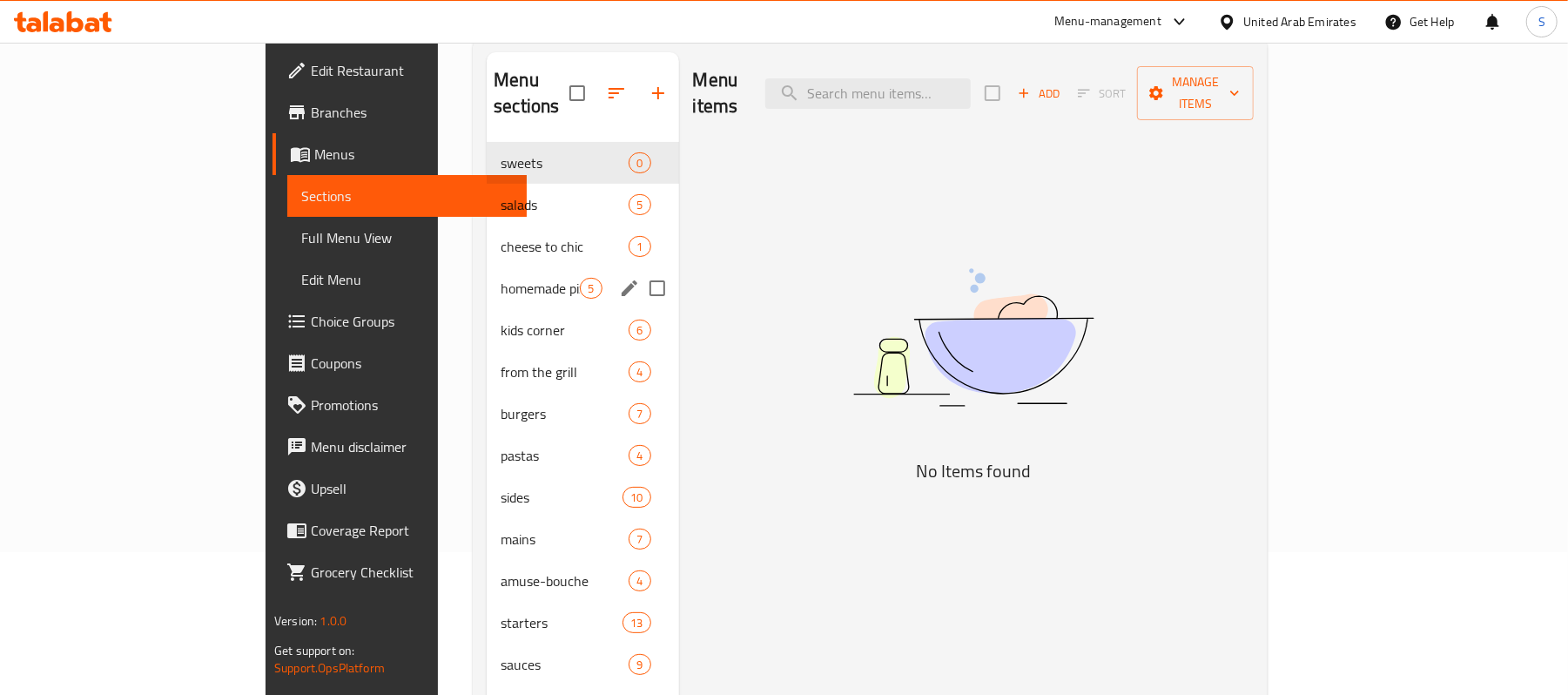 scroll, scrollTop: 232, scrollLeft: 0, axis: vertical 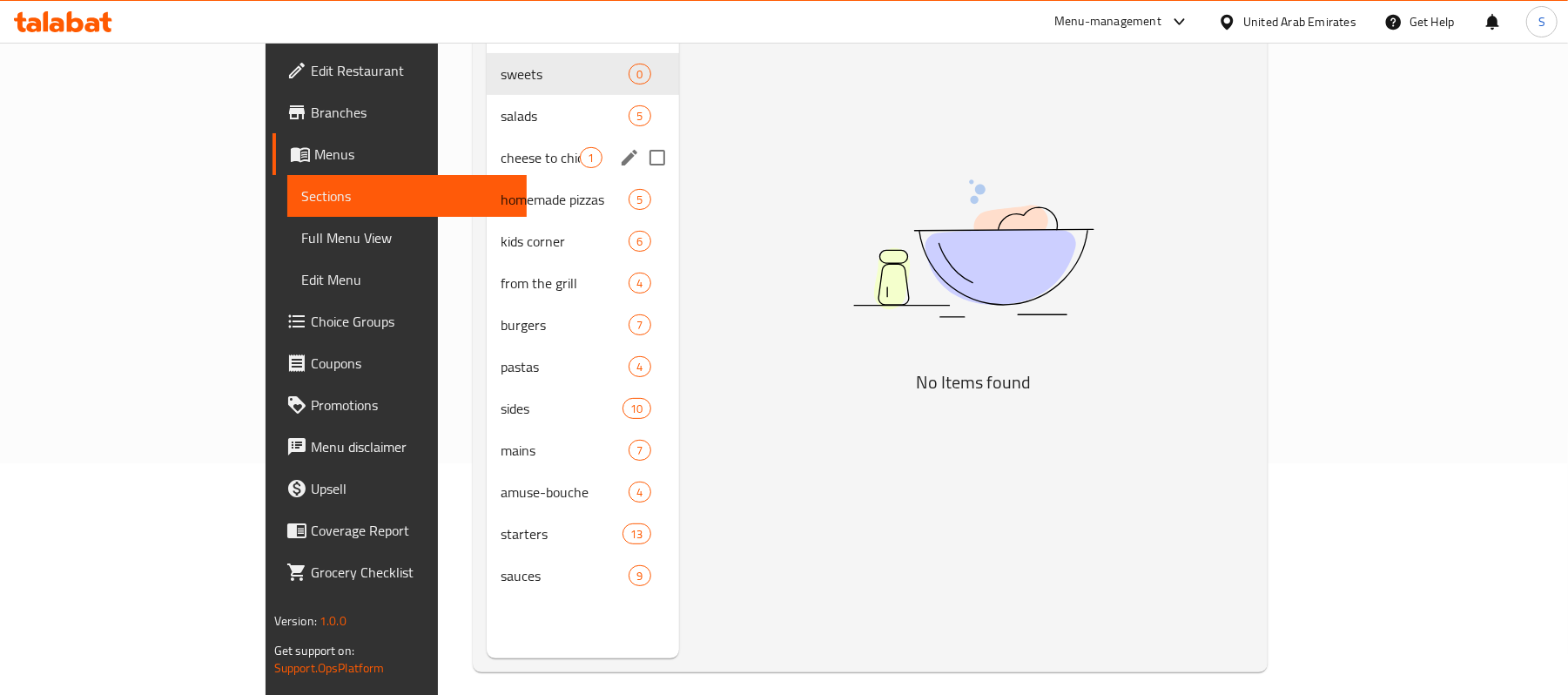 click on "cheese to chic 1" at bounding box center [582, 158] 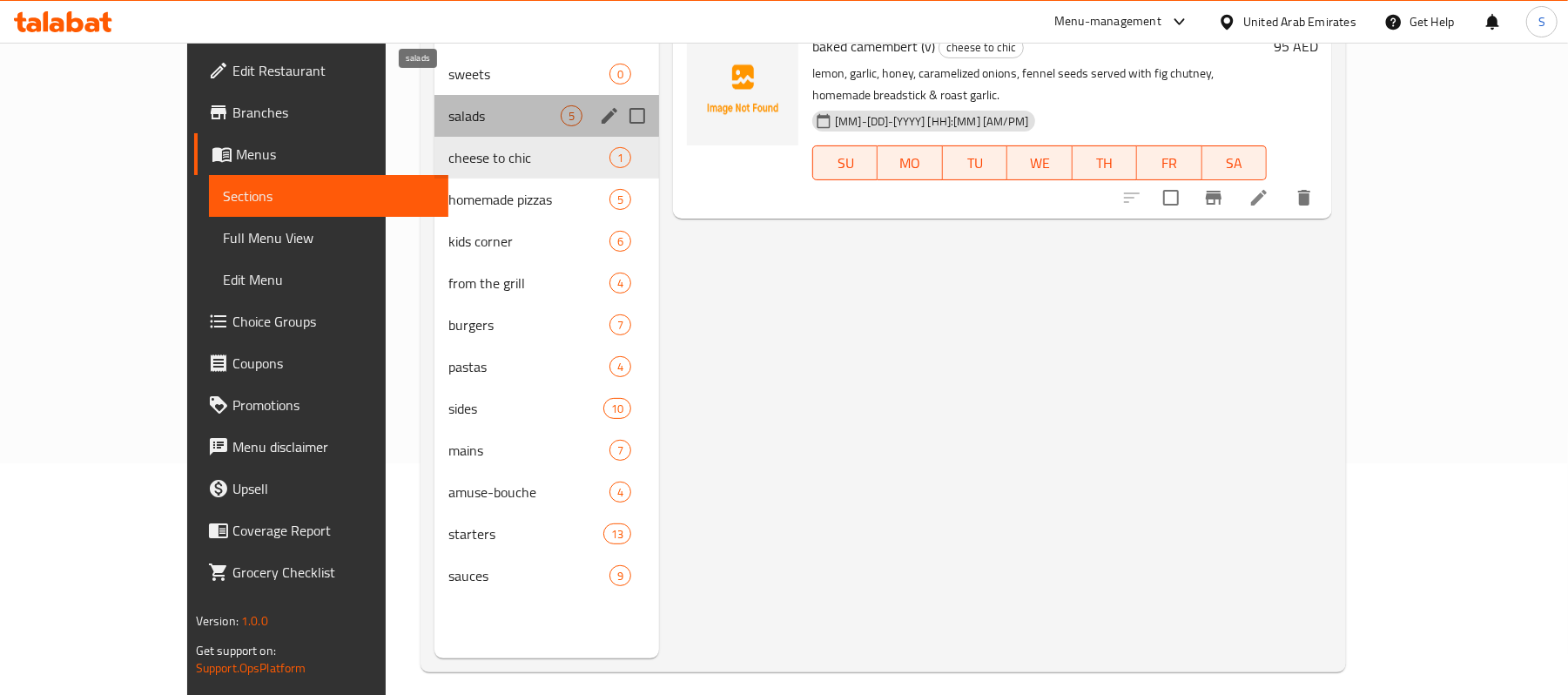 click on "salads" at bounding box center [504, 116] 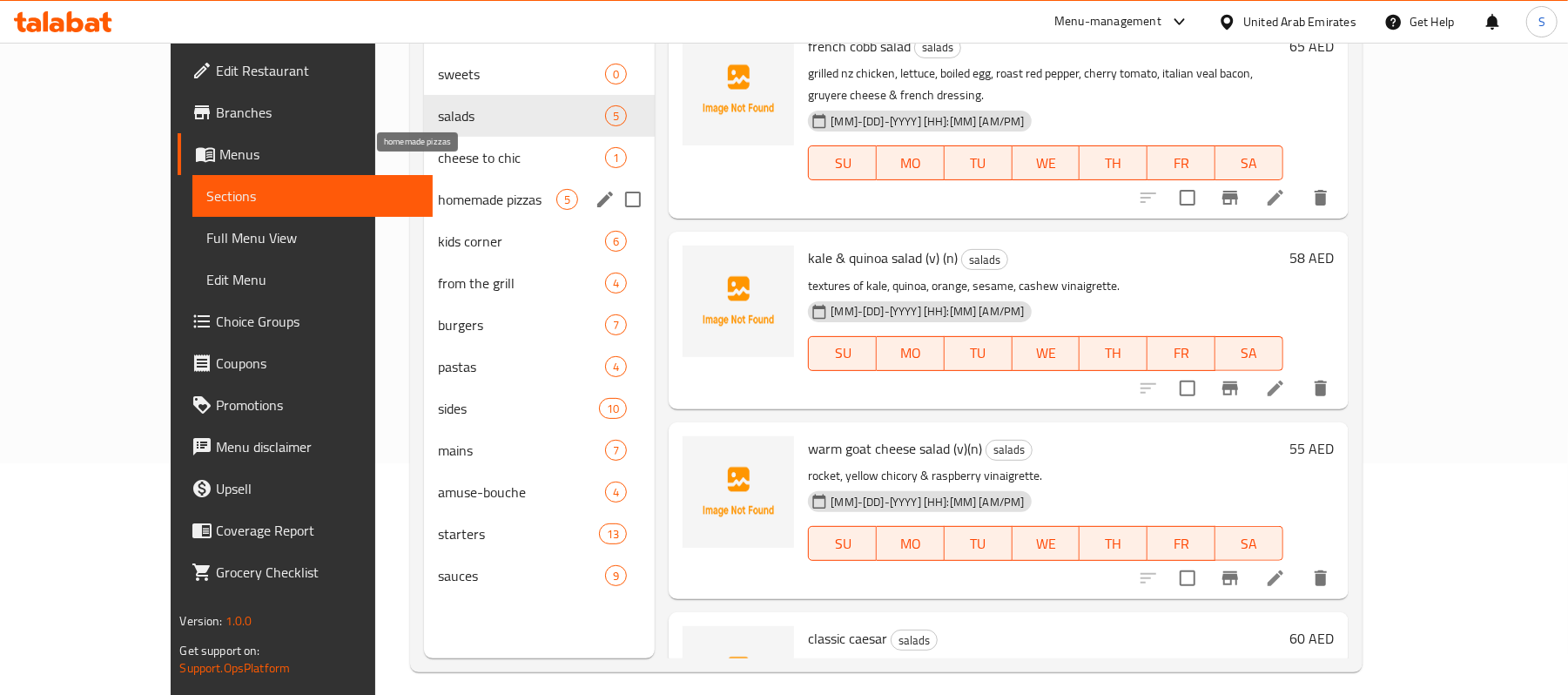 click on "homemade pizzas" at bounding box center (497, 199) 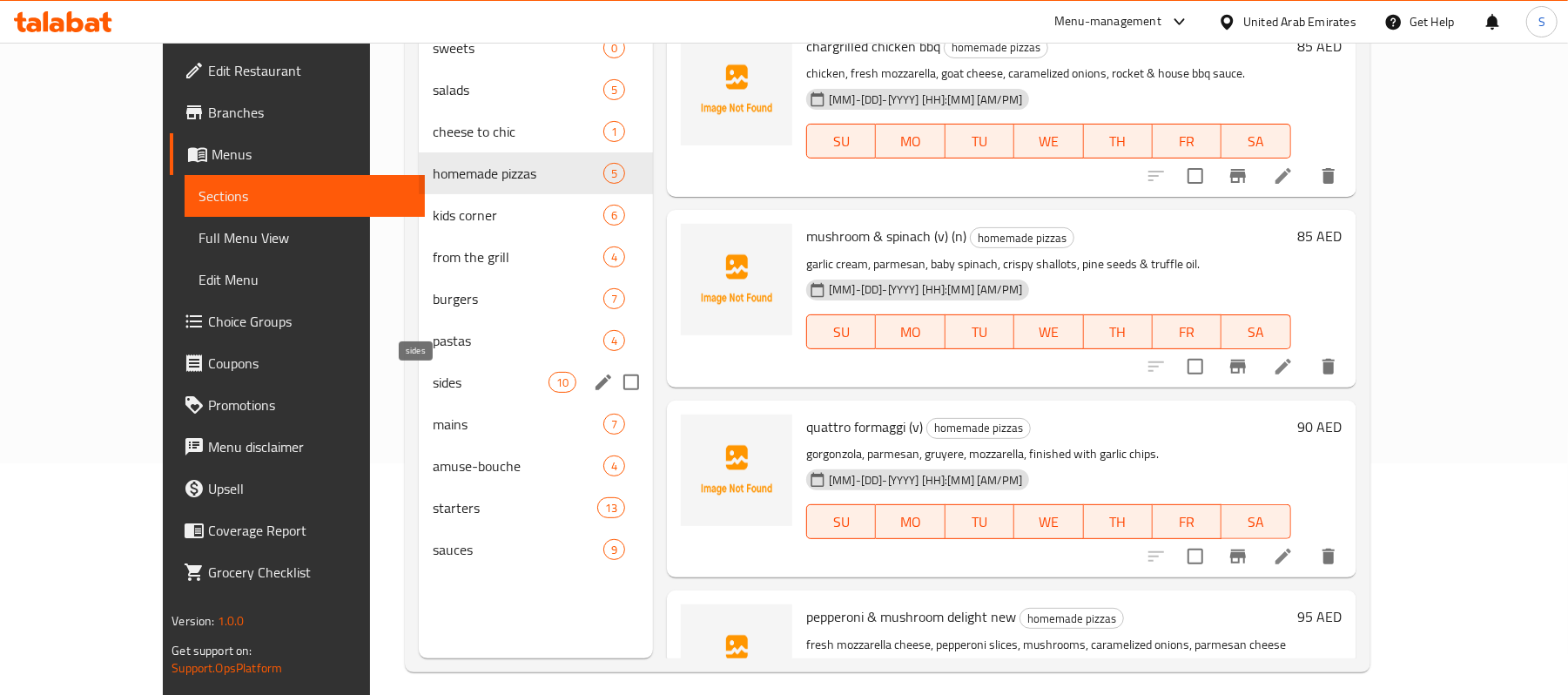 click on "sides" at bounding box center [490, 382] 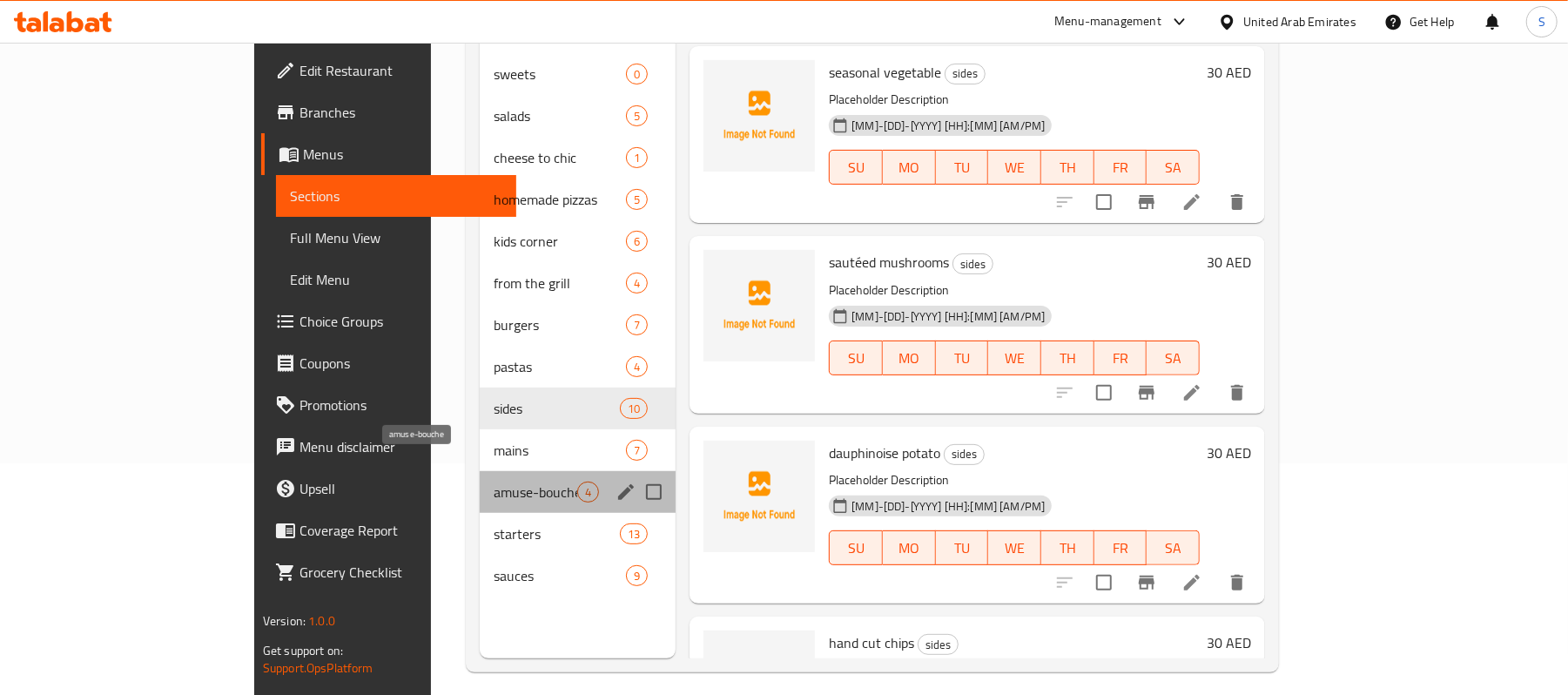 click on "amuse-bouche" at bounding box center (535, 492) 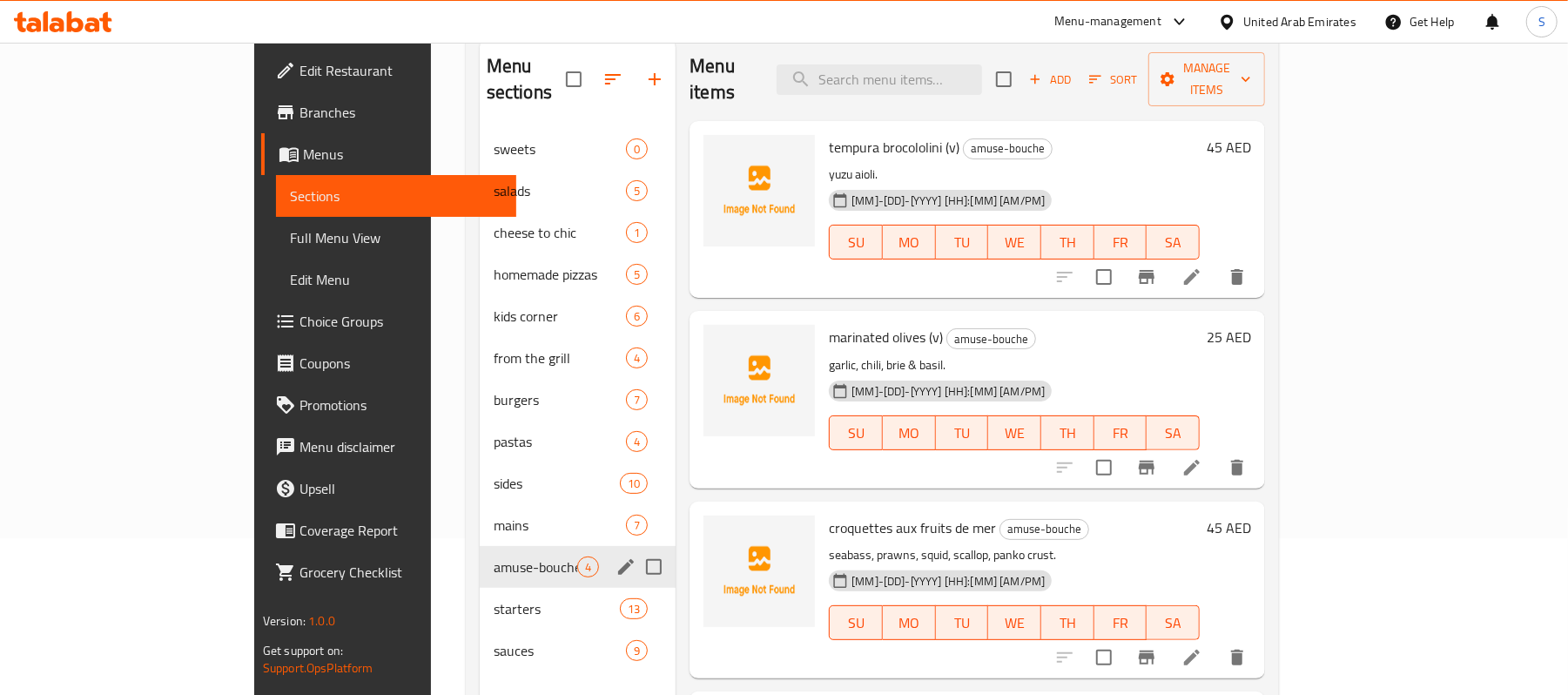 scroll, scrollTop: 116, scrollLeft: 0, axis: vertical 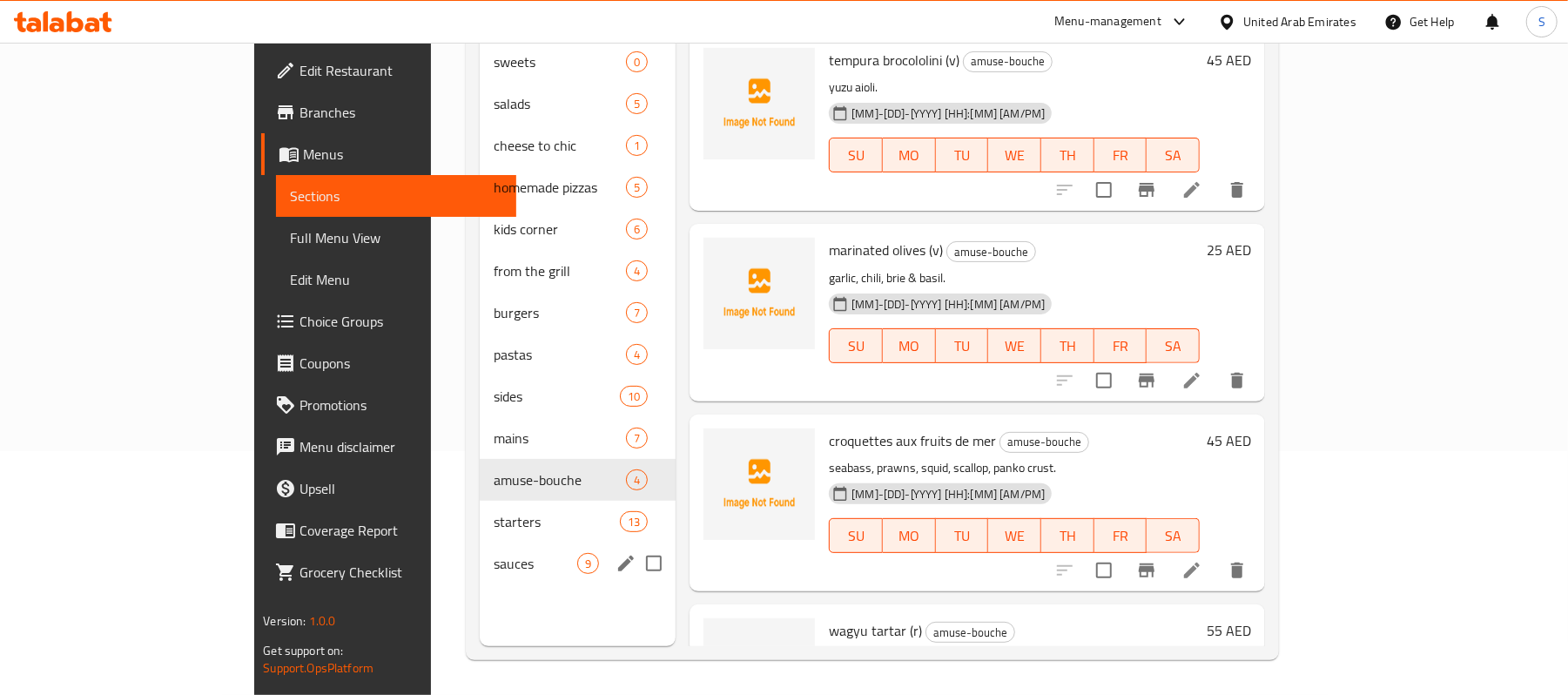 click on "sauces" at bounding box center [535, 563] 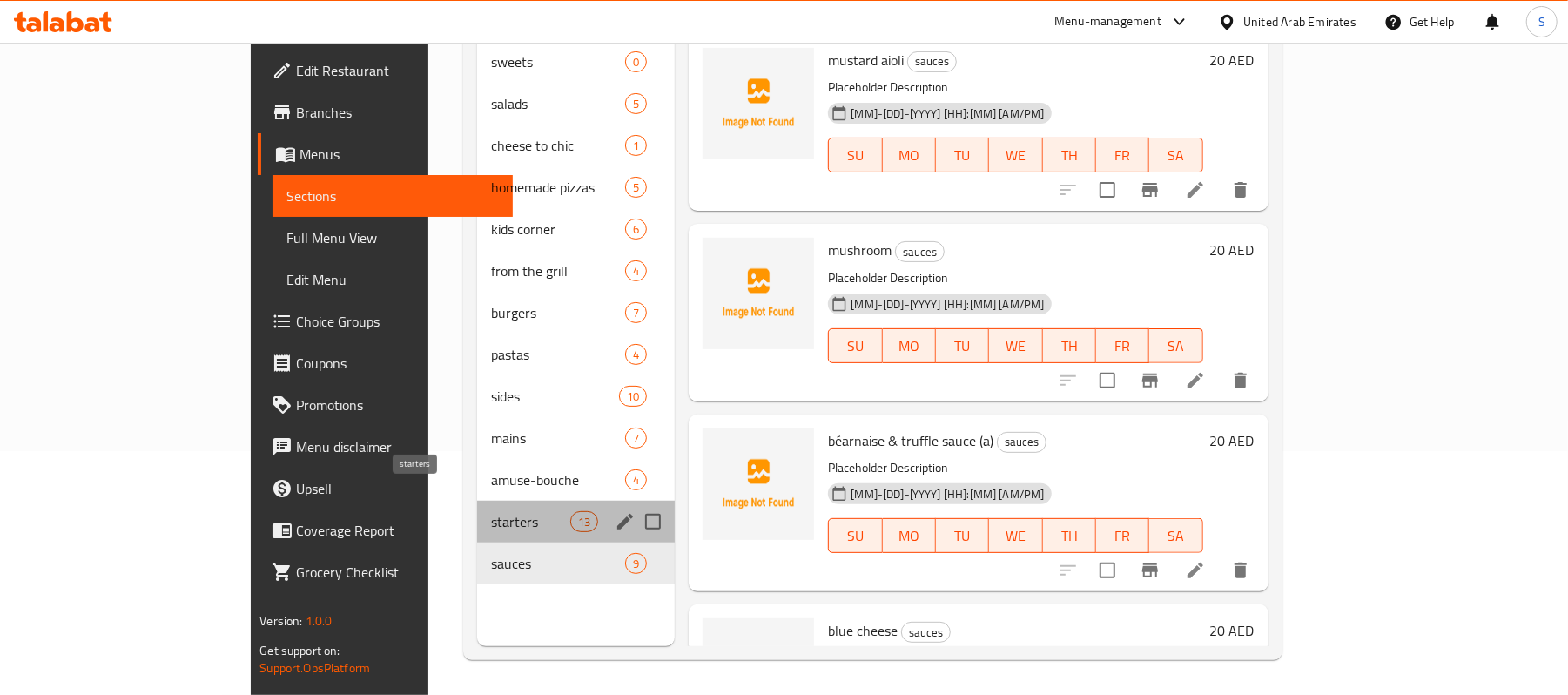 click on "starters" at bounding box center [530, 522] 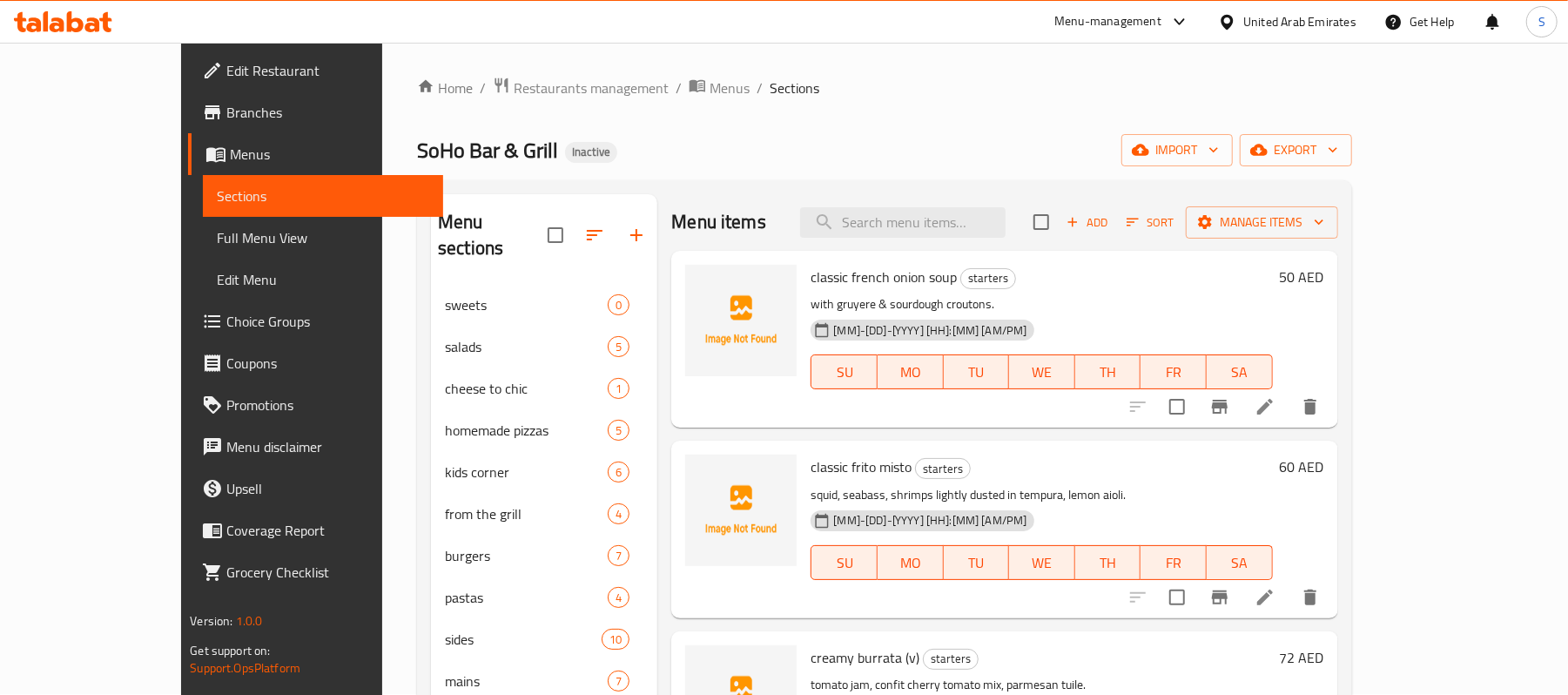 scroll, scrollTop: 0, scrollLeft: 0, axis: both 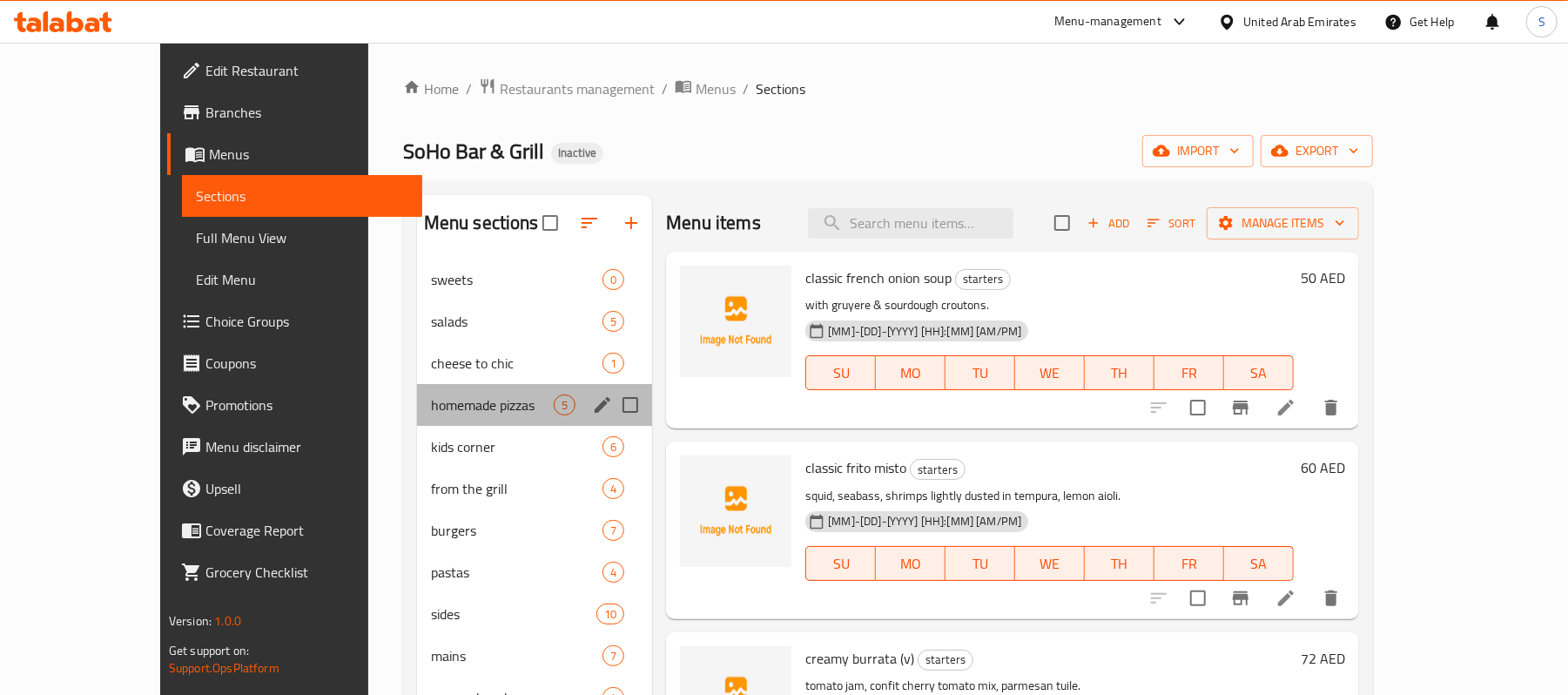click on "homemade pizzas 5" at bounding box center (535, 405) 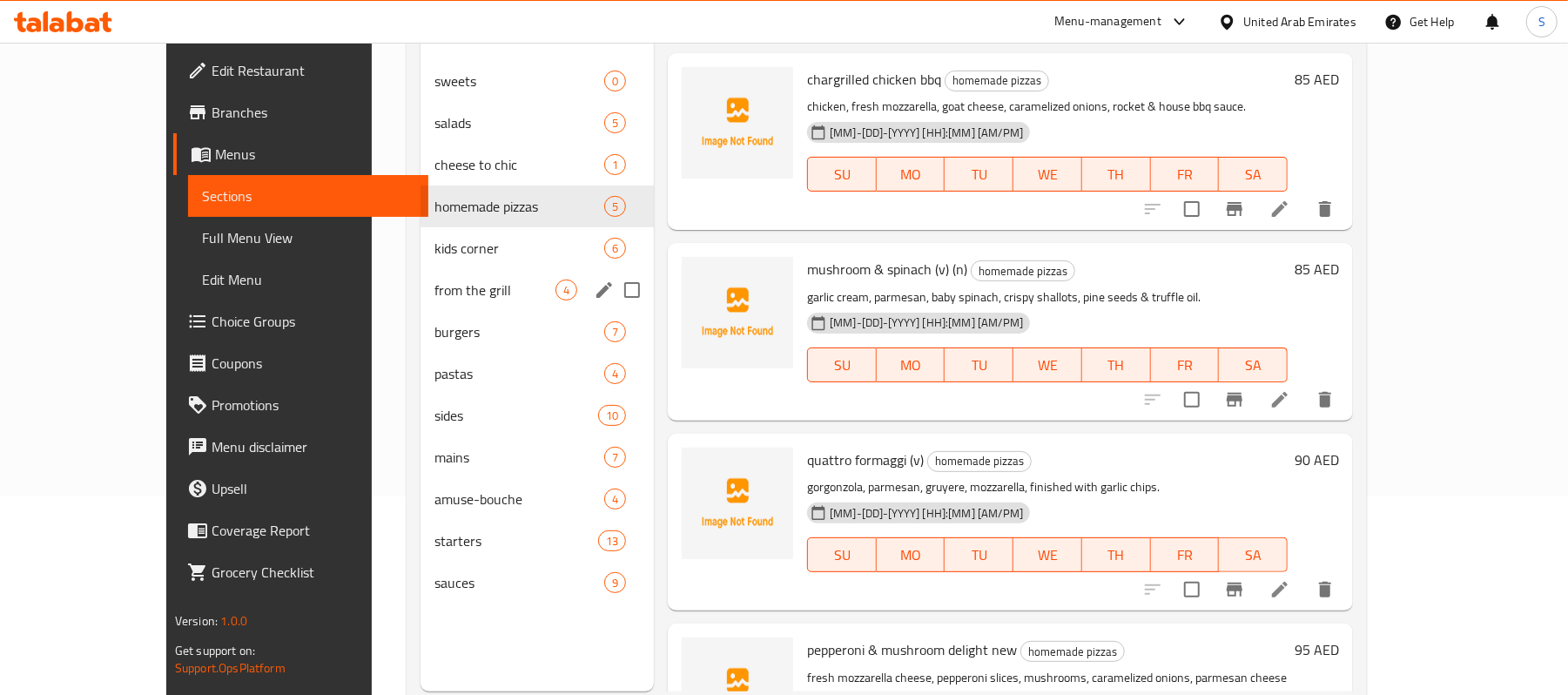 scroll, scrollTop: 232, scrollLeft: 0, axis: vertical 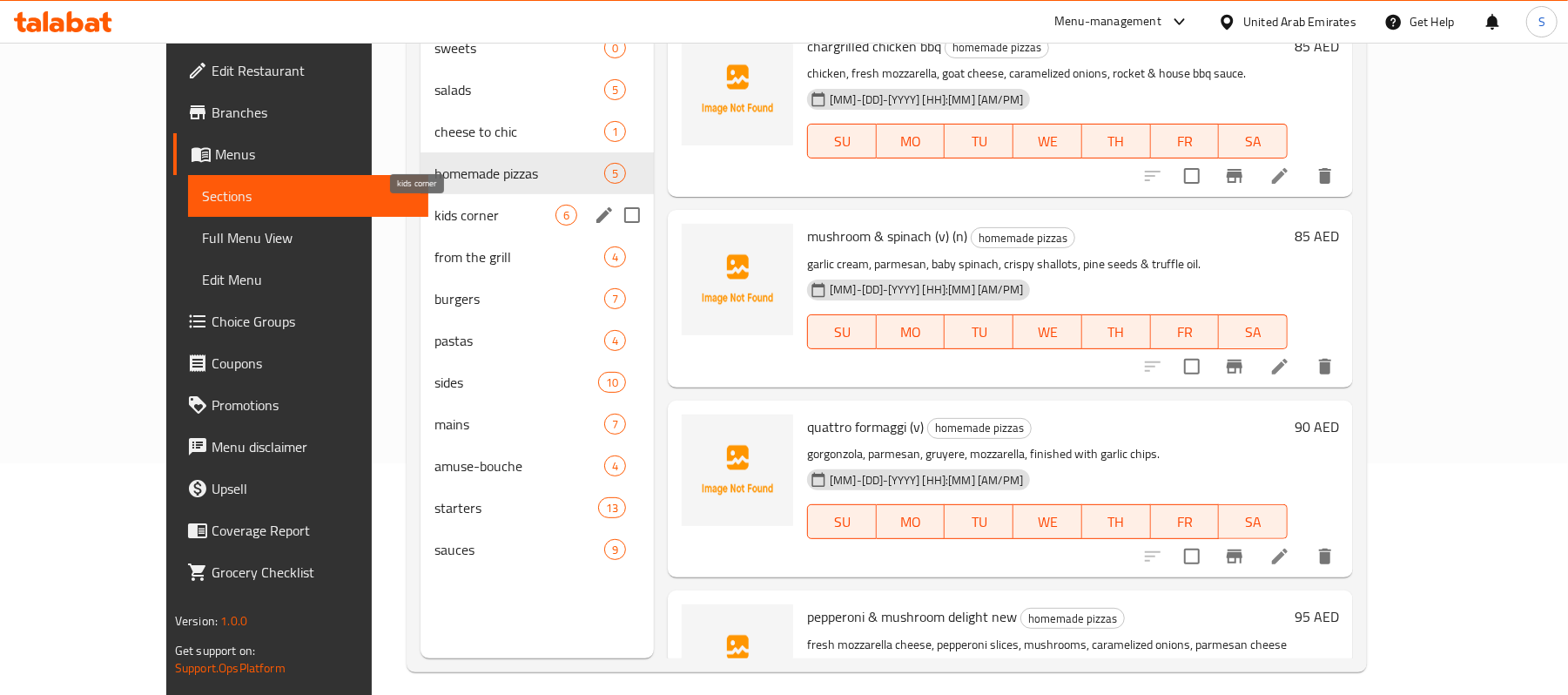click on "kids corner" at bounding box center [495, 215] 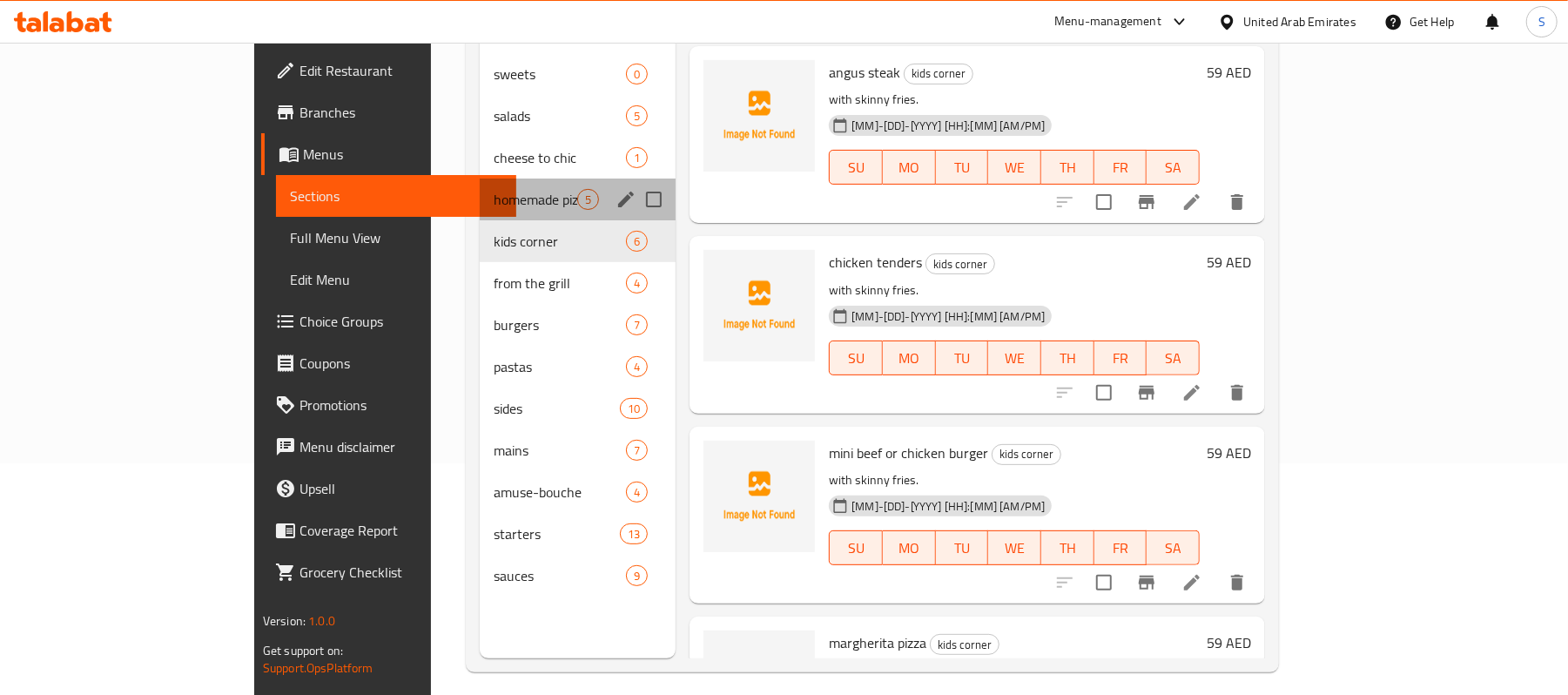 click on "homemade pizzas 5" at bounding box center (578, 199) 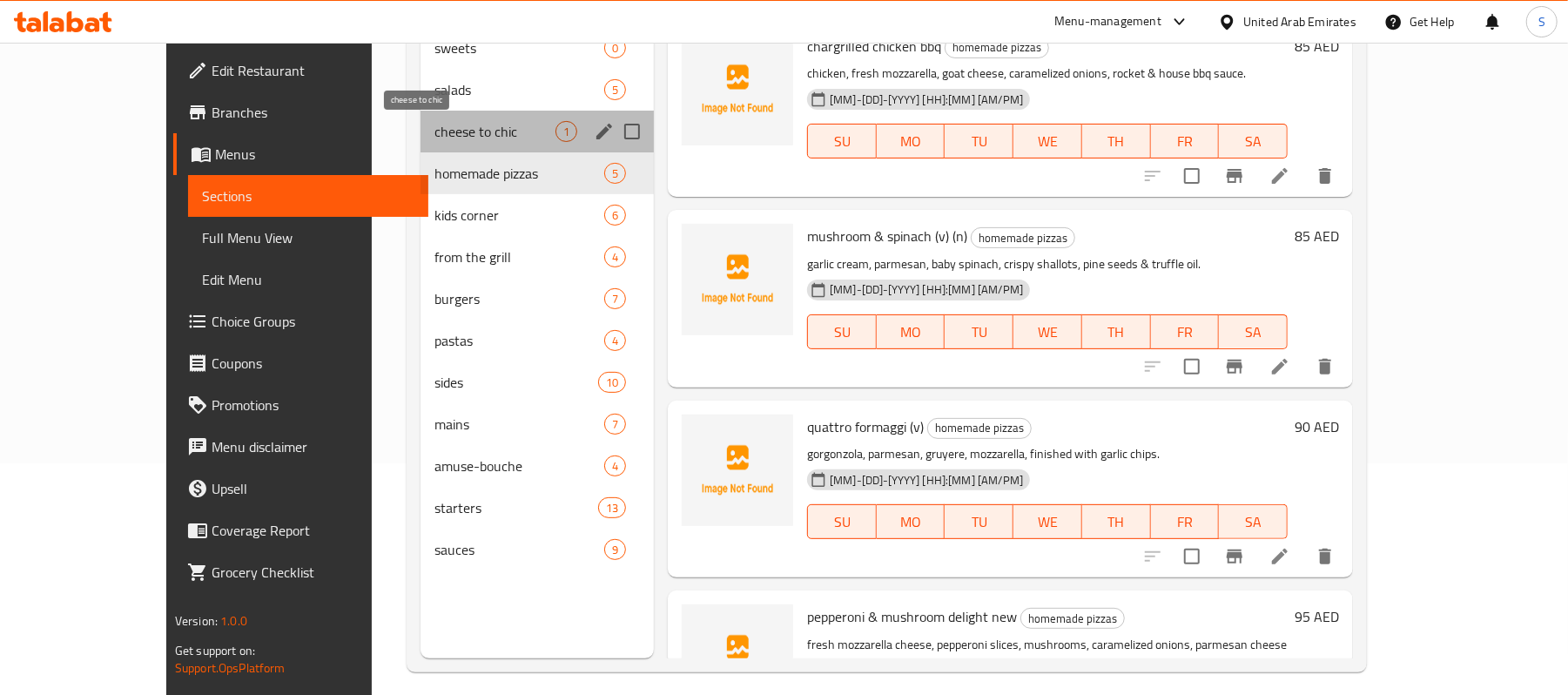 click on "cheese to chic" at bounding box center [495, 132] 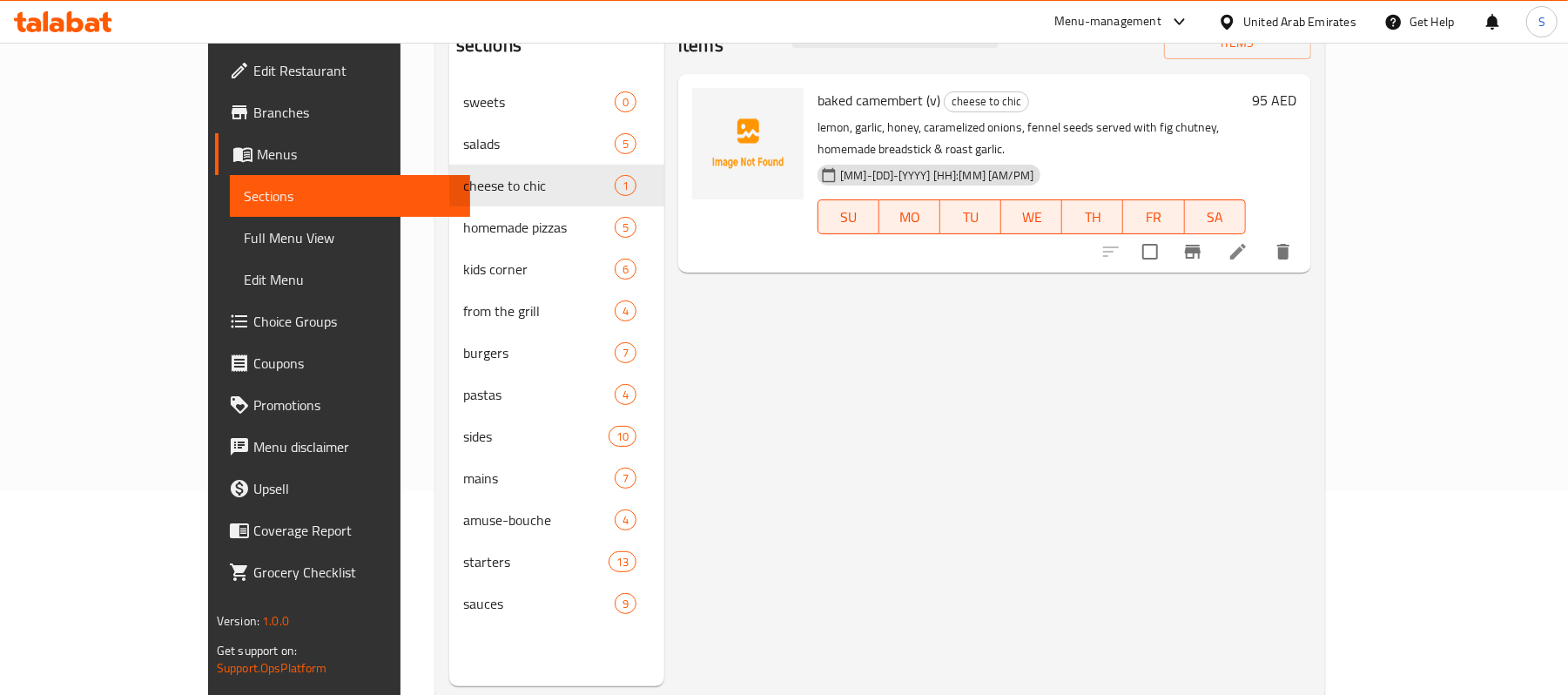 scroll, scrollTop: 116, scrollLeft: 0, axis: vertical 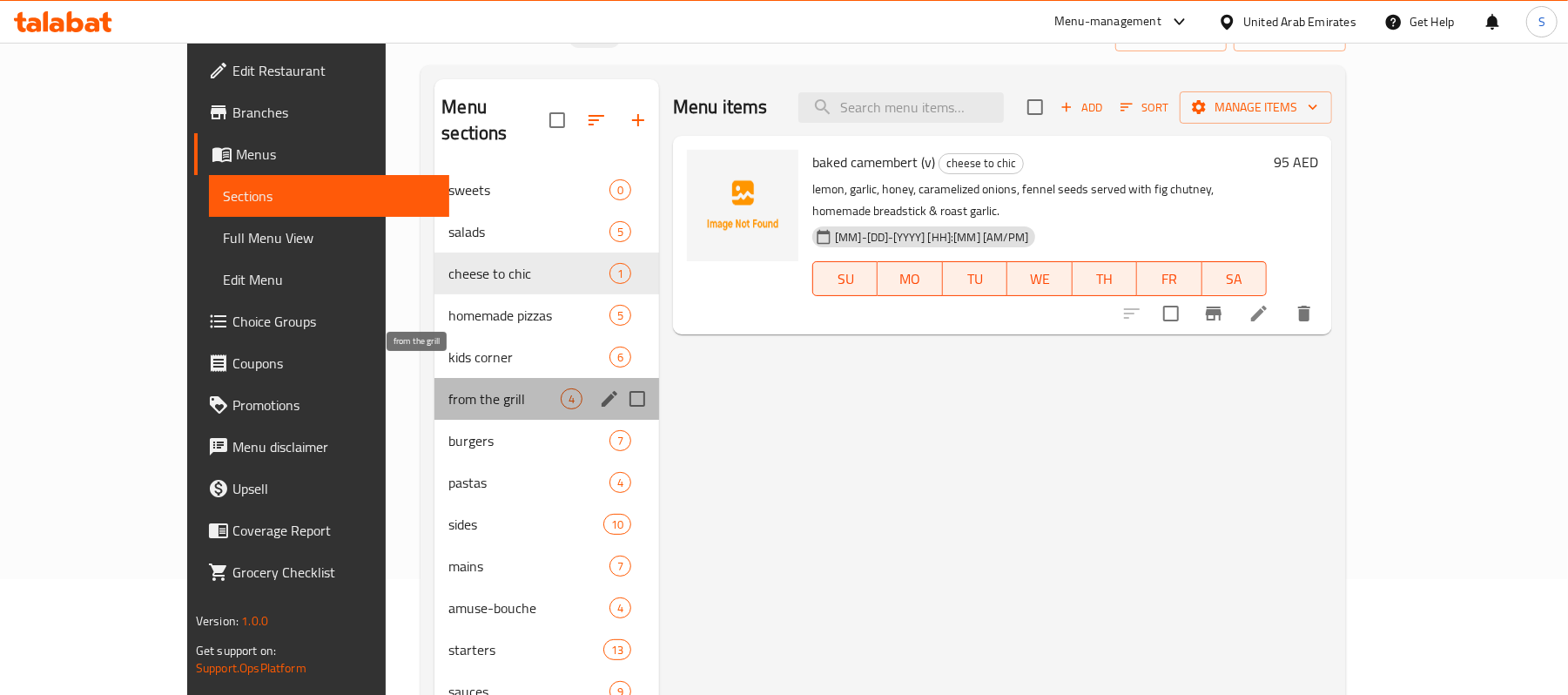 click on "from the grill" at bounding box center [504, 399] 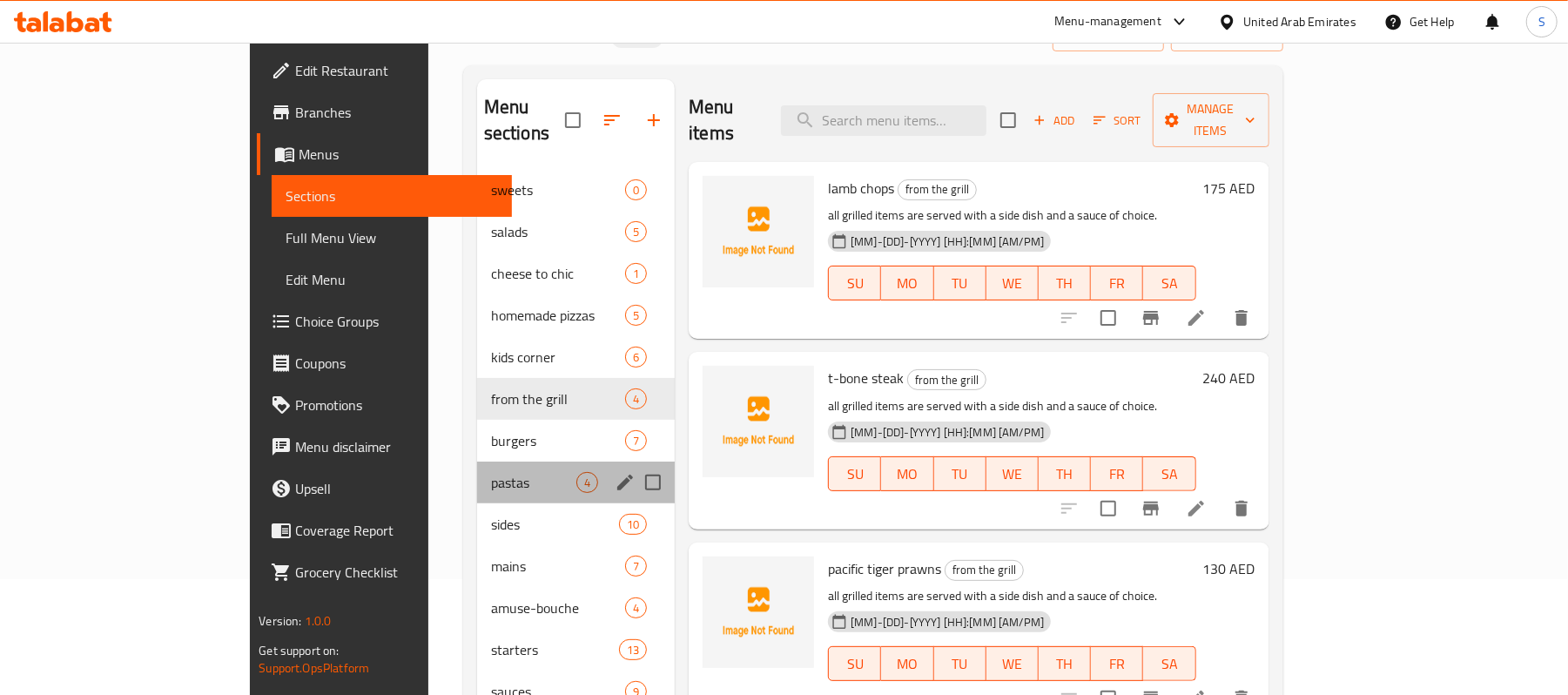 click on "pastas 4" at bounding box center (575, 482) 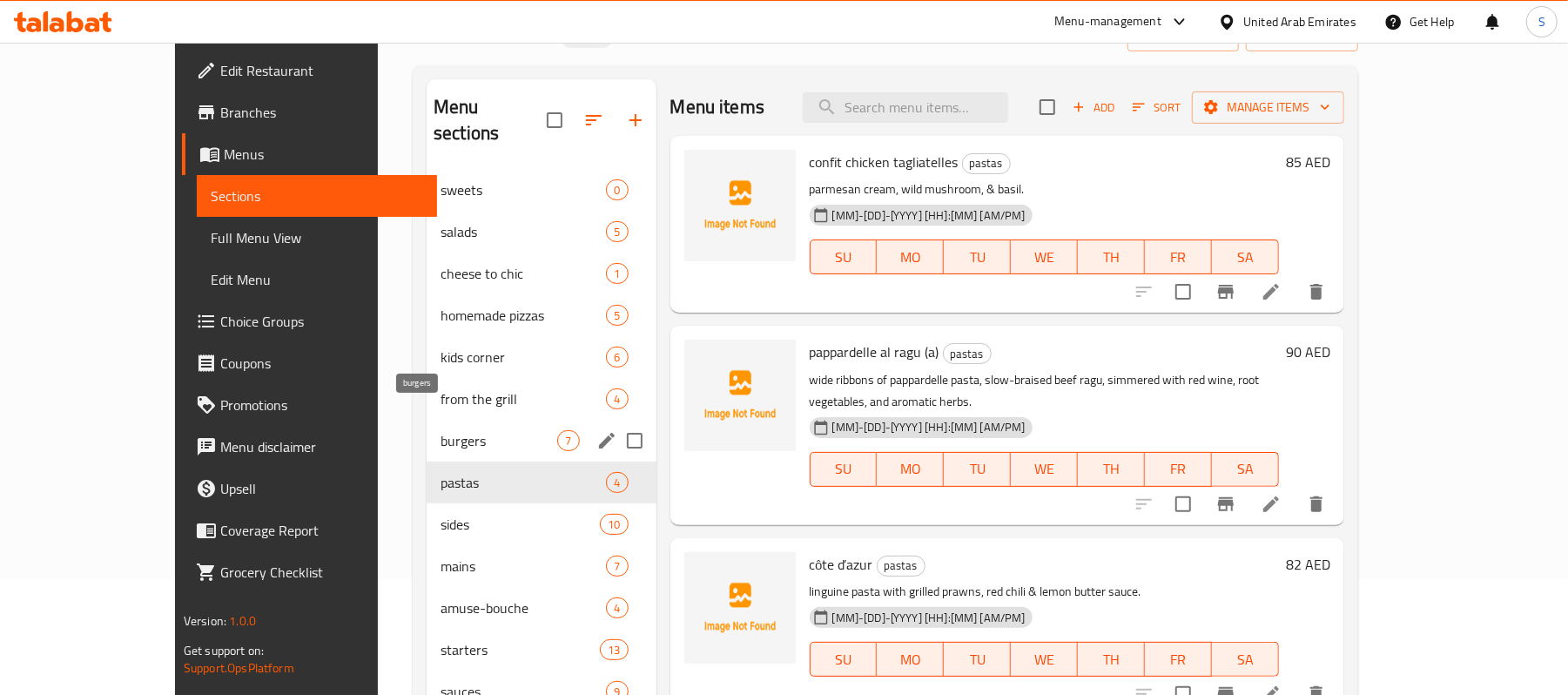 click on "burgers" at bounding box center [499, 441] 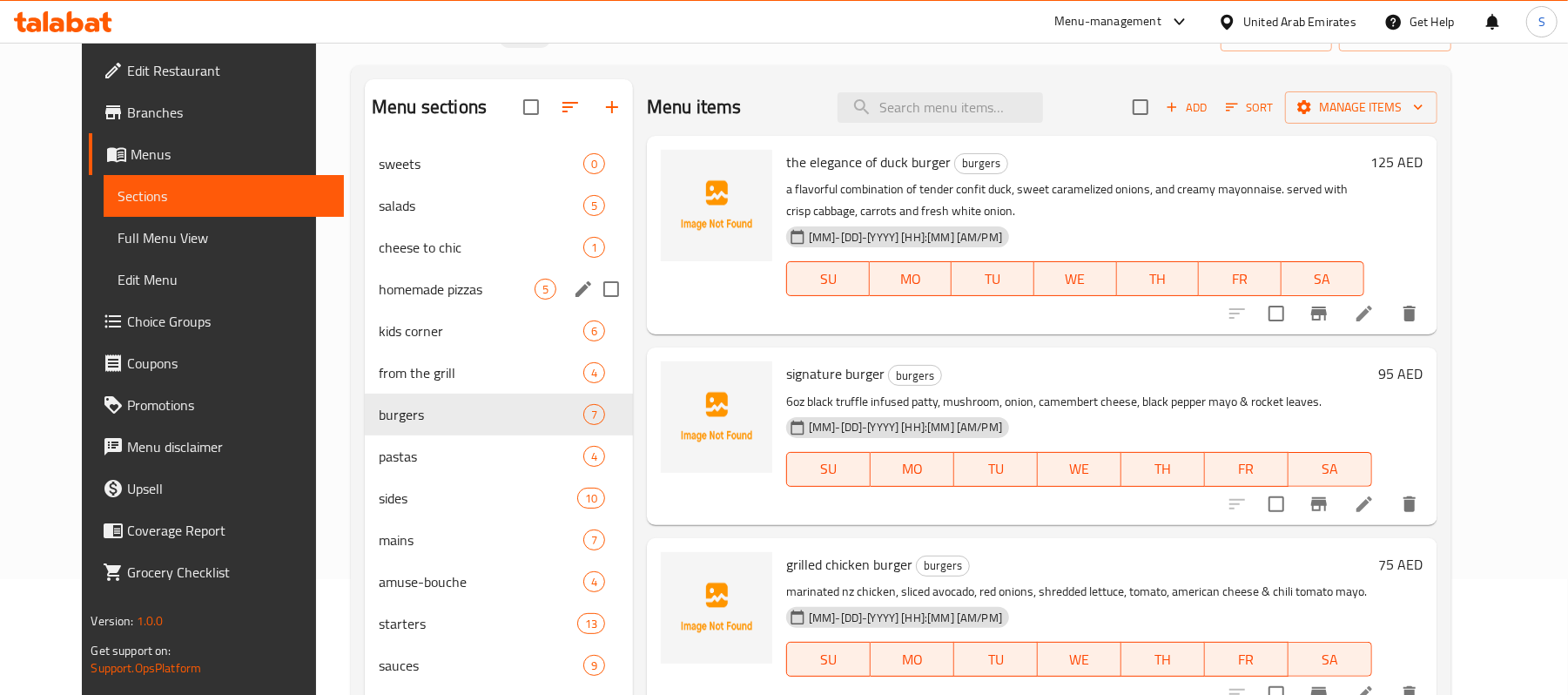 click on "homemade pizzas" at bounding box center [456, 289] 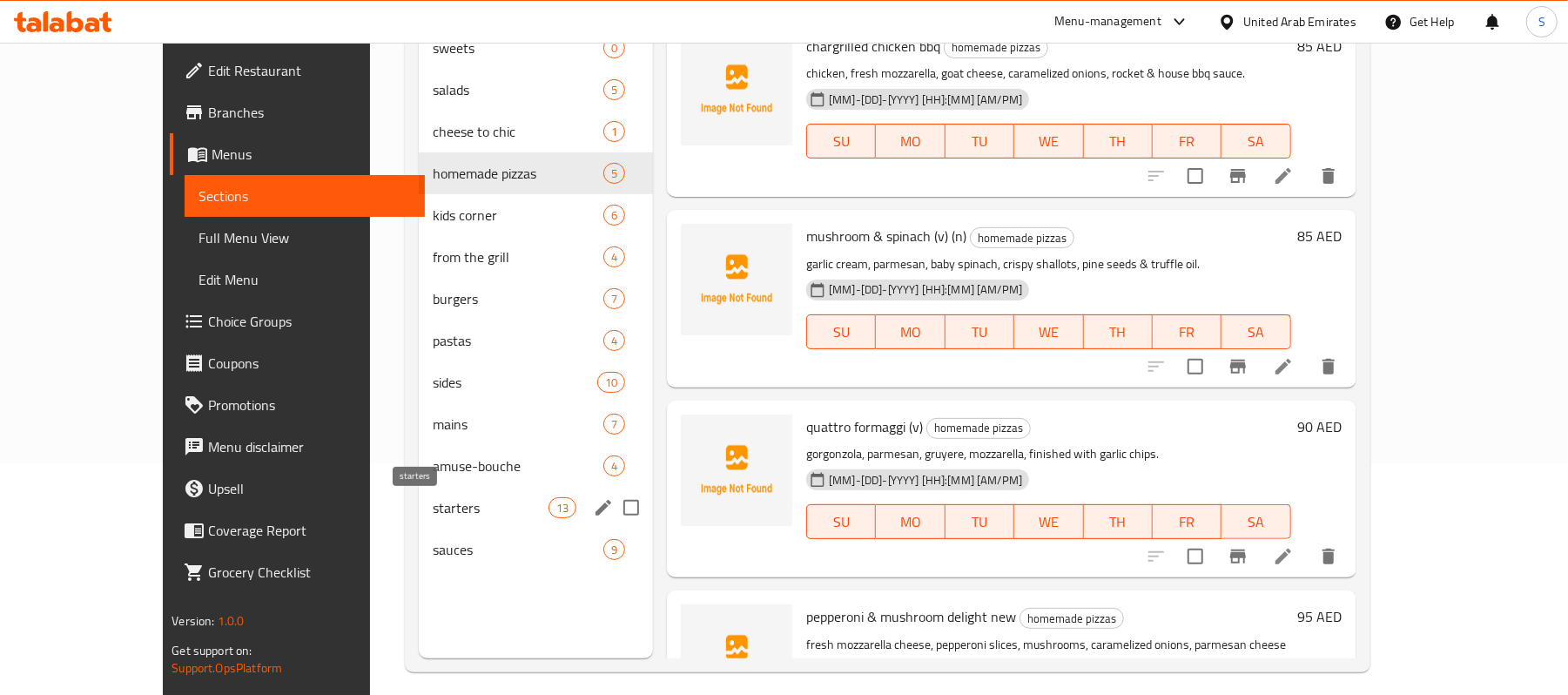 scroll, scrollTop: 116, scrollLeft: 0, axis: vertical 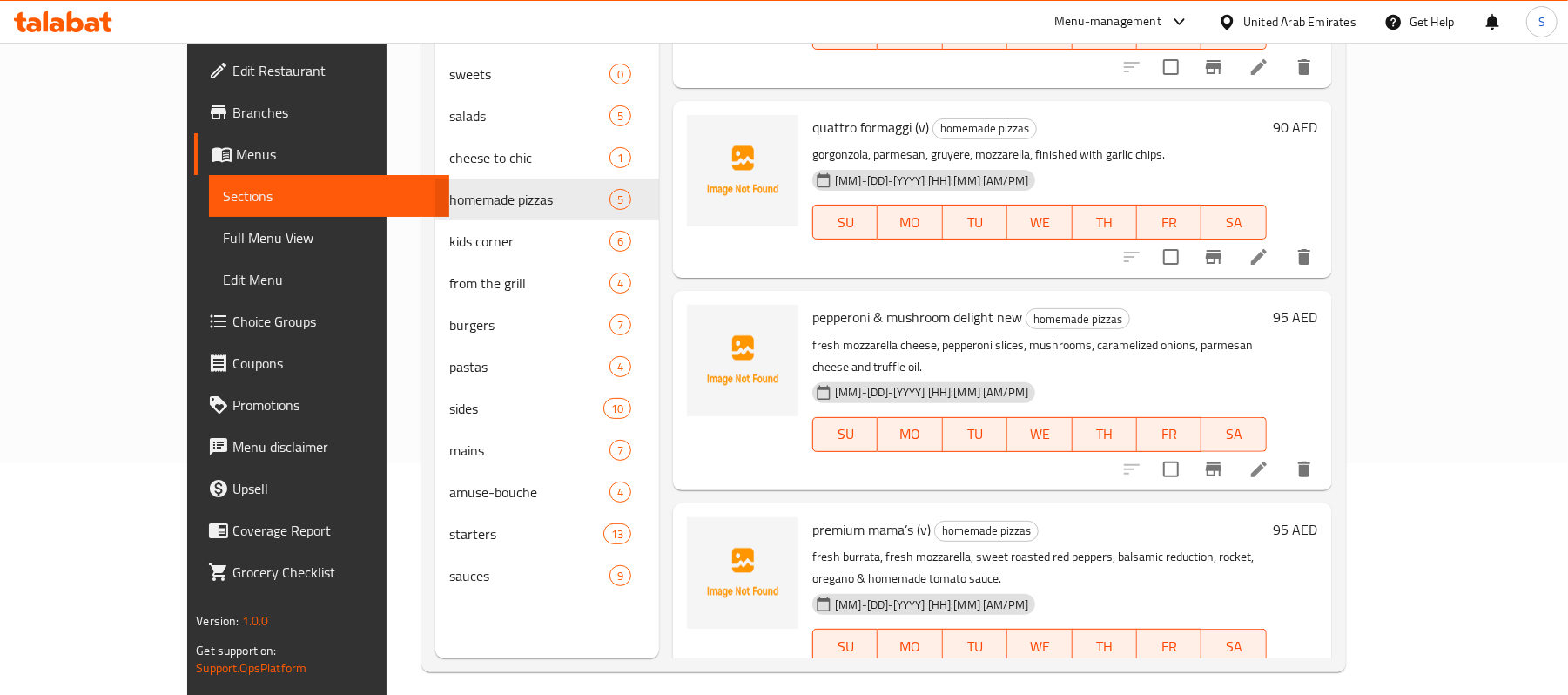 click on "Full Menu View" at bounding box center (329, 238) 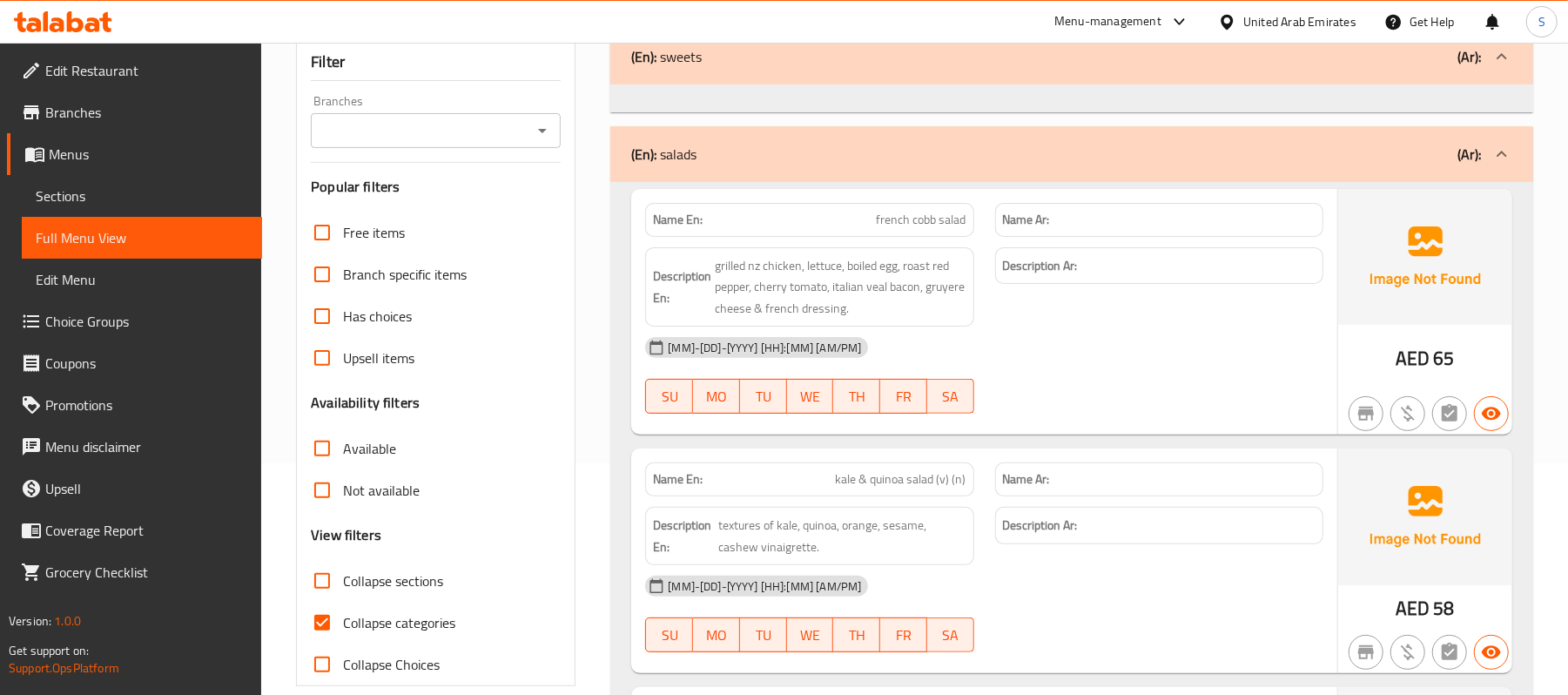 click on "Branches" at bounding box center (146, 112) 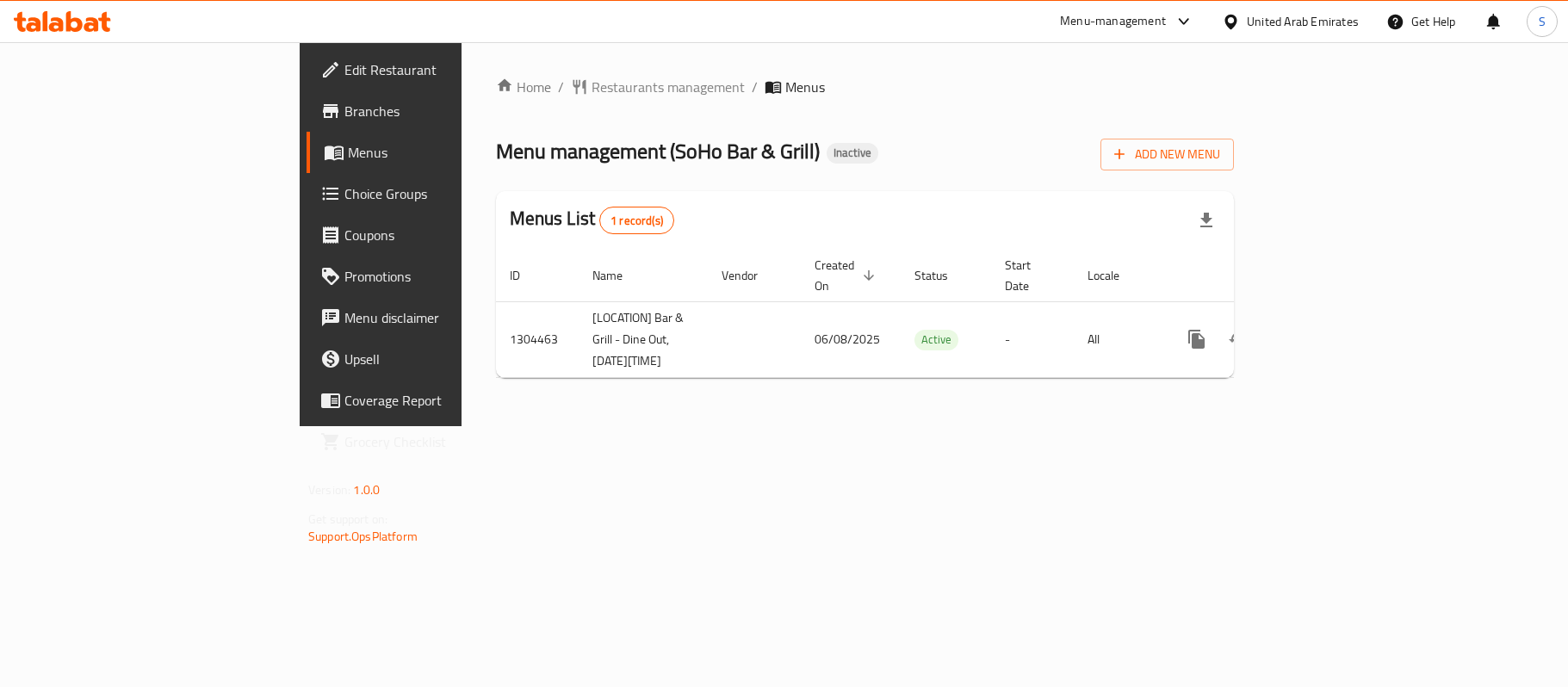 scroll, scrollTop: 0, scrollLeft: 0, axis: both 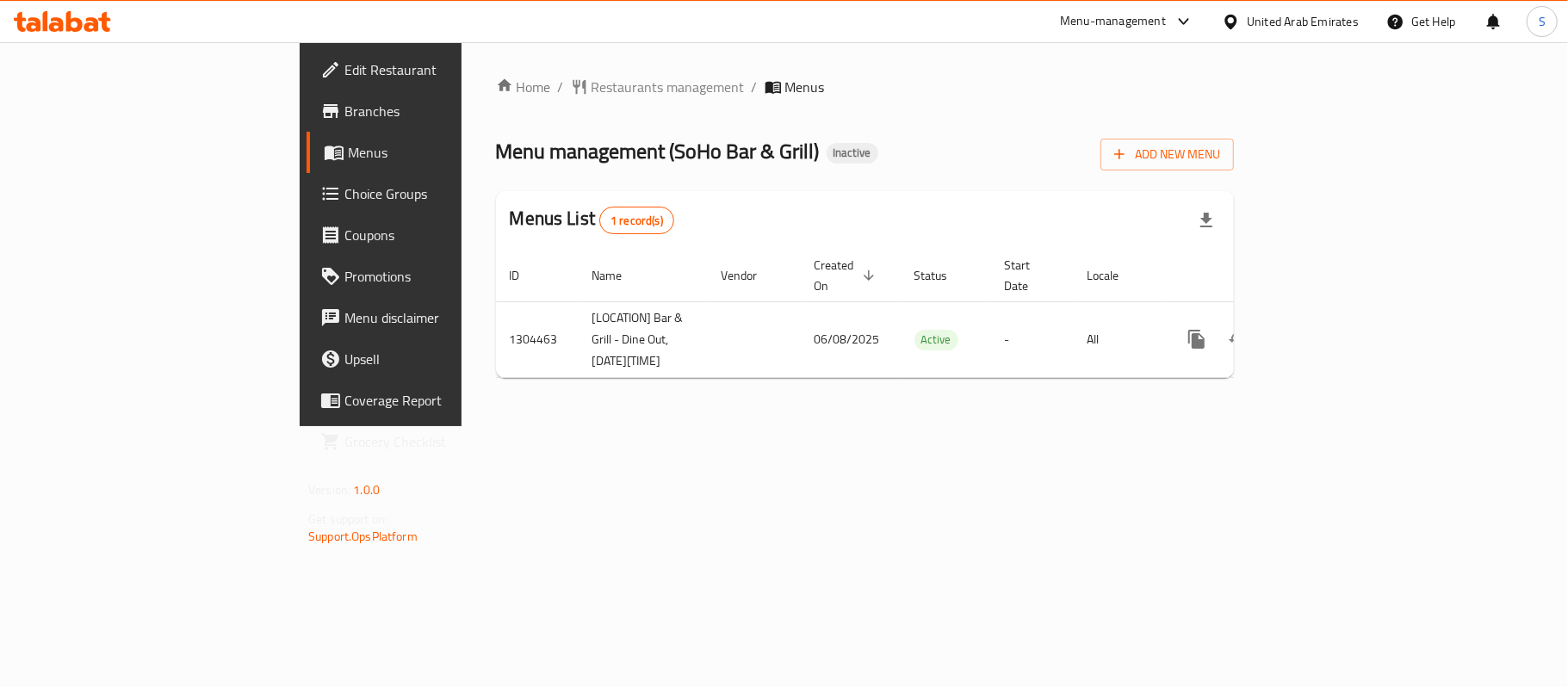 click on "Menus" at bounding box center [448, 152] 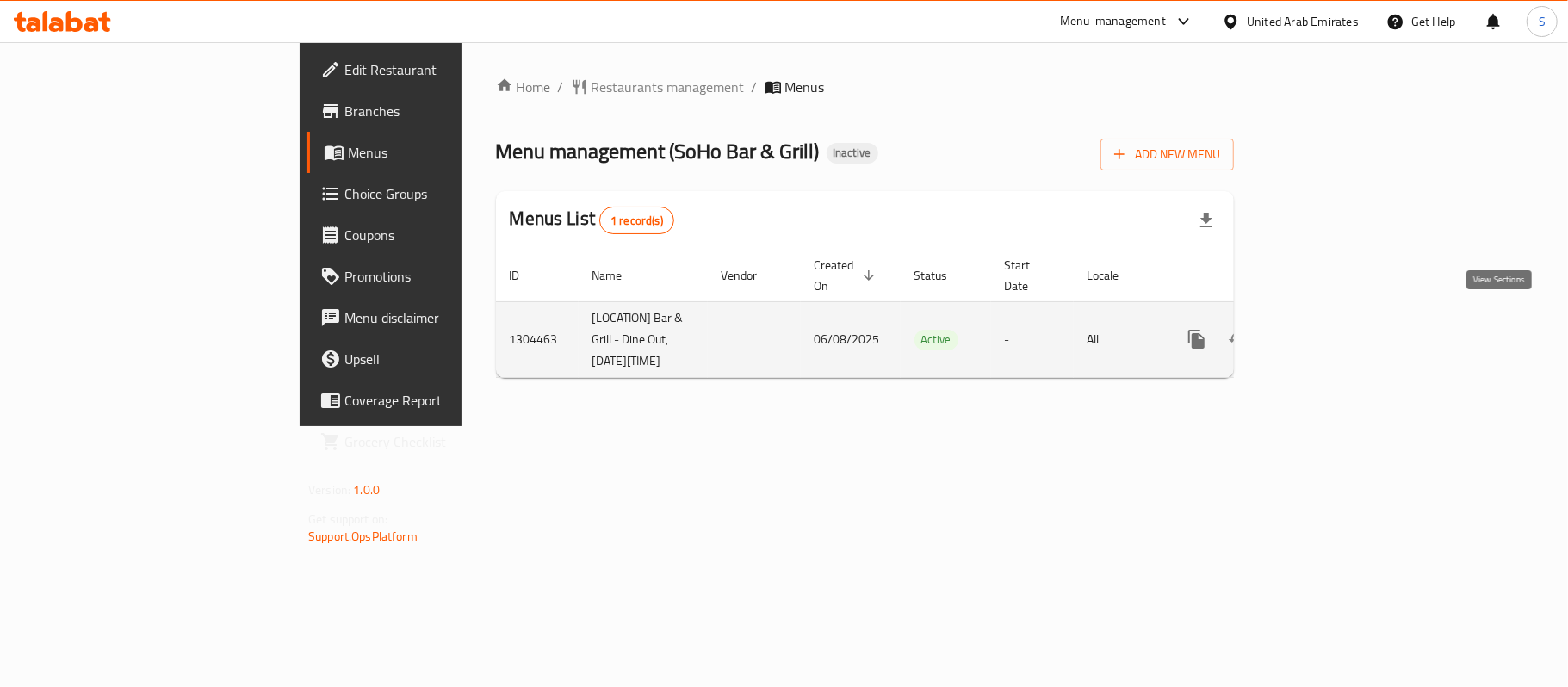 click at bounding box center [1321, 339] 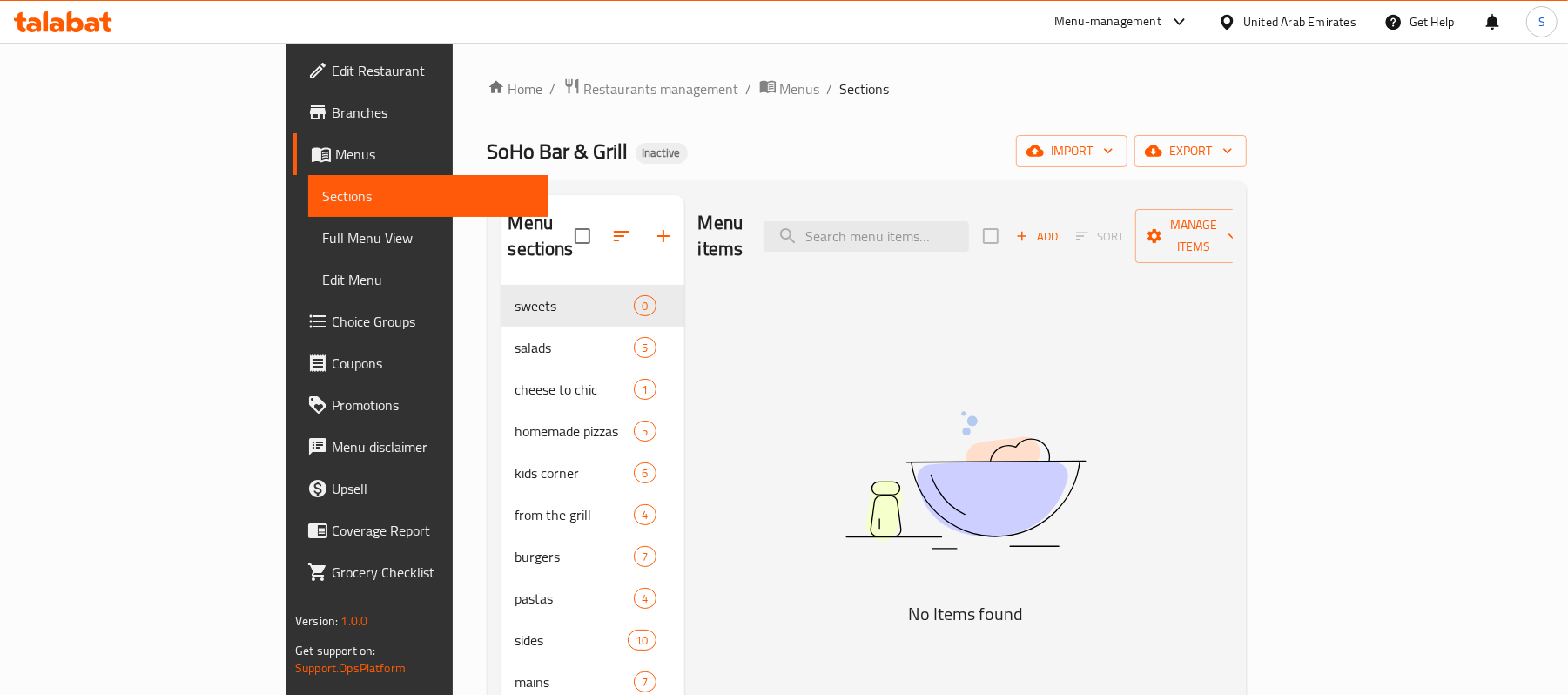 click on "Full Menu View" at bounding box center (428, 238) 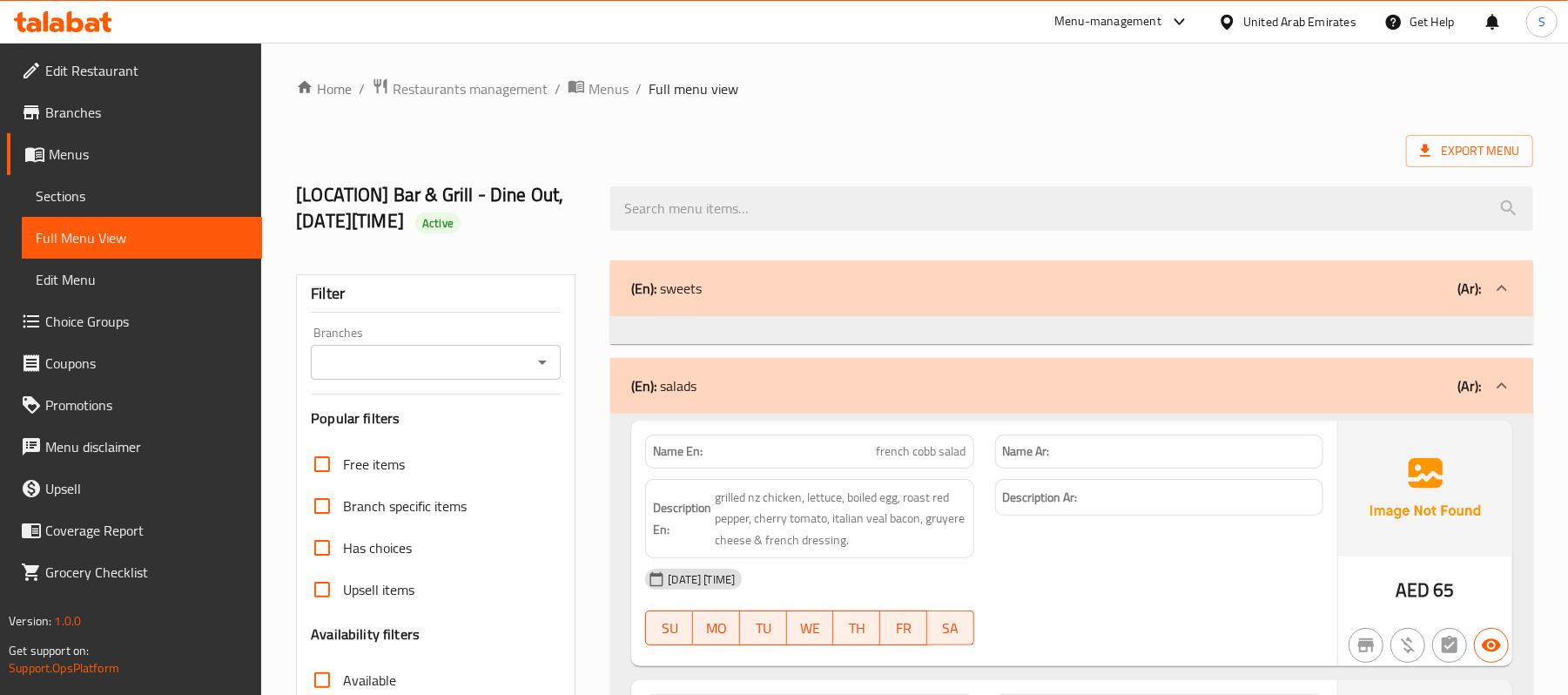 click on "Menus" at bounding box center (148, 154) 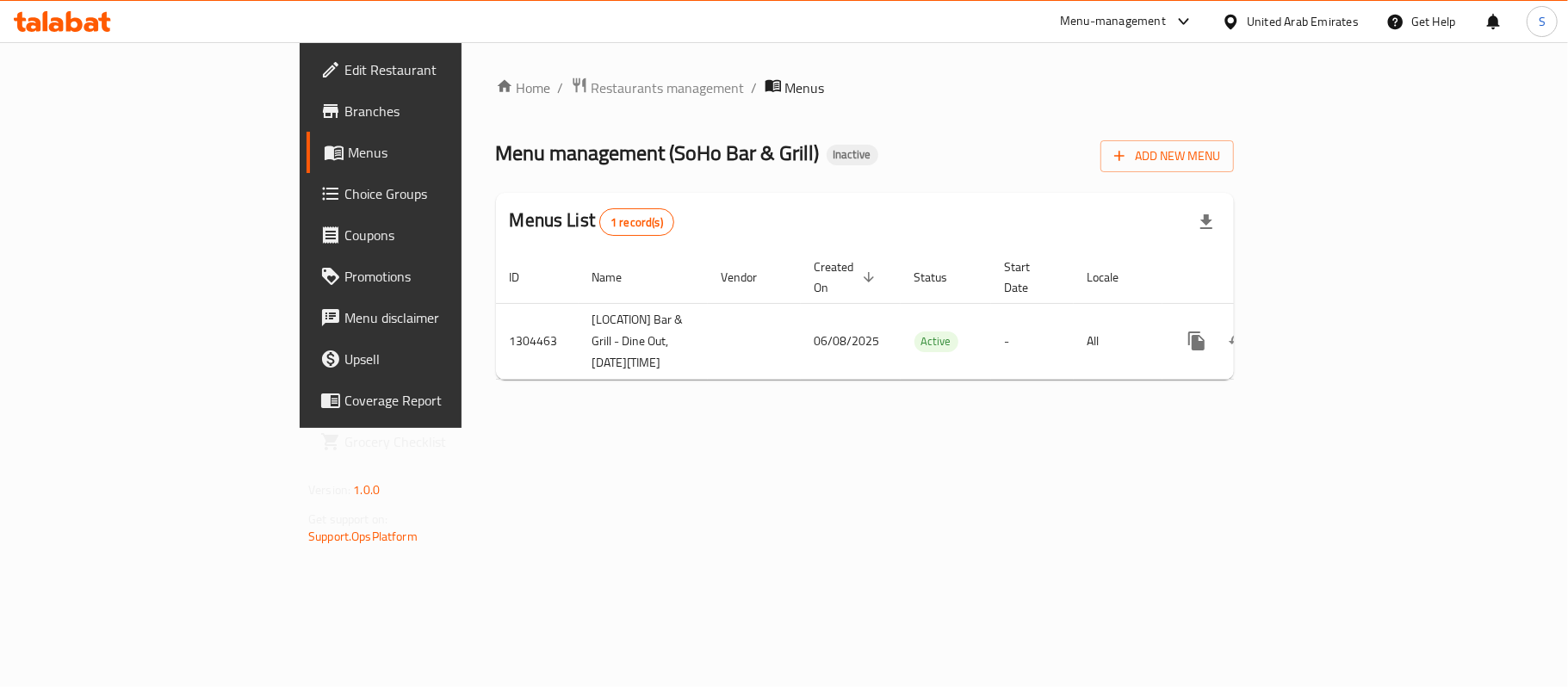 click on "Branches" at bounding box center (446, 111) 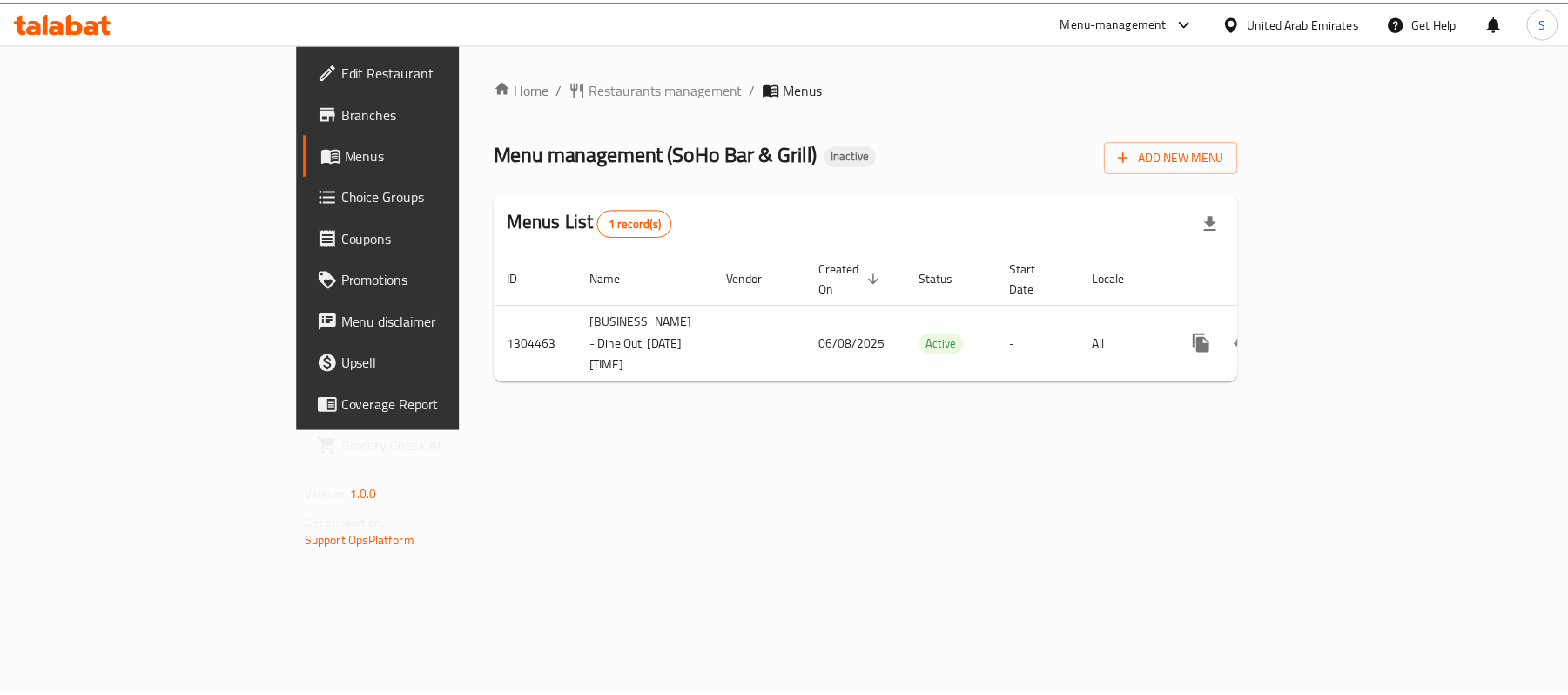 scroll, scrollTop: 0, scrollLeft: 0, axis: both 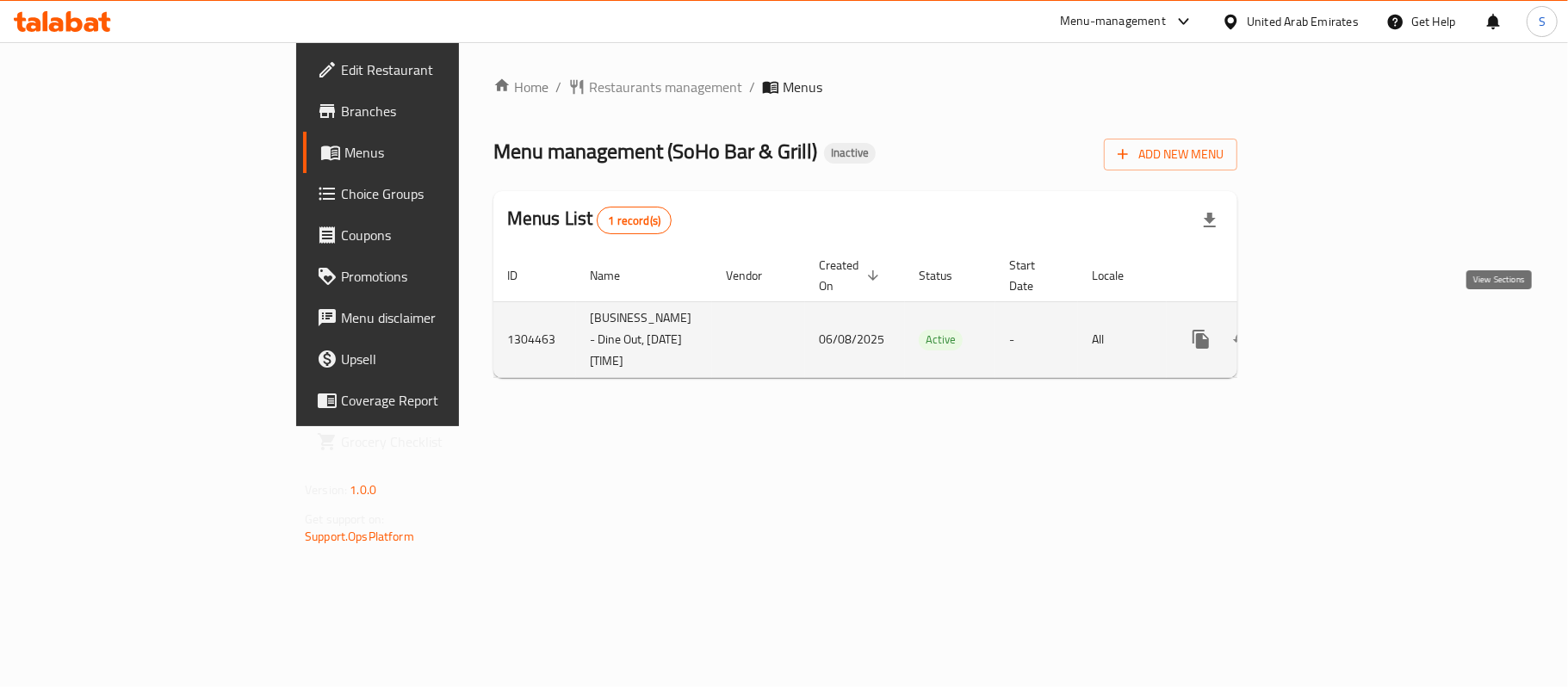 click at bounding box center (1325, 339) 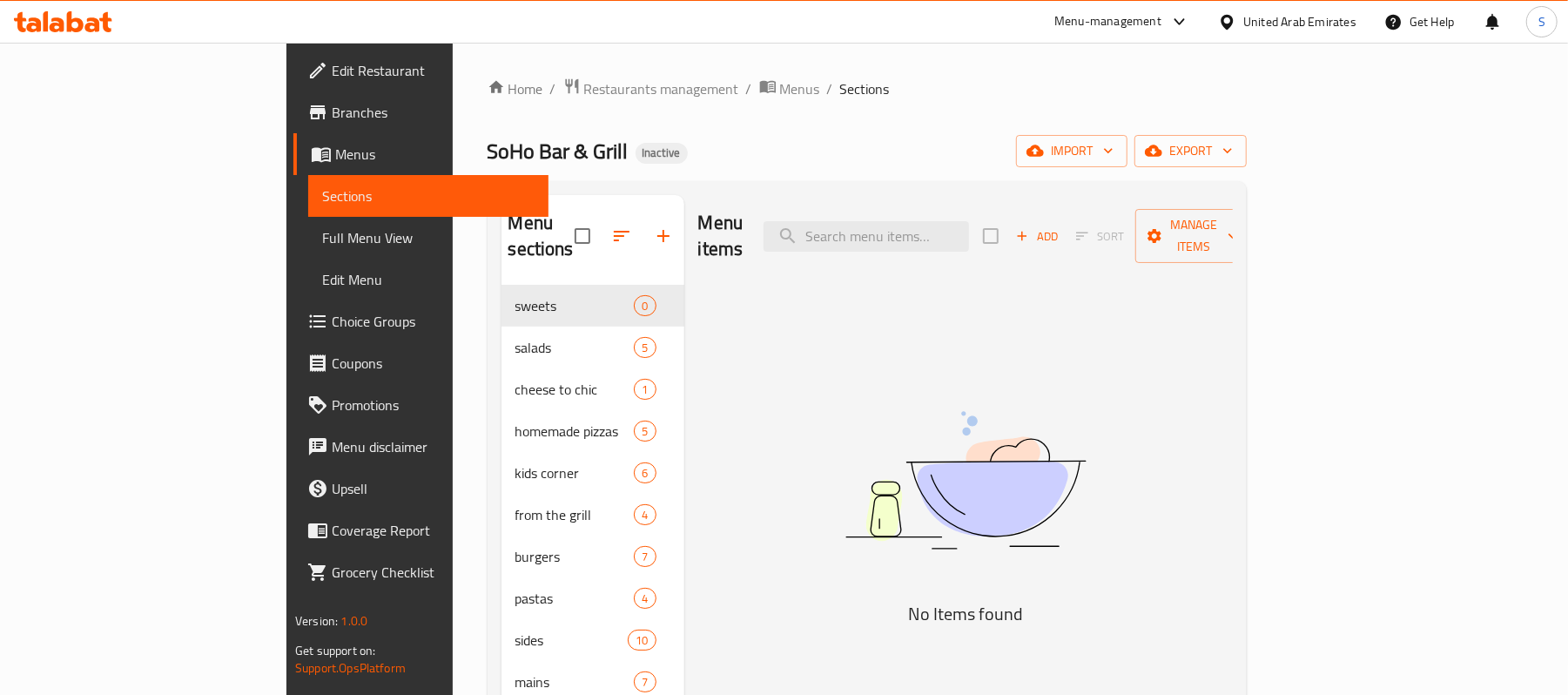 click on "Full Menu View" at bounding box center [428, 238] 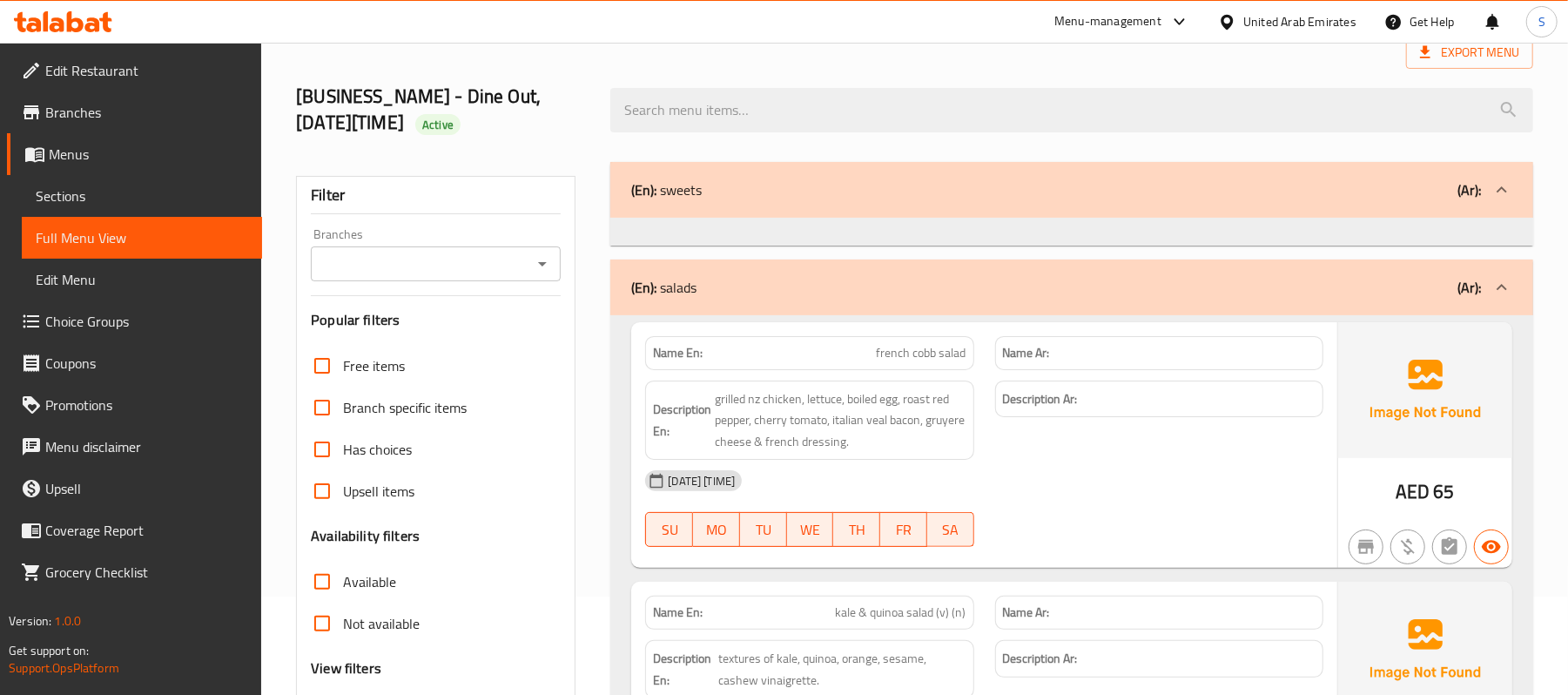 scroll, scrollTop: 232, scrollLeft: 0, axis: vertical 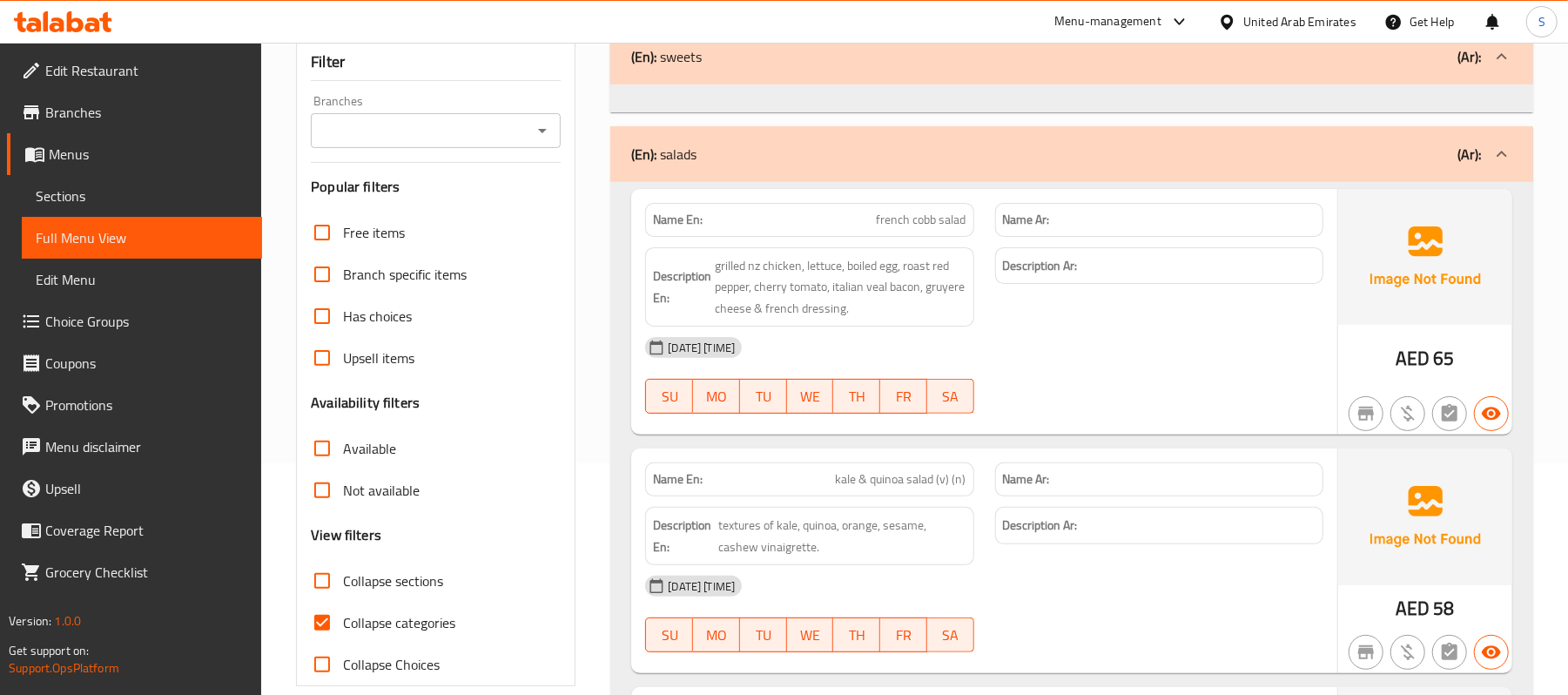 drag, startPoint x: 315, startPoint y: 621, endPoint x: 319, endPoint y: 589, distance: 32.249031 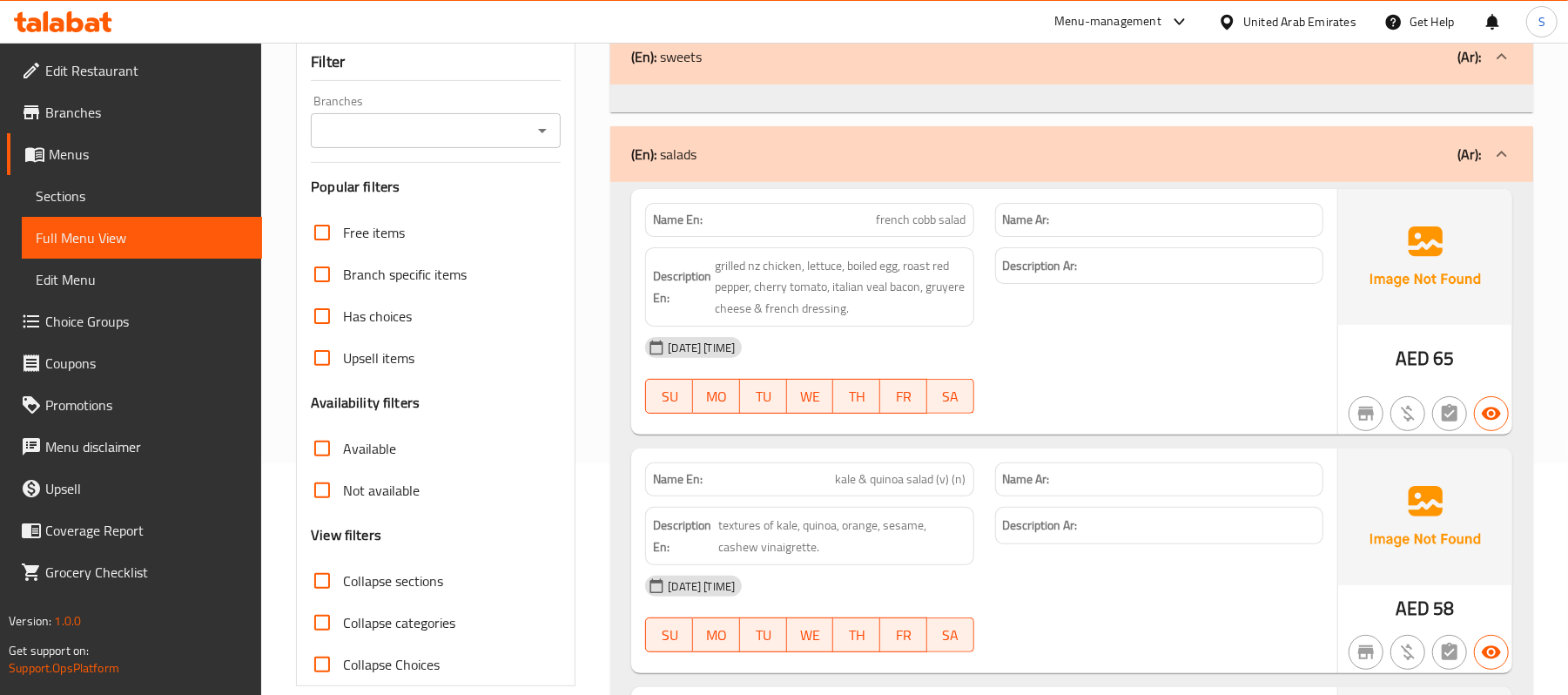 click on "Collapse sections" at bounding box center (322, 581) 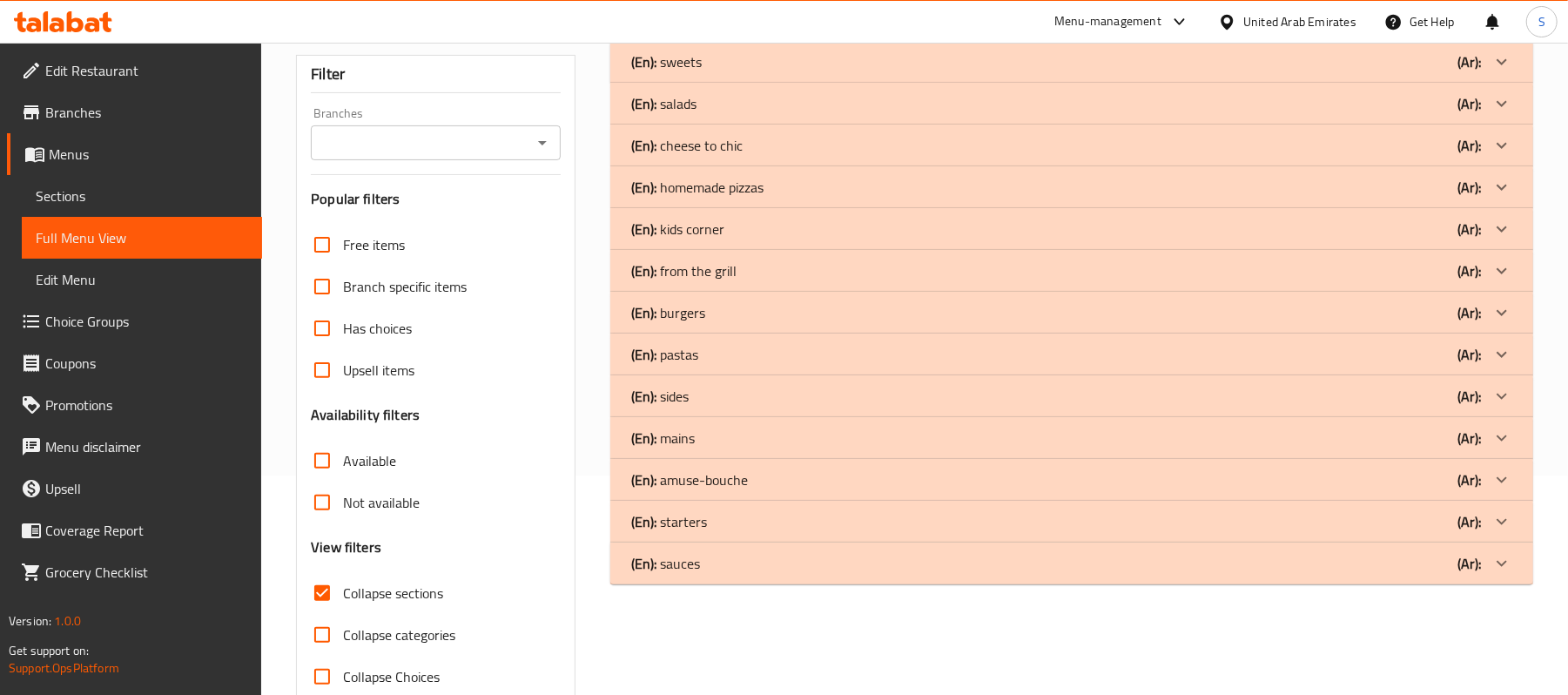 scroll, scrollTop: 259, scrollLeft: 0, axis: vertical 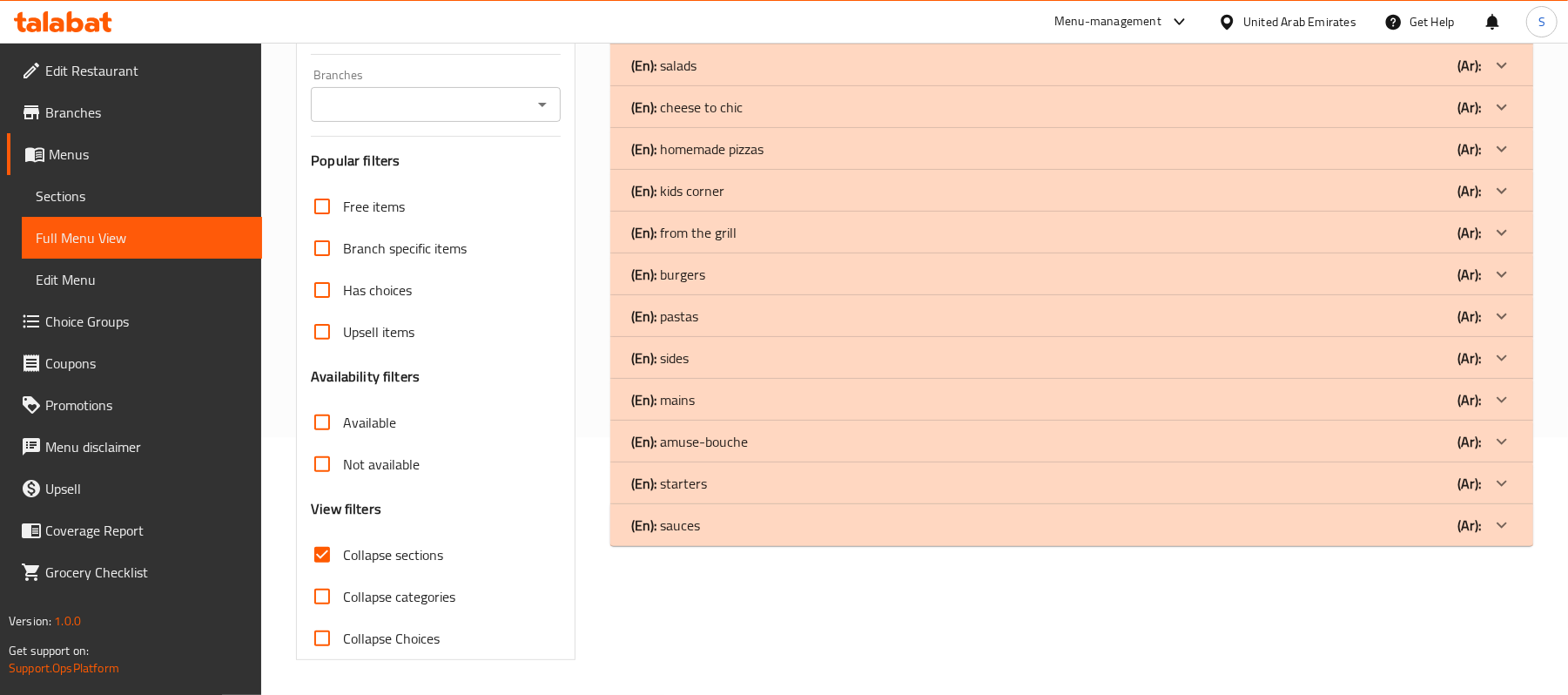 click on "(En):   amuse-bouche" at bounding box center [666, 24] 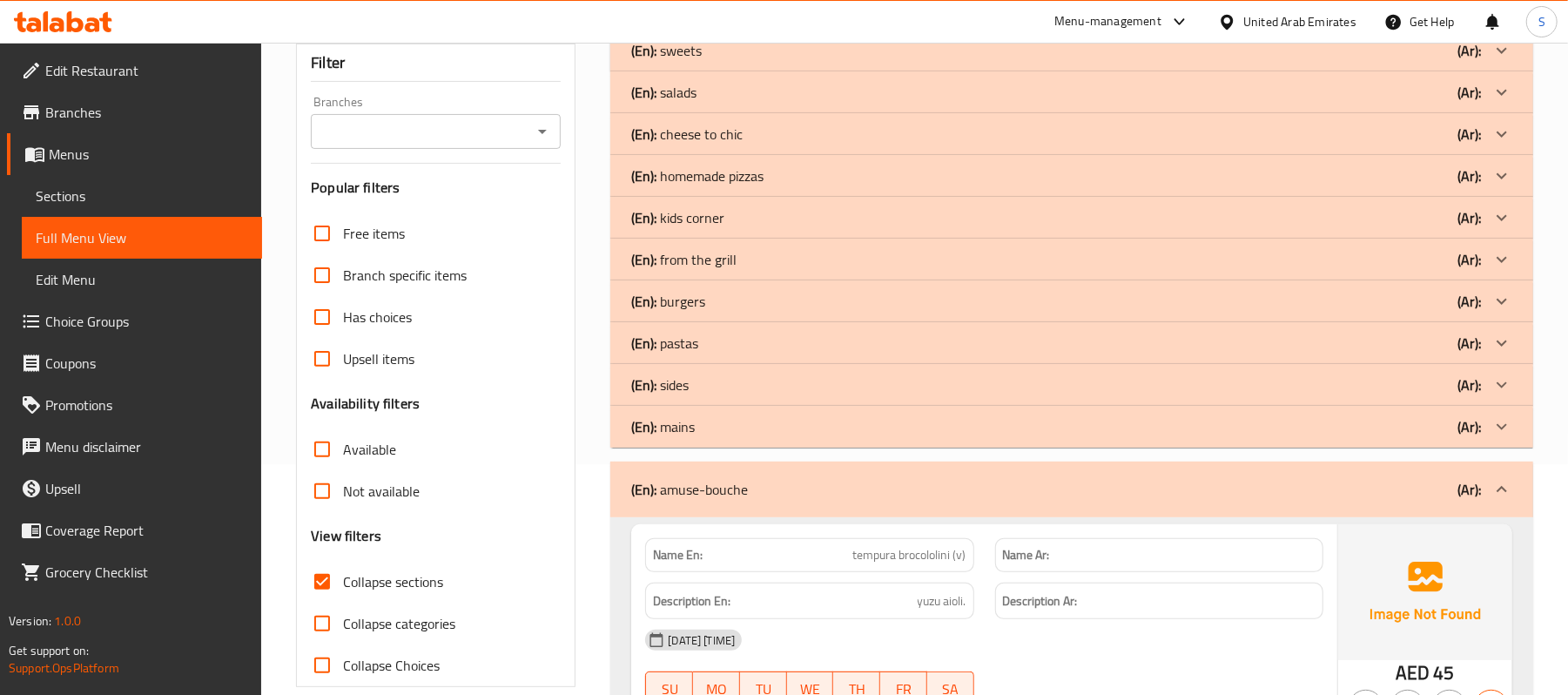 scroll, scrollTop: 259, scrollLeft: 0, axis: vertical 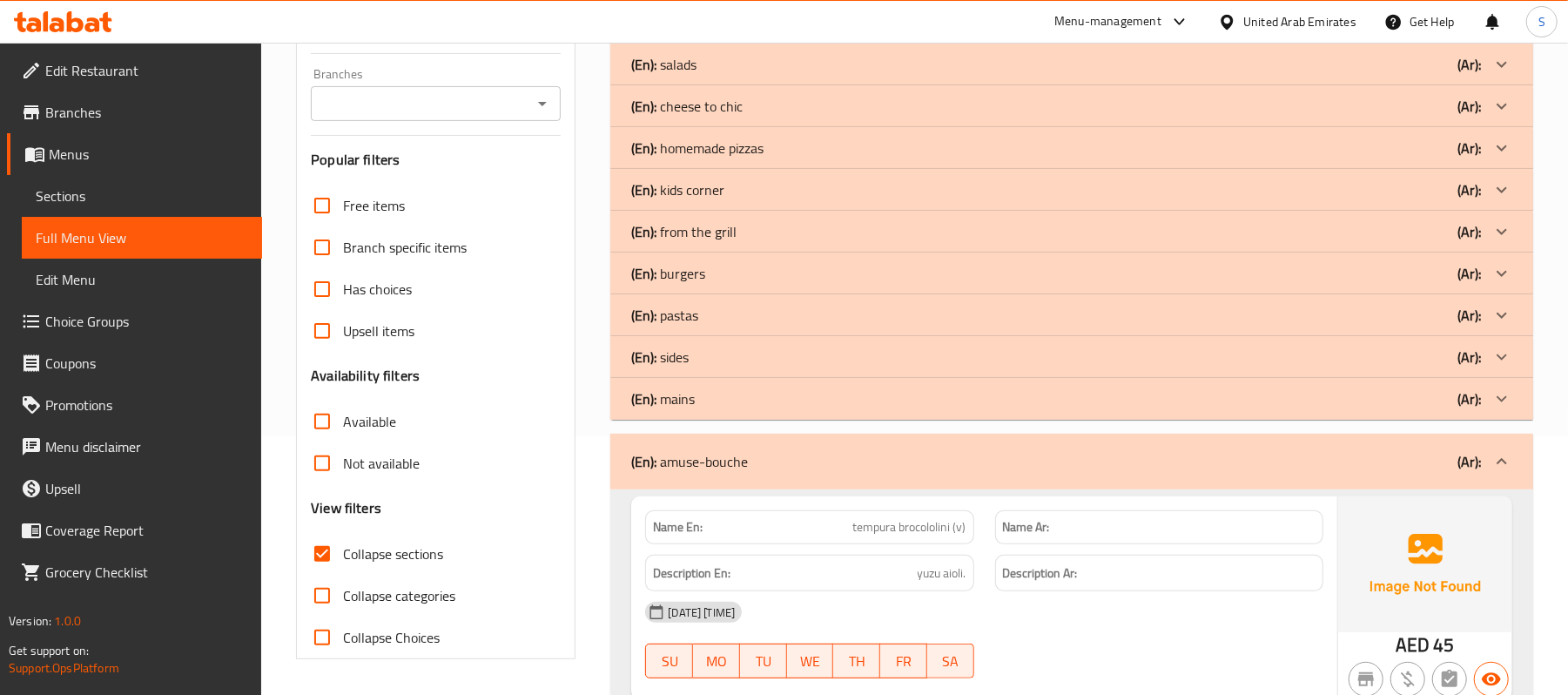 click on "(En):   mains (Ar):" at bounding box center [1072, 23] 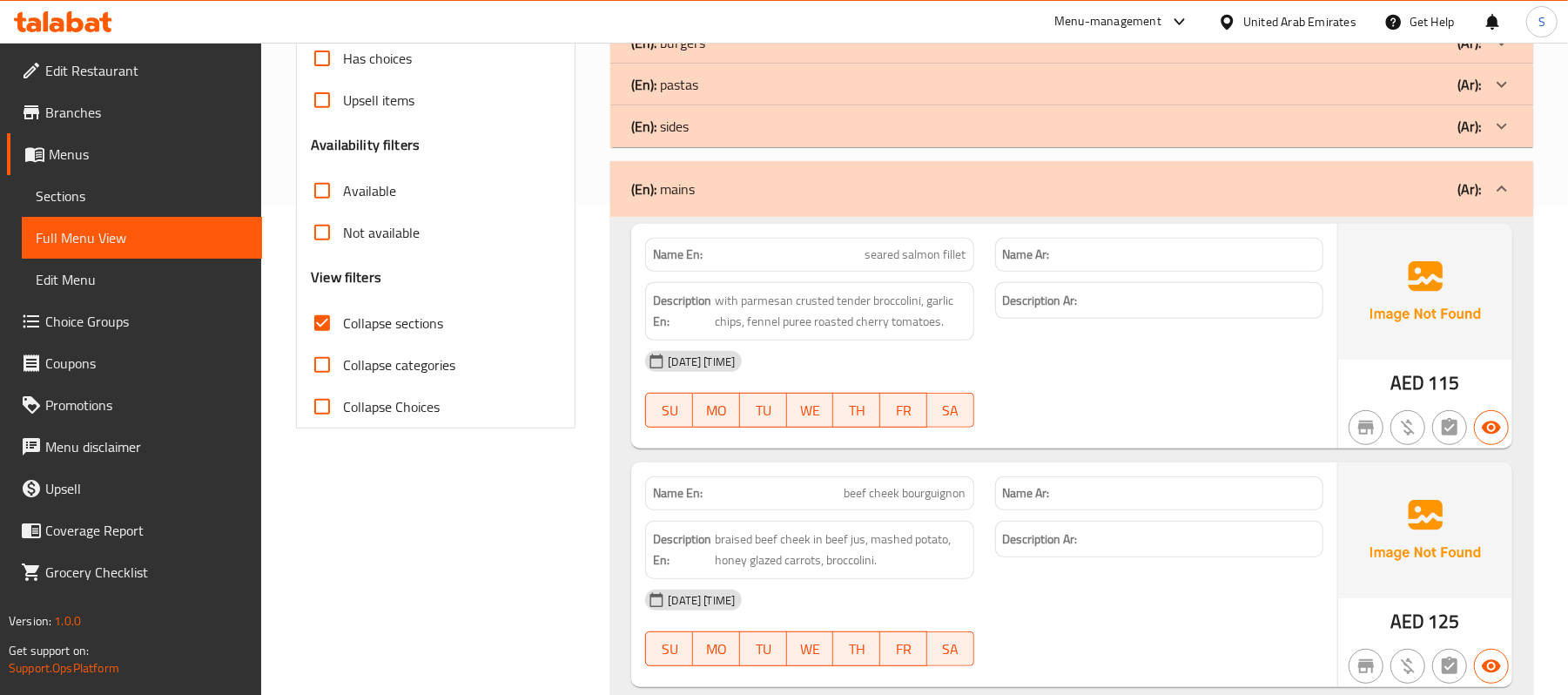 scroll, scrollTop: 491, scrollLeft: 0, axis: vertical 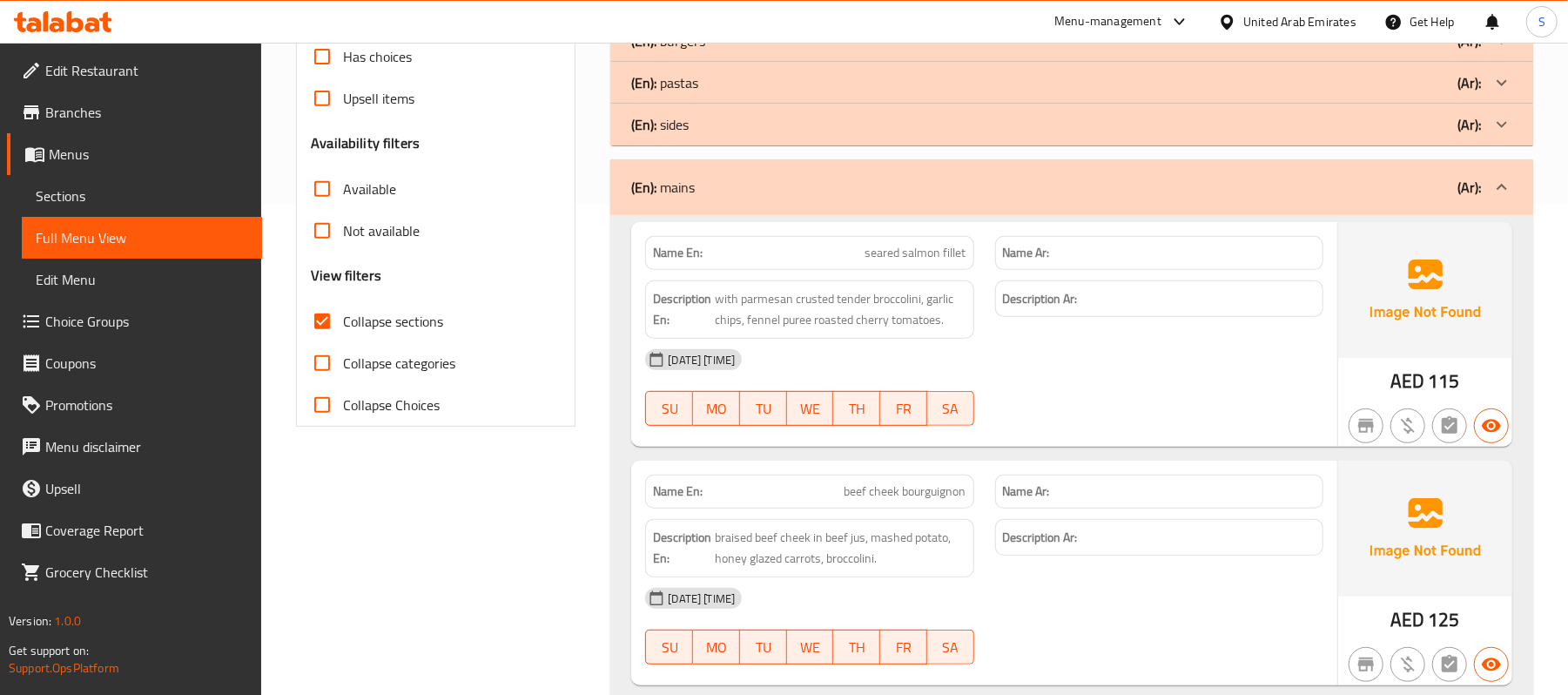 click on "Collapse sections" at bounding box center [322, 321] 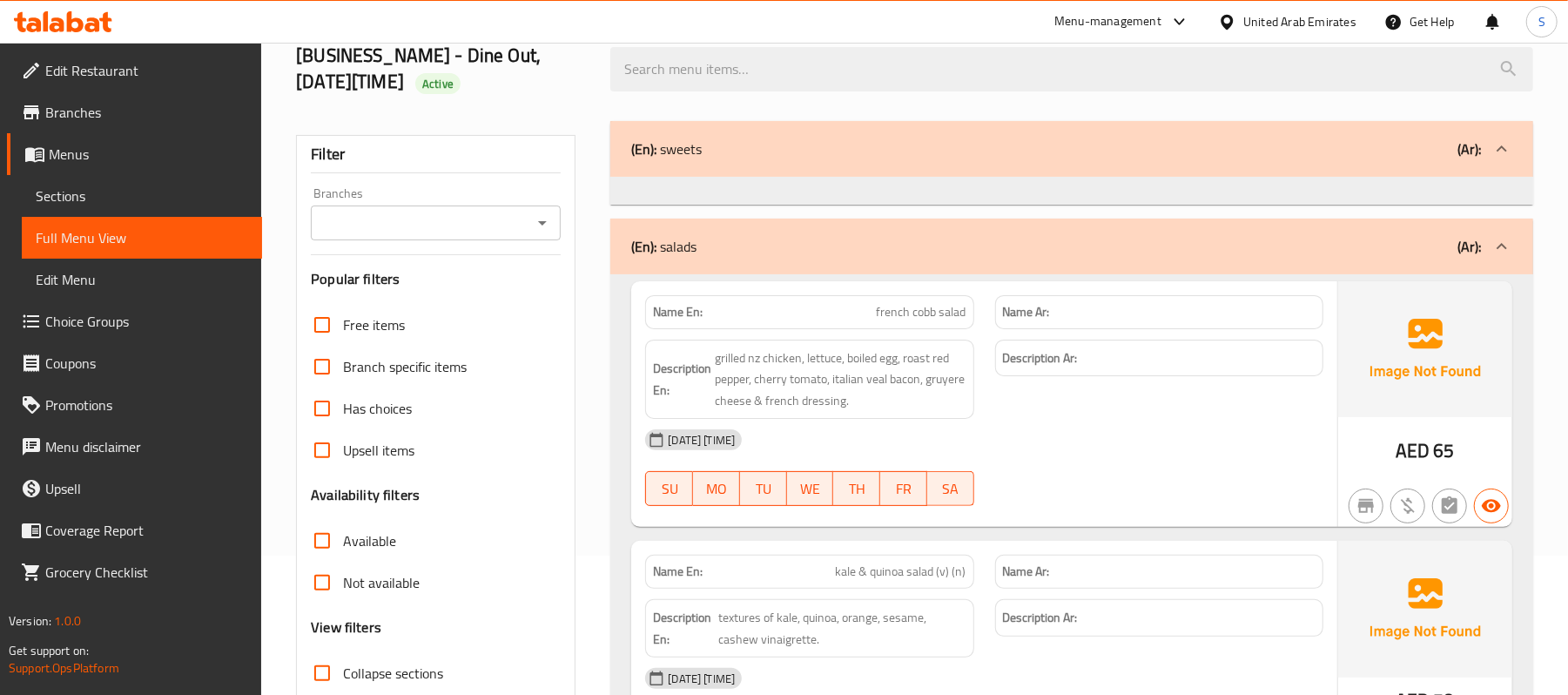scroll, scrollTop: 348, scrollLeft: 0, axis: vertical 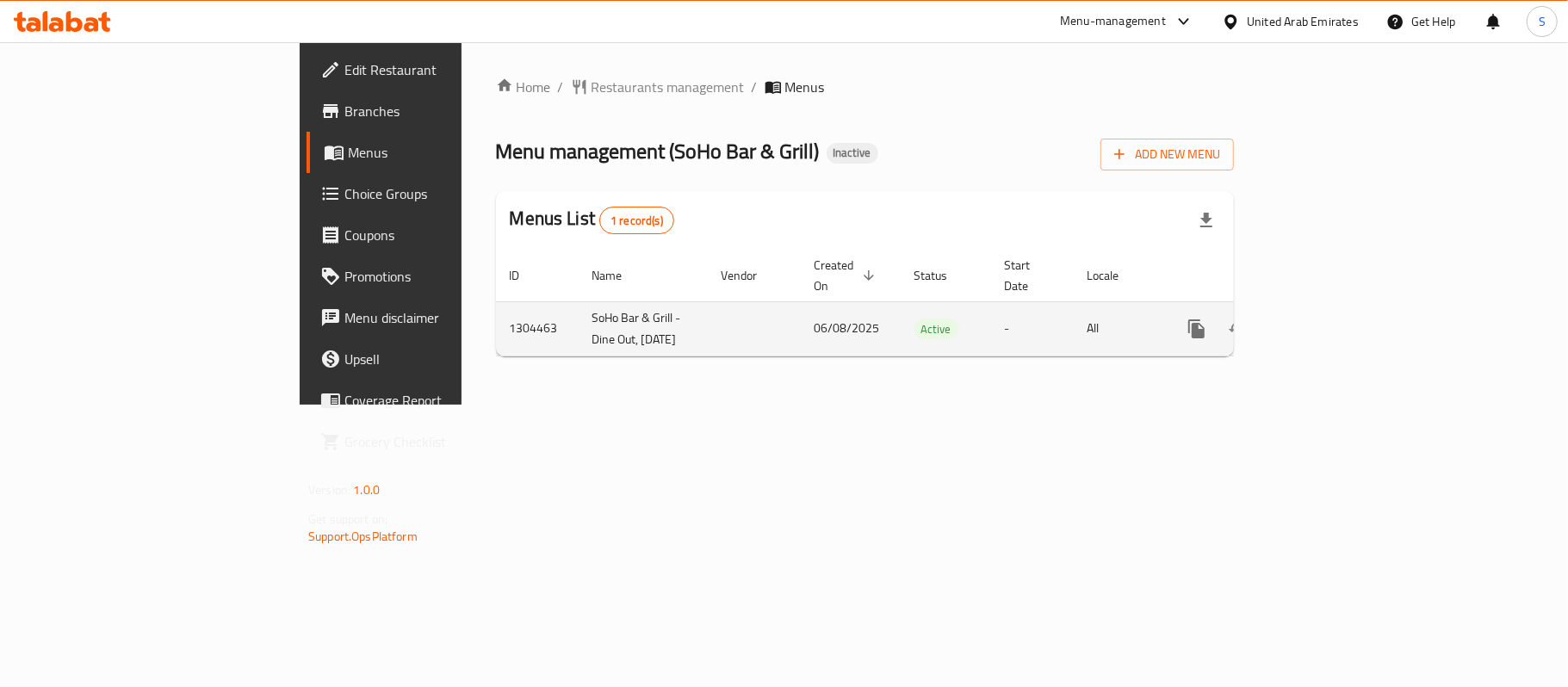 click 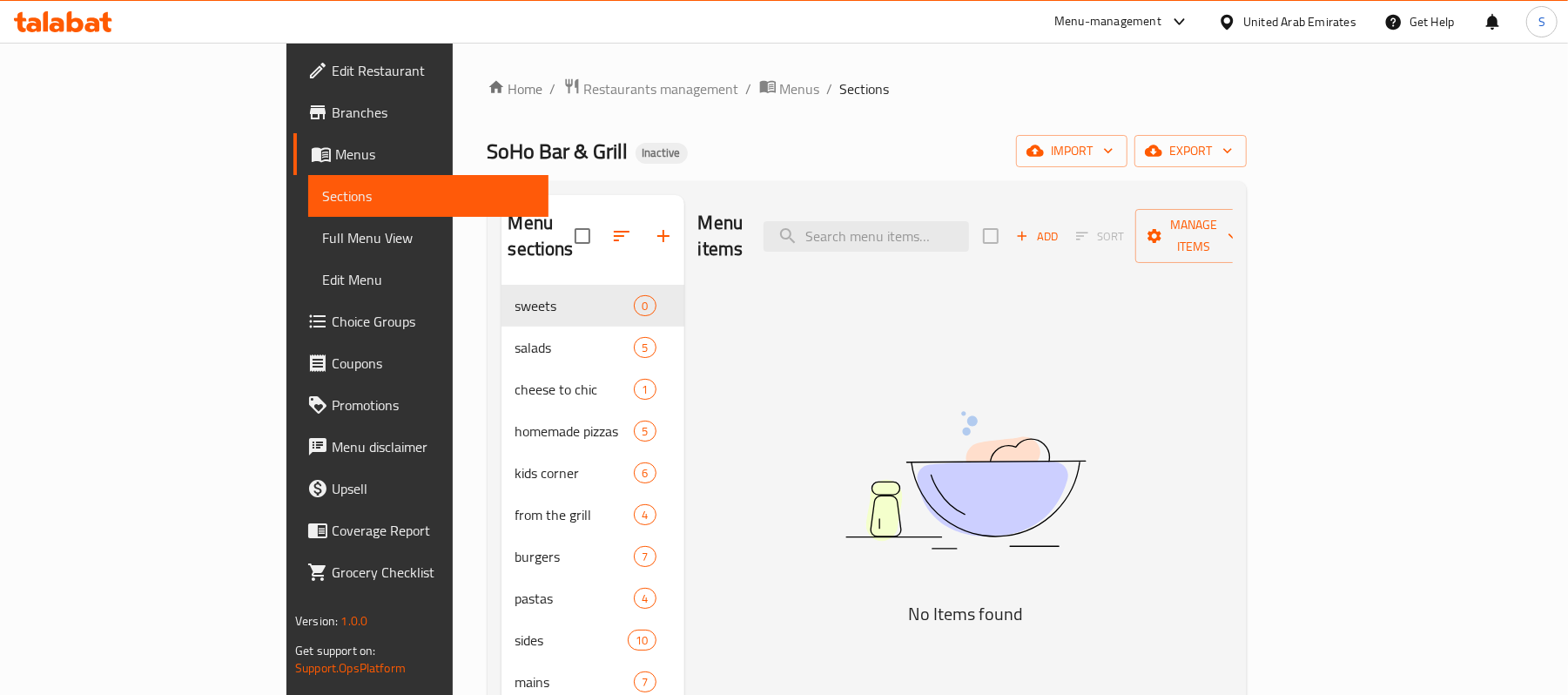 click 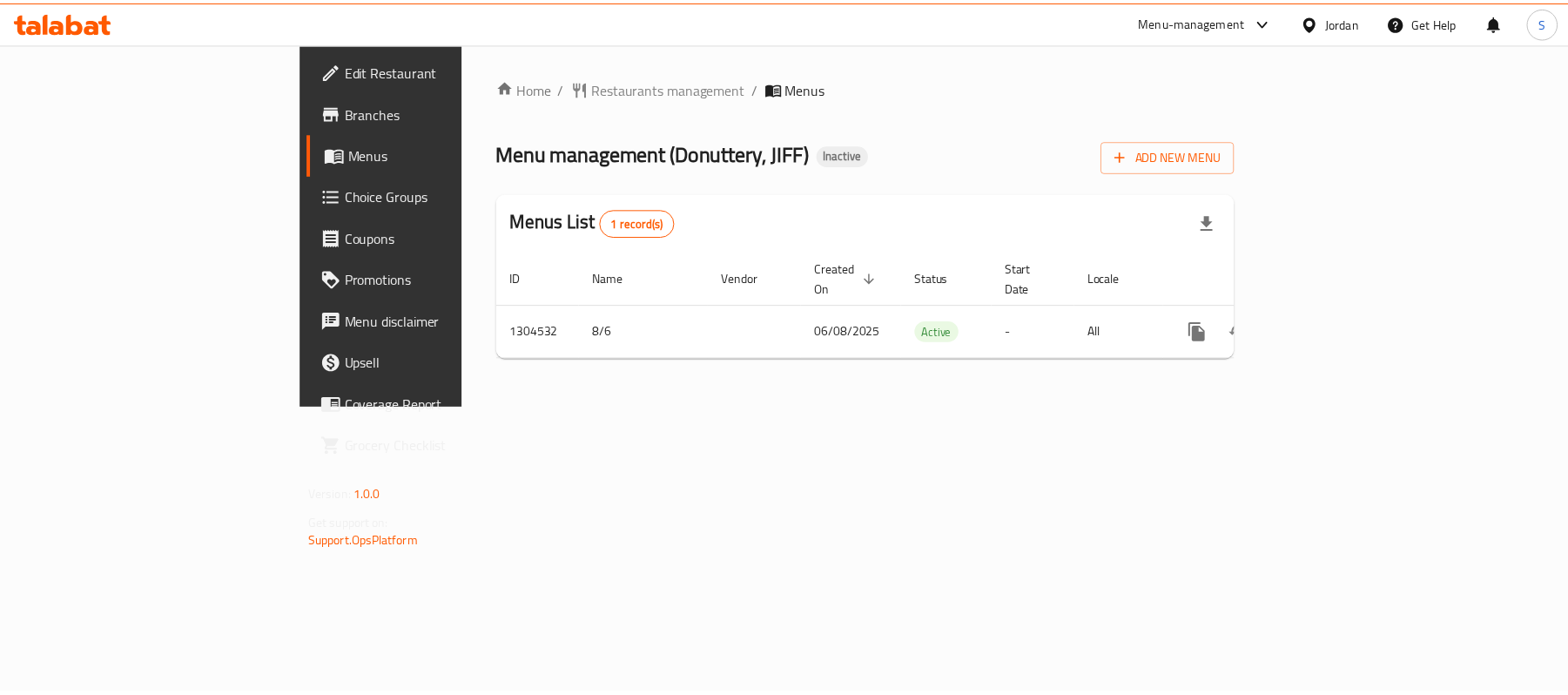 scroll, scrollTop: 0, scrollLeft: 0, axis: both 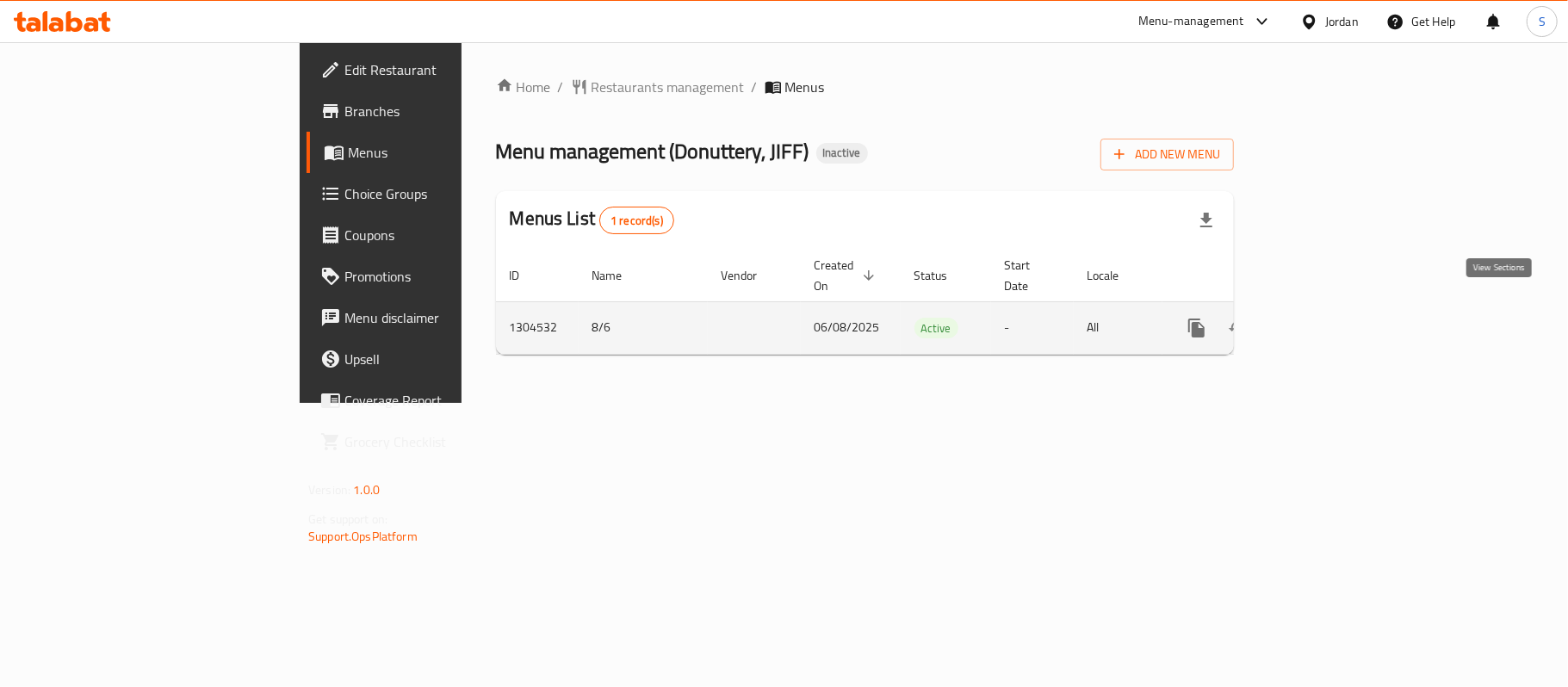 click at bounding box center (1321, 328) 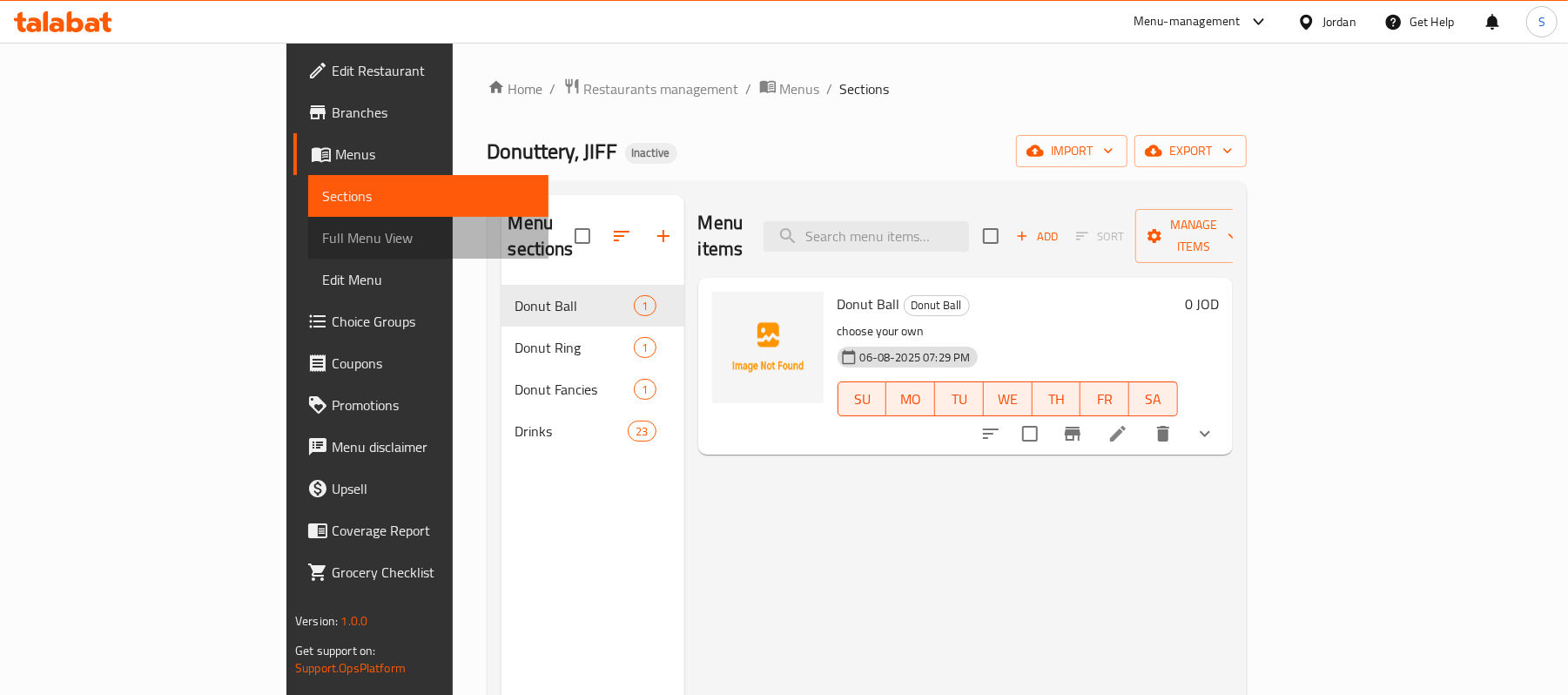 click on "Full Menu View" at bounding box center (428, 238) 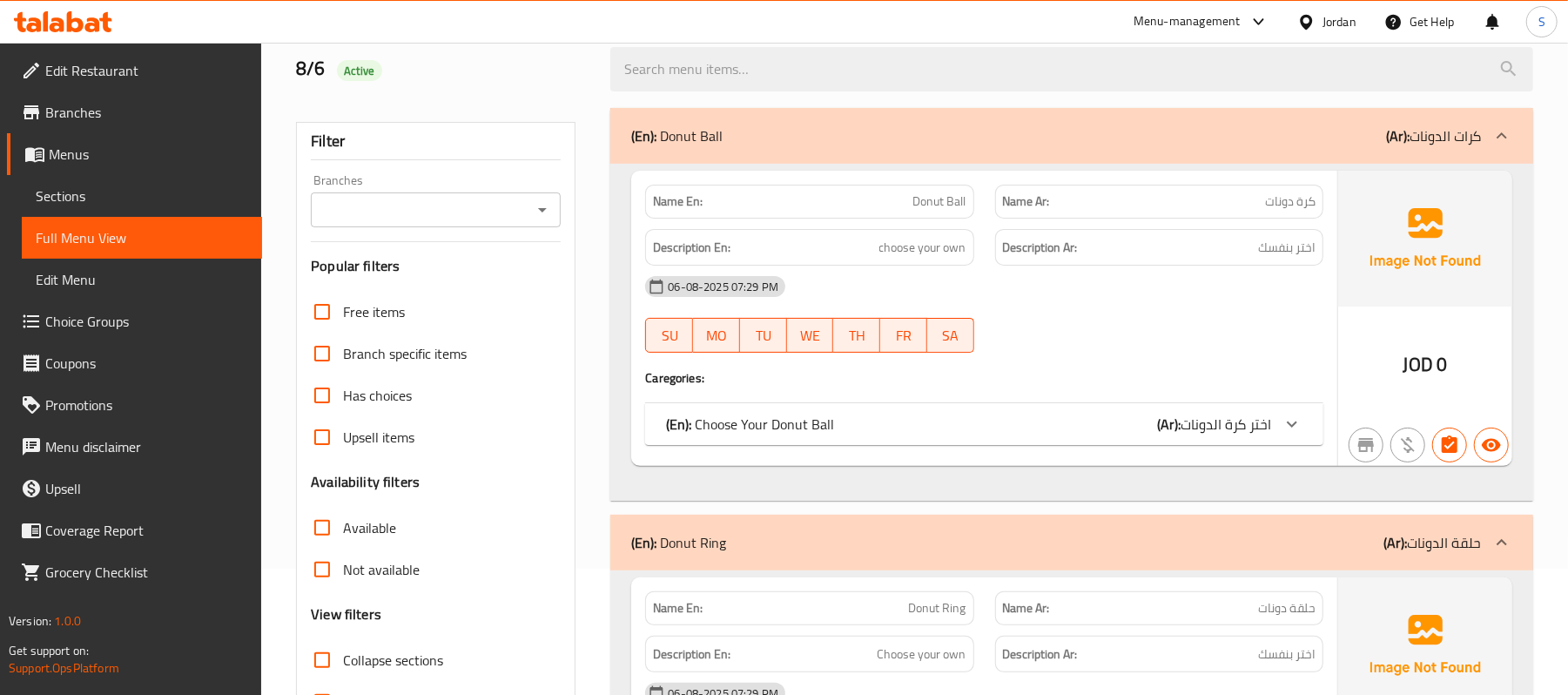 scroll, scrollTop: 348, scrollLeft: 0, axis: vertical 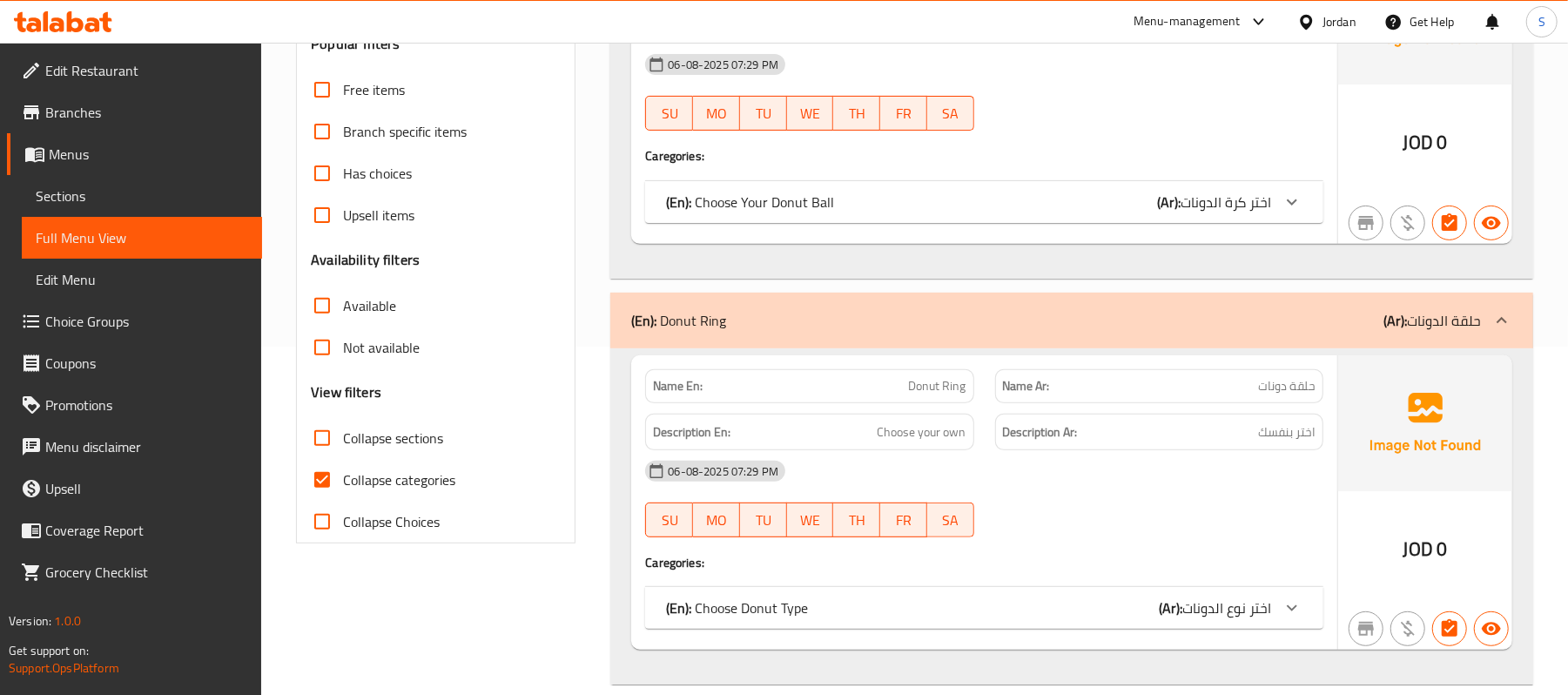 click on "Collapse categories" at bounding box center [322, 480] 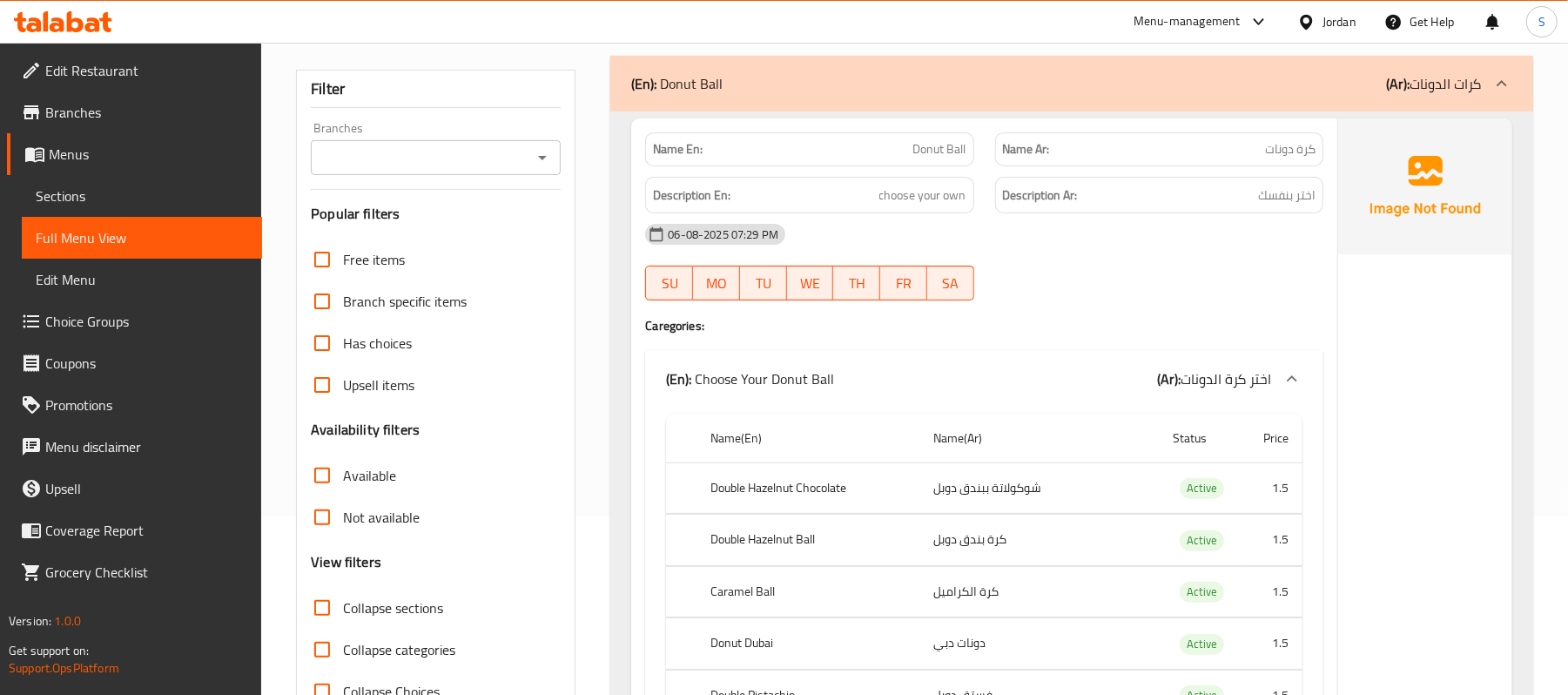 scroll, scrollTop: 232, scrollLeft: 0, axis: vertical 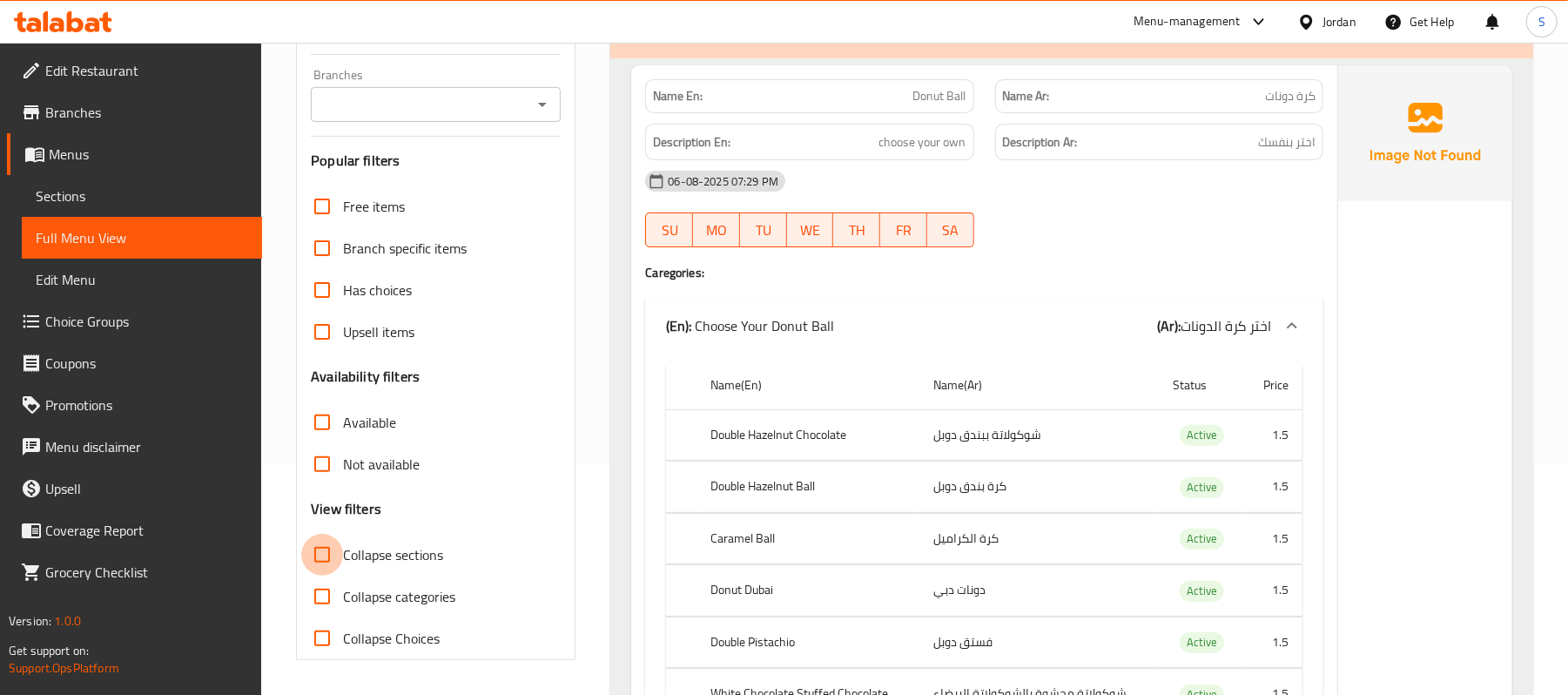 click on "Collapse sections" at bounding box center [322, 555] 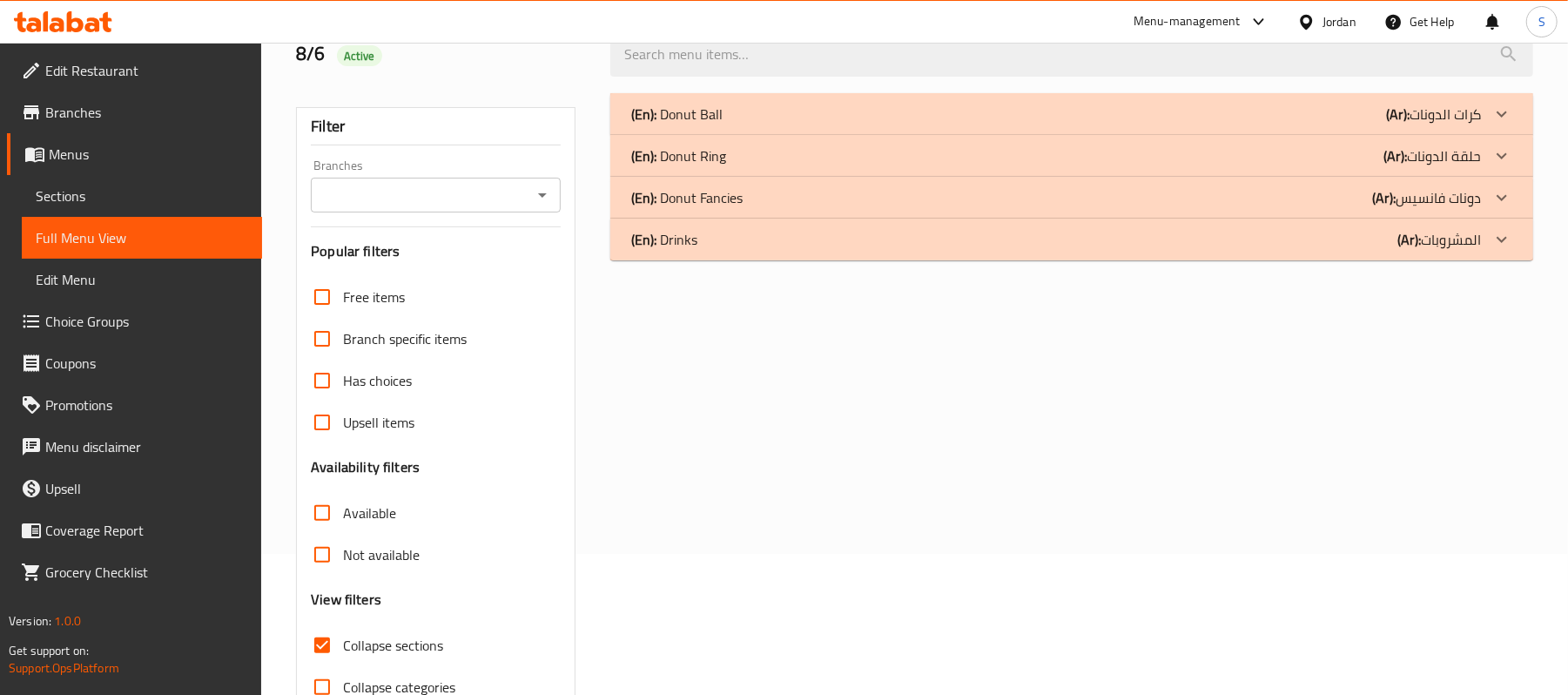 scroll, scrollTop: 0, scrollLeft: 0, axis: both 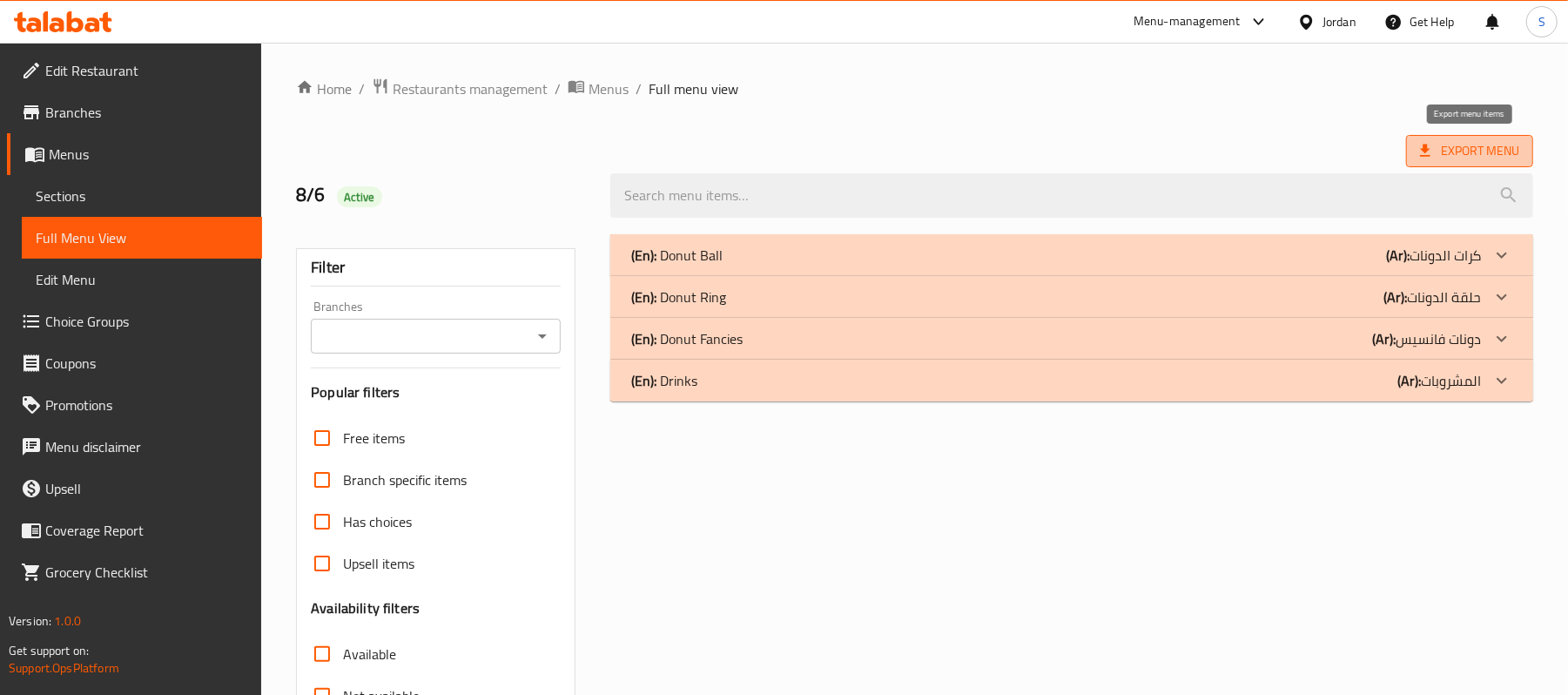 click on "Export Menu" at bounding box center (1470, 151) 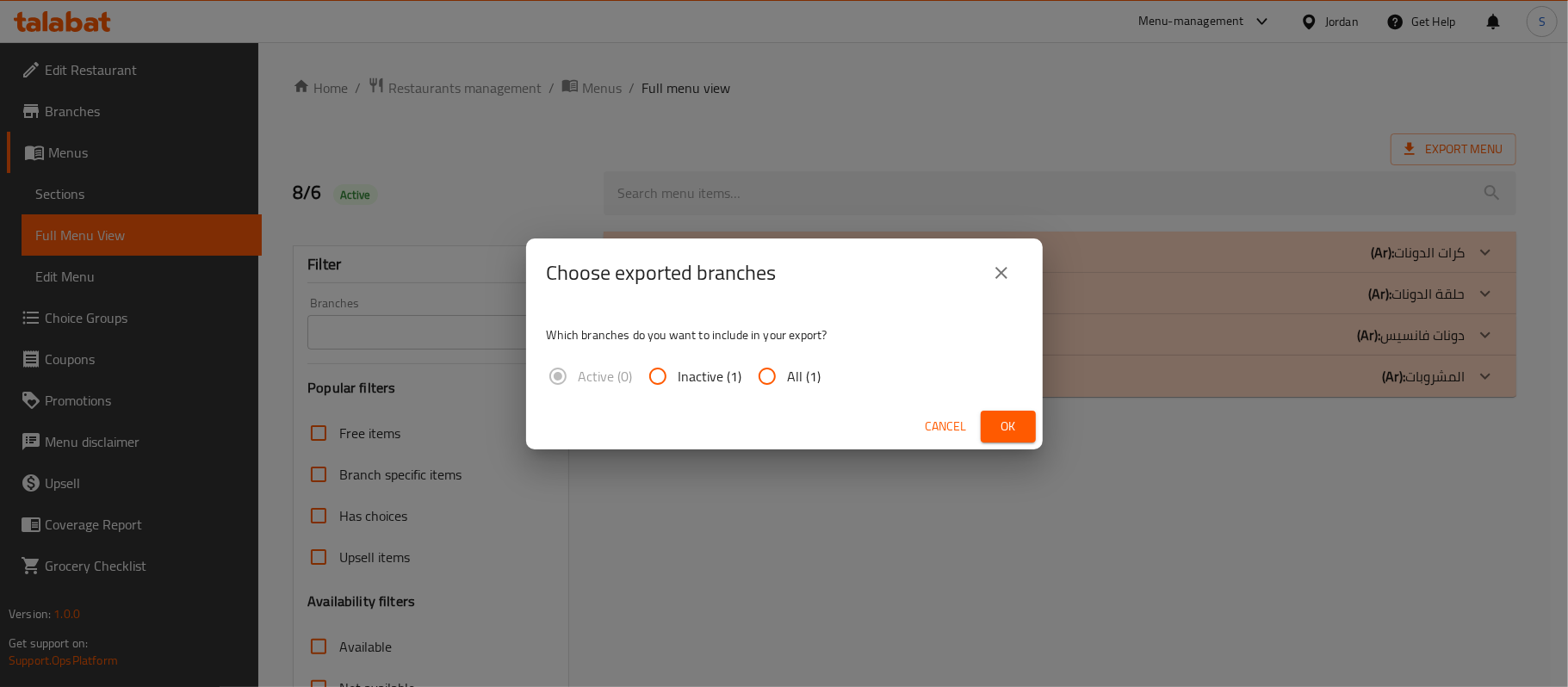 click on "All (1)" at bounding box center (804, 376) 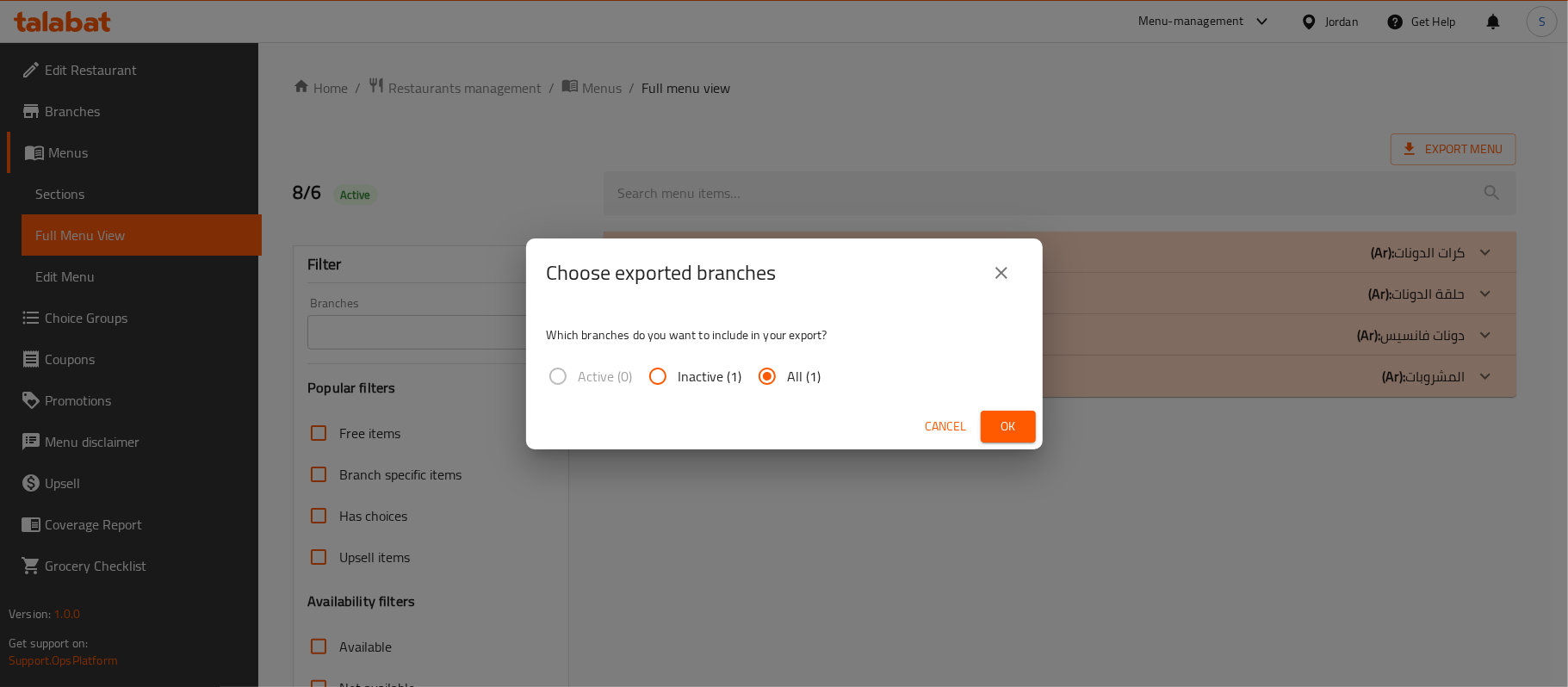 click on "Ok" at bounding box center [1008, 426] 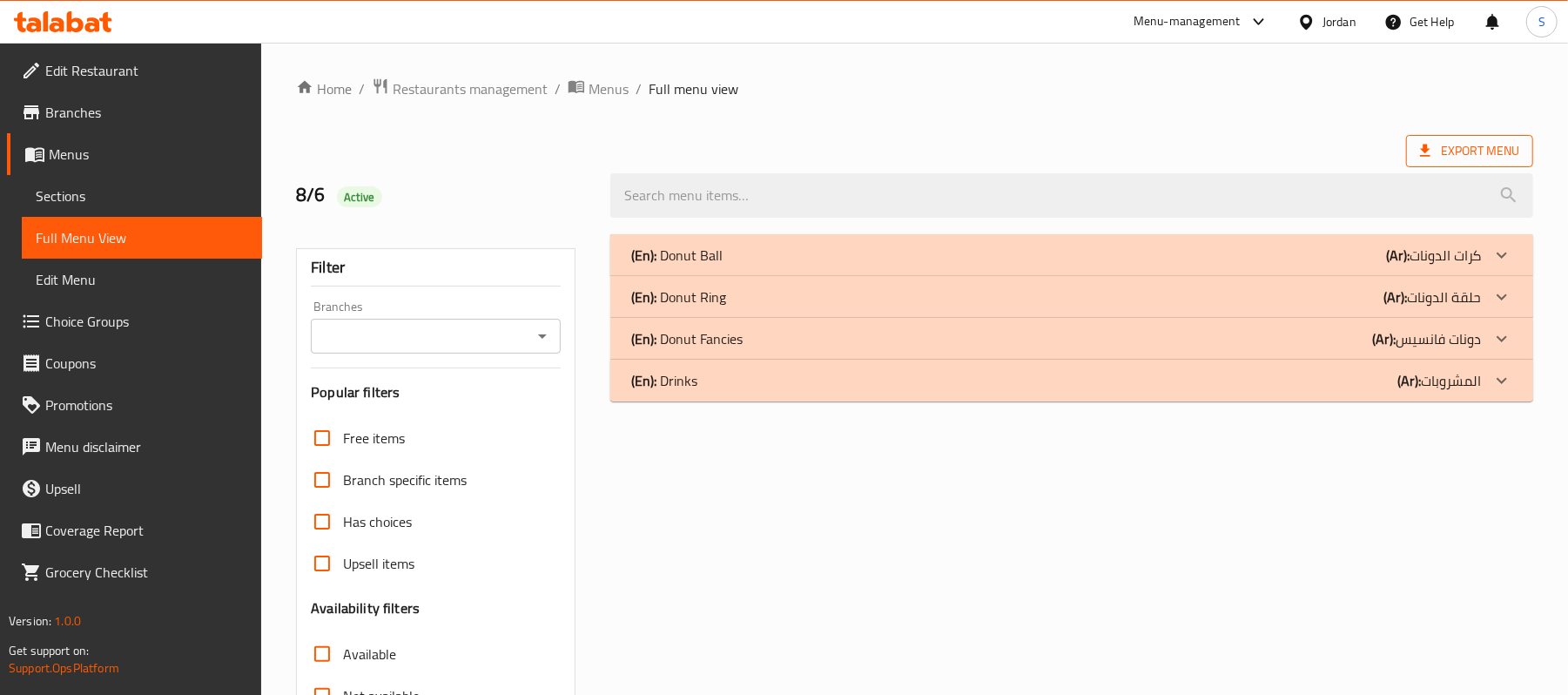 click on "Export Menu" at bounding box center (1470, 151) 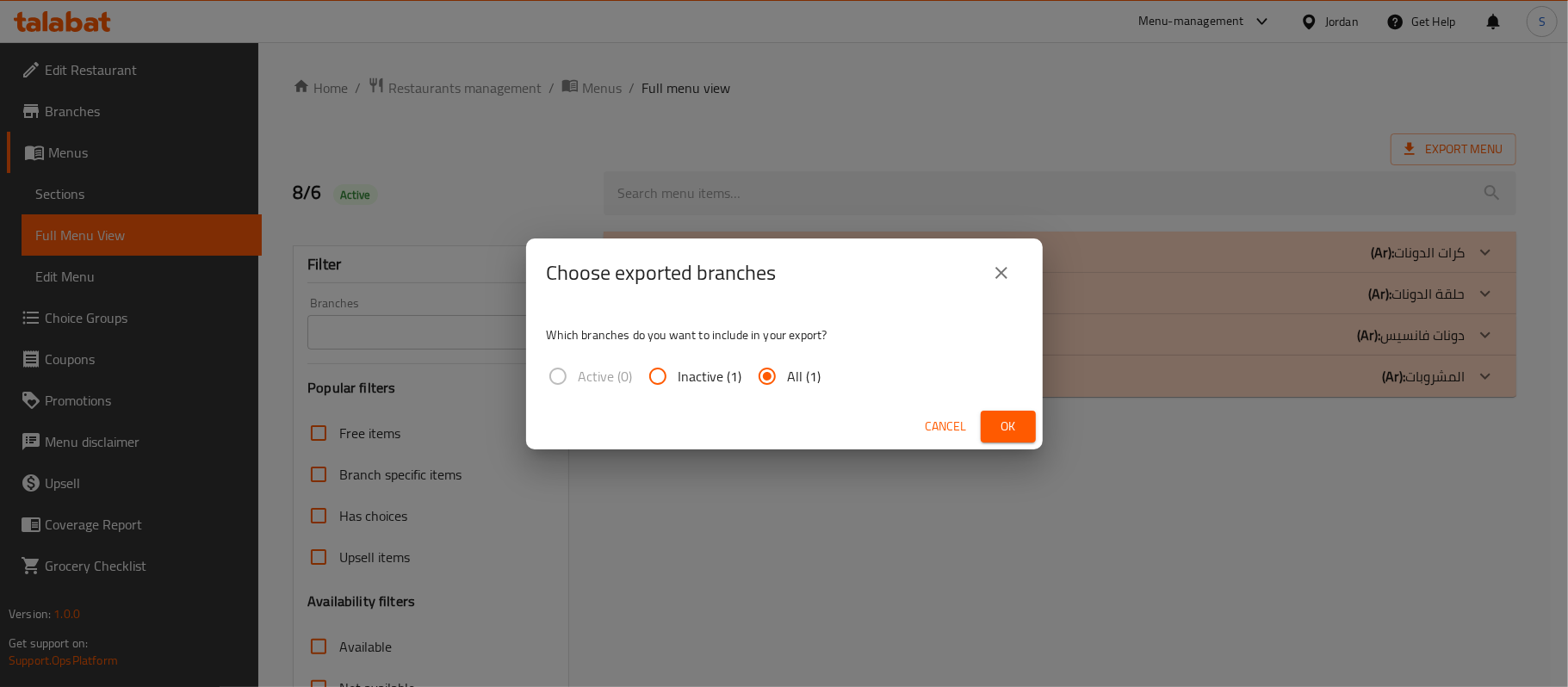 click on "Cancel" at bounding box center (946, 426) 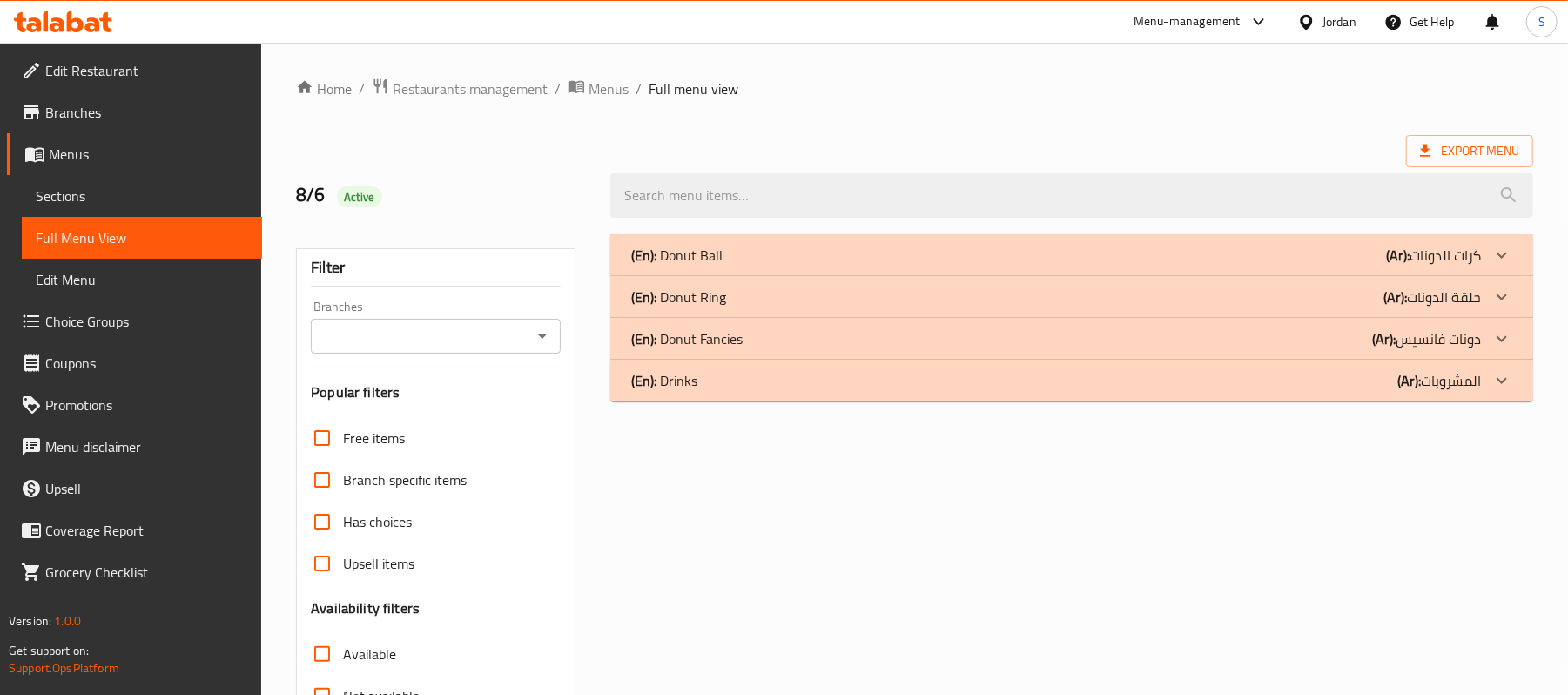 click on "(En):   Donut Ball (Ar): كرات الدونات" at bounding box center [1056, 255] 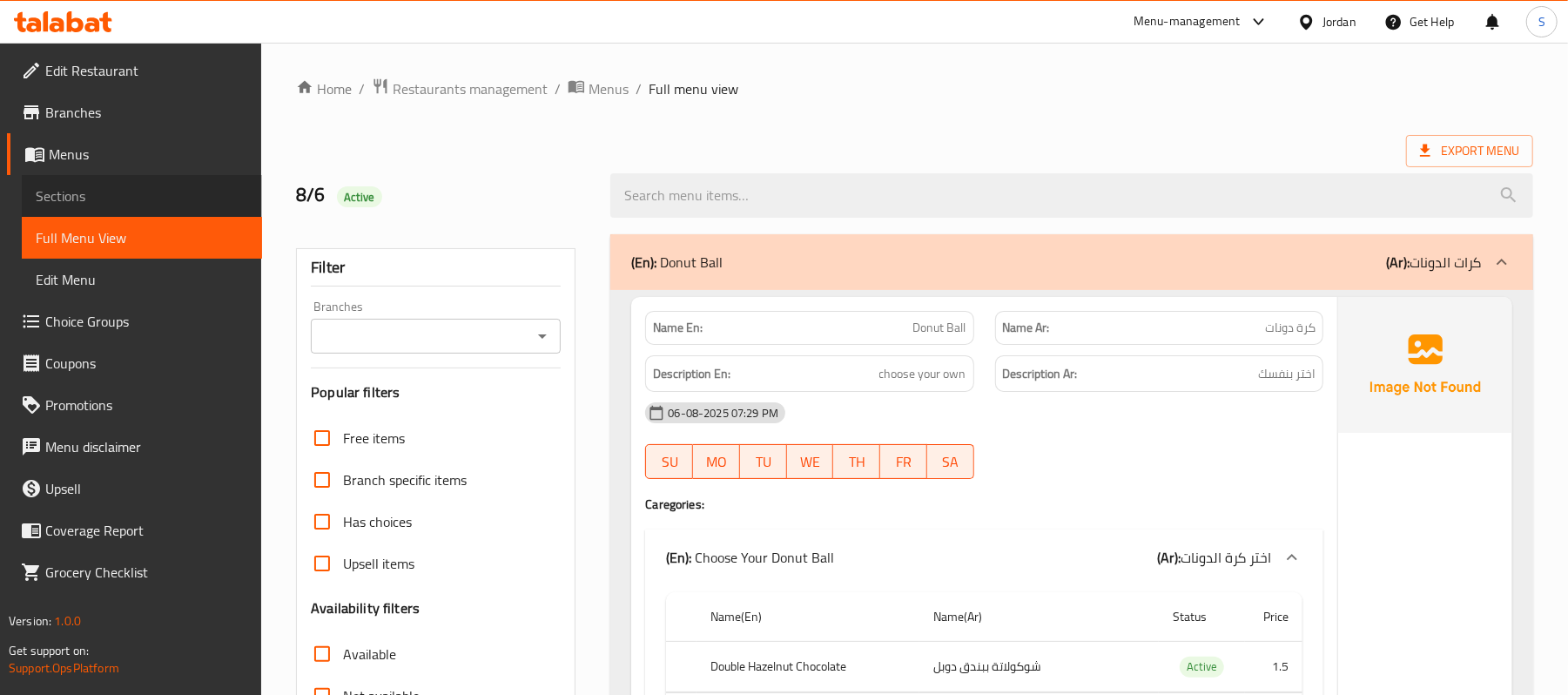 click on "Sections" at bounding box center [142, 196] 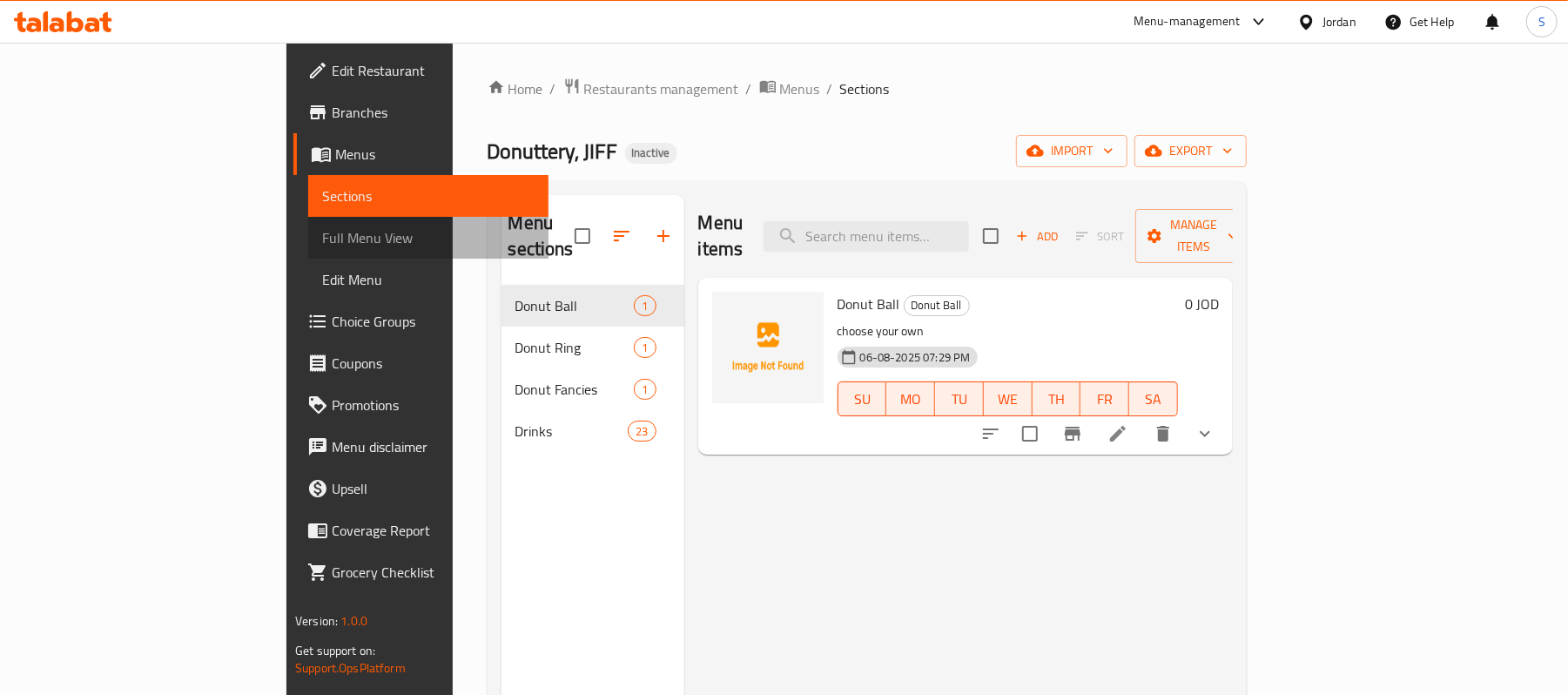 click on "Full Menu View" at bounding box center [428, 238] 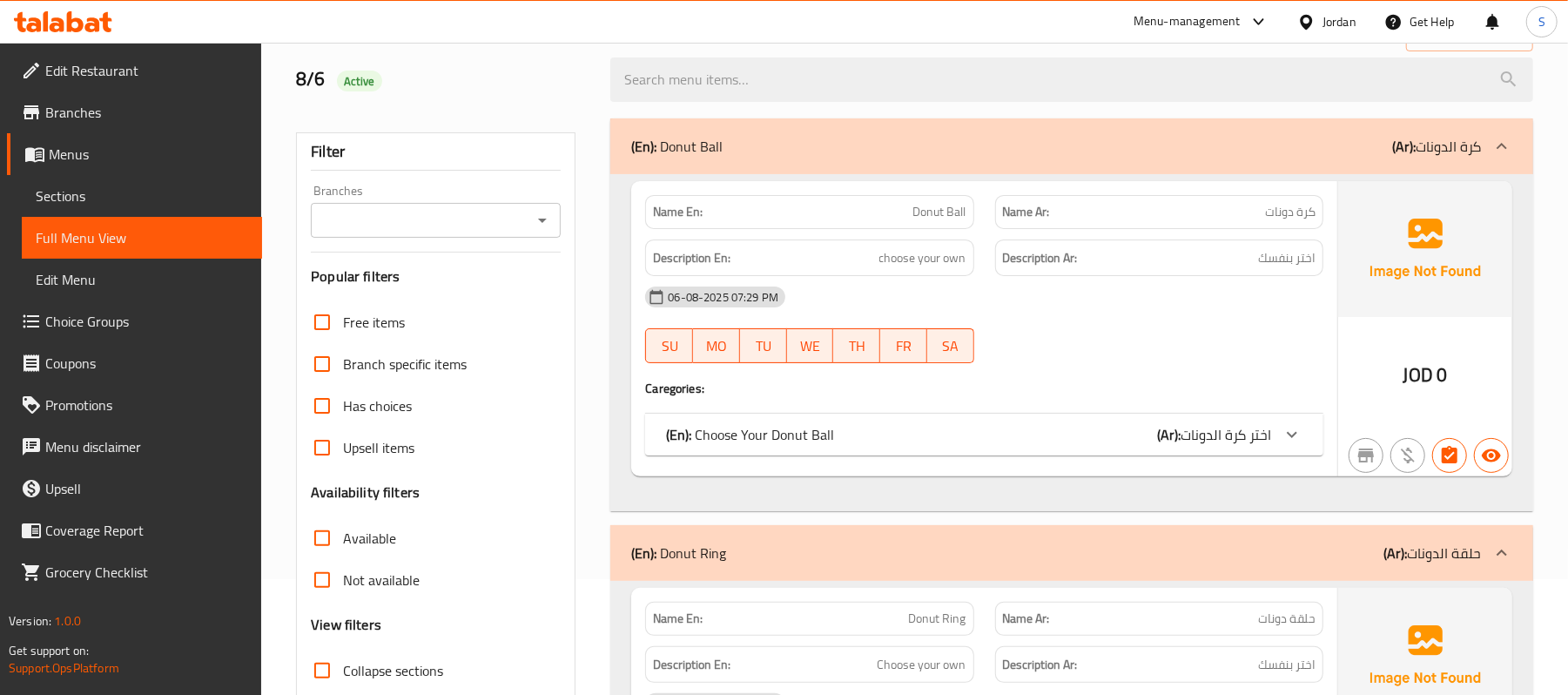 scroll, scrollTop: 232, scrollLeft: 0, axis: vertical 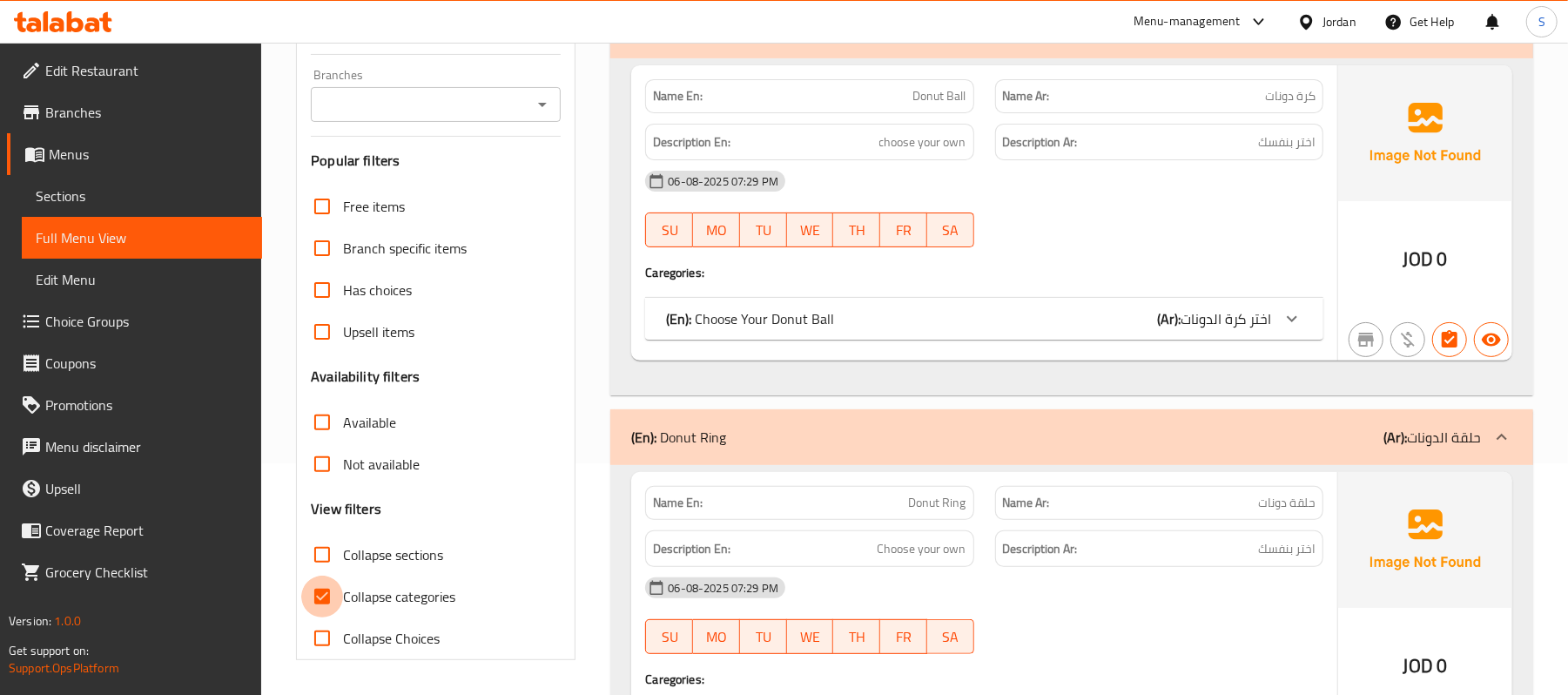 click on "Collapse categories" at bounding box center (322, 597) 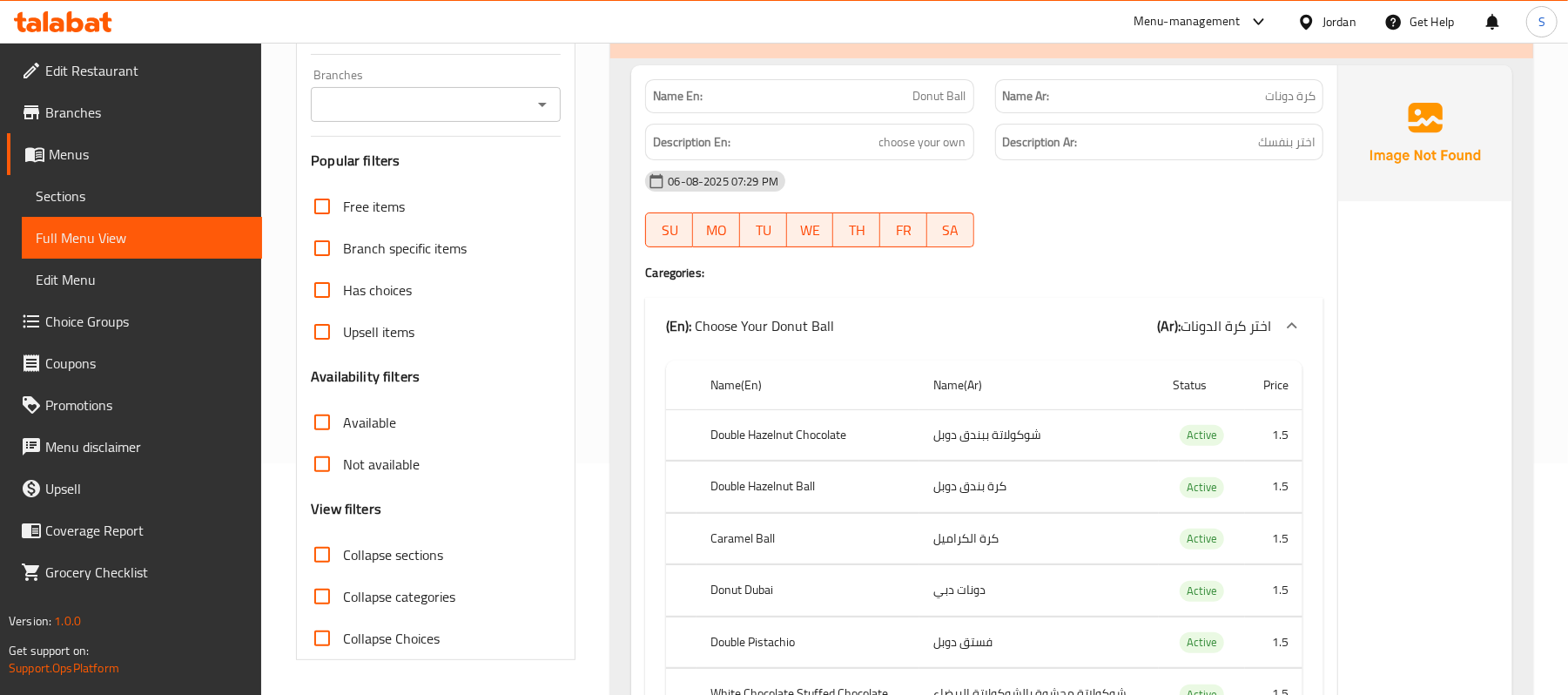 click on "Collapse sections" at bounding box center (322, 555) 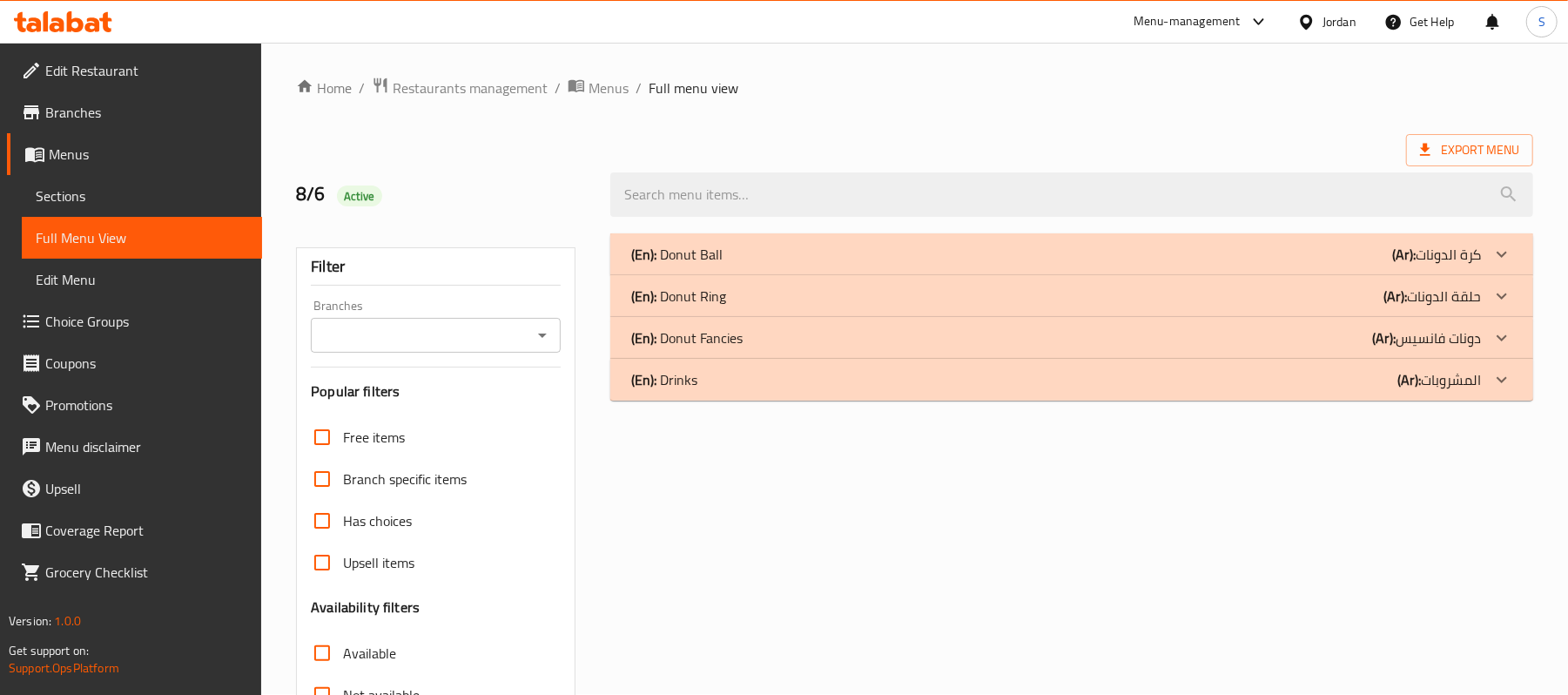 scroll, scrollTop: 0, scrollLeft: 0, axis: both 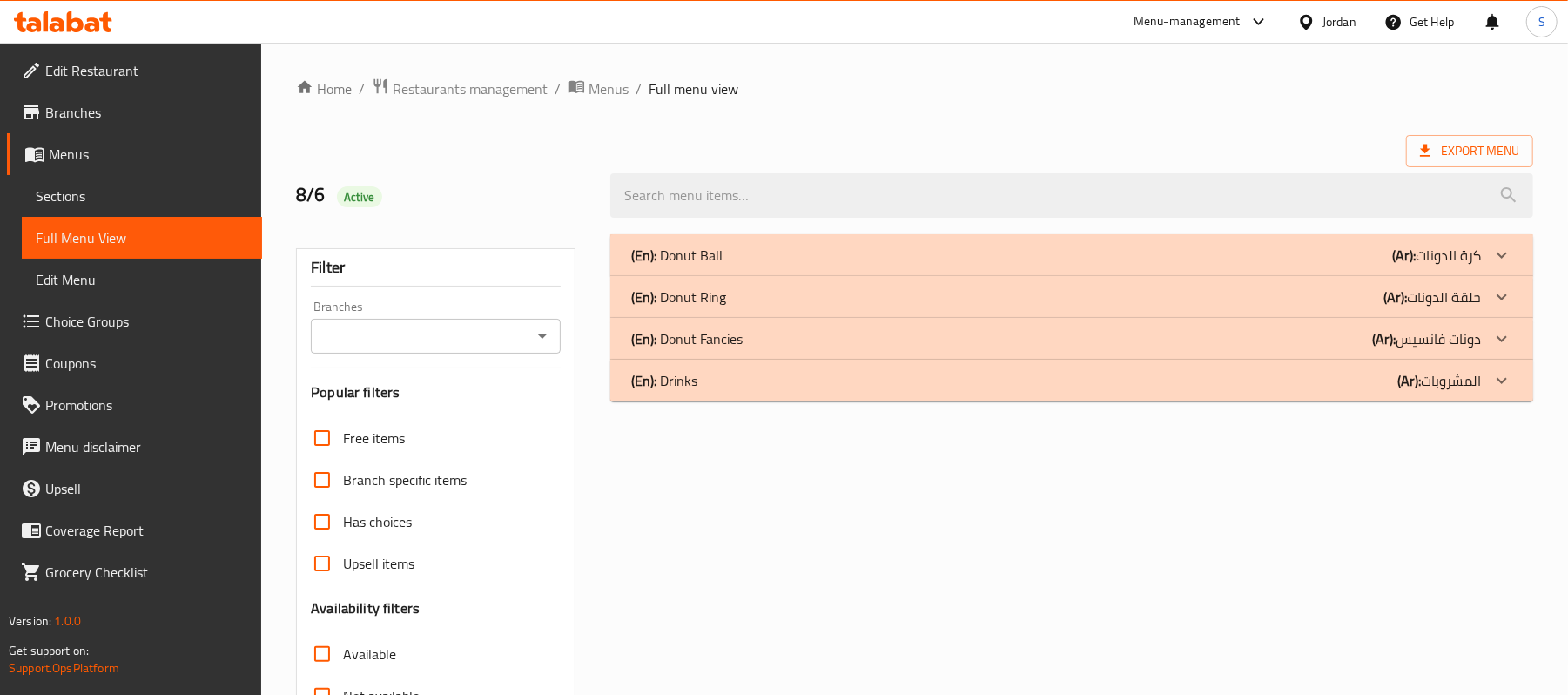 click on "(En):   Donut Ball" at bounding box center [676, 255] 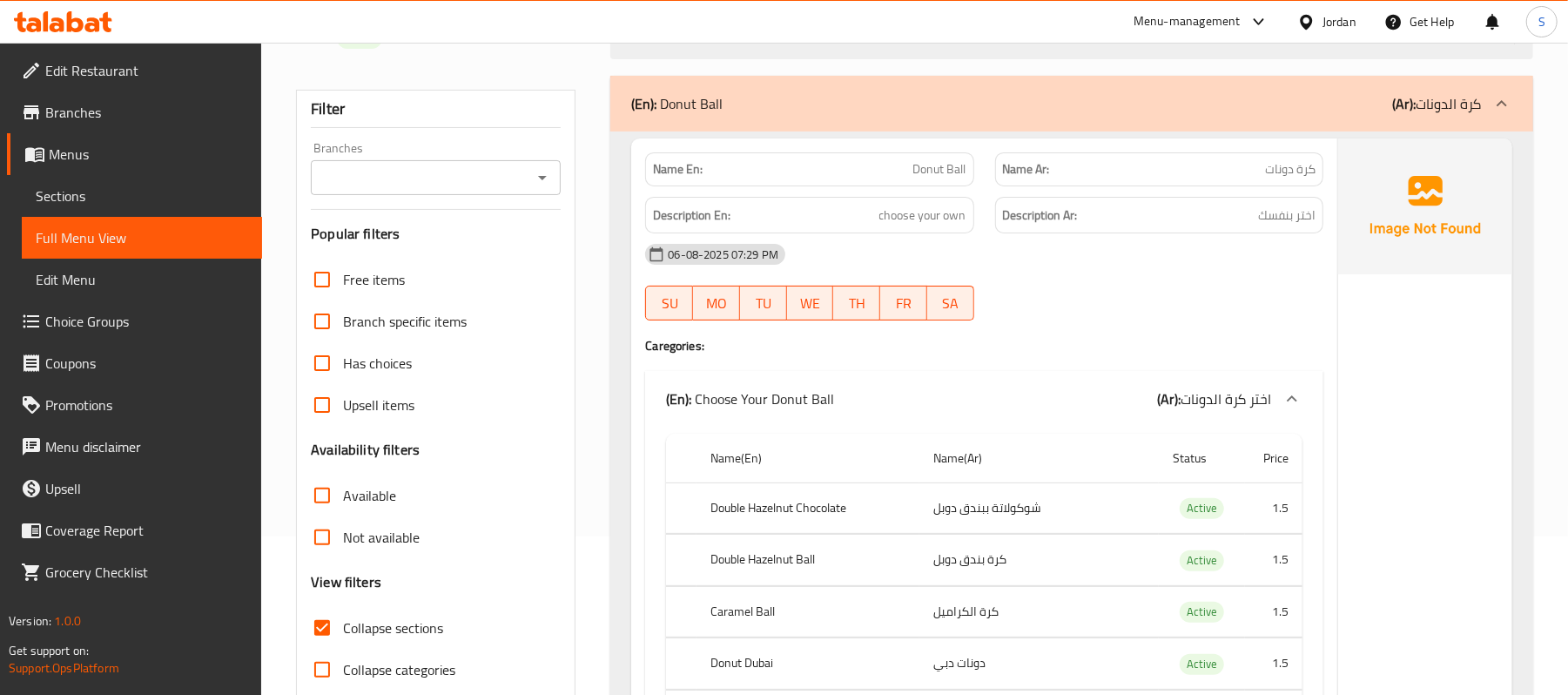 scroll, scrollTop: 232, scrollLeft: 0, axis: vertical 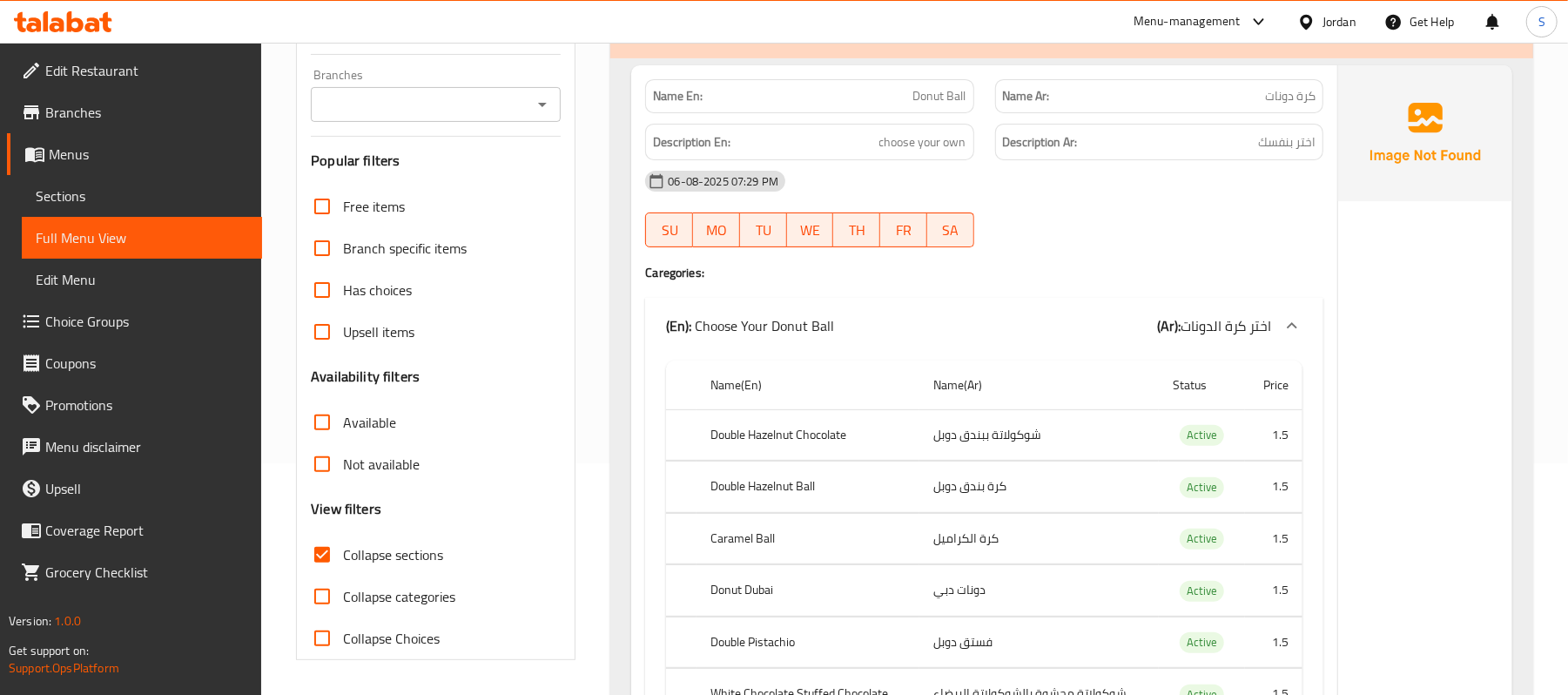 click on "06-08-2025 07:29 PM SU MO TU WE TH FR SA" at bounding box center (984, 209) 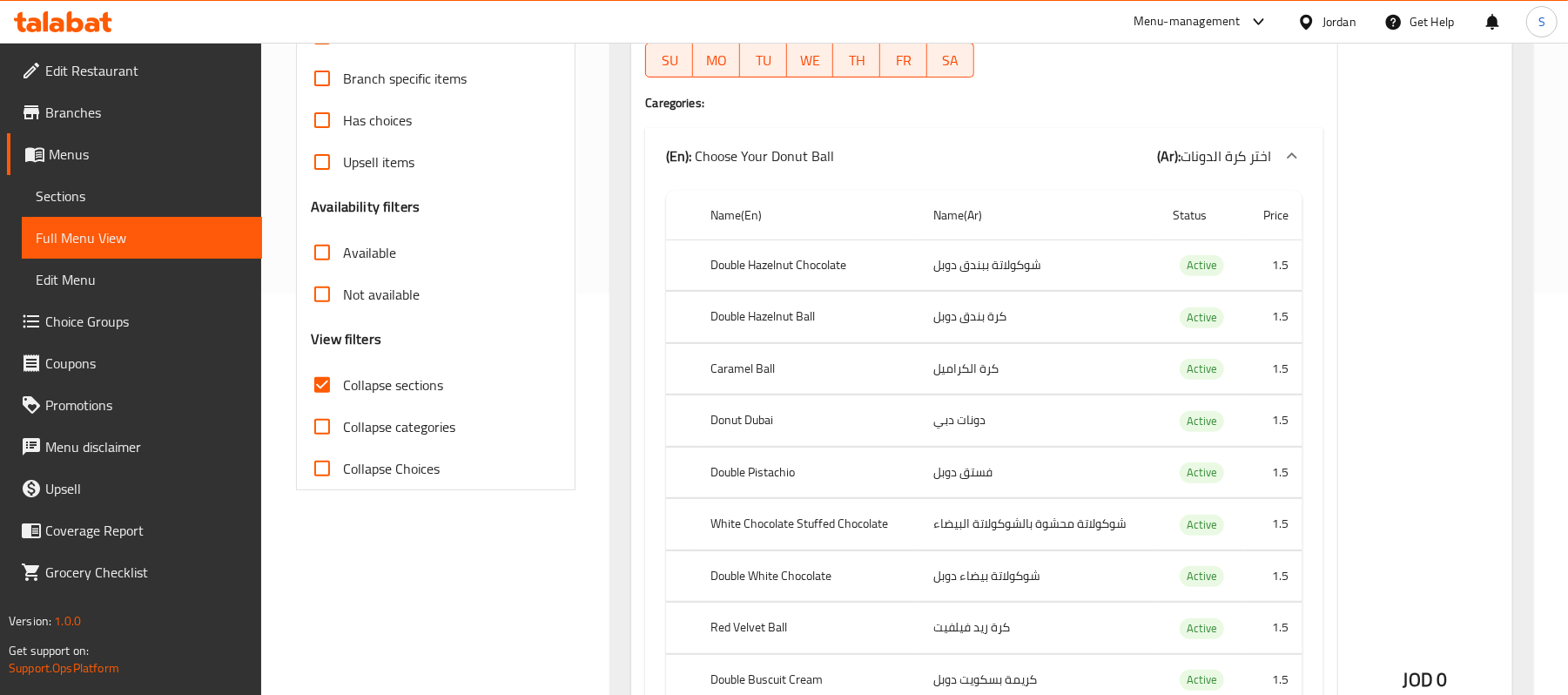 scroll, scrollTop: 232, scrollLeft: 0, axis: vertical 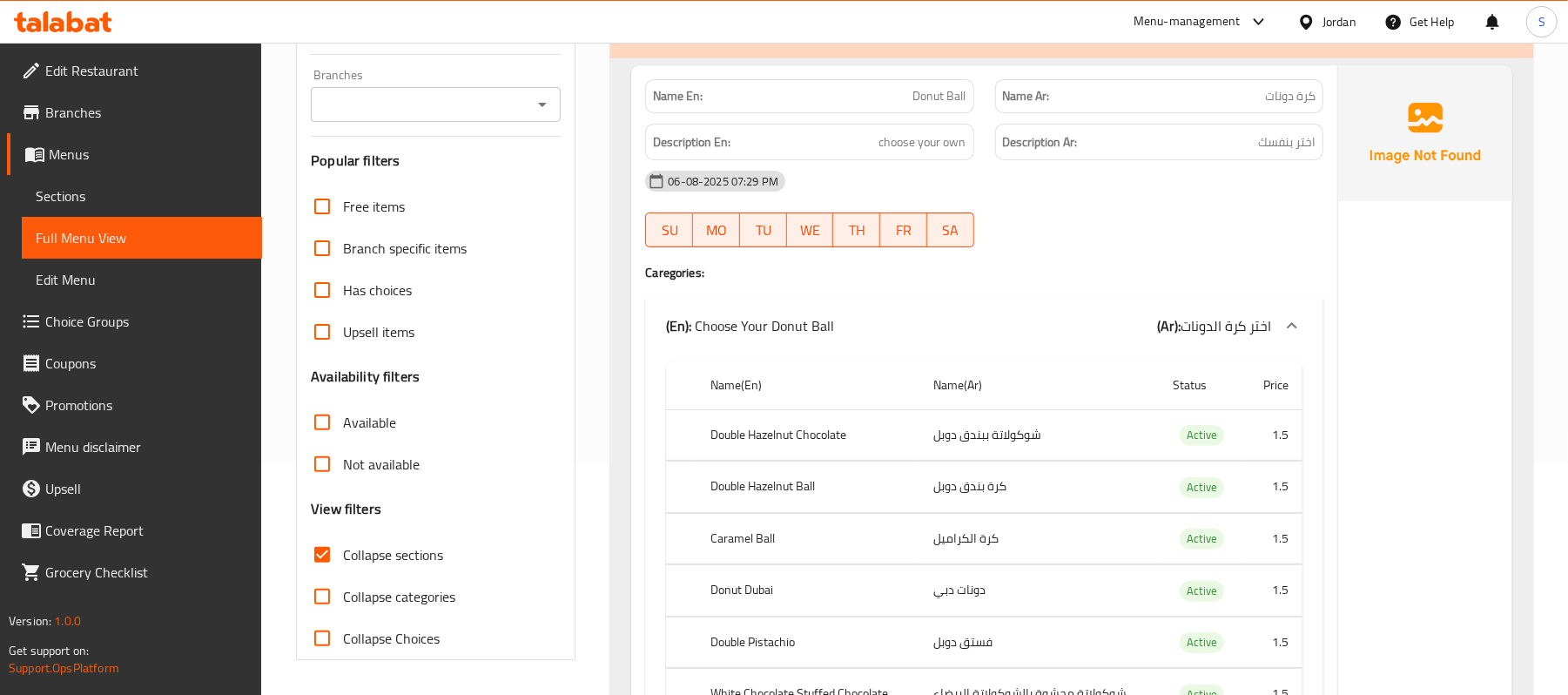 click on "Sections" at bounding box center [142, 196] 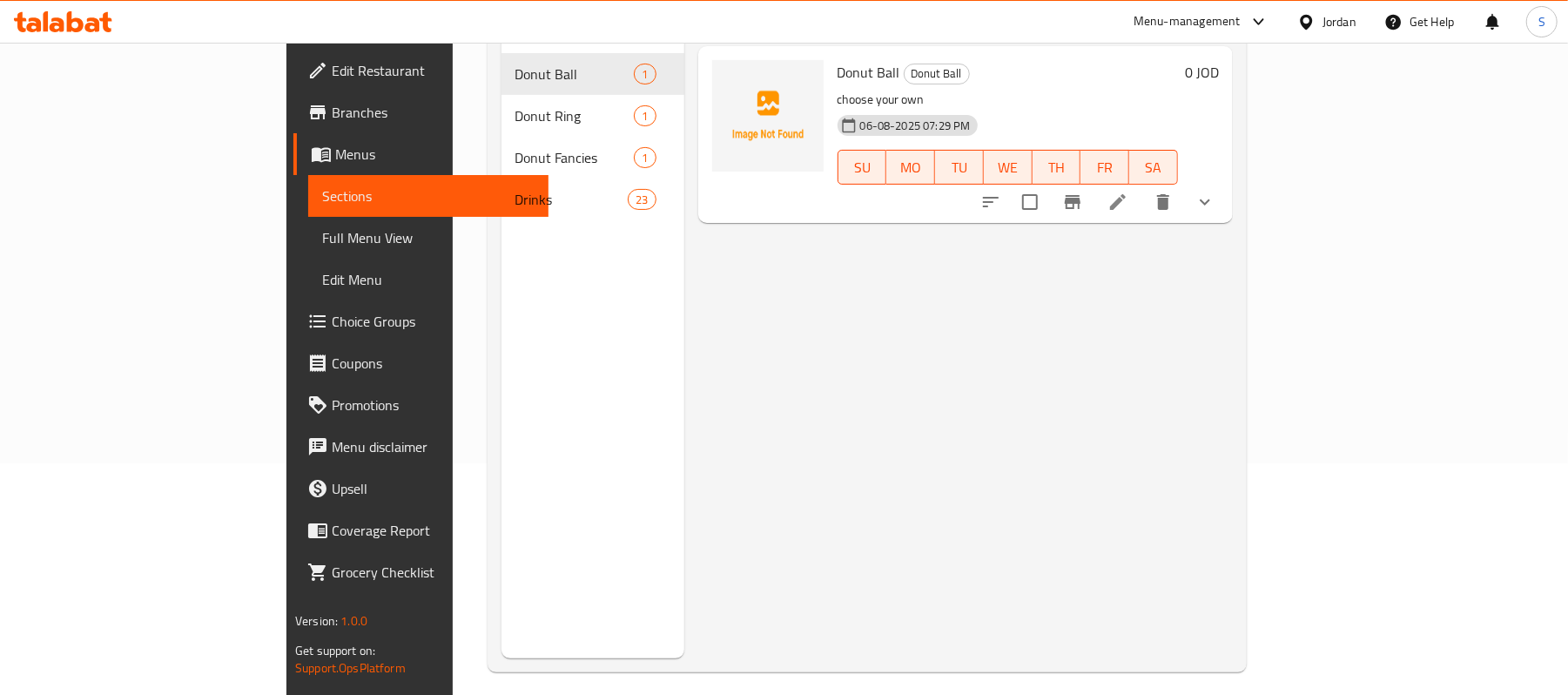 click on "Full Menu View" at bounding box center (428, 238) 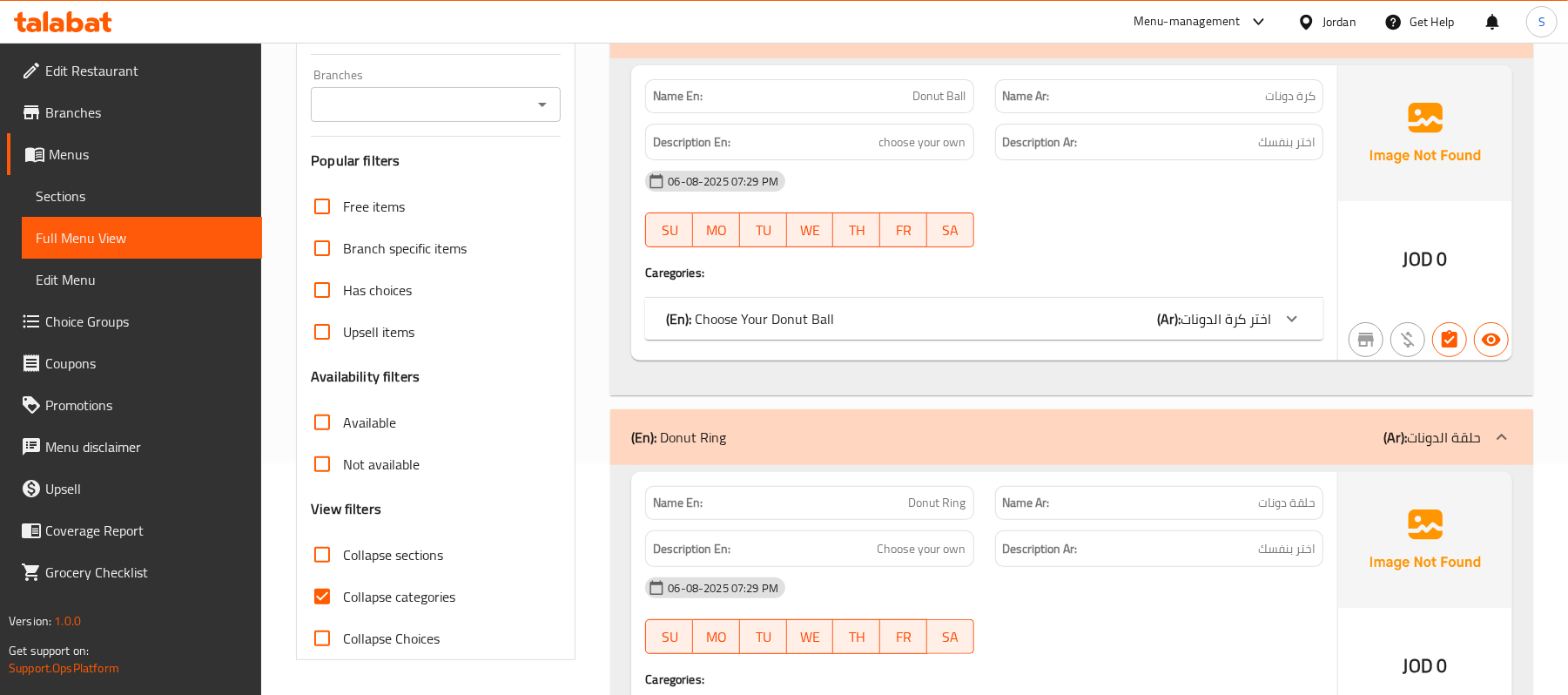 click on "Collapse categories" at bounding box center [322, 597] 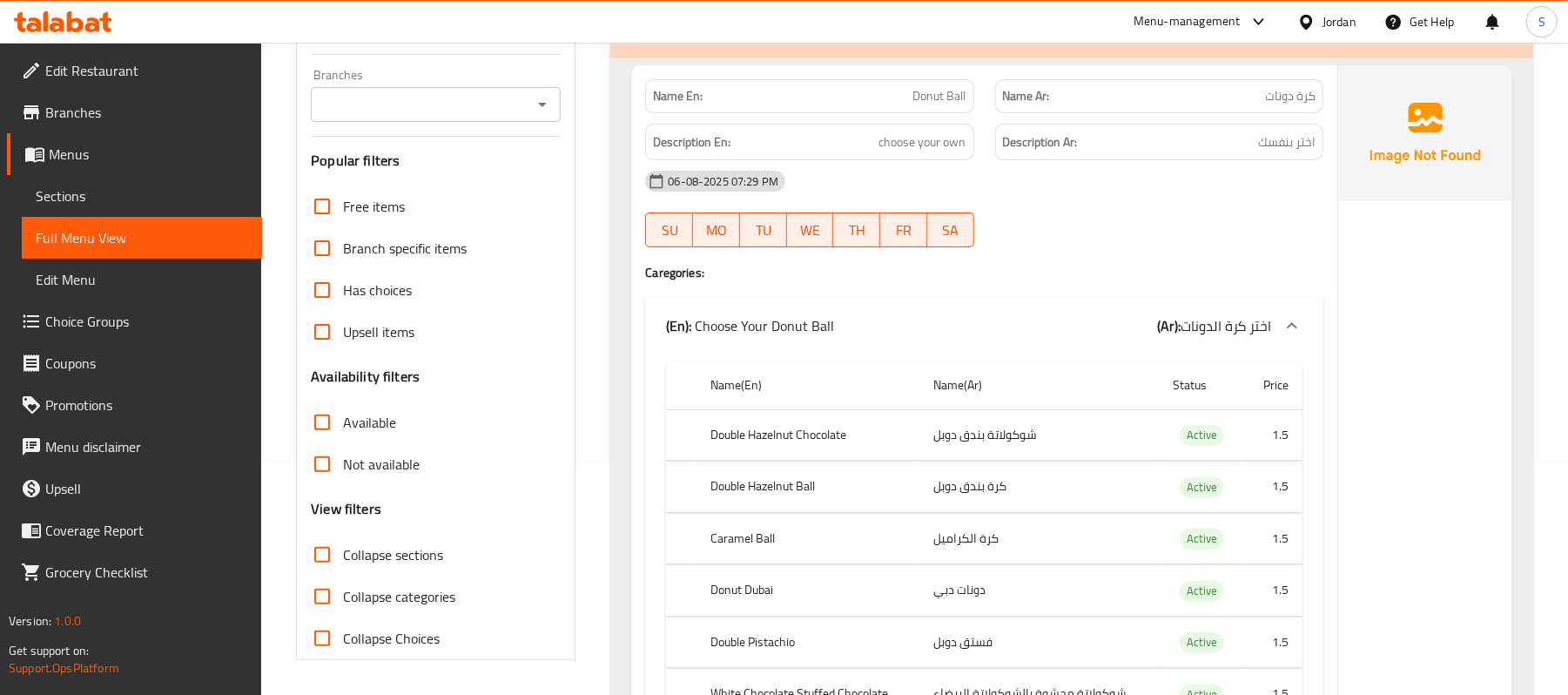 click on "Collapse sections" at bounding box center [322, 555] 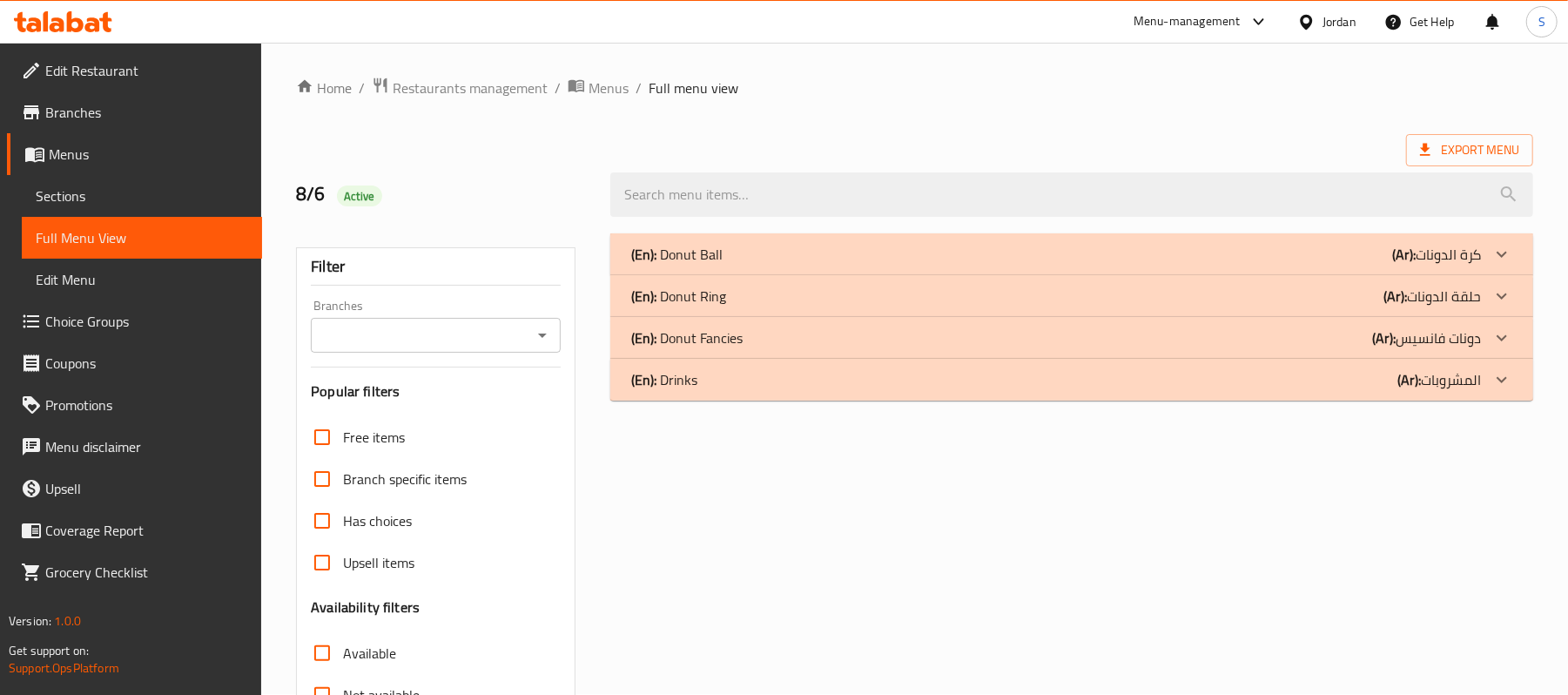 scroll, scrollTop: 0, scrollLeft: 0, axis: both 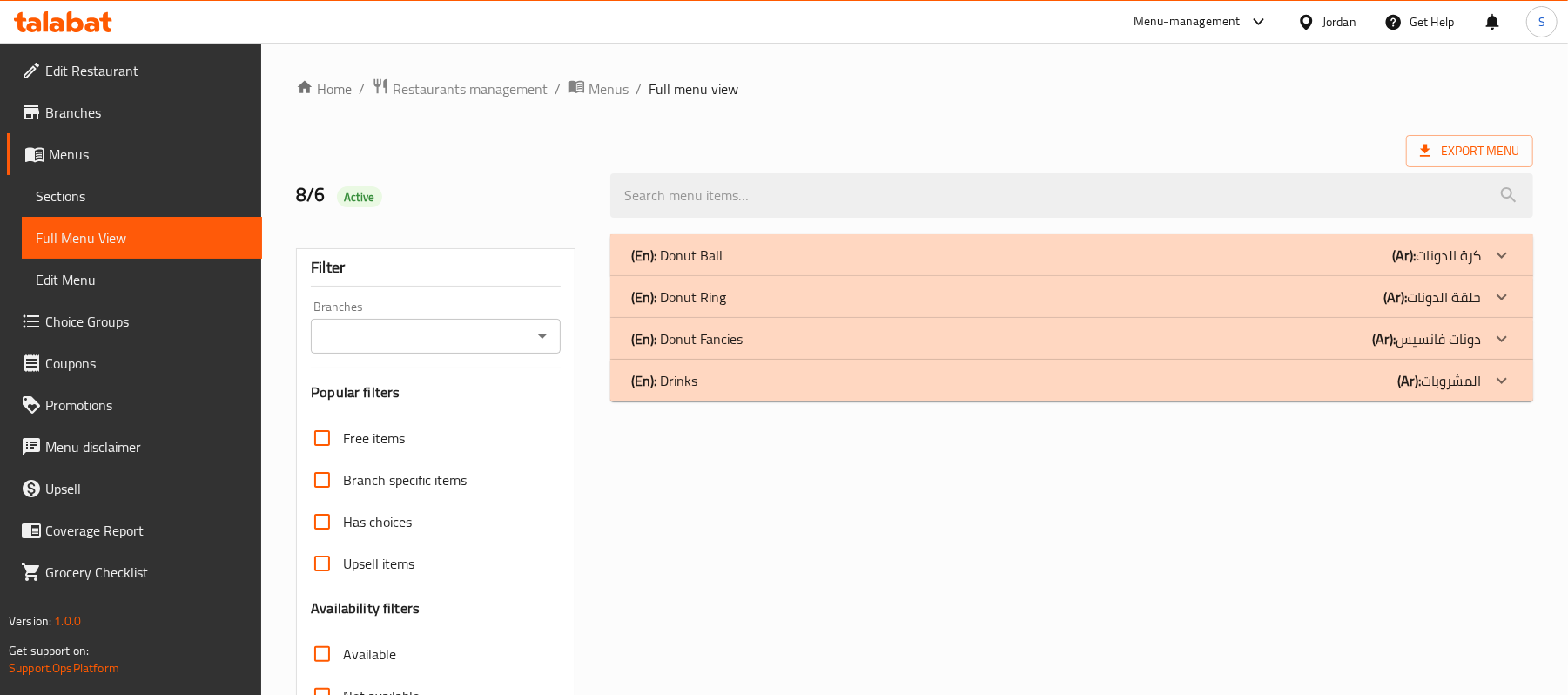 click on "(En):   Donut Ball" at bounding box center [676, 255] 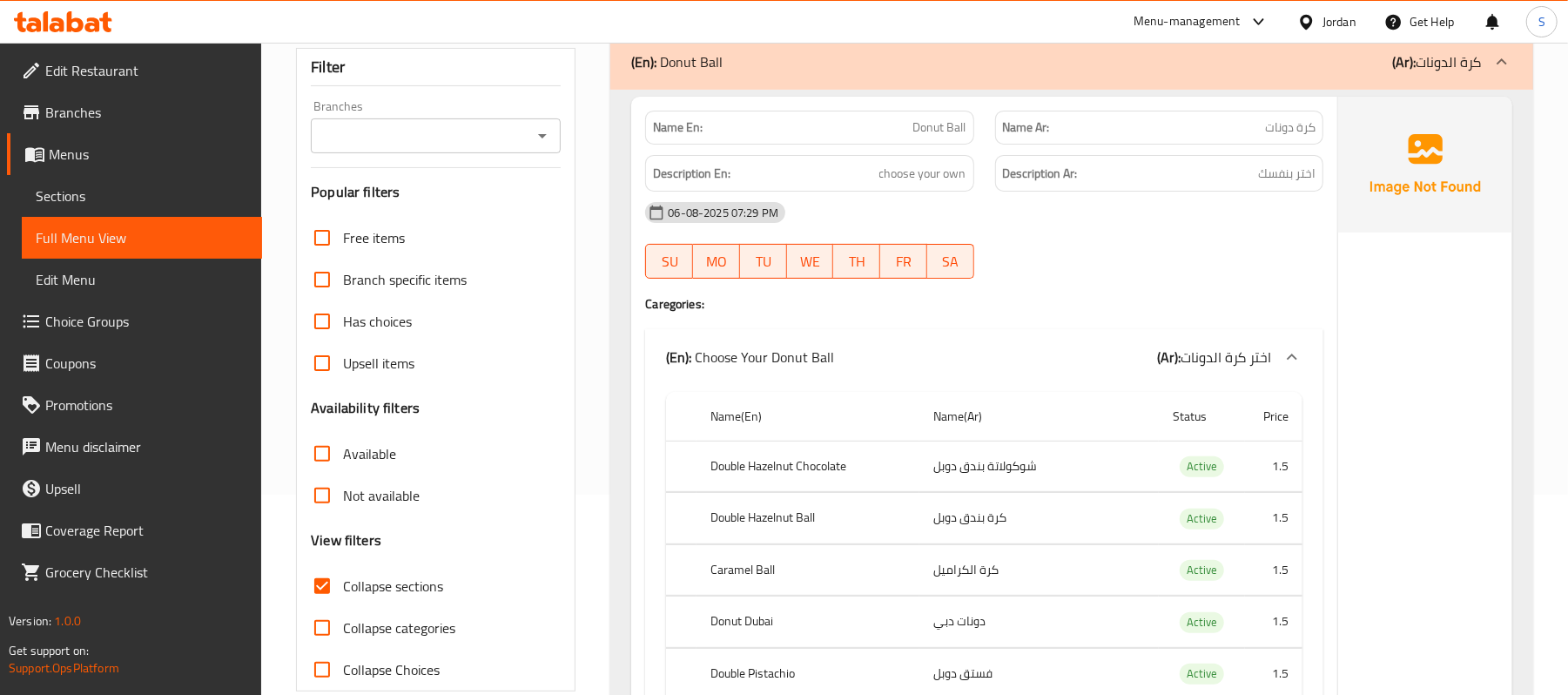 scroll, scrollTop: 348, scrollLeft: 0, axis: vertical 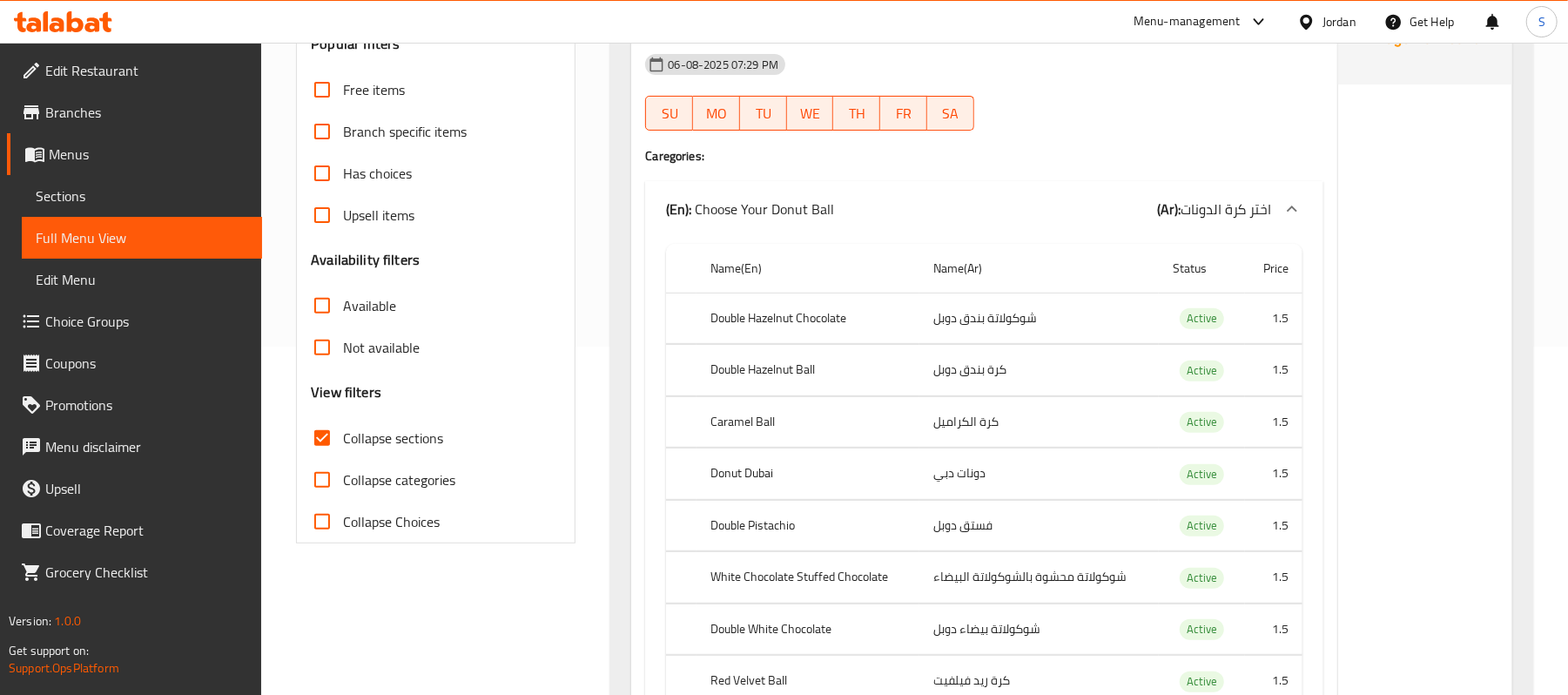 click on "06-08-2025 07:29 PM SU MO TU WE TH FR SA" at bounding box center (984, 92) 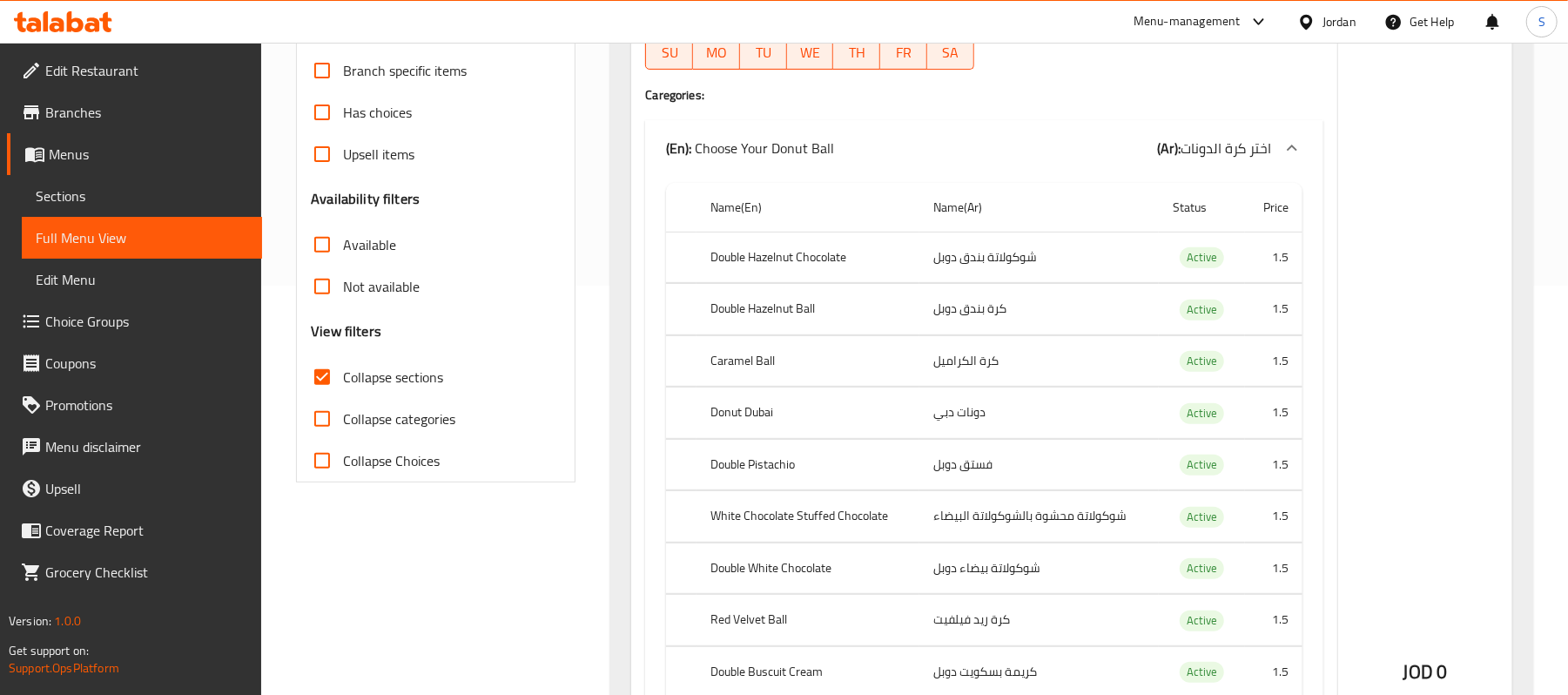 scroll, scrollTop: 464, scrollLeft: 0, axis: vertical 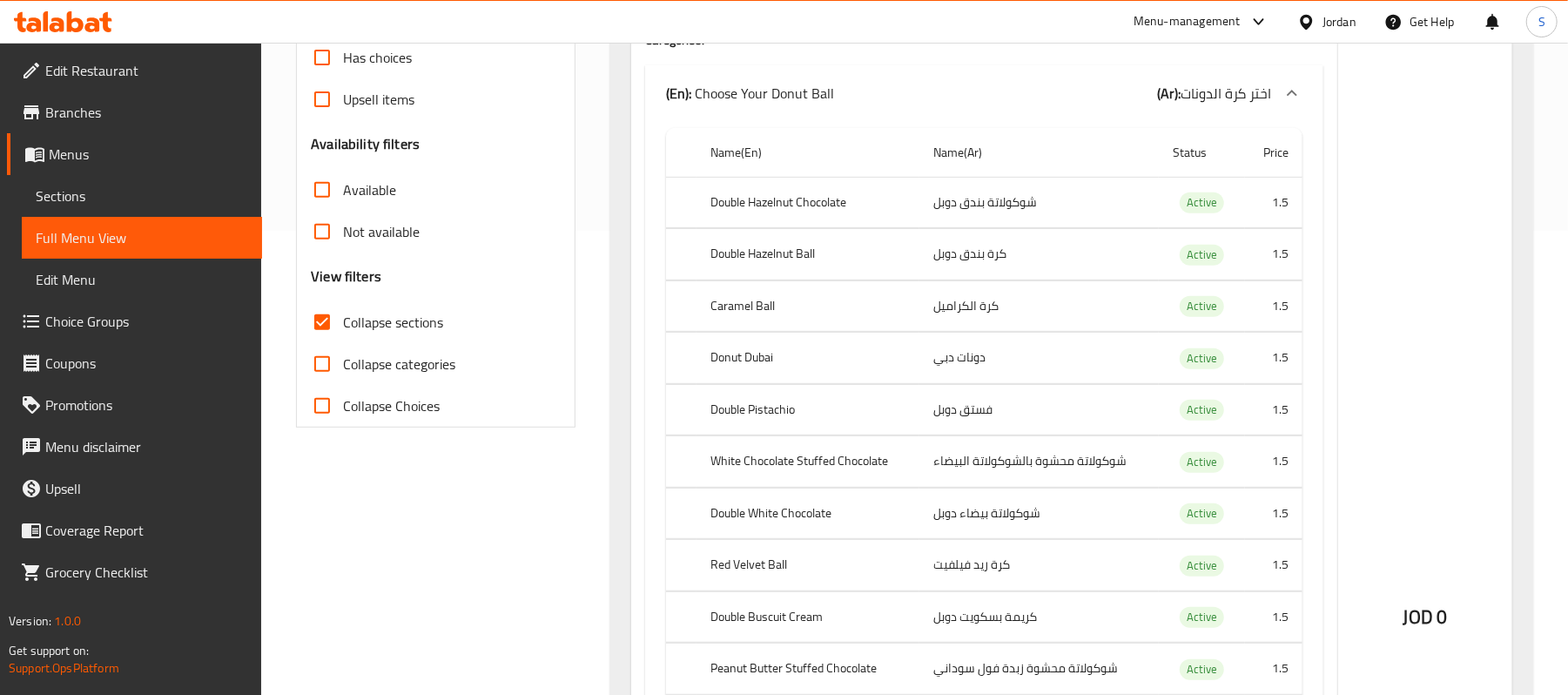 click on "كرة الكراميل" at bounding box center [1039, 306] 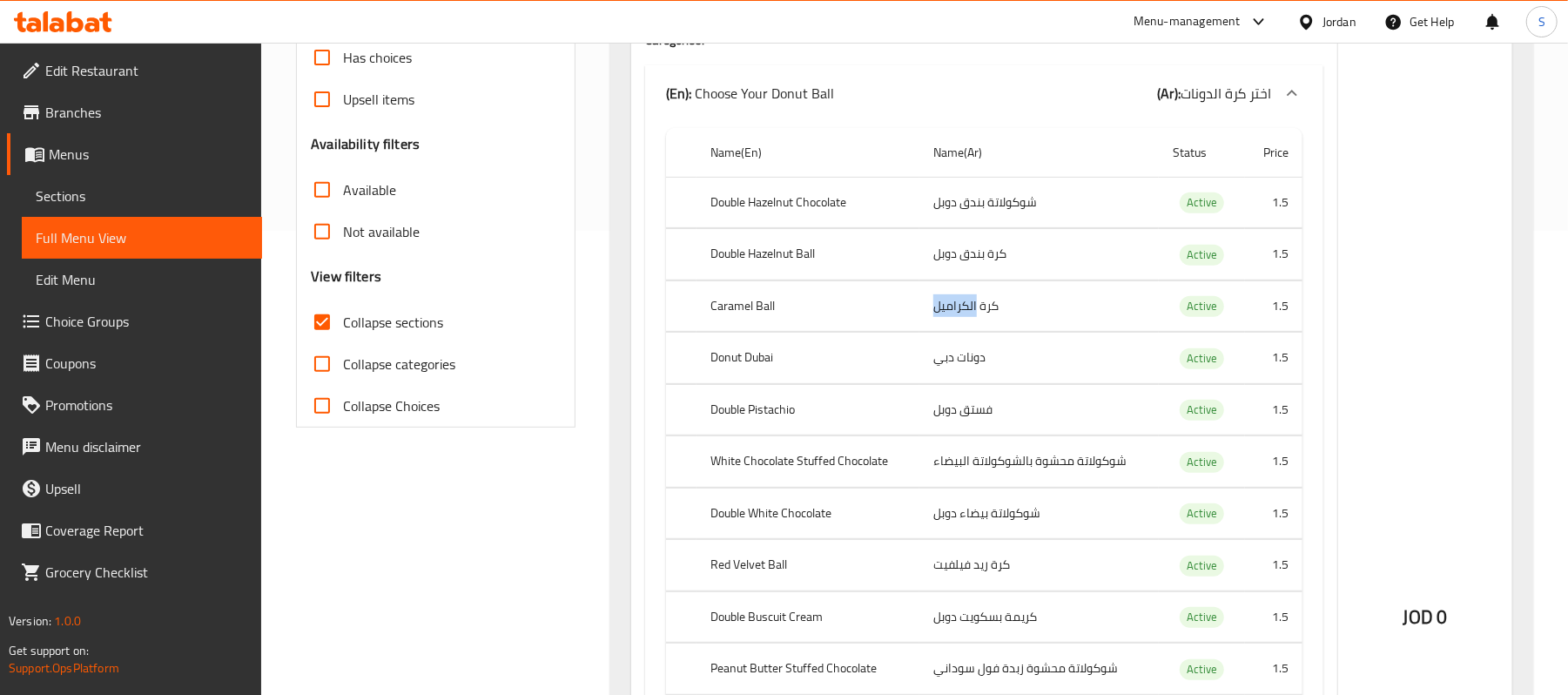 click on "كرة الكراميل" at bounding box center (1039, 306) 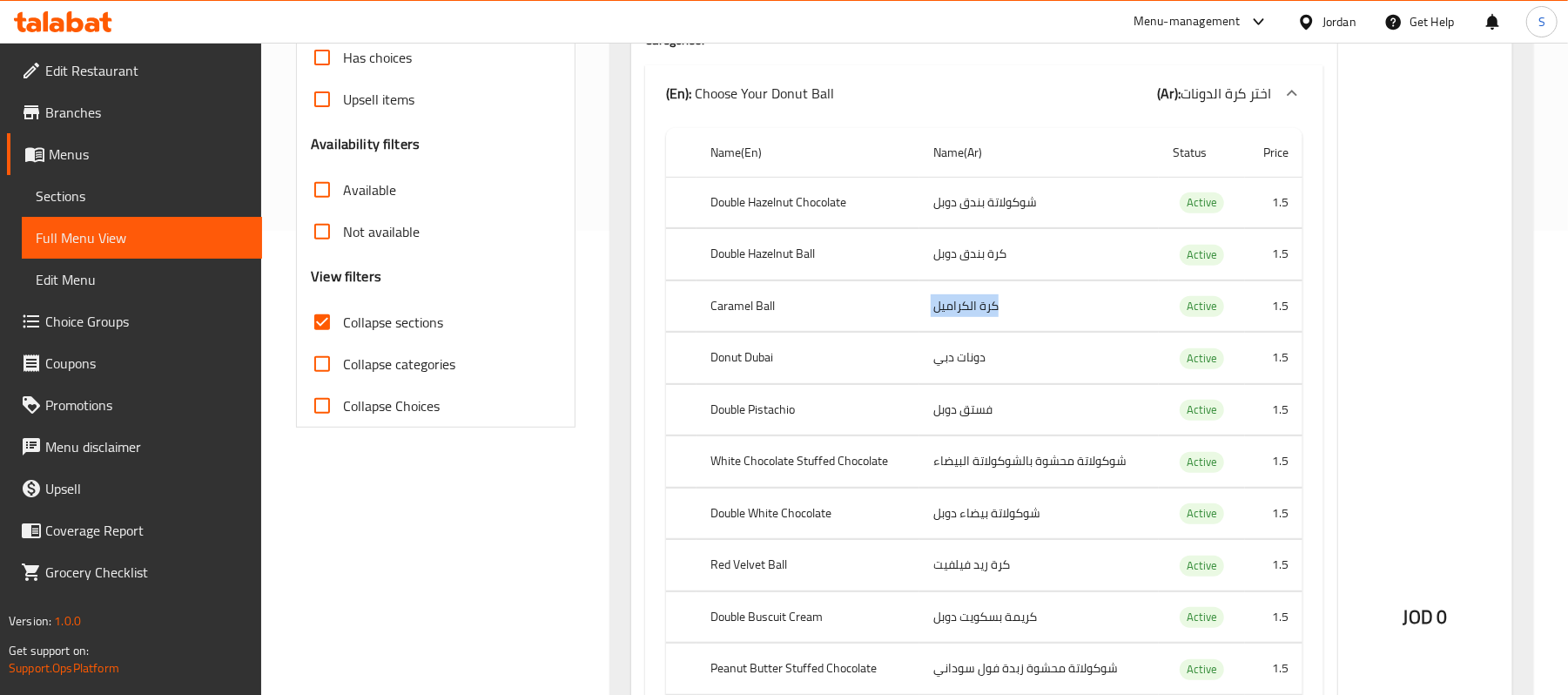 click on "كرة الكراميل" at bounding box center [1039, 306] 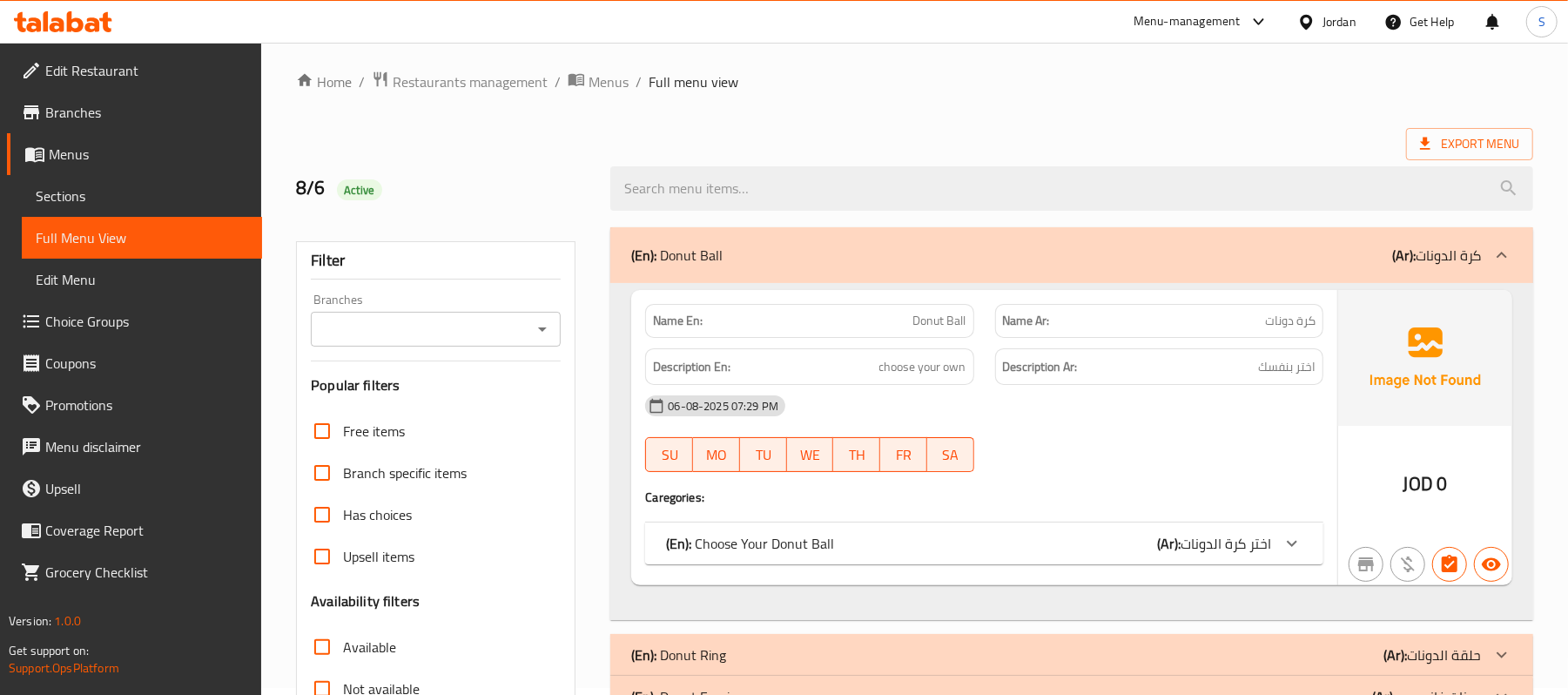 scroll, scrollTop: 0, scrollLeft: 0, axis: both 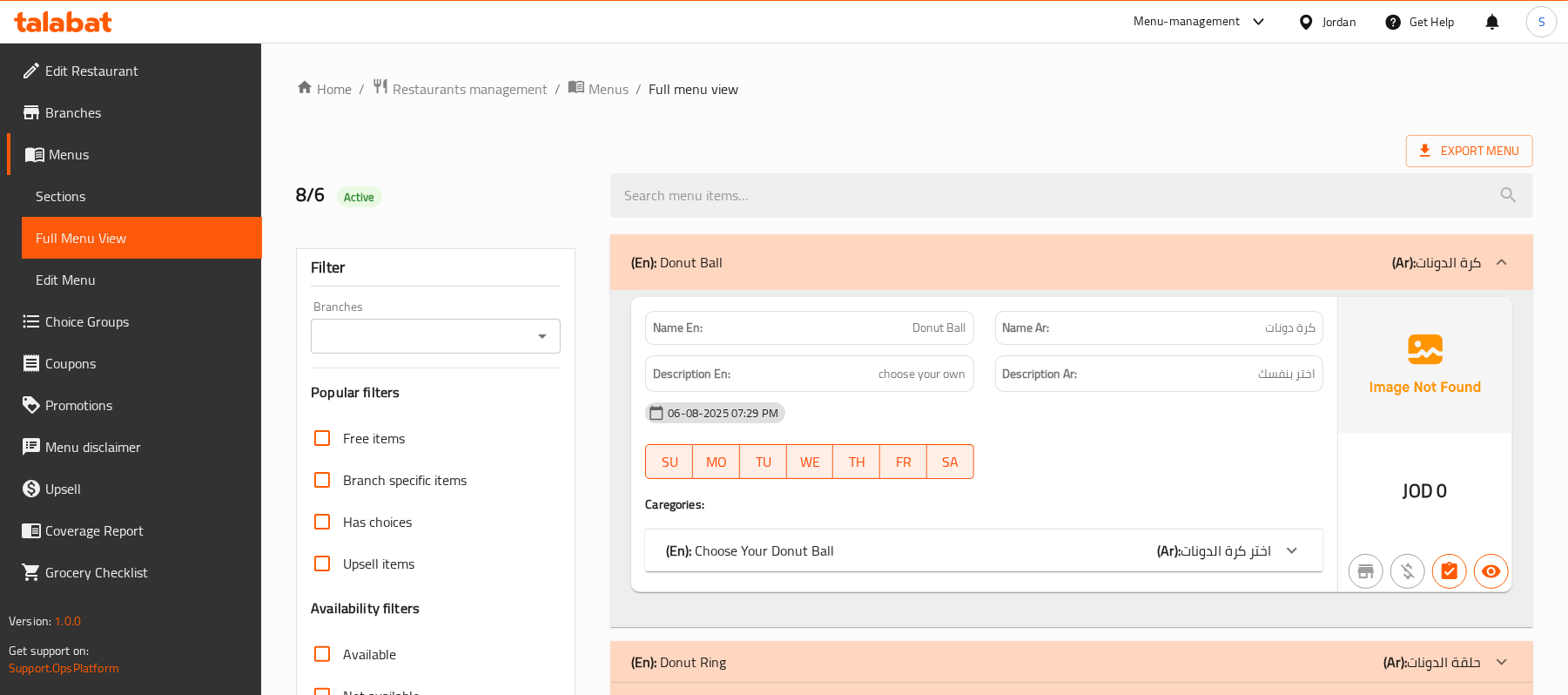 click on "(En):   Choose Your Donut Ball" at bounding box center [750, 550] 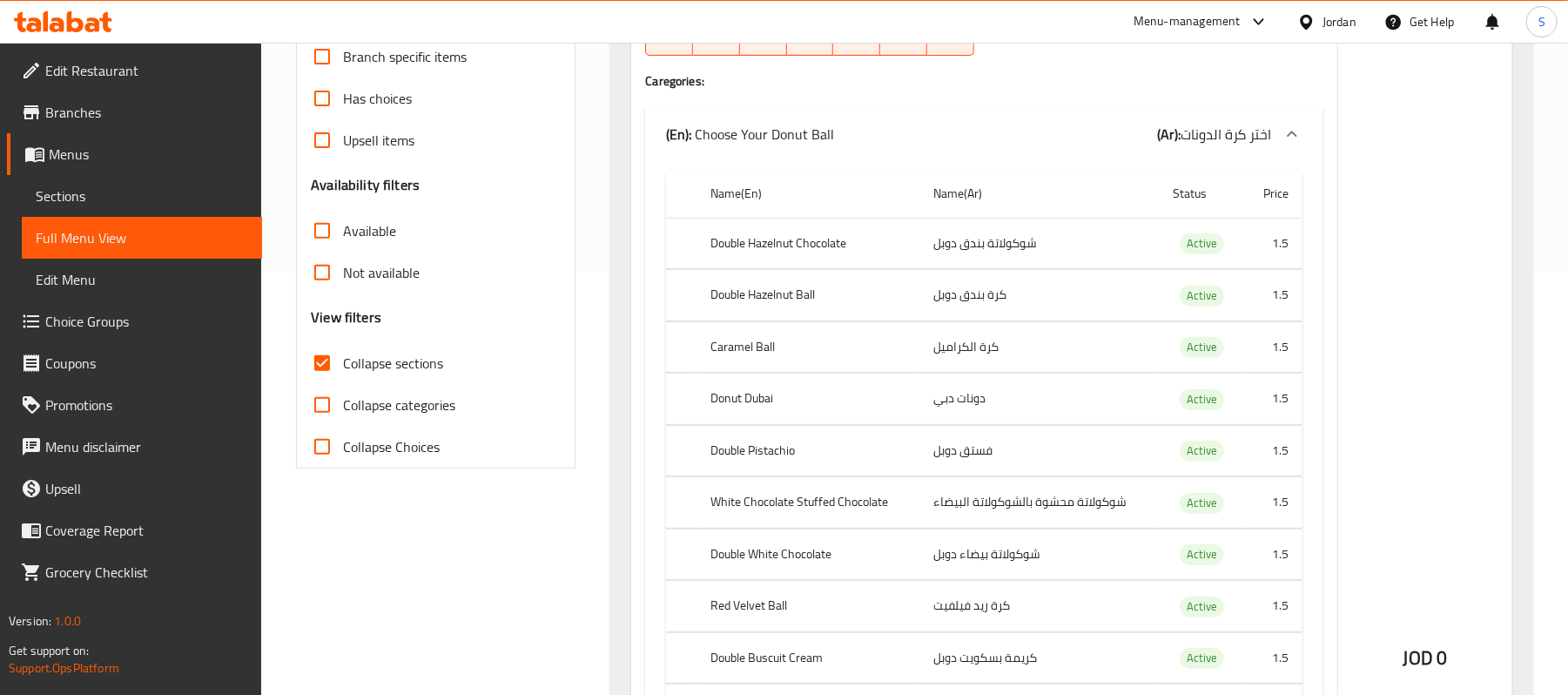 scroll, scrollTop: 464, scrollLeft: 0, axis: vertical 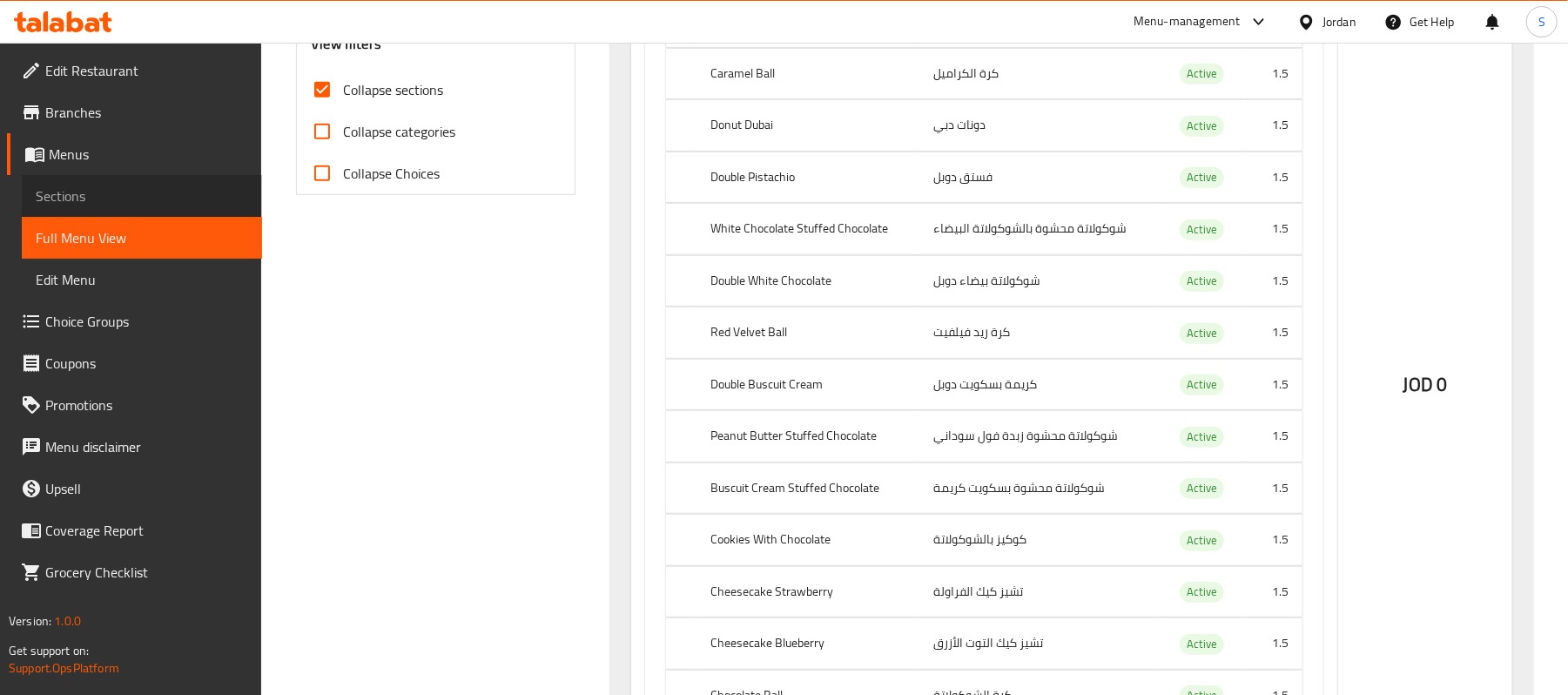 click on "Sections" at bounding box center (142, 196) 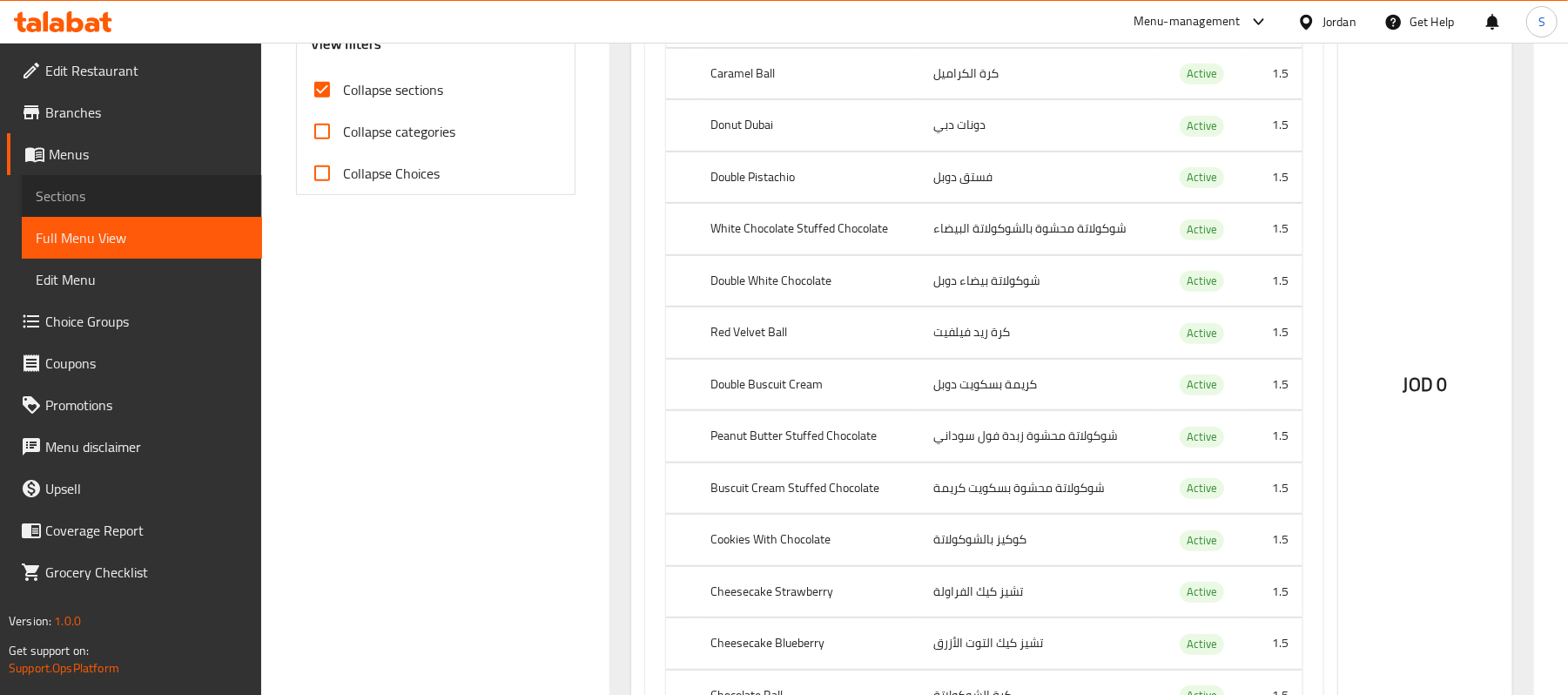 scroll, scrollTop: 245, scrollLeft: 0, axis: vertical 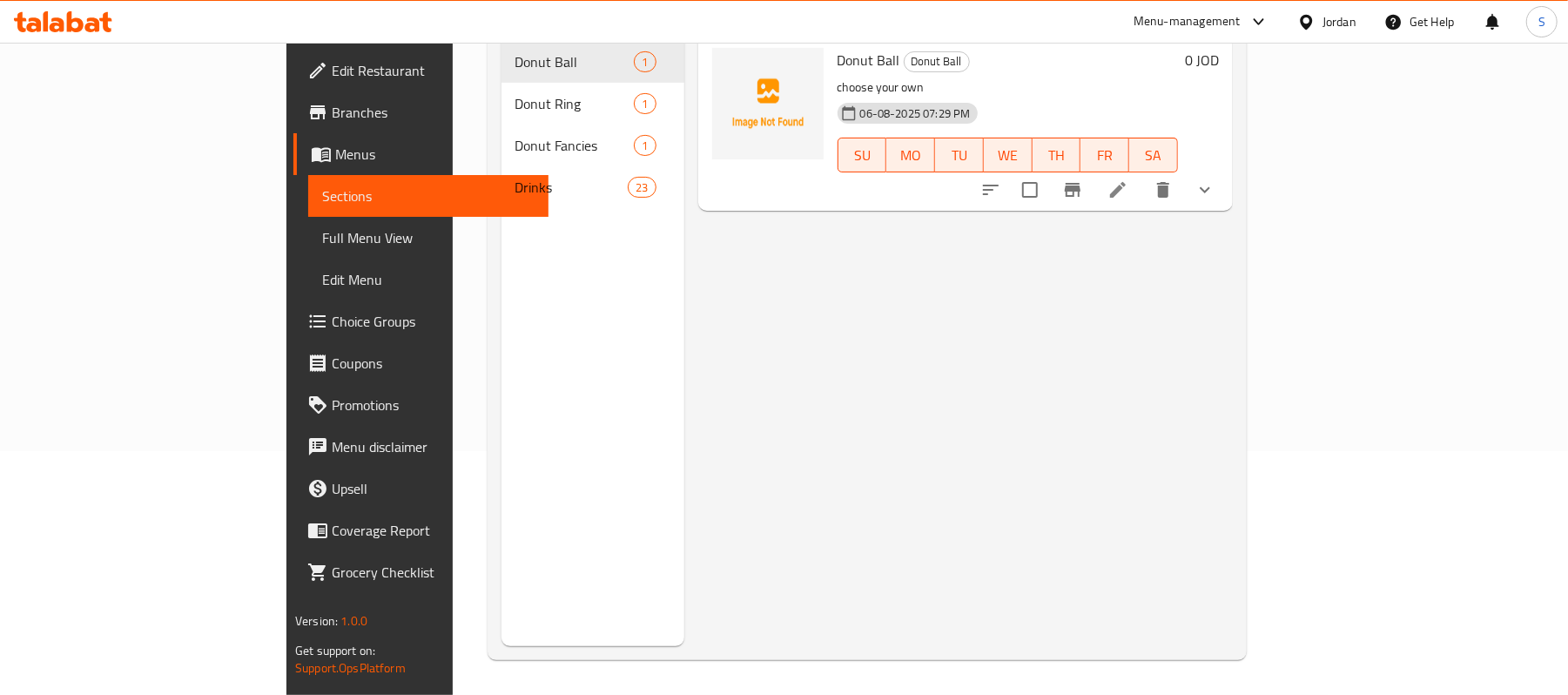 click on "Full Menu View" at bounding box center (428, 238) 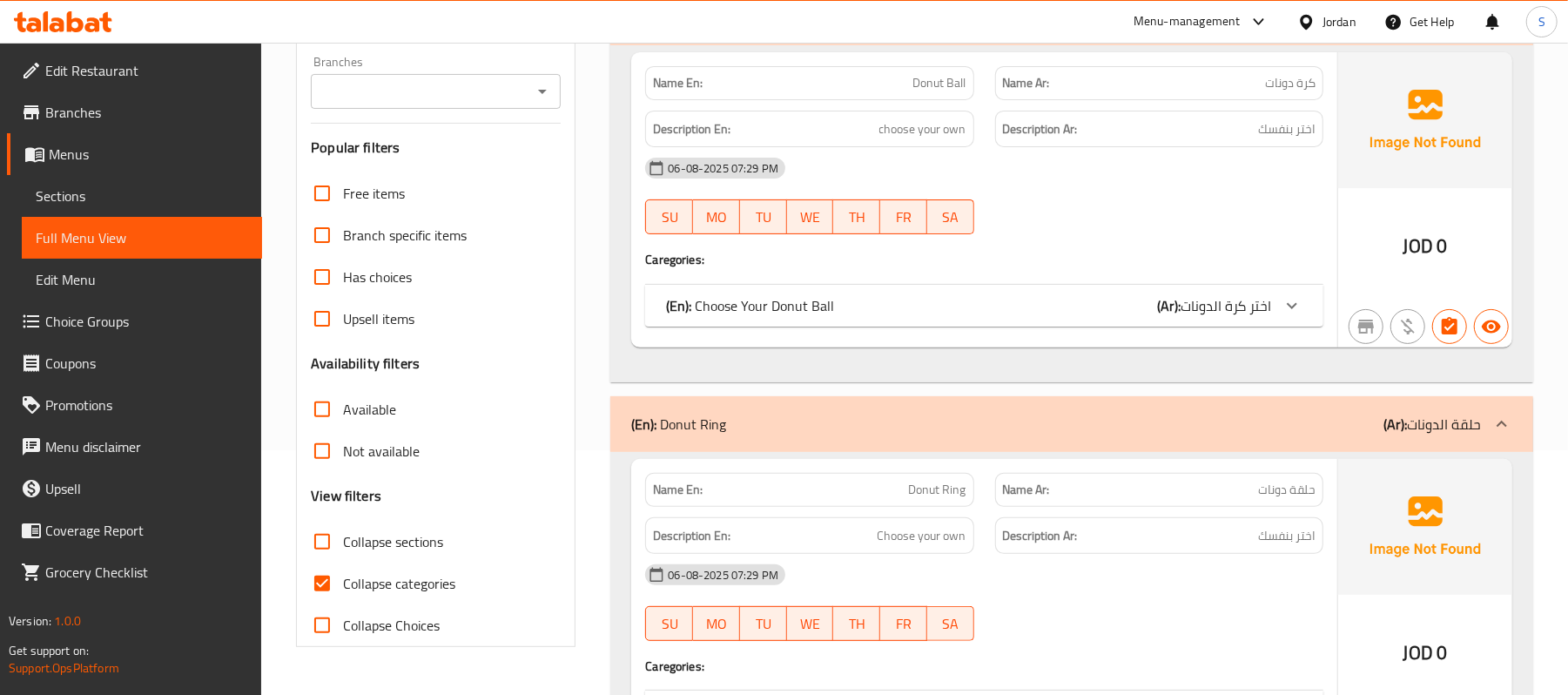 click on "Collapse categories" at bounding box center (322, 584) 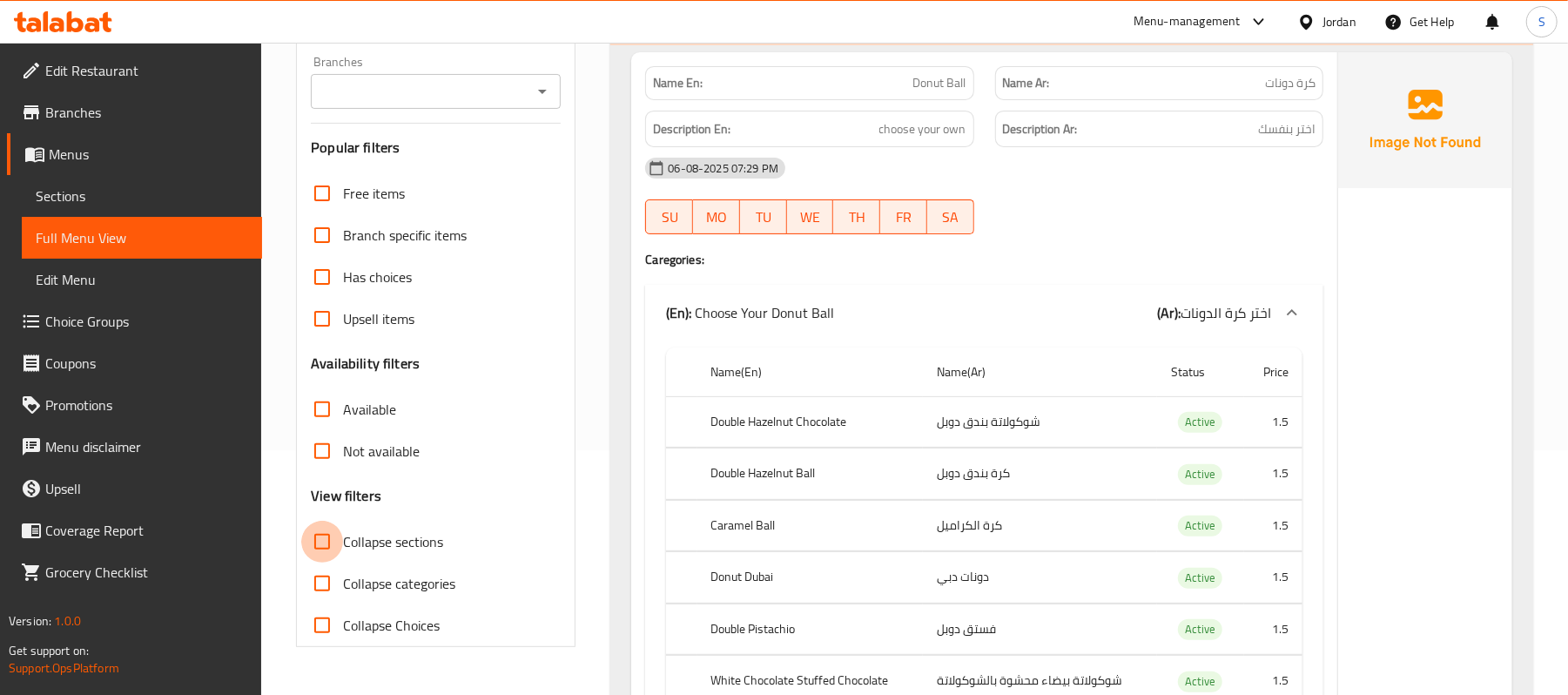 click on "Collapse sections" at bounding box center (322, 542) 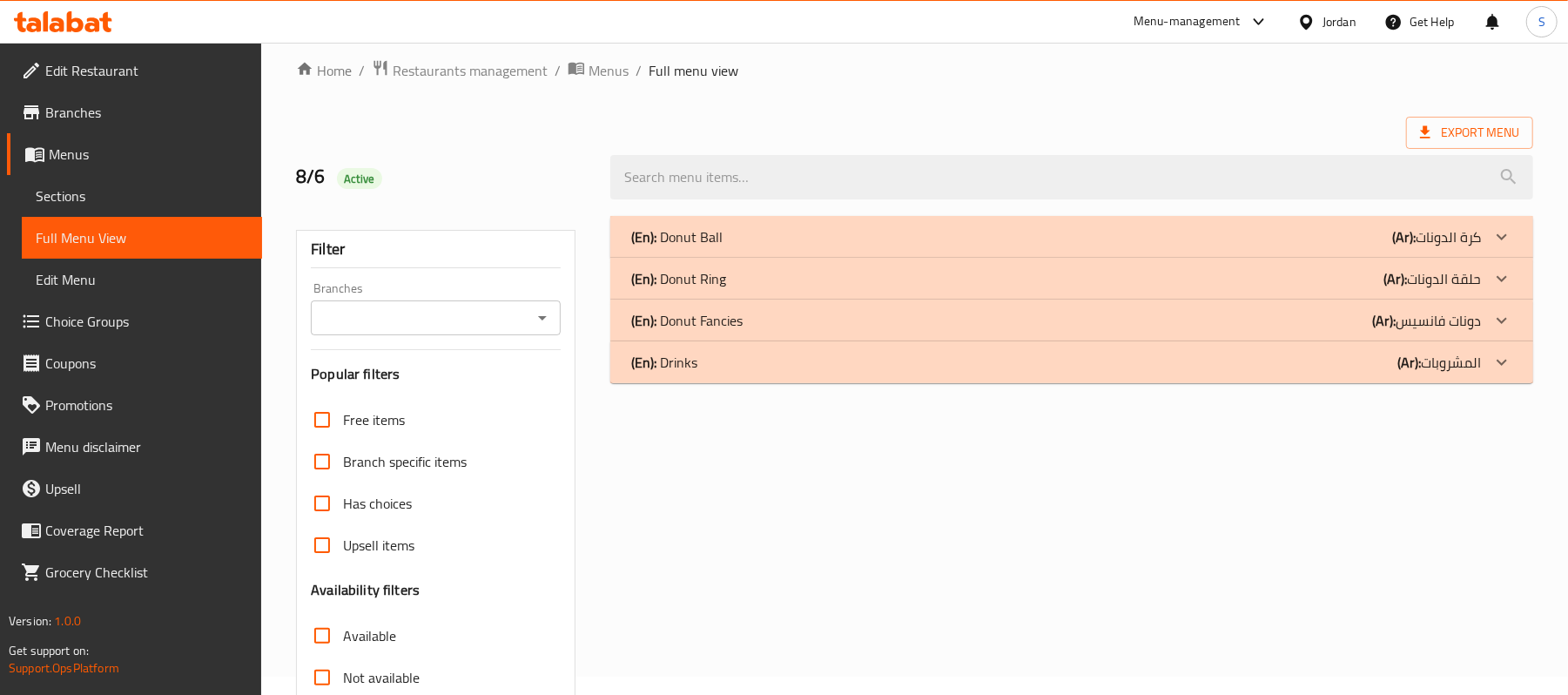 scroll, scrollTop: 0, scrollLeft: 0, axis: both 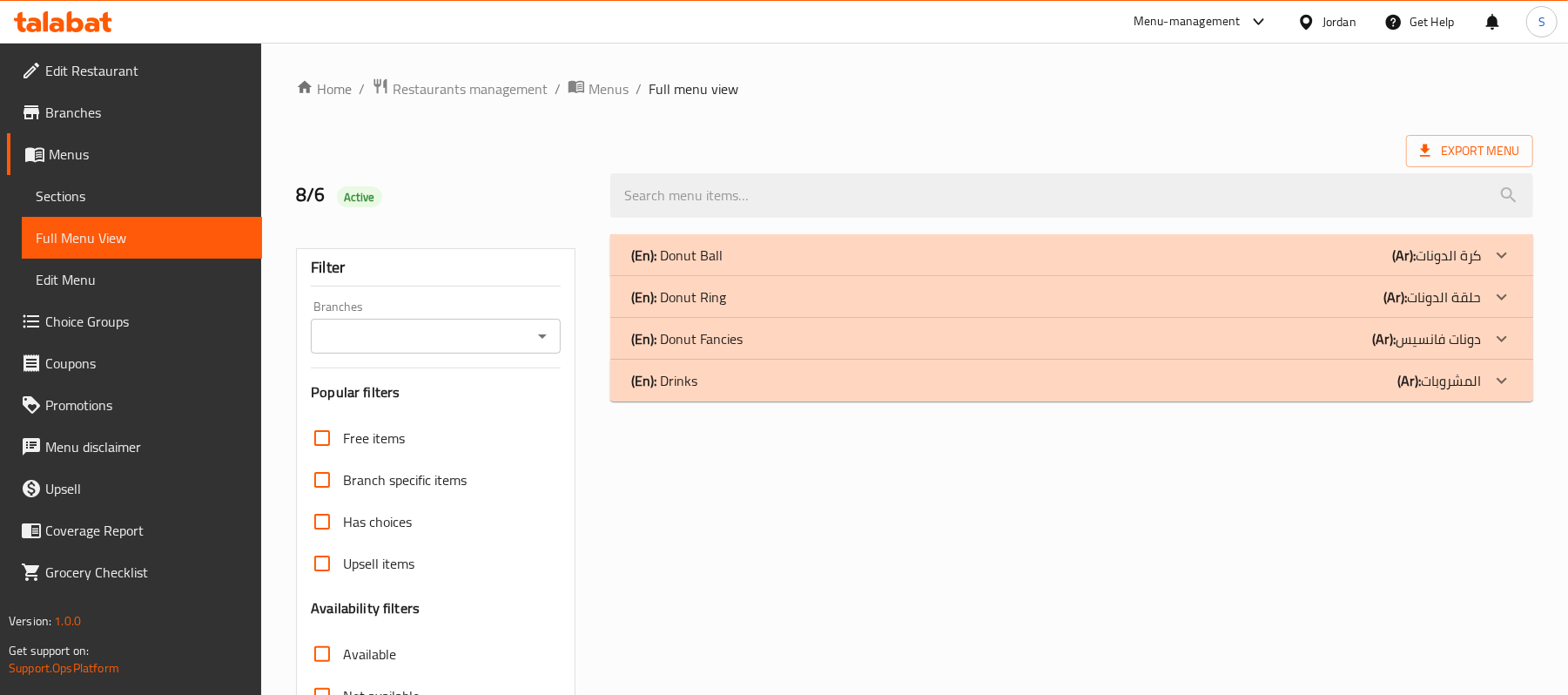 click on "(En):   Donut Ball (Ar): كرة الدونات" at bounding box center [1072, 255] 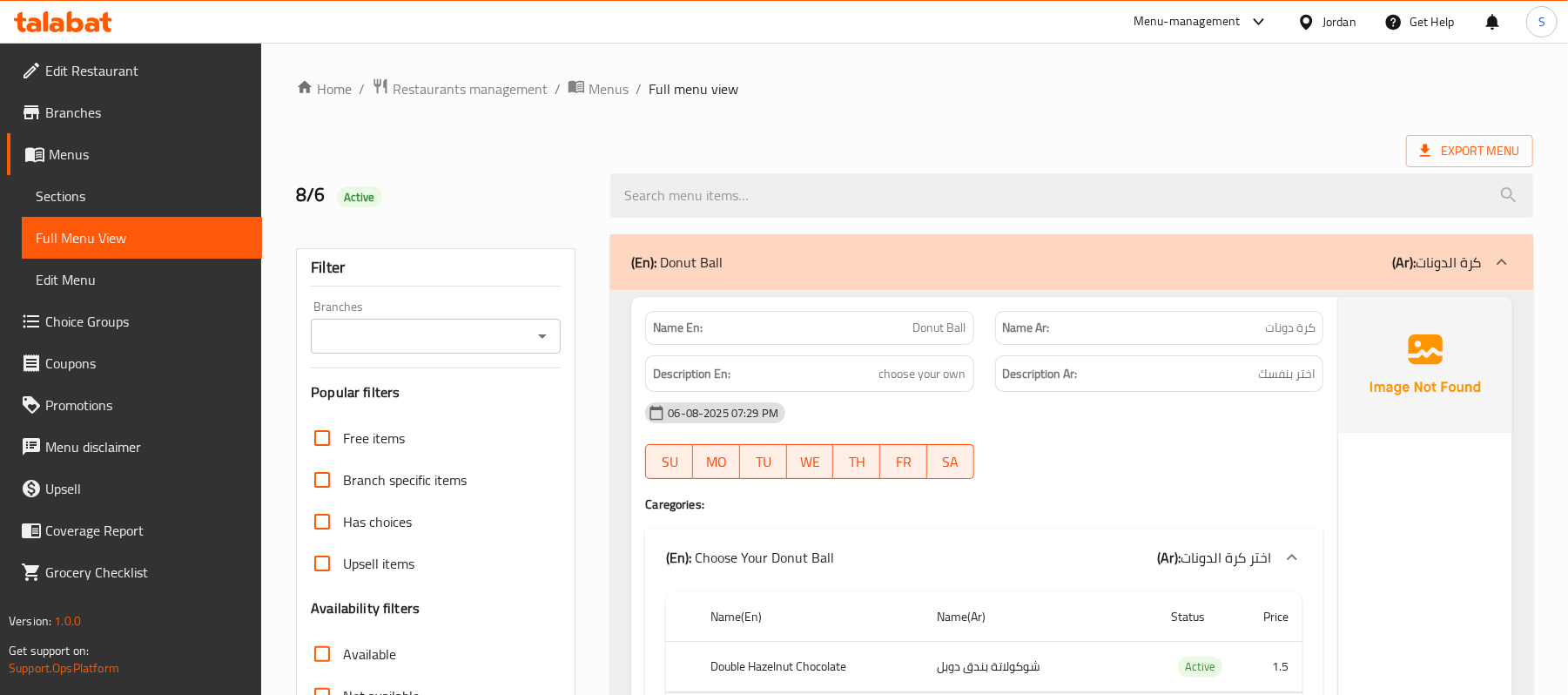 scroll, scrollTop: 584, scrollLeft: 0, axis: vertical 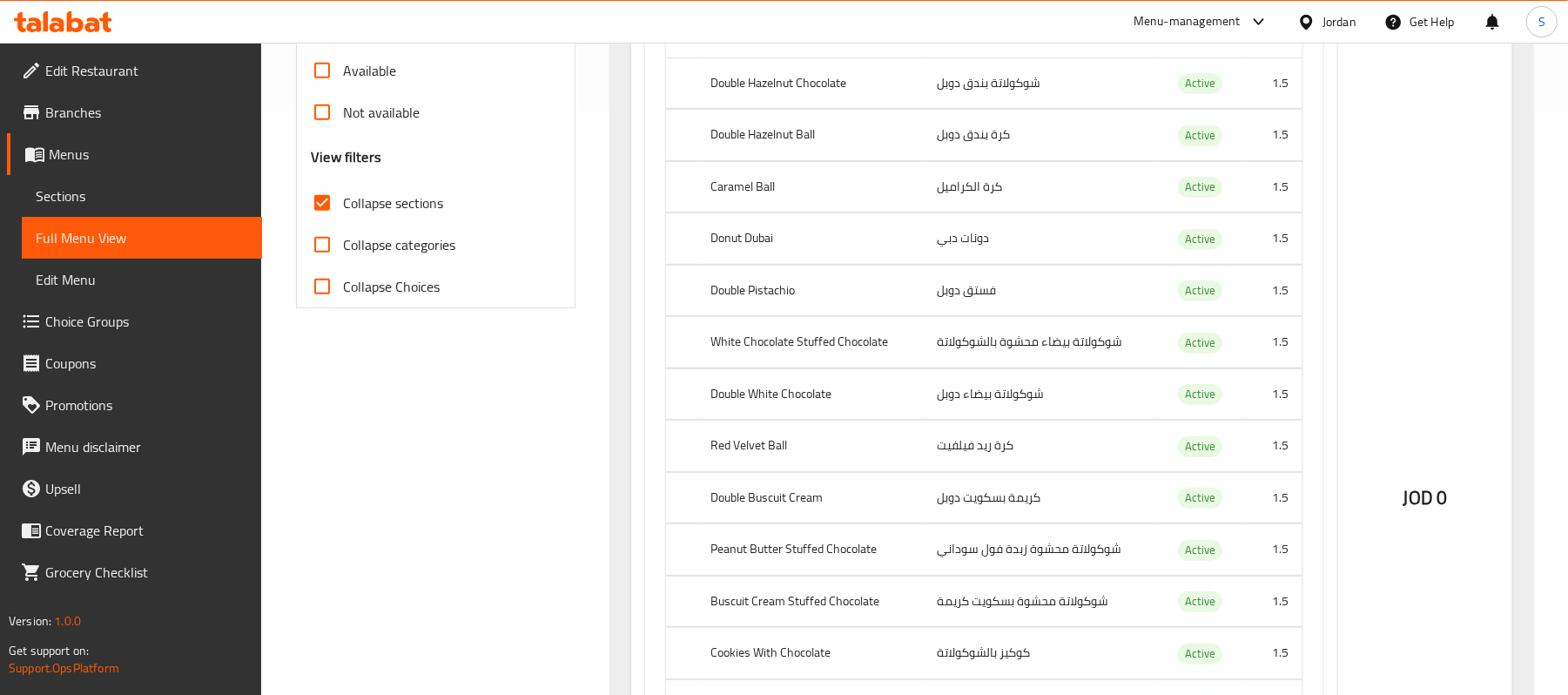 click on "كرة ريد فيلفيت" at bounding box center (1040, 446) 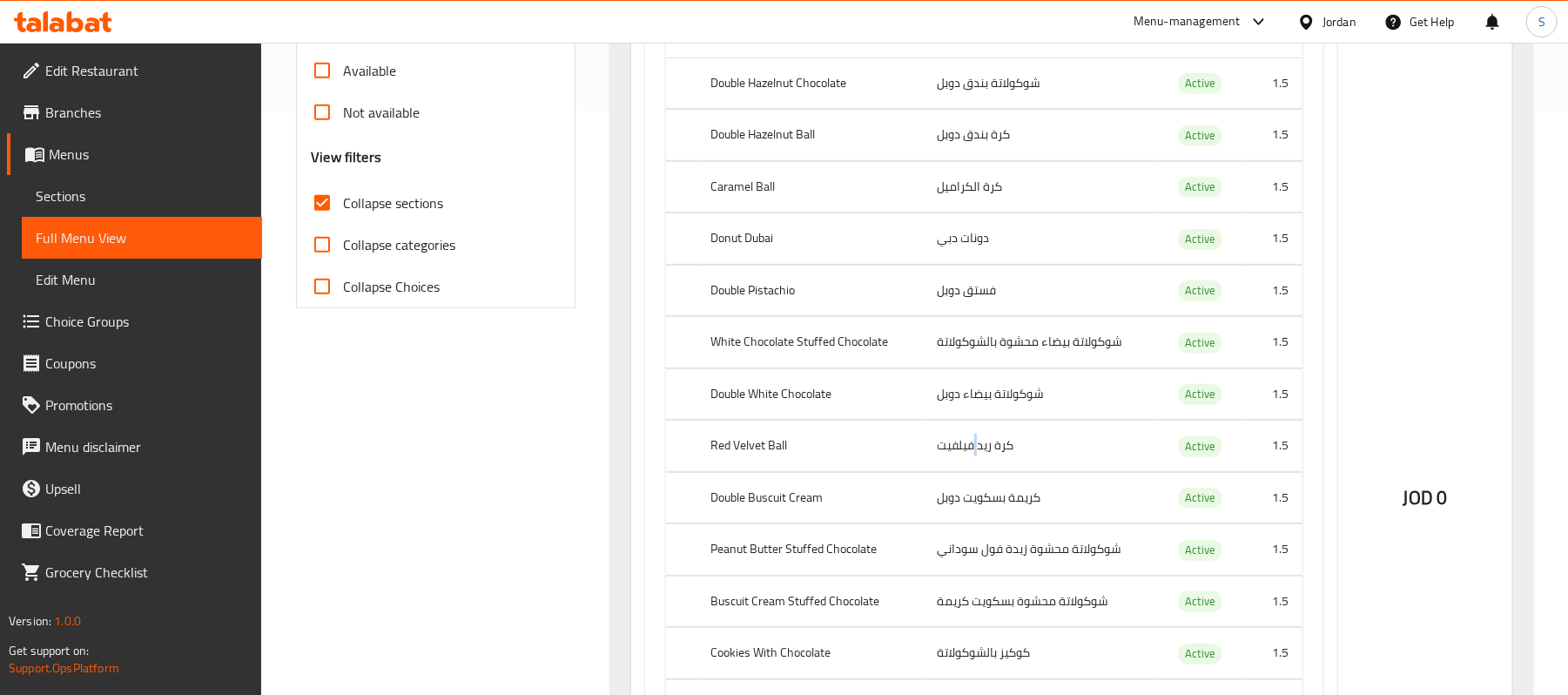 click on "كرة ريد فيلفيت" at bounding box center [1040, 446] 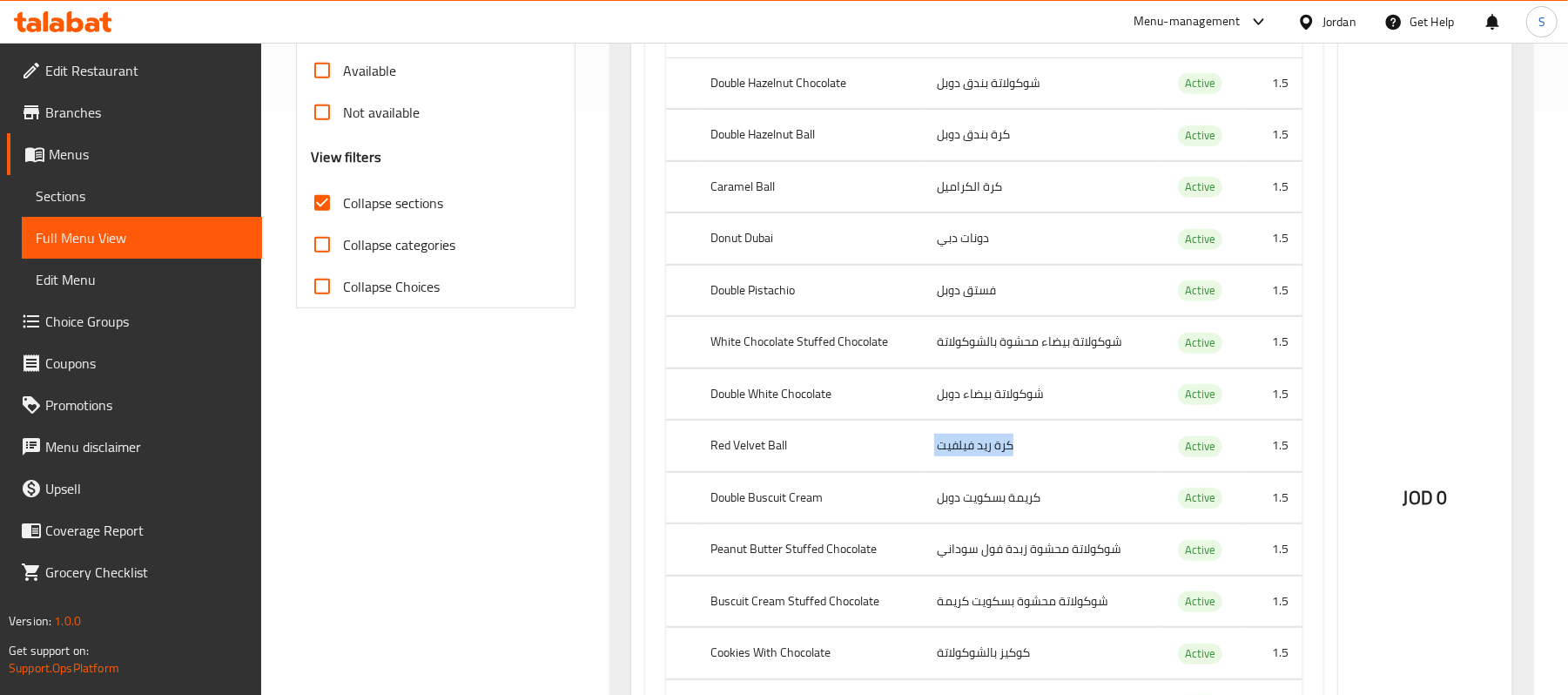 click on "كرة ريد فيلفيت" at bounding box center [1040, 446] 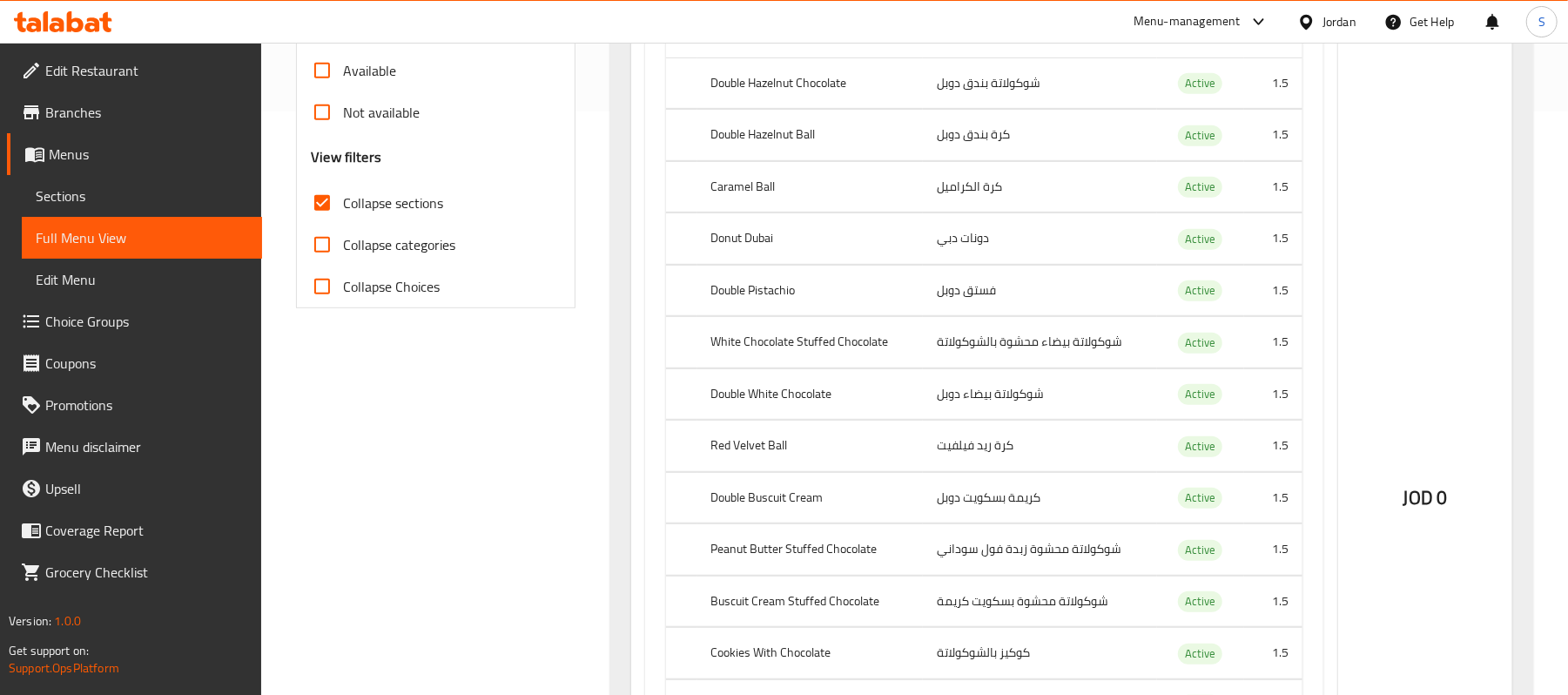 click on "JOD 0" at bounding box center (1425, 450) 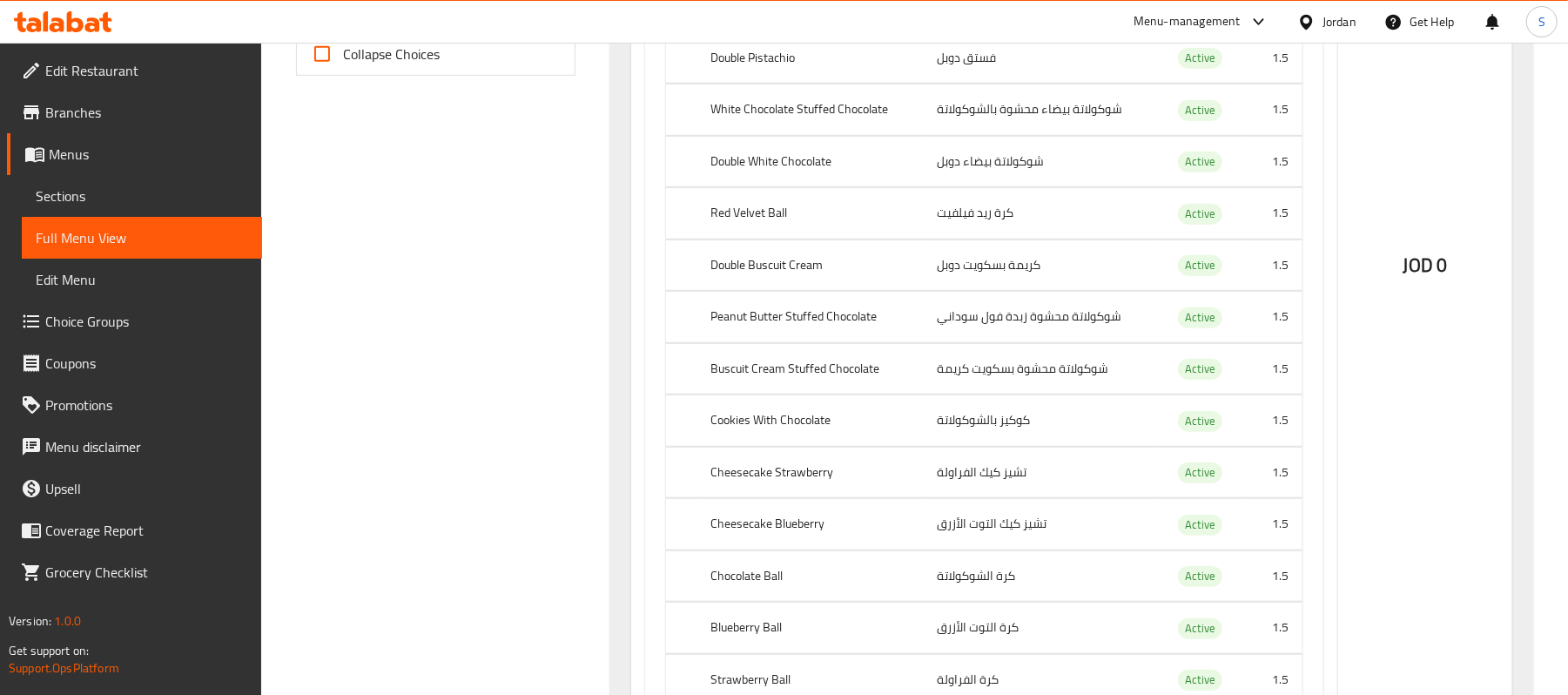 click on "JOD 0" at bounding box center (1425, 218) 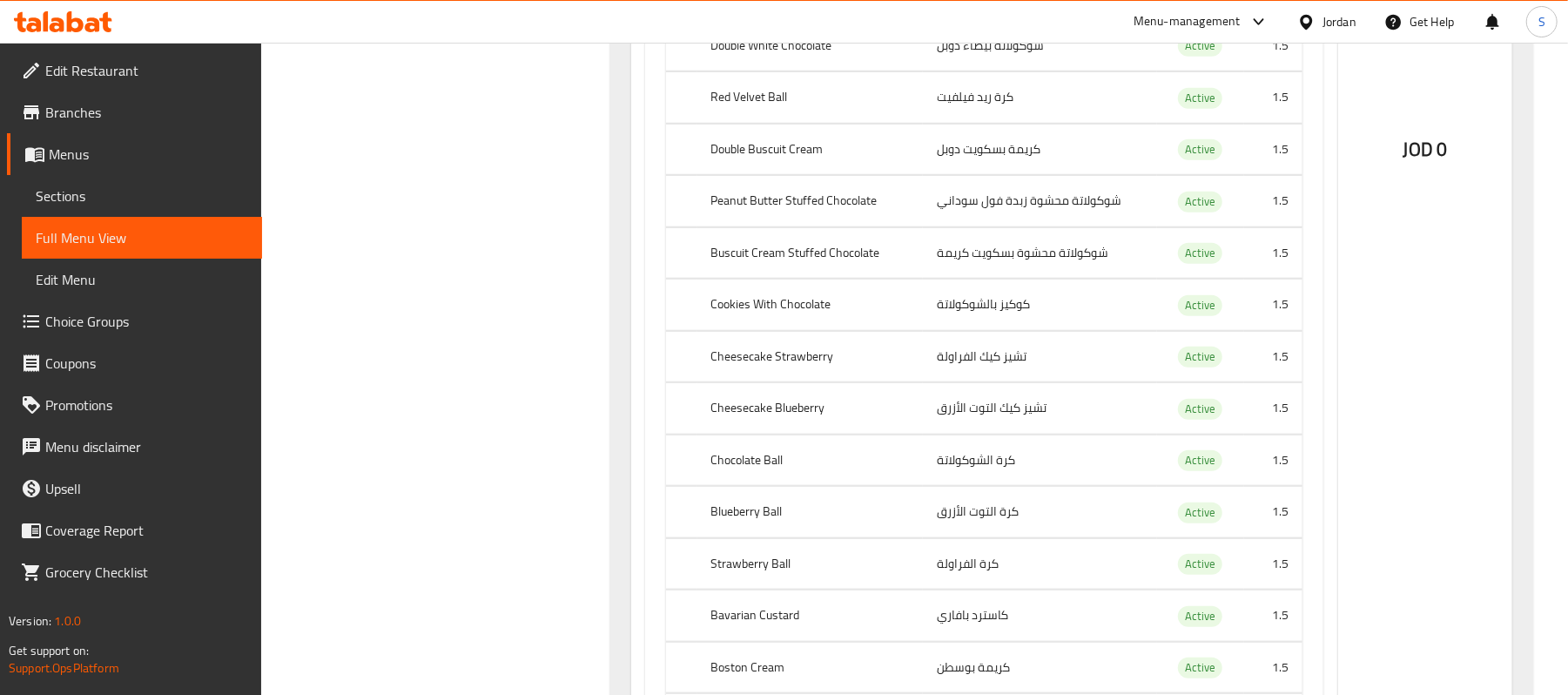 click on "Name En: Donut Ball Name Ar: كرة دونات  Description En: choose your own Description Ar: اختر بنفسك 06-08-2025 07:29 PM SU MO TU WE TH FR SA Caregories: (En):   Choose Your Donut Ball (Ar): اختر كرة الدونات Name(En) Name(Ar) Status Price Double Hazelnut Chocolate شوكولاتة بندق دوبل Active 1.5 Double Hazelnut Ball كرة بندق دوبل Active 1.5 Caramel Ball كرة الكراميل Active 1.5 Donut Dubai دونات دبي Active 1.5 Double Pistachio فستق دوبل Active 1.5 White Chocolate Stuffed Chocolate شوكولاتة بيضاء محشوة بالشوكولاتة  Active 1.5 Double White Chocolate شوكولاتة بيضاء دوبل Active 1.5 Red Velvet Ball كرة ريد فيلفيت Active 1.5 Double Buscuit Cream كريمة بسكويت دوبل Active 1.5 Peanut Butter Stuffed Chocolate شوكولاتة محشوة زبدة فول سوداني Active 1.5 Buscuit Cream Stuffed Chocolate شوكولاتة محشوة بسكويت كريمة Active 1.5" at bounding box center (984, 102) 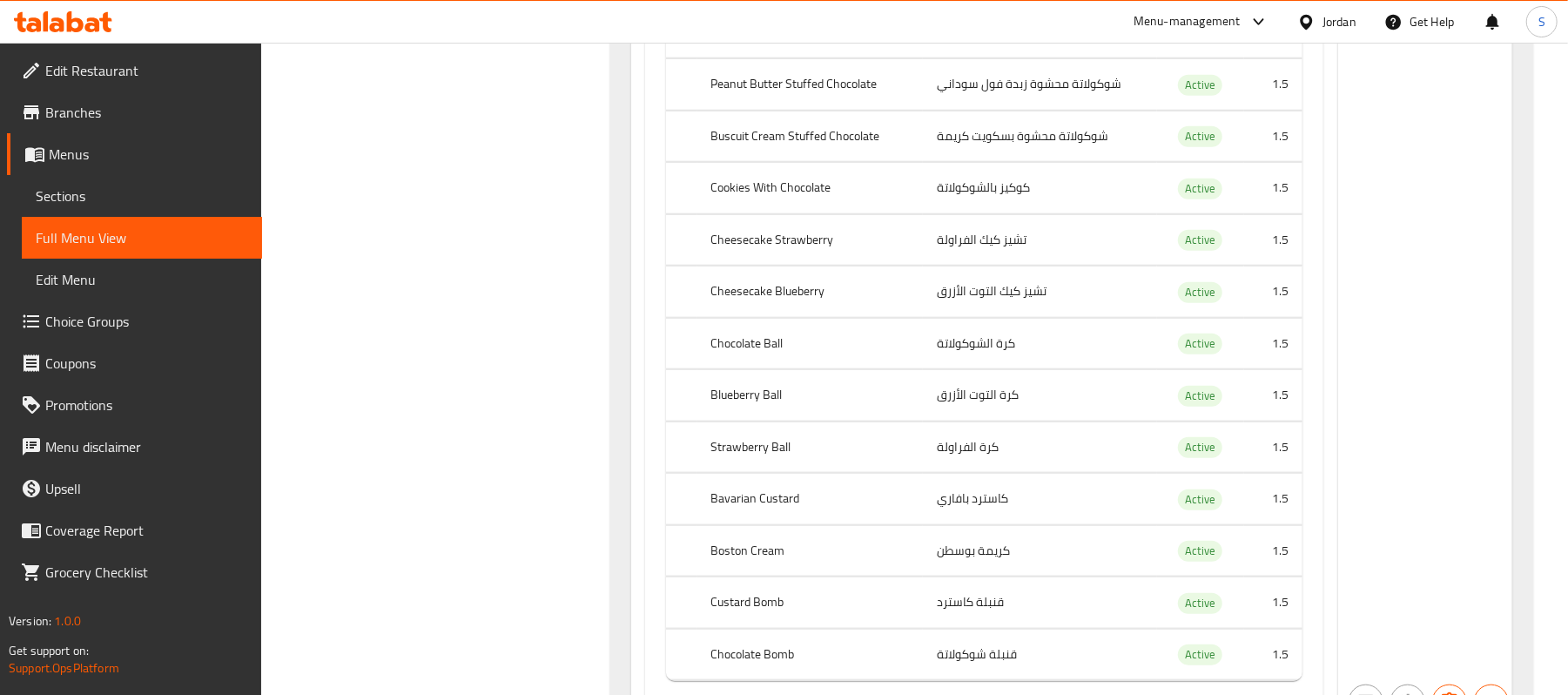 click on "JOD 0" at bounding box center [1425, -15] 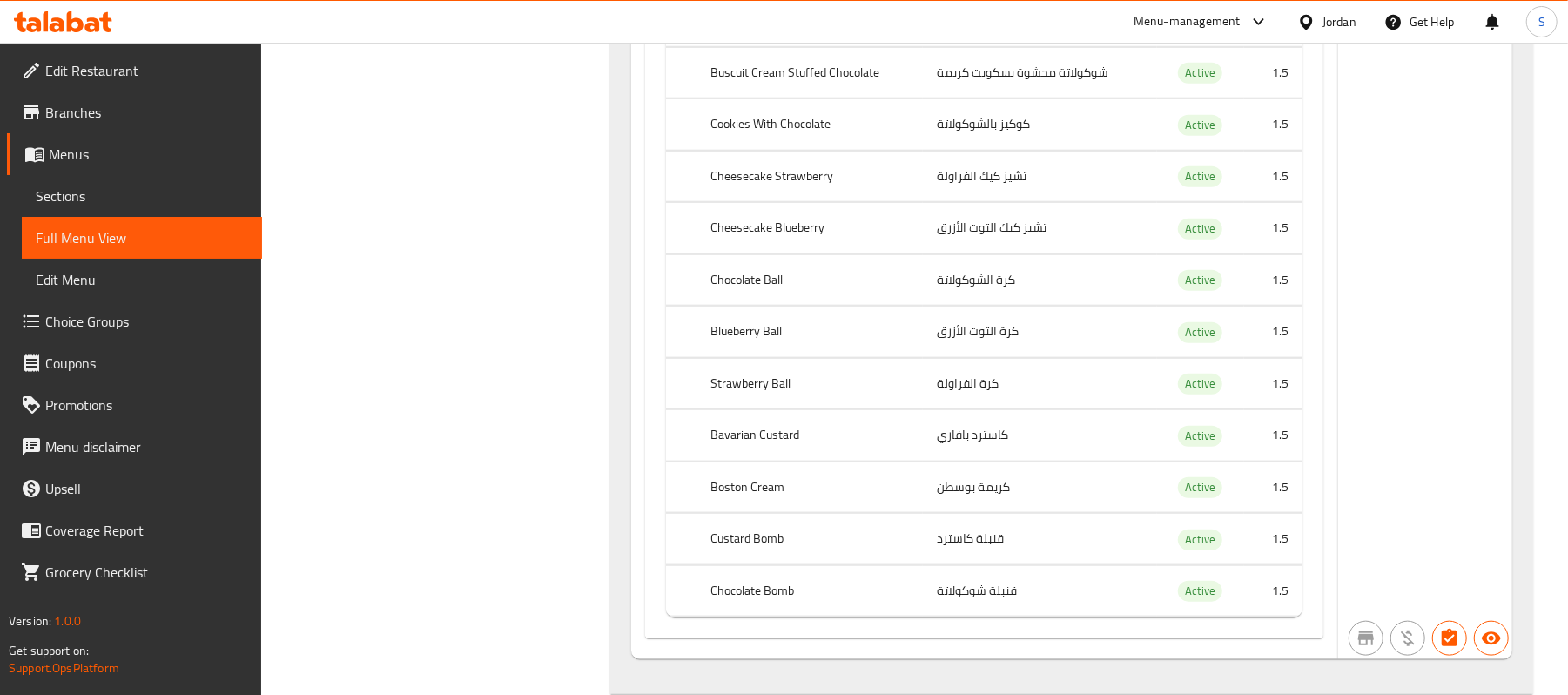 scroll, scrollTop: 1164, scrollLeft: 0, axis: vertical 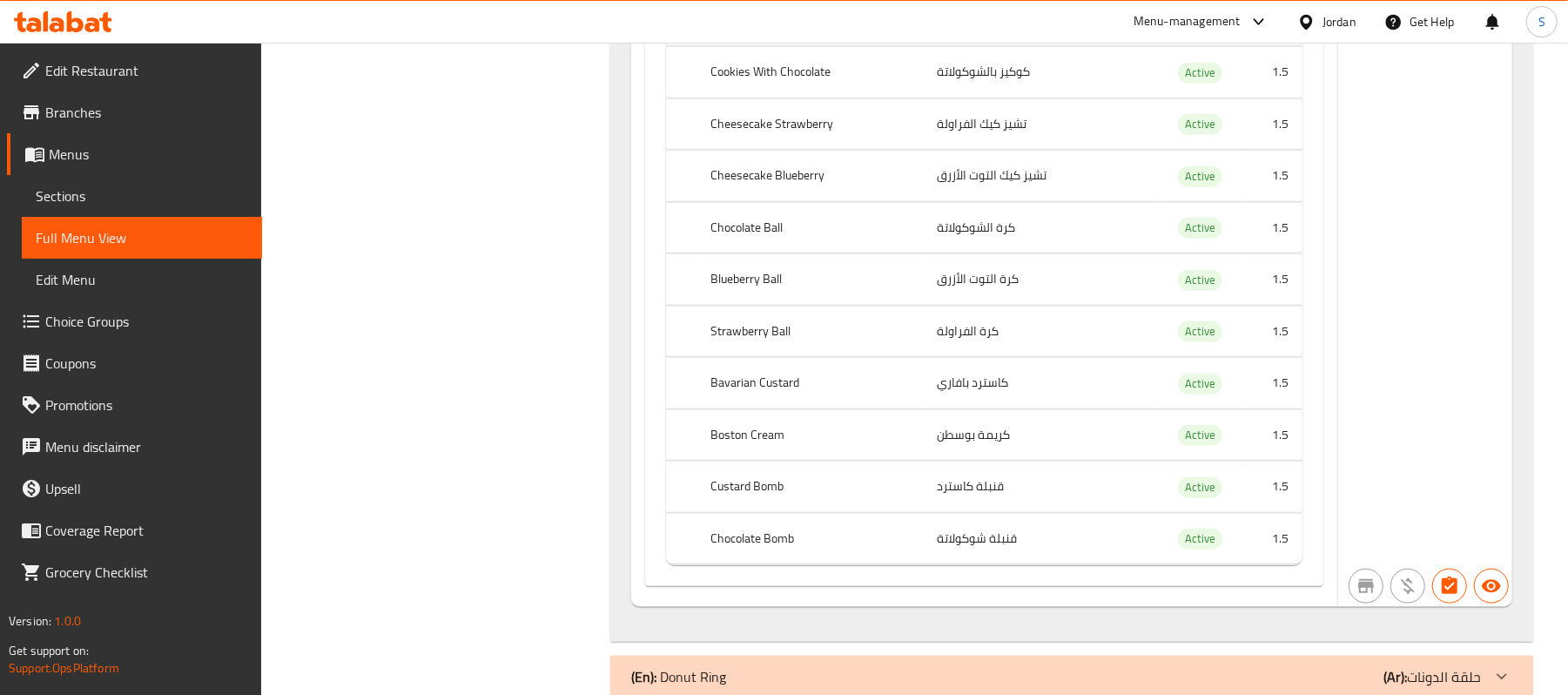 drag, startPoint x: 1436, startPoint y: 258, endPoint x: 1408, endPoint y: 260, distance: 28.07134 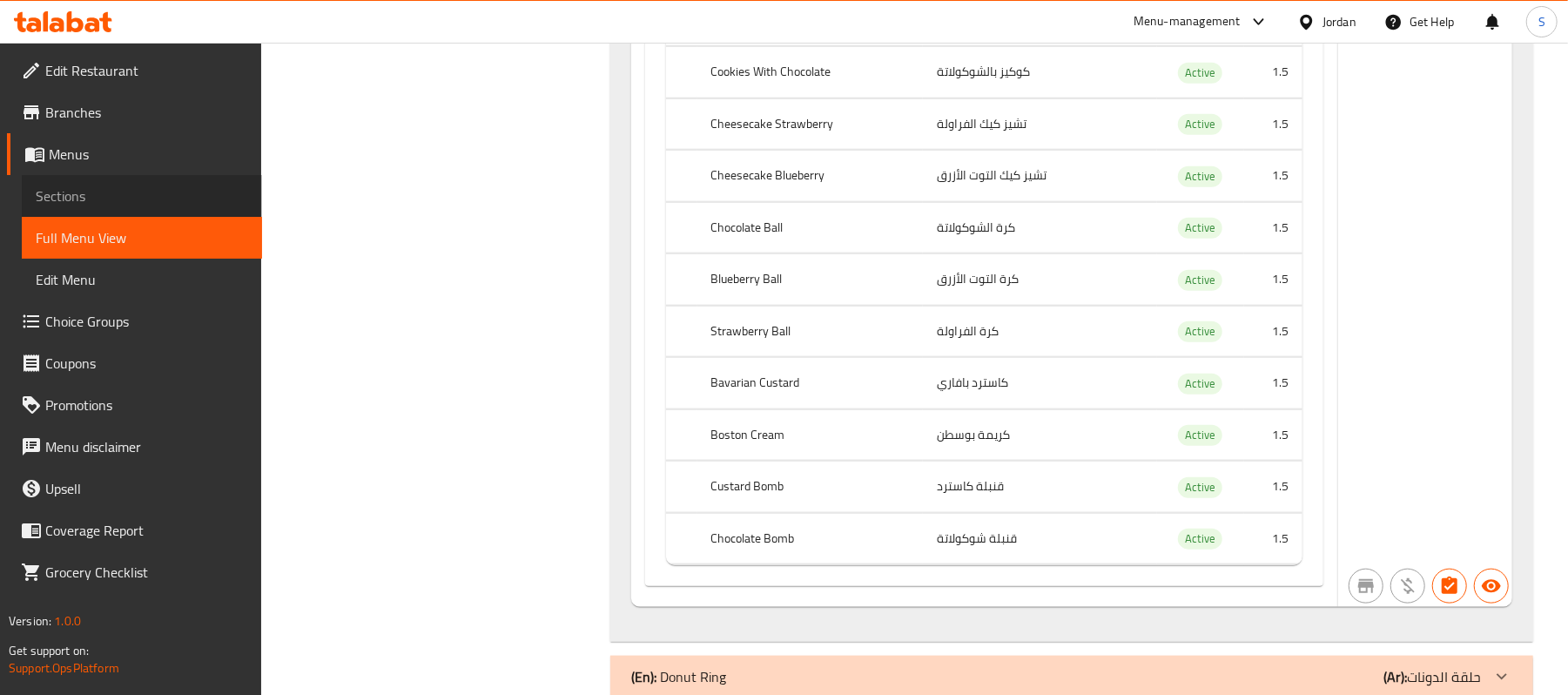 click on "Sections" at bounding box center (142, 196) 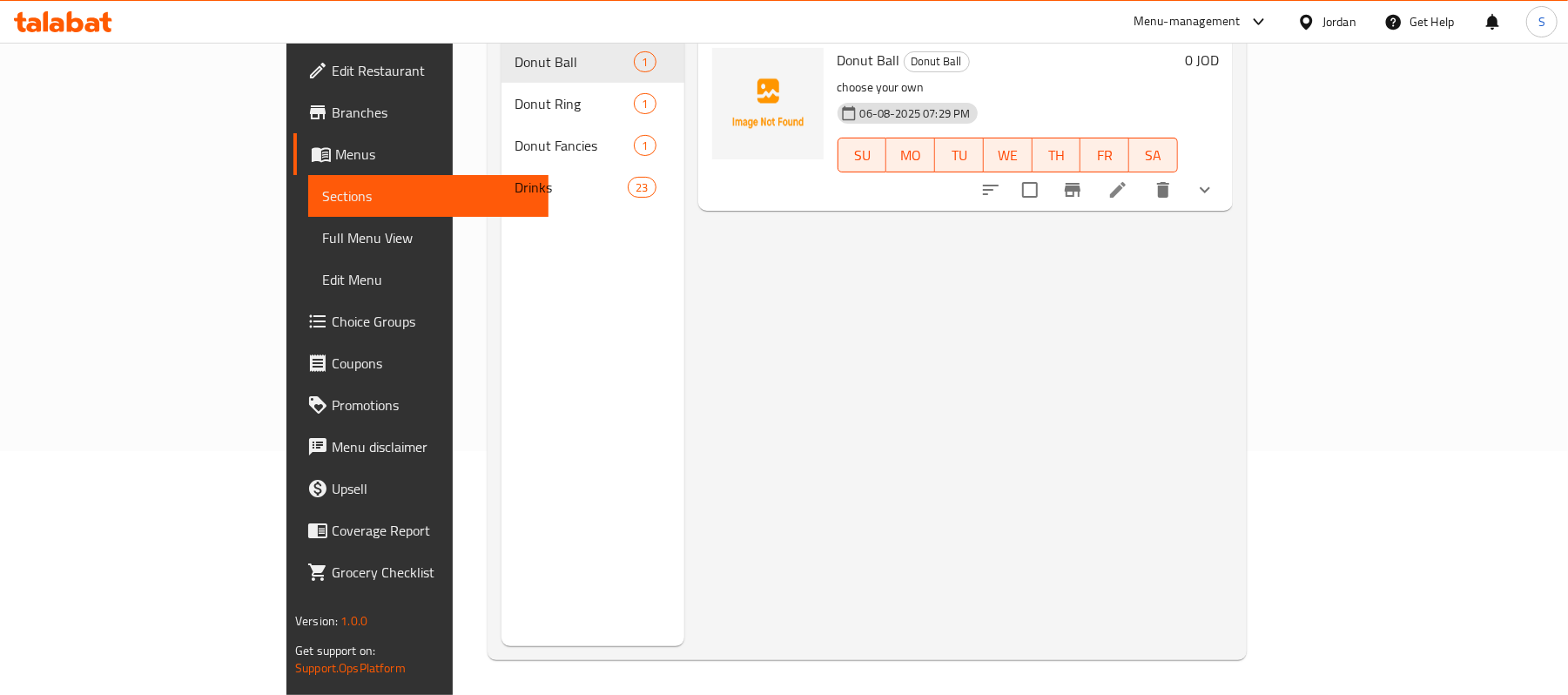 scroll, scrollTop: 245, scrollLeft: 0, axis: vertical 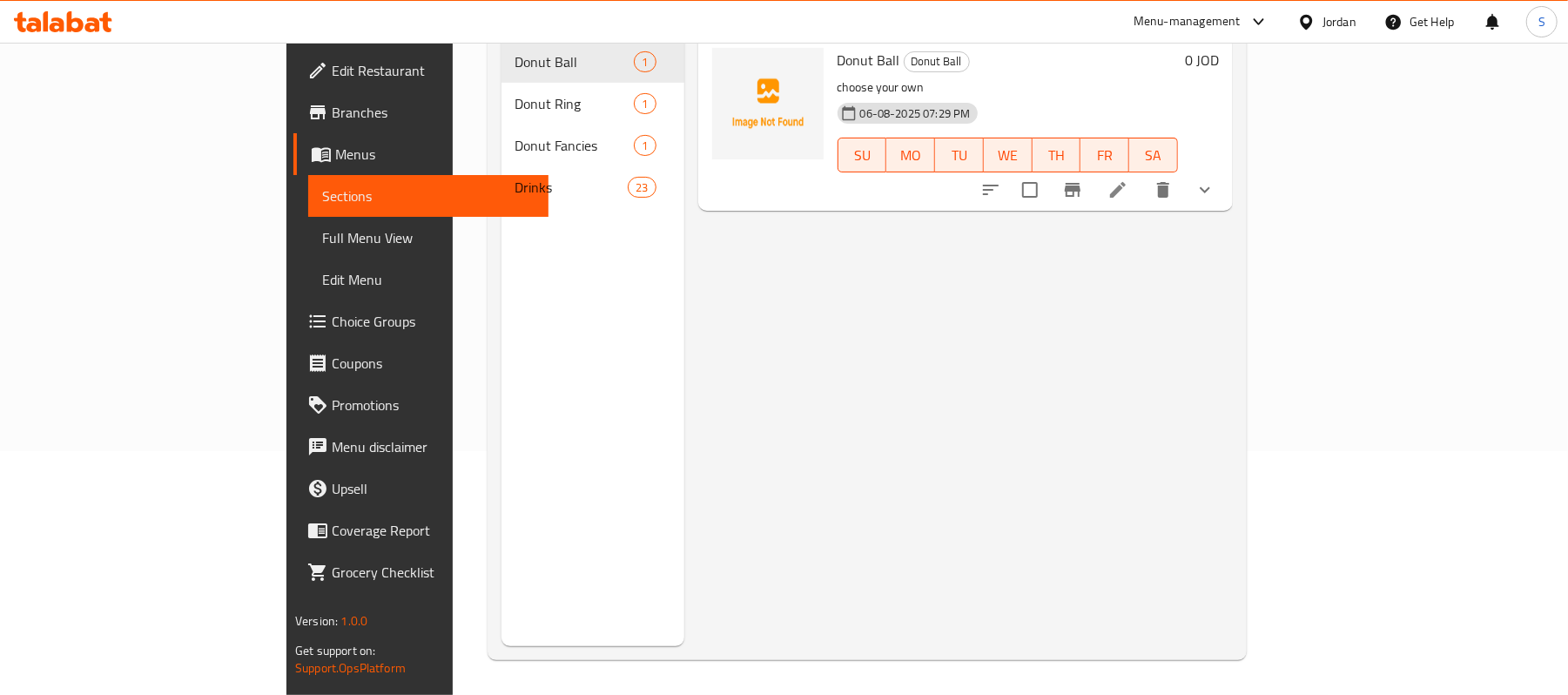 click on "Full Menu View" at bounding box center [428, 238] 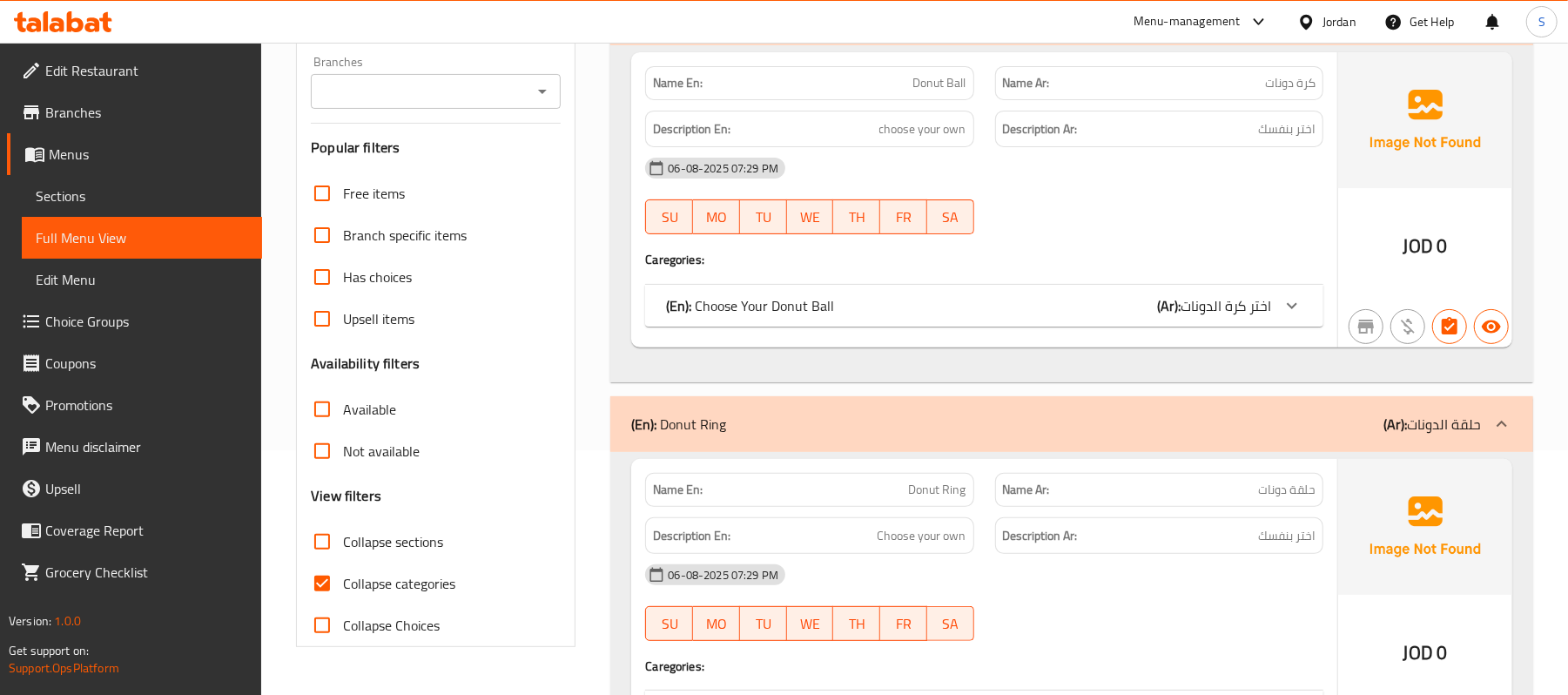 click on "Collapse categories" at bounding box center (322, 584) 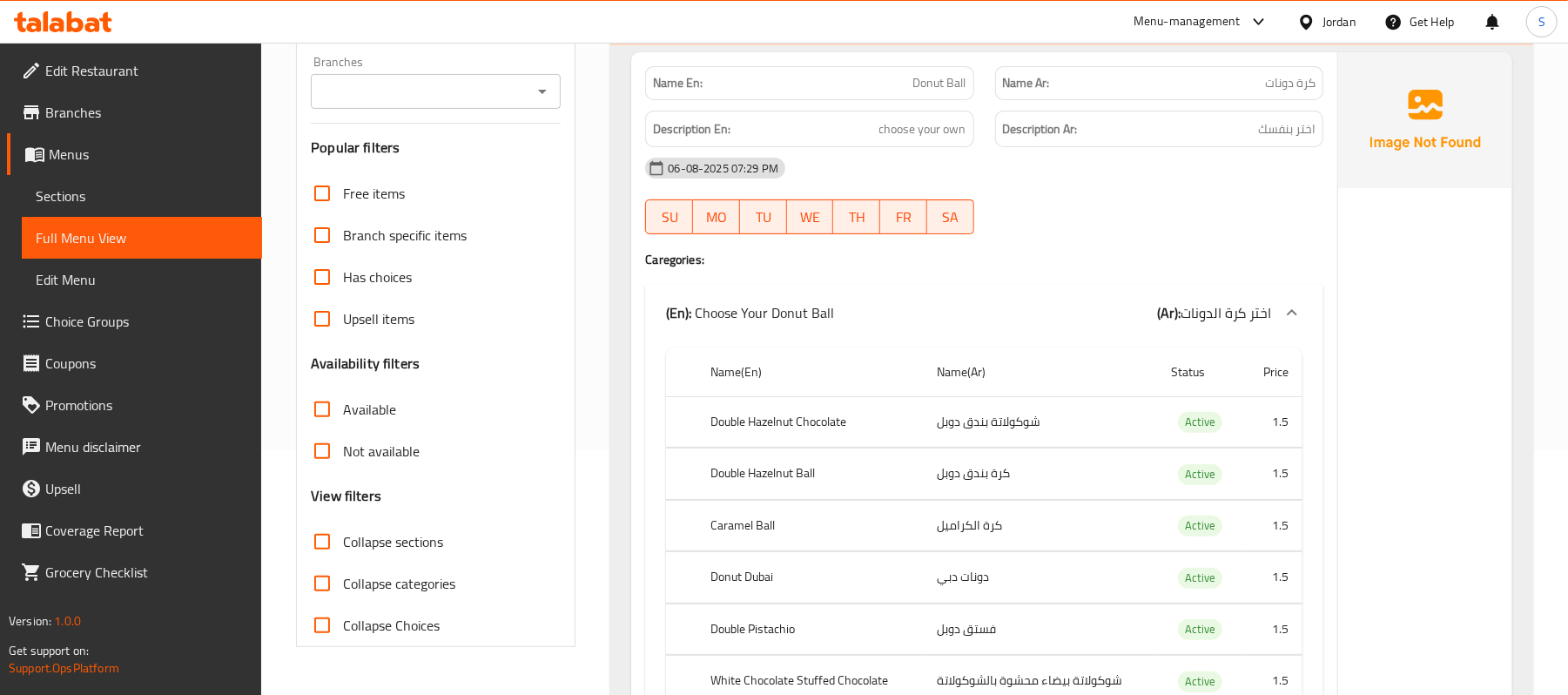 click on "Collapse sections" at bounding box center [322, 542] 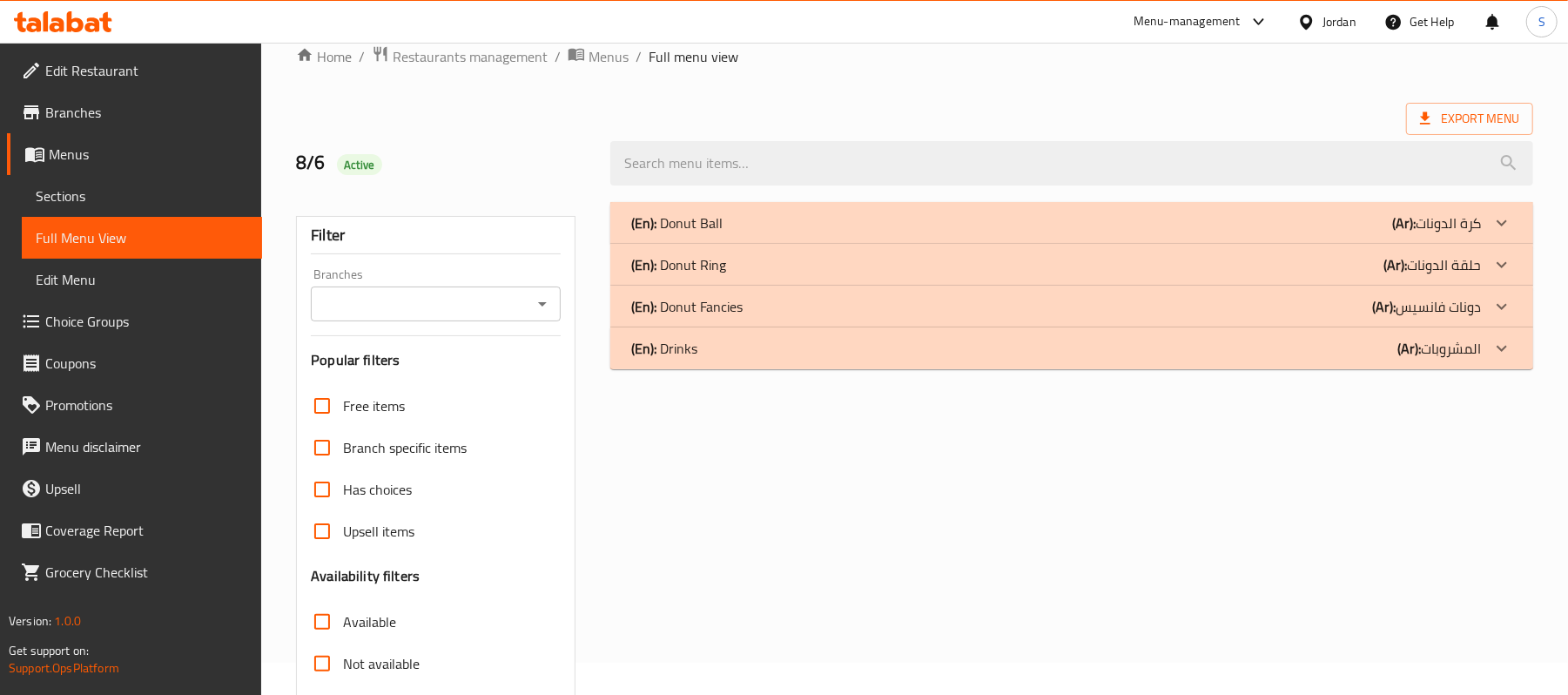 scroll, scrollTop: 0, scrollLeft: 0, axis: both 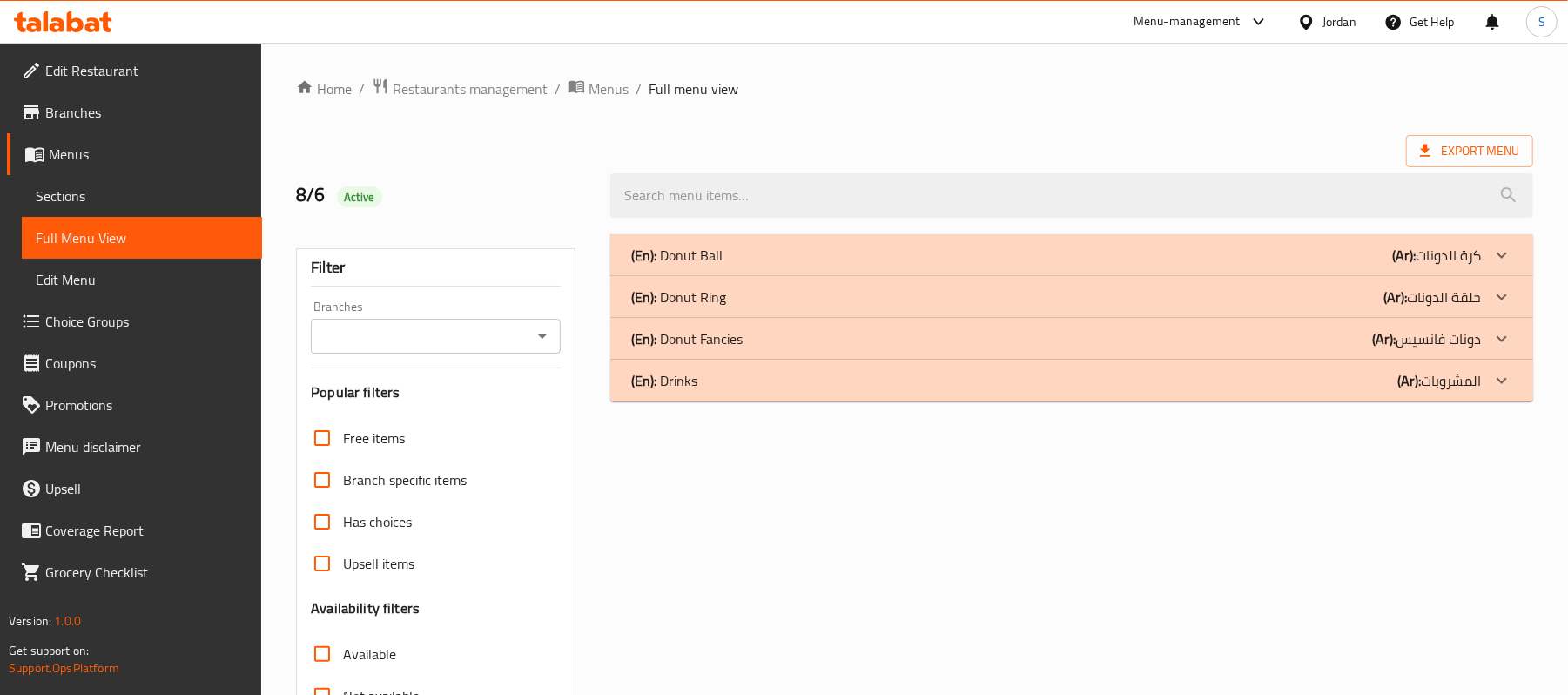 click on "(En):   Donut Ball" at bounding box center (676, 255) 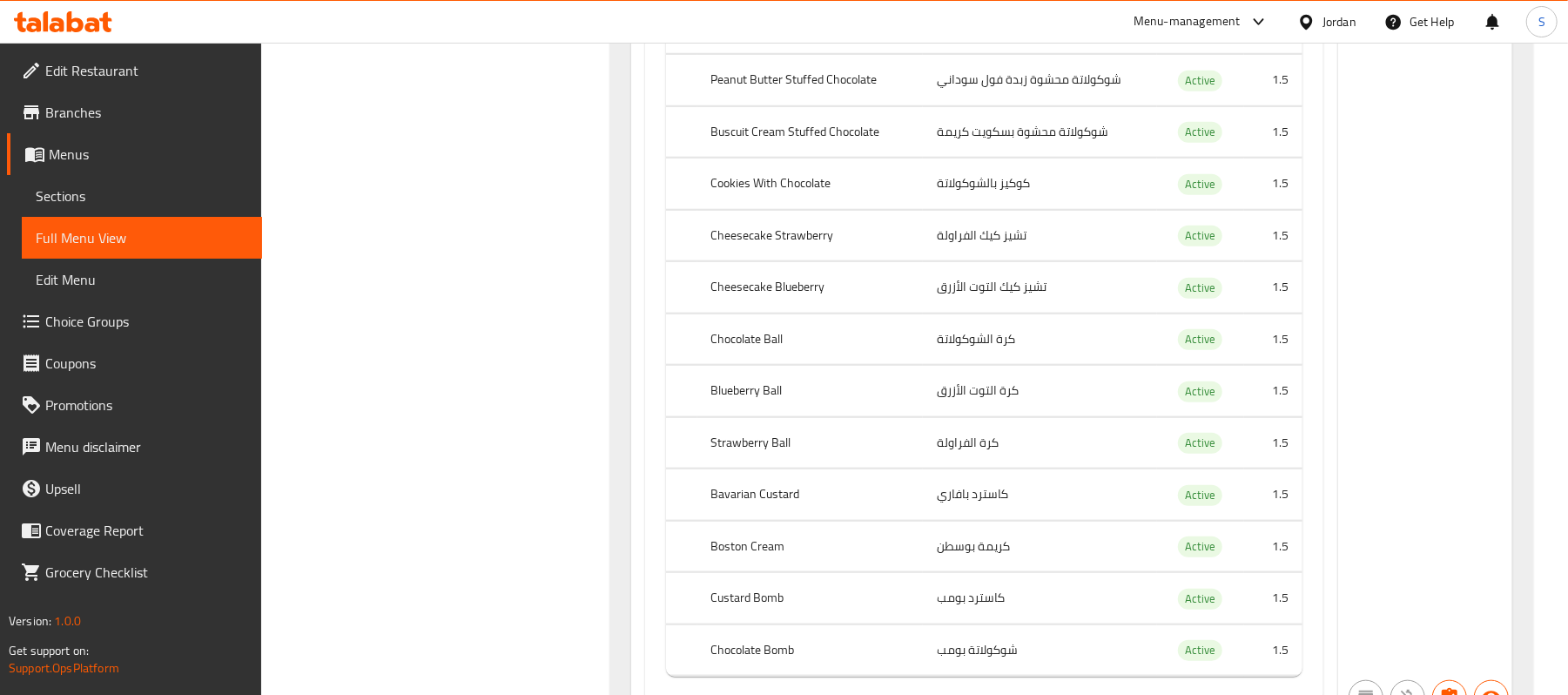 scroll, scrollTop: 1306, scrollLeft: 0, axis: vertical 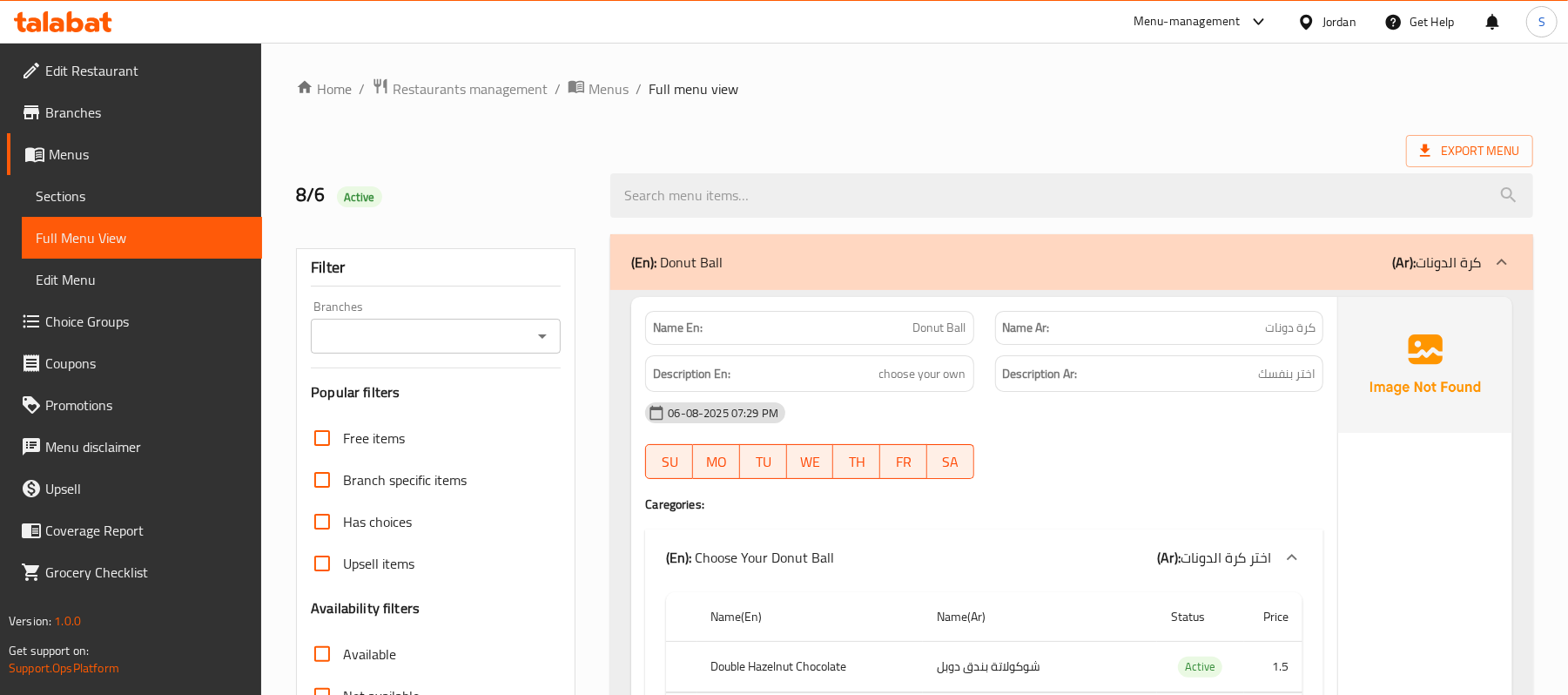 click on "(En):   Donut Ball (Ar): كرة الدونات" at bounding box center (1056, 262) 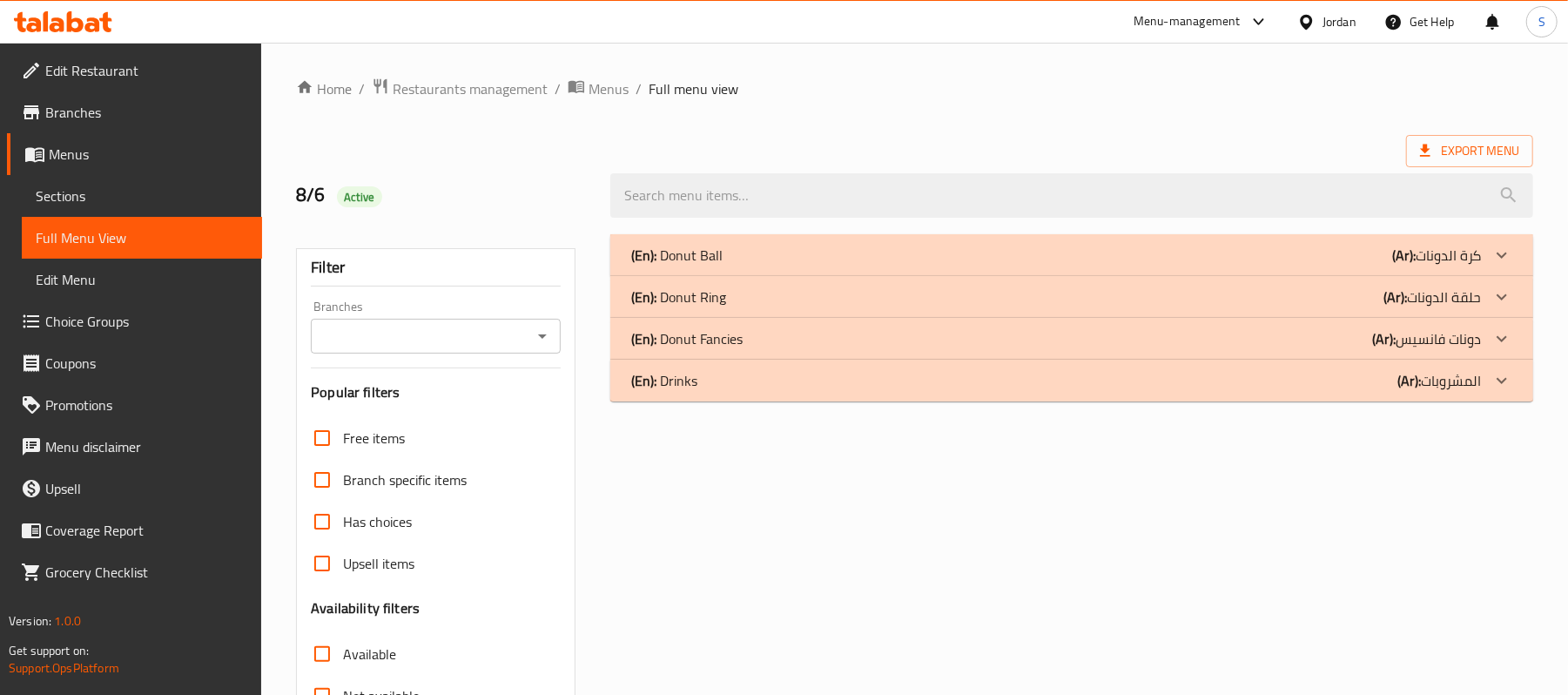 click on "(En):   Donut Ring" at bounding box center [676, 255] 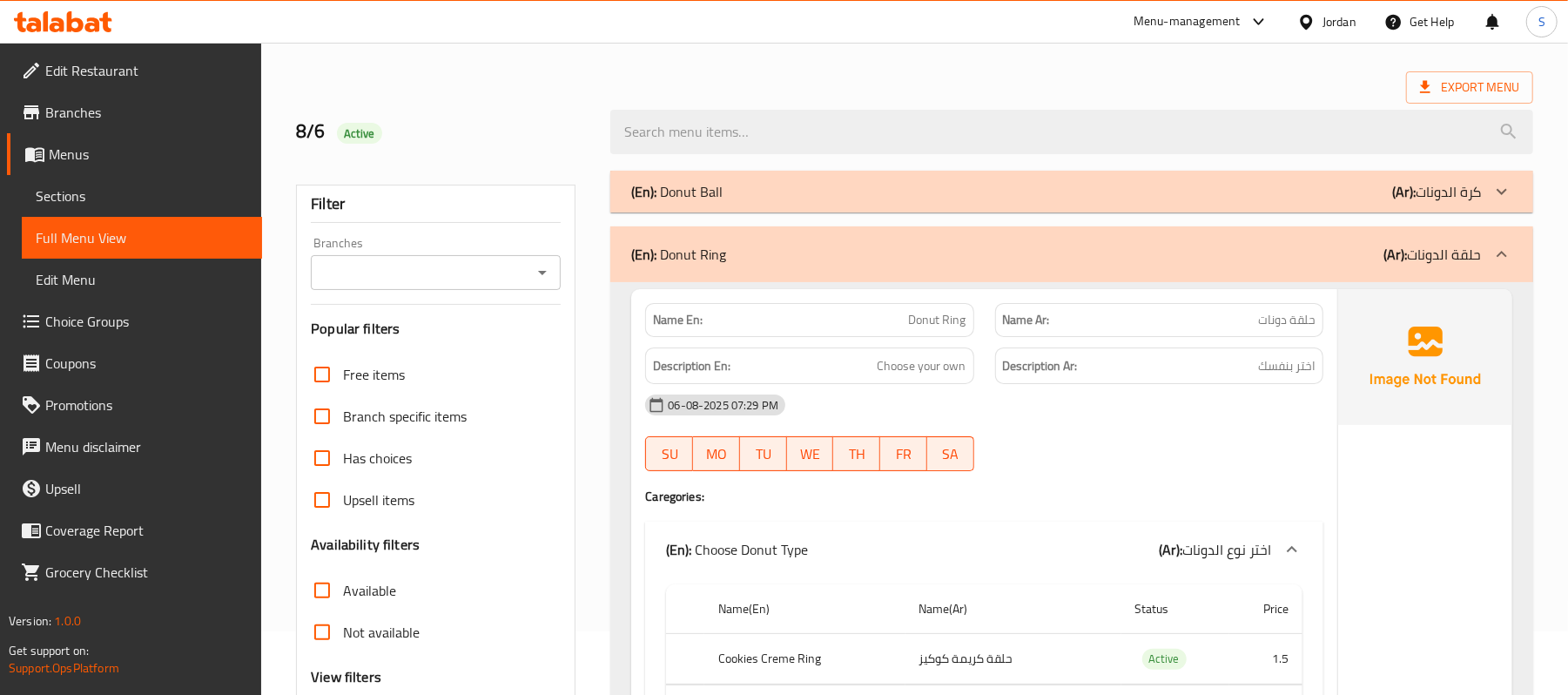 scroll, scrollTop: 116, scrollLeft: 0, axis: vertical 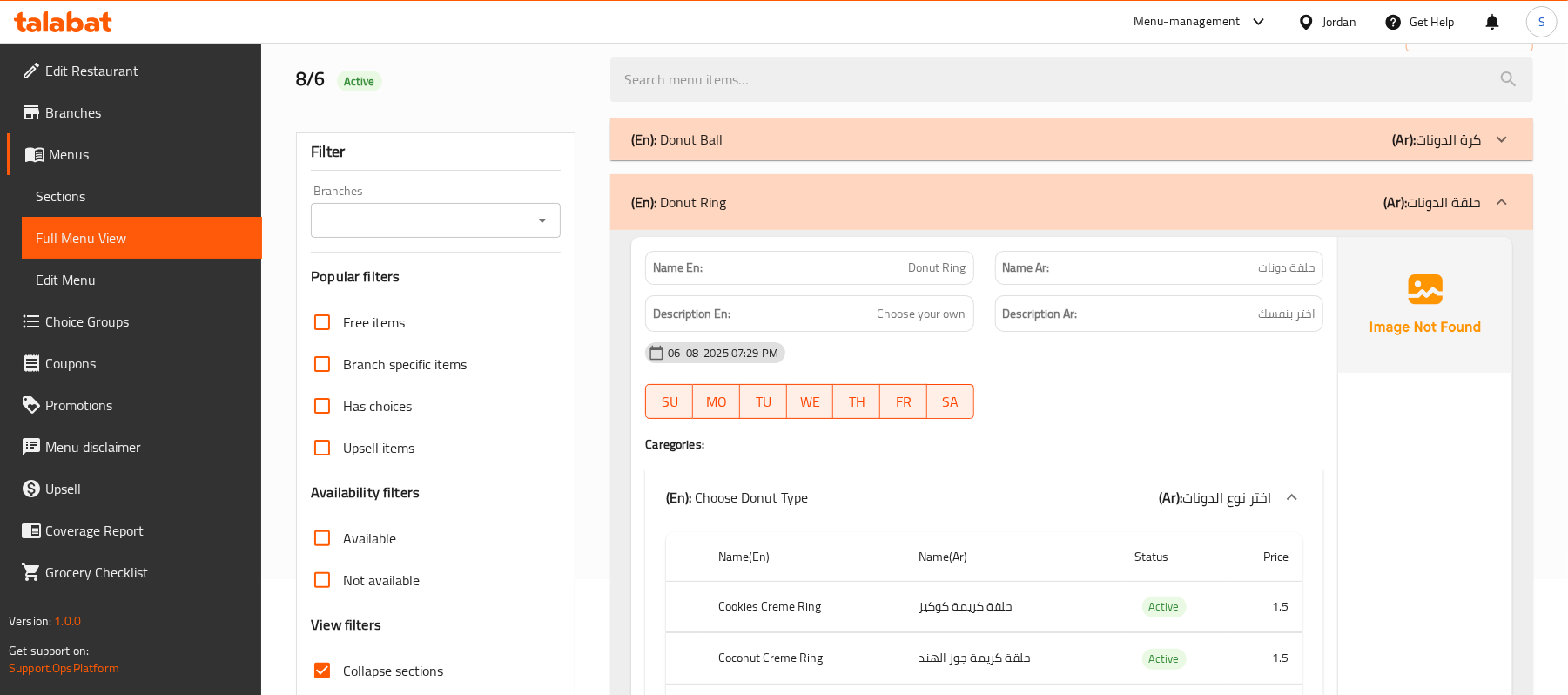 click on "Description Ar: اختر بنفسك" at bounding box center [1159, 314] 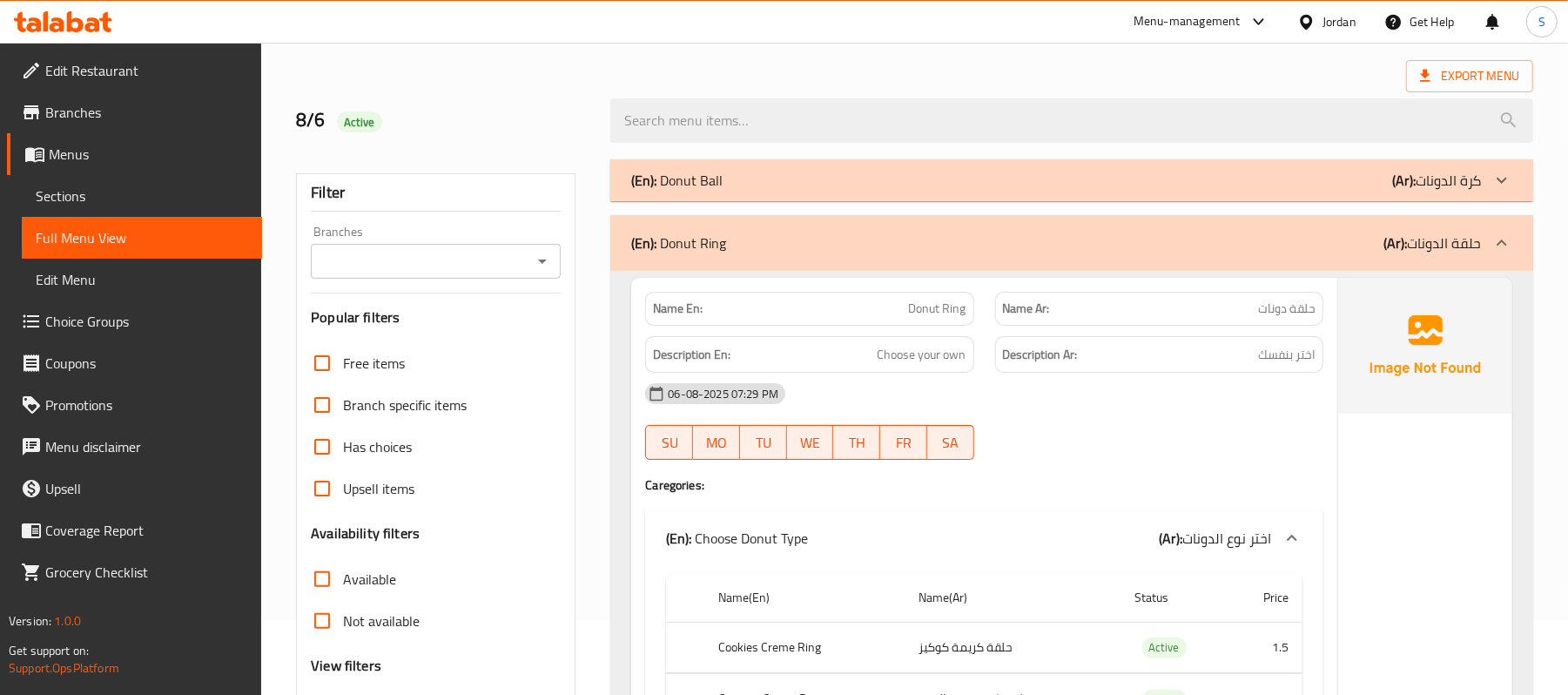 scroll, scrollTop: 17, scrollLeft: 0, axis: vertical 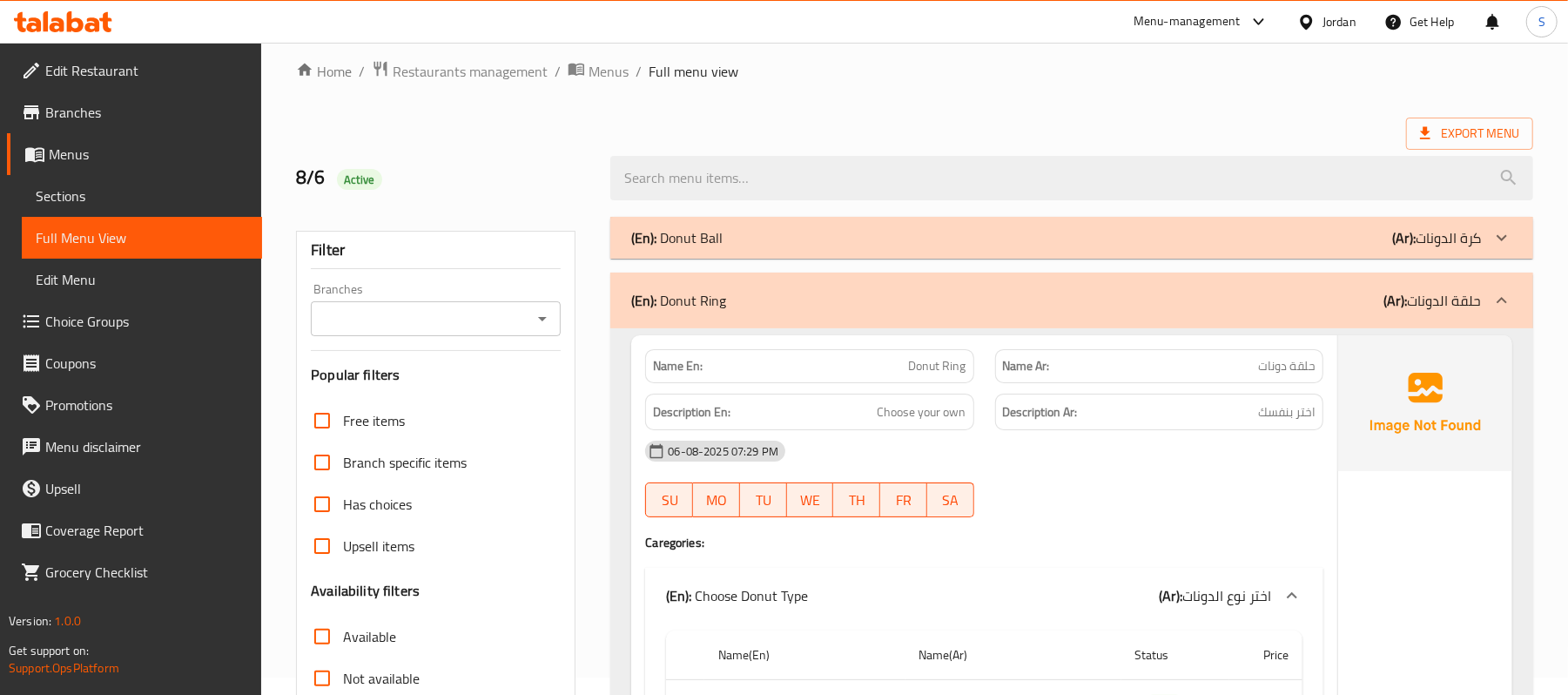 click on "Description Ar: اختر بنفسك" at bounding box center [1159, 412] 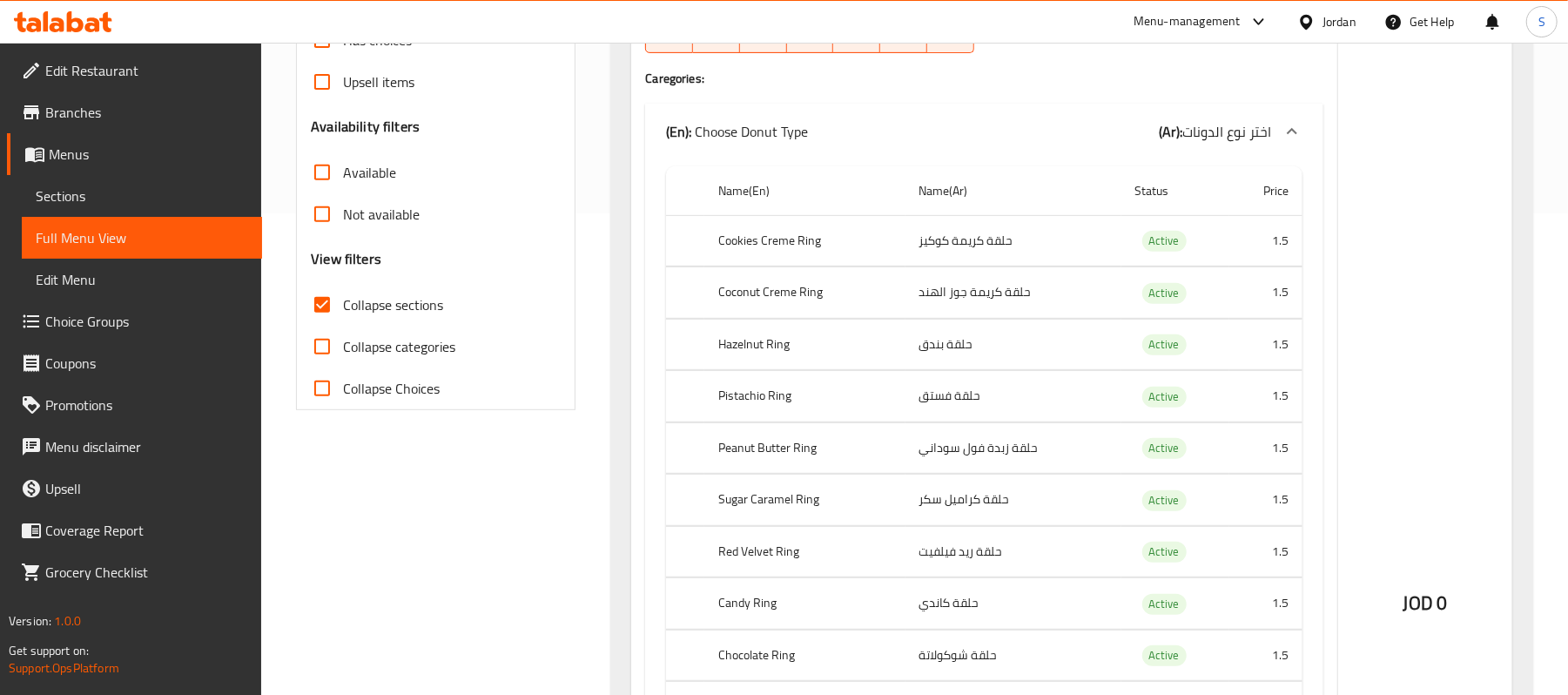 click on "JOD 0" at bounding box center [1425, 557] 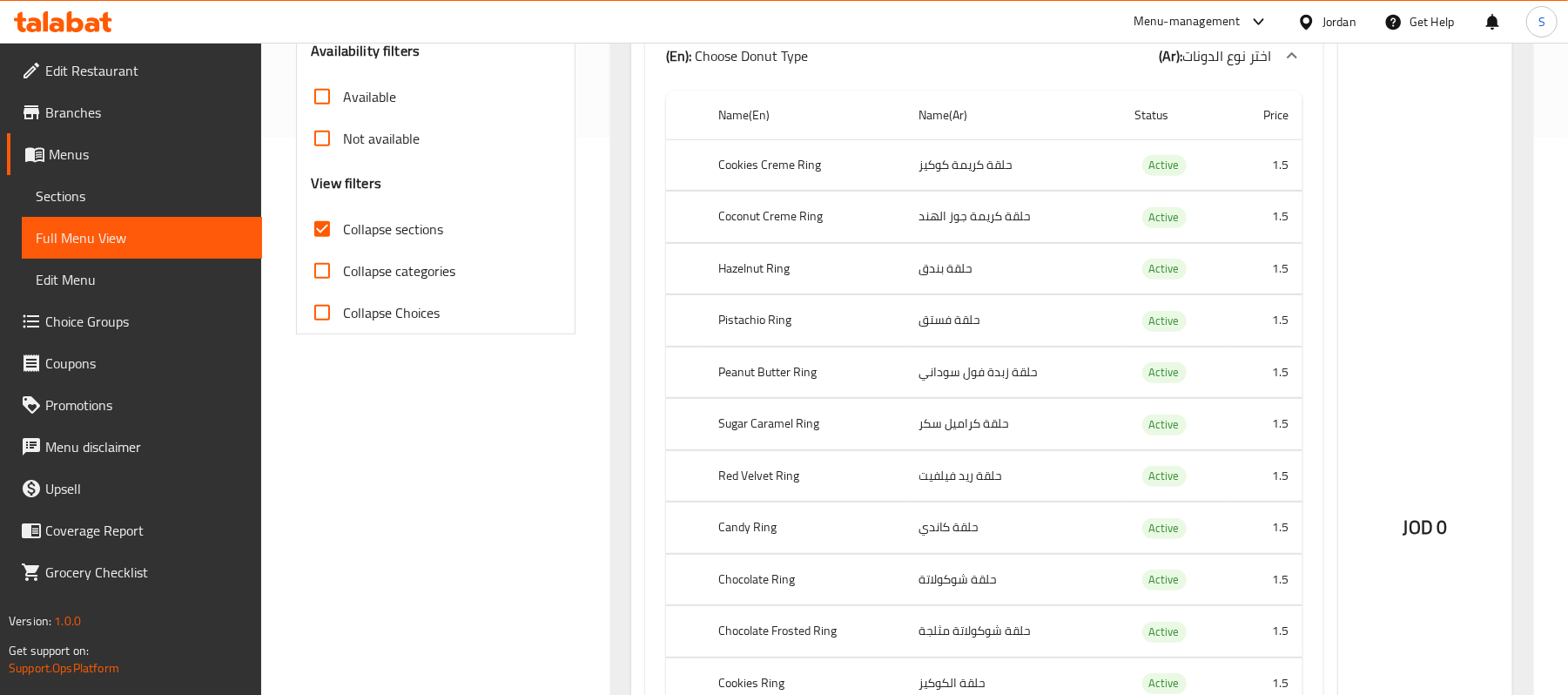 scroll, scrollTop: 597, scrollLeft: 0, axis: vertical 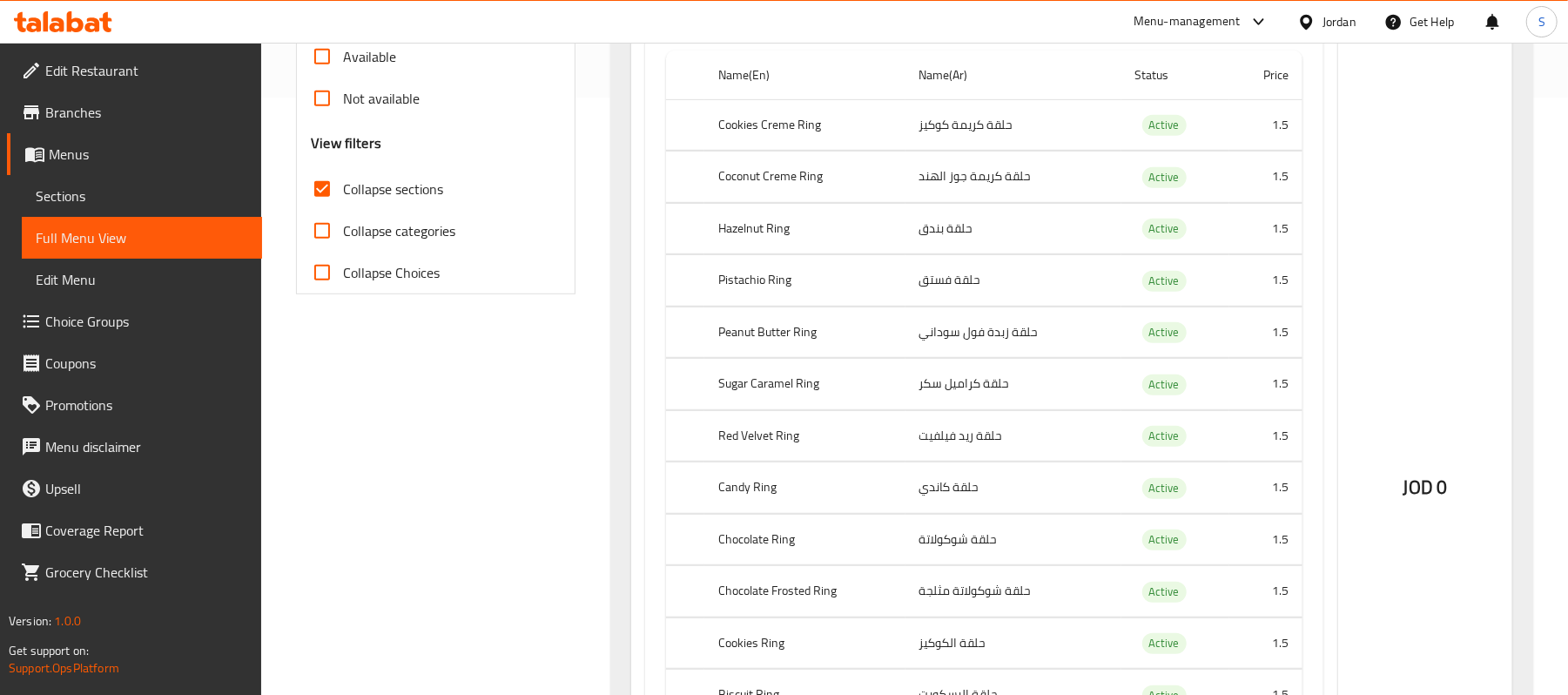 click on "حلقة كراميل سكر" at bounding box center [1013, 384] 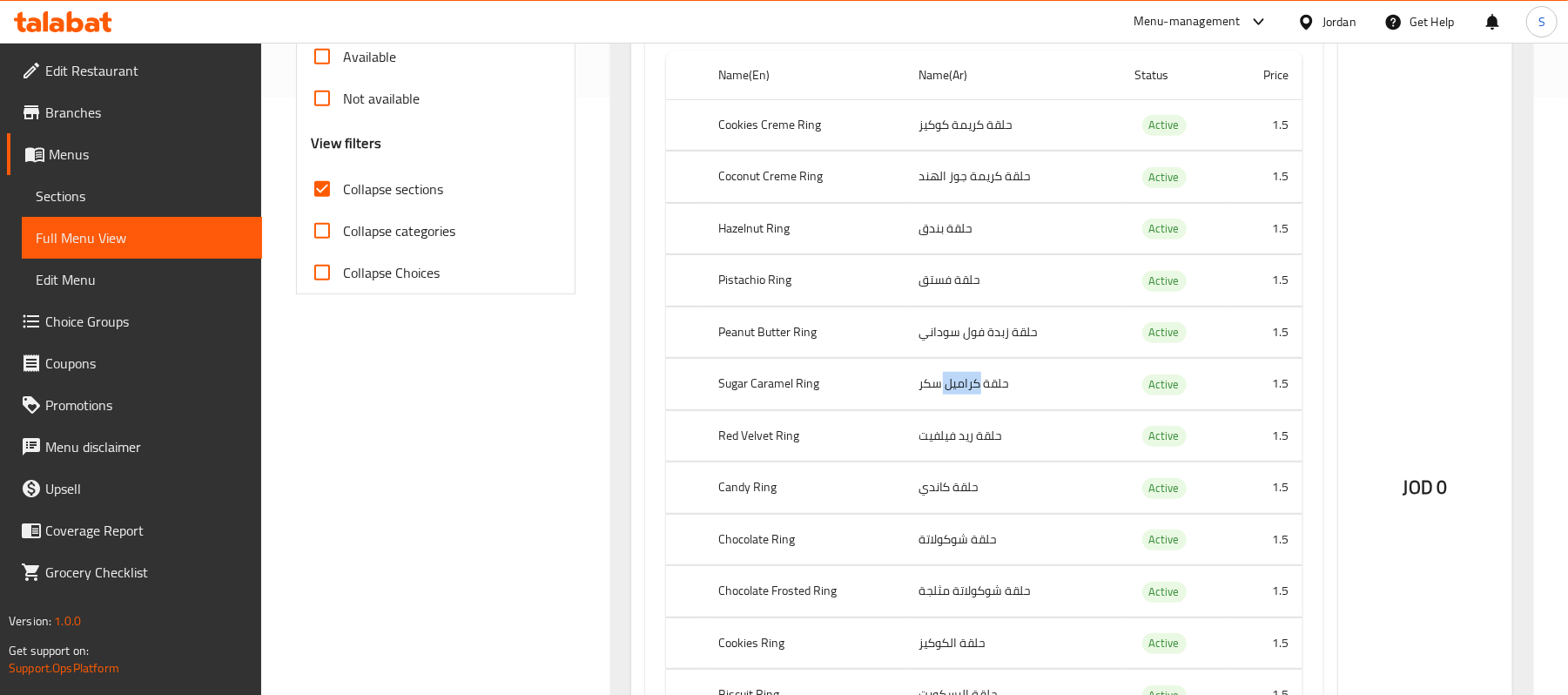 click on "حلقة كراميل سكر" at bounding box center [1013, 384] 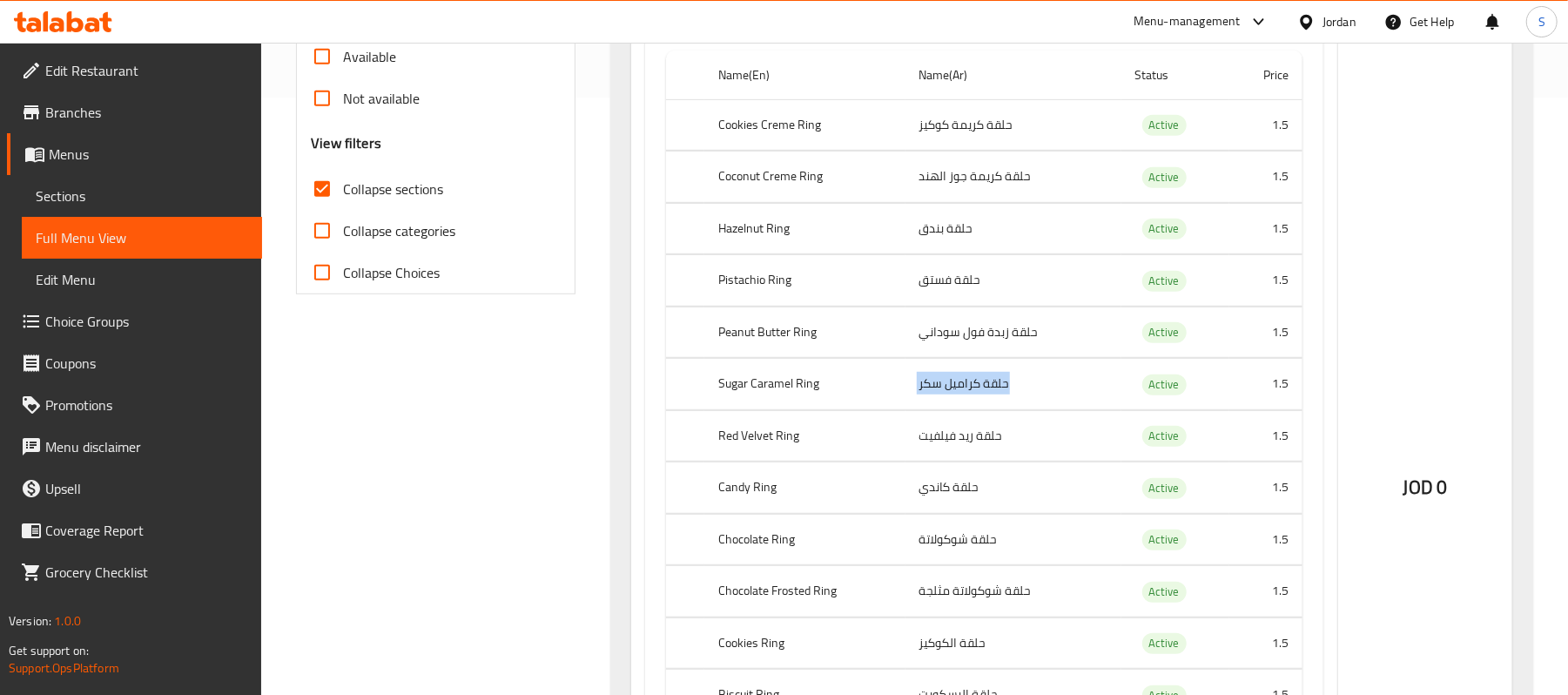 click on "حلقة كراميل سكر" at bounding box center [1013, 384] 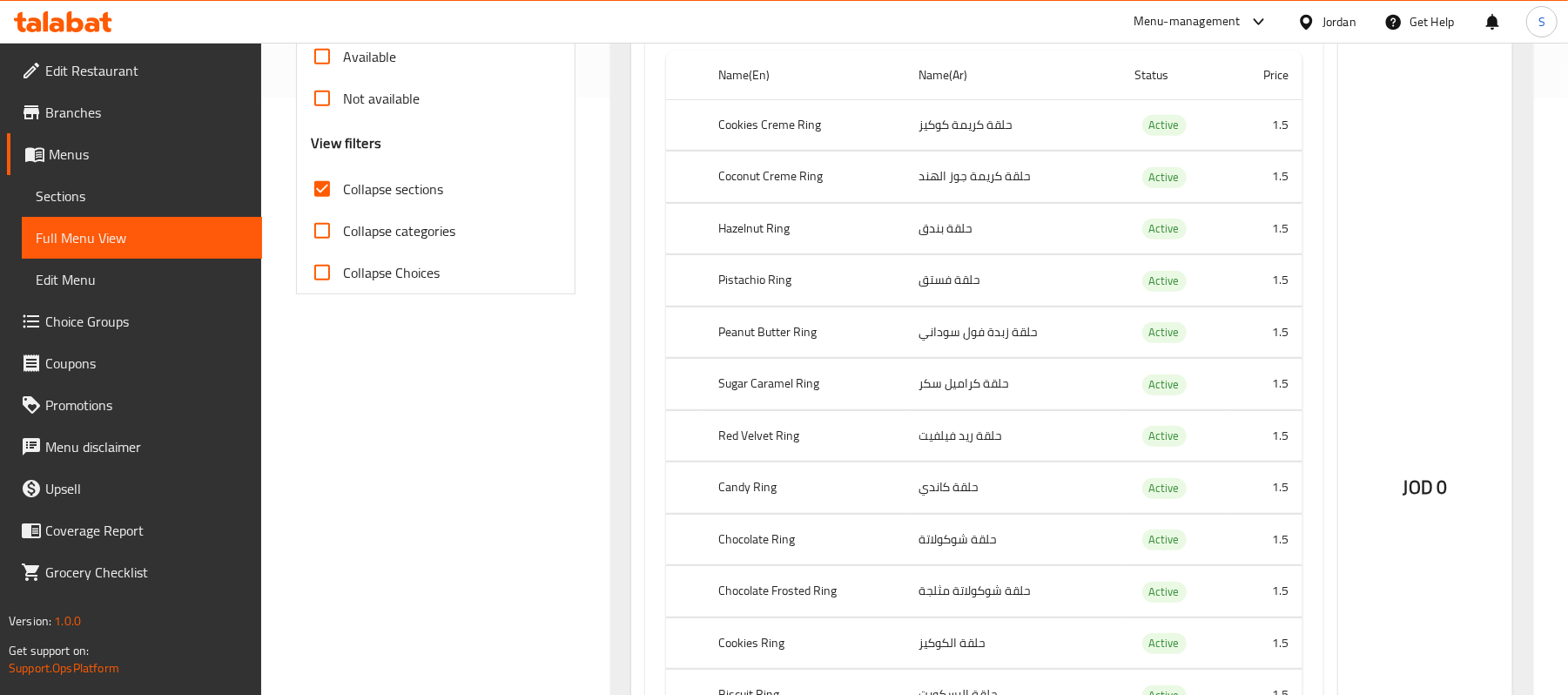 click on "JOD 0" at bounding box center [1425, 441] 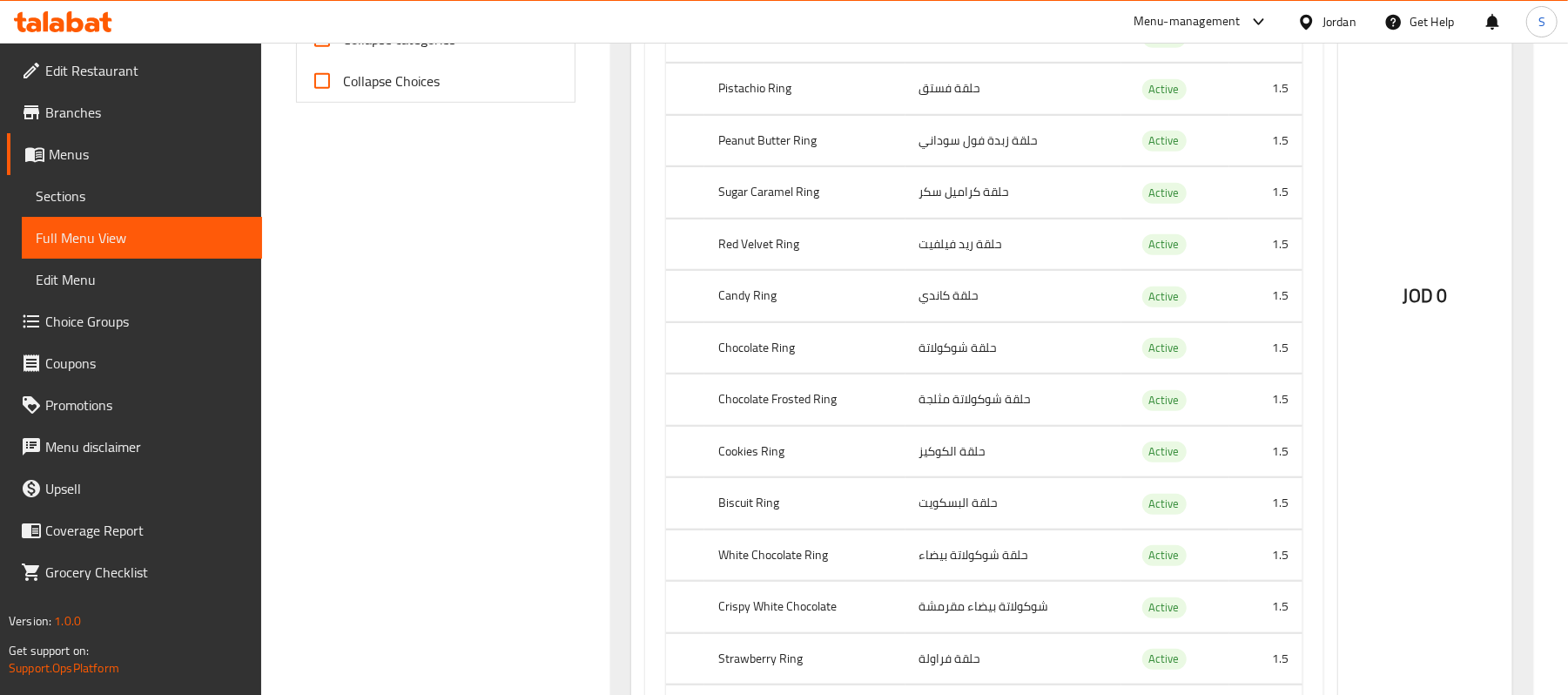 scroll, scrollTop: 830, scrollLeft: 0, axis: vertical 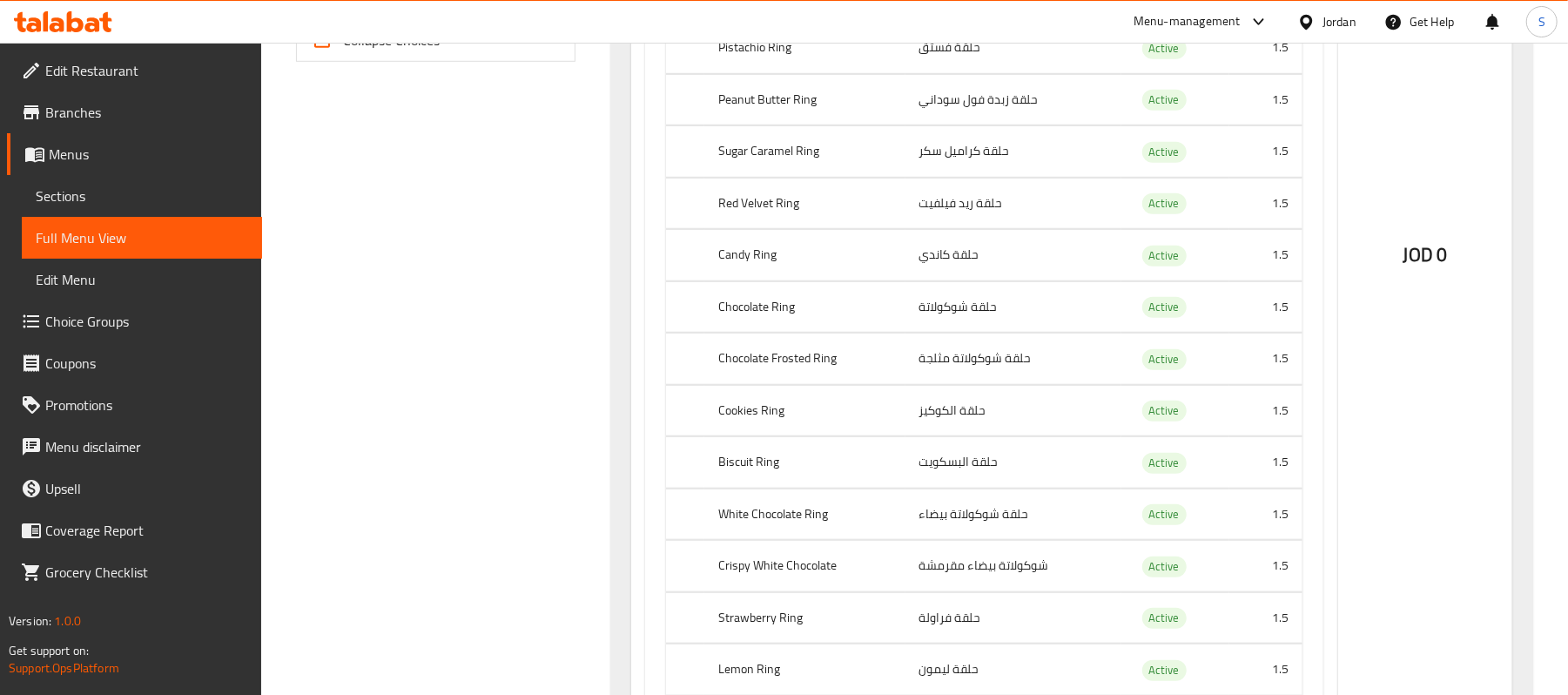 click on "JOD 0" at bounding box center [1425, 208] 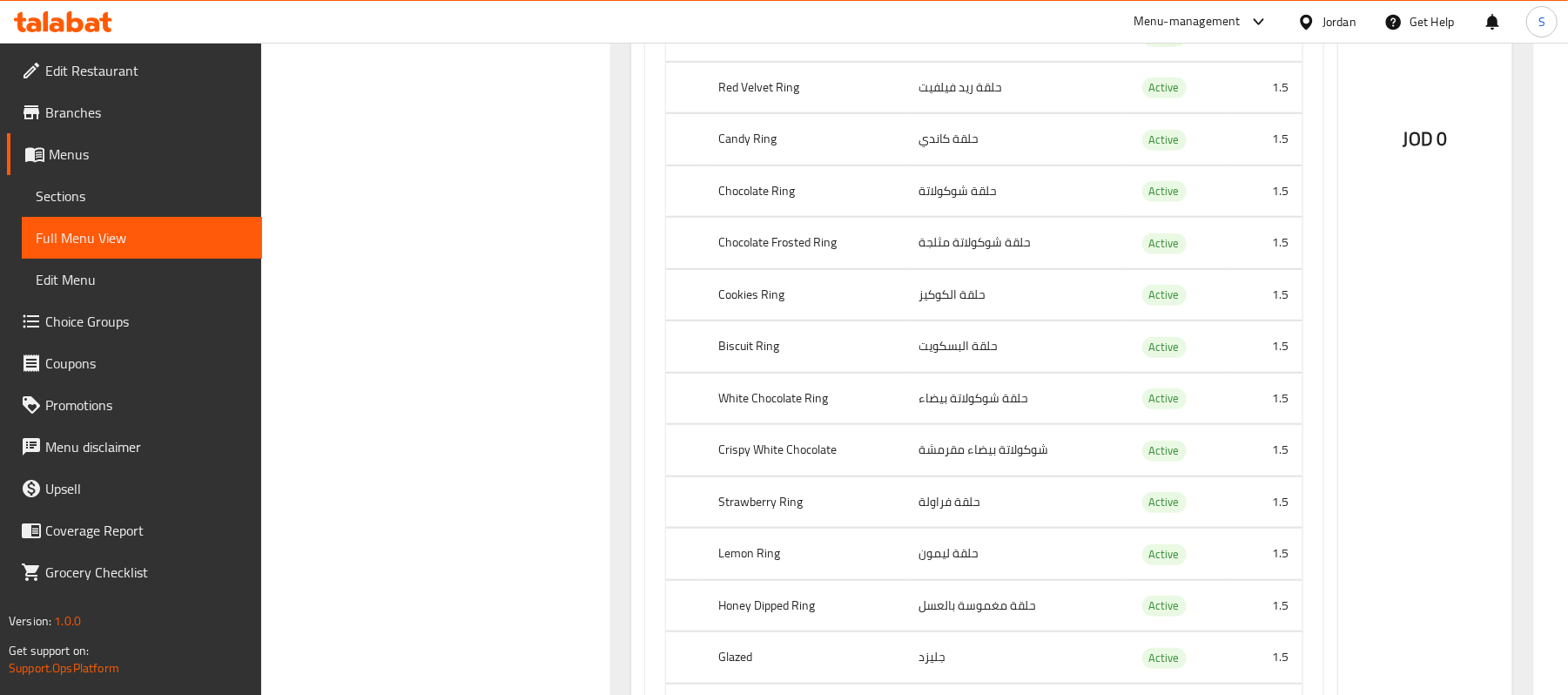 click on "JOD 0" at bounding box center [1425, 92] 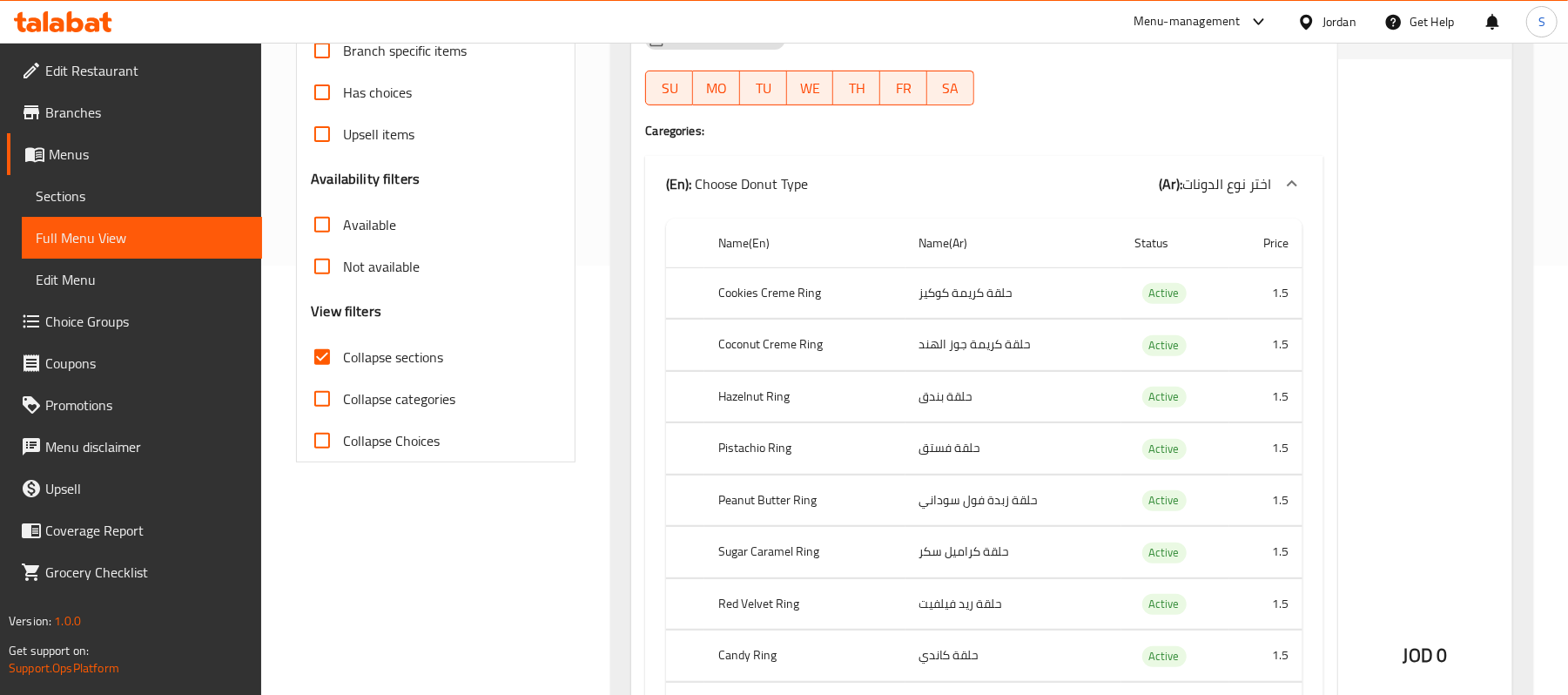 click on "Coconut Creme Ring" at bounding box center (804, 345) 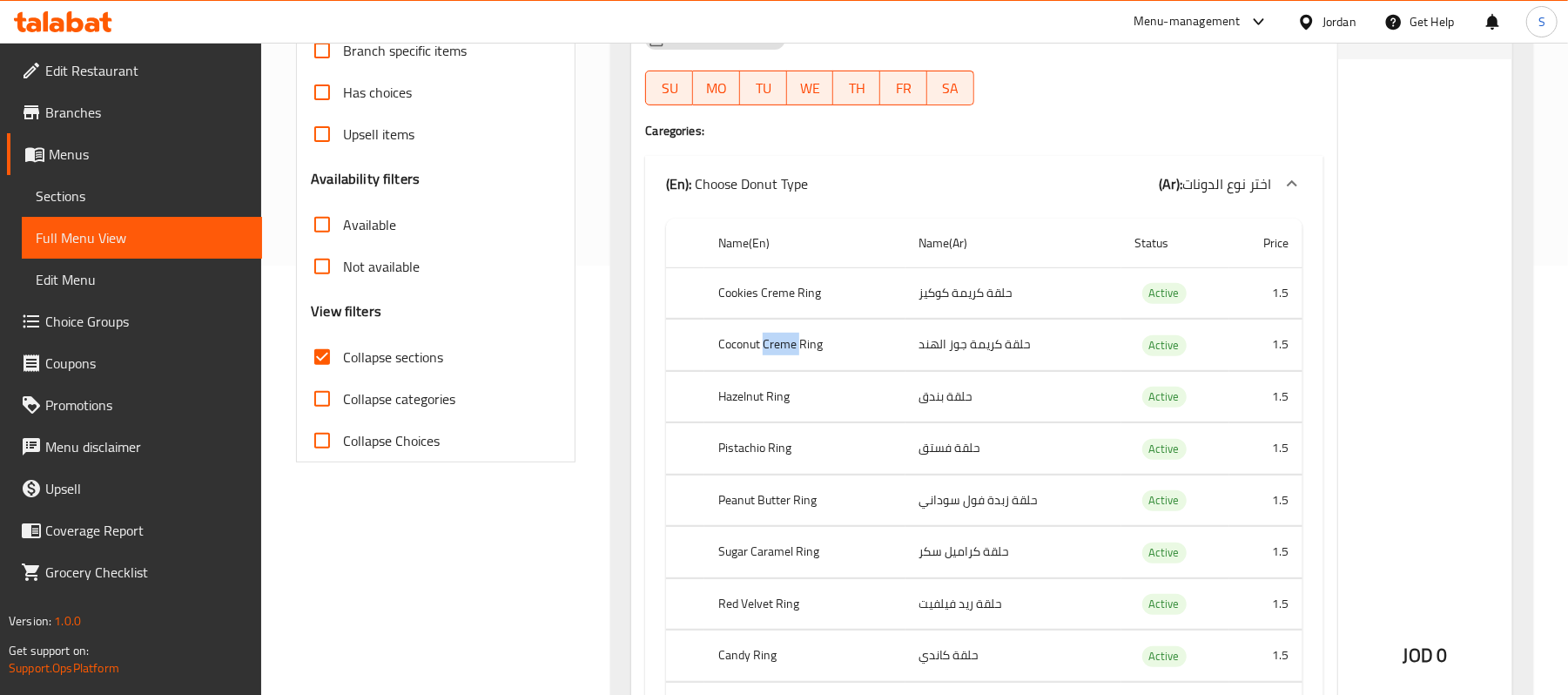 click on "Coconut Creme Ring" at bounding box center (804, 345) 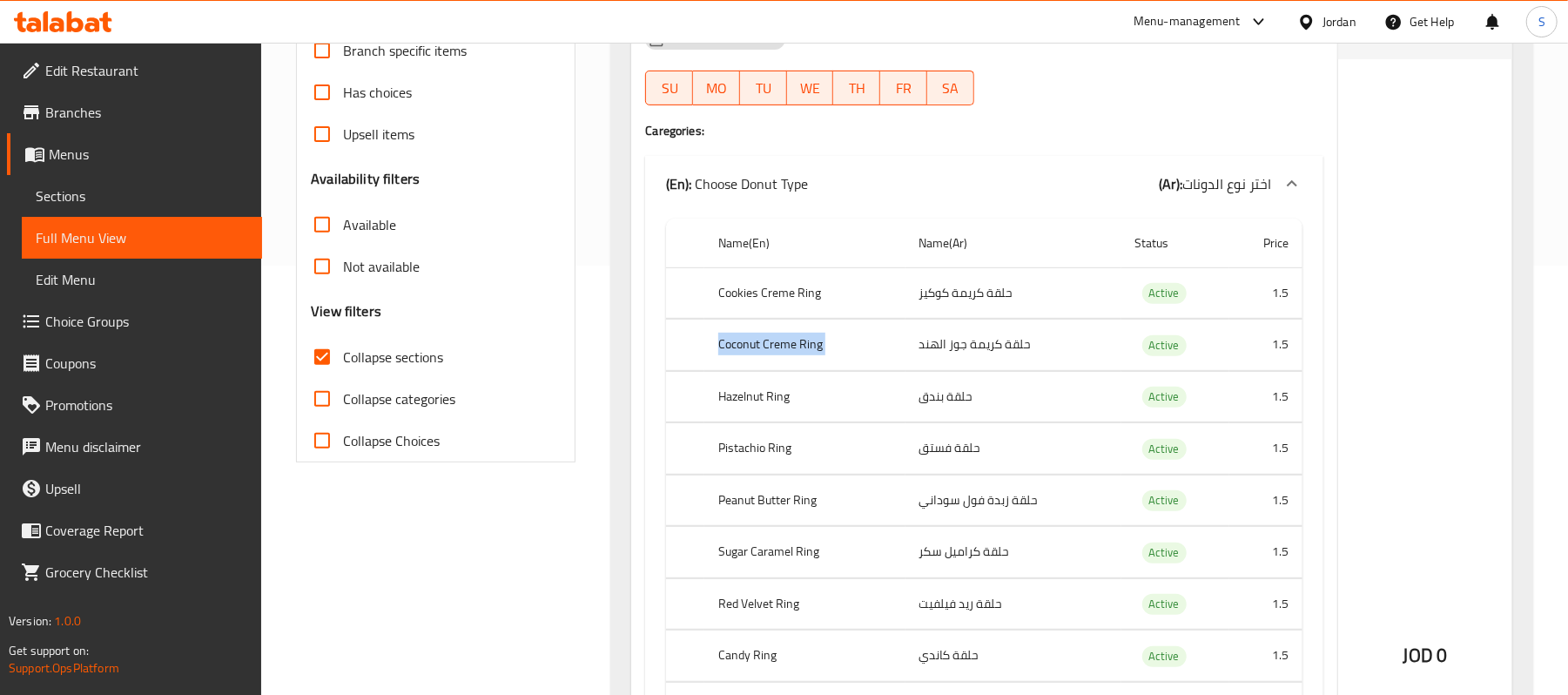 click on "Coconut Creme Ring" at bounding box center [804, 345] 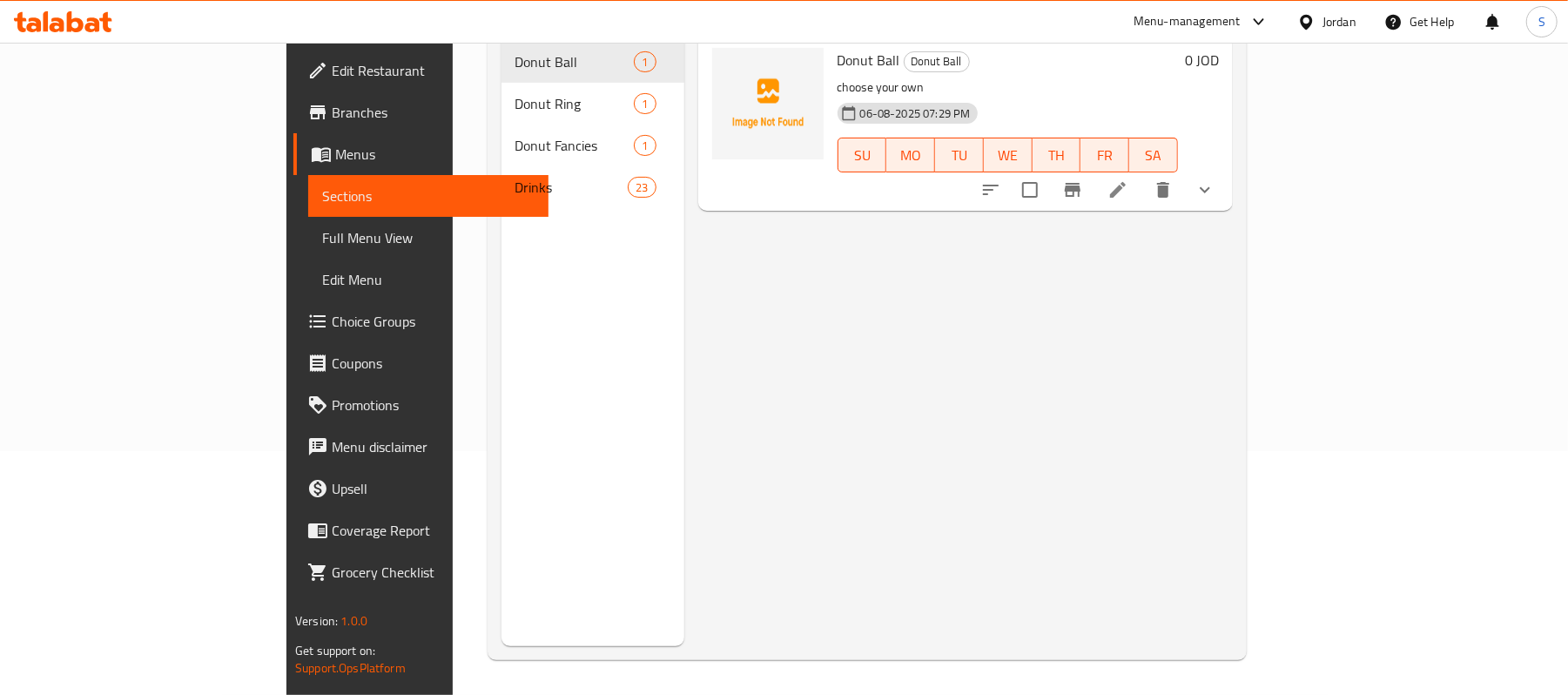 scroll, scrollTop: 245, scrollLeft: 0, axis: vertical 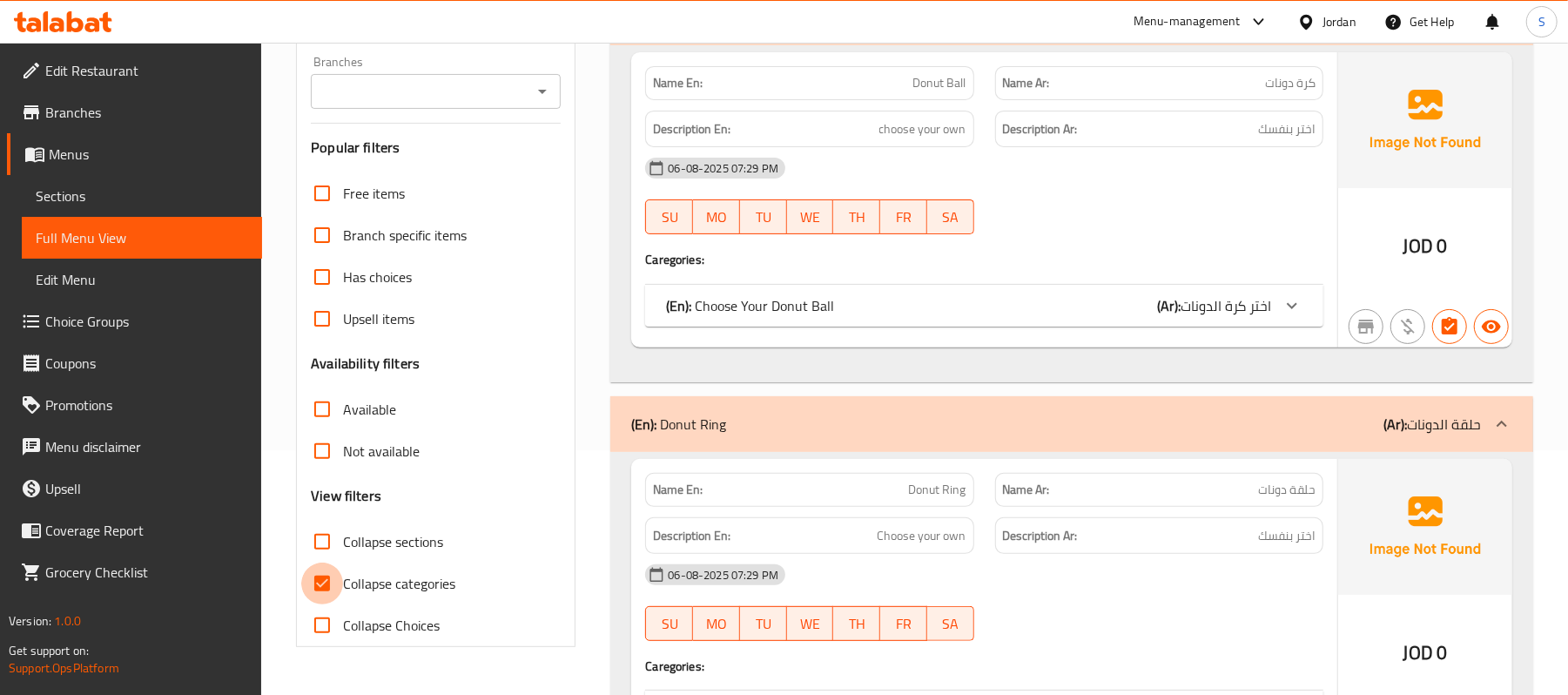 click on "Collapse categories" at bounding box center [322, 584] 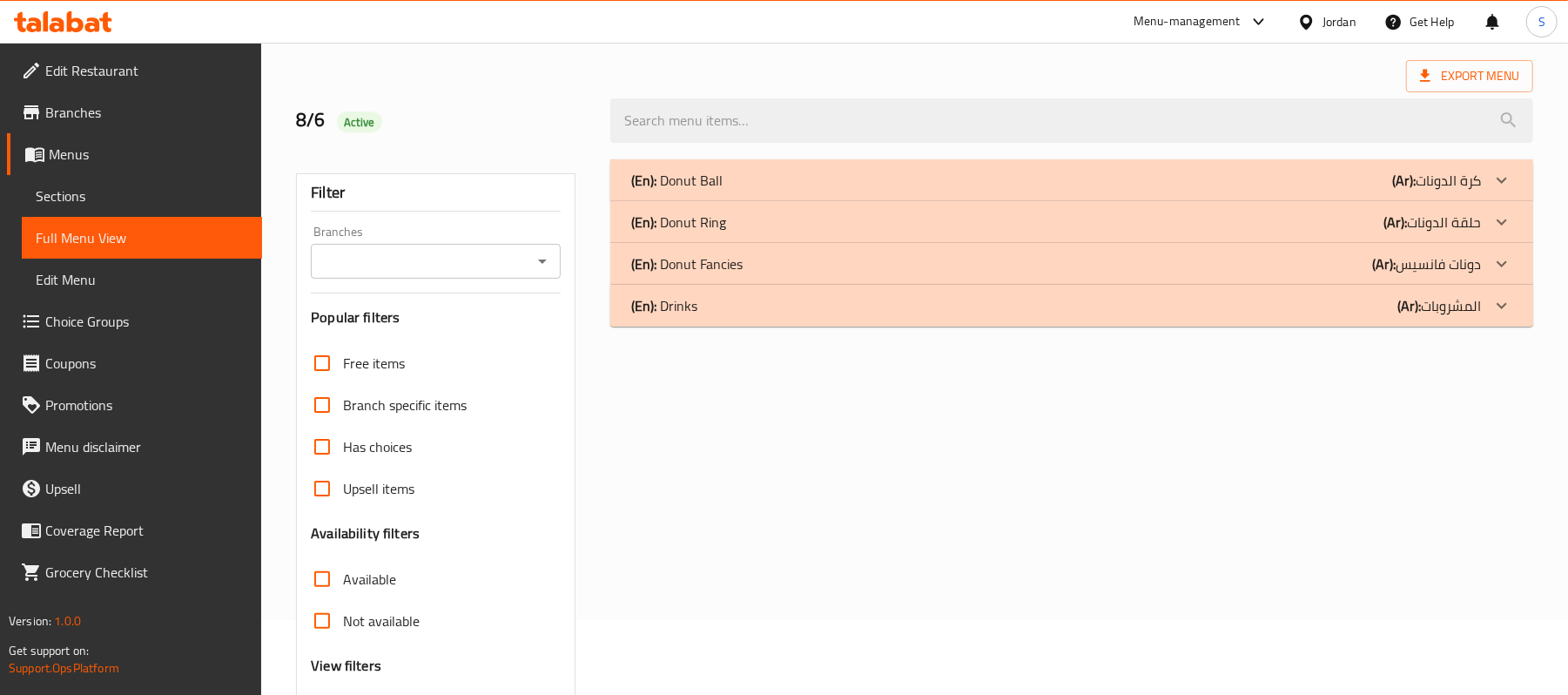 scroll, scrollTop: 1, scrollLeft: 0, axis: vertical 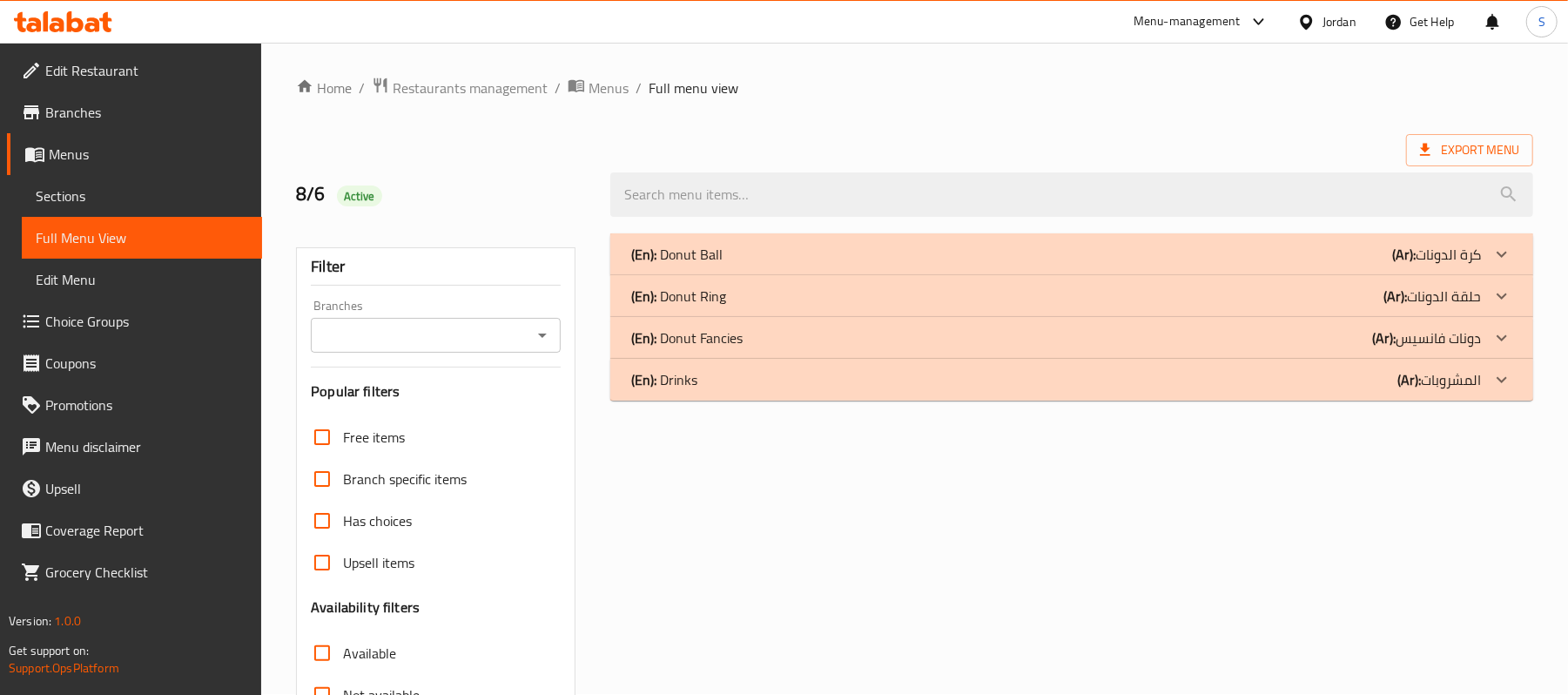 click on "(En):   Donut Ring" at bounding box center [676, 254] 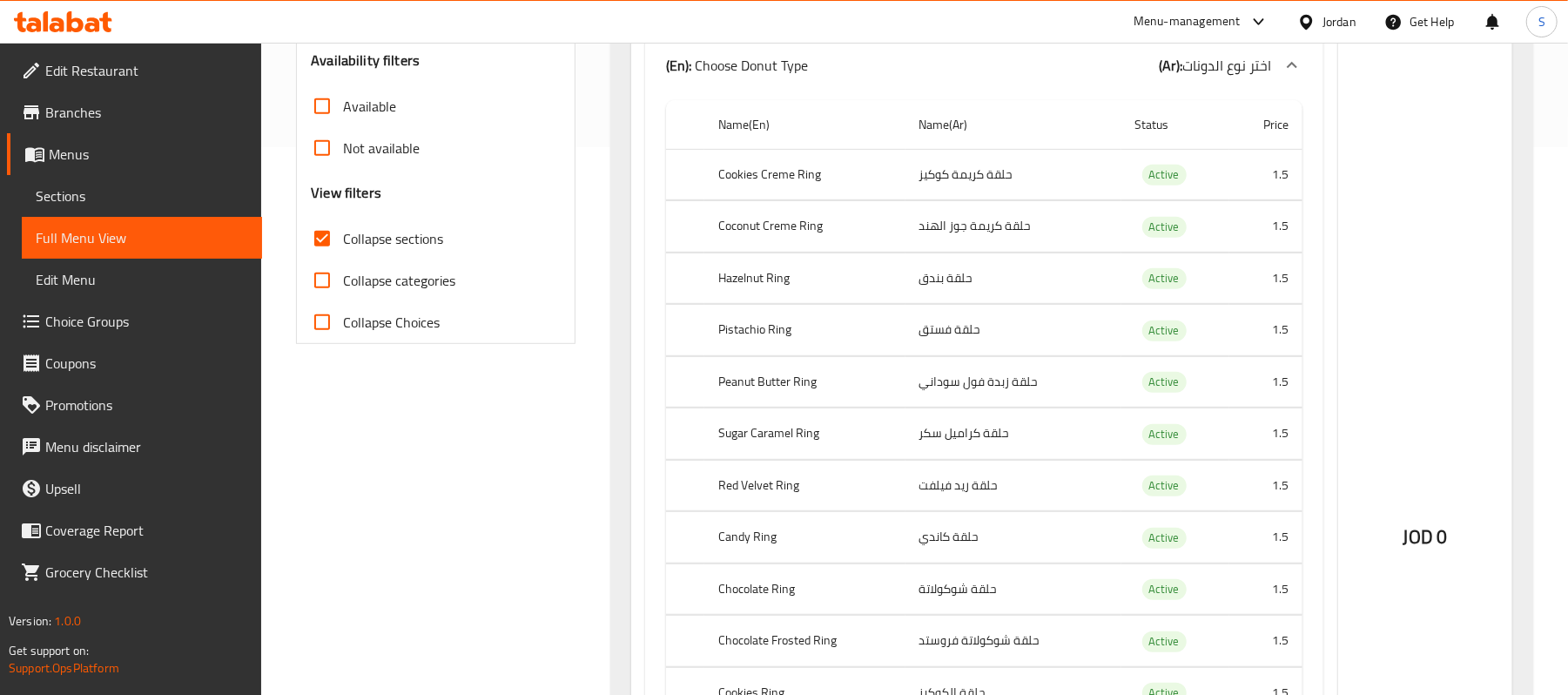 scroll, scrollTop: 545, scrollLeft: 0, axis: vertical 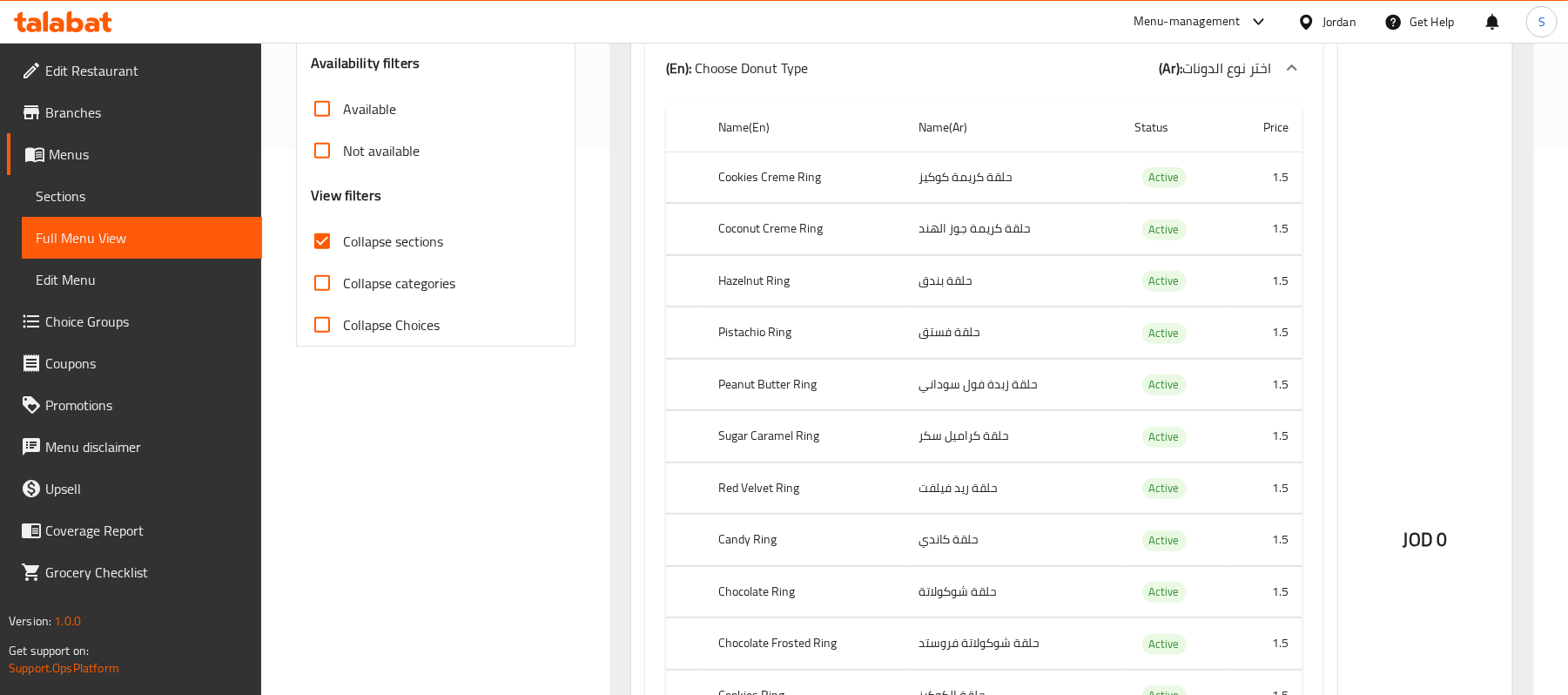 click on "JOD 0" at bounding box center (1425, 493) 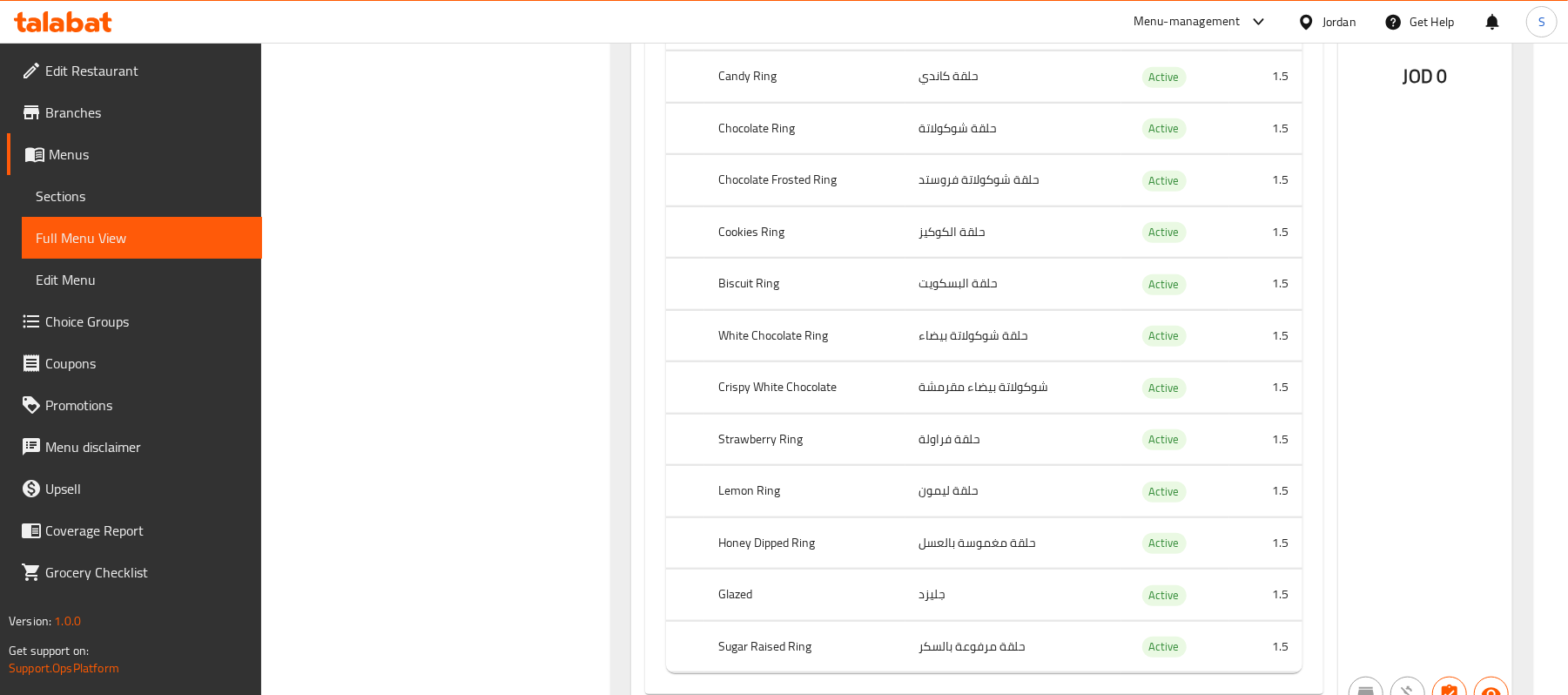 click on "JOD 0" at bounding box center [1425, 30] 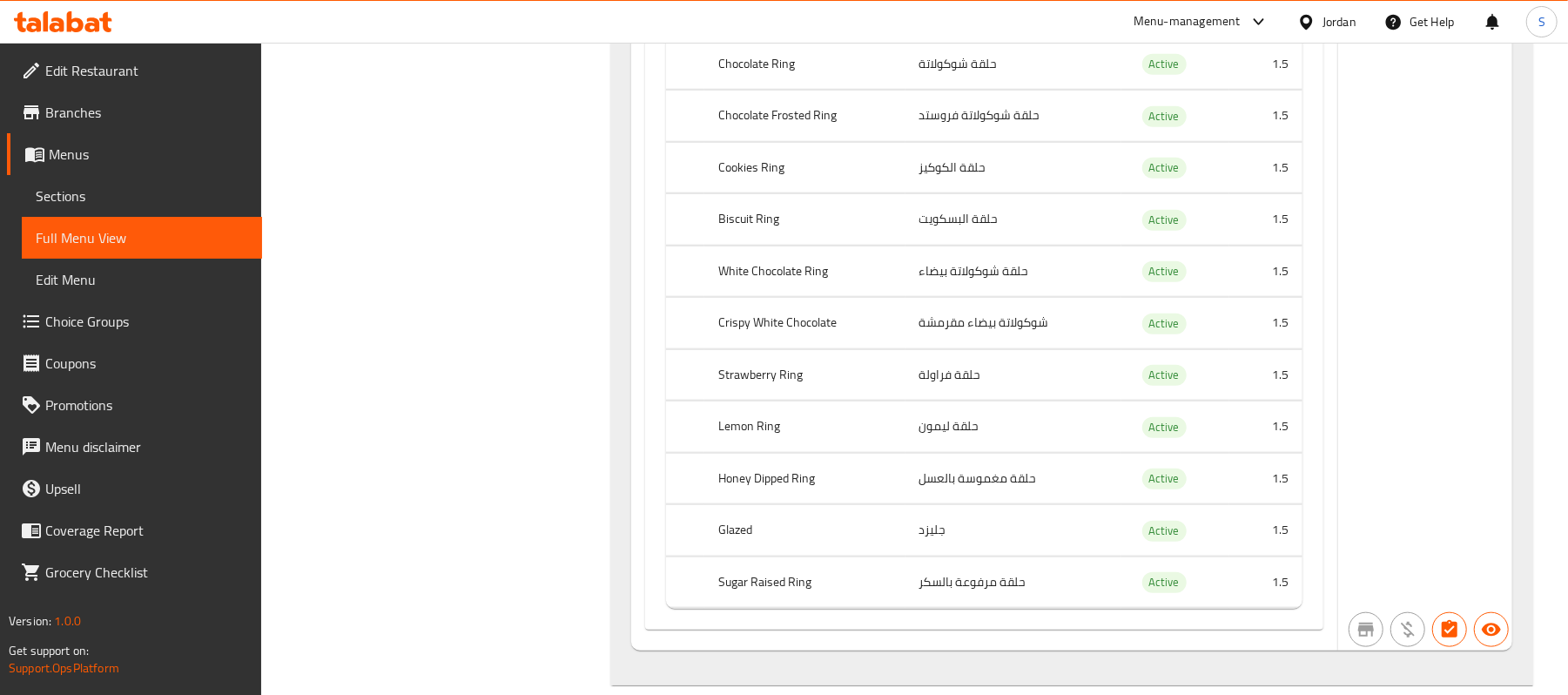 scroll, scrollTop: 1125, scrollLeft: 0, axis: vertical 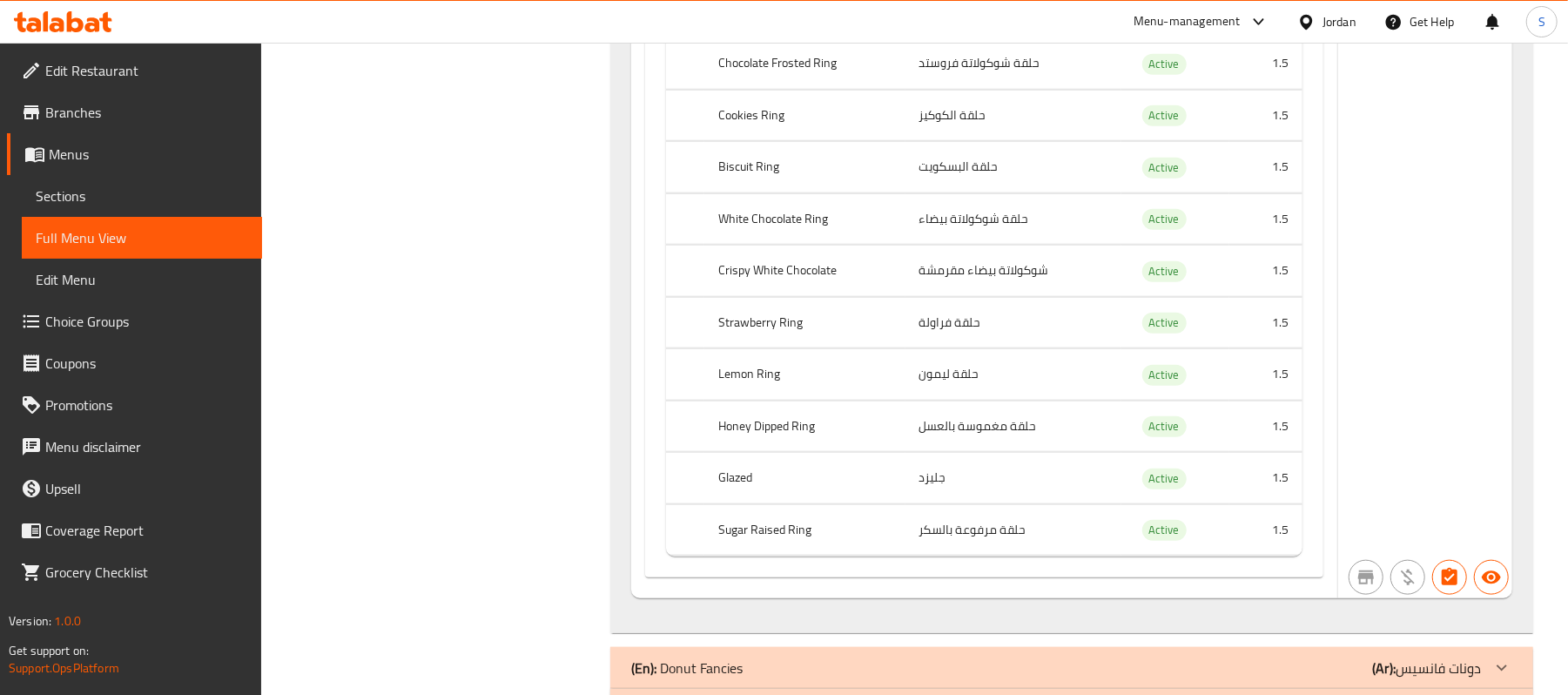 click on "JOD 0" at bounding box center (1425, -87) 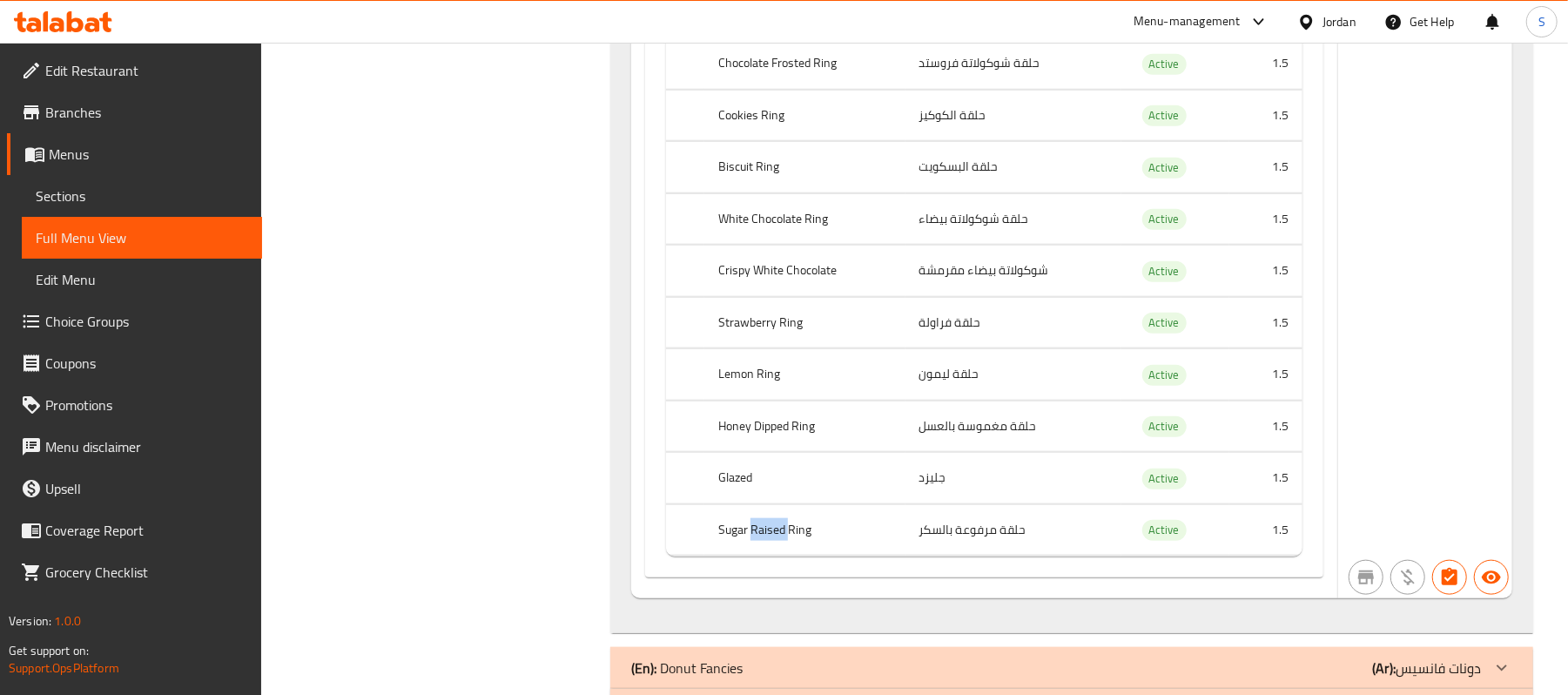 click on "Sugar Raised Ring" at bounding box center [804, 530] 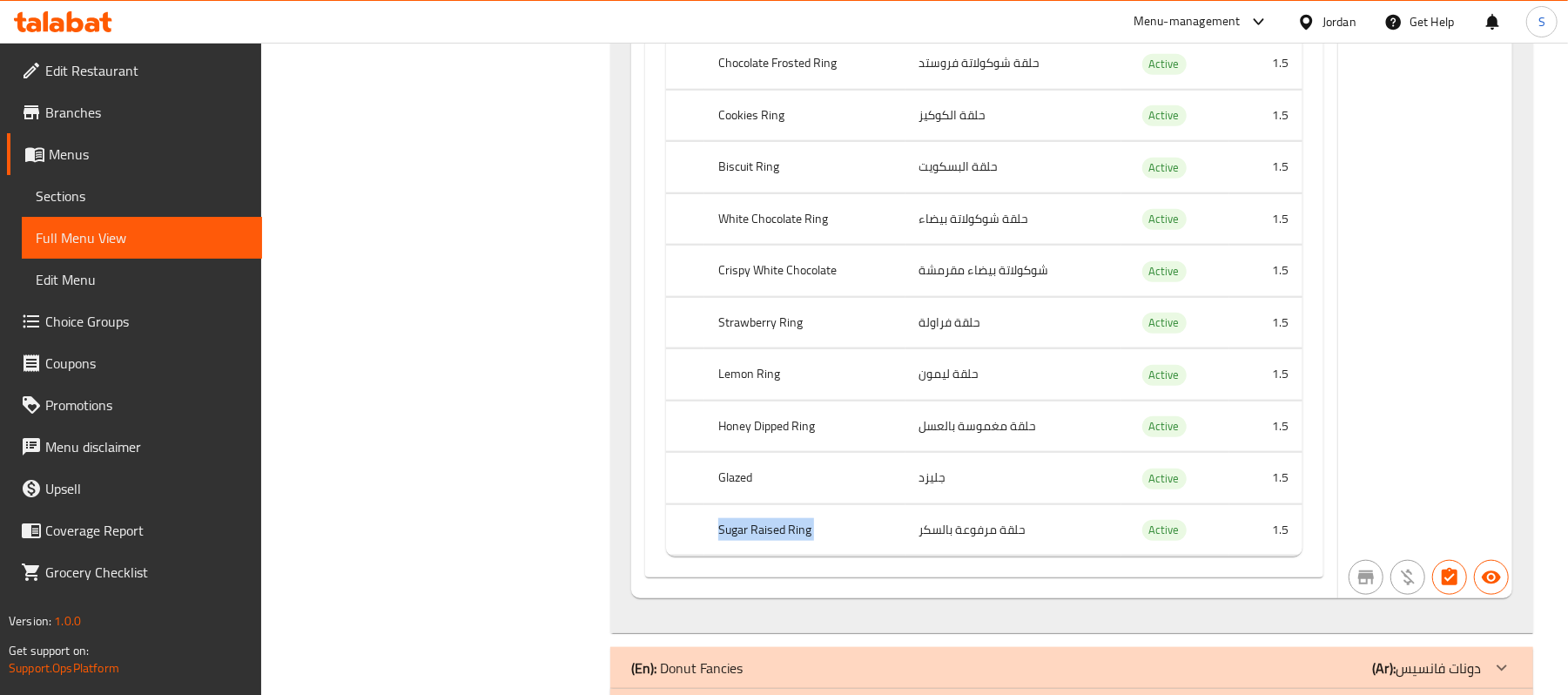 click on "Sugar Raised Ring" at bounding box center [804, 530] 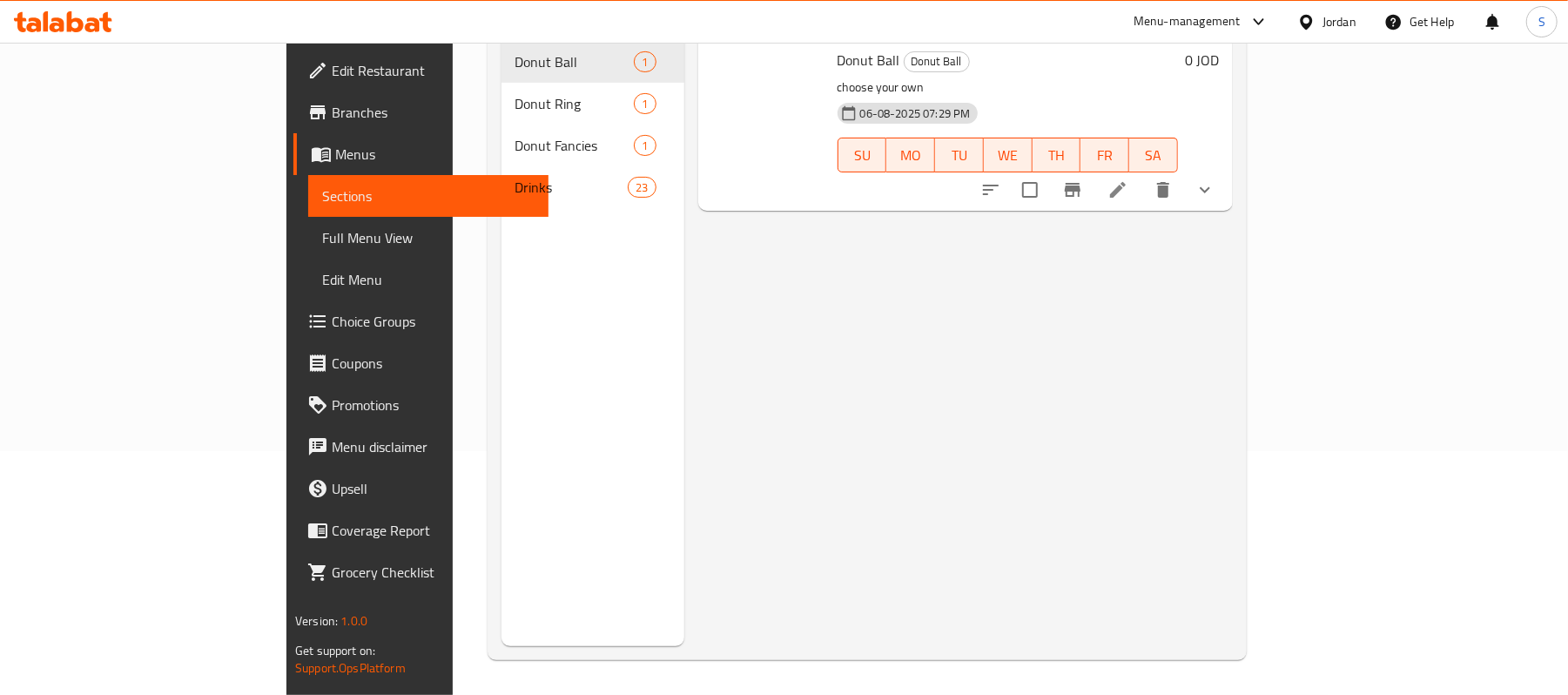 scroll, scrollTop: 245, scrollLeft: 0, axis: vertical 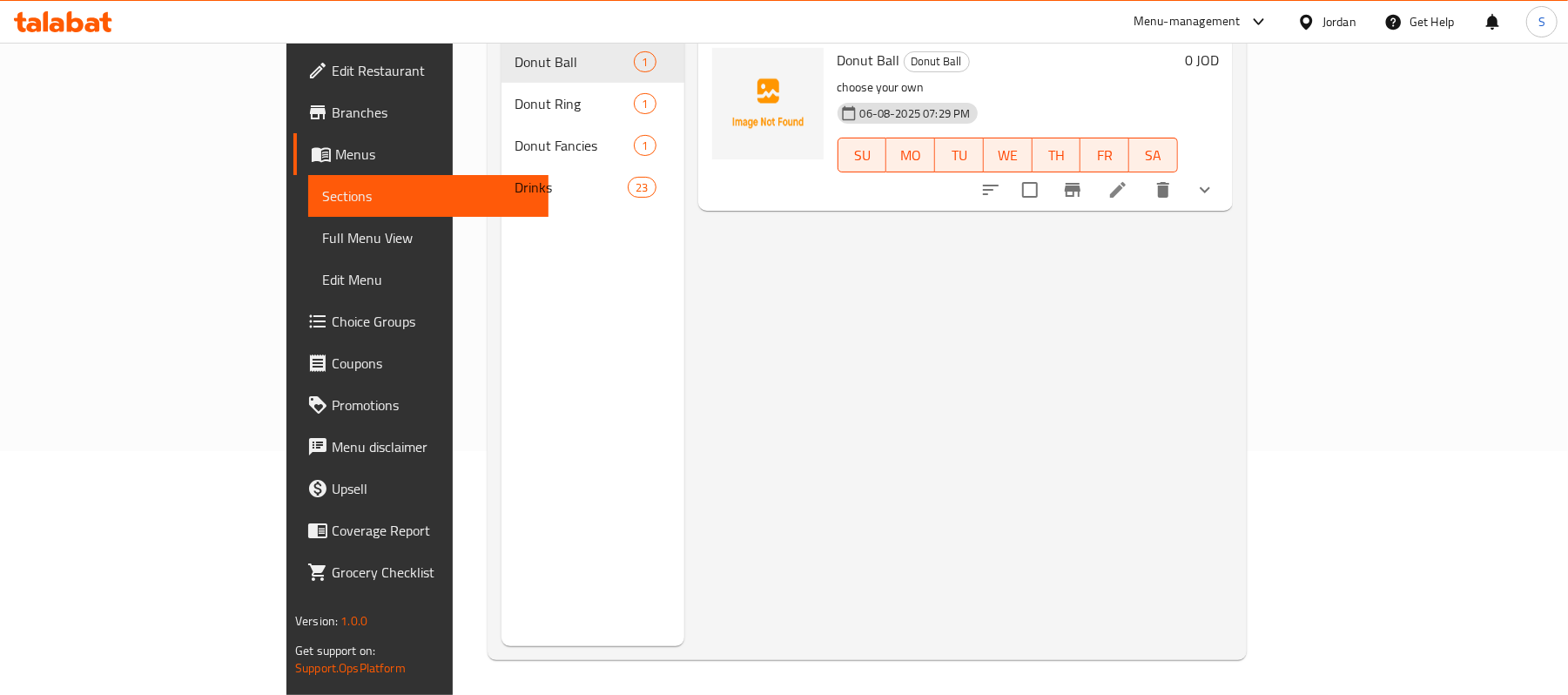 click on "Full Menu View" at bounding box center [428, 238] 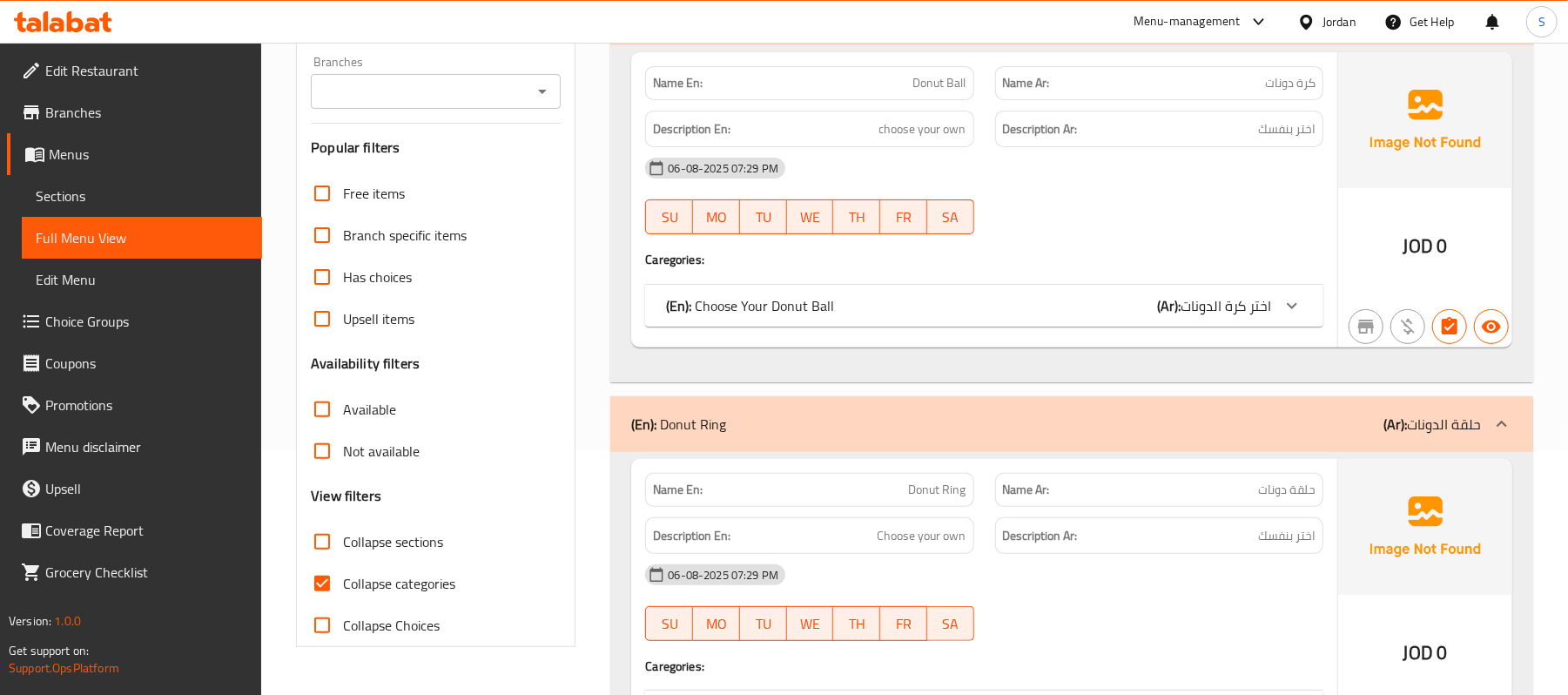 click on "Collapse categories" at bounding box center [322, 584] 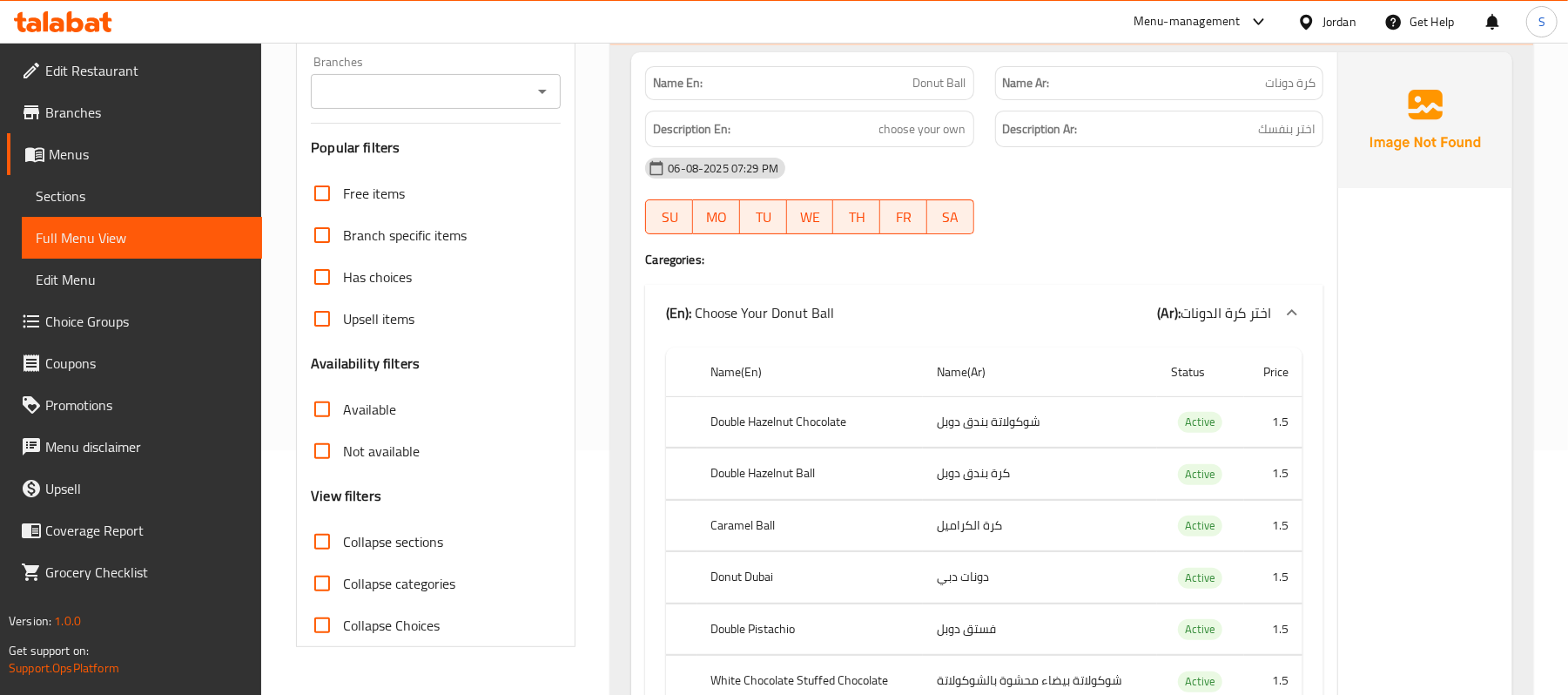 click on "Collapse sections" at bounding box center (322, 542) 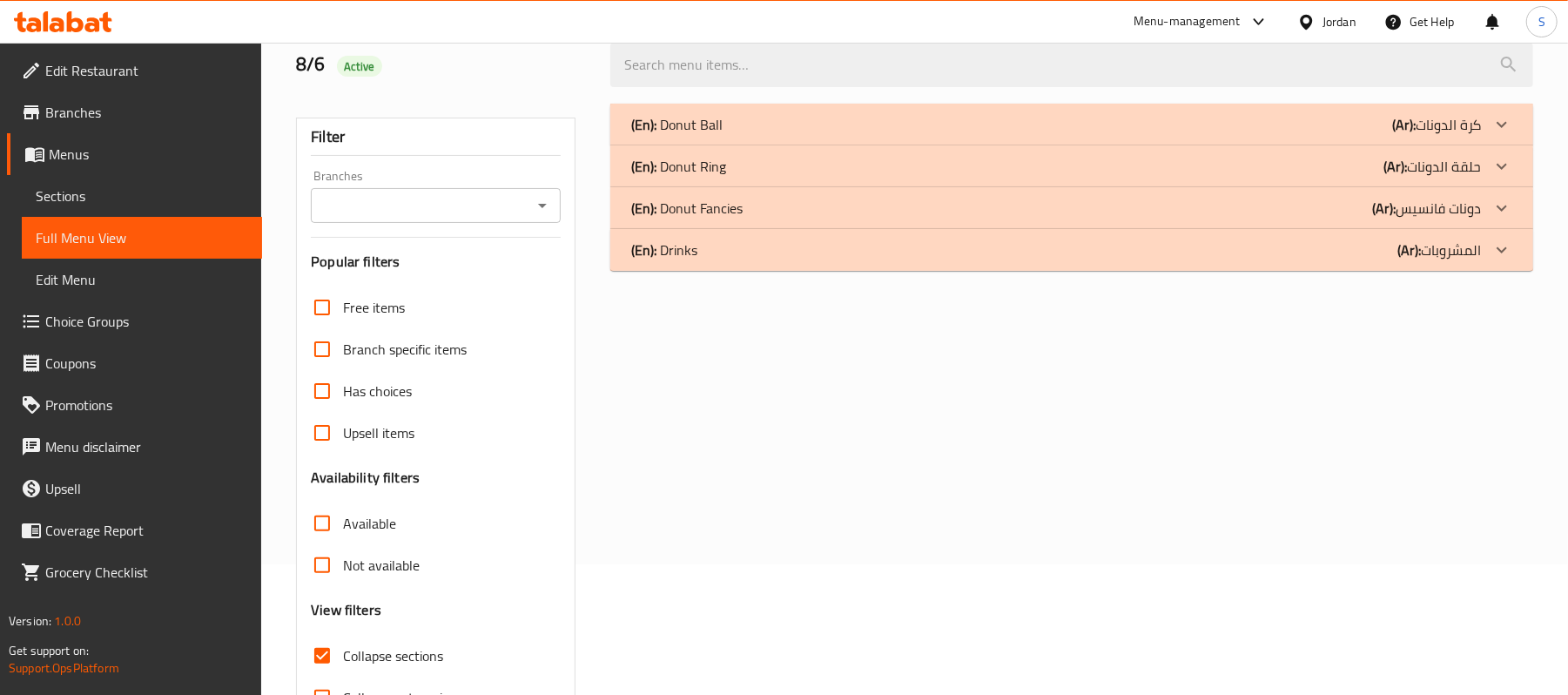 scroll, scrollTop: 117, scrollLeft: 0, axis: vertical 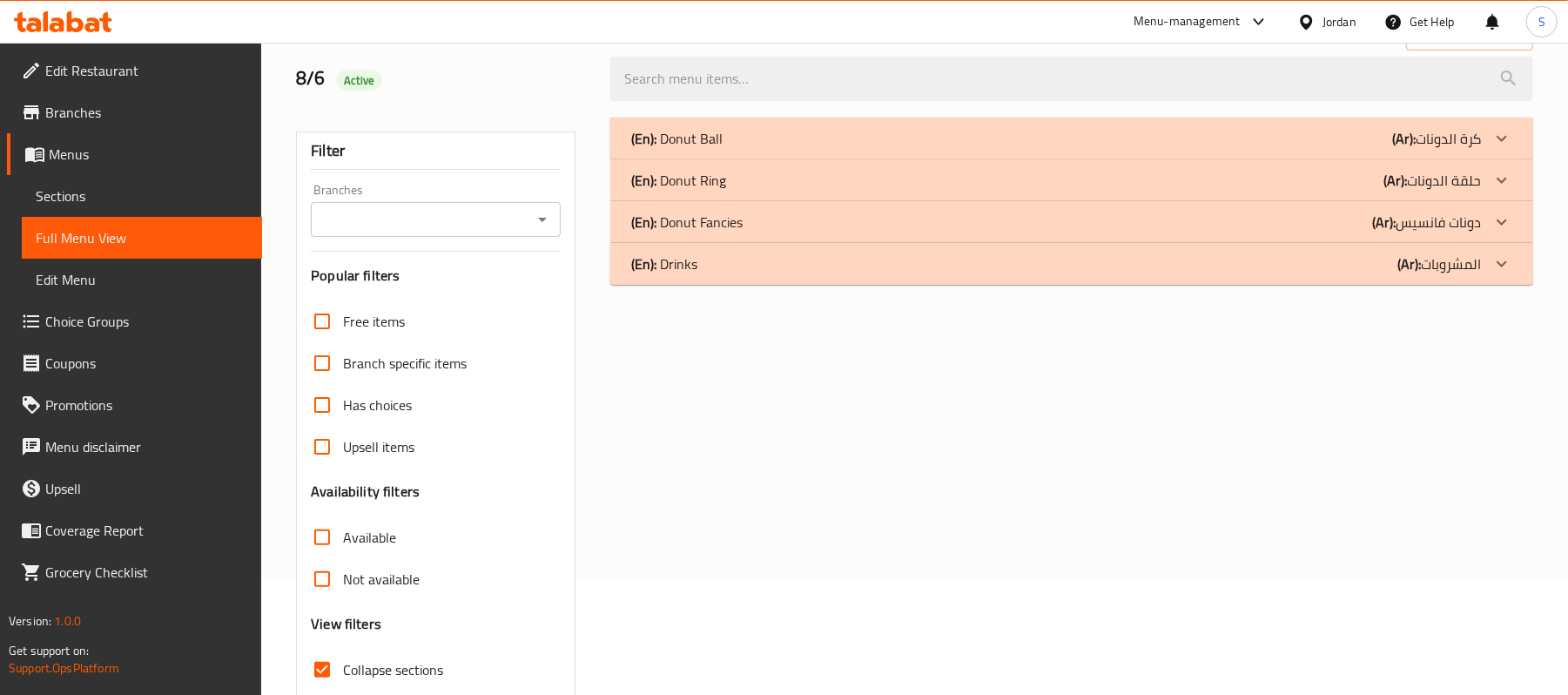 click on "(En):   Donut Ring" at bounding box center (676, 138) 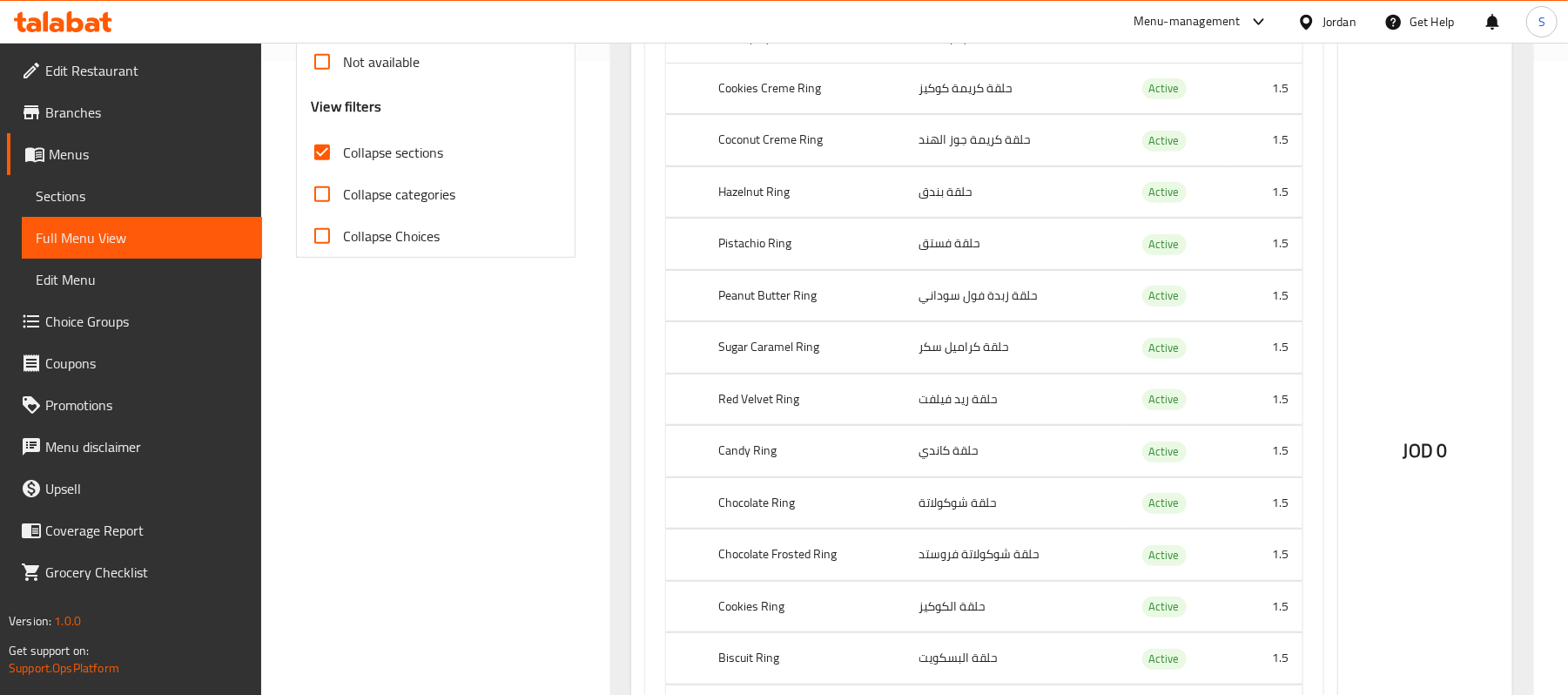 scroll, scrollTop: 0, scrollLeft: 0, axis: both 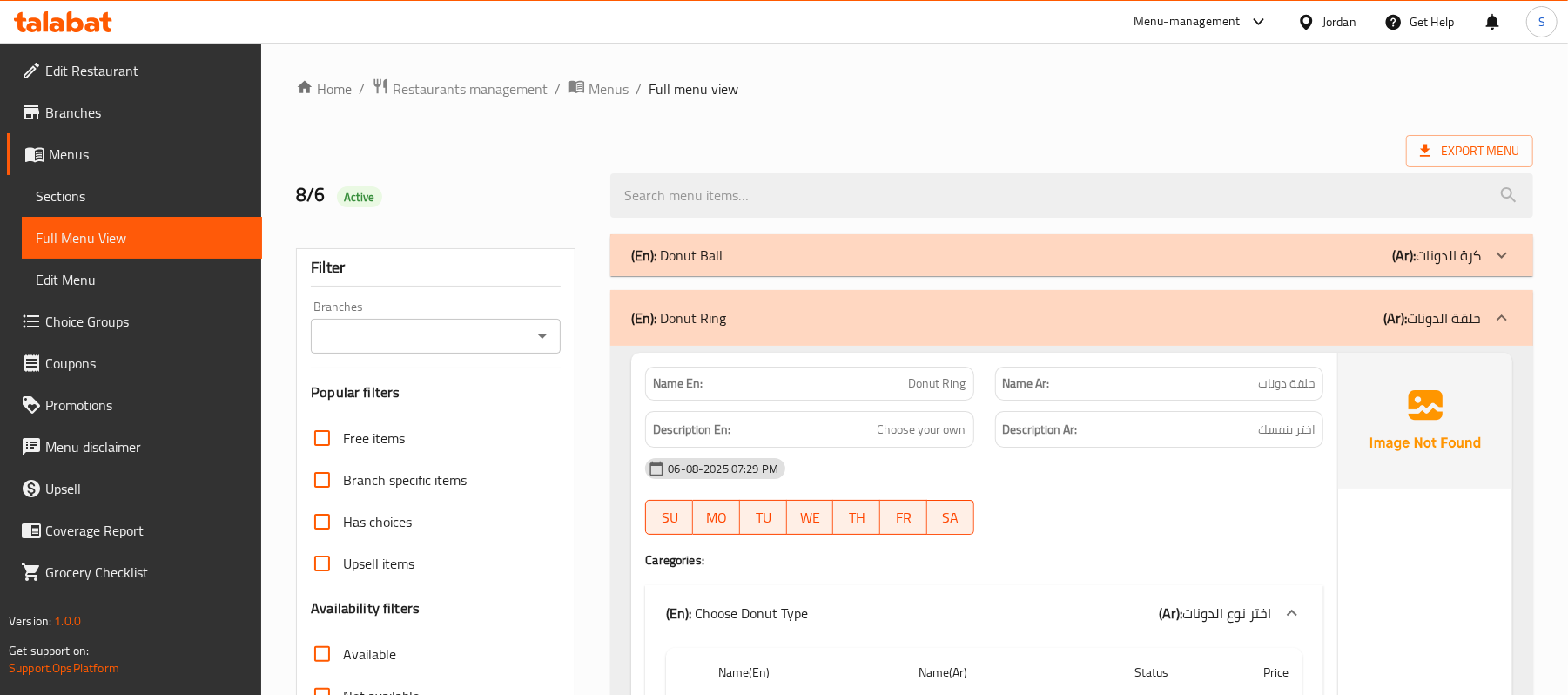 click on "(En):   Donut Ring (Ar): حلقة الدونات" at bounding box center (1056, 318) 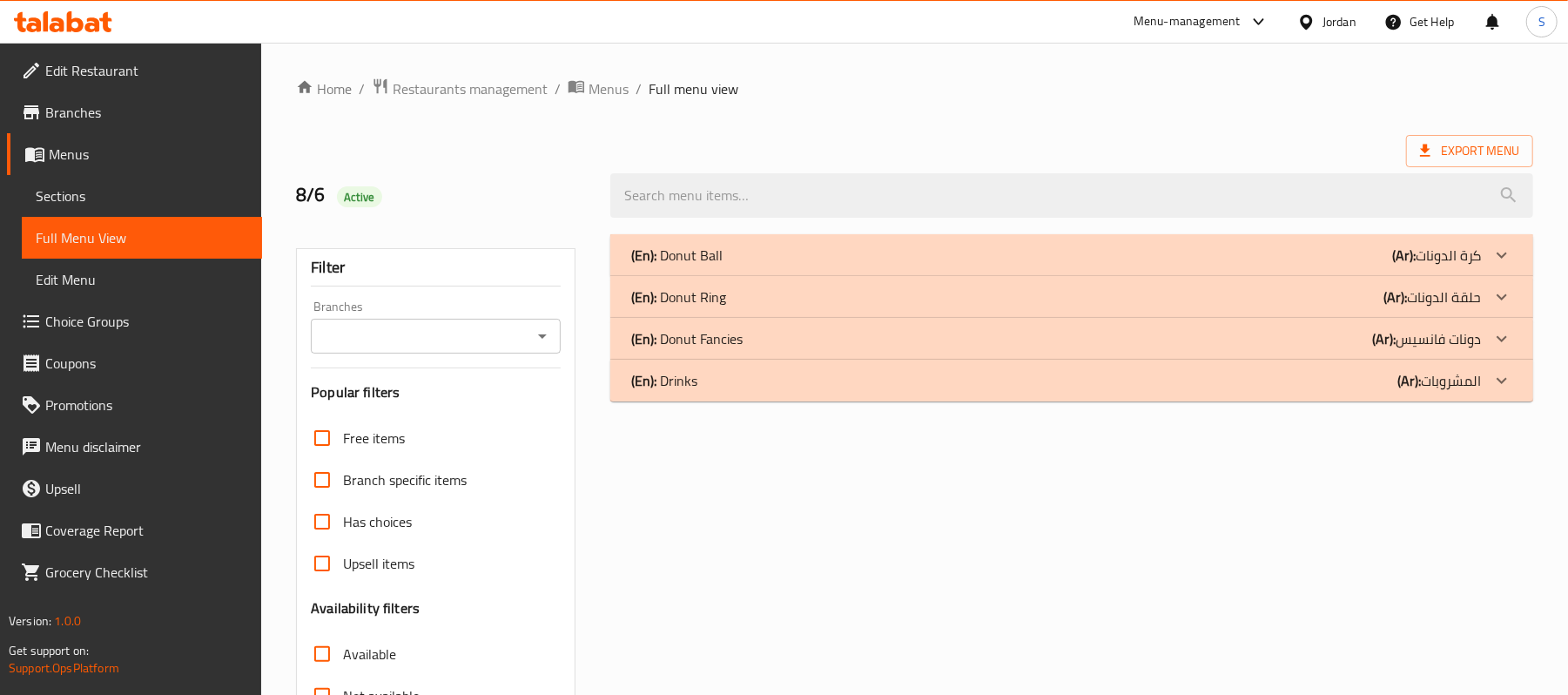 click on "(En):   Donut Fancies" at bounding box center (676, 255) 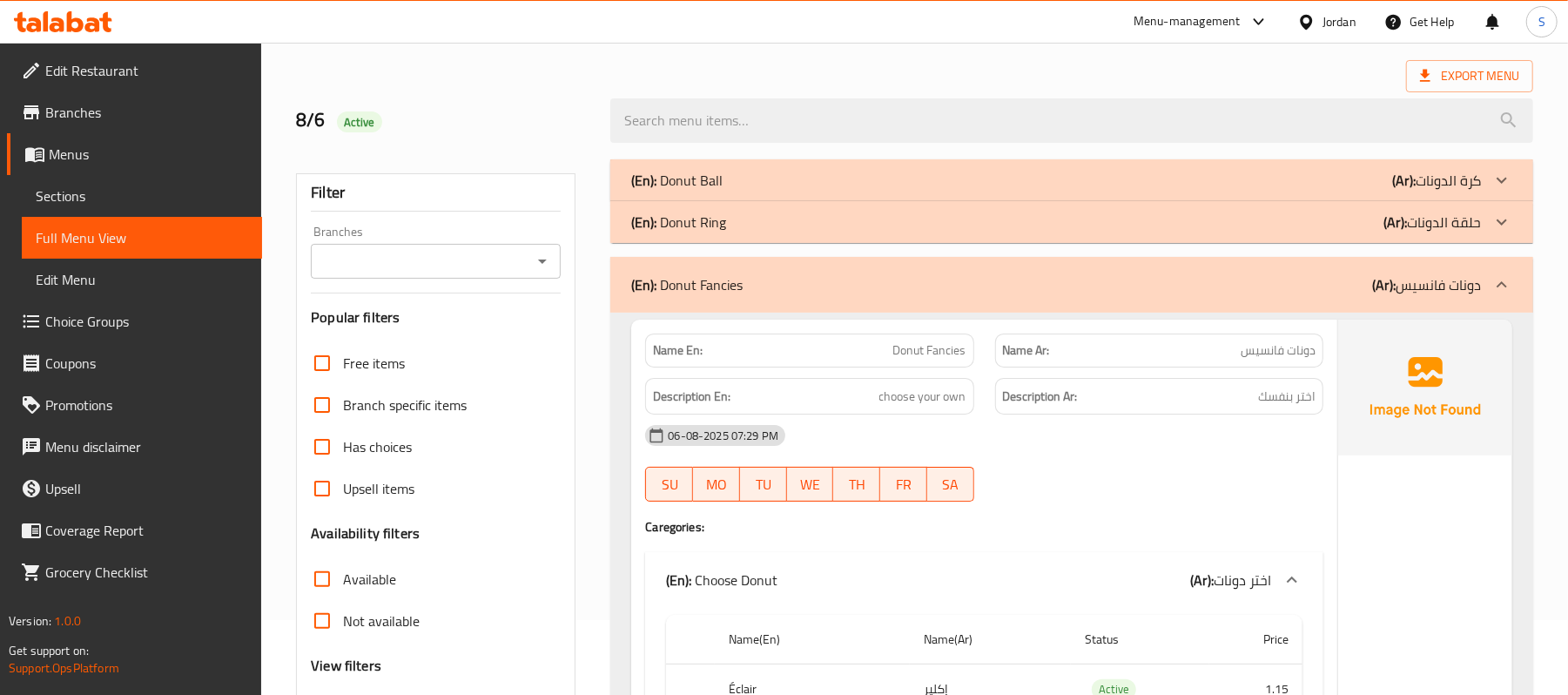 scroll, scrollTop: 116, scrollLeft: 0, axis: vertical 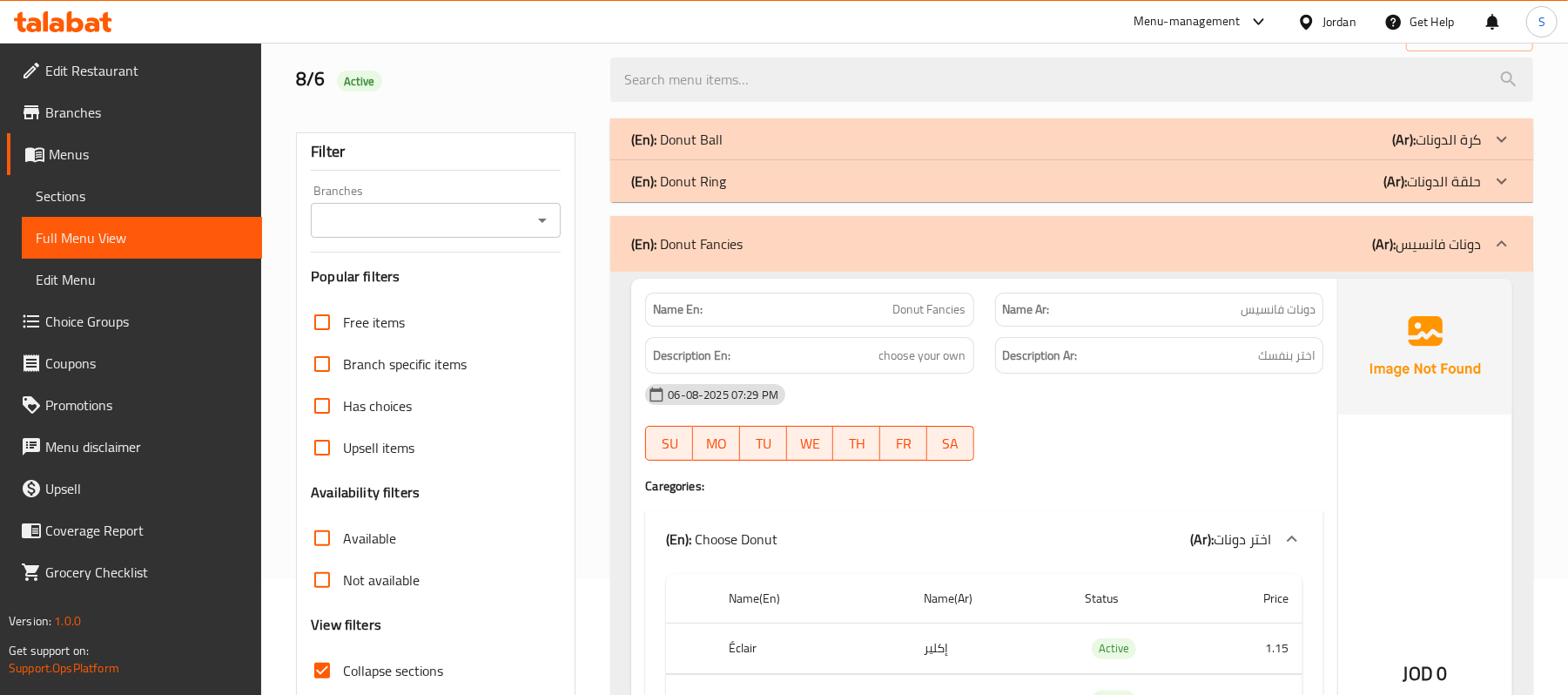 click on "Donut Fancies" at bounding box center [930, 309] 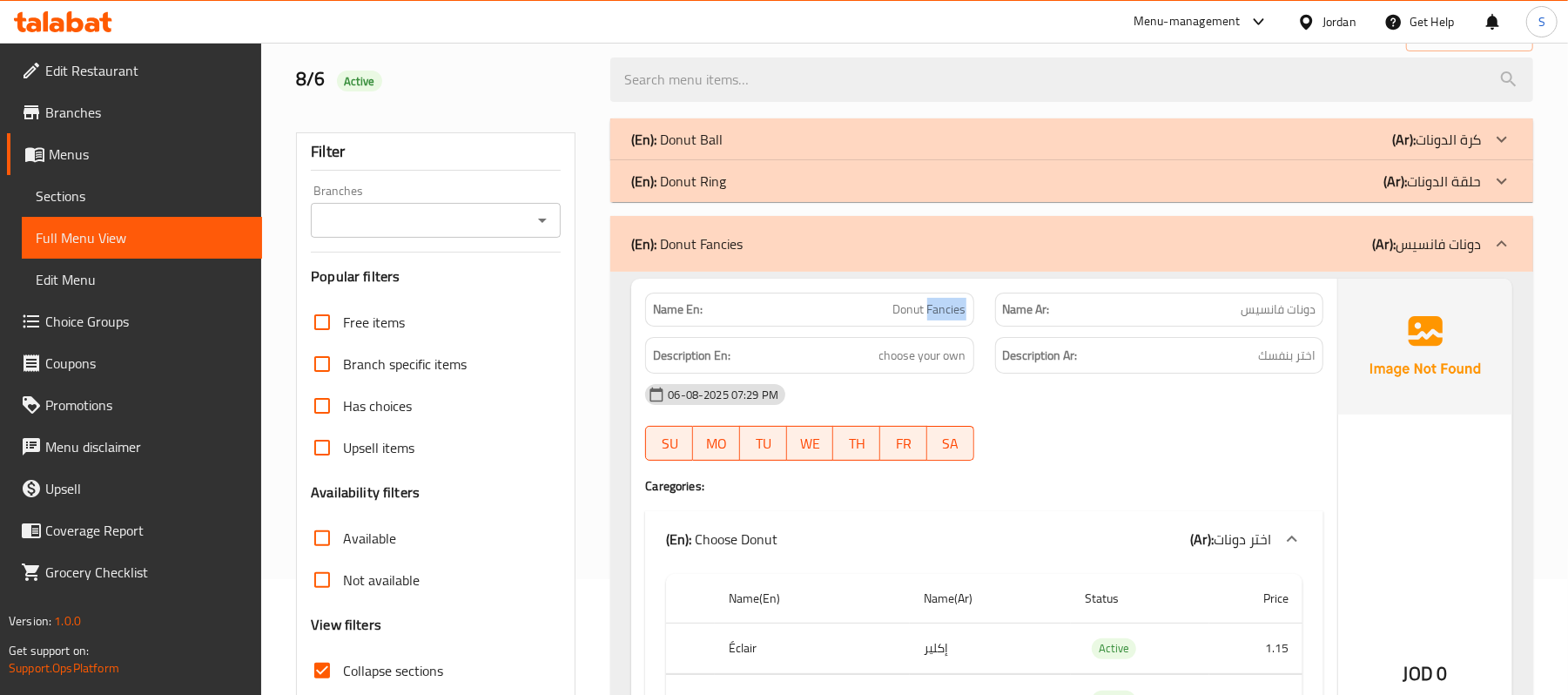 click on "Donut Fancies" at bounding box center [930, 309] 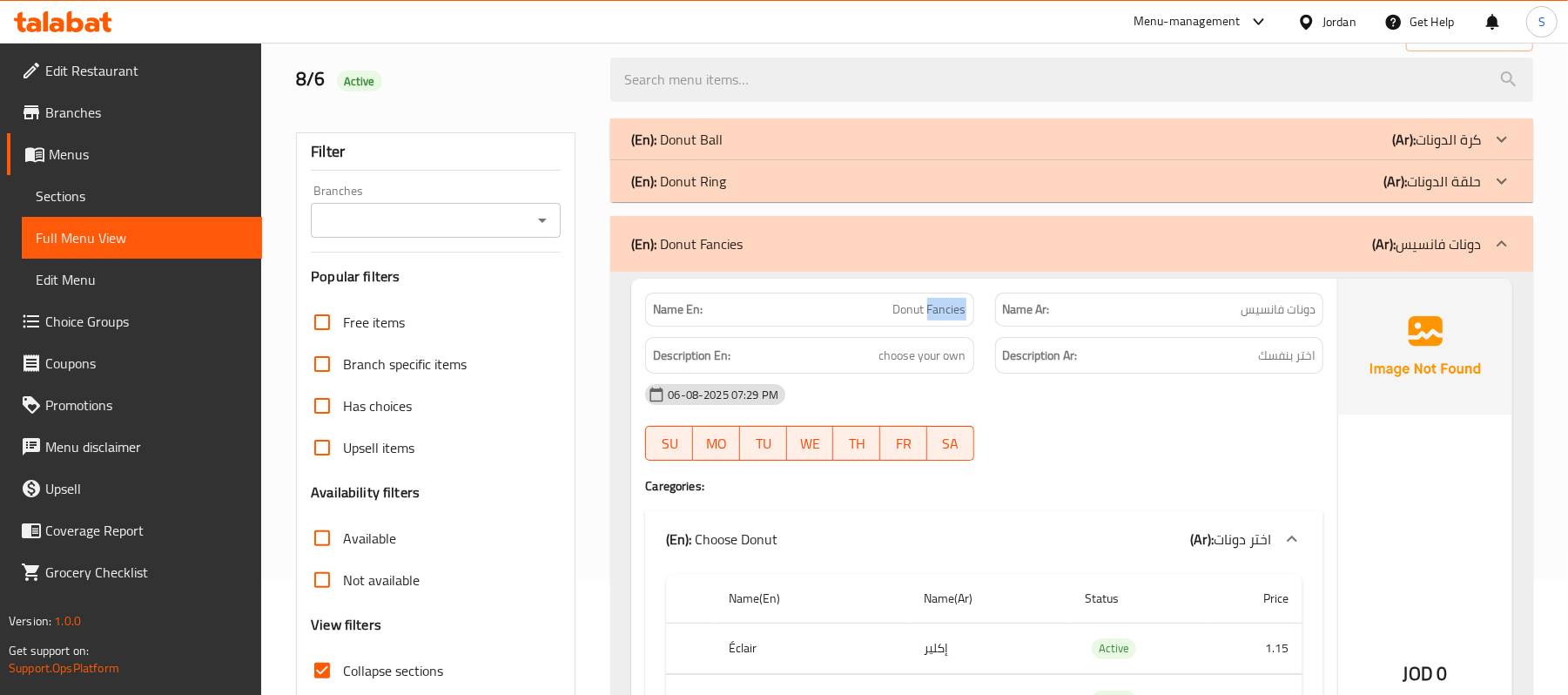 copy on "Fancies" 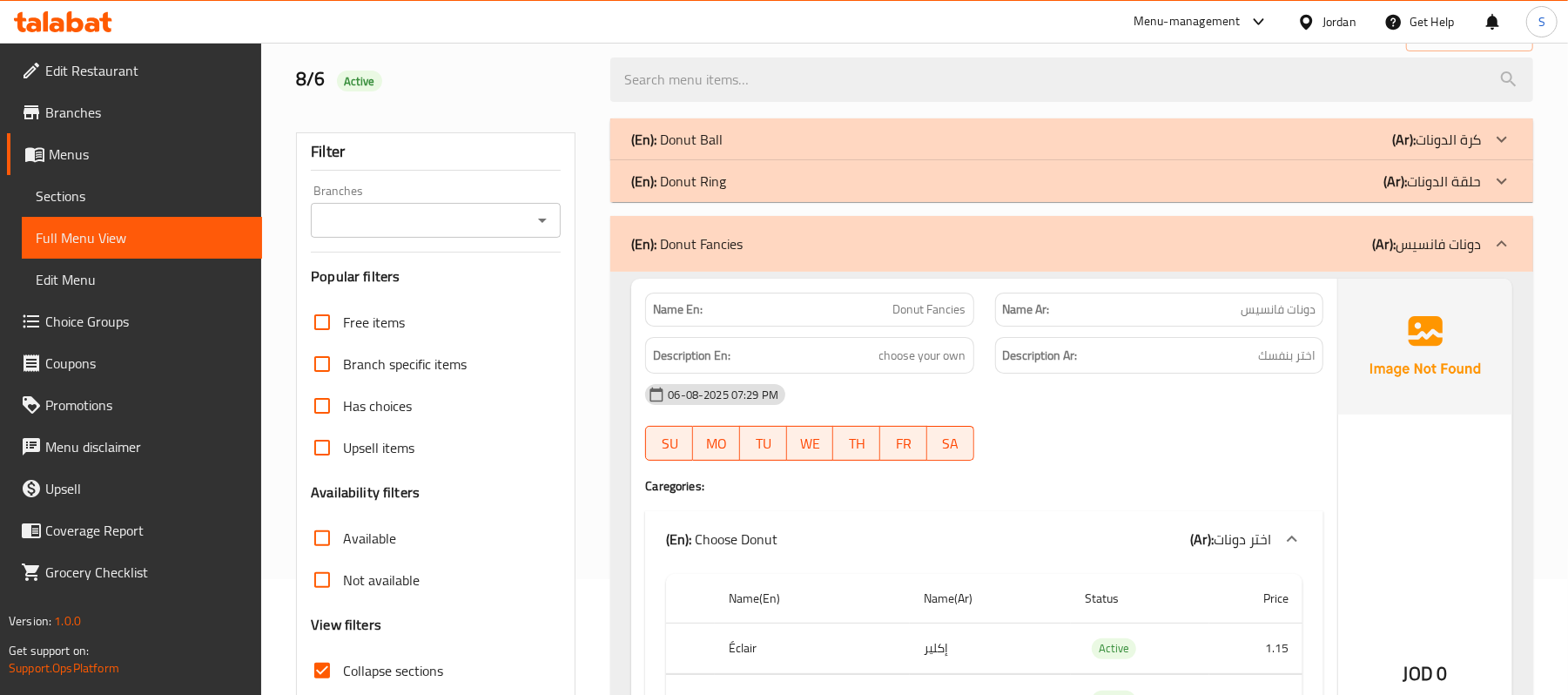 click on "دونات فانسيس" at bounding box center [1278, 309] 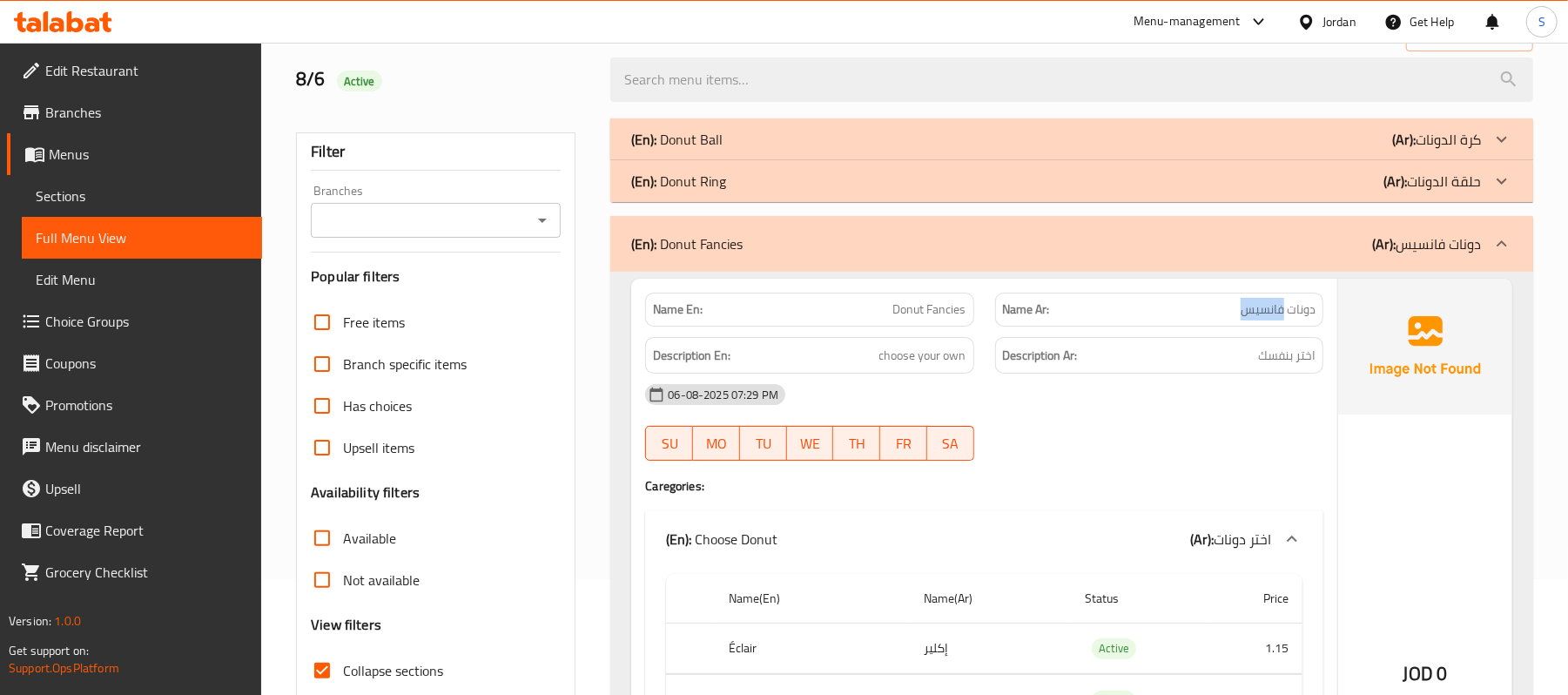 click on "دونات فانسيس" at bounding box center (1278, 309) 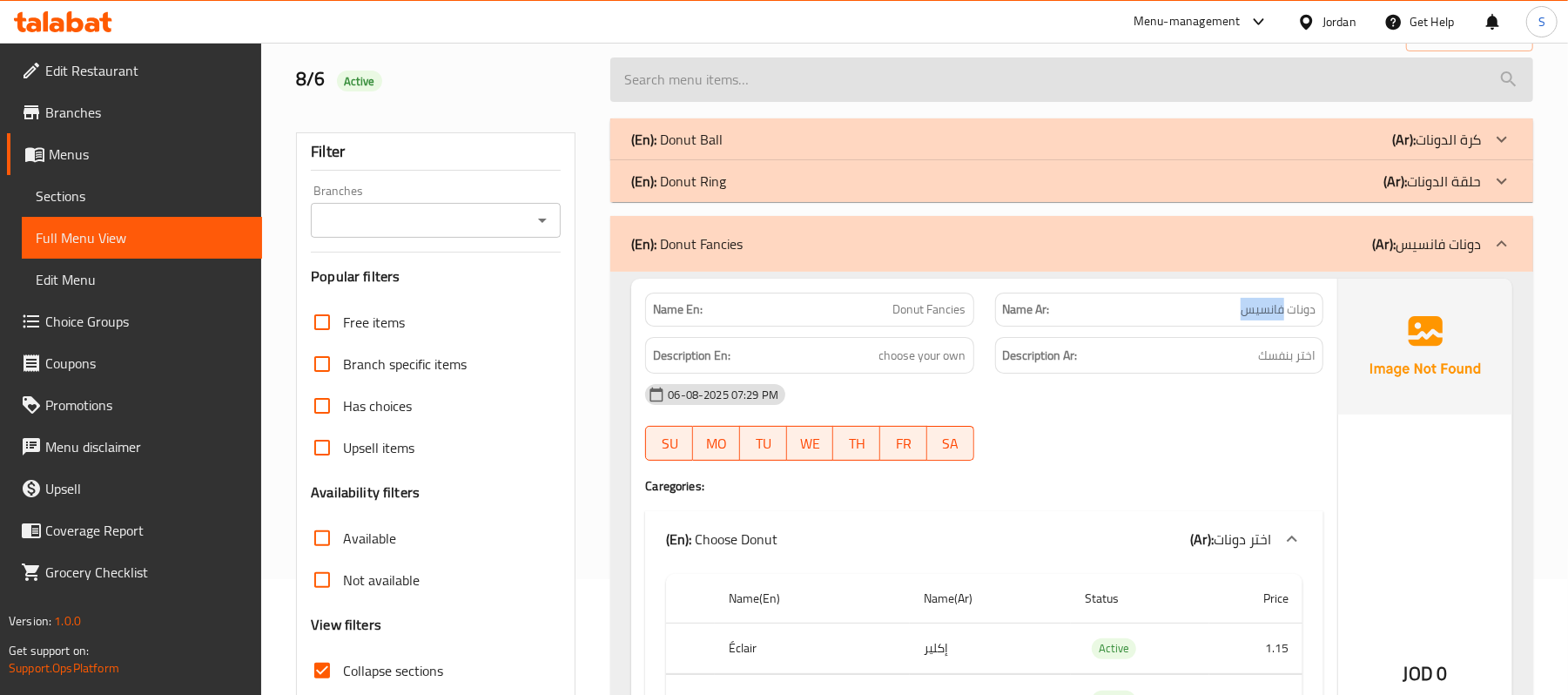 copy on "فانسيس" 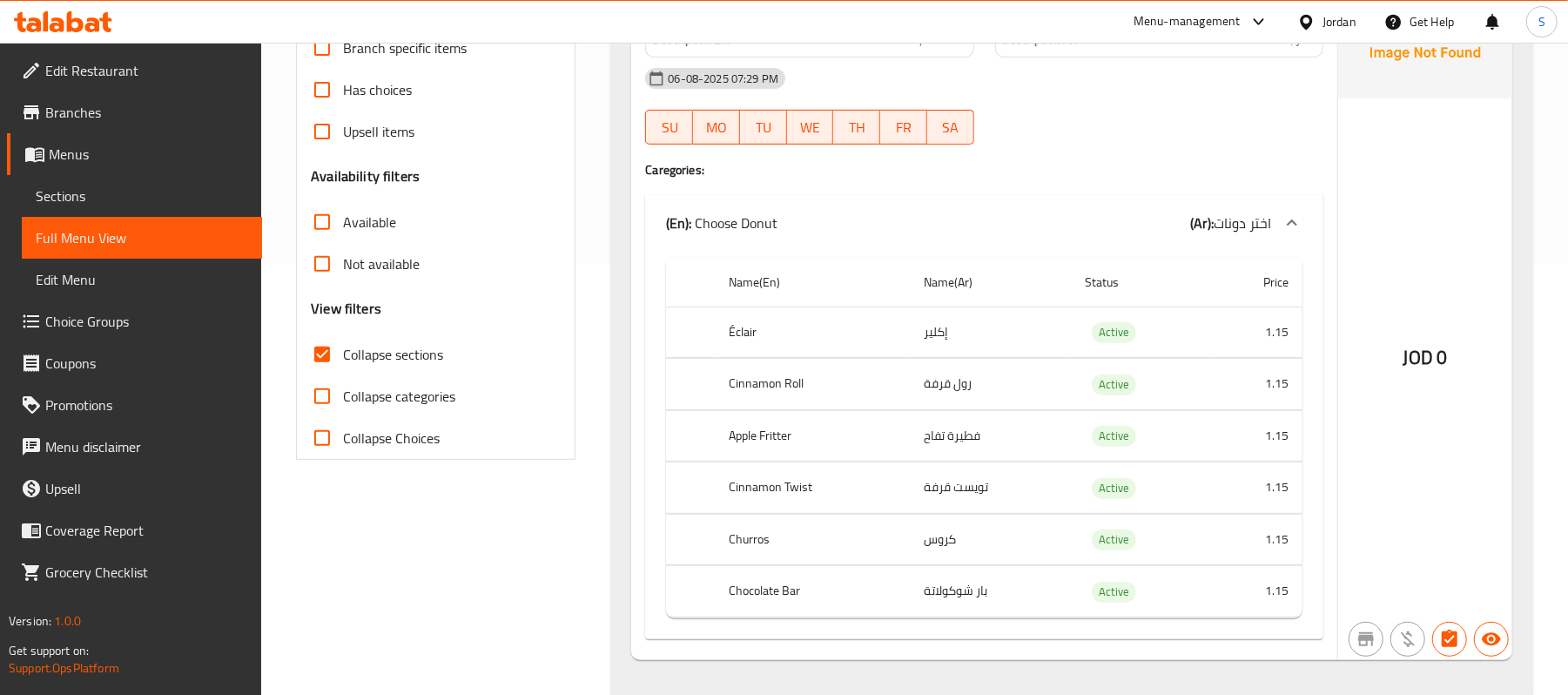 scroll, scrollTop: 464, scrollLeft: 0, axis: vertical 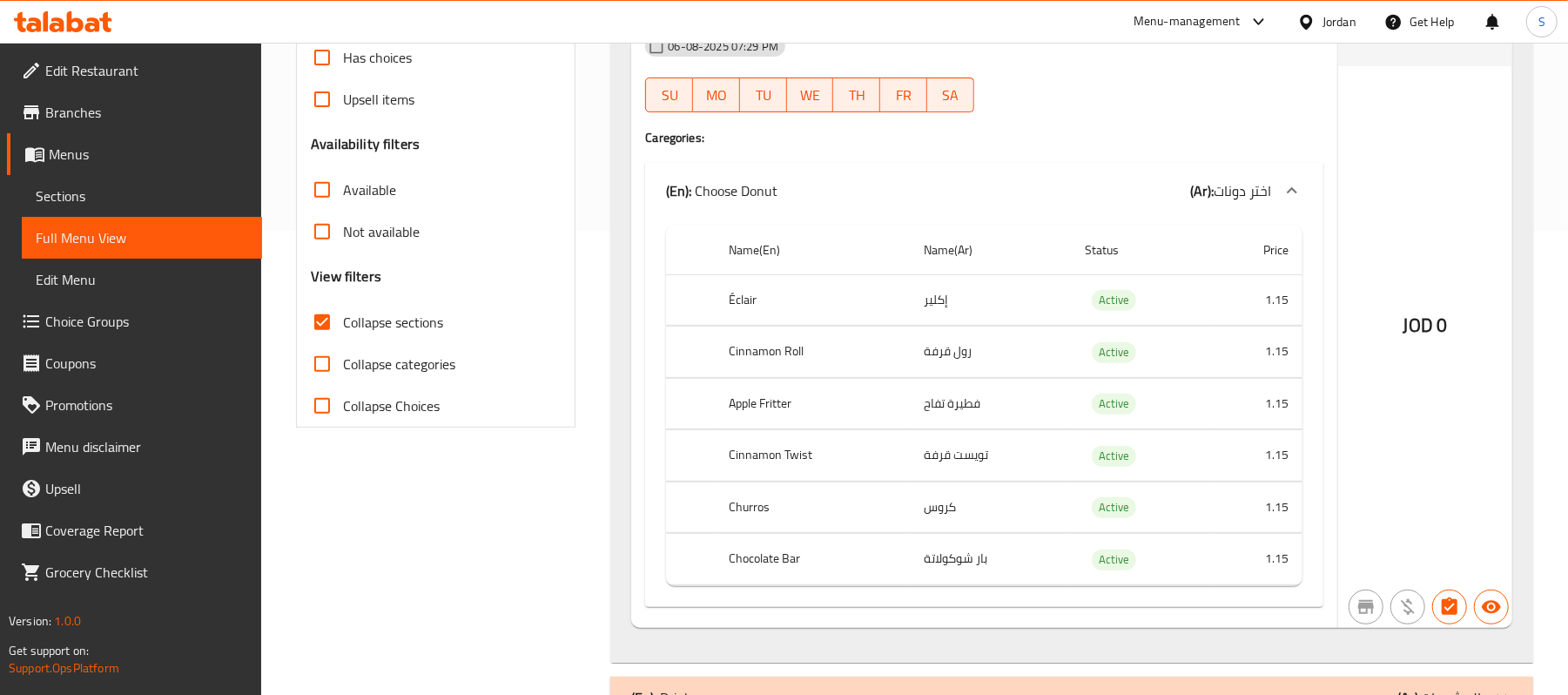 drag, startPoint x: 1073, startPoint y: 137, endPoint x: 1565, endPoint y: 153, distance: 492.26009 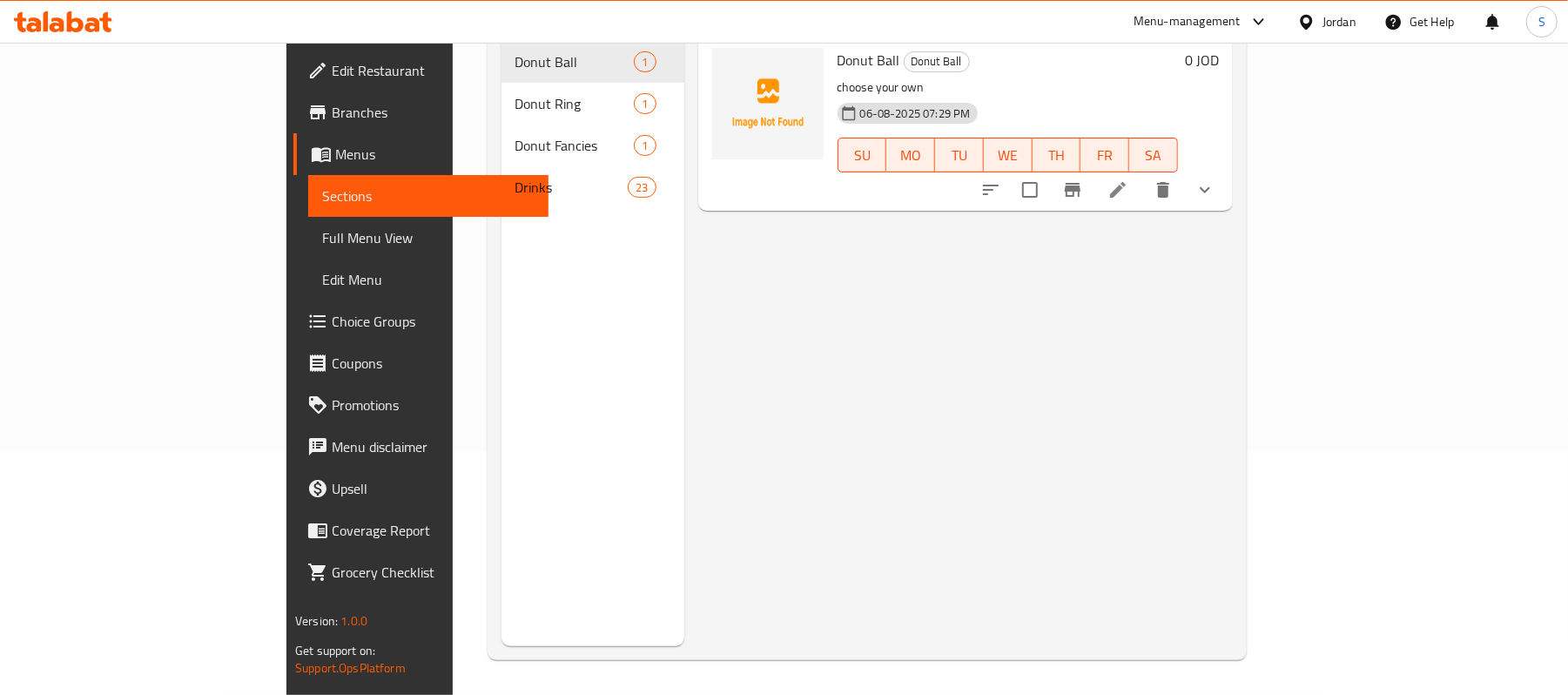 scroll, scrollTop: 245, scrollLeft: 0, axis: vertical 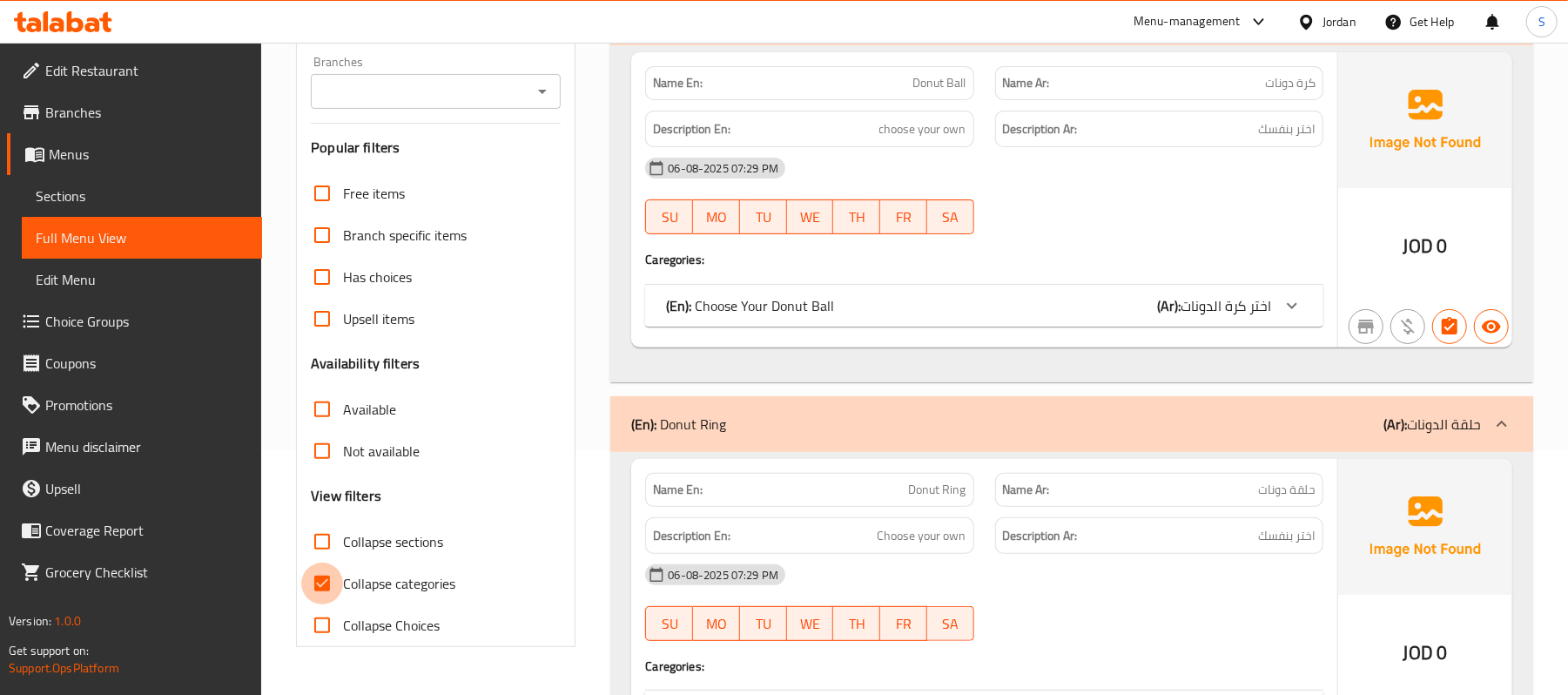 click on "Collapse categories" at bounding box center (322, 584) 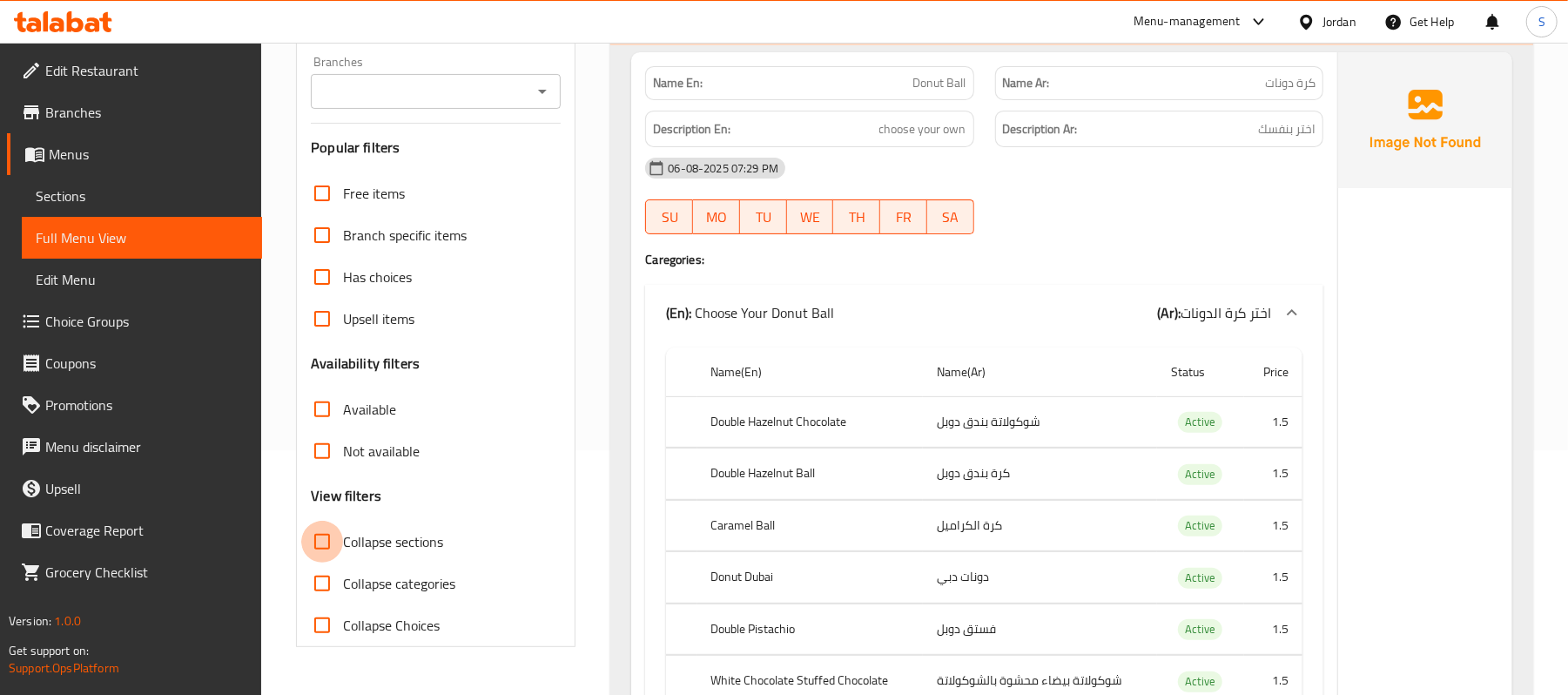 click on "Collapse sections" at bounding box center (322, 542) 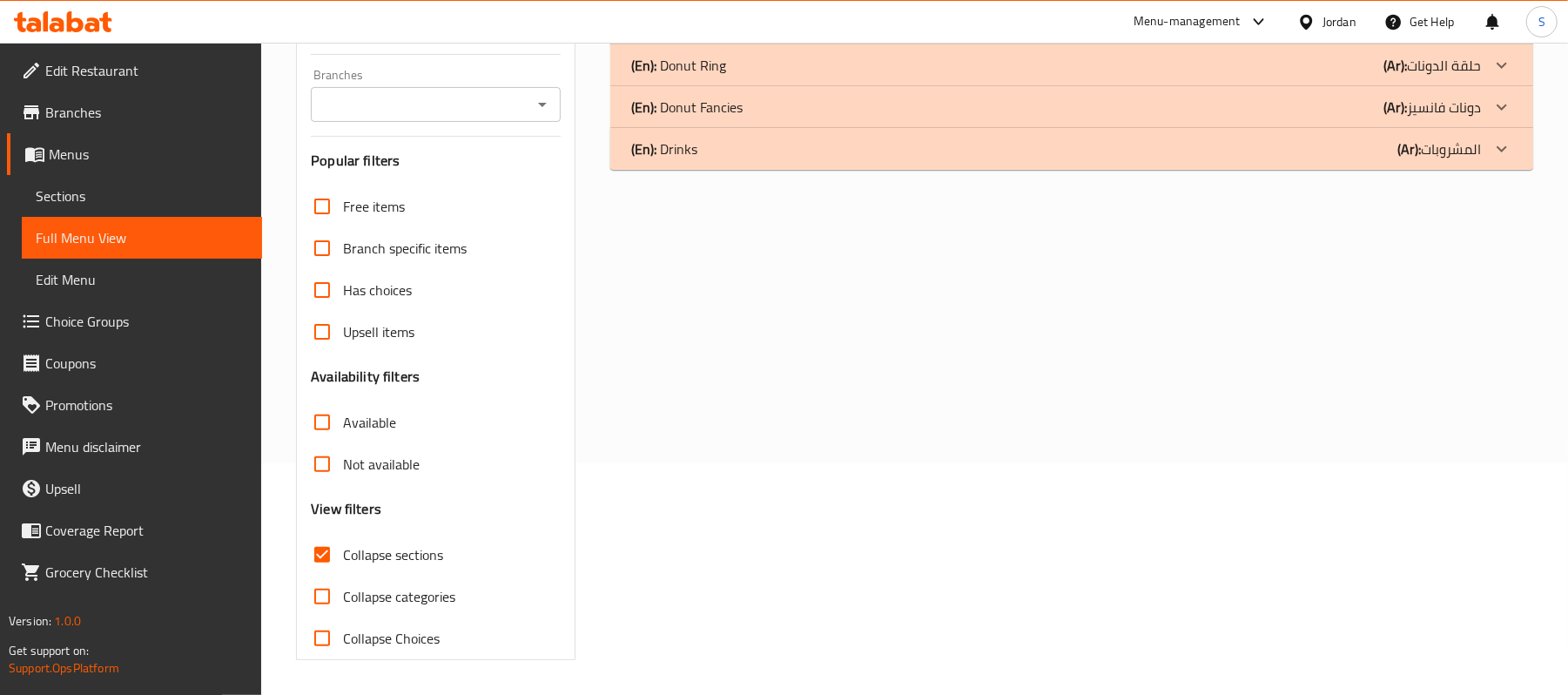 scroll, scrollTop: 233, scrollLeft: 0, axis: vertical 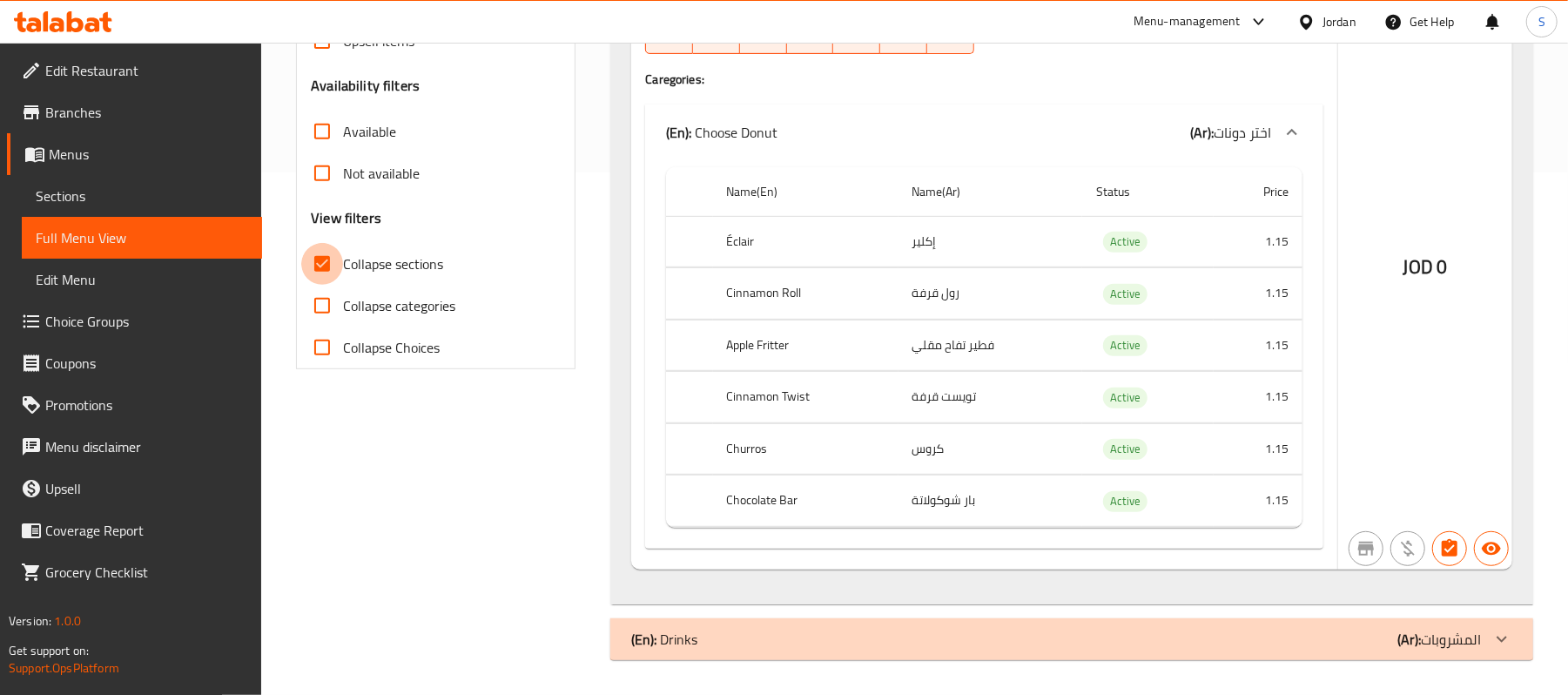 click on "Collapse sections" at bounding box center [322, 264] 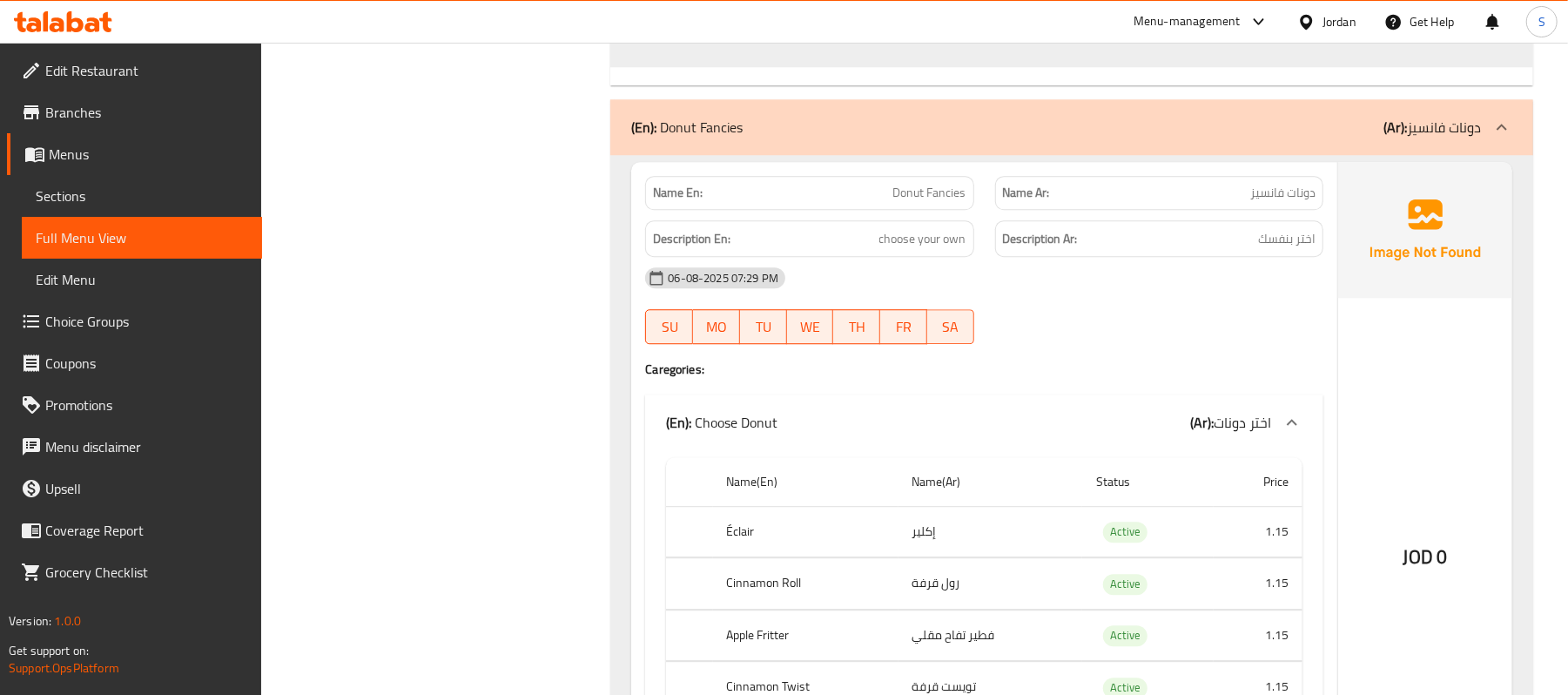 scroll, scrollTop: 3538, scrollLeft: 0, axis: vertical 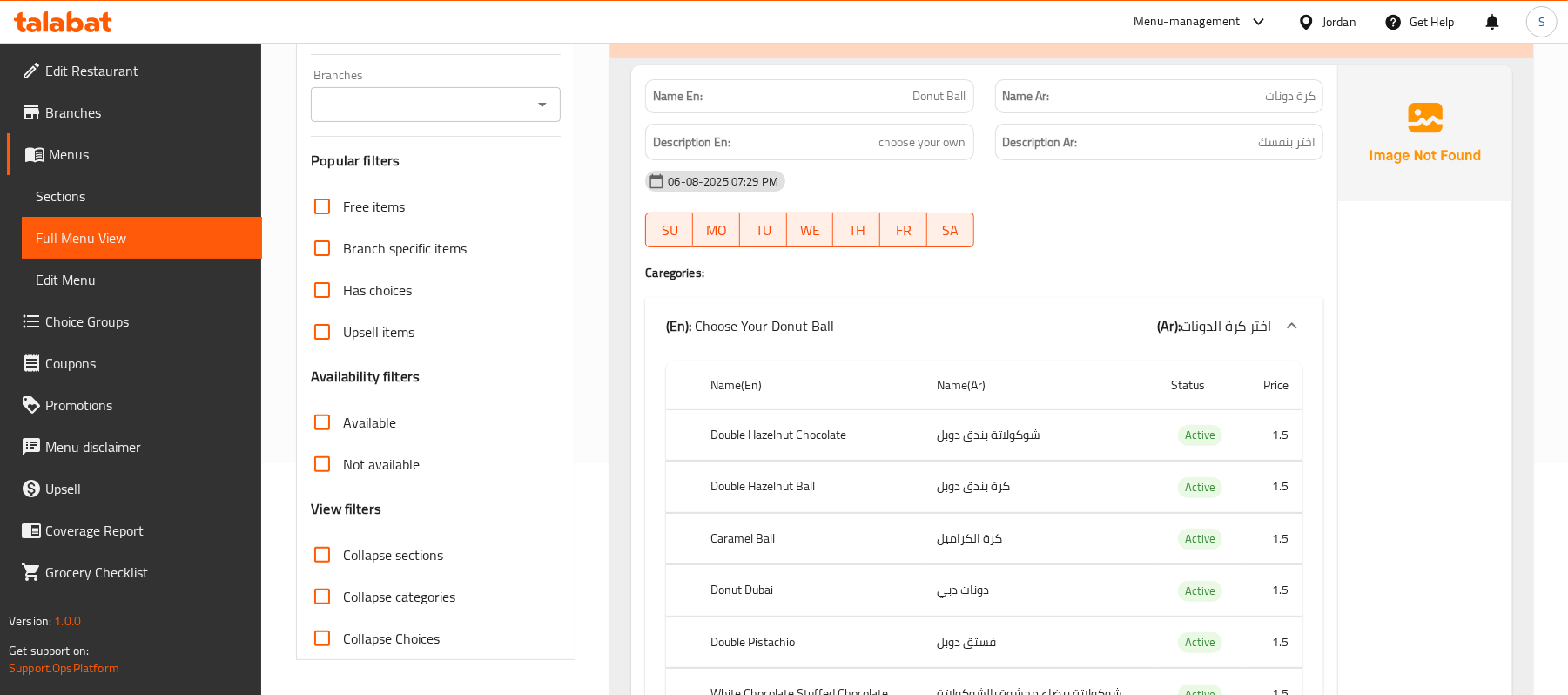 click on "Collapse sections" at bounding box center (322, 555) 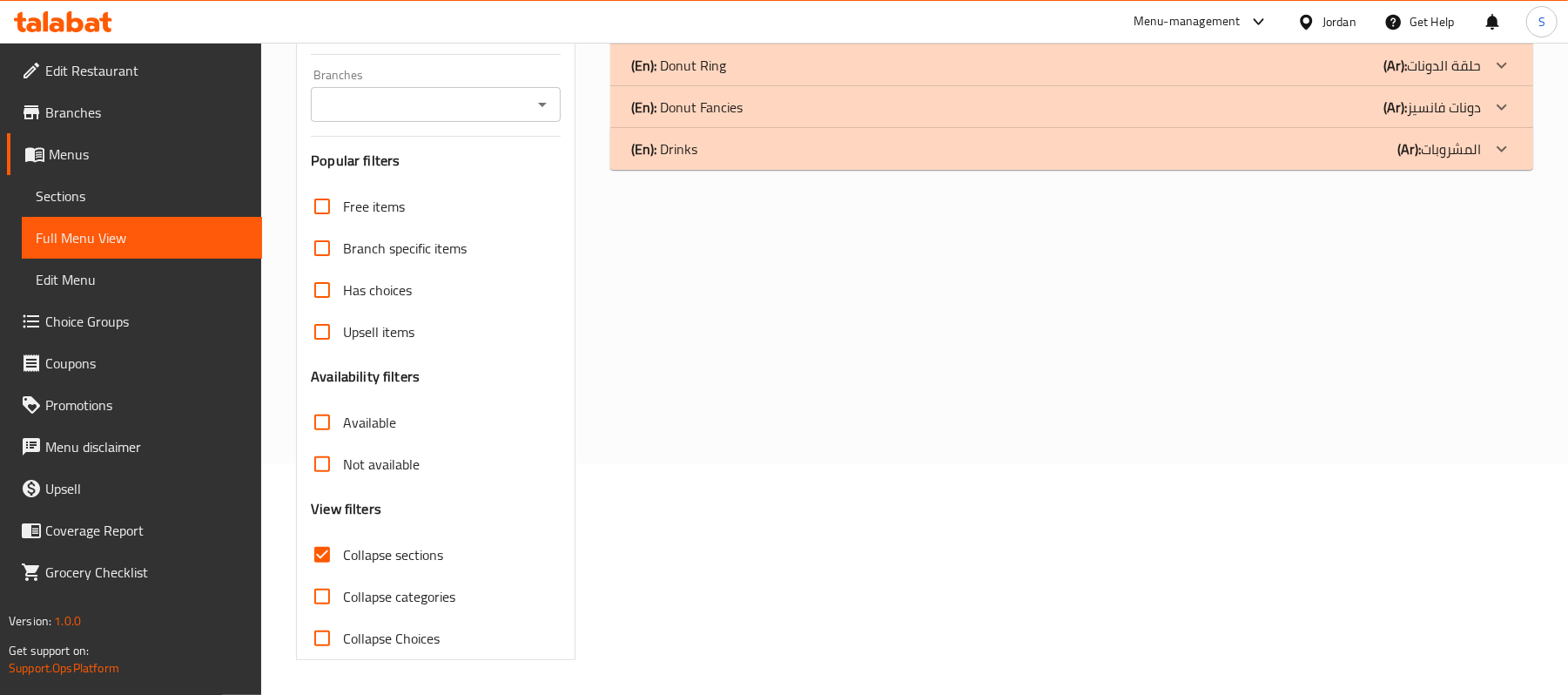 click on "(En):   Donut Fancies (Ar): دونات فانسيز" at bounding box center (1056, 24) 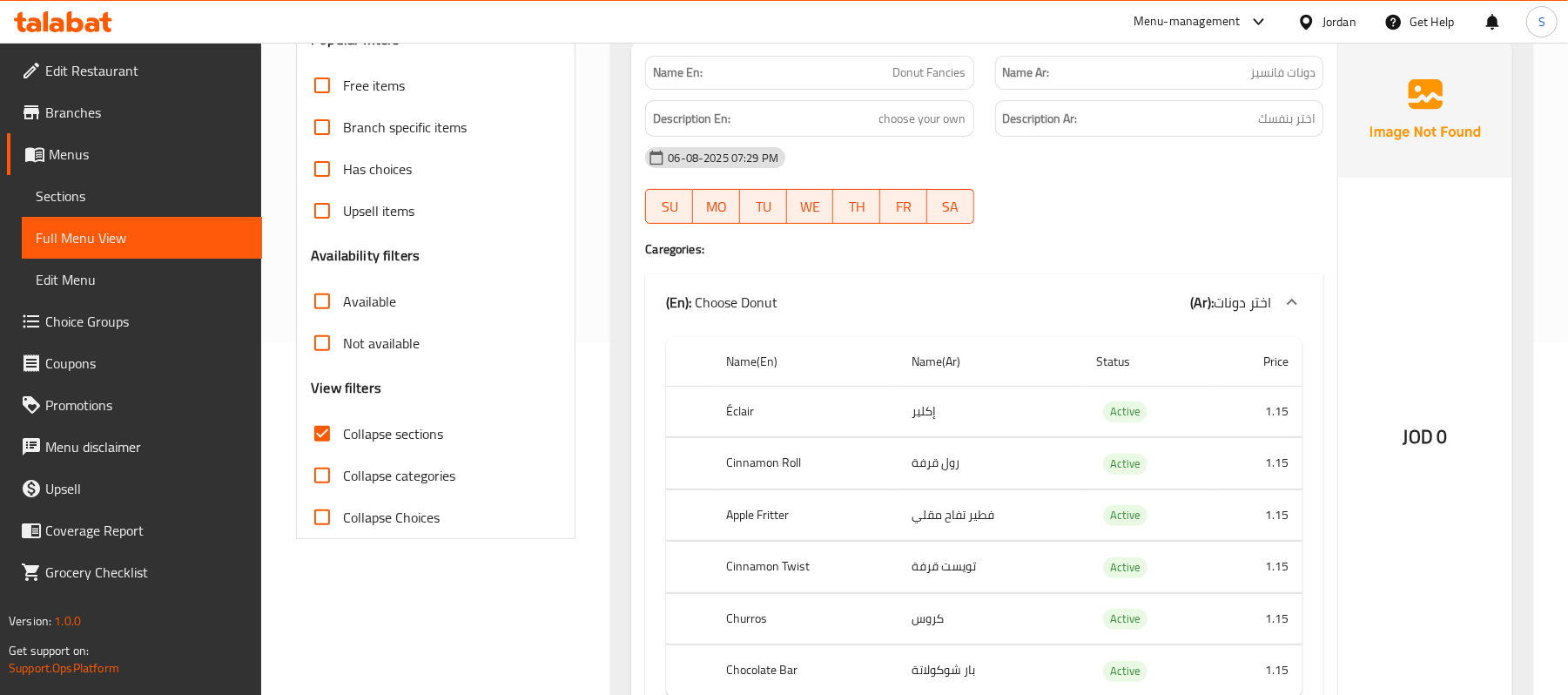 scroll, scrollTop: 464, scrollLeft: 0, axis: vertical 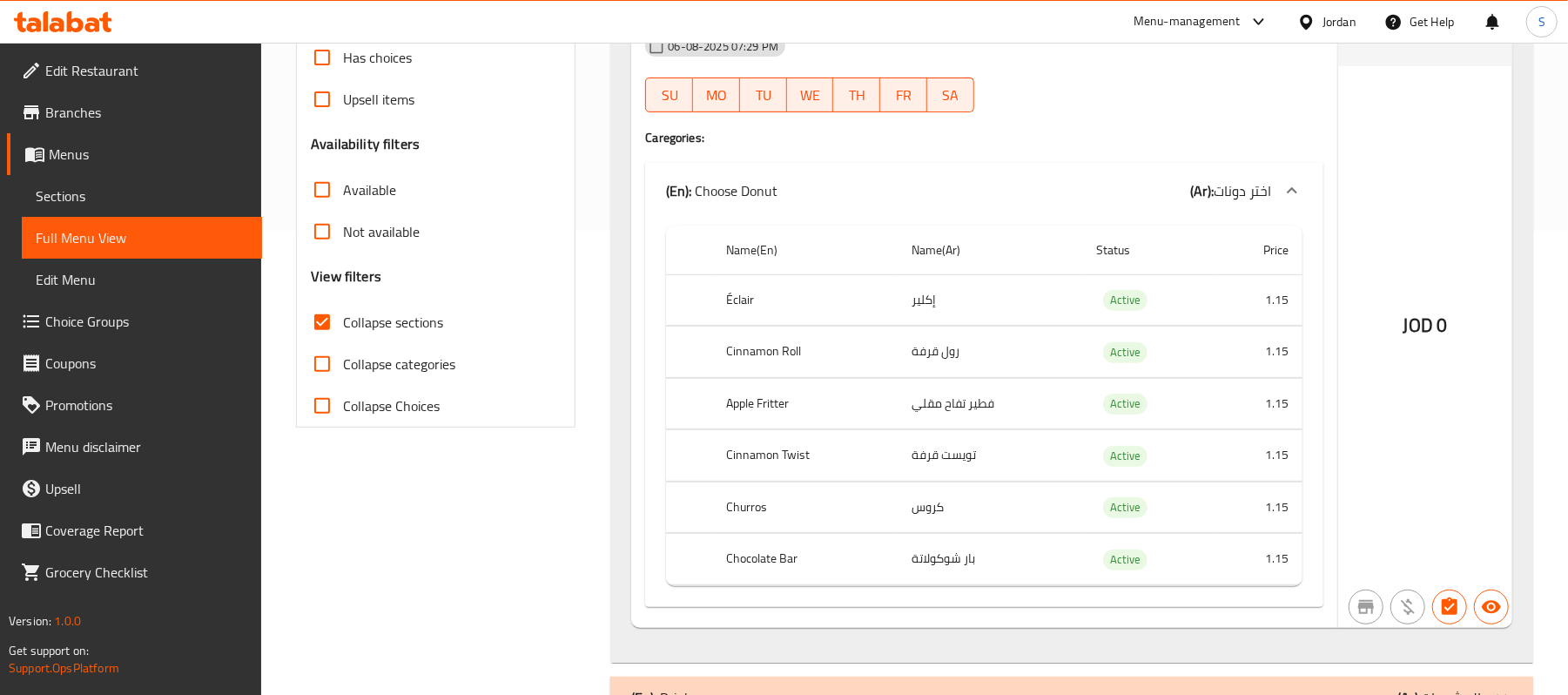 click at bounding box center [1159, 112] 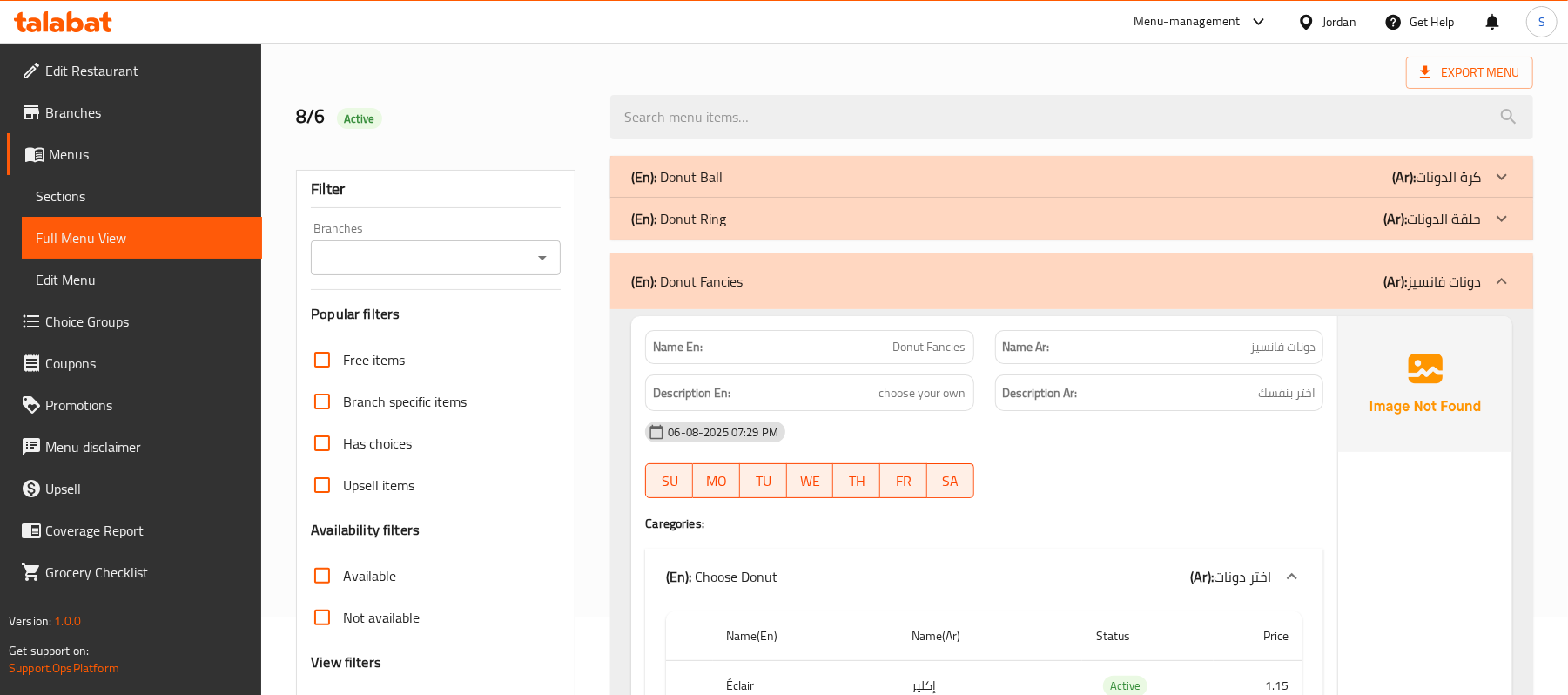 scroll, scrollTop: 0, scrollLeft: 0, axis: both 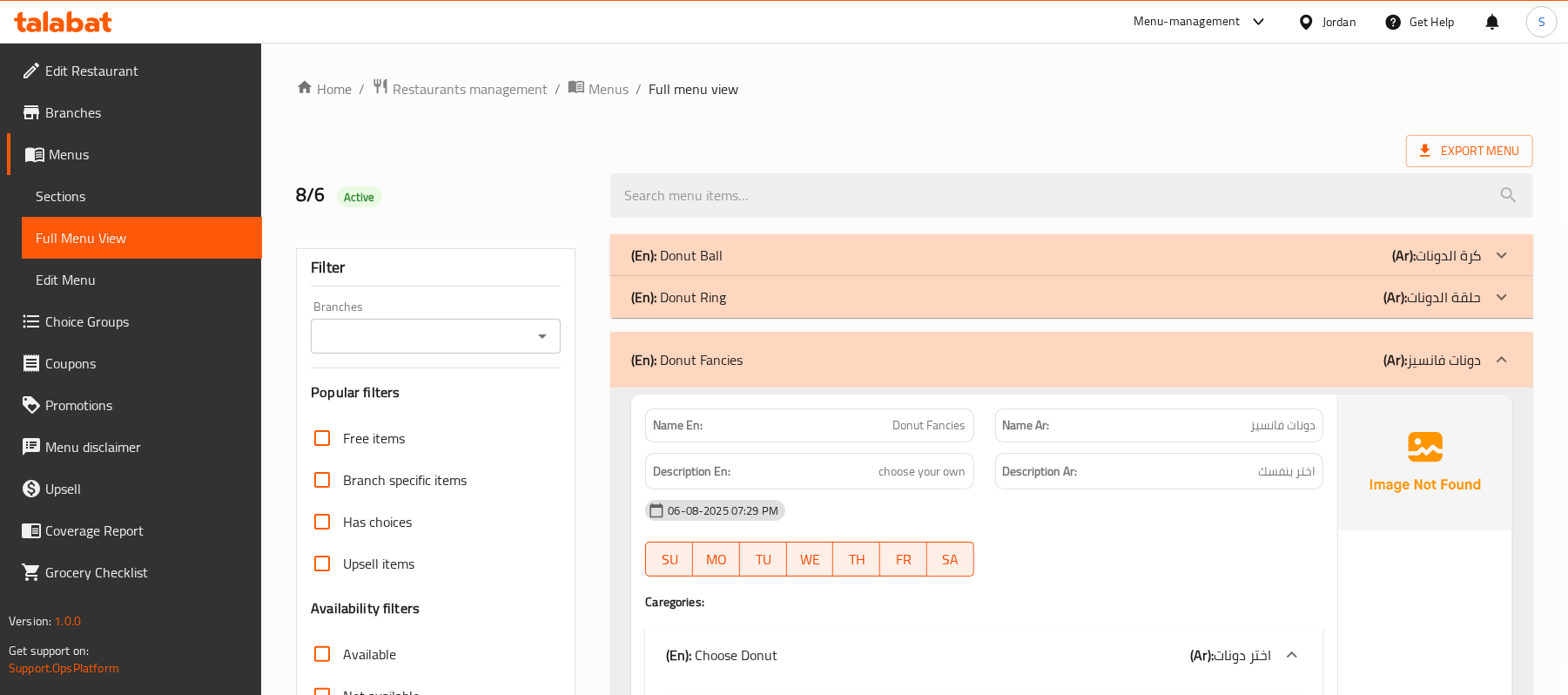 click on "(En):   Donut Ring" at bounding box center (676, 255) 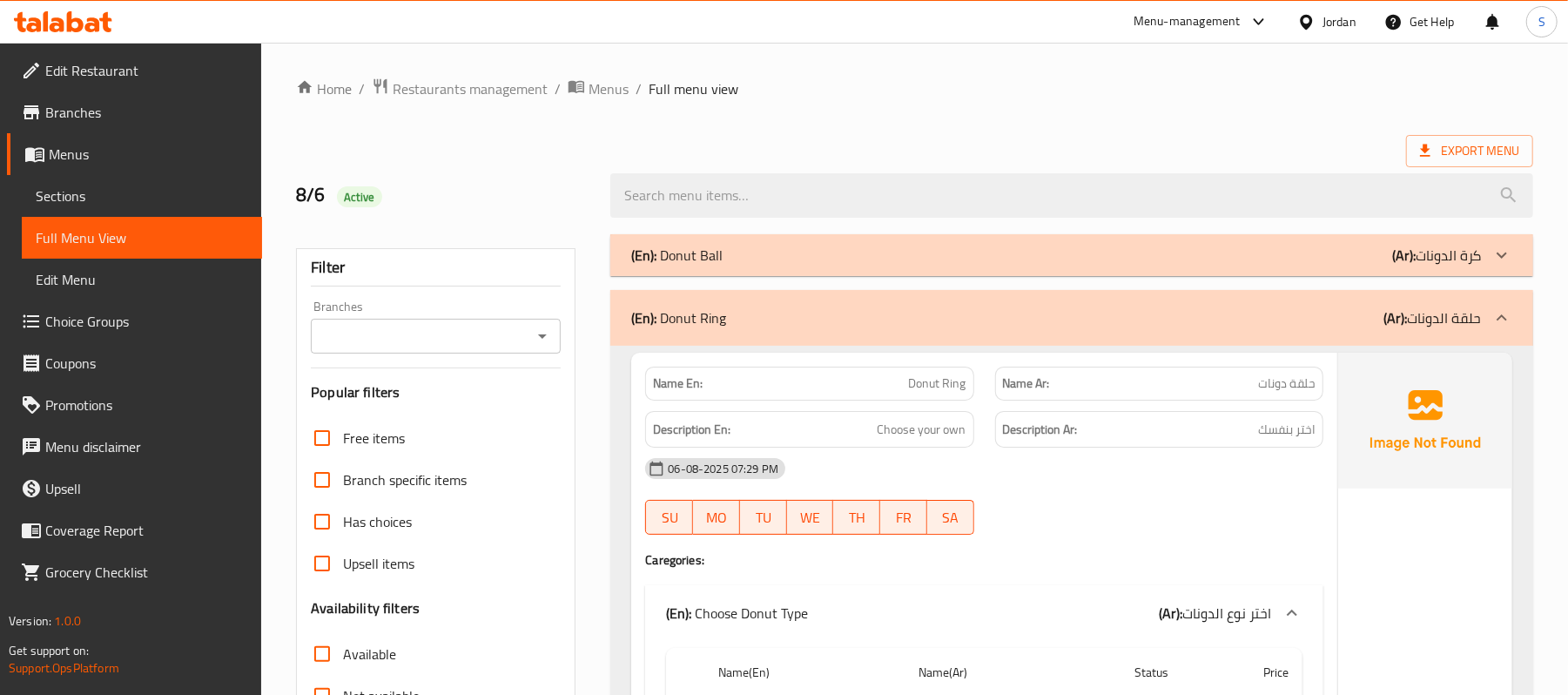 click on "(En):   Donut Ball" at bounding box center (676, 255) 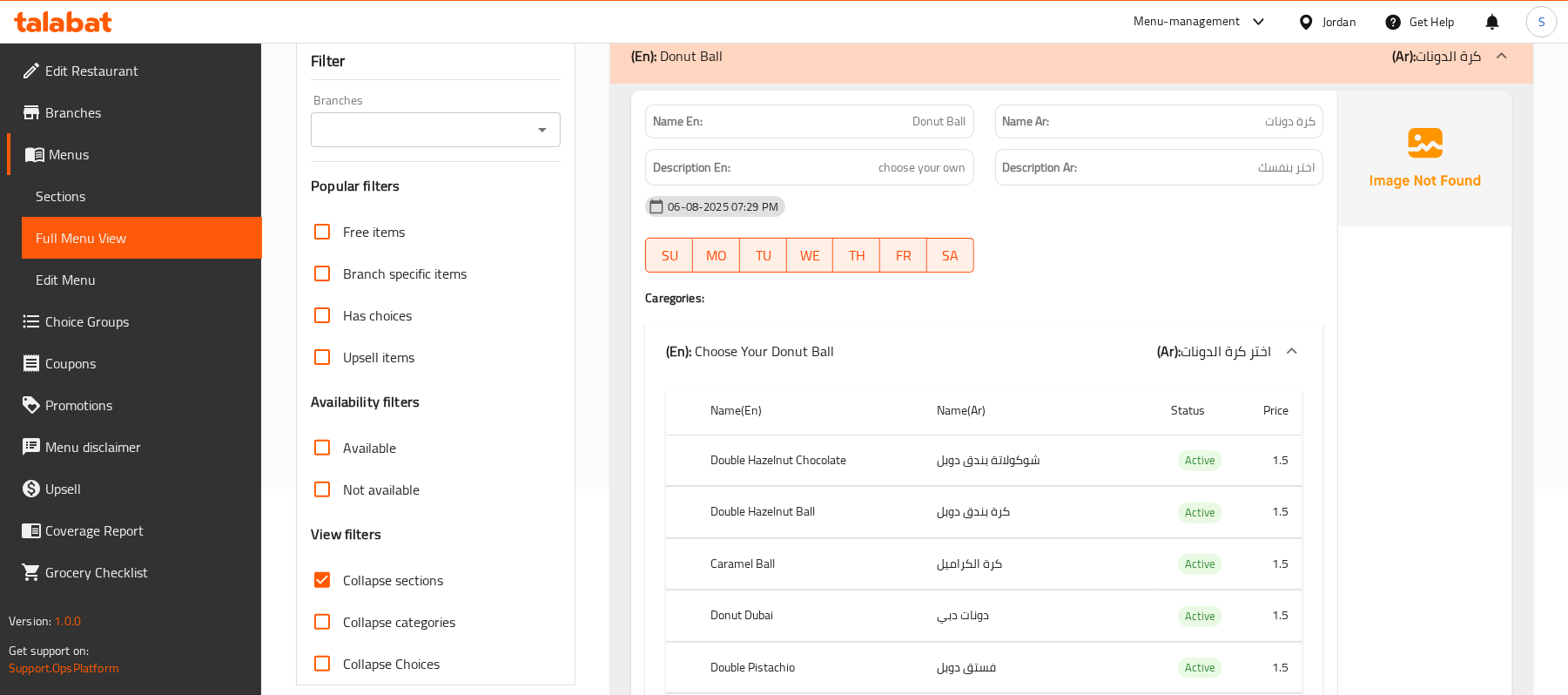 scroll, scrollTop: 0, scrollLeft: 0, axis: both 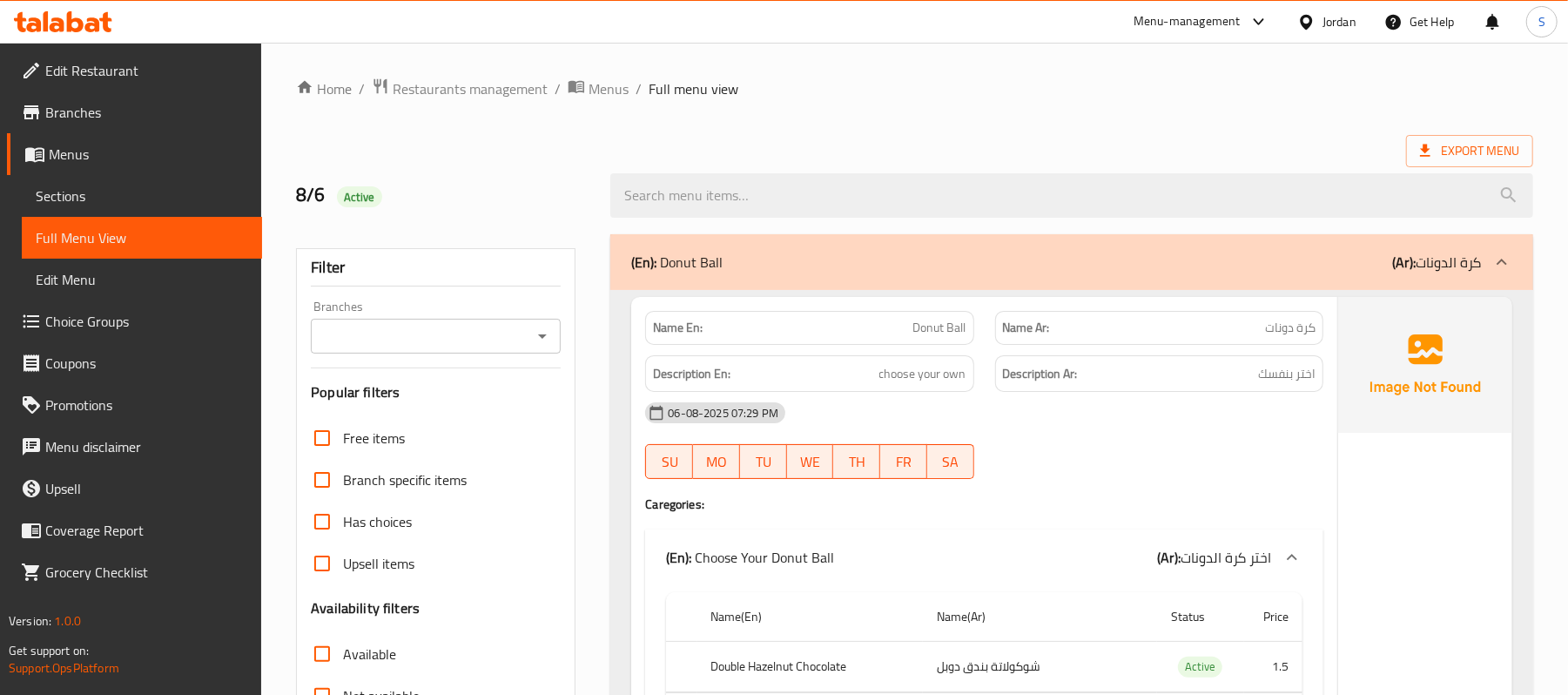click on "(En):   Donut Ball (Ar): كرة الدونات" at bounding box center [1056, 262] 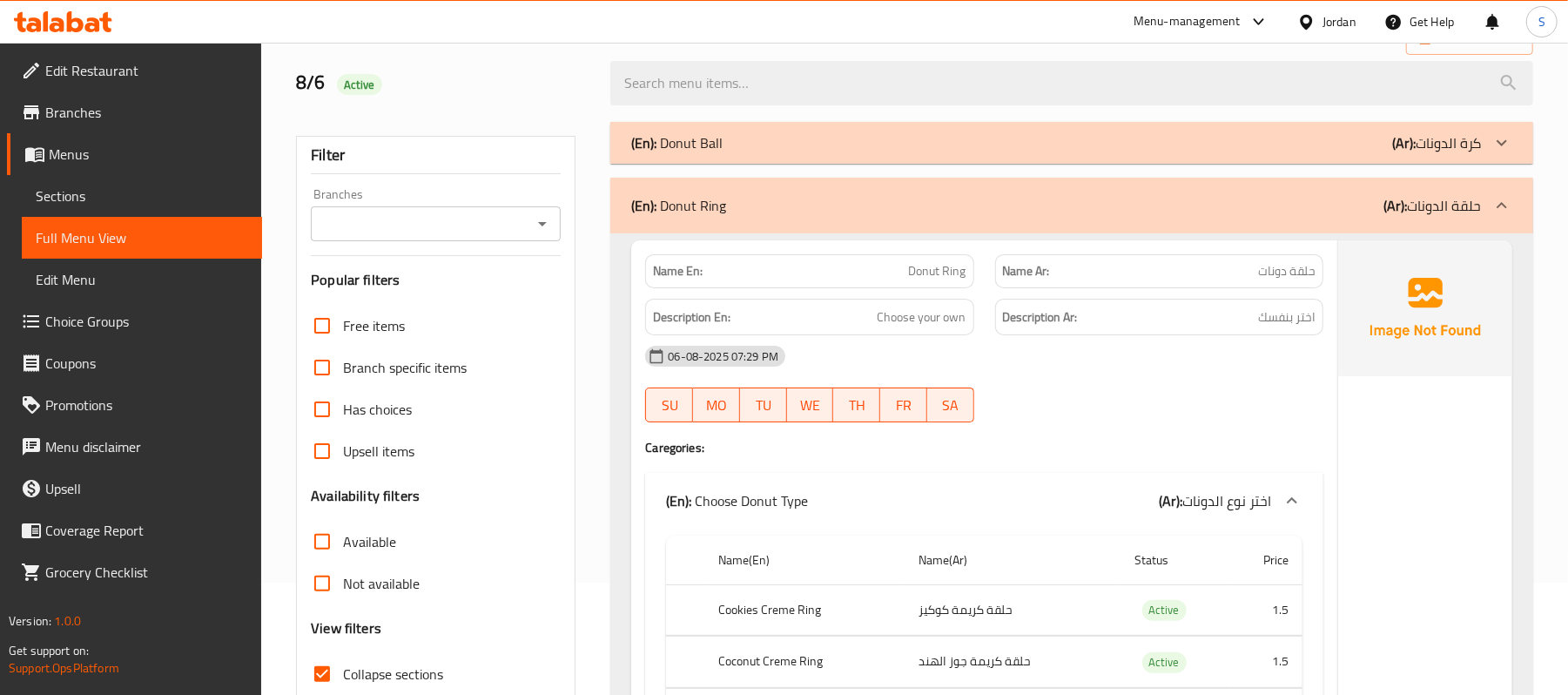 scroll, scrollTop: 0, scrollLeft: 0, axis: both 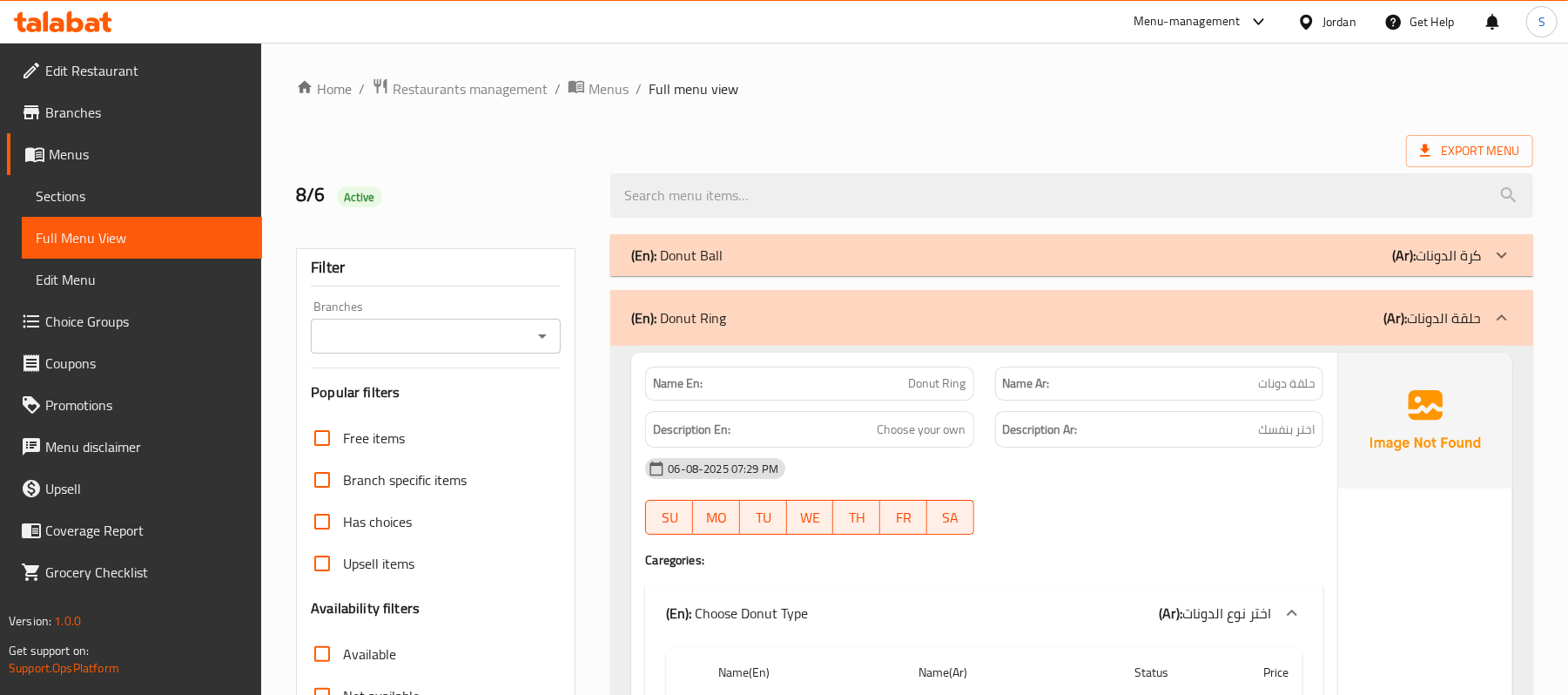 click on "(En):   Donut Ring (Ar): حلقة الدونات" at bounding box center [1056, 318] 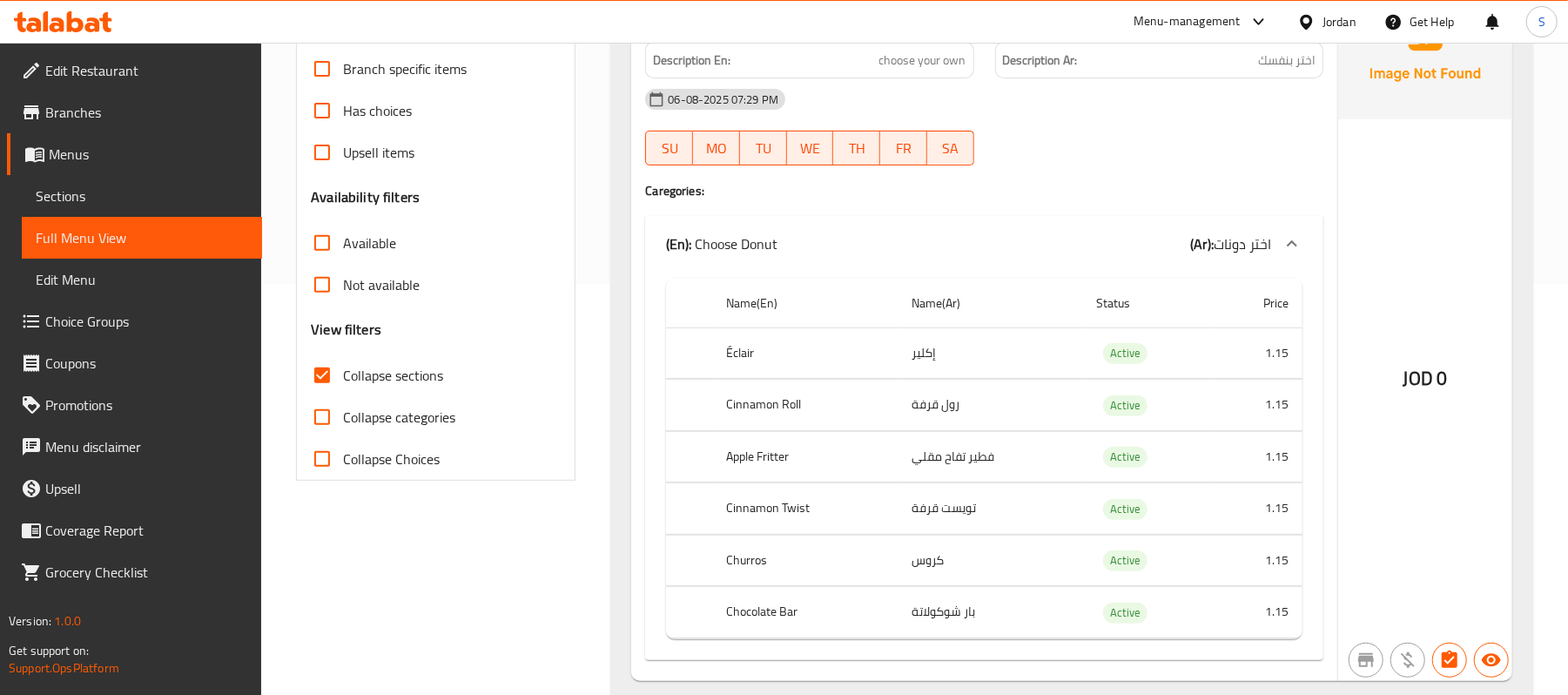 scroll, scrollTop: 464, scrollLeft: 0, axis: vertical 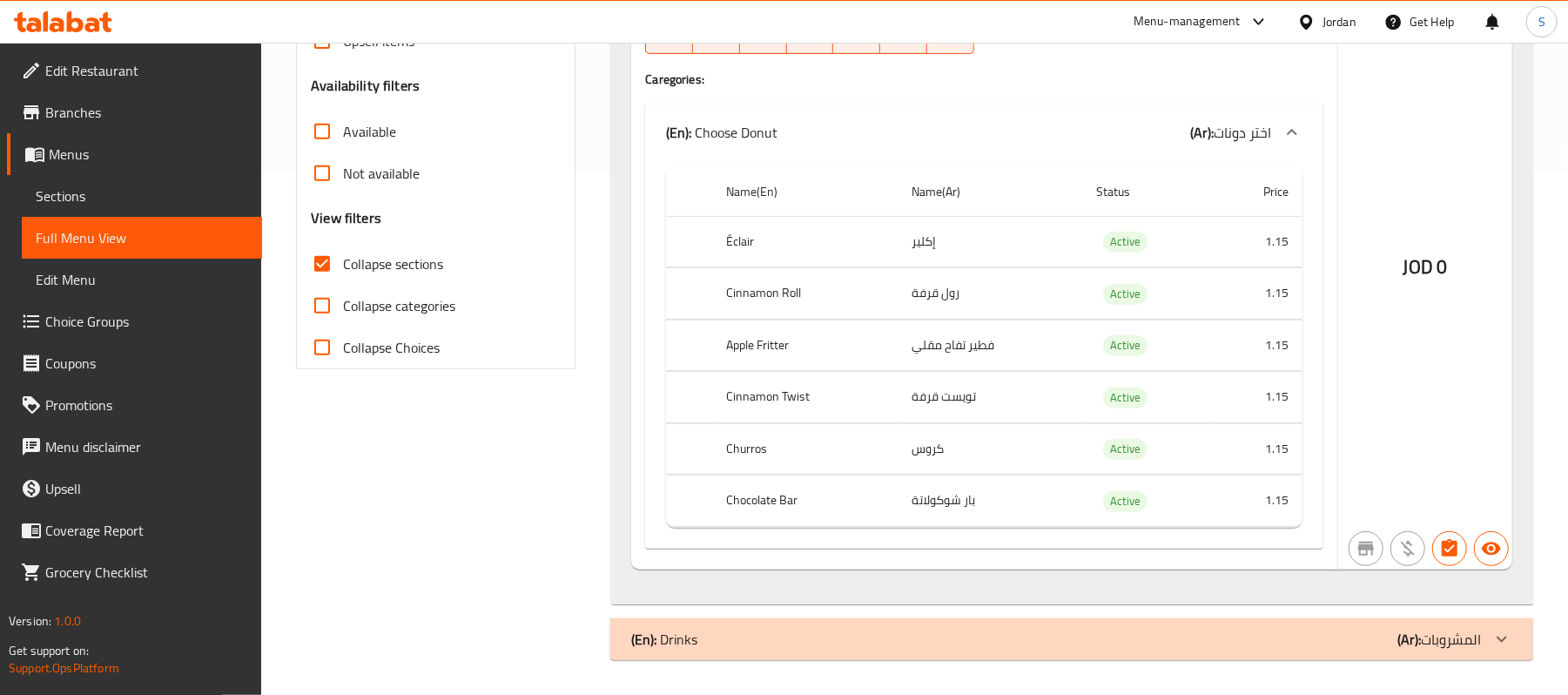 click on "Sections" at bounding box center (142, 196) 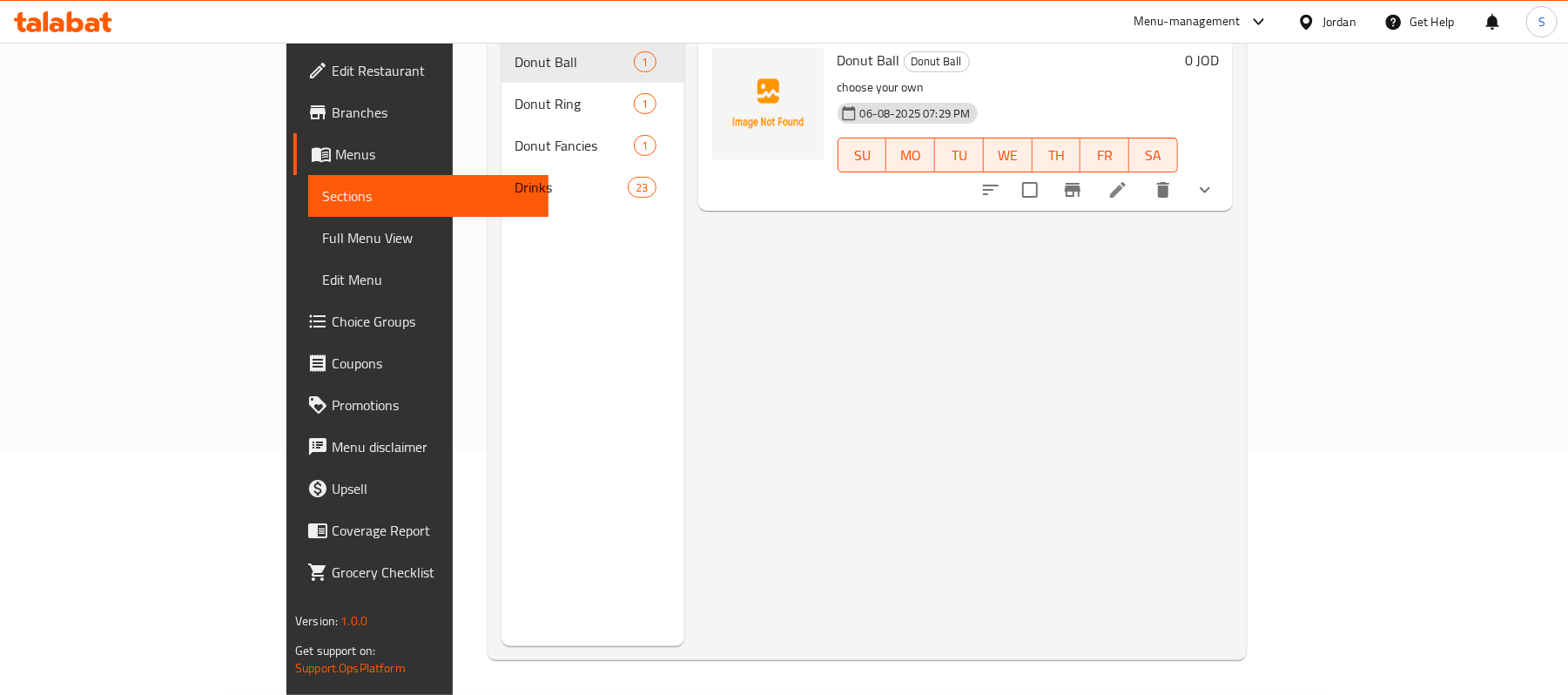 scroll, scrollTop: 245, scrollLeft: 0, axis: vertical 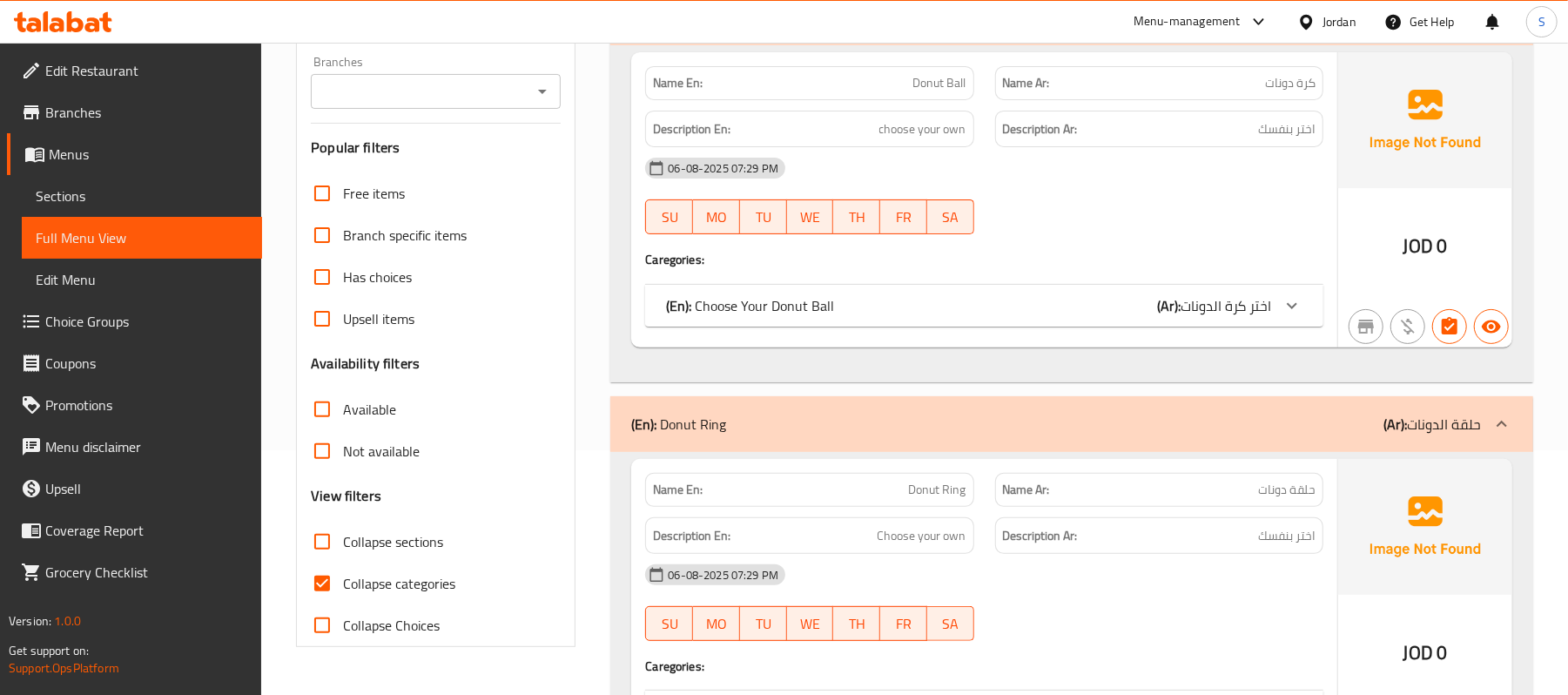 click on "Collapse categories" at bounding box center [322, 584] 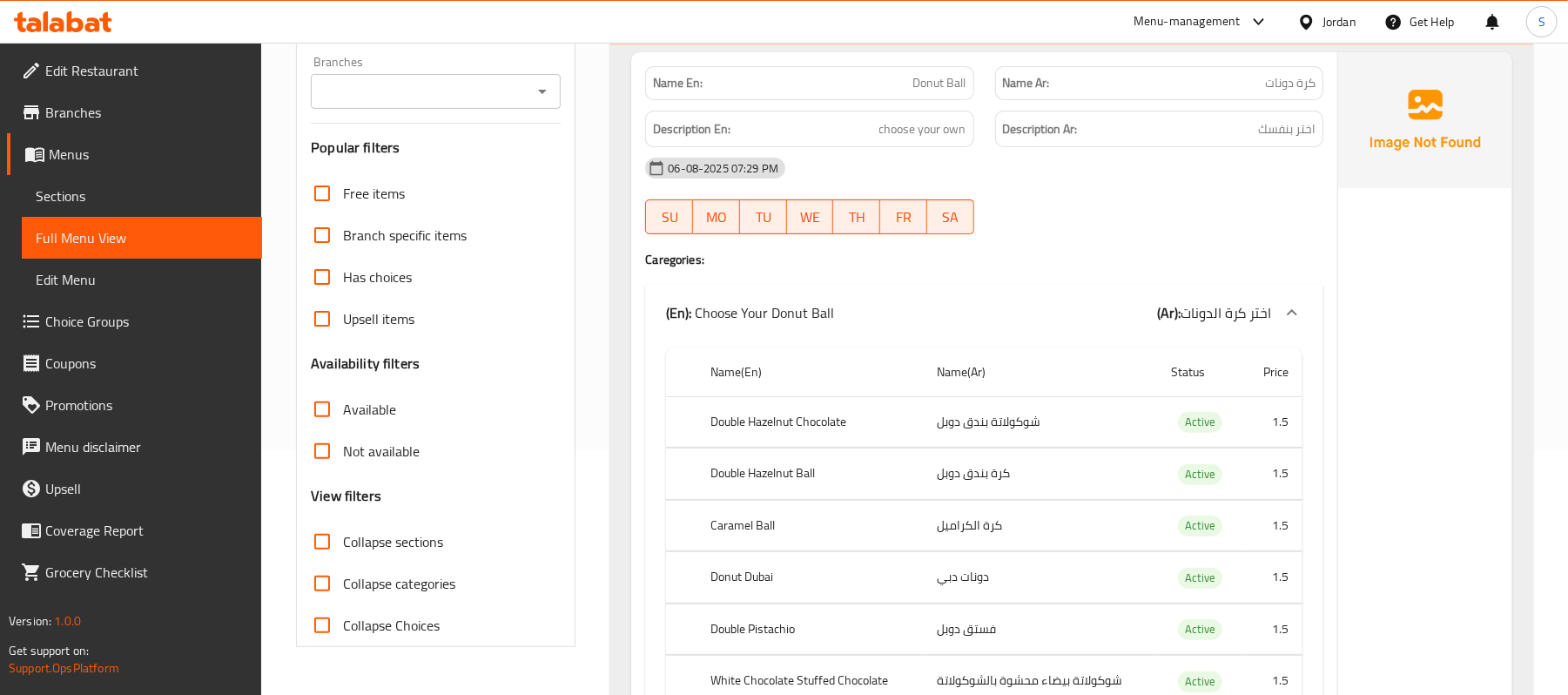 click on "Collapse sections" at bounding box center (322, 542) 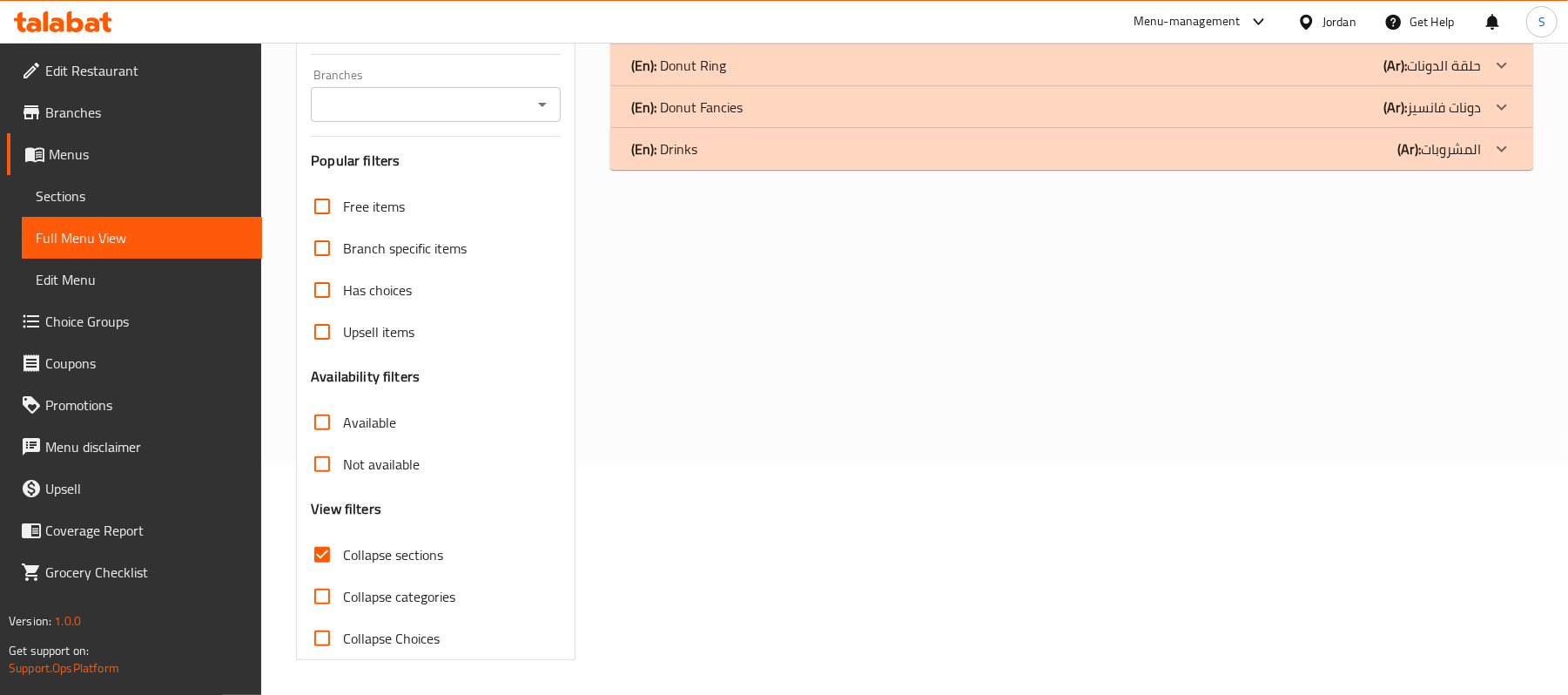 scroll, scrollTop: 233, scrollLeft: 0, axis: vertical 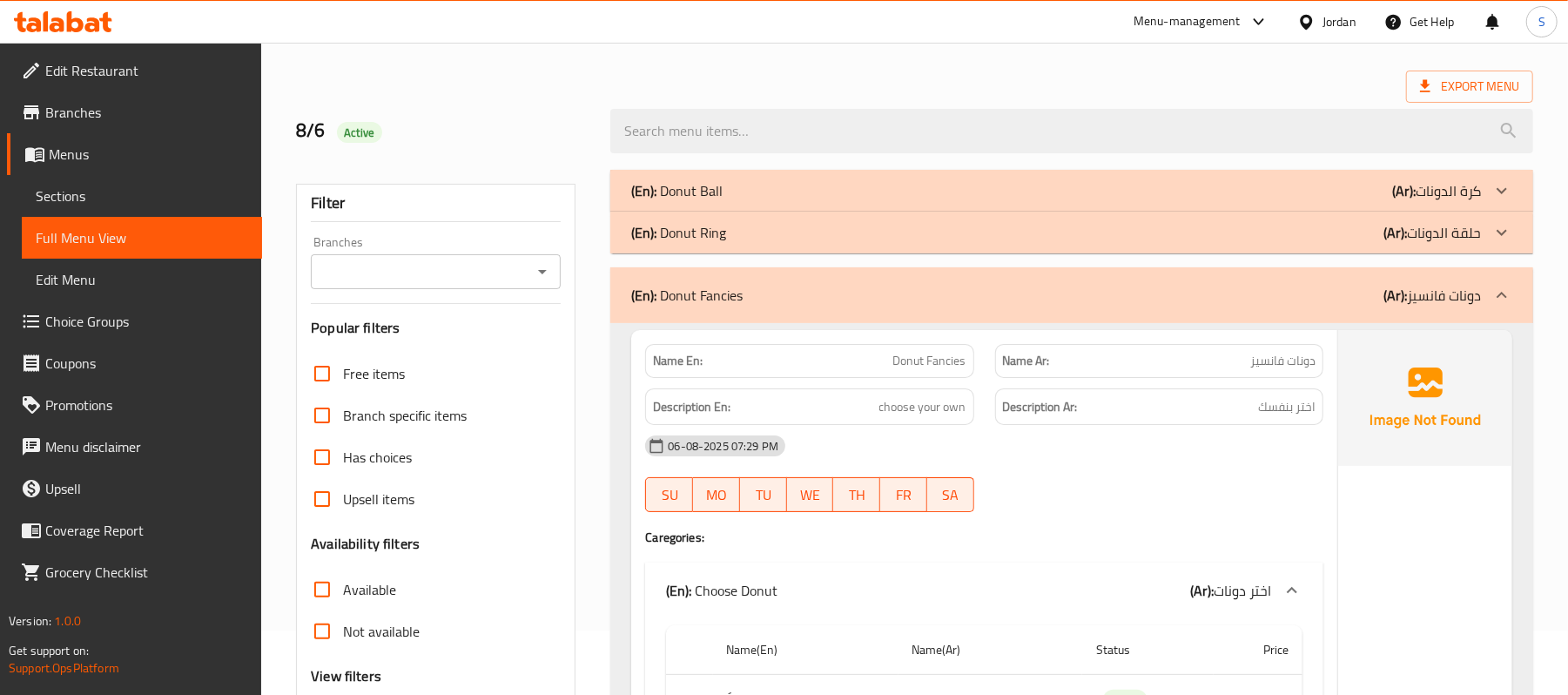 click on "(En):   Donut Fancies (Ar): دونات فانسيز" at bounding box center [1072, 295] 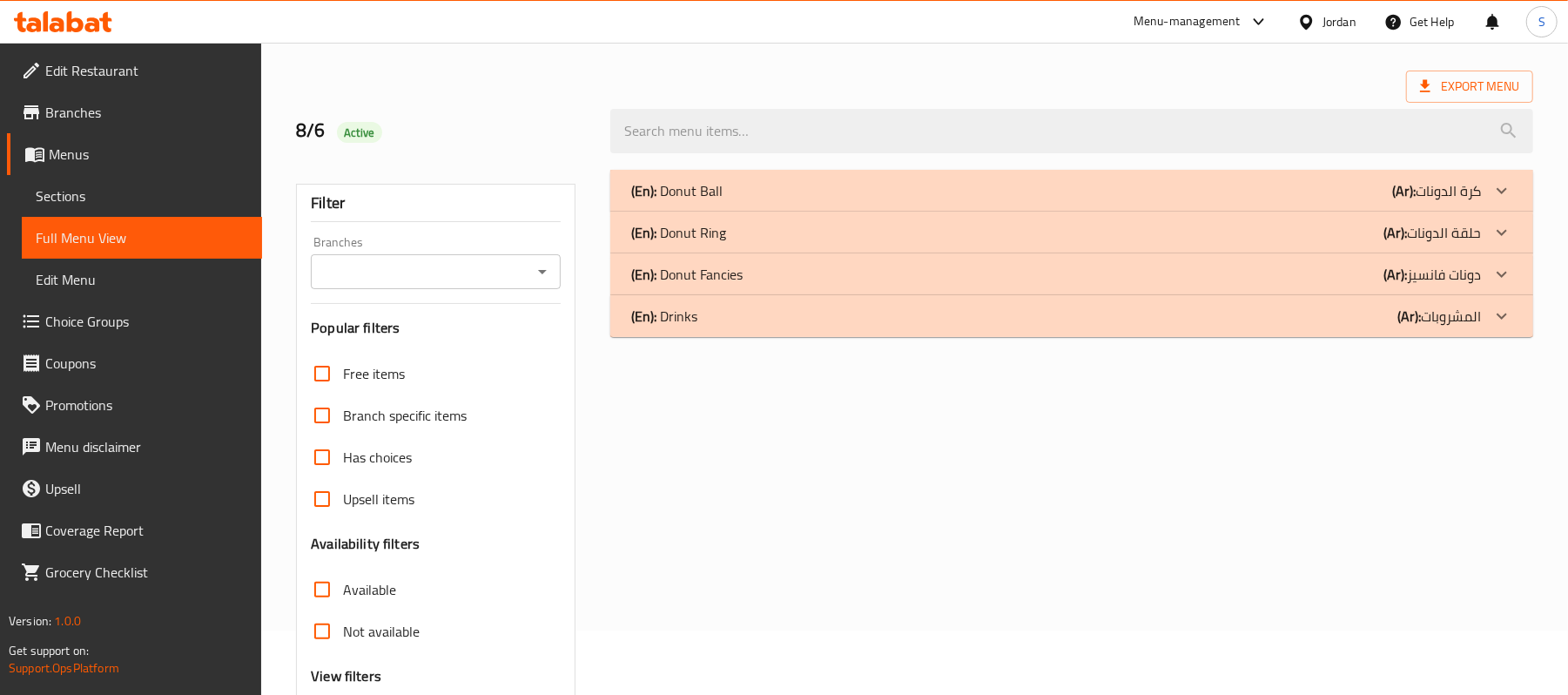 click on "(En):   Drinks" at bounding box center [676, 191] 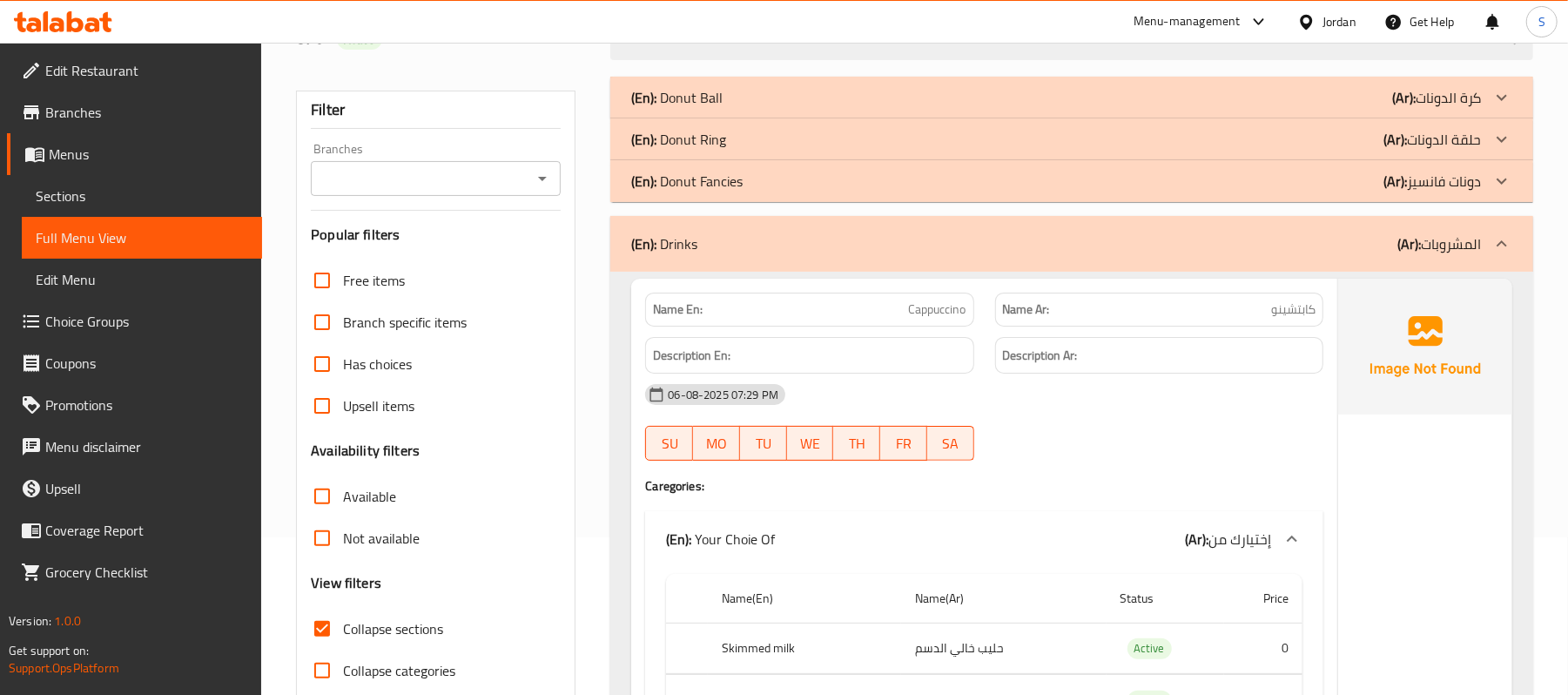 scroll, scrollTop: 297, scrollLeft: 0, axis: vertical 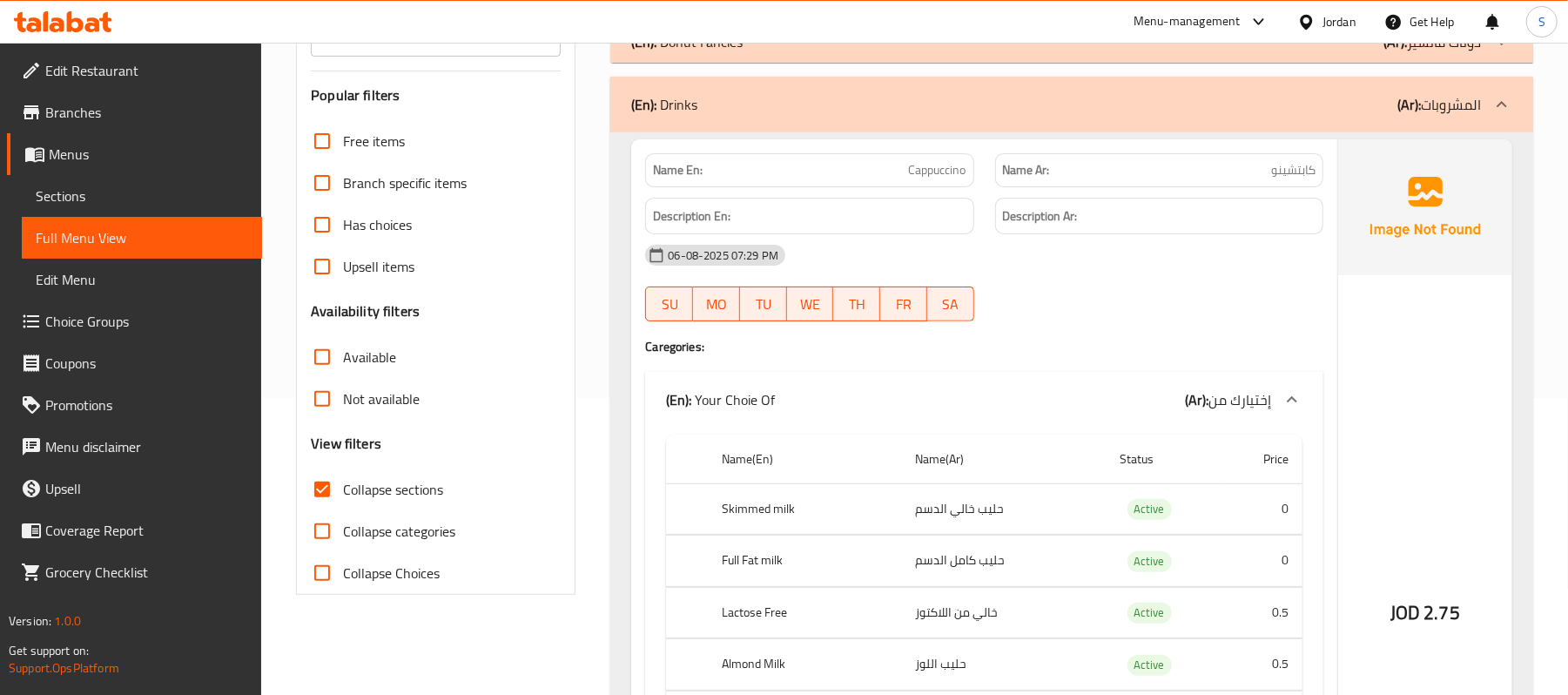 click on "06-08-2025 07:29 PM" at bounding box center [984, 255] 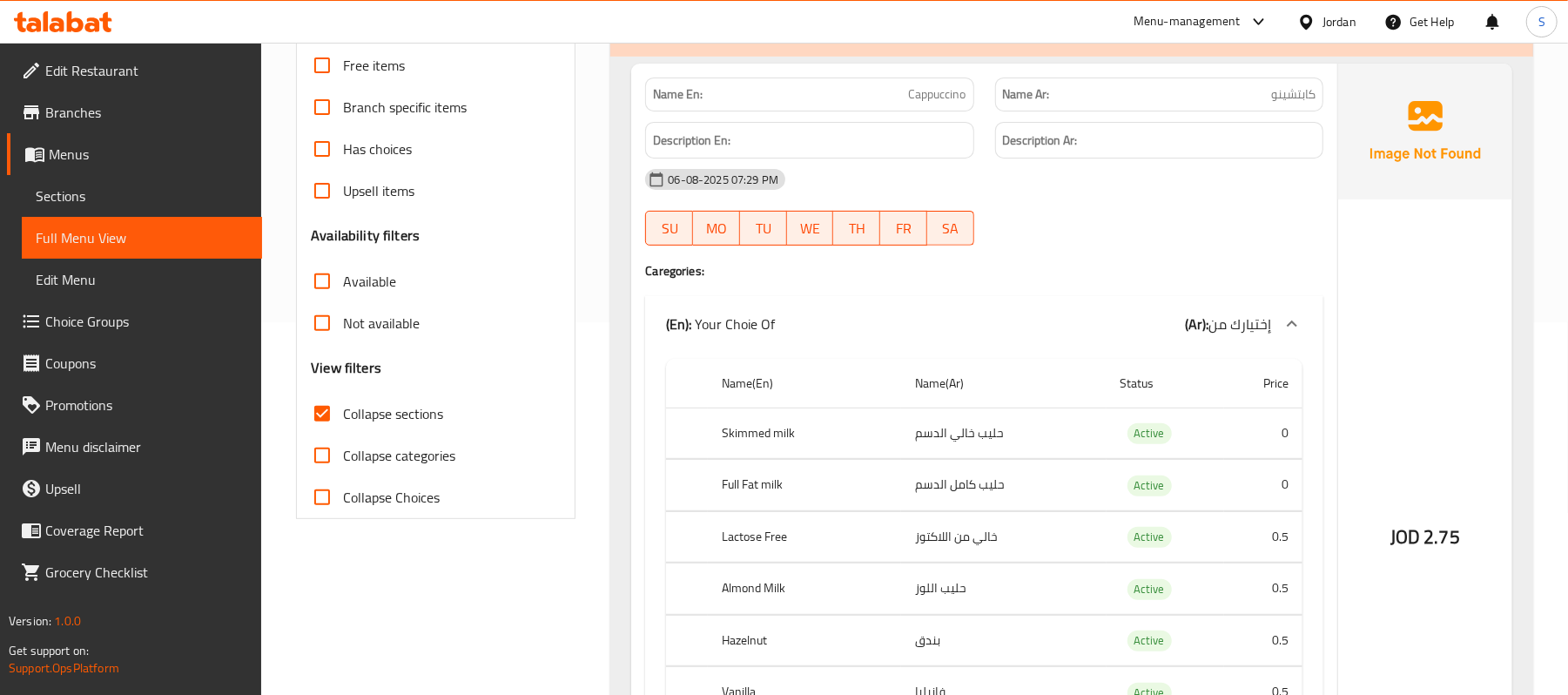 scroll, scrollTop: 413, scrollLeft: 0, axis: vertical 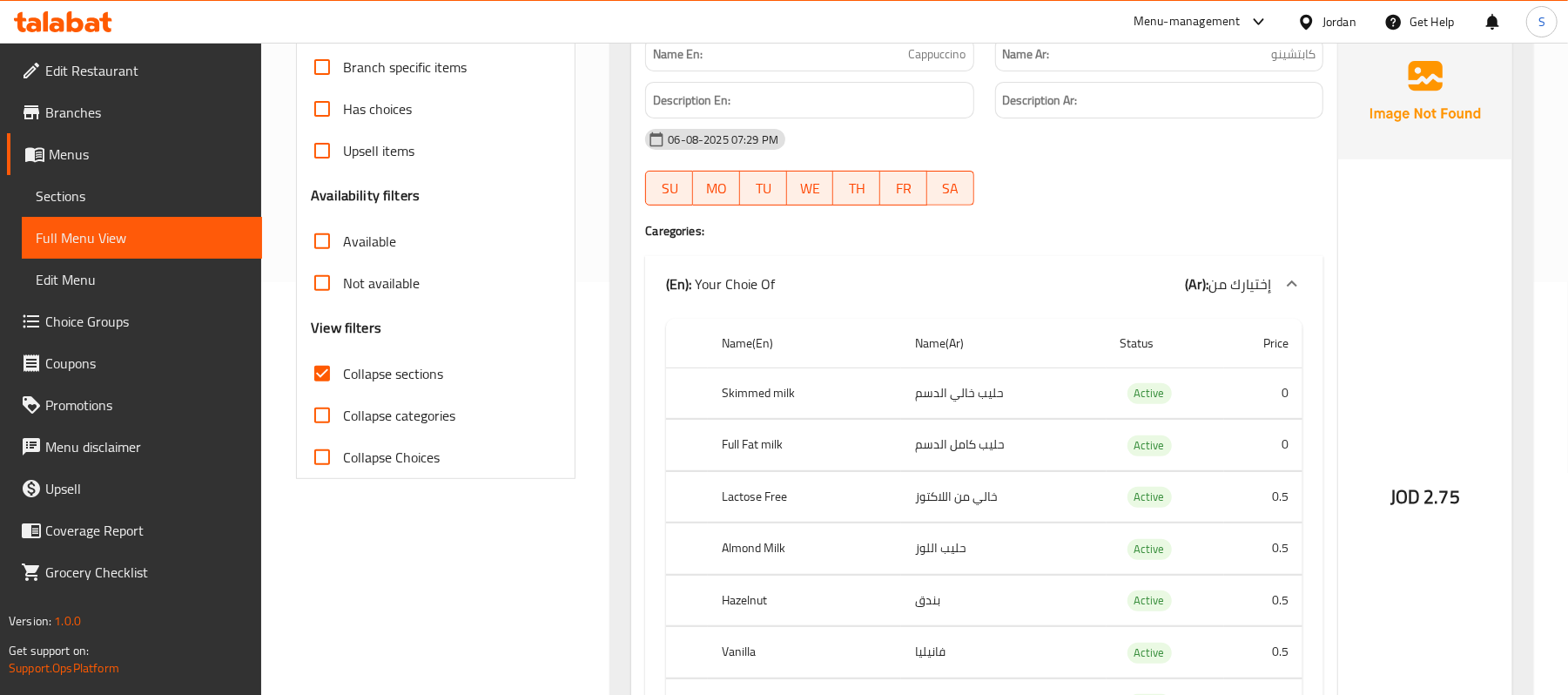 click on "06-08-2025 07:29 PM" at bounding box center (984, 139) 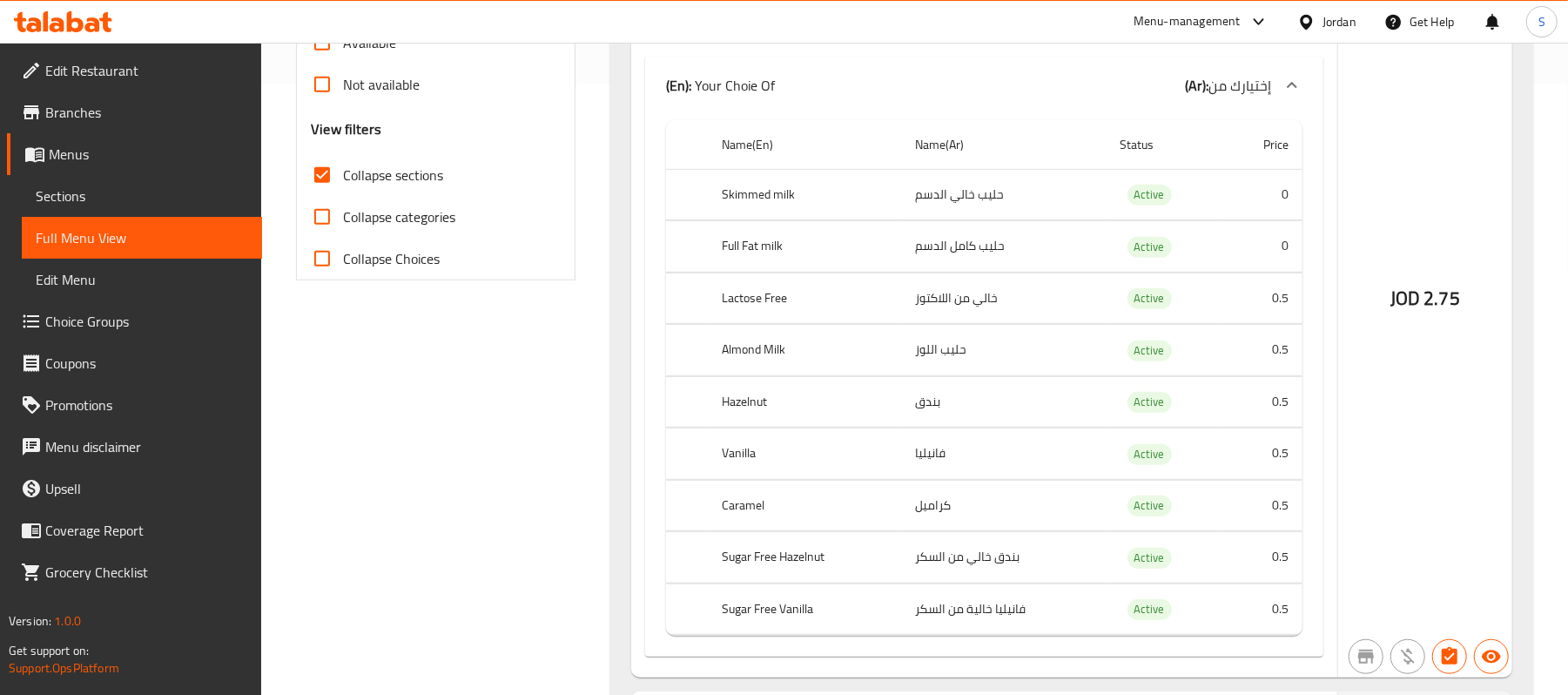 scroll, scrollTop: 645, scrollLeft: 0, axis: vertical 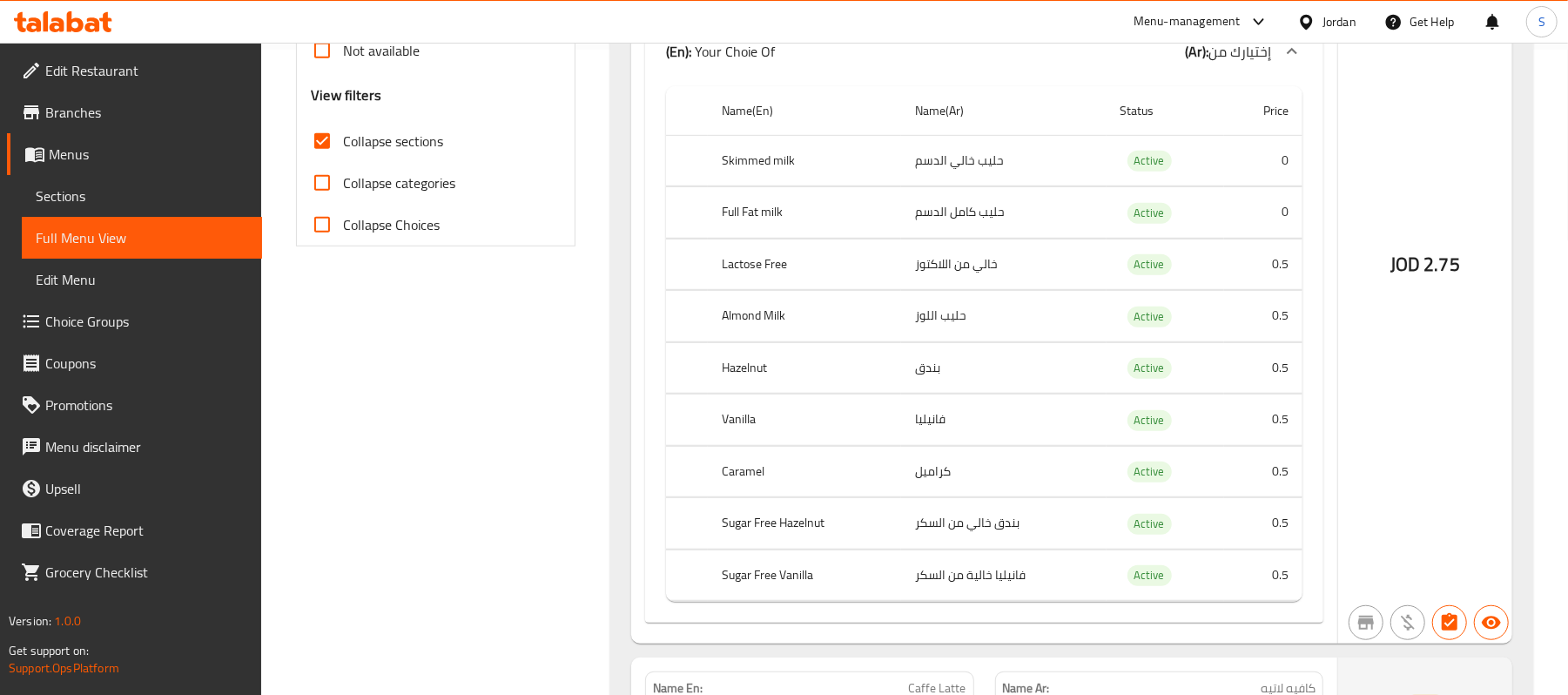 click on "JOD 2.75" at bounding box center (1425, 217) 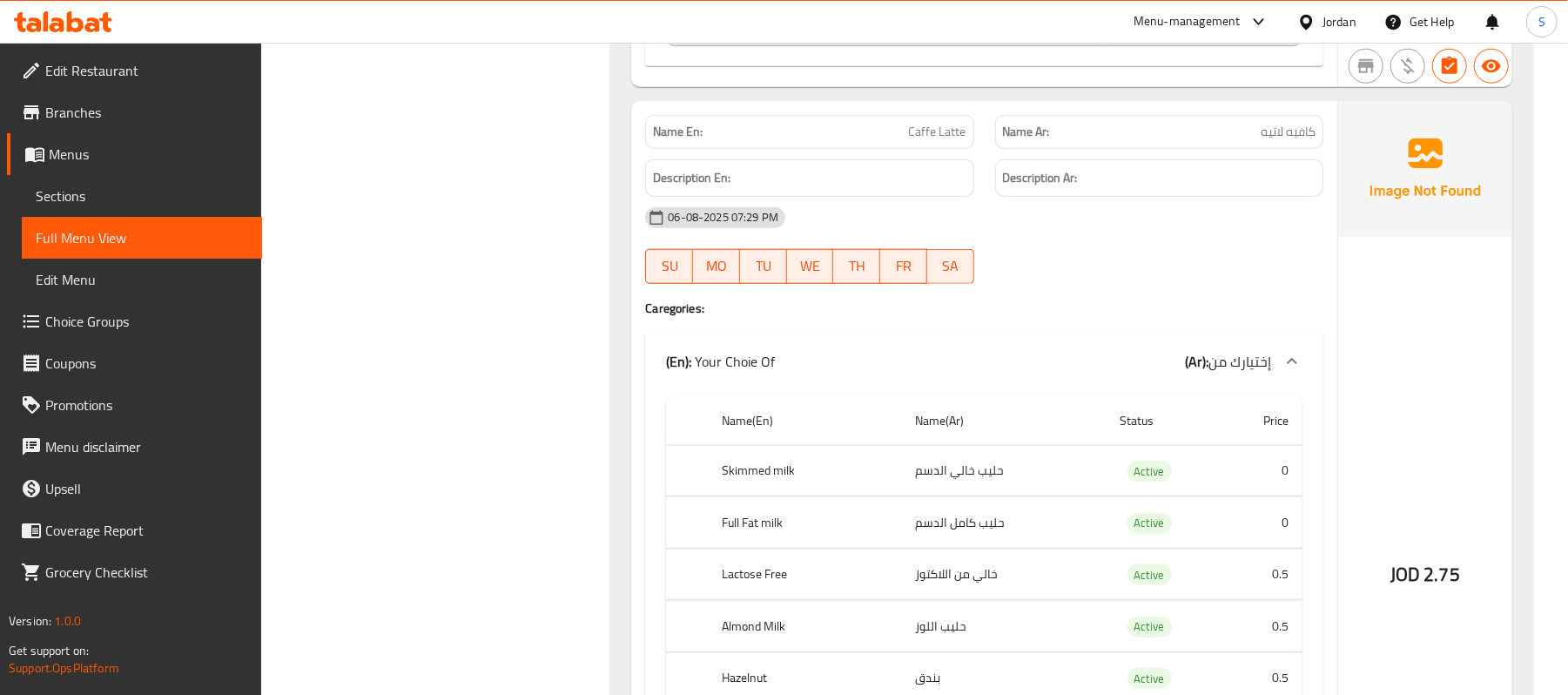 scroll, scrollTop: 1161, scrollLeft: 0, axis: vertical 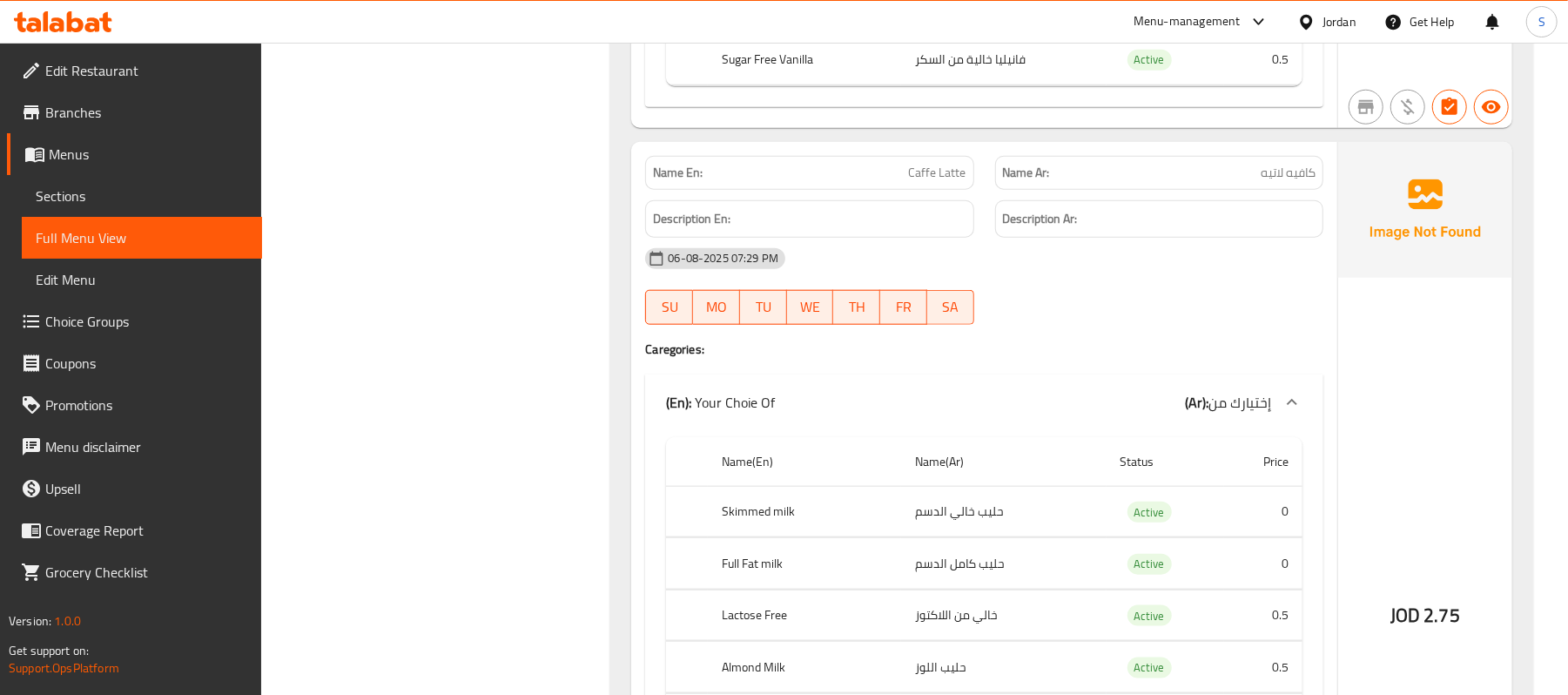 click on "Description Ar:" at bounding box center (1159, 219) 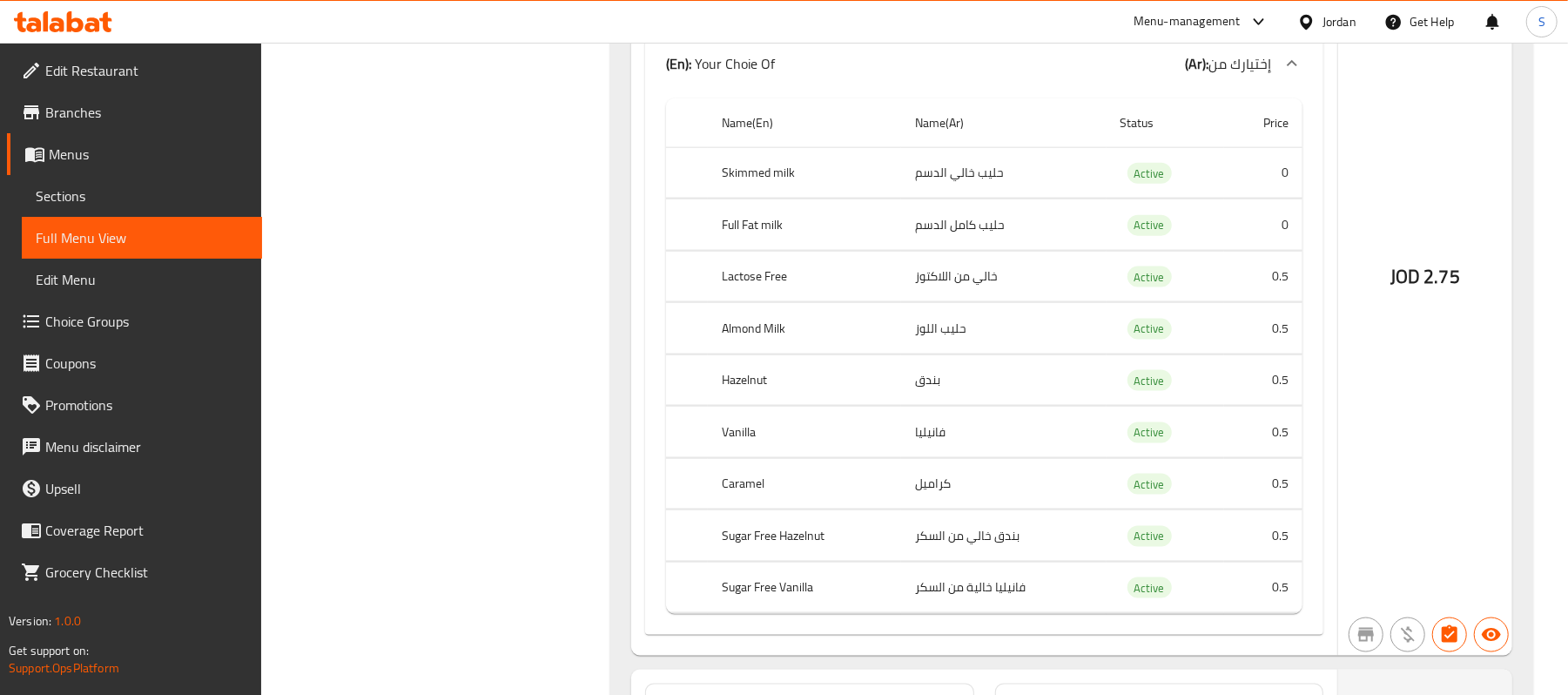 scroll, scrollTop: 1509, scrollLeft: 0, axis: vertical 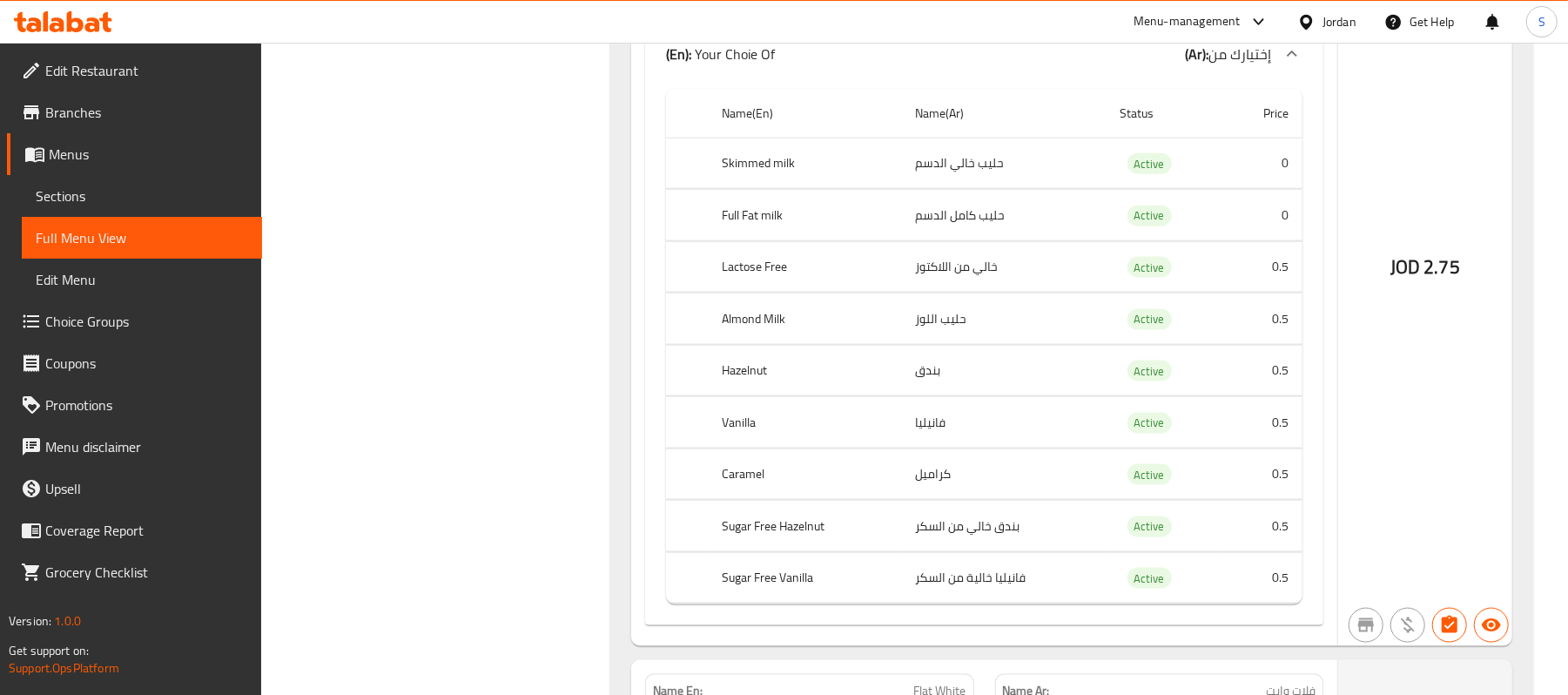 click on "JOD 2.75" at bounding box center [1425, 219] 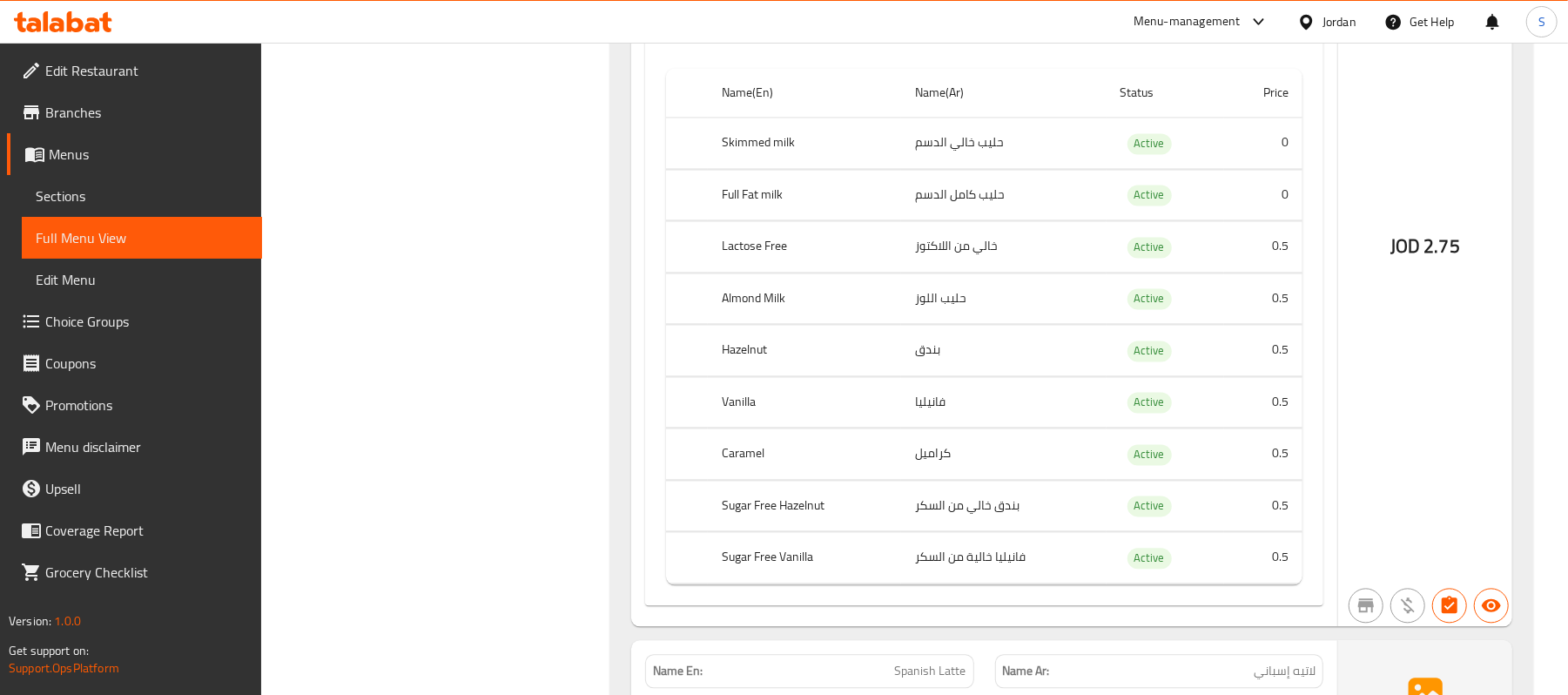 scroll, scrollTop: 2453, scrollLeft: 0, axis: vertical 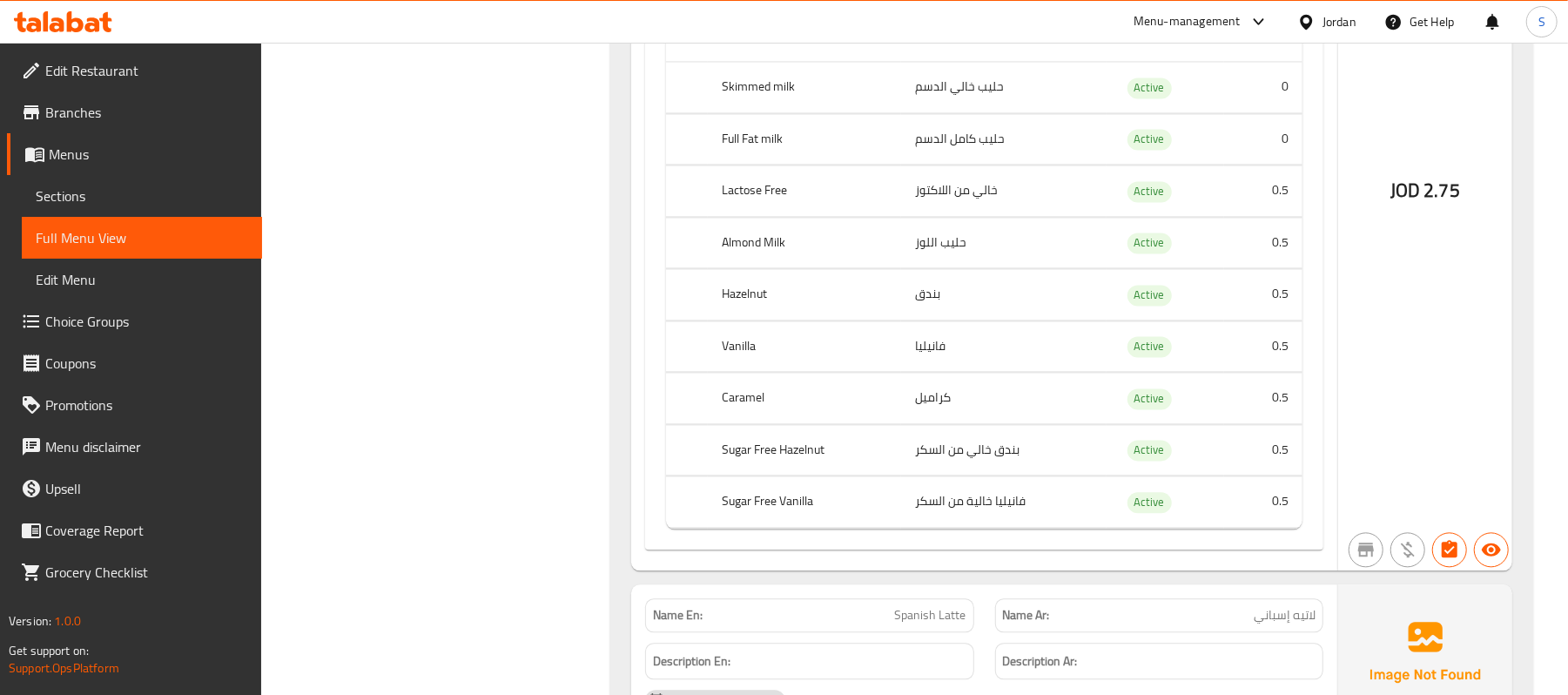 click on "JOD 2.75" at bounding box center [1425, 143] 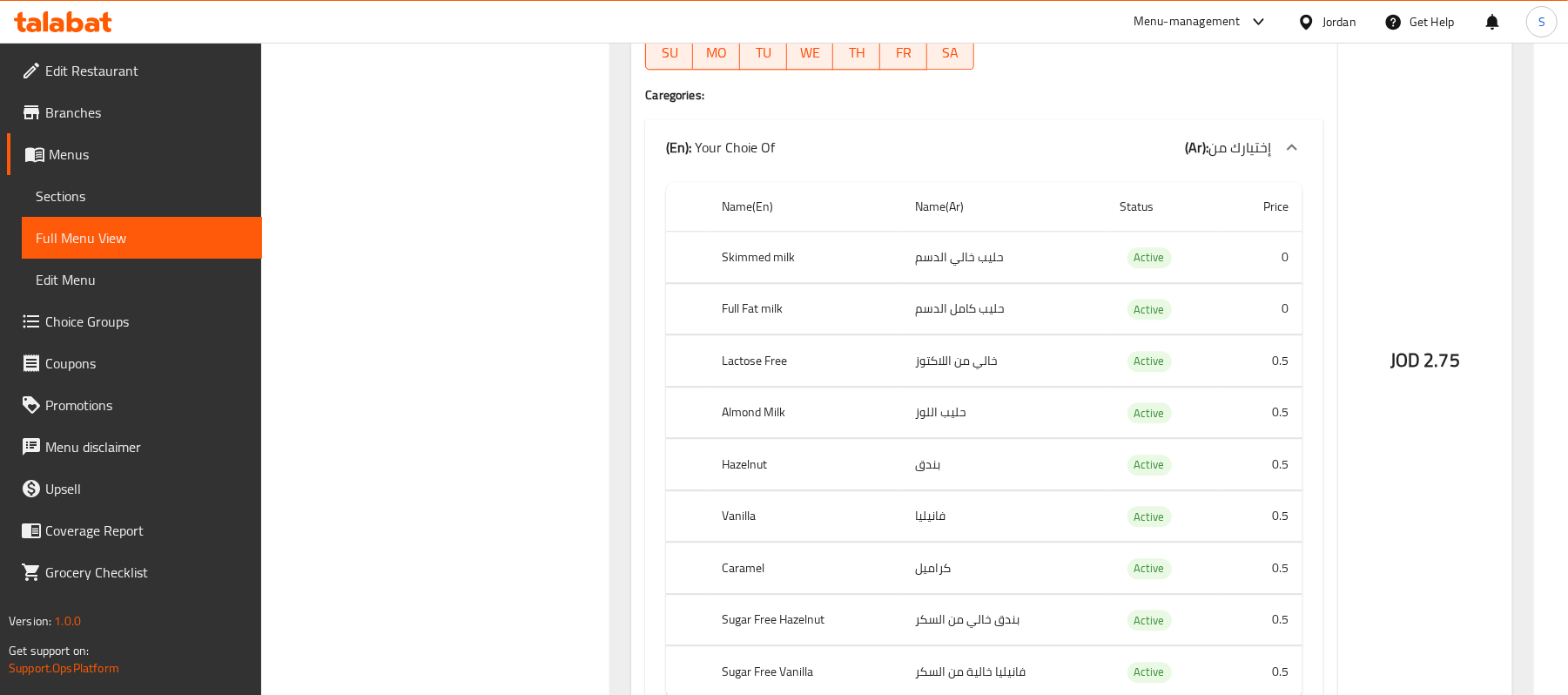 scroll, scrollTop: 3265, scrollLeft: 0, axis: vertical 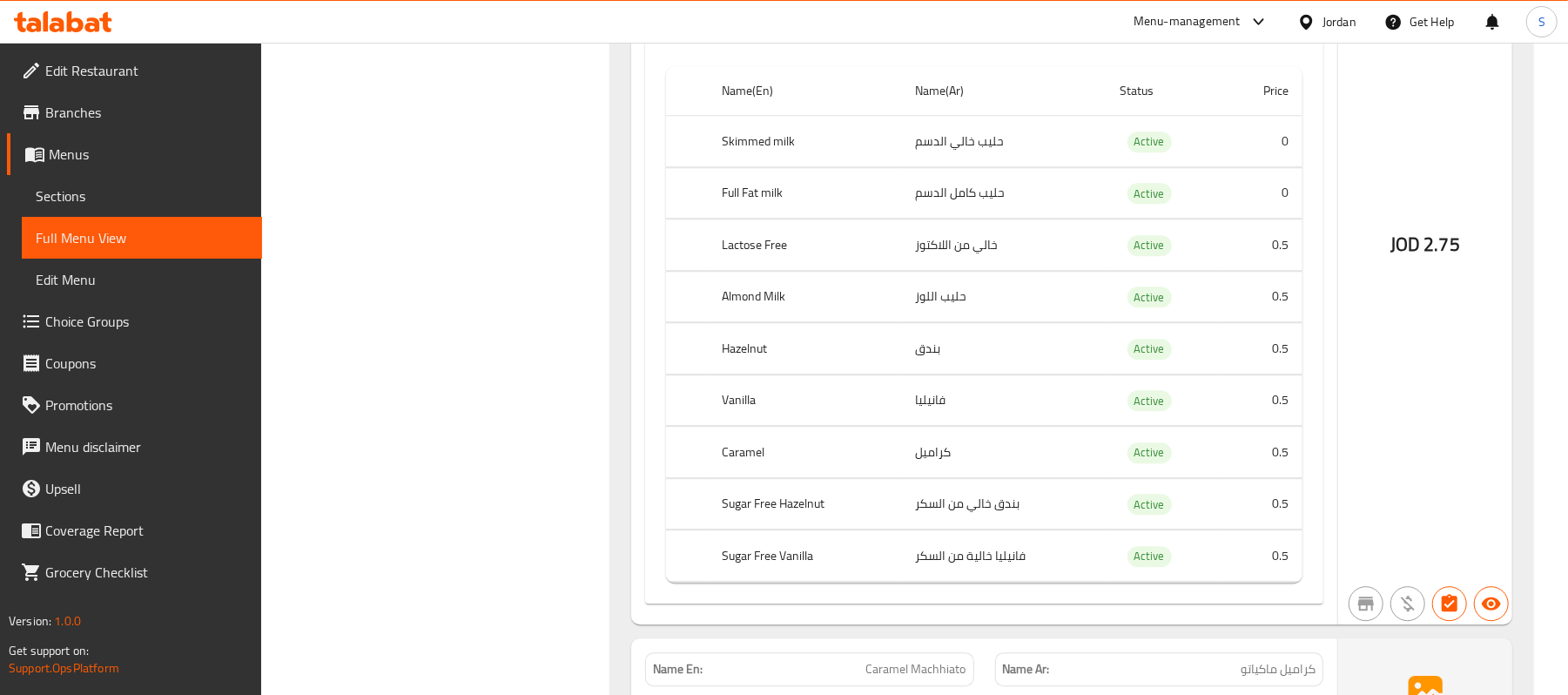 click on "Sections" at bounding box center [142, 196] 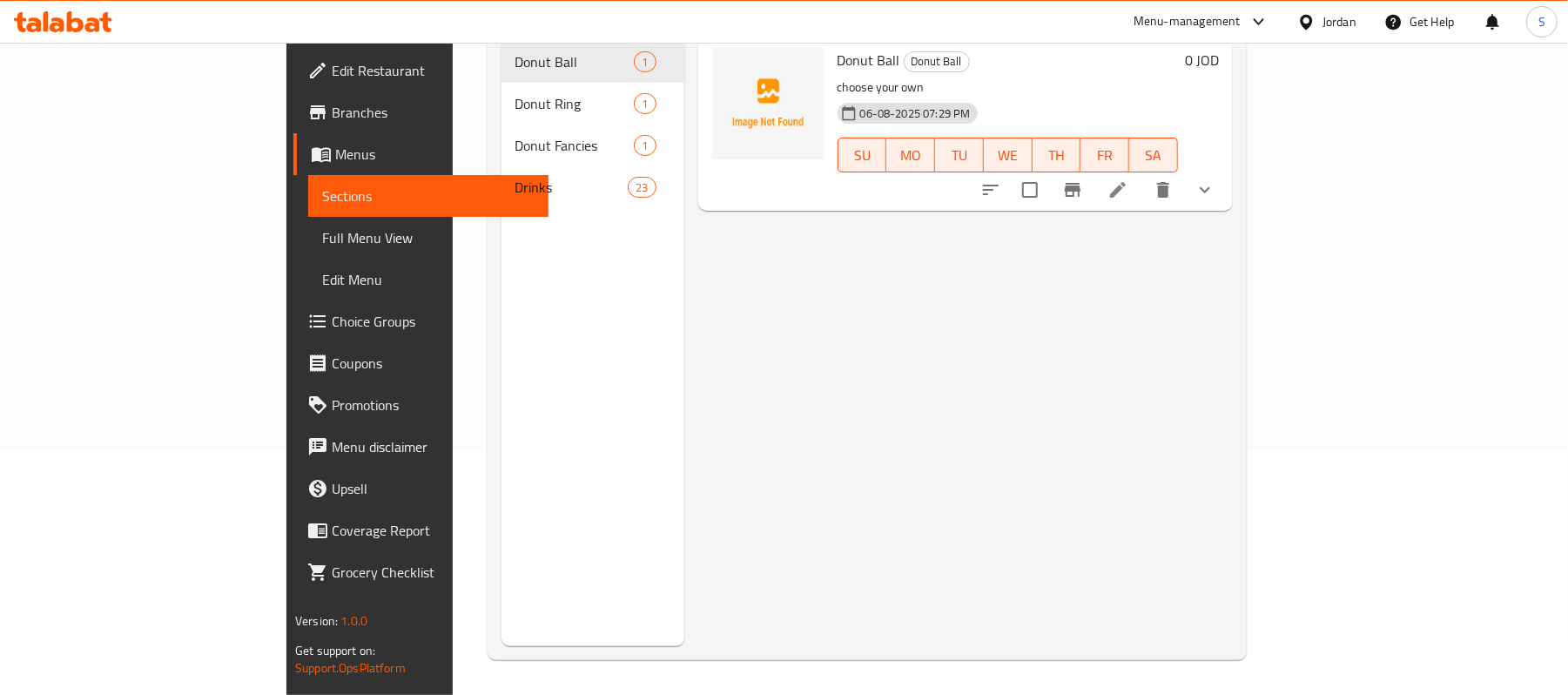 scroll, scrollTop: 245, scrollLeft: 0, axis: vertical 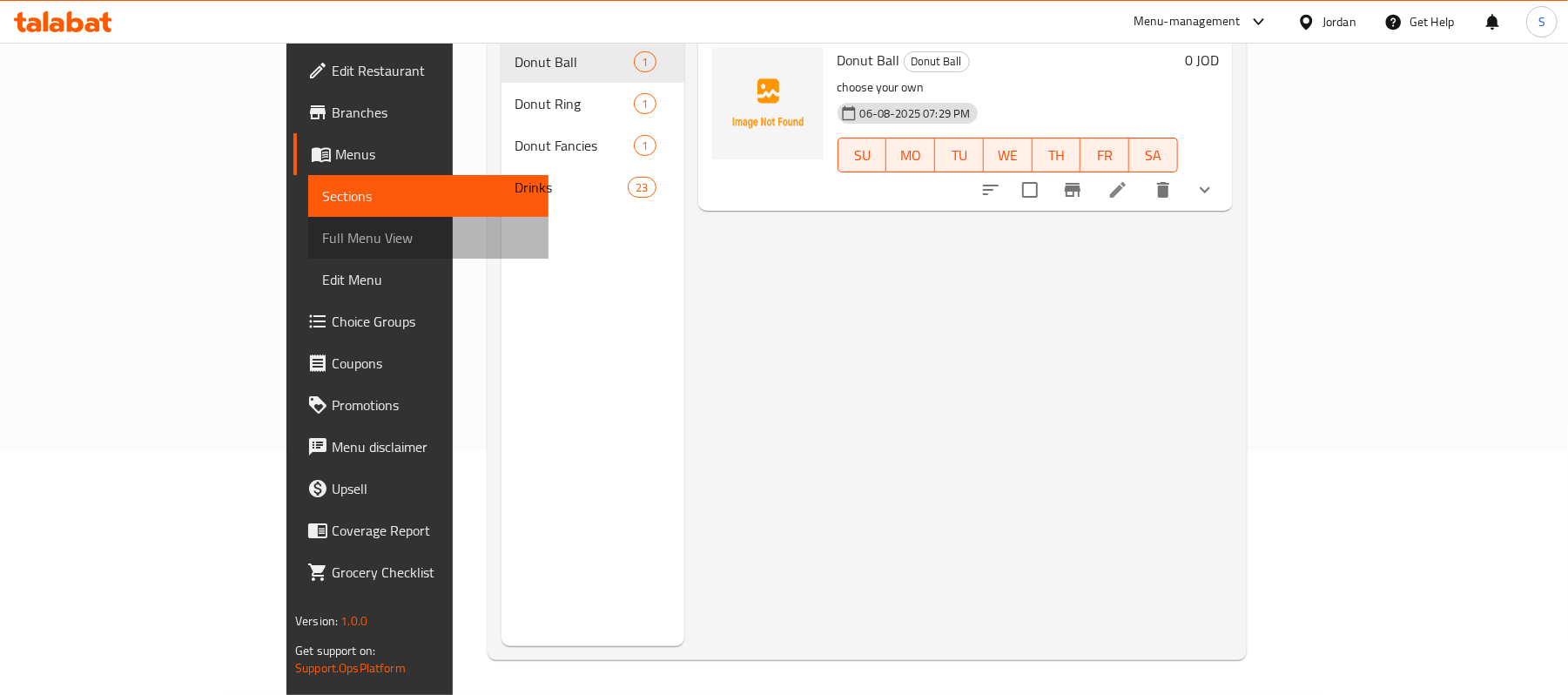 click on "Full Menu View" at bounding box center (428, 238) 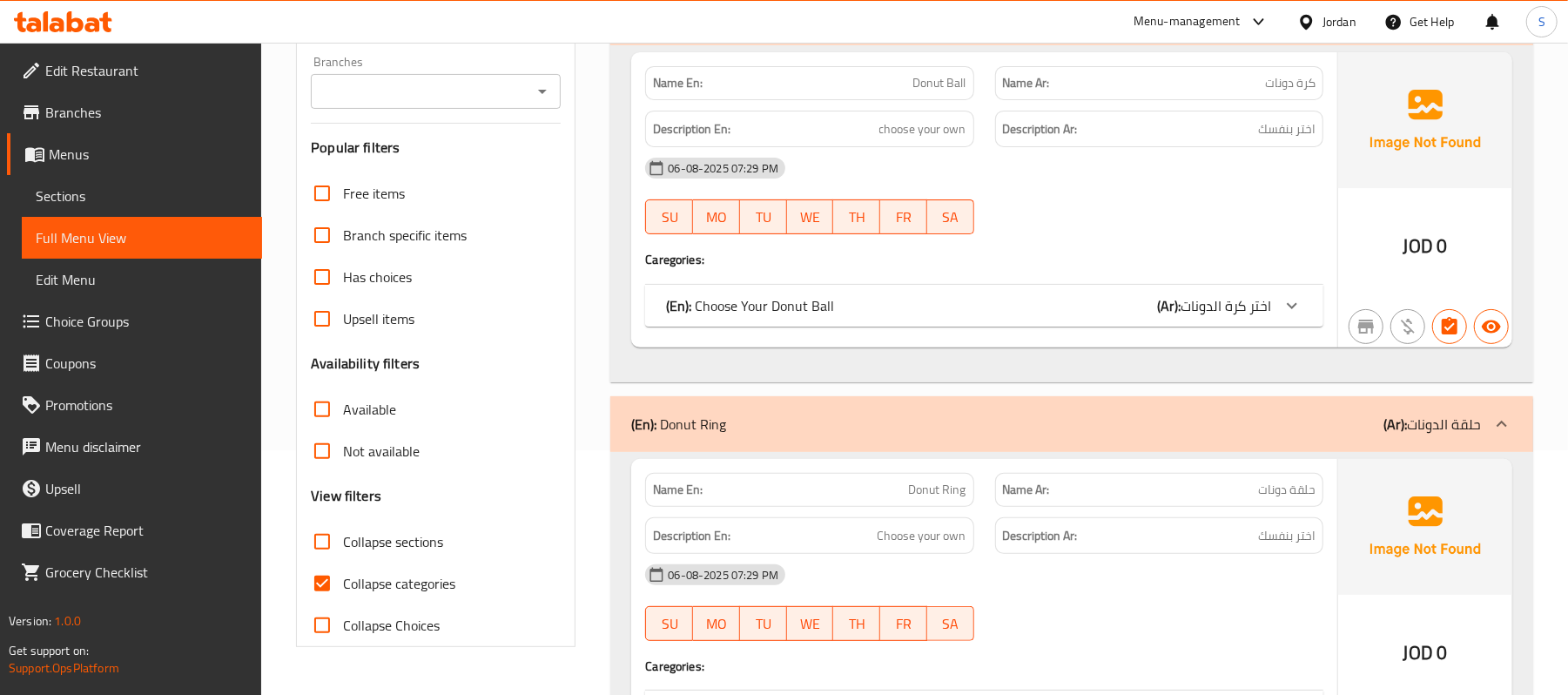 click on "Collapse categories" at bounding box center [322, 584] 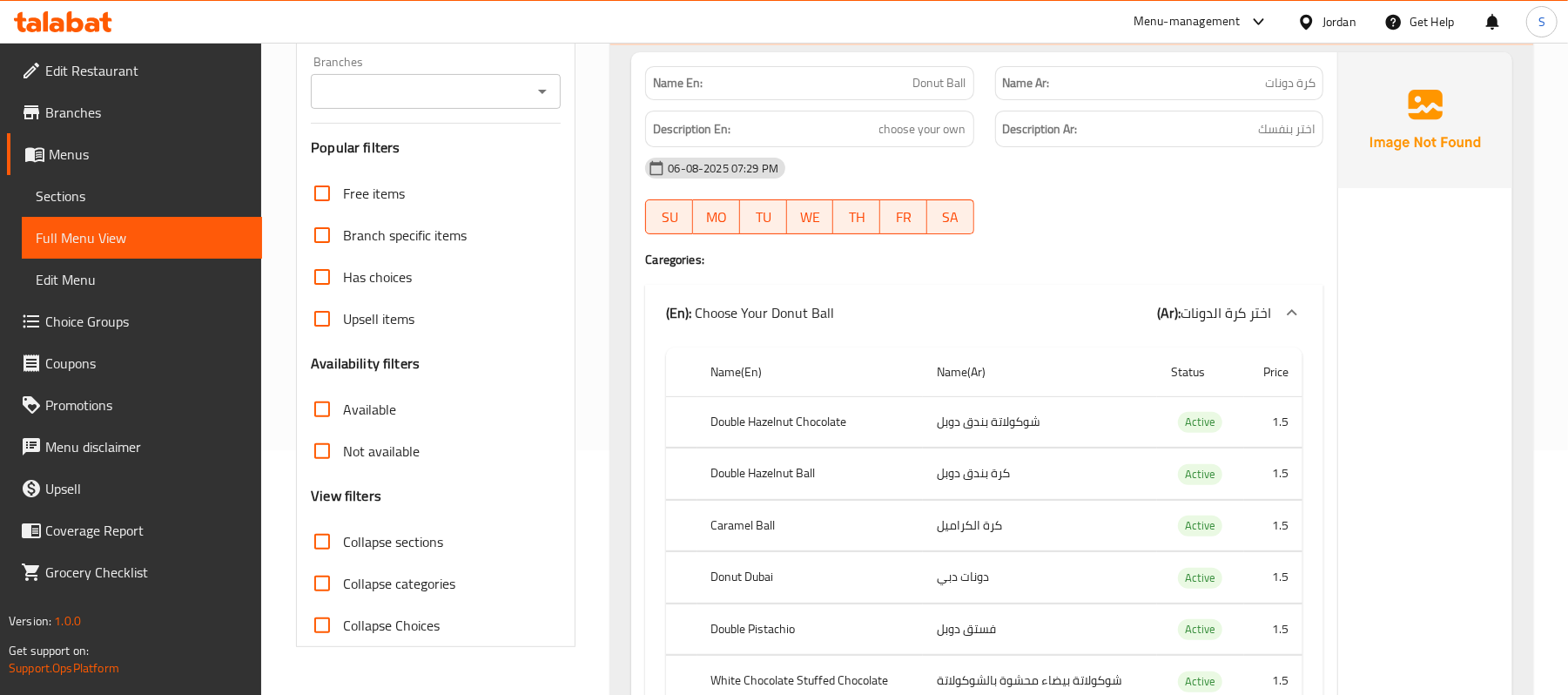 click on "Collapse sections" at bounding box center [322, 542] 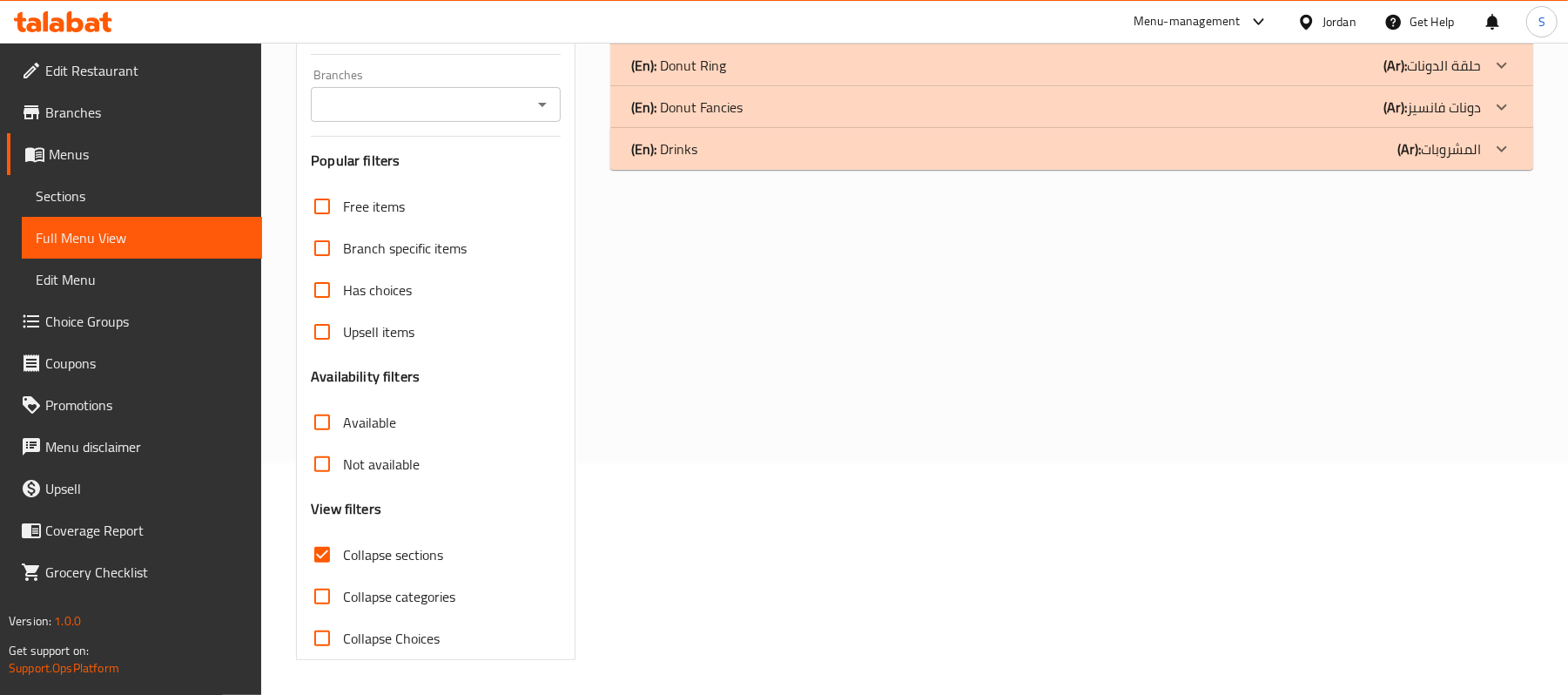 scroll, scrollTop: 233, scrollLeft: 0, axis: vertical 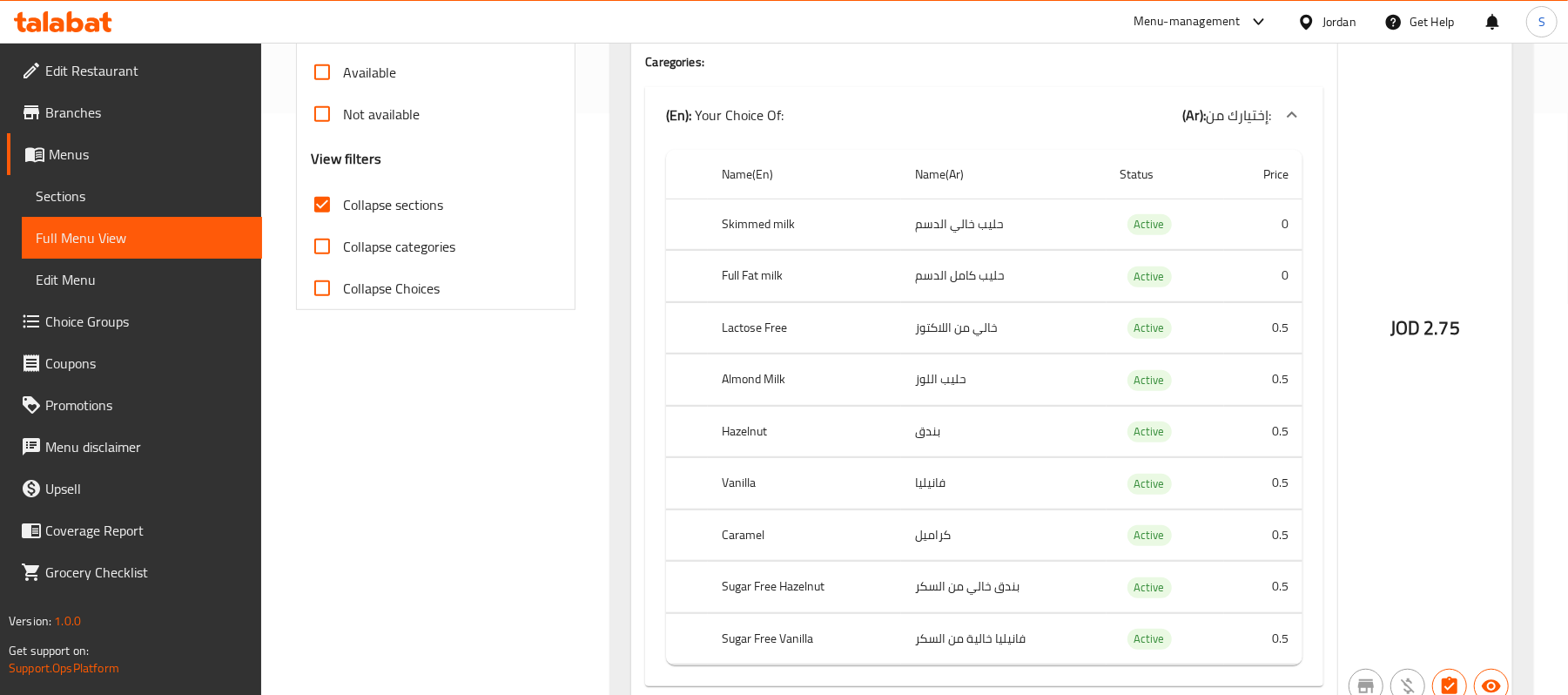 click on "Sections" at bounding box center [142, 196] 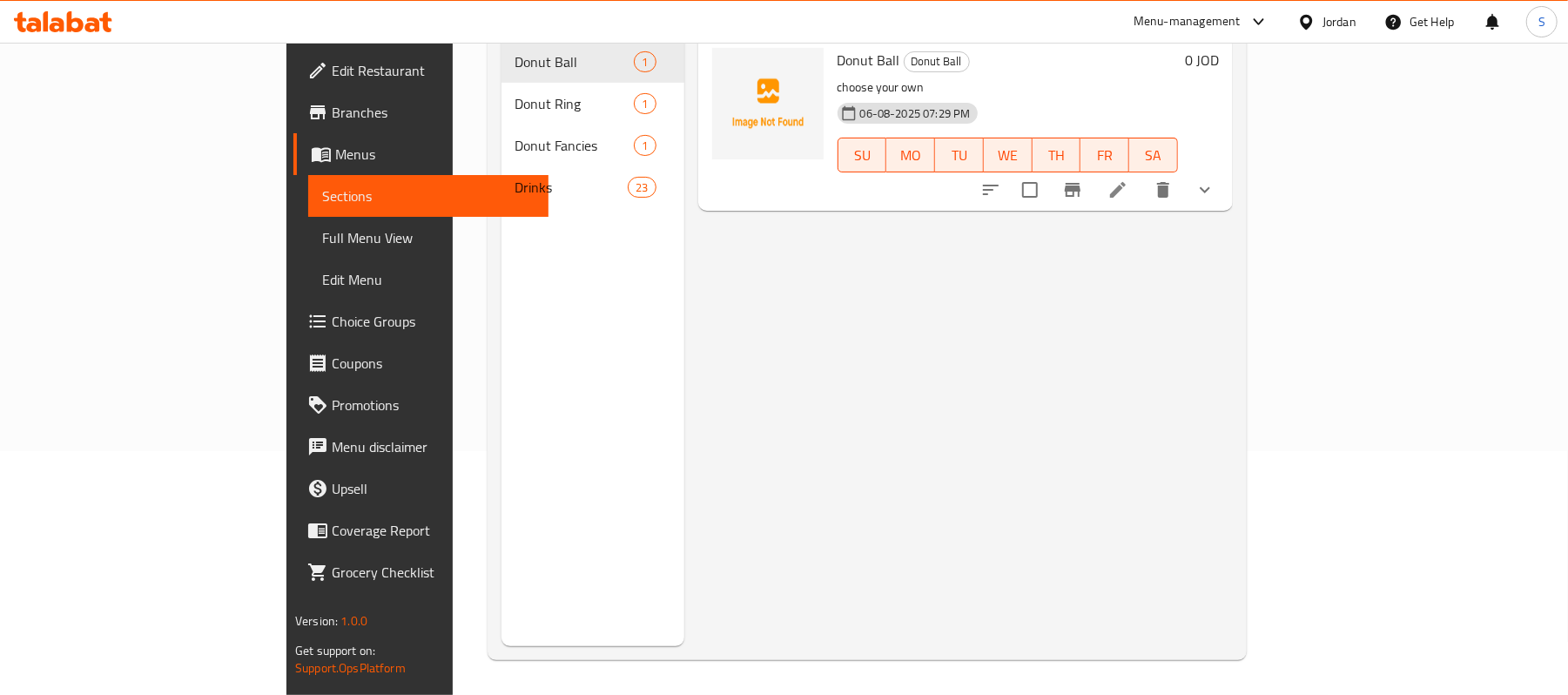 scroll, scrollTop: 245, scrollLeft: 0, axis: vertical 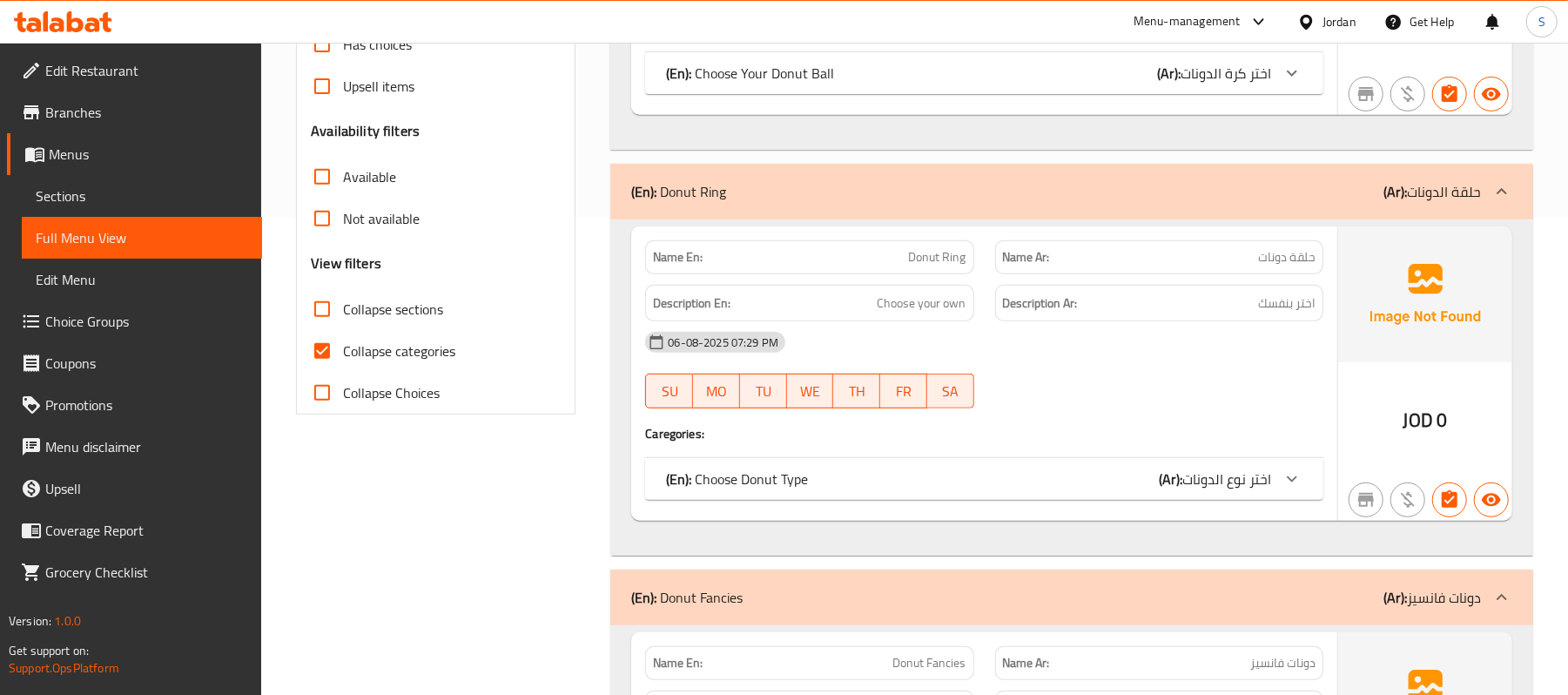 click on "Collapse categories" at bounding box center (322, 351) 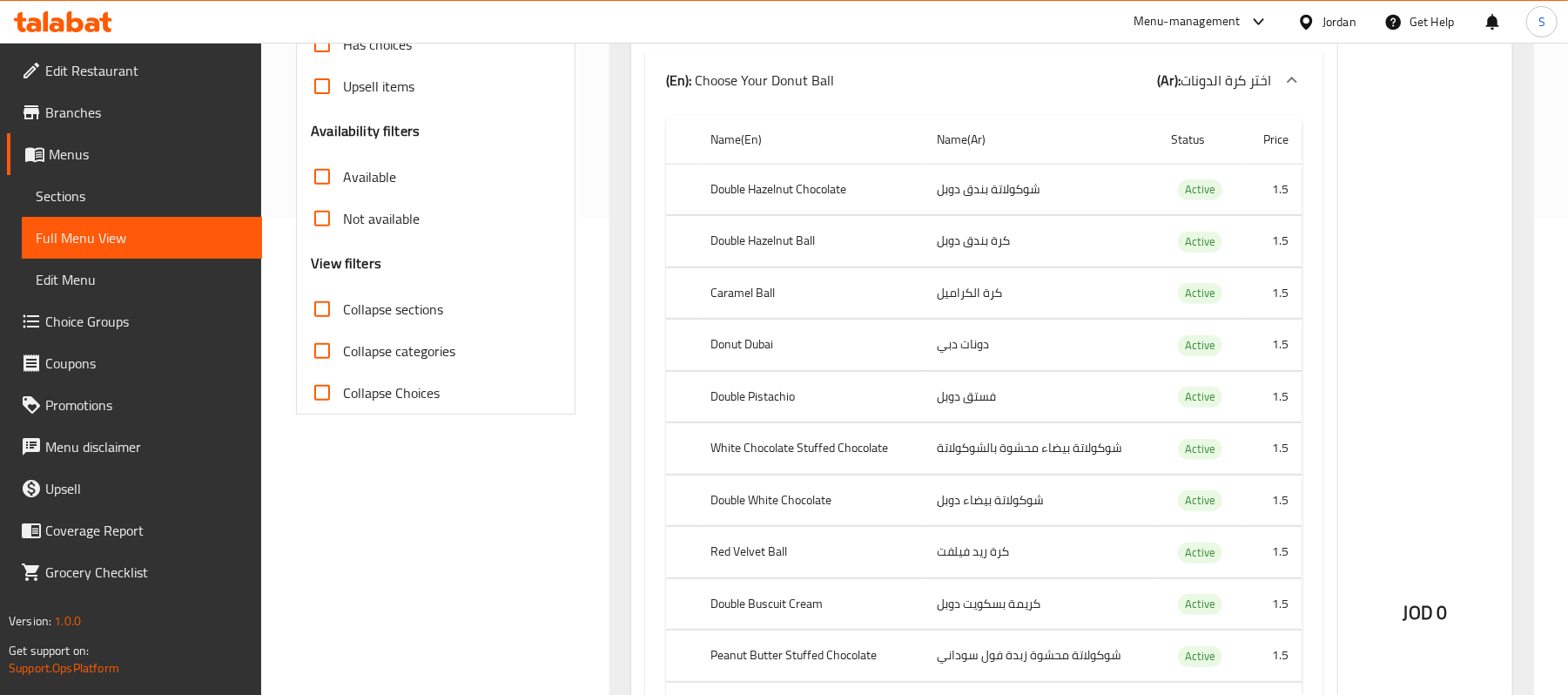 click on "Collapse sections" at bounding box center (322, 309) 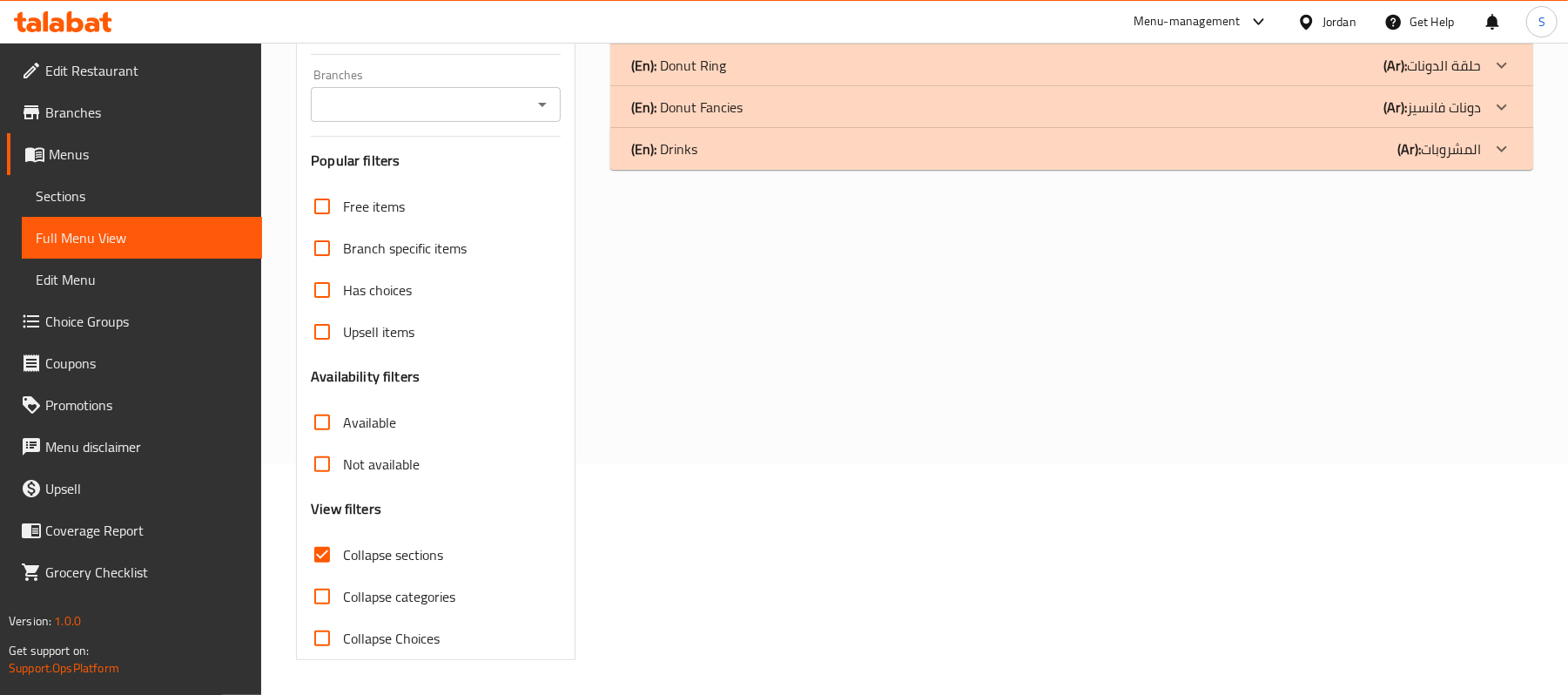 scroll, scrollTop: 233, scrollLeft: 0, axis: vertical 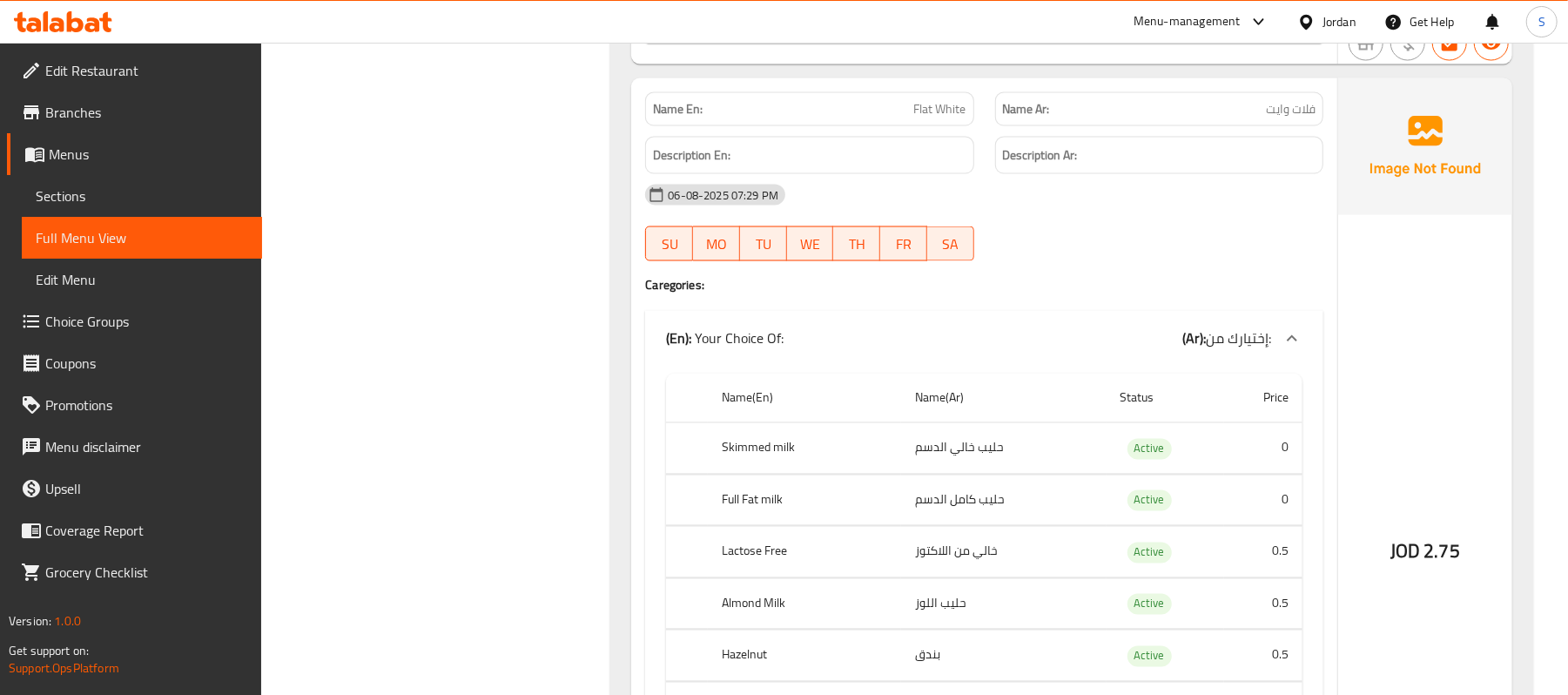click on "06-08-2025 07:29 PM" at bounding box center [984, 195] 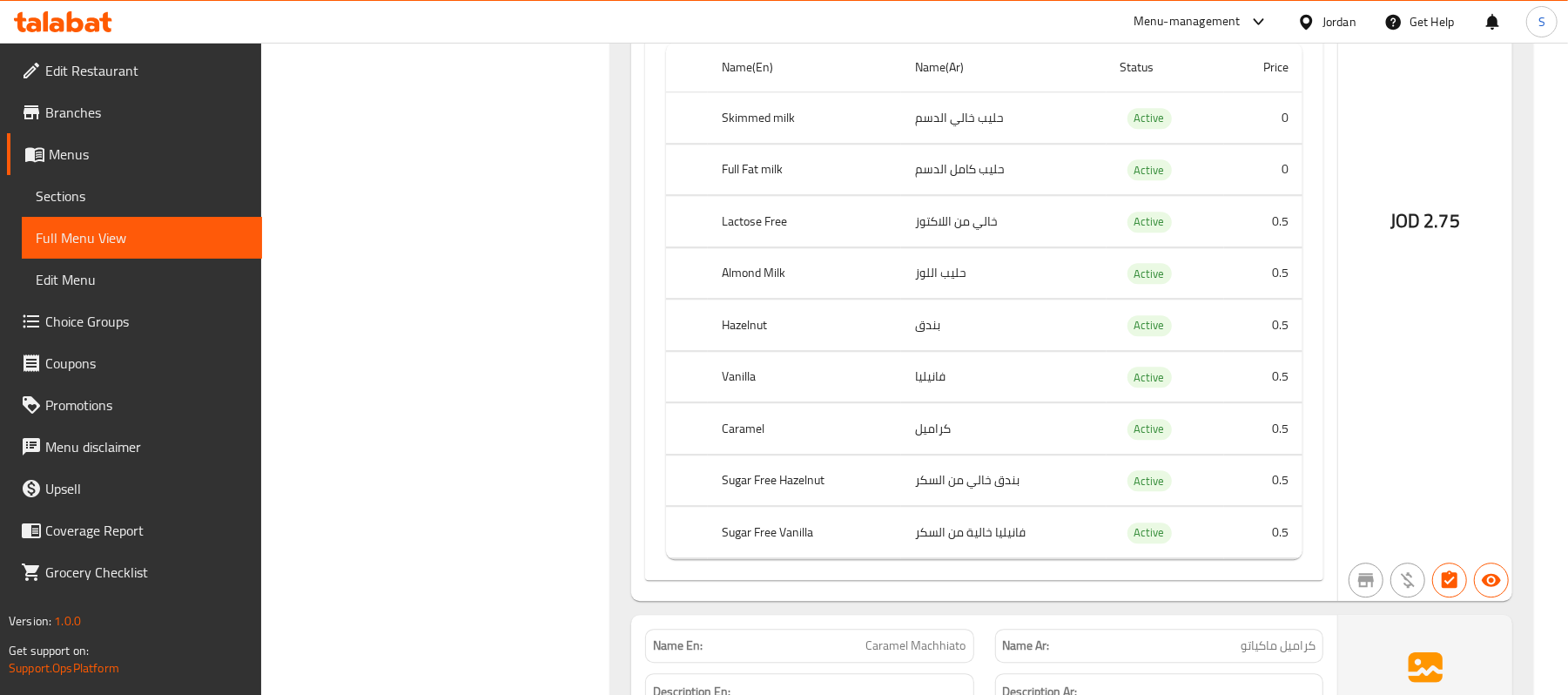 scroll, scrollTop: 3328, scrollLeft: 0, axis: vertical 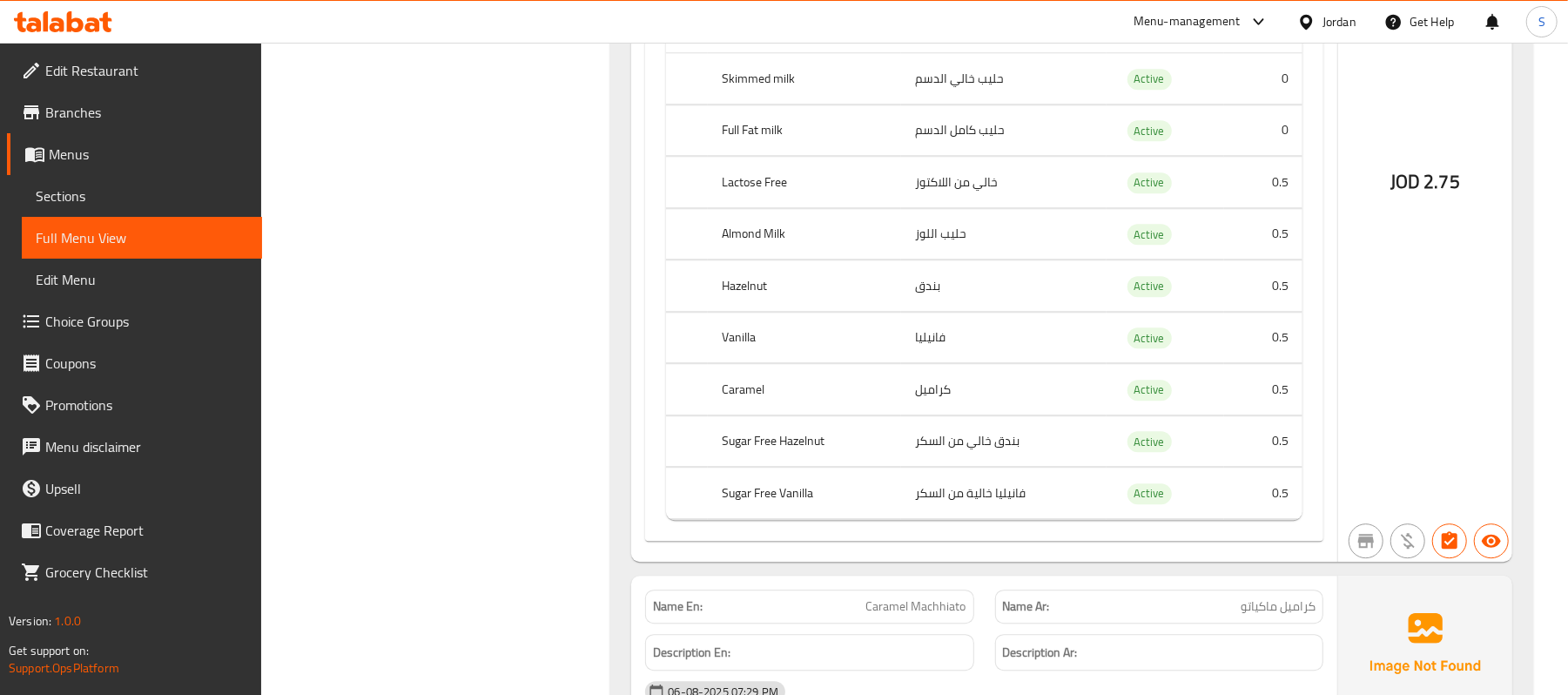 click on "JOD 2.75" at bounding box center (1425, 135) 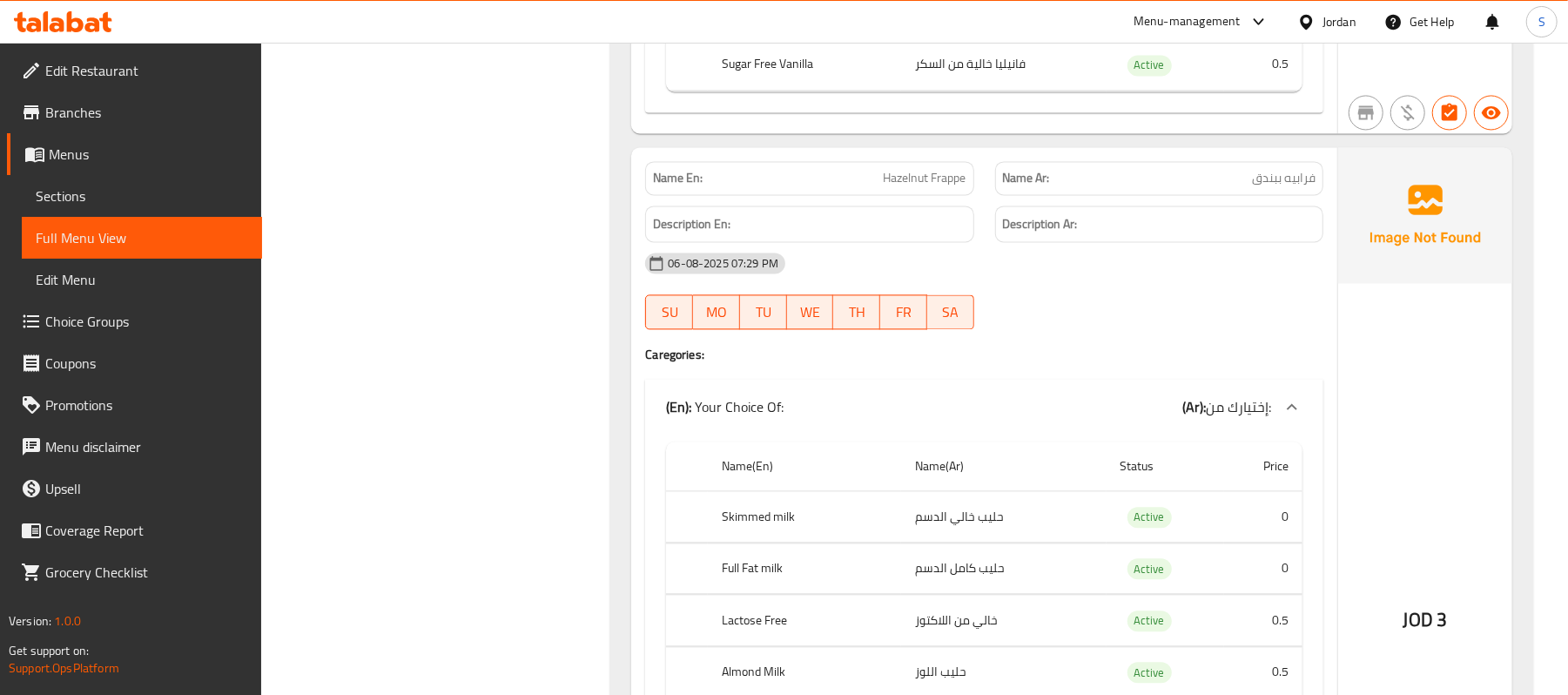 scroll, scrollTop: 7276, scrollLeft: 0, axis: vertical 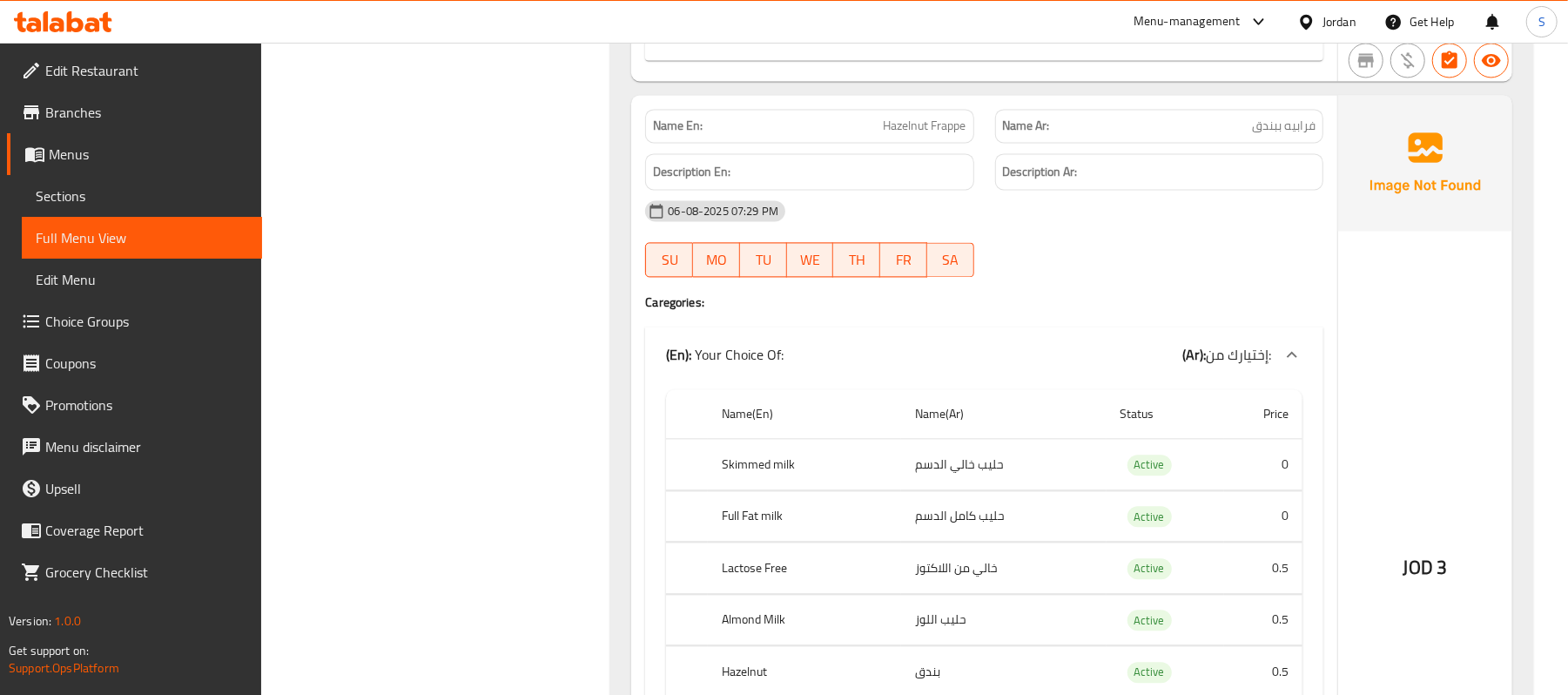 click on "Hazelnut Frappe" at bounding box center (925, 125) 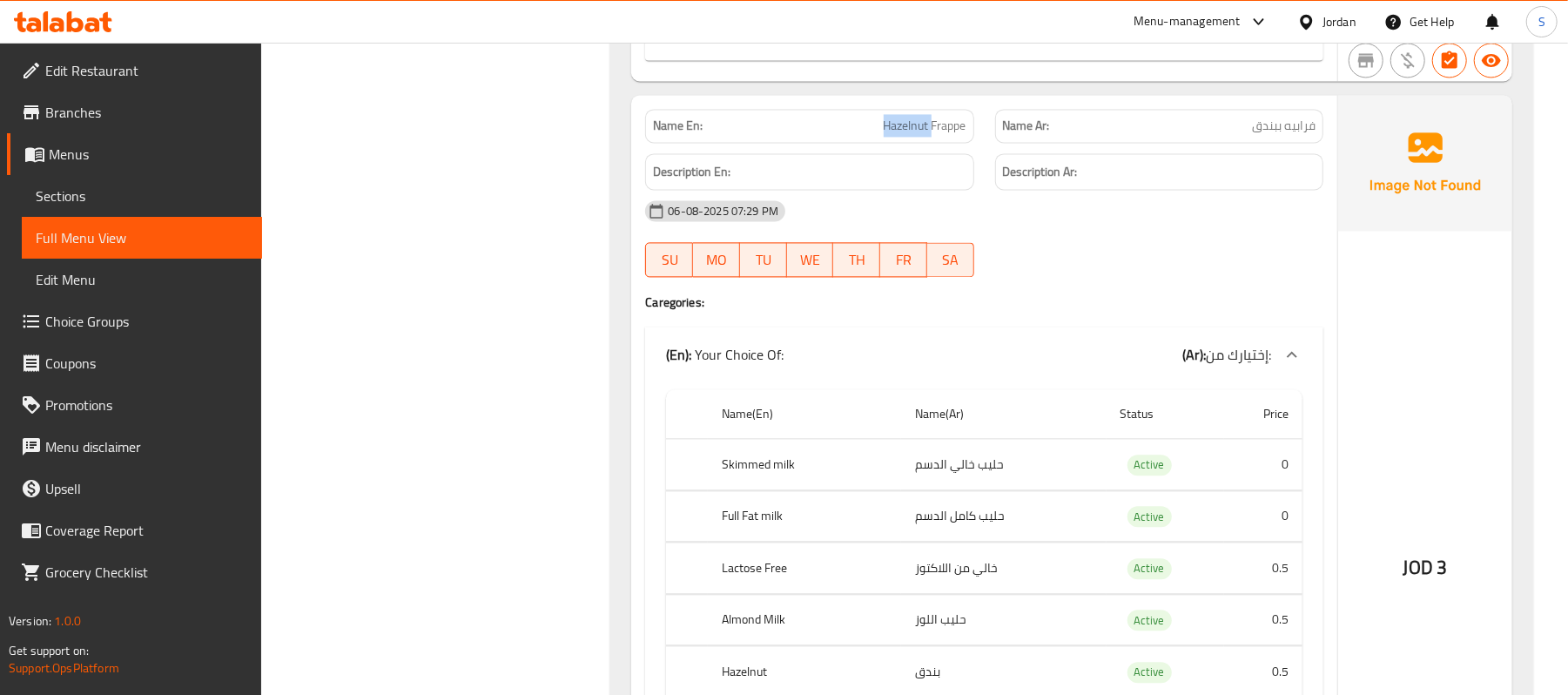 click on "Hazelnut Frappe" at bounding box center [925, 125] 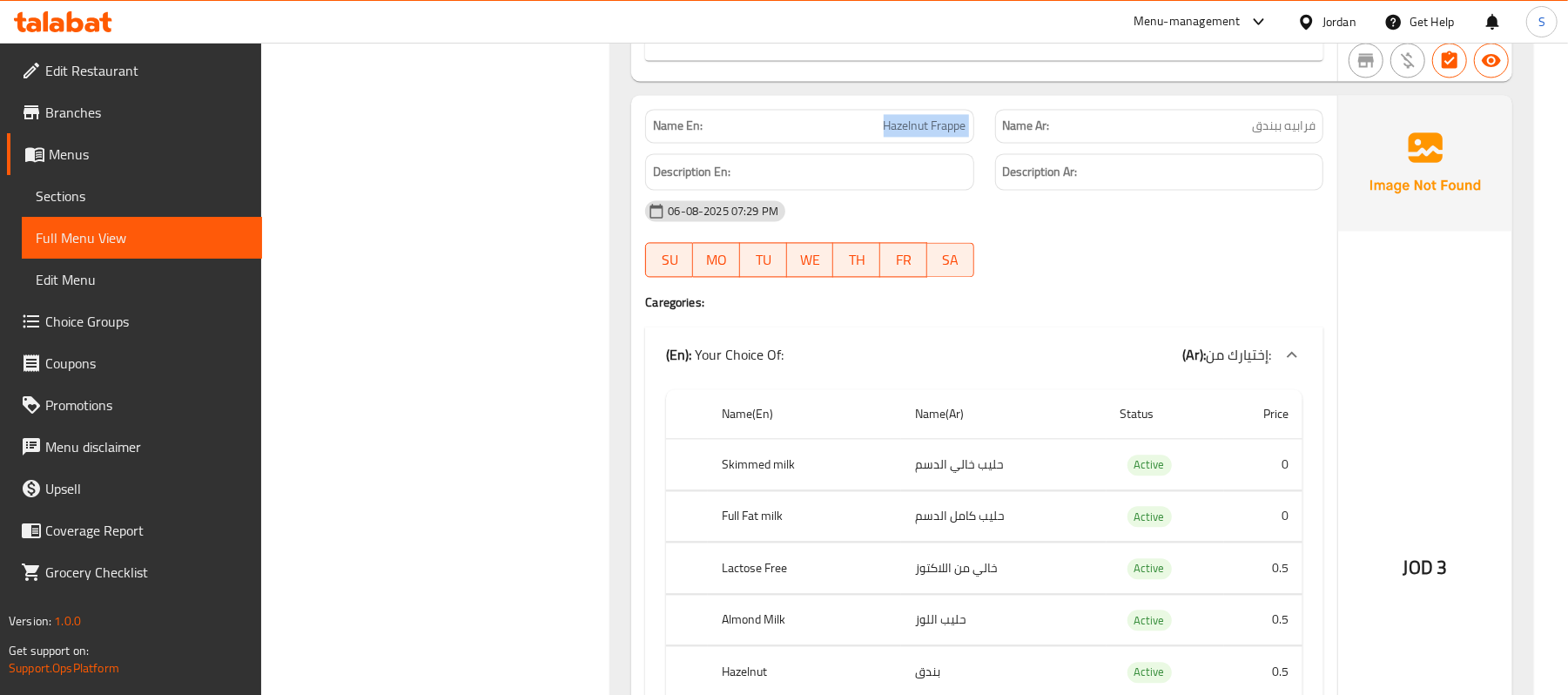 click on "Hazelnut Frappe" at bounding box center (925, 125) 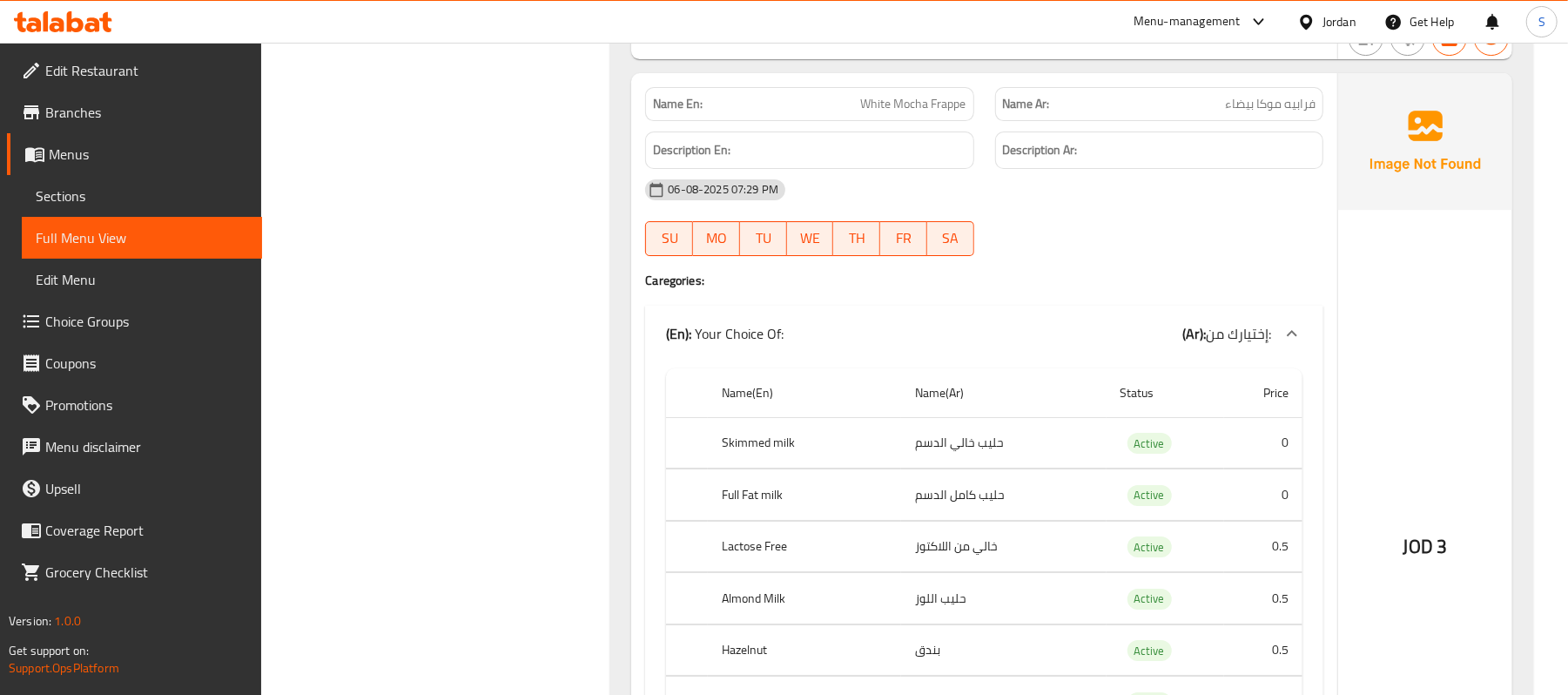 scroll, scrollTop: 9018, scrollLeft: 0, axis: vertical 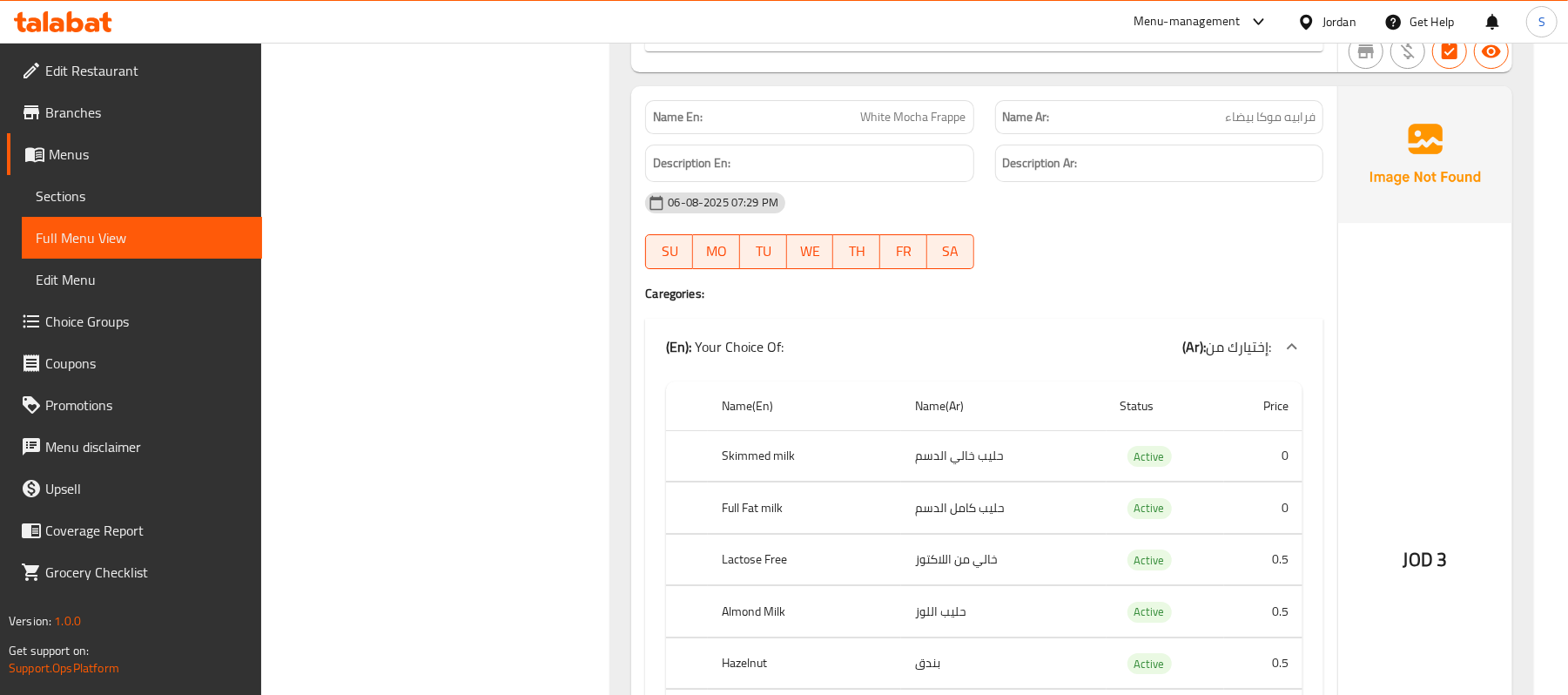 click on "06-08-2025 07:29 PM" at bounding box center (984, 203) 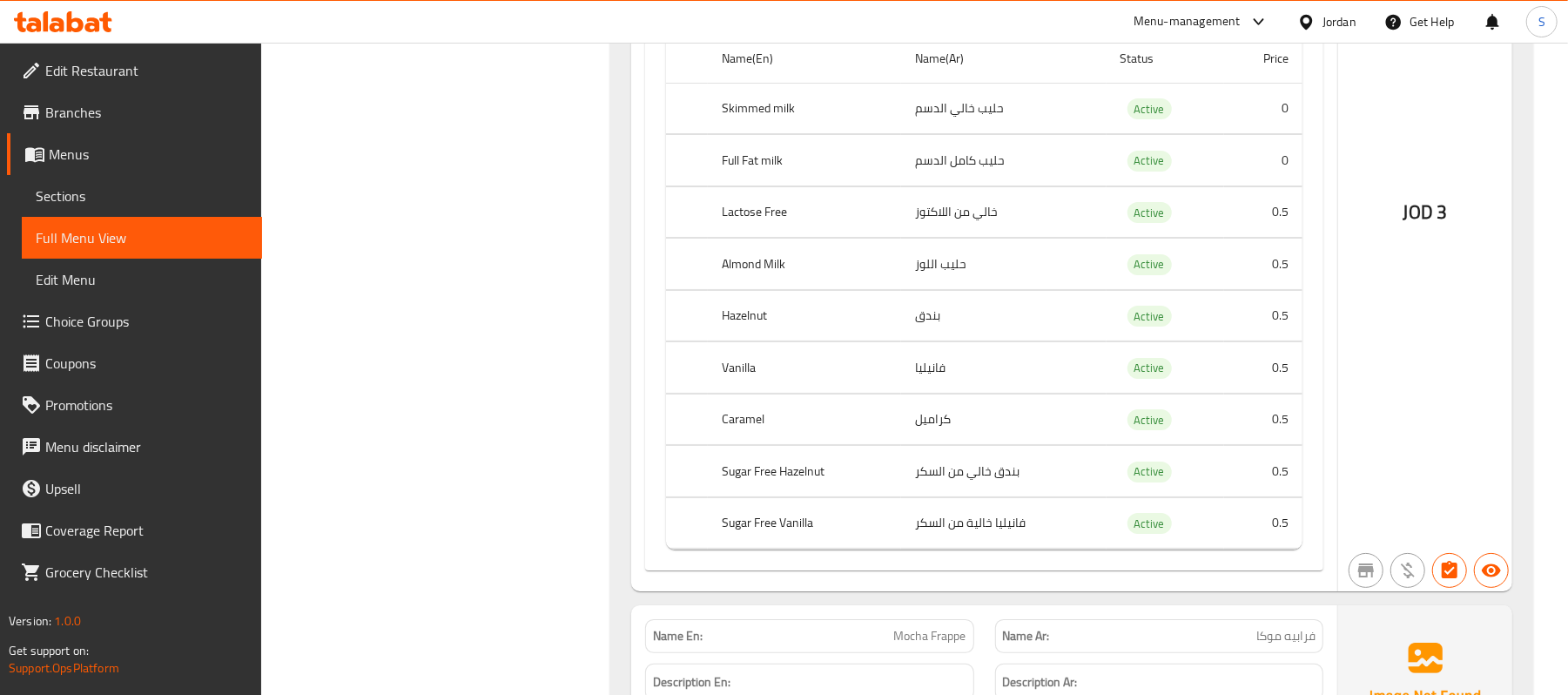 scroll, scrollTop: 9366, scrollLeft: 0, axis: vertical 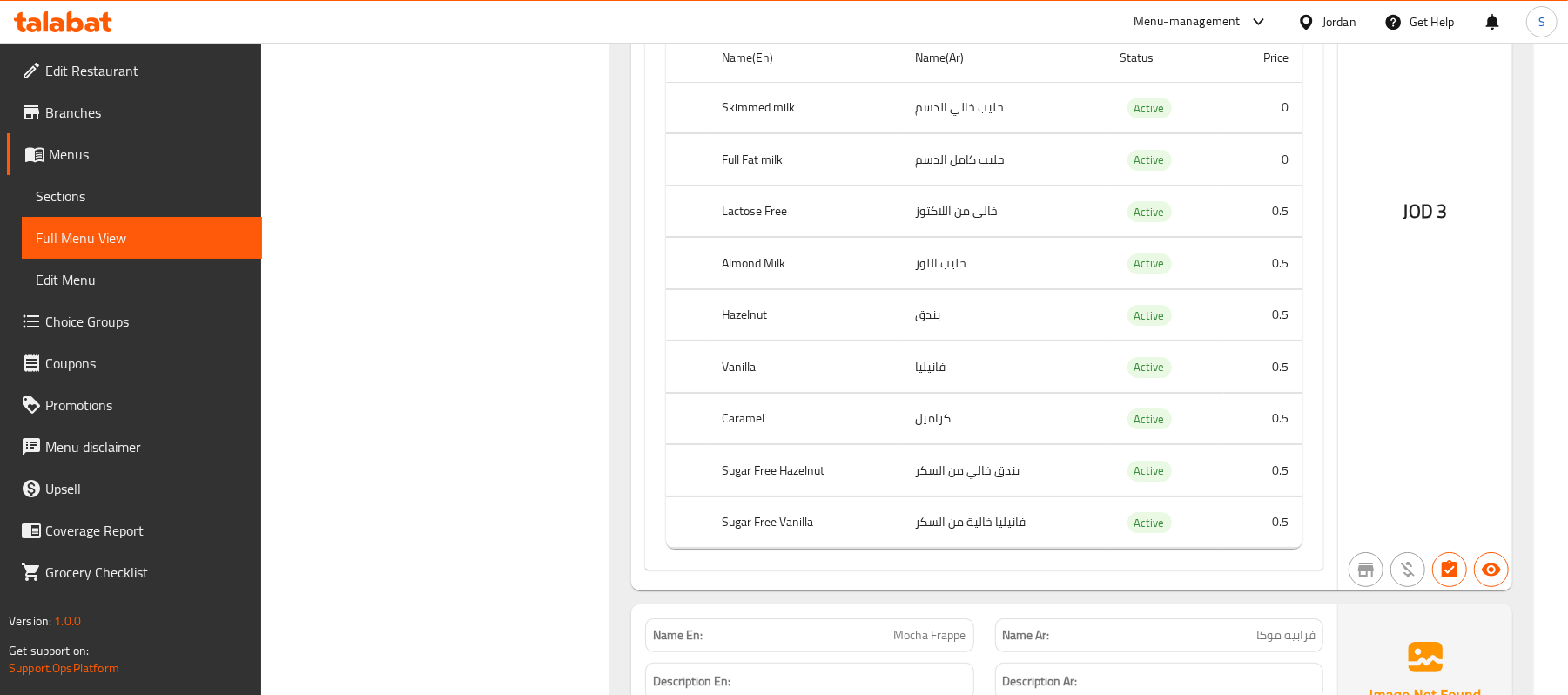 drag, startPoint x: 1433, startPoint y: 210, endPoint x: 1394, endPoint y: 223, distance: 41.10961 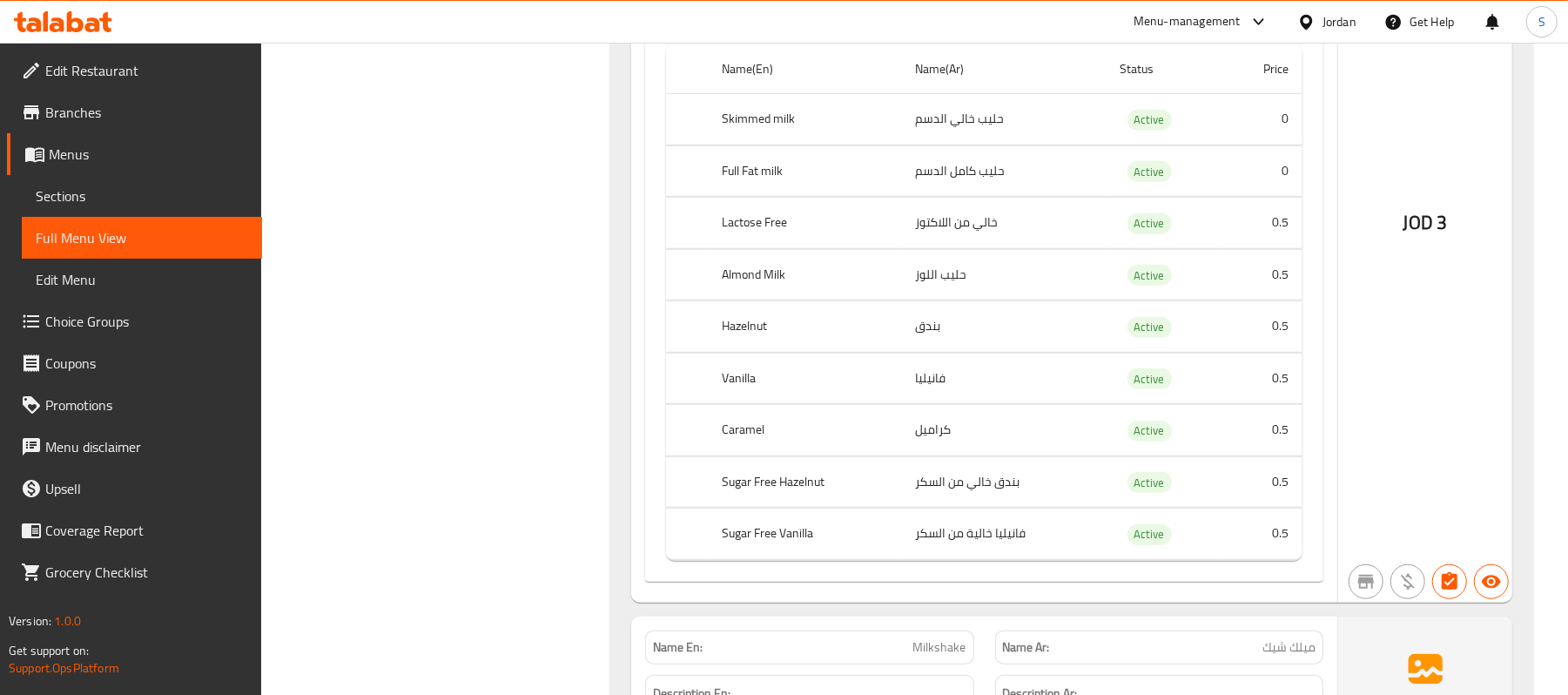 scroll, scrollTop: 10337, scrollLeft: 0, axis: vertical 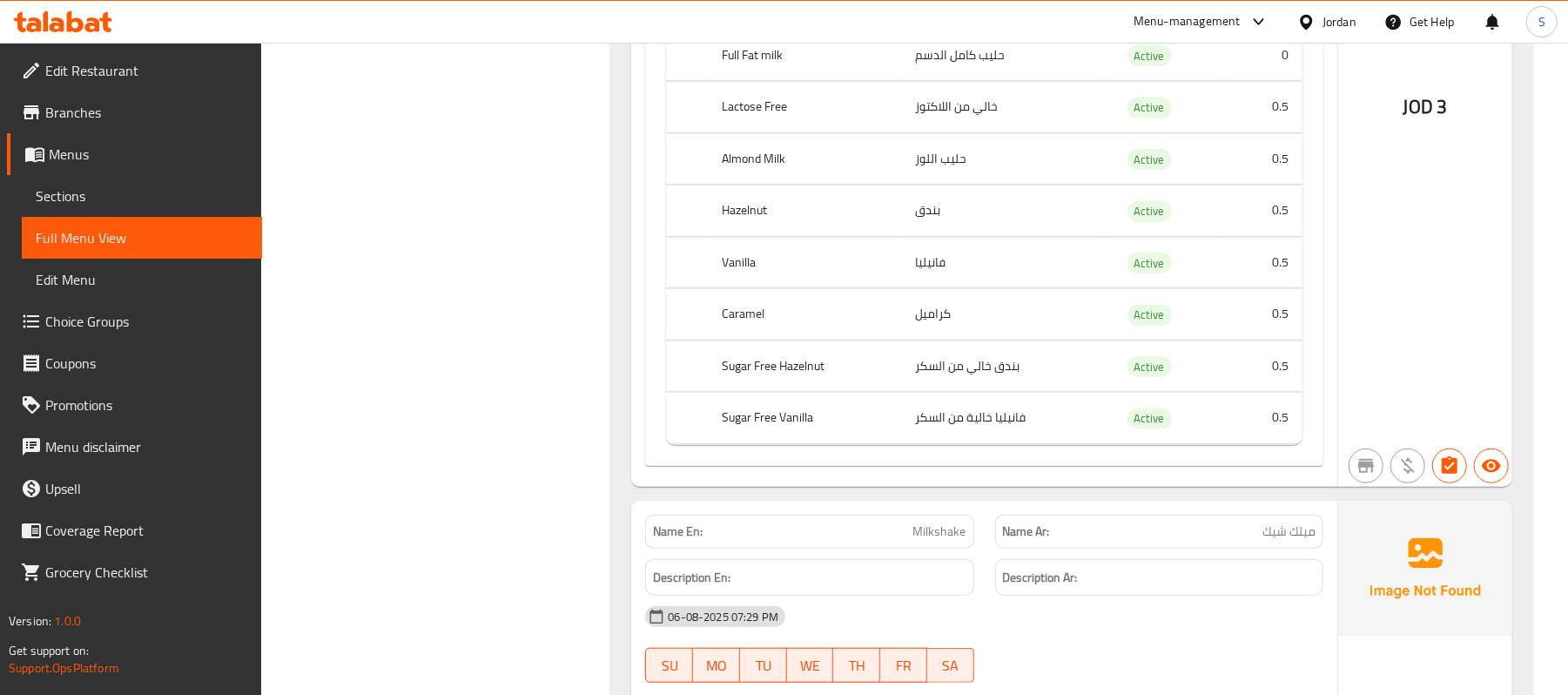 click on "JOD 3" at bounding box center [1425, 59] 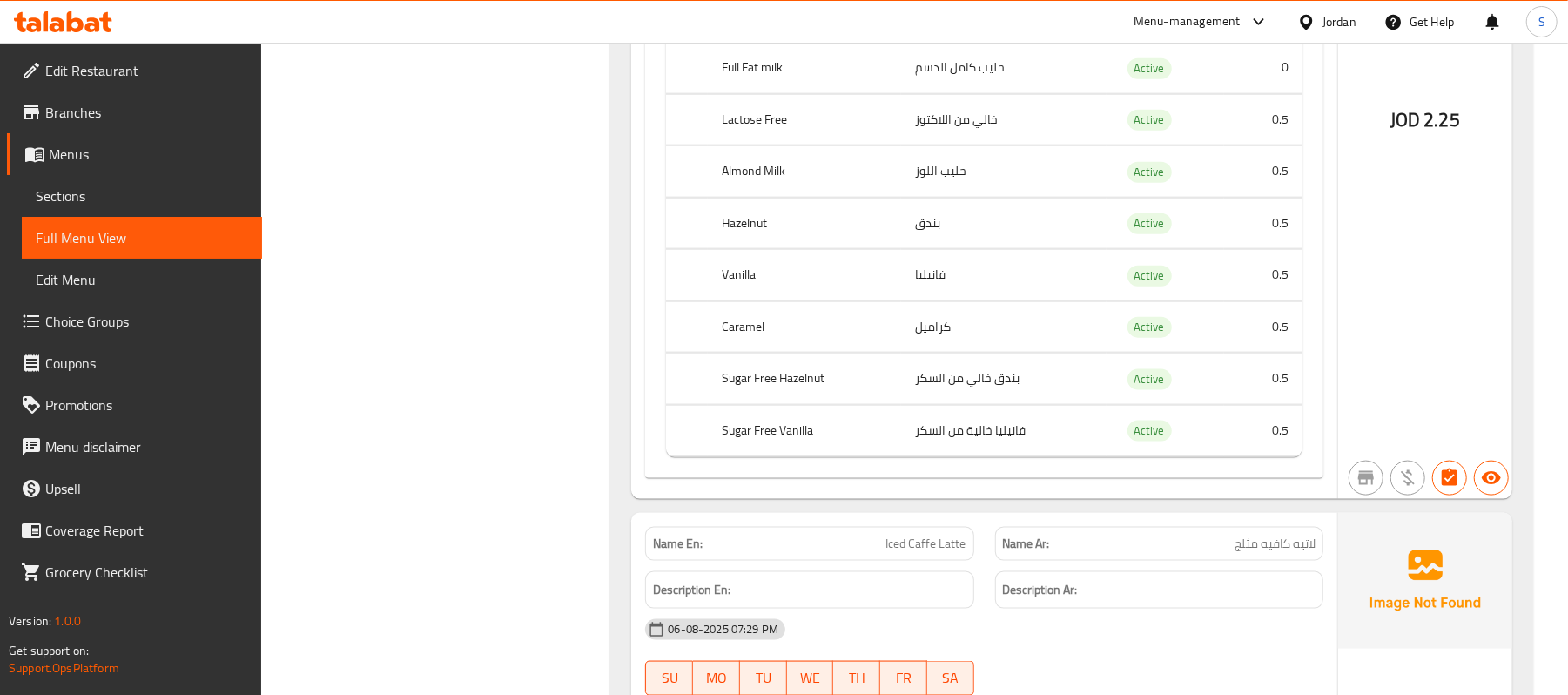 scroll, scrollTop: 15563, scrollLeft: 0, axis: vertical 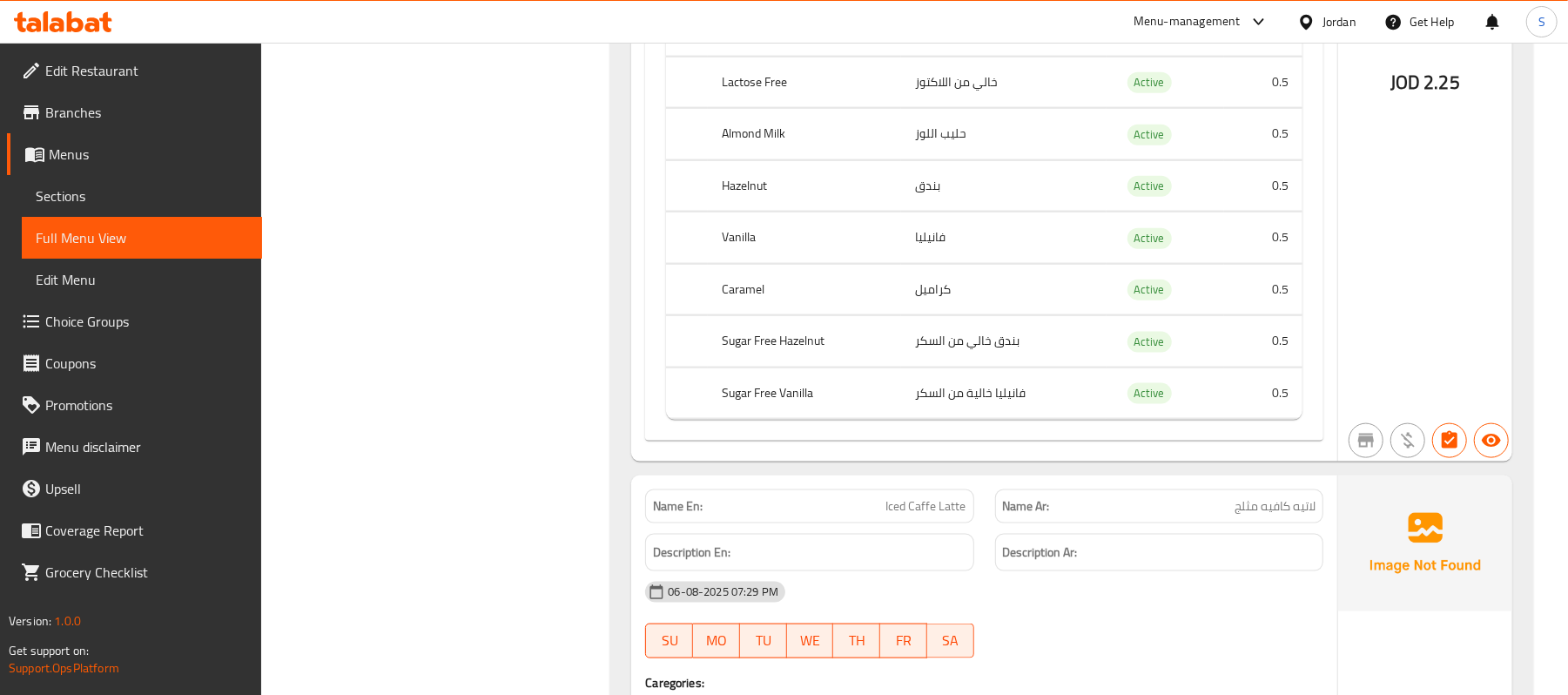 click on "JOD 2.25" at bounding box center [1425, 35] 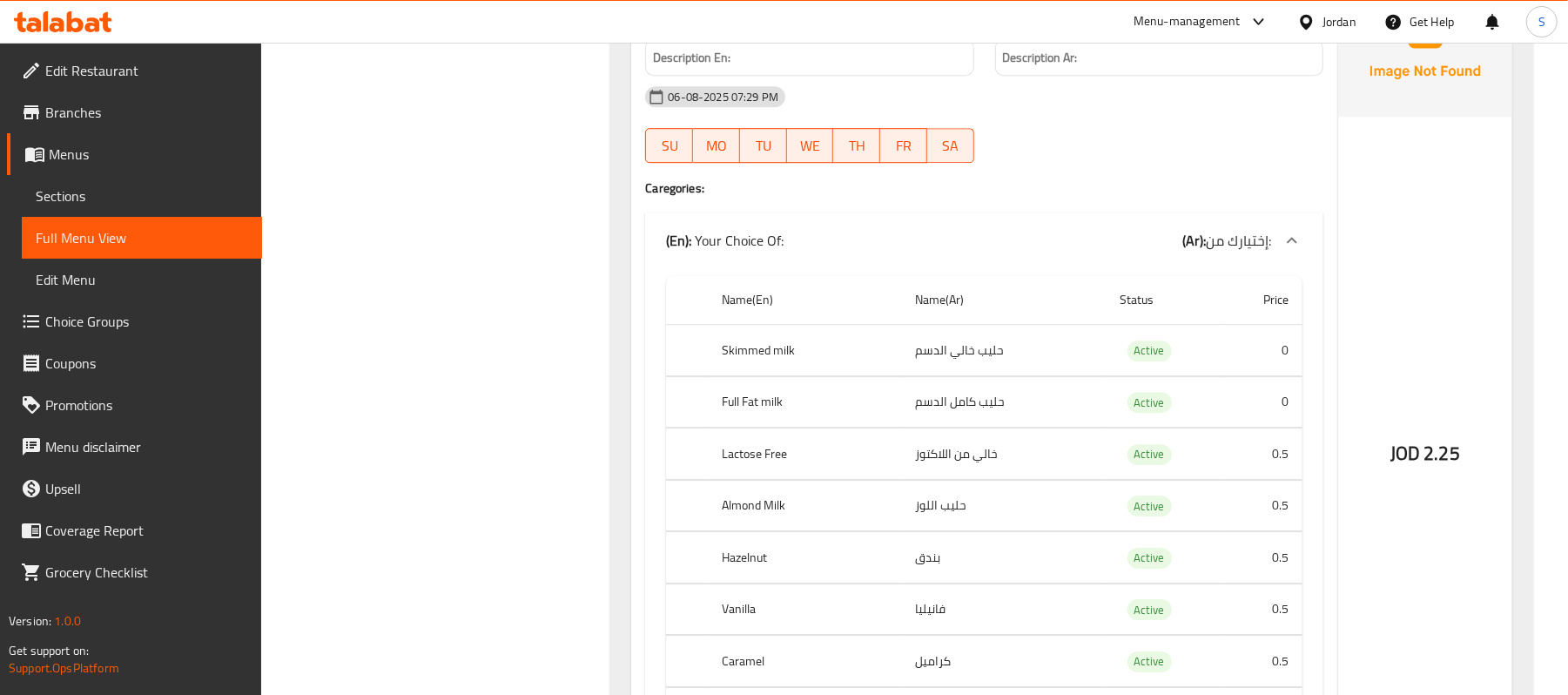 scroll, scrollTop: 17885, scrollLeft: 0, axis: vertical 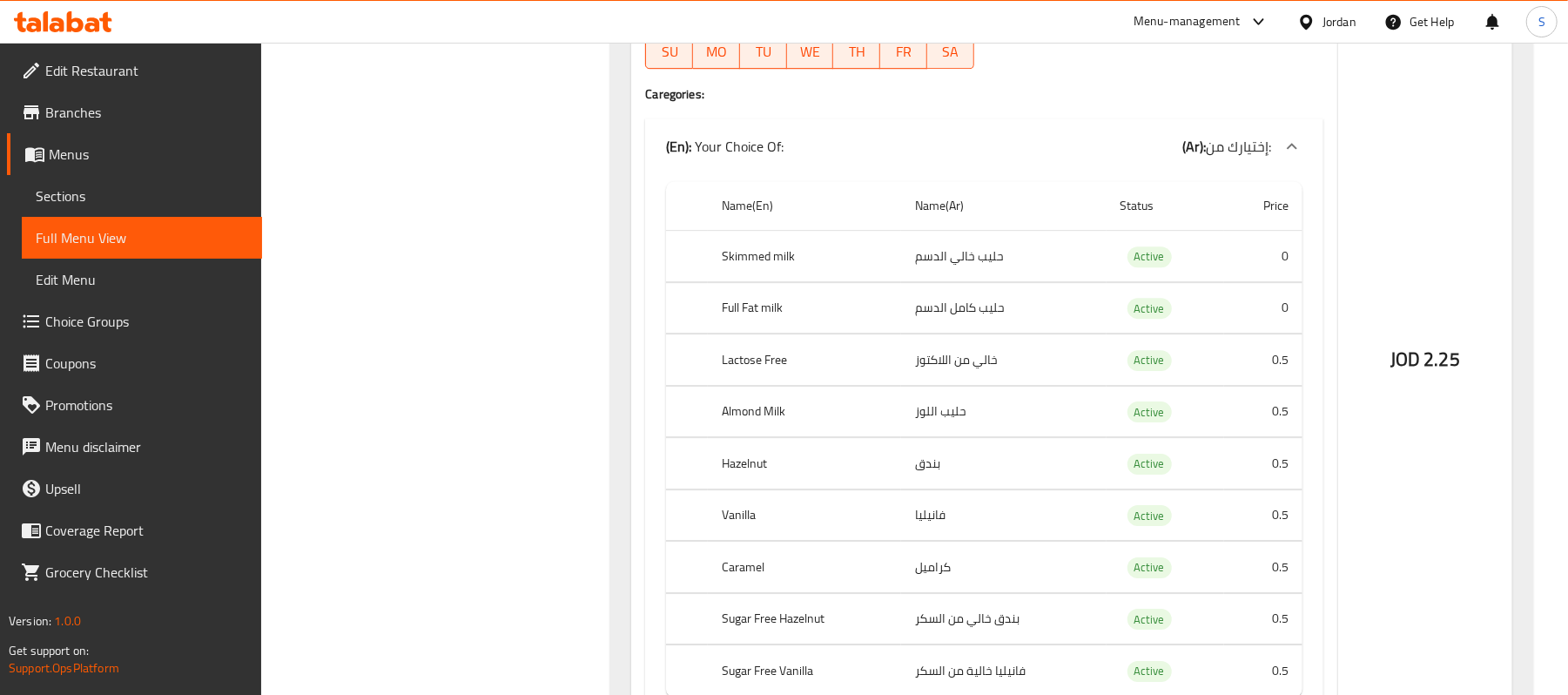 click on "JOD 2.25" at bounding box center [1425, 313] 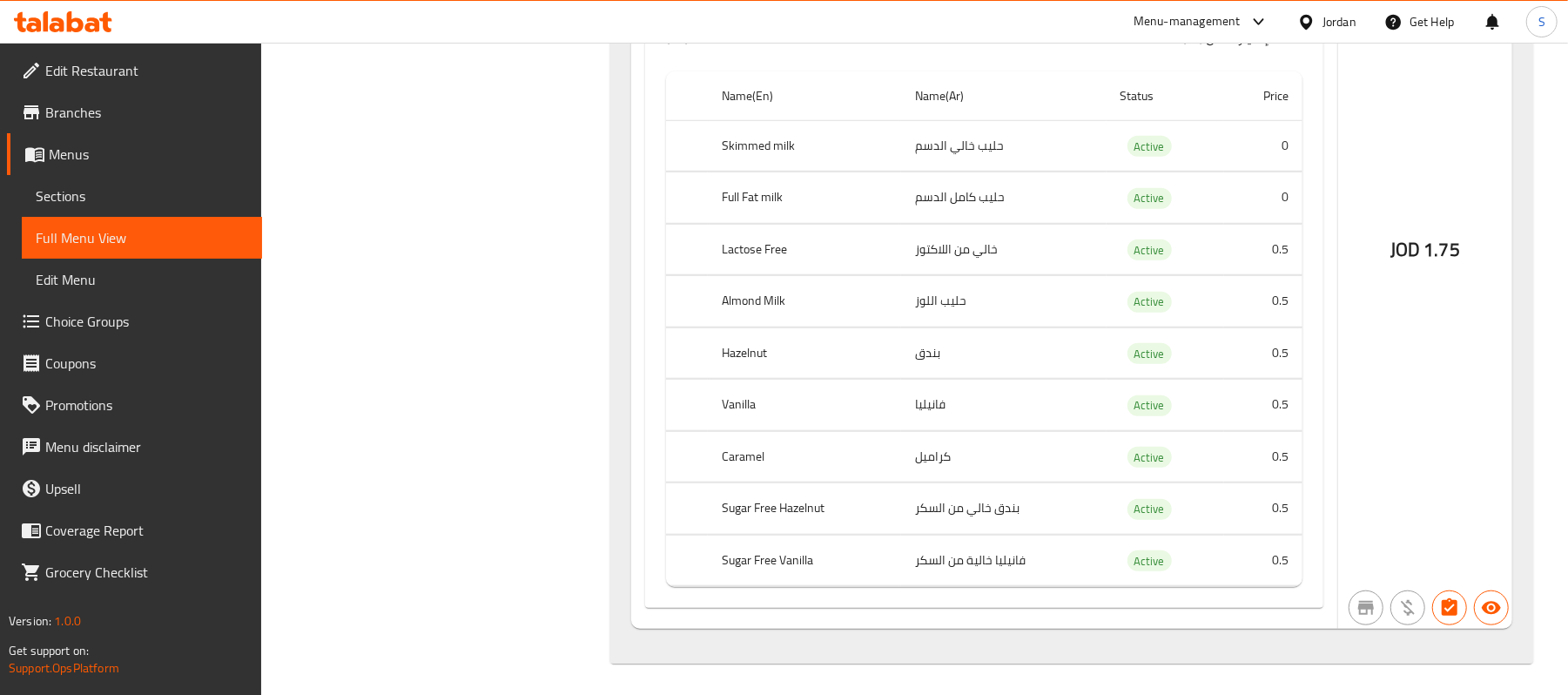 scroll, scrollTop: 19743, scrollLeft: 0, axis: vertical 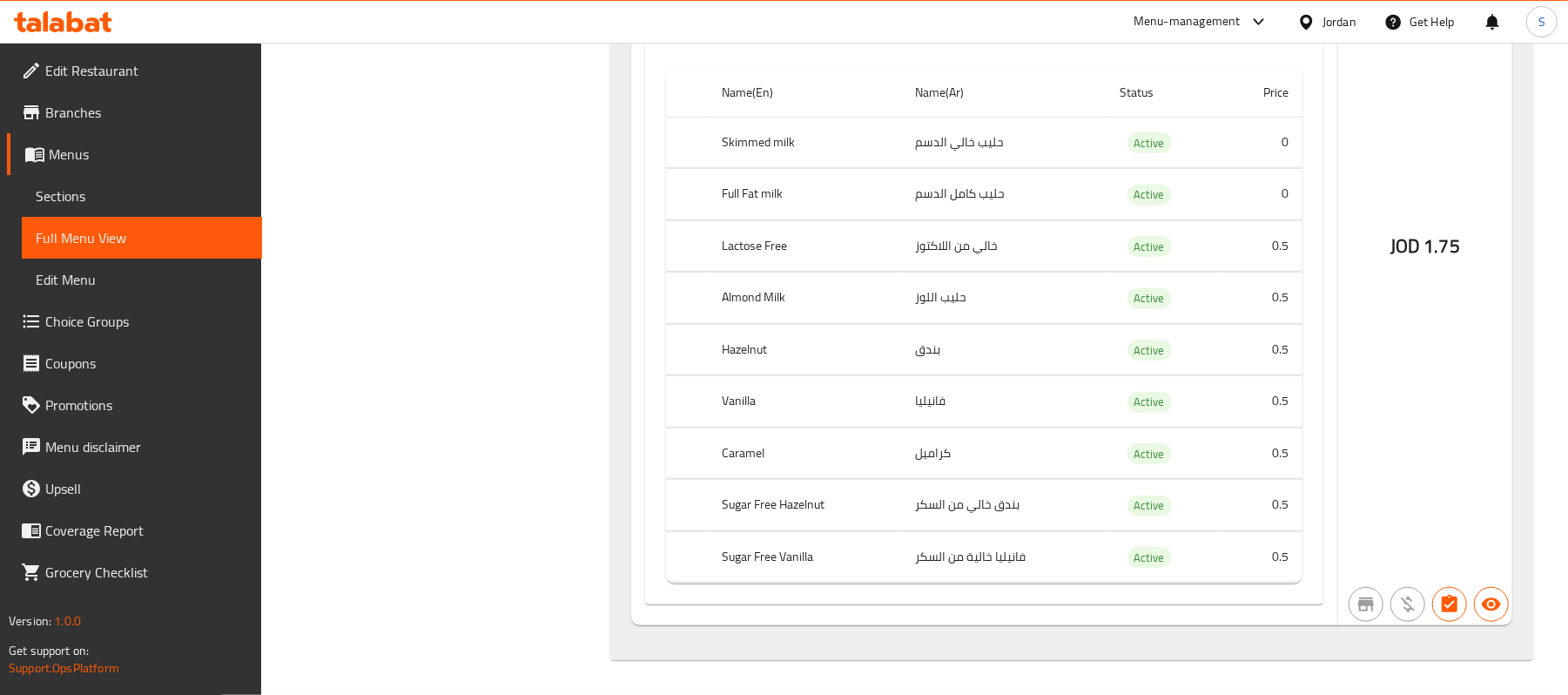 click on "06-08-2025 07:29 PM SU MO TU WE TH FR SA" at bounding box center [984, -83] 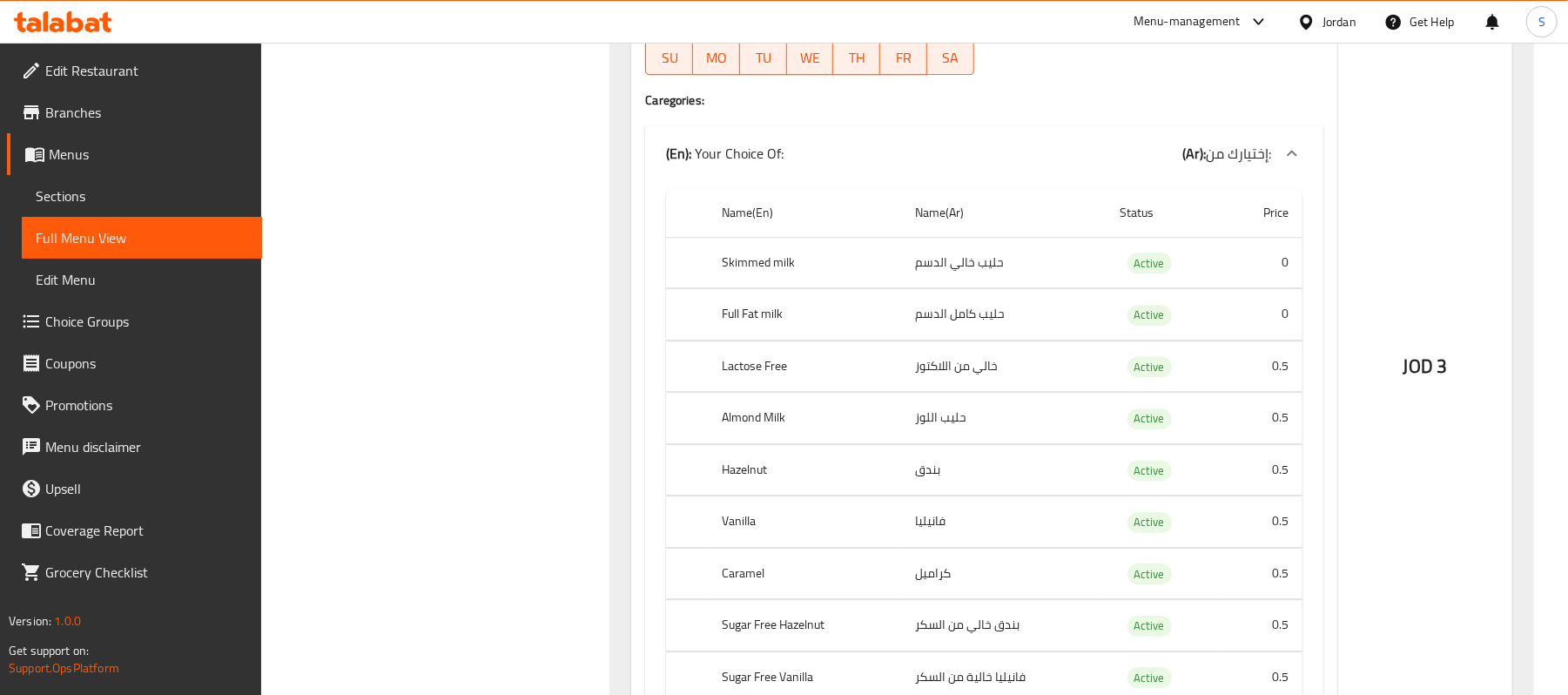 scroll, scrollTop: 9221, scrollLeft: 0, axis: vertical 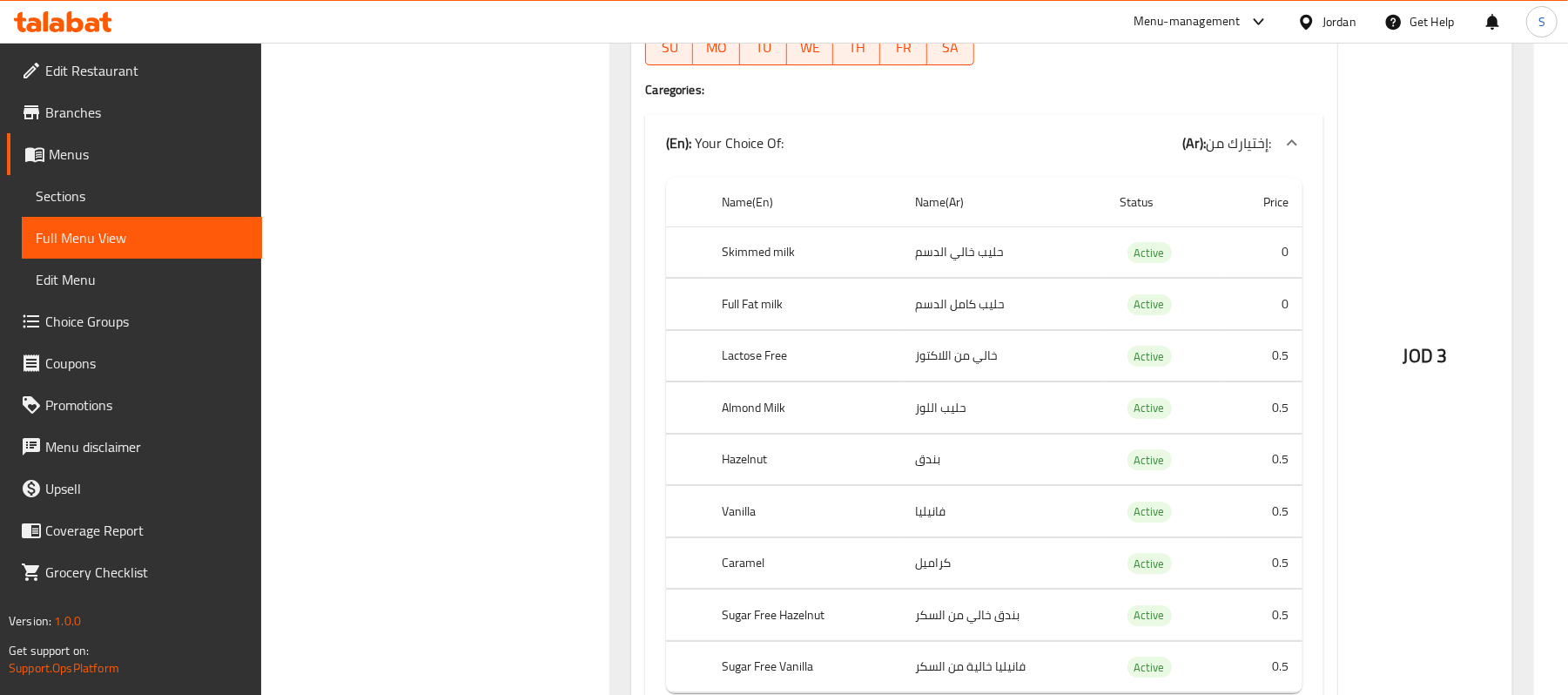click at bounding box center (1159, 65) 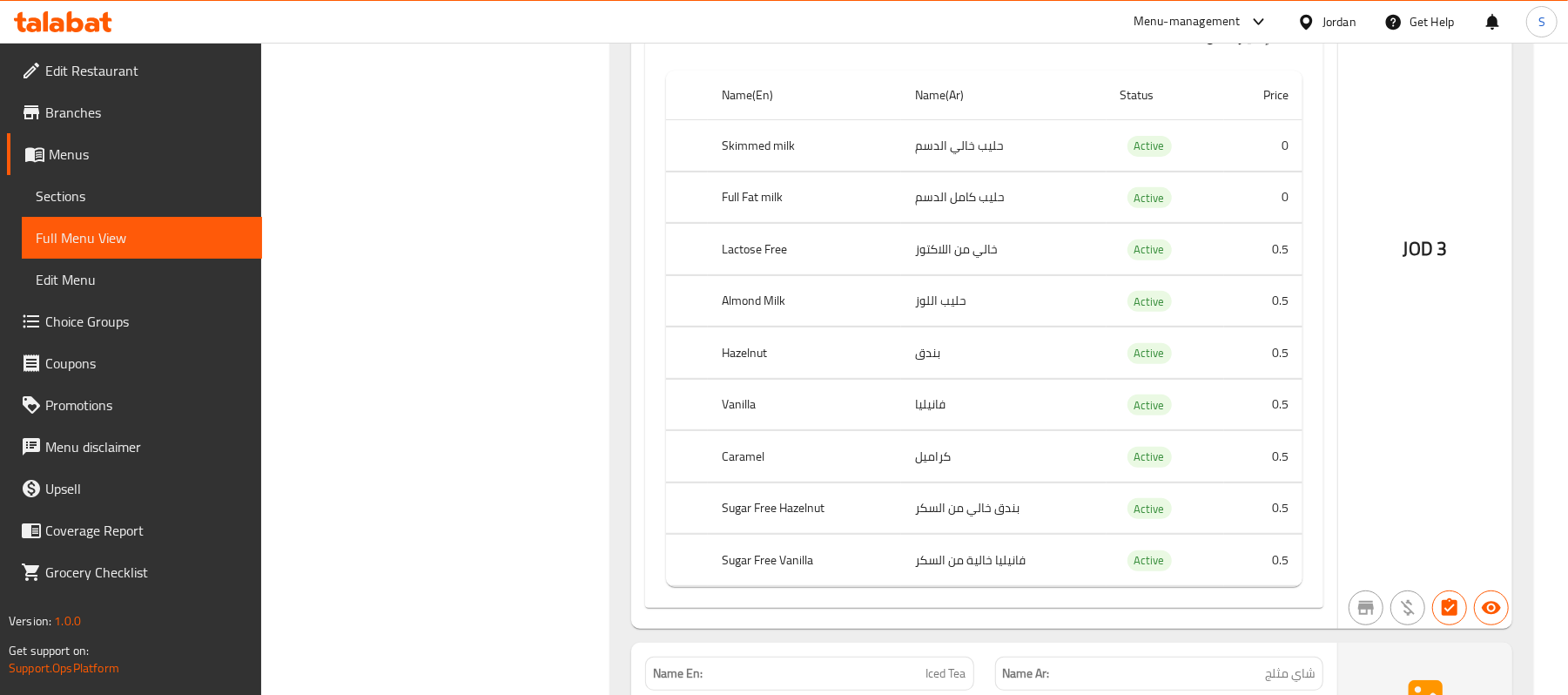 scroll, scrollTop: 15406, scrollLeft: 0, axis: vertical 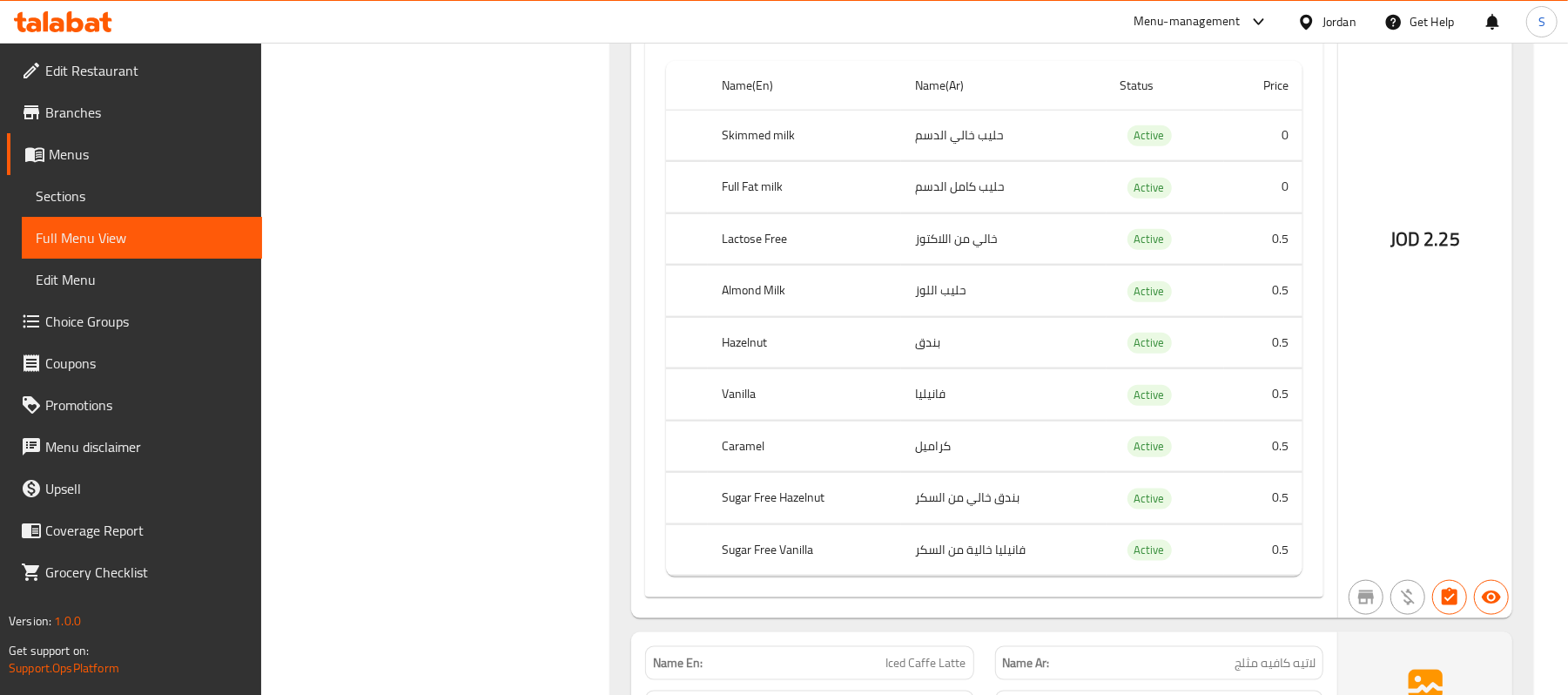 click at bounding box center (1159, -52) 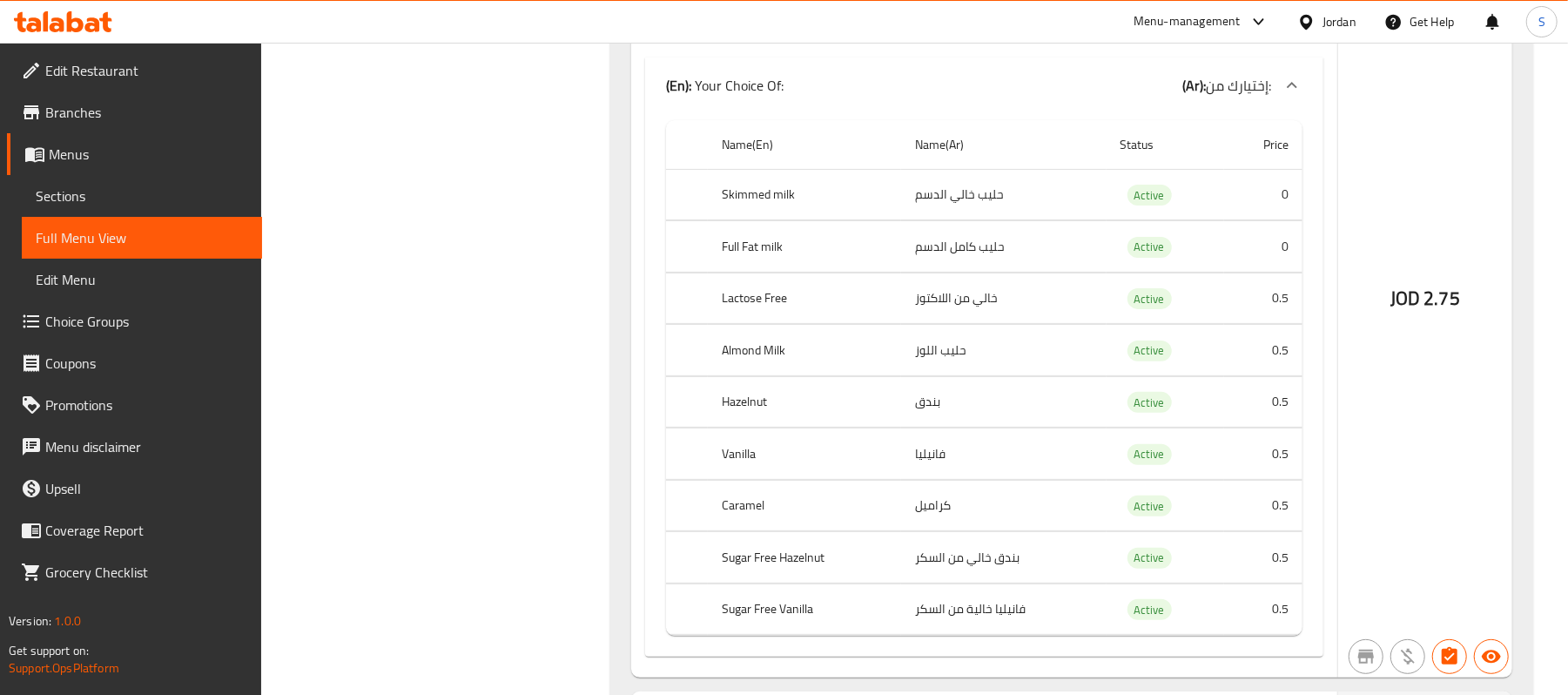 scroll, scrollTop: 5822, scrollLeft: 0, axis: vertical 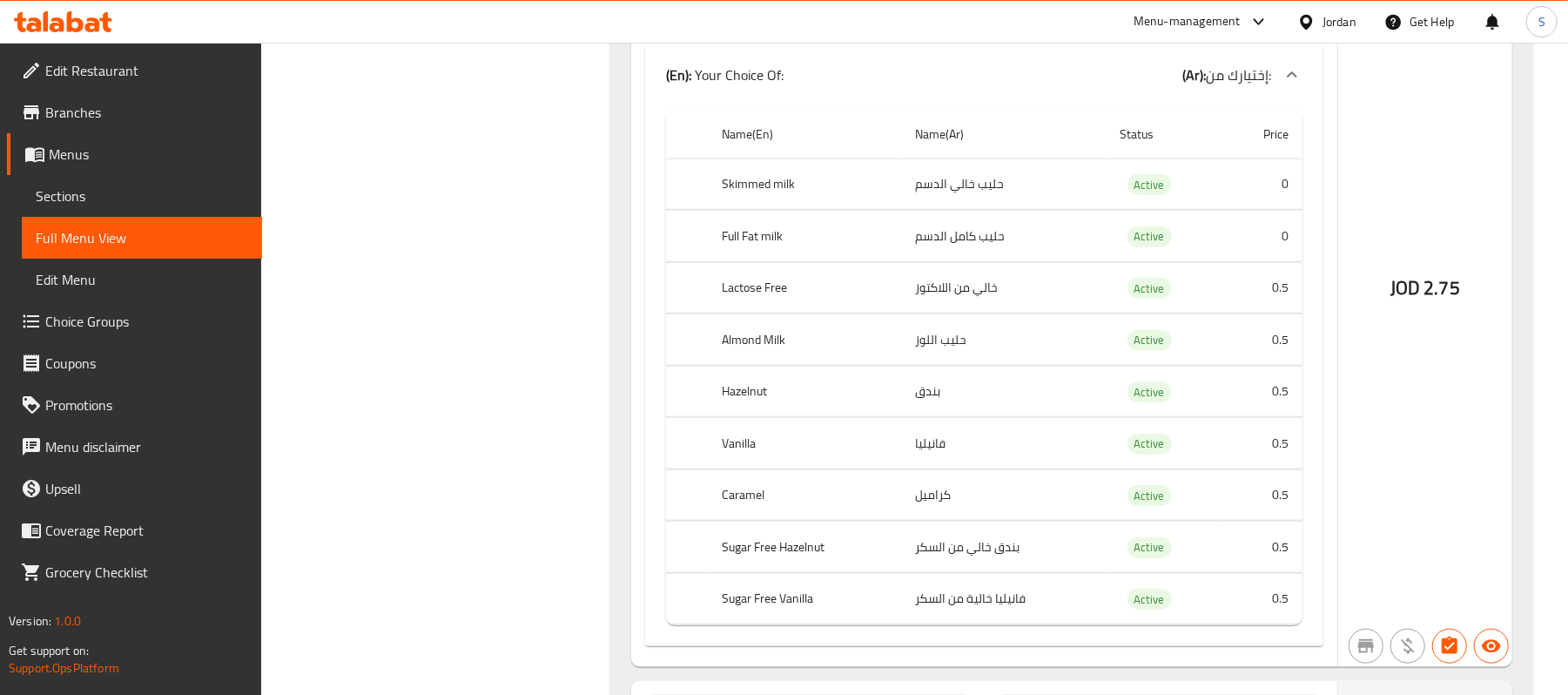 click on "(En):   Your Choice Of:  (Ar): إختيارك من:" at bounding box center [968, -5125] 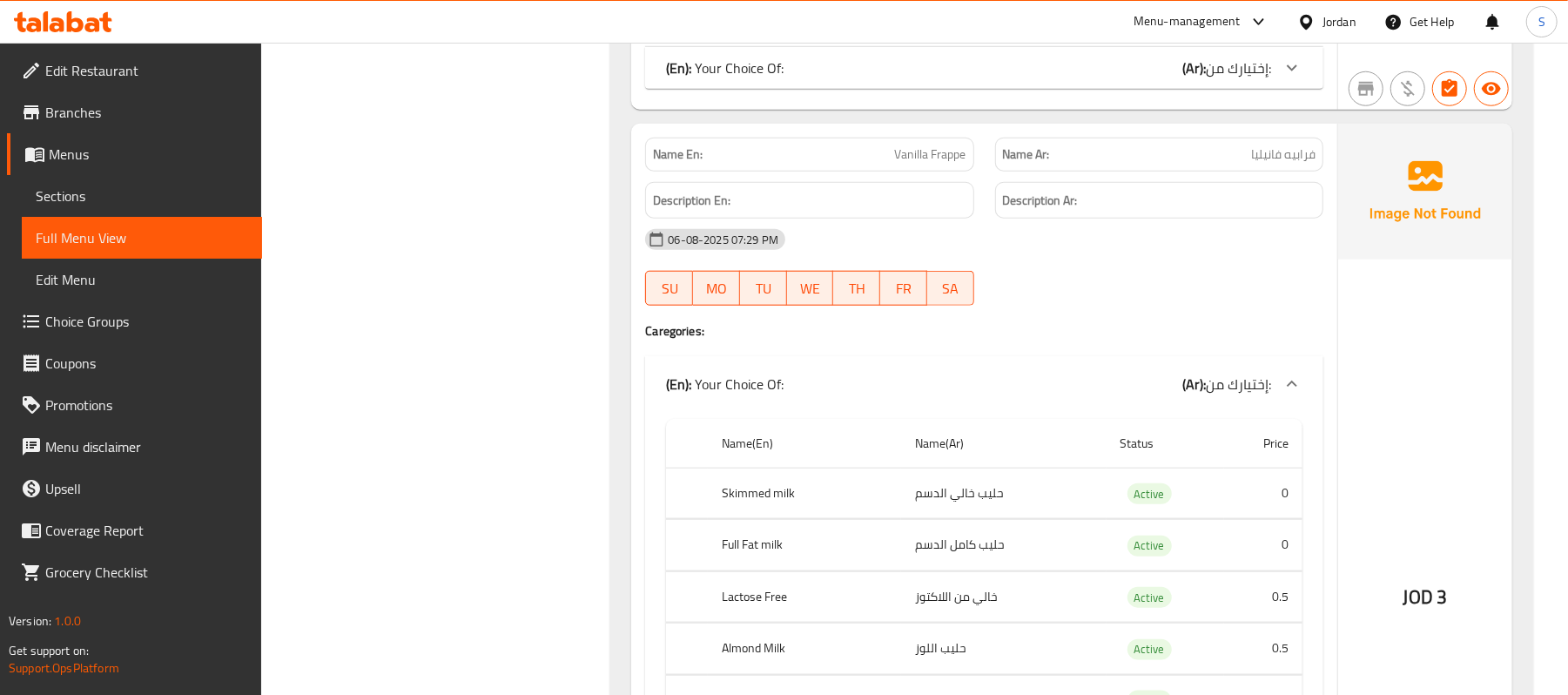 click on "(En):   Your Choice Of:  (Ar): إختيارك من:" at bounding box center [968, -5125] 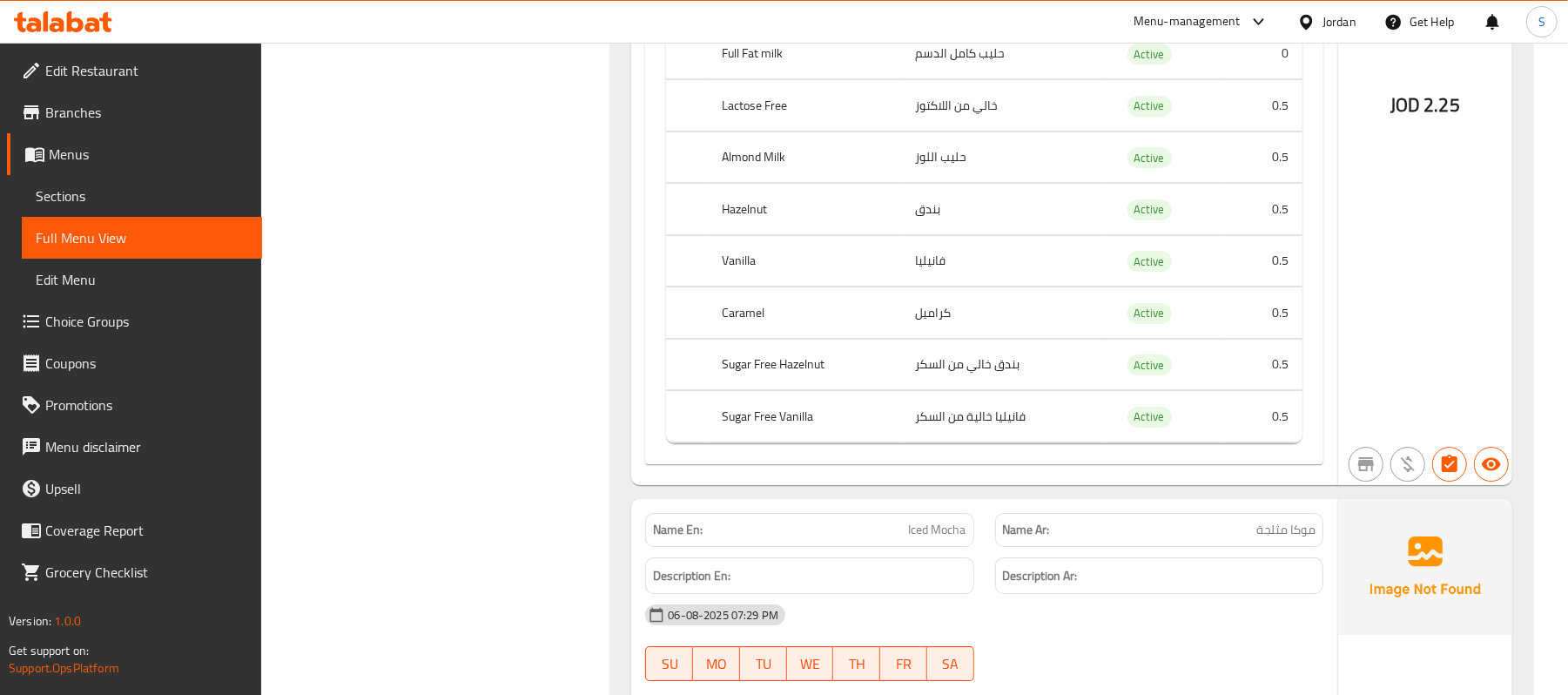 scroll, scrollTop: 19015, scrollLeft: 0, axis: vertical 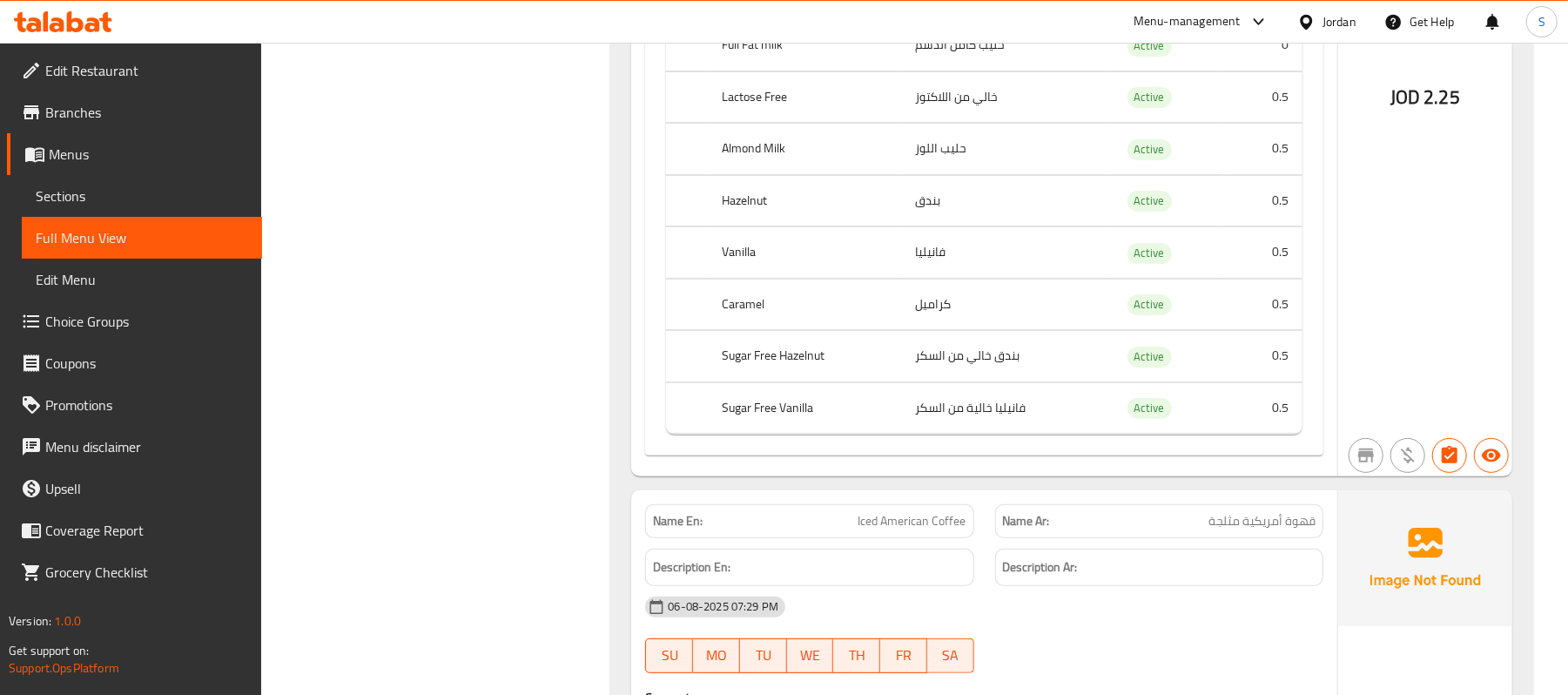 click on "Filter Branches Branches Popular filters Free items Branch specific items Has choices Upsell items Availability filters Available Not available View filters Collapse sections Collapse categories Collapse Choices" at bounding box center (442, -8701) 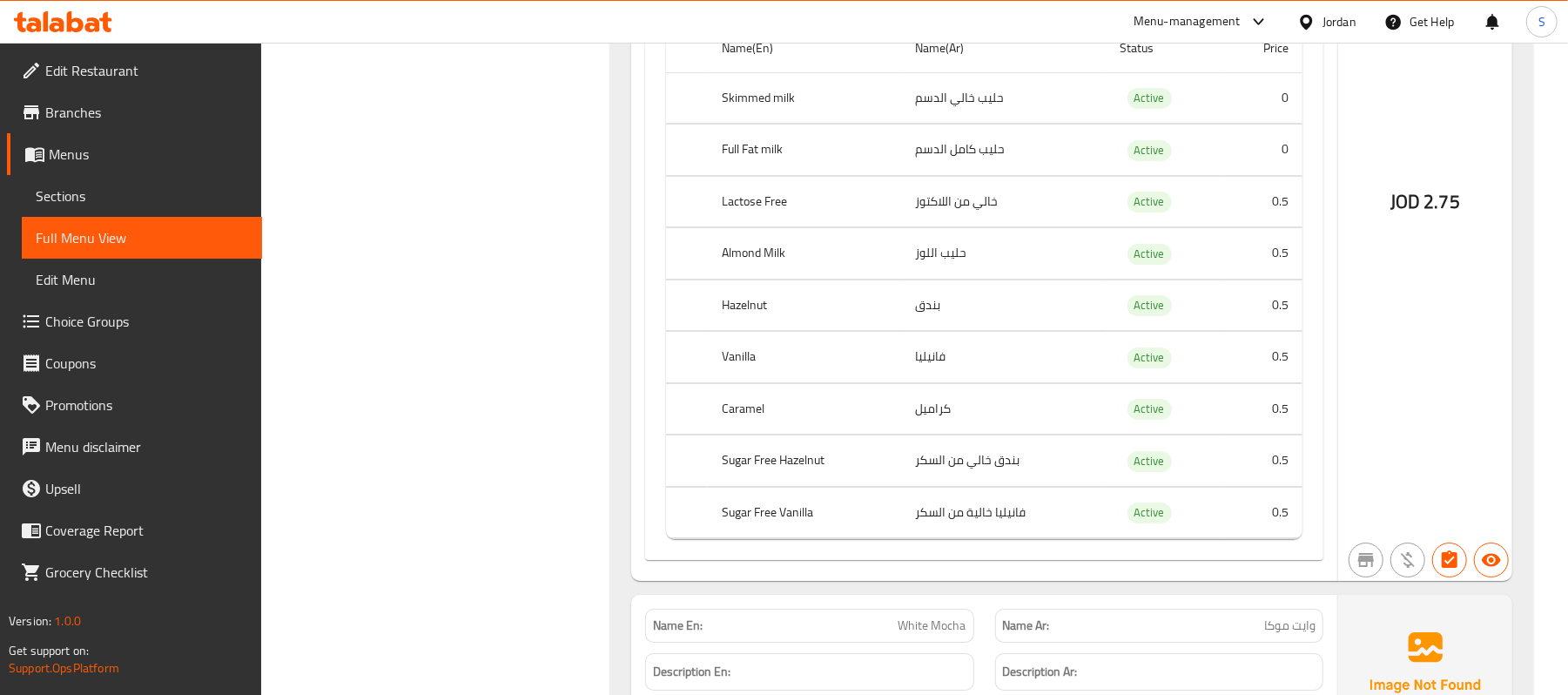 scroll, scrollTop: 5051, scrollLeft: 0, axis: vertical 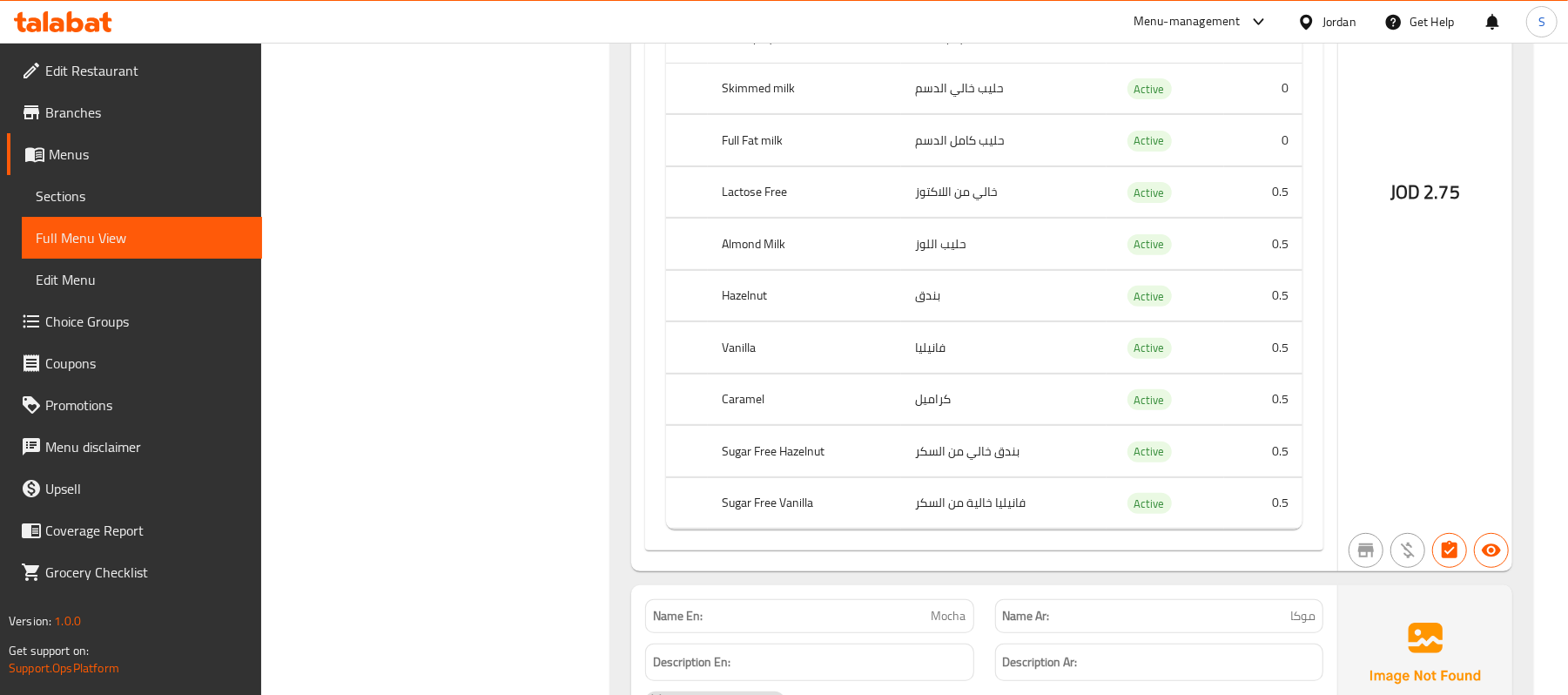 click on "Filter Branches Branches Popular filters Free items Branch specific items Has choices Upsell items Availability filters Available Not available View filters Collapse sections Collapse categories Collapse Choices" at bounding box center (442, 5262) 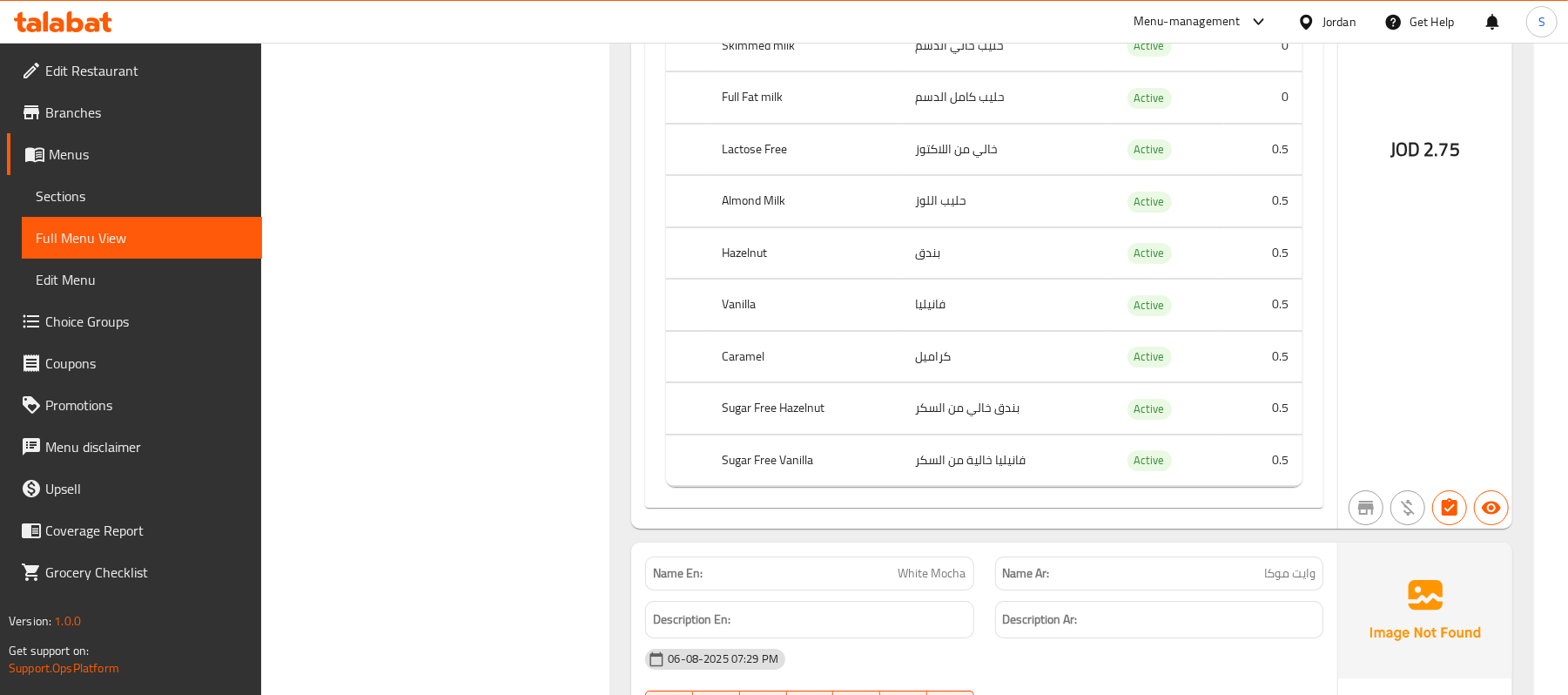 scroll, scrollTop: 5104, scrollLeft: 0, axis: vertical 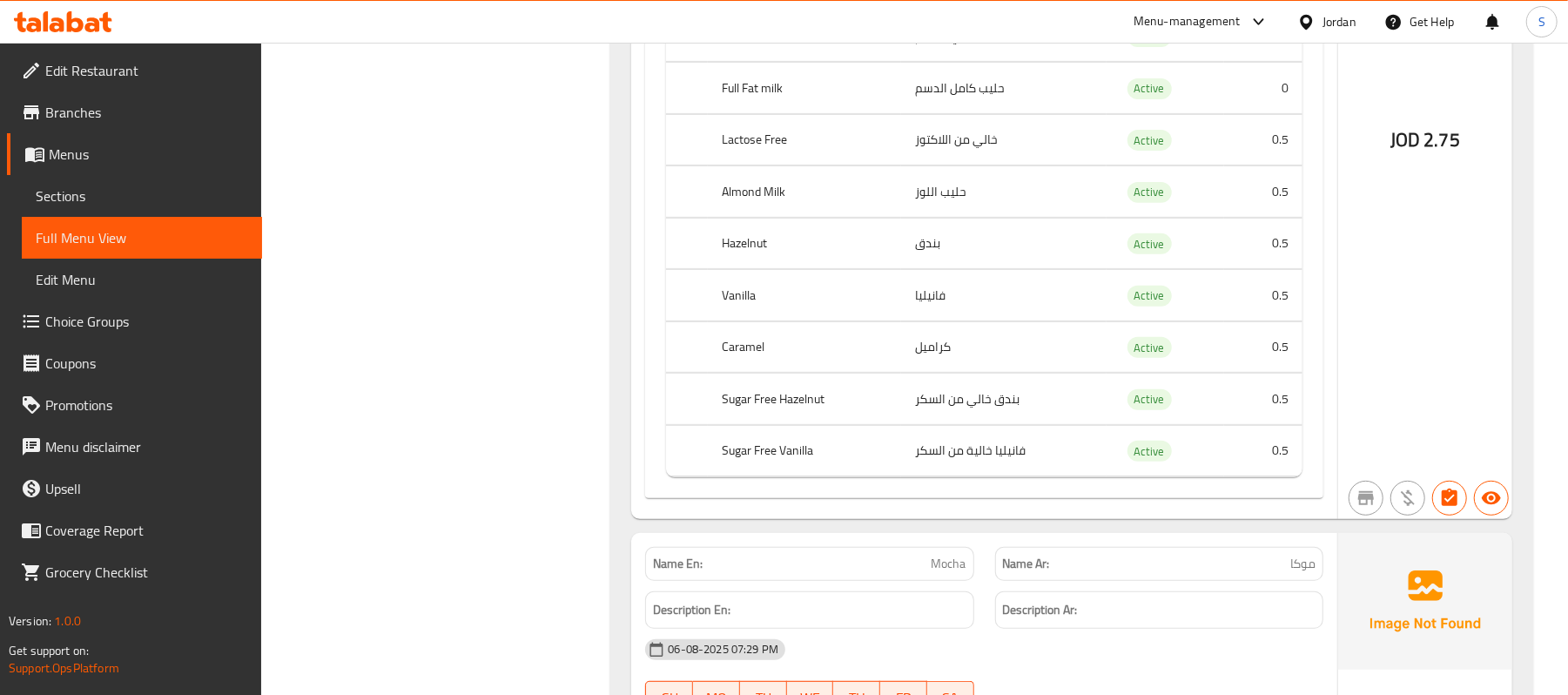 click on "Filter Branches Branches Popular filters Free items Branch specific items Has choices Upsell items Availability filters Available Not available View filters Collapse sections Collapse categories Collapse Choices" at bounding box center [442, 5210] 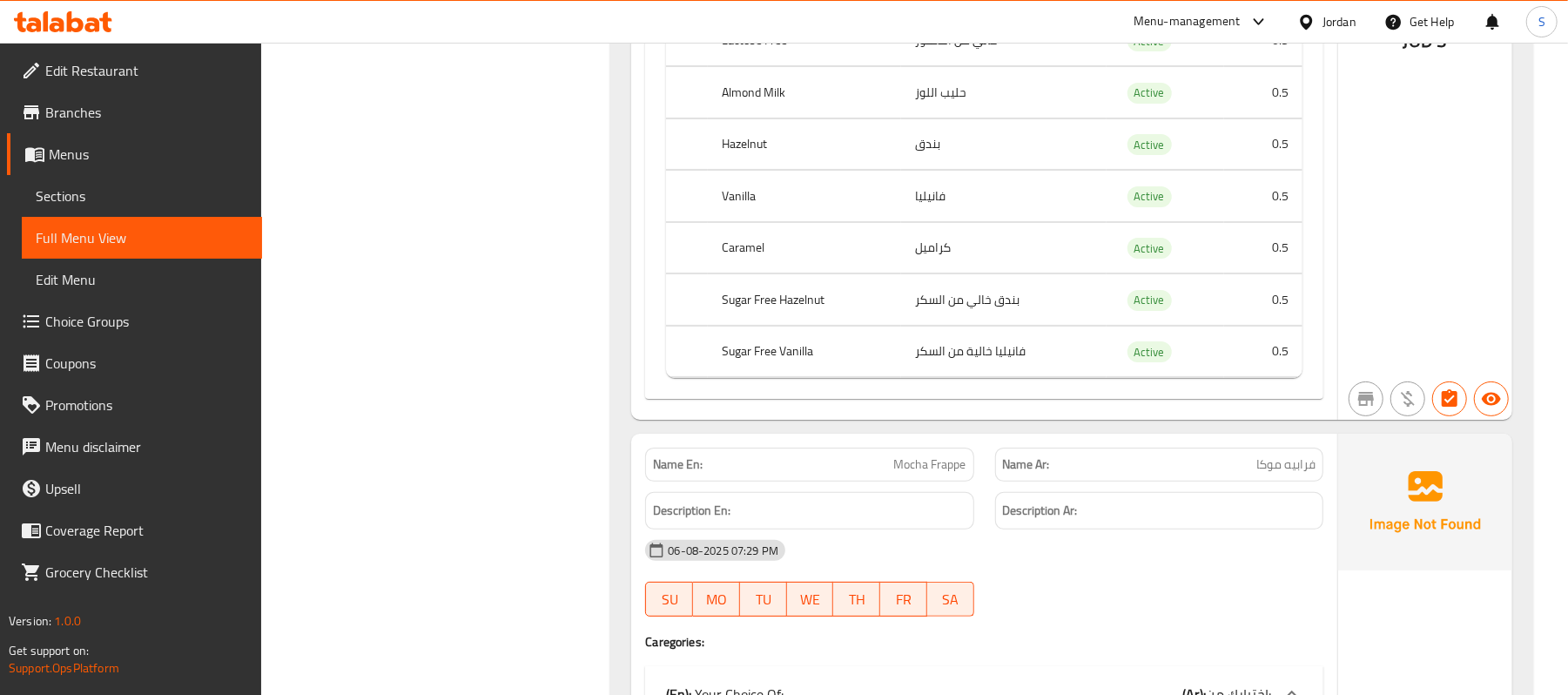 scroll, scrollTop: 10413, scrollLeft: 0, axis: vertical 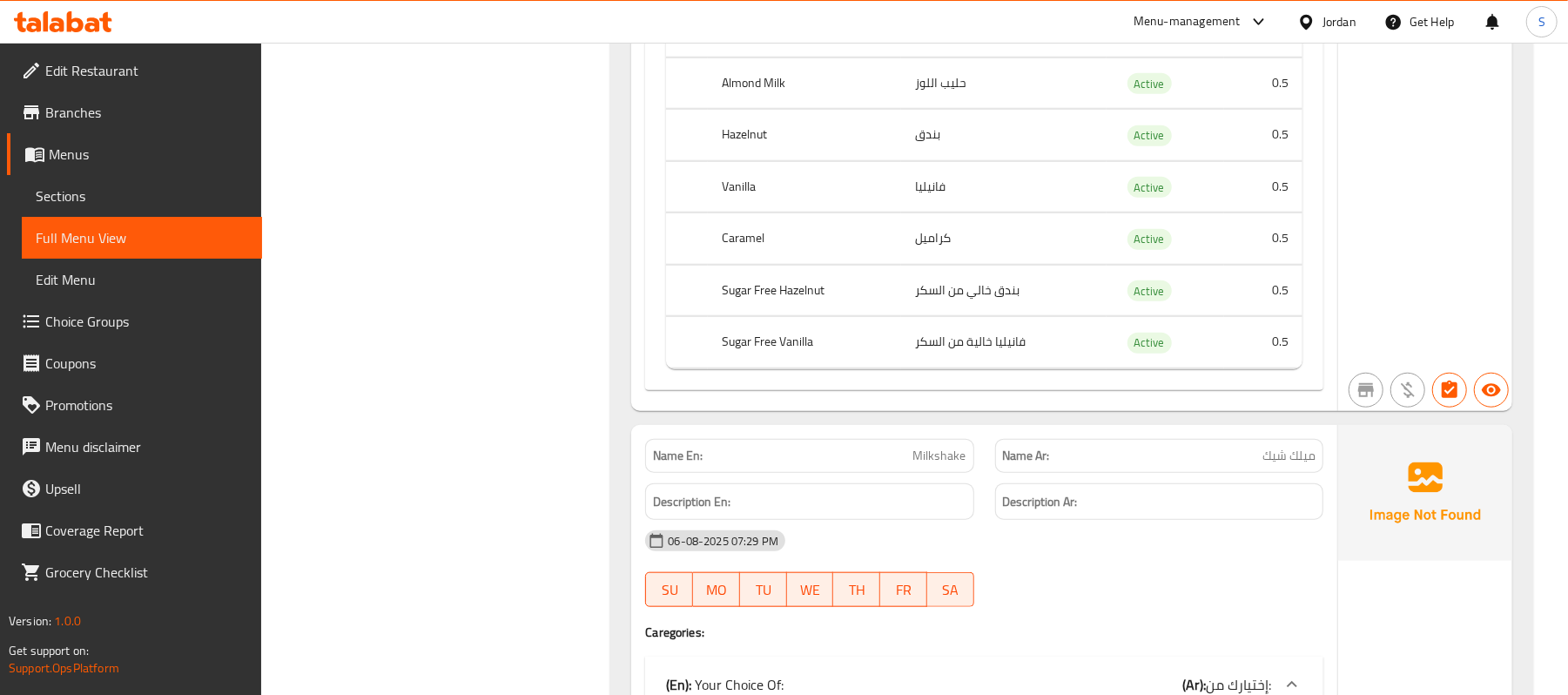 click on "Filter Branches Branches Popular filters Free items Branch specific items Has choices Upsell items Availability filters Available Not available View filters Collapse sections Collapse categories Collapse Choices" at bounding box center [442, -99] 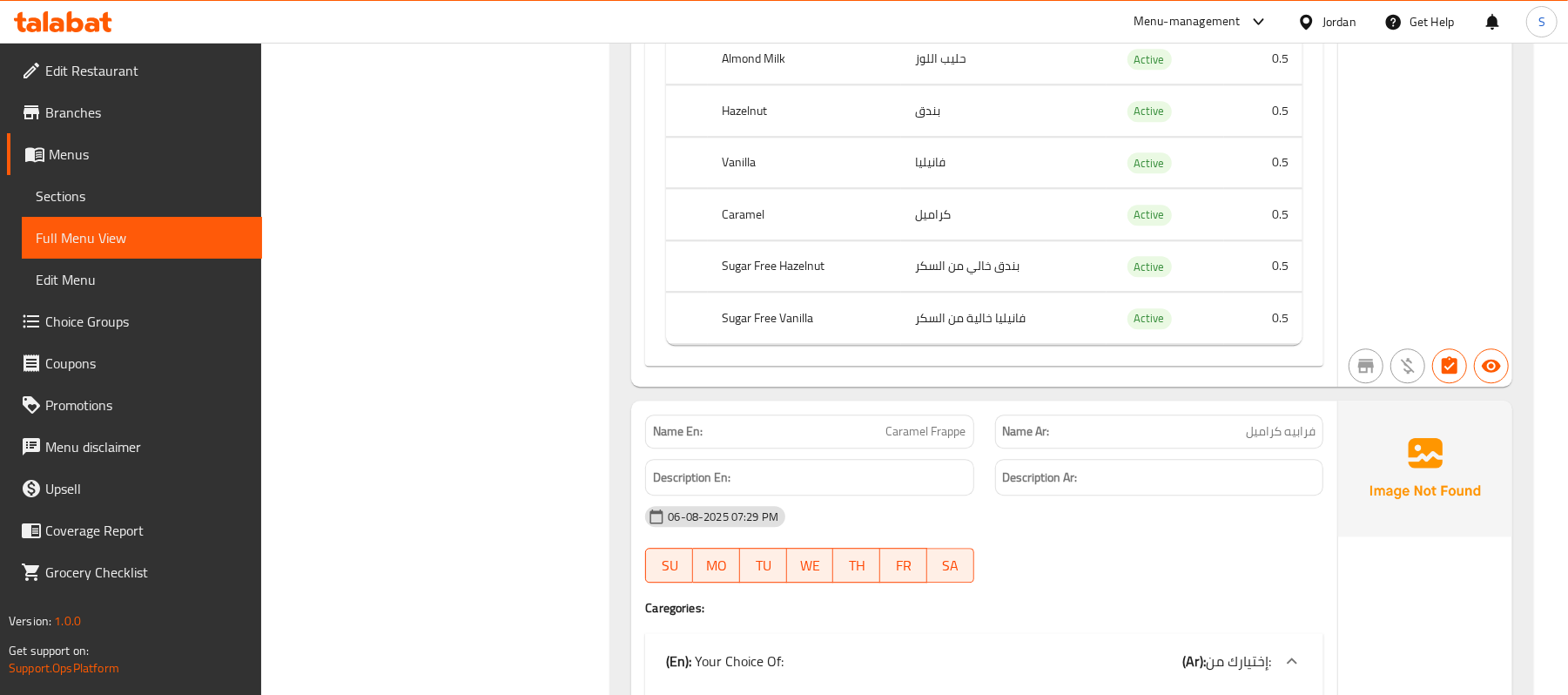 scroll, scrollTop: 8714, scrollLeft: 0, axis: vertical 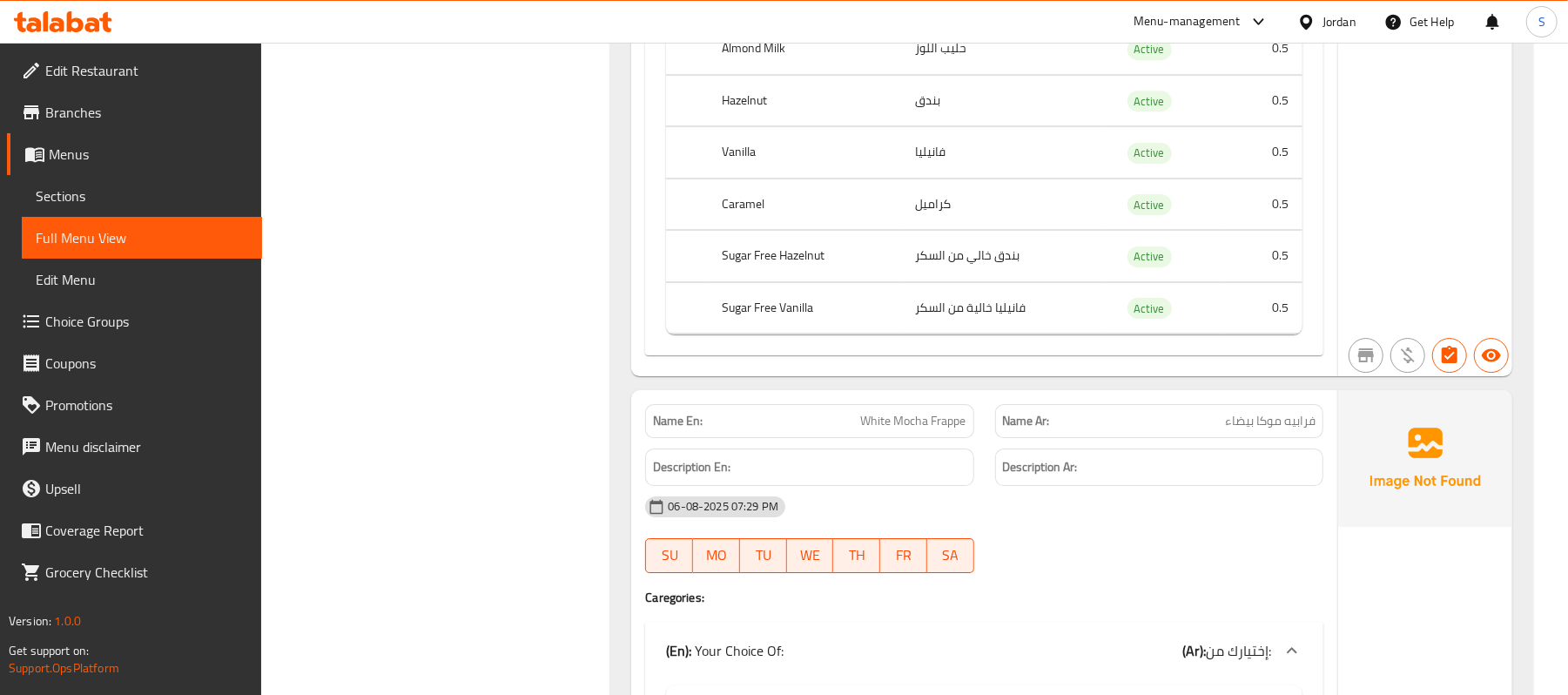 click on "Filter Branches Branches Popular filters Free items Branch specific items Has choices Upsell items Availability filters Available Not available View filters Collapse sections Collapse categories Collapse Choices" at bounding box center (442, 1600) 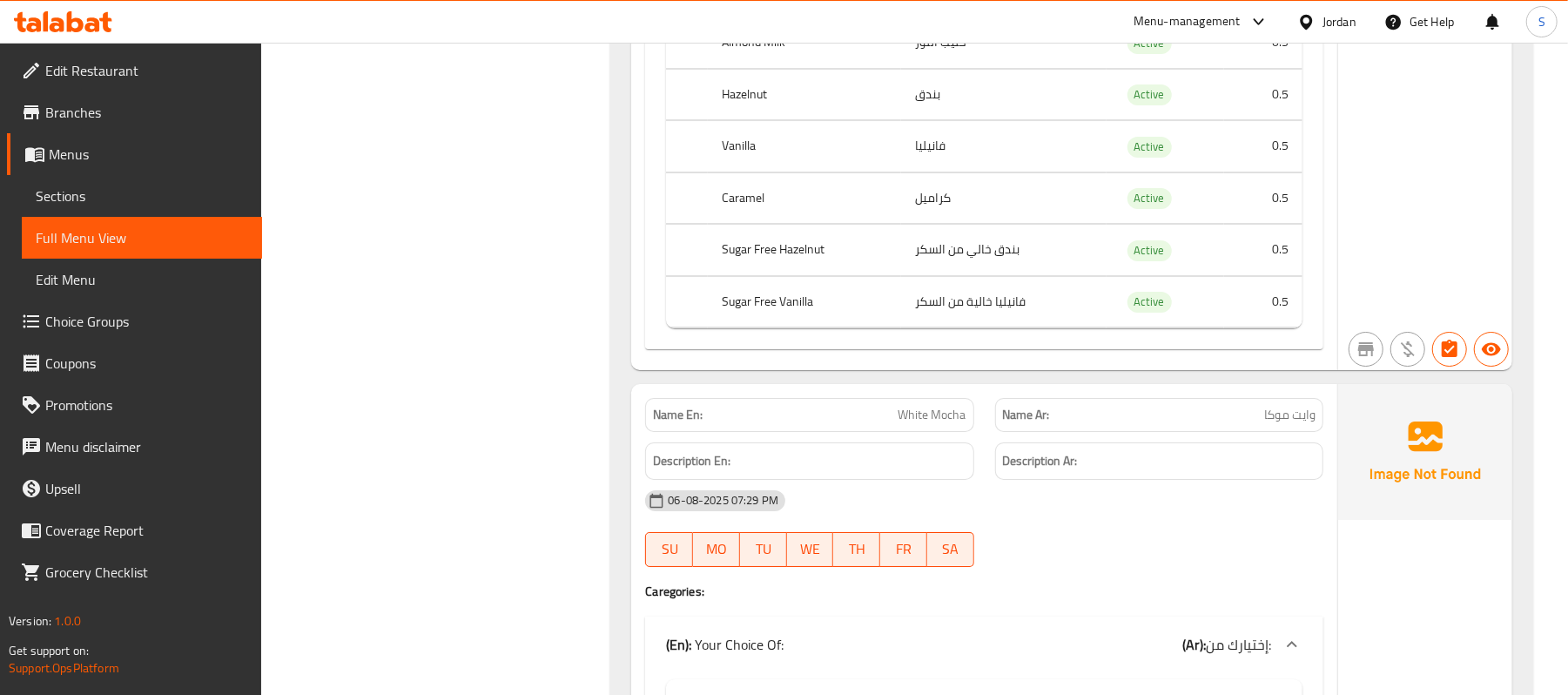 scroll, scrollTop: 5262, scrollLeft: 0, axis: vertical 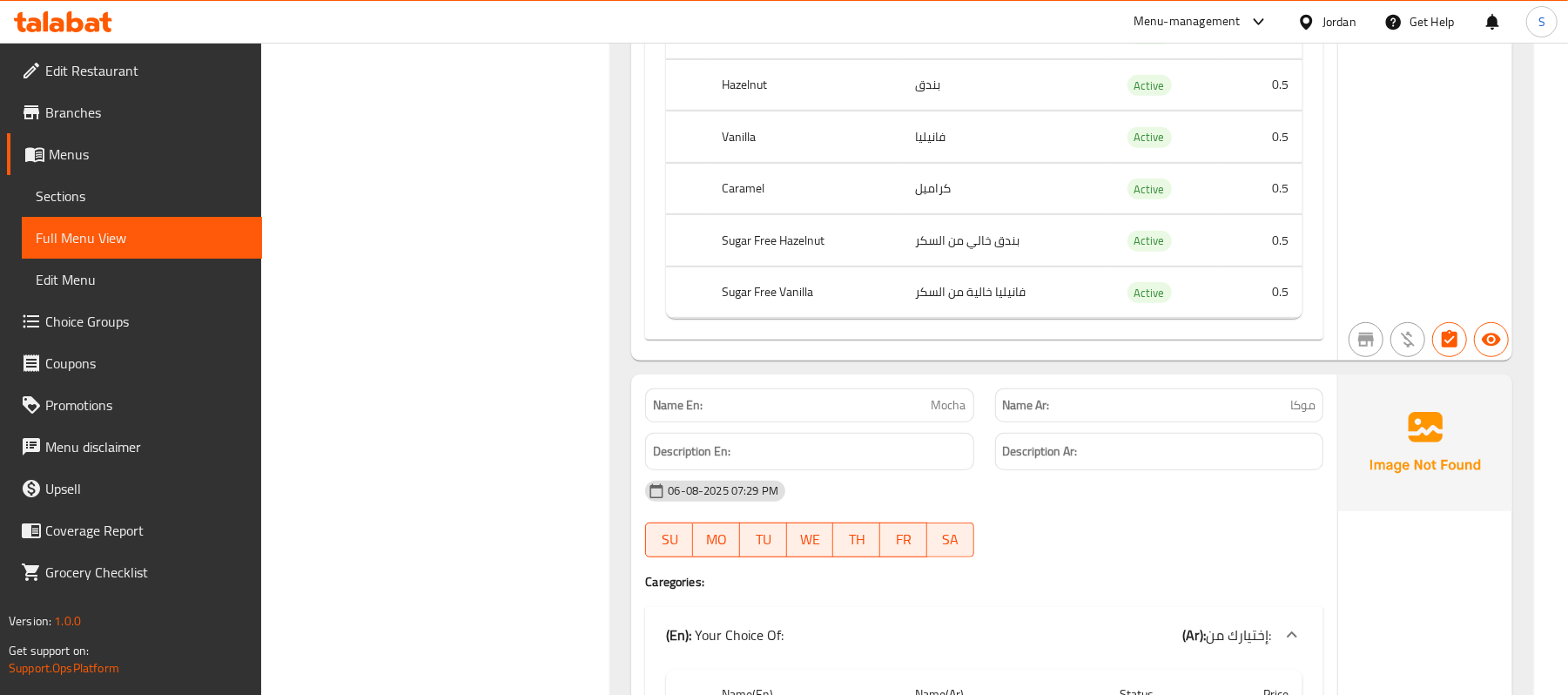click on "JOD 2.75" at bounding box center (1425, -66) 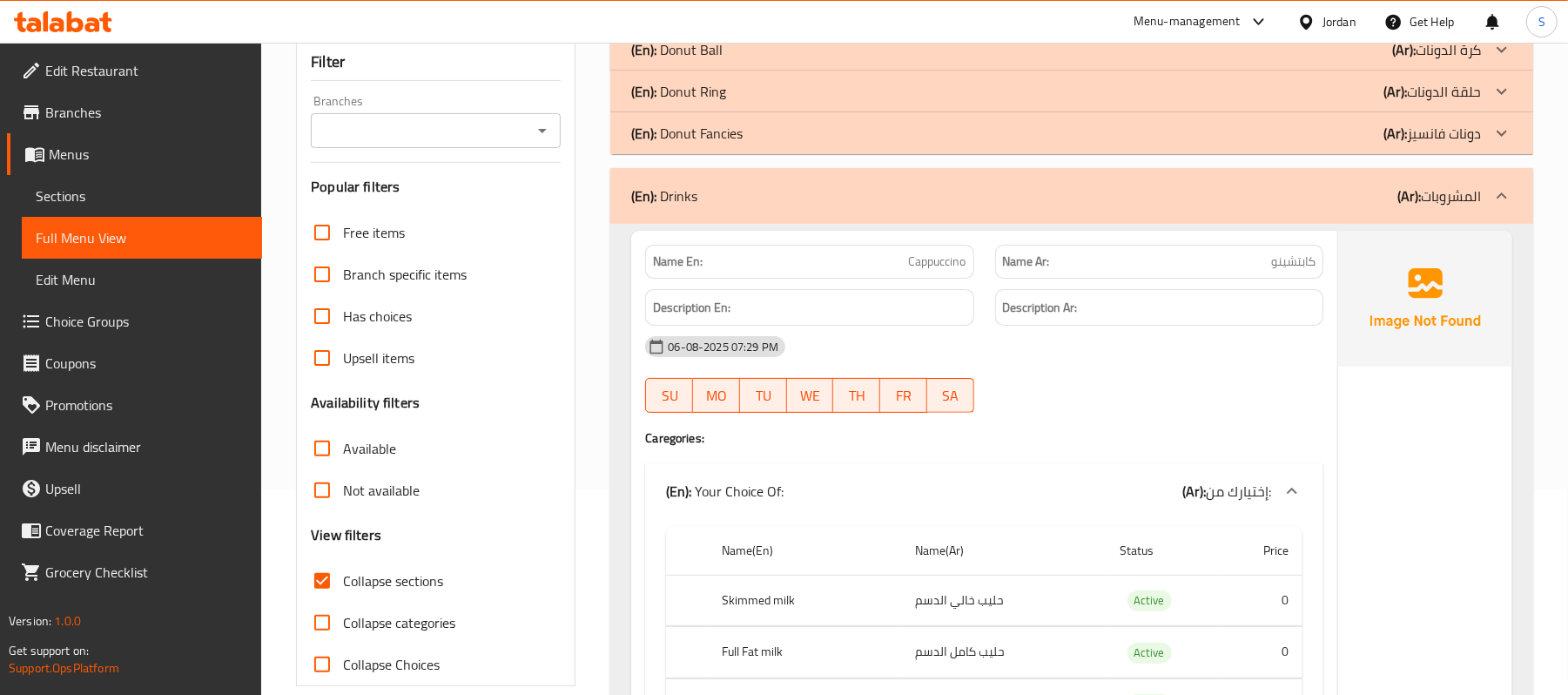 scroll, scrollTop: 245, scrollLeft: 0, axis: vertical 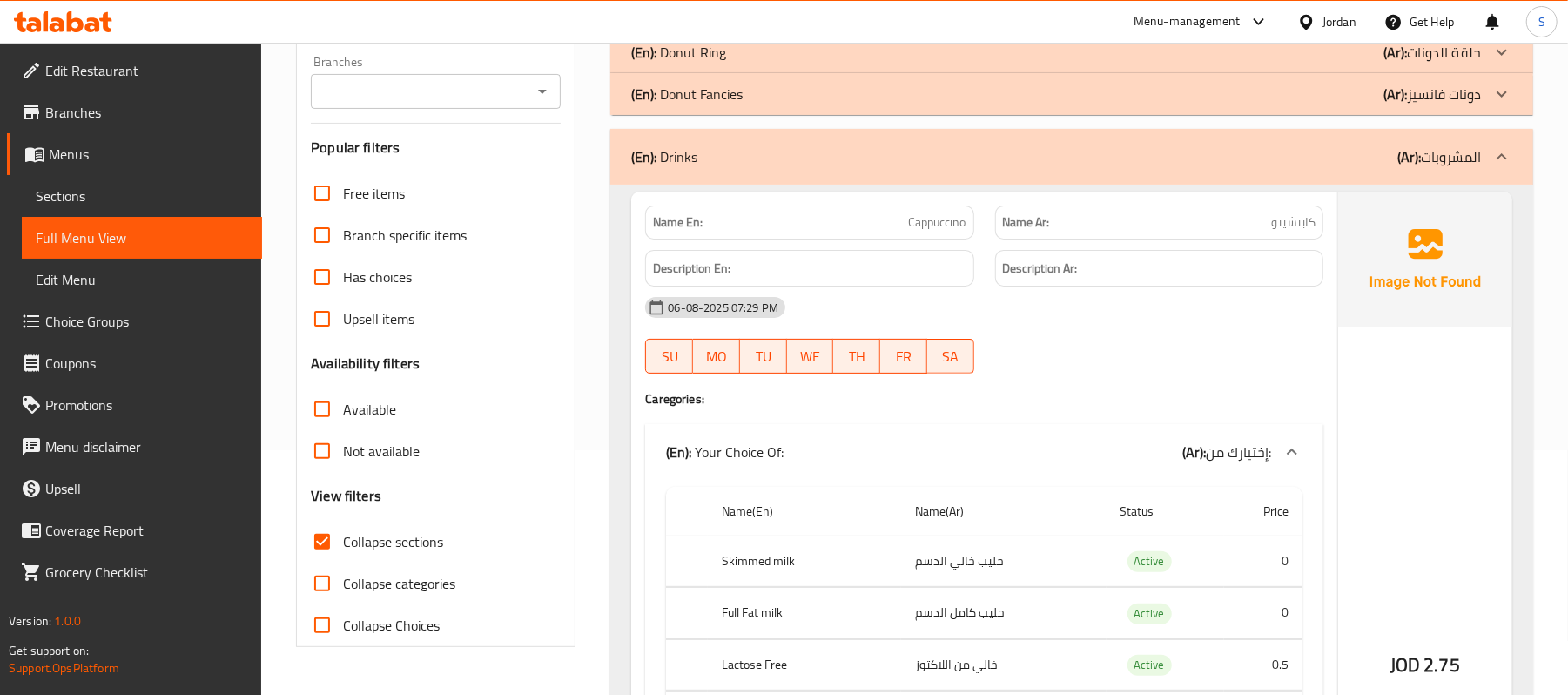 click on "Collapse sections" at bounding box center [322, 542] 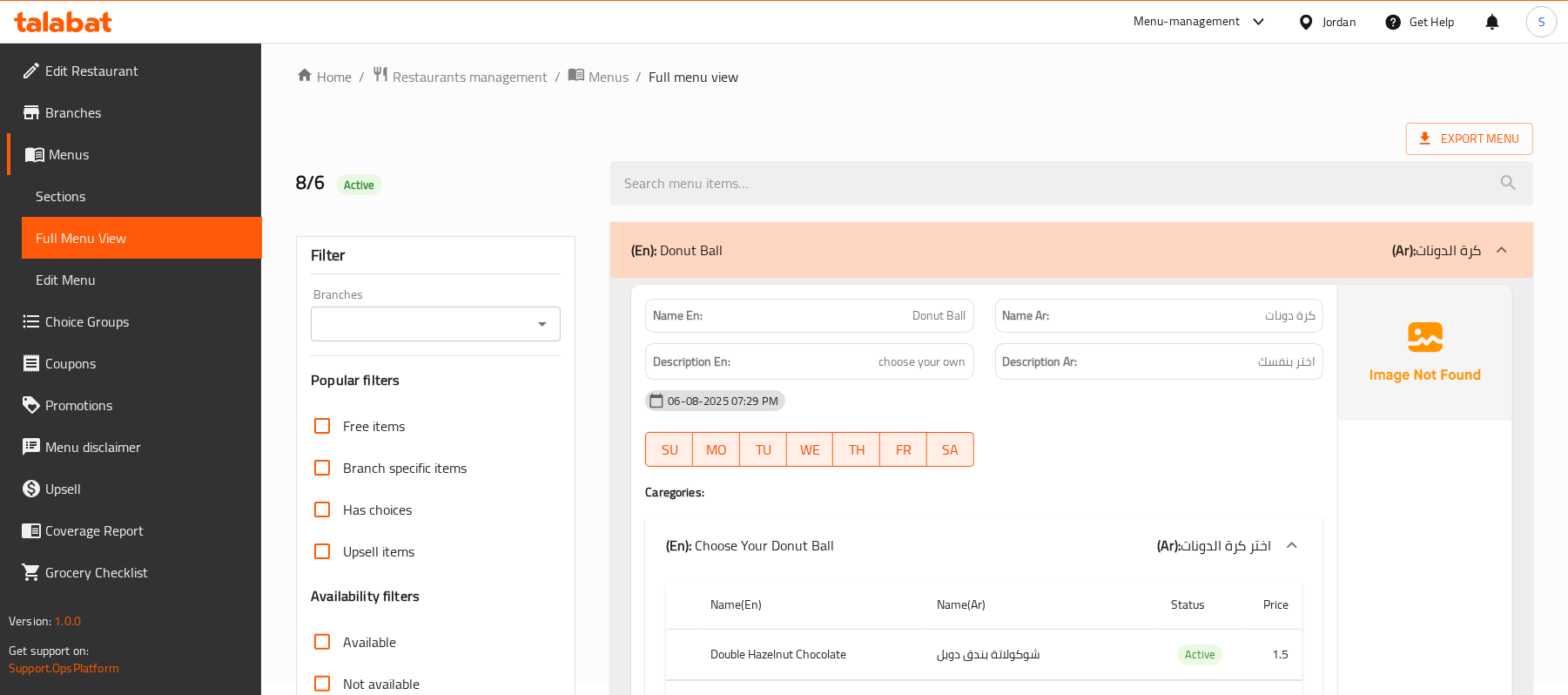 scroll, scrollTop: 0, scrollLeft: 0, axis: both 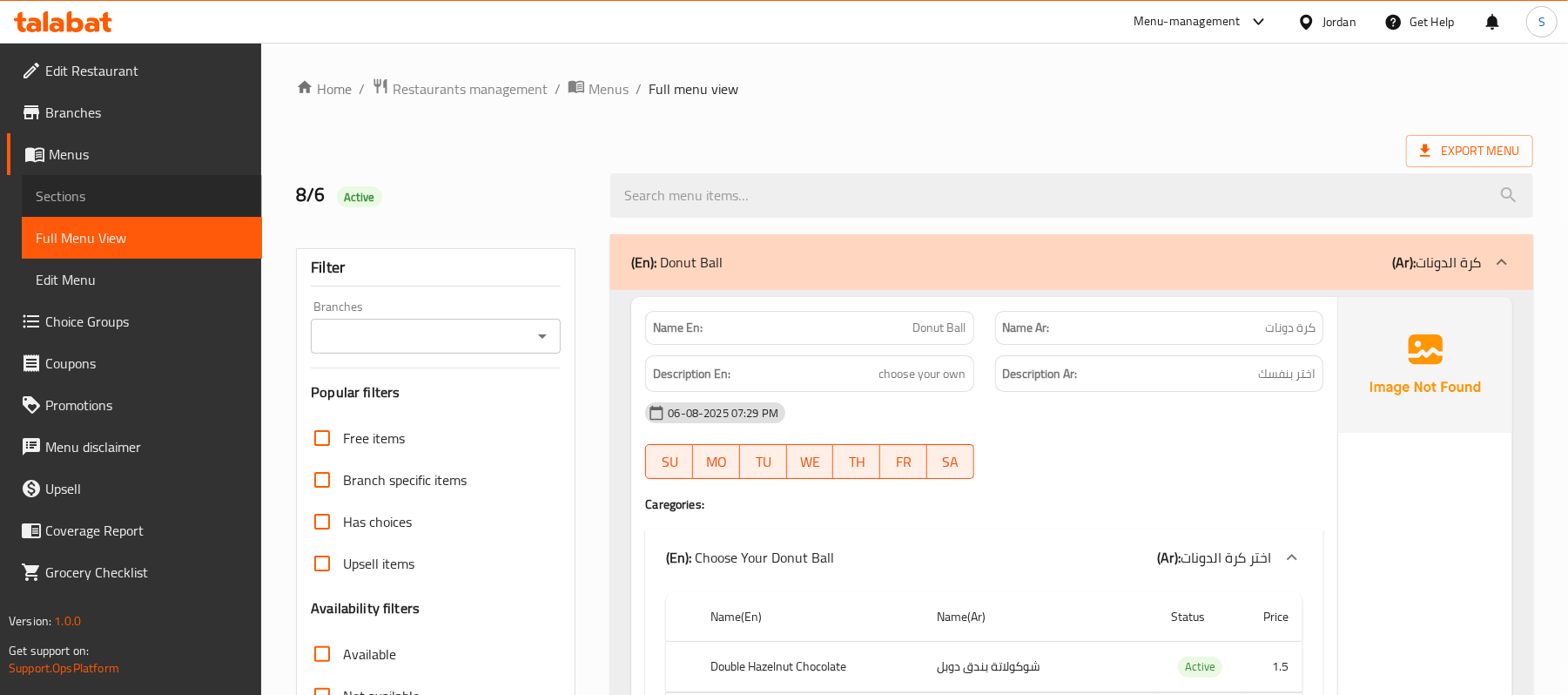 click on "Sections" at bounding box center [142, 196] 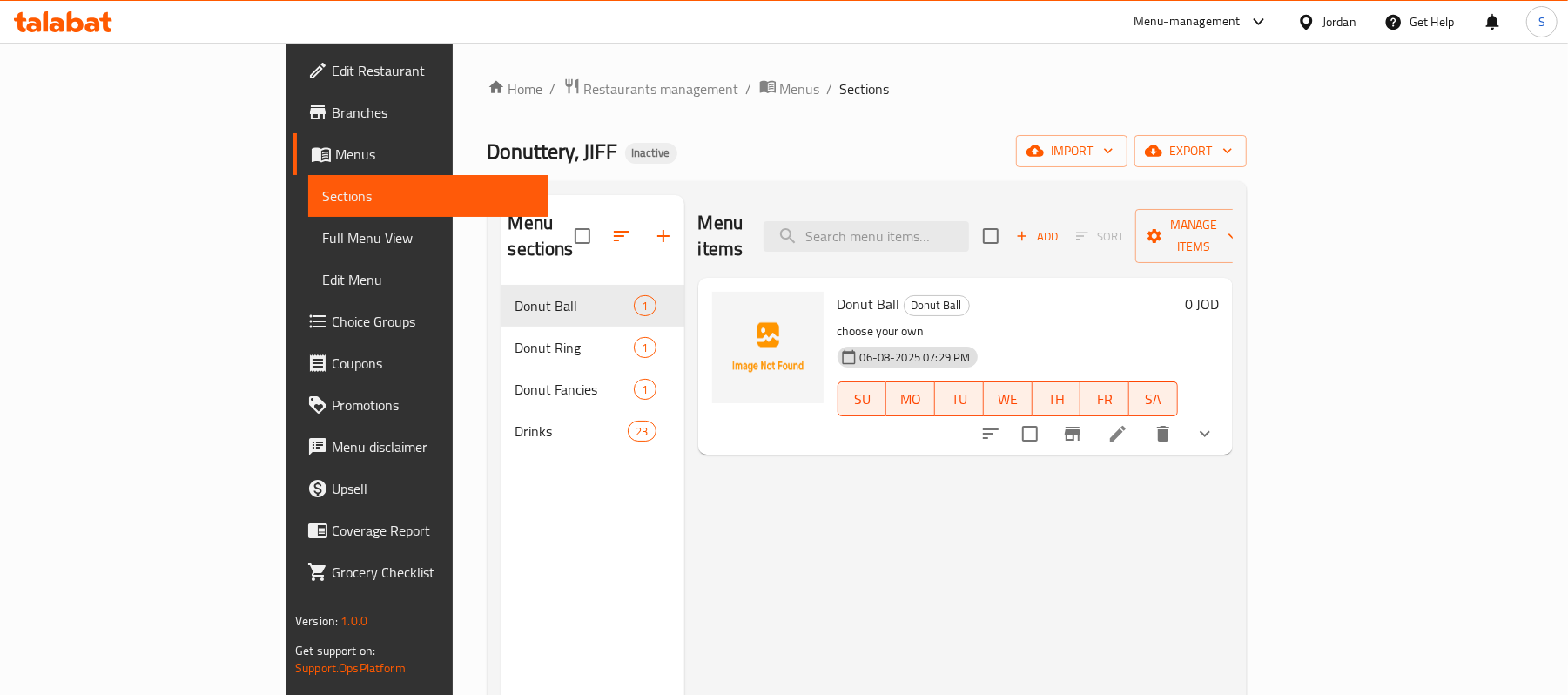 click on "Full Menu View" at bounding box center [428, 238] 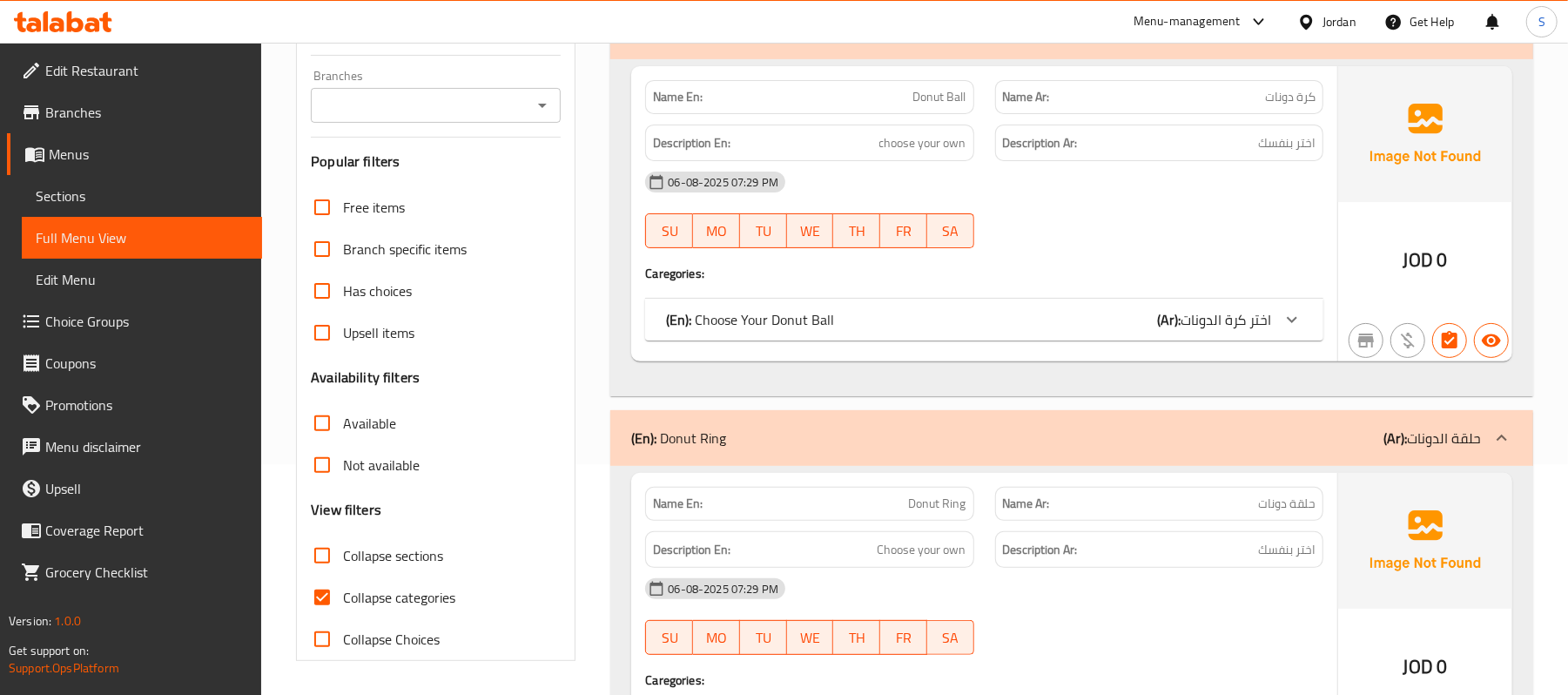 scroll, scrollTop: 232, scrollLeft: 0, axis: vertical 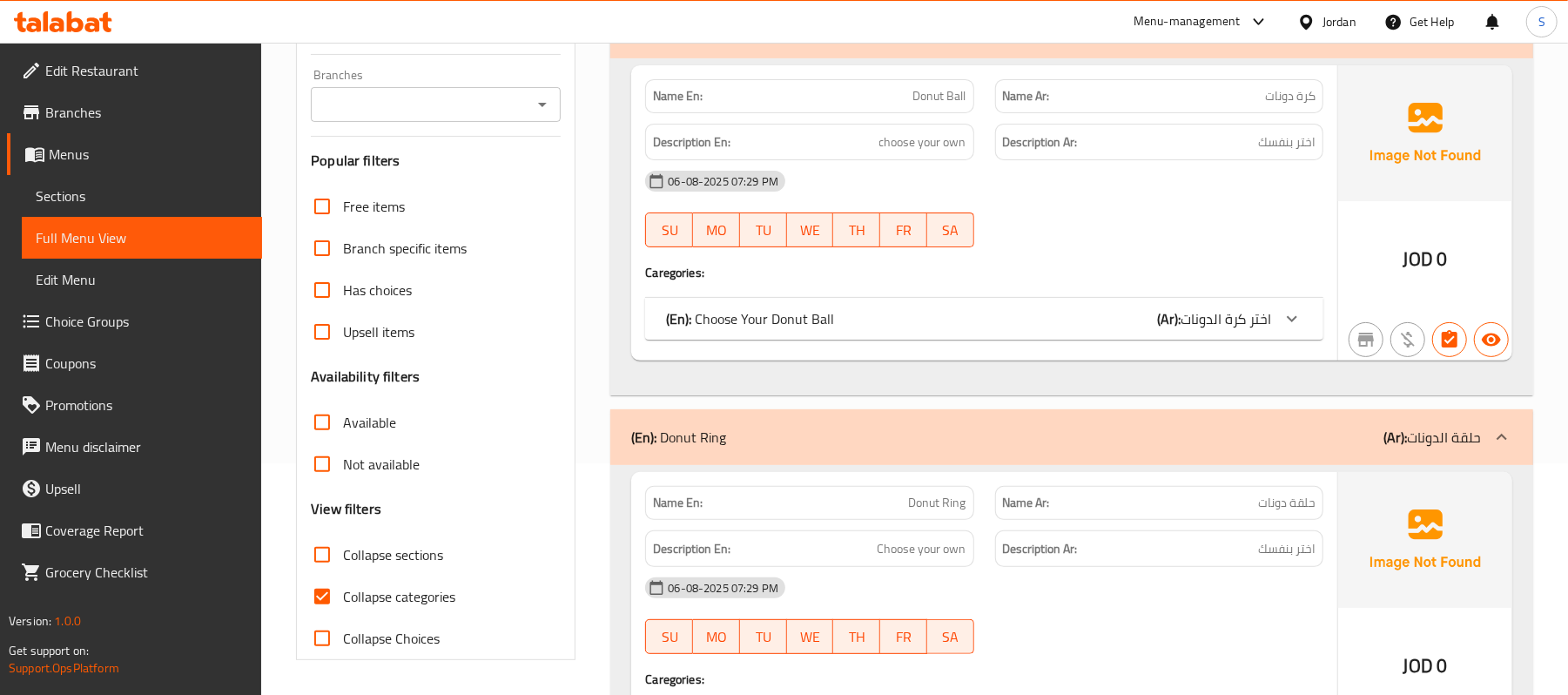 click on "Collapse categories" at bounding box center (322, 597) 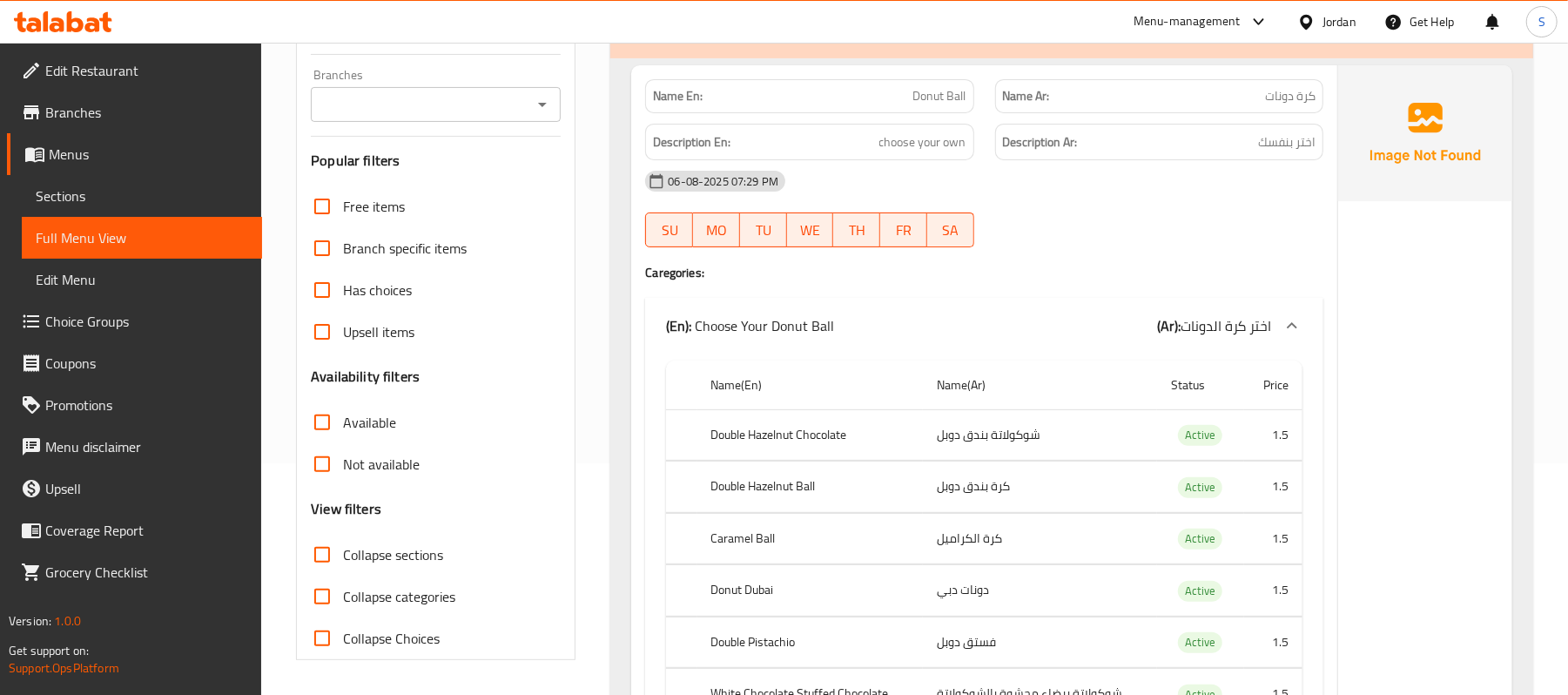 scroll, scrollTop: 0, scrollLeft: 0, axis: both 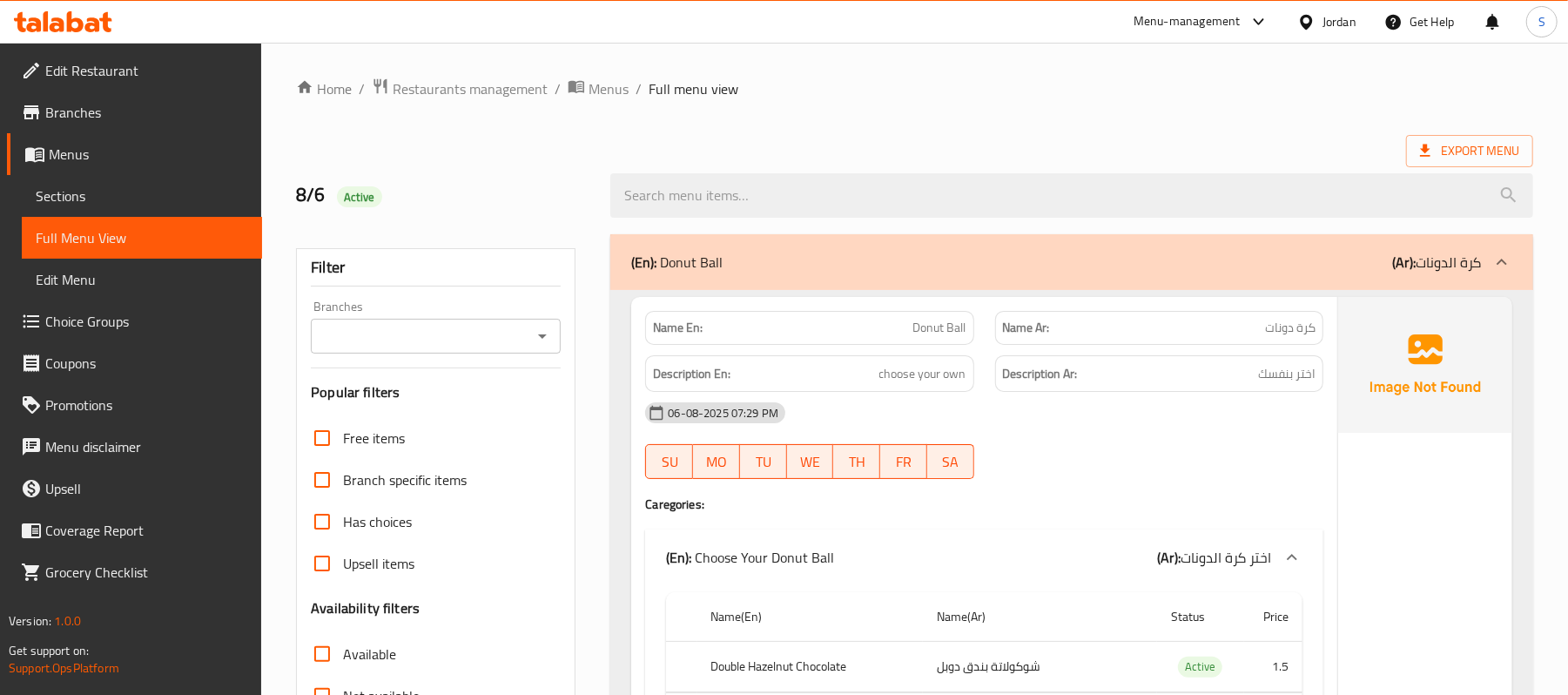 click on "Home / Restaurants management / Menus / Full menu view Export Menu 8/6   Active Filter Branches Branches Popular filters Free items Branch specific items Has choices Upsell items Availability filters Available Not available View filters Collapse sections Collapse categories Collapse Choices (En):   Donut Ball (Ar): كرة الدونات Name En: Donut Ball Name Ar: كرة دونات  Description En: choose your own Description Ar: اختر بنفسك 06-08-2025 07:29 PM SU MO TU WE TH FR SA Caregories: (En):   Choose Your Donut Ball (Ar): اختر كرة الدونات Name(En) Name(Ar) Status Price Double Hazelnut Chocolate شوكولاتة بندق دوبل Active 1.5 Double Hazelnut Ball كرة بندق دوبل Active 1.5 Caramel Ball كرة الكراميل Active 1.5 Donut Dubai دونات دبي Active 1.5 Double Pistachio فستق دوبل Active 1.5 White Chocolate Stuffed Chocolate شوكولاتة بيضاء محشوة بالشوكولاتة  Active 1.5 Double White Chocolate Active 1.5 Active 1.5" at bounding box center (914, 12104) 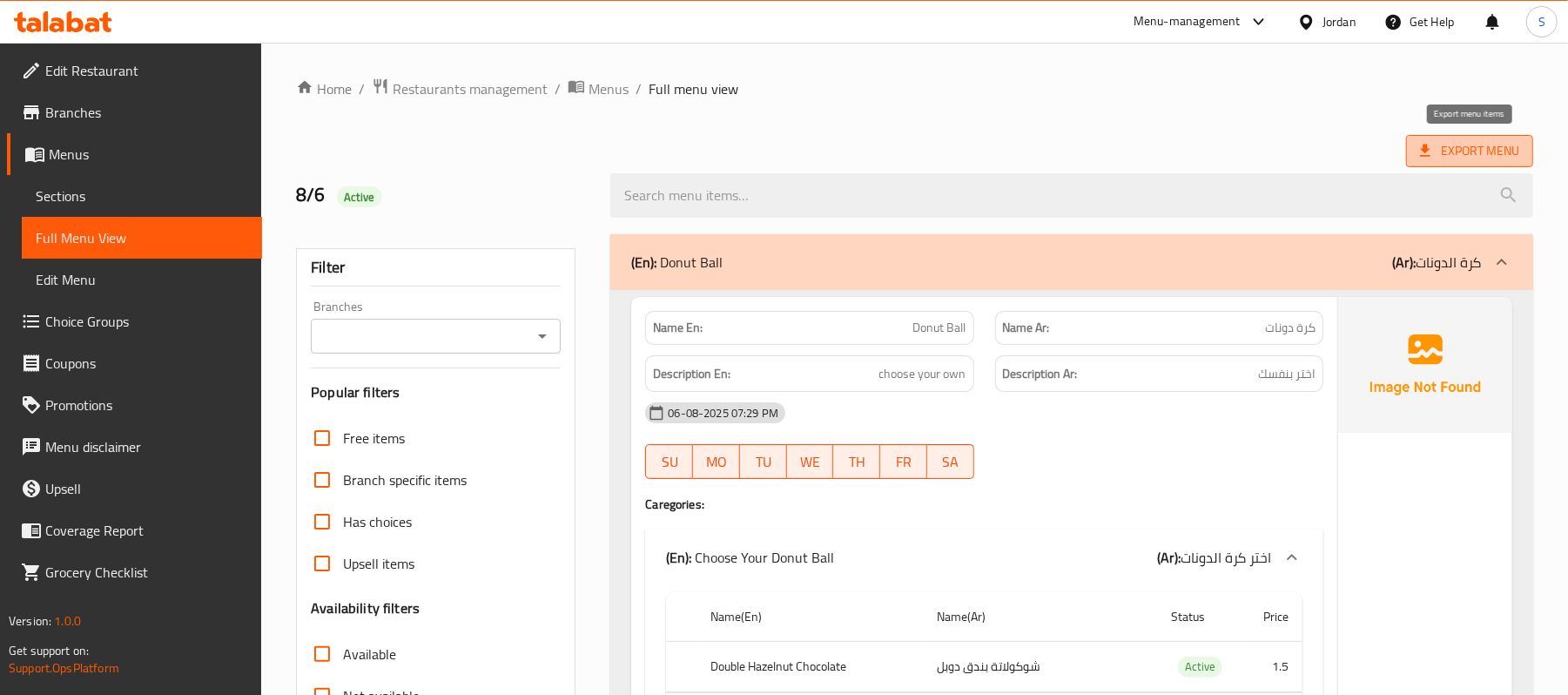 click on "Export Menu" at bounding box center [1470, 151] 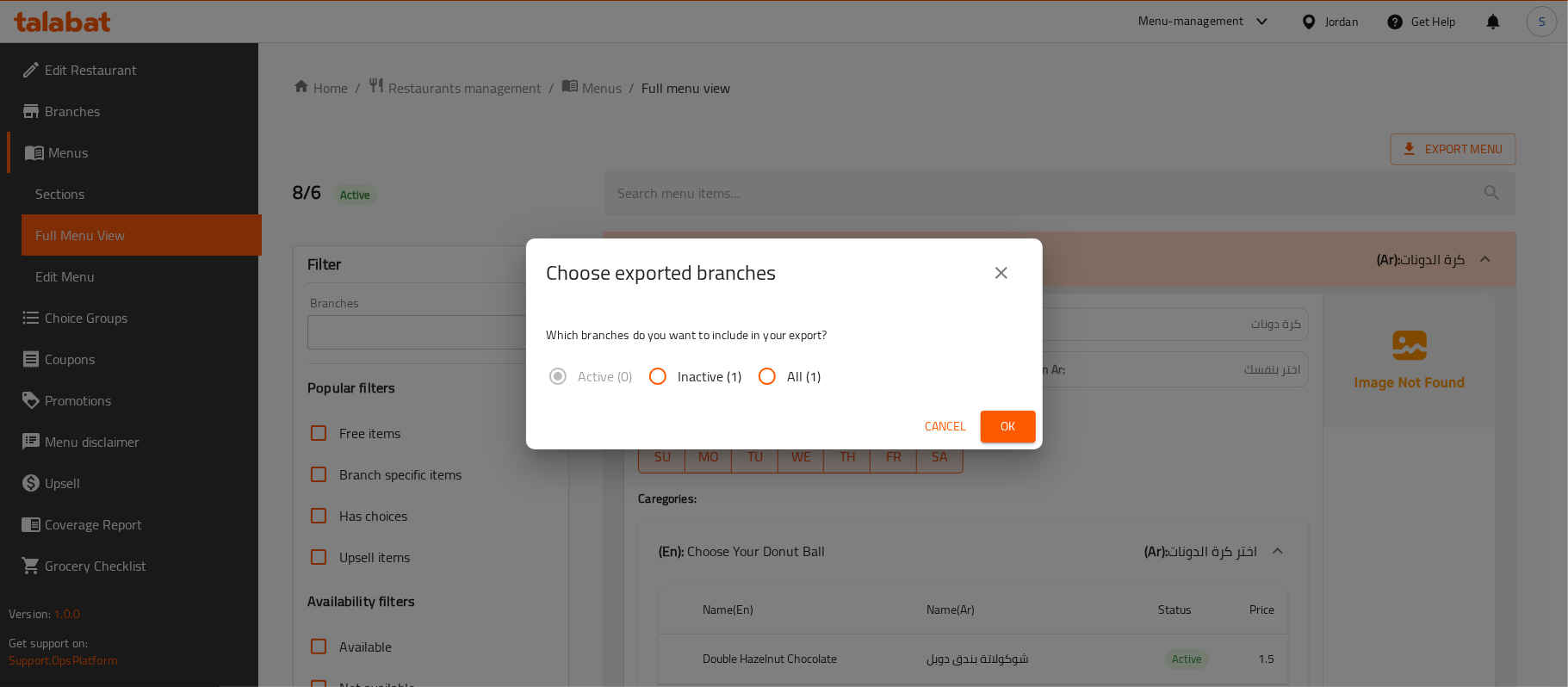 click on "All (1)" at bounding box center [784, 376] 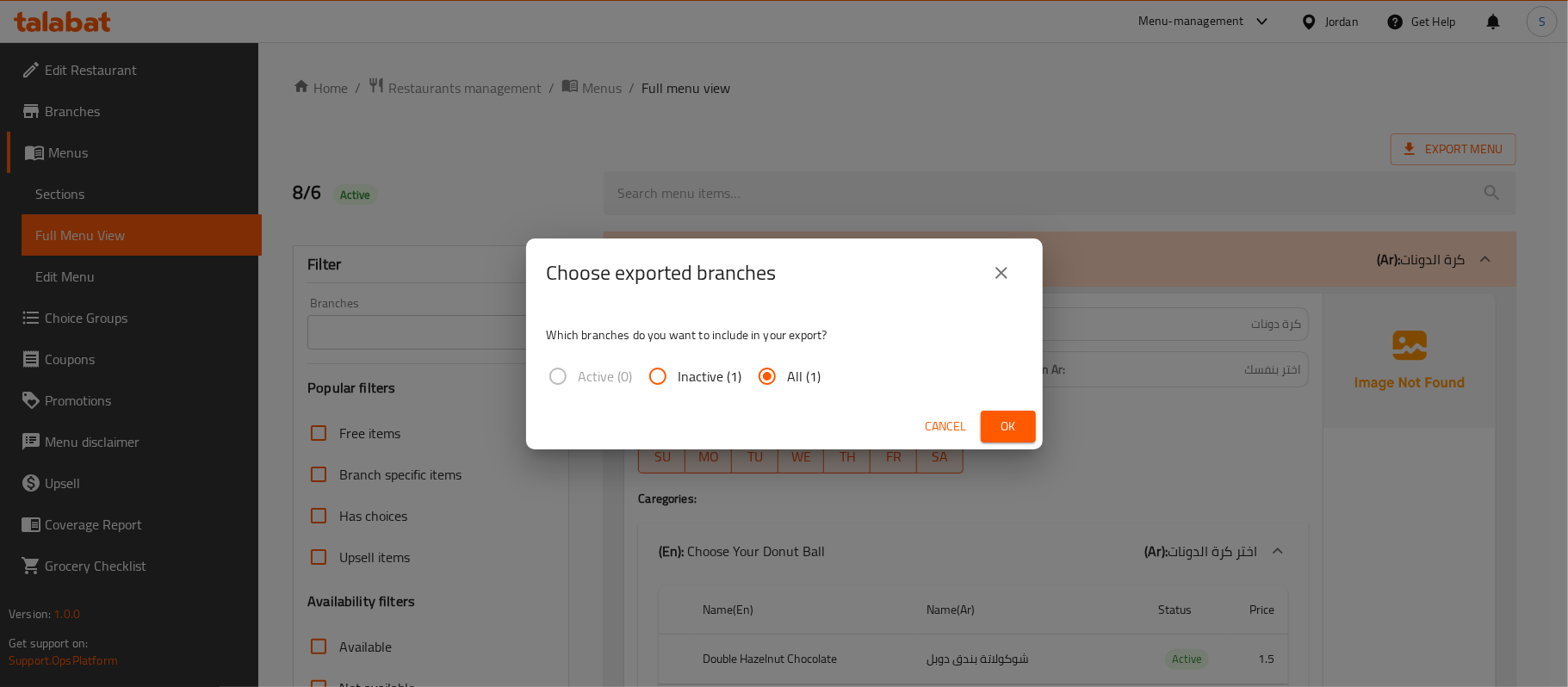 click on "Ok" at bounding box center (1008, 426) 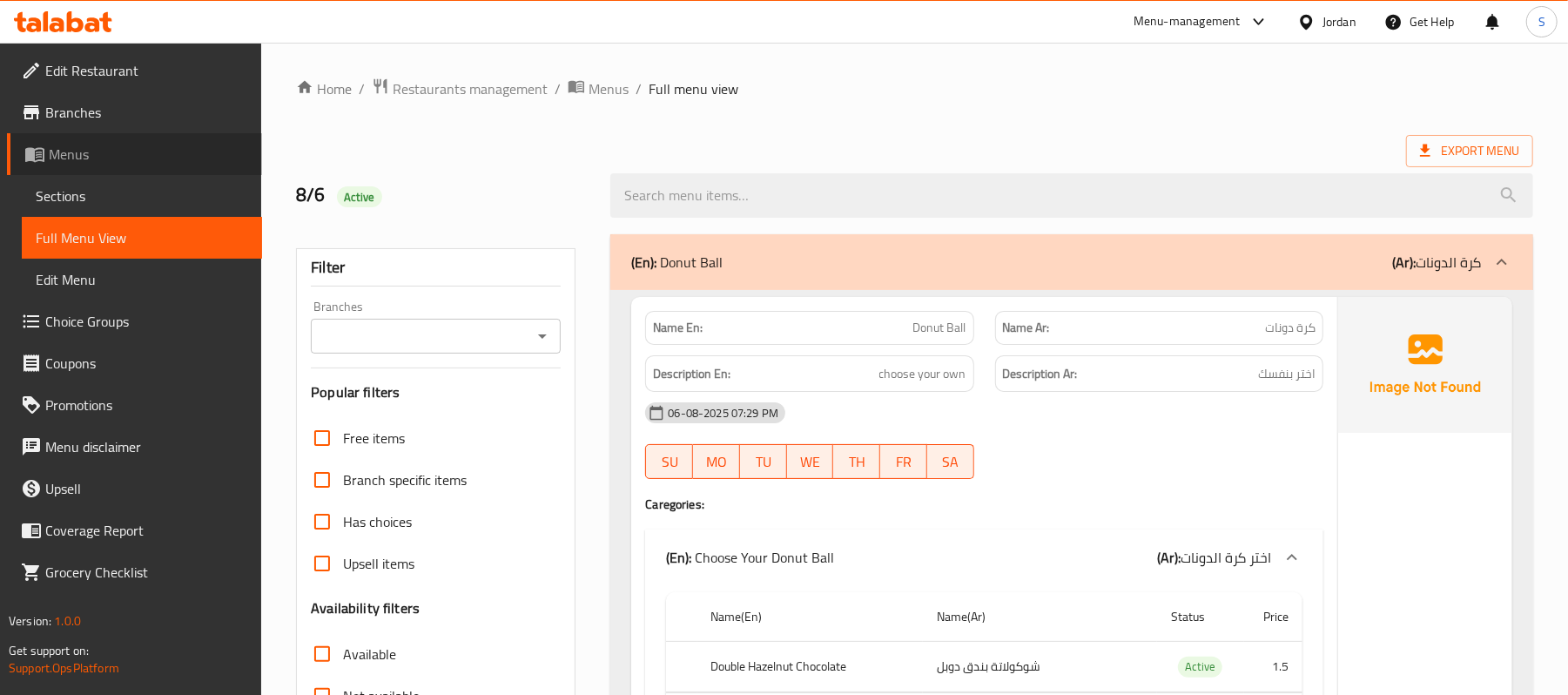 click on "Menus" at bounding box center [148, 154] 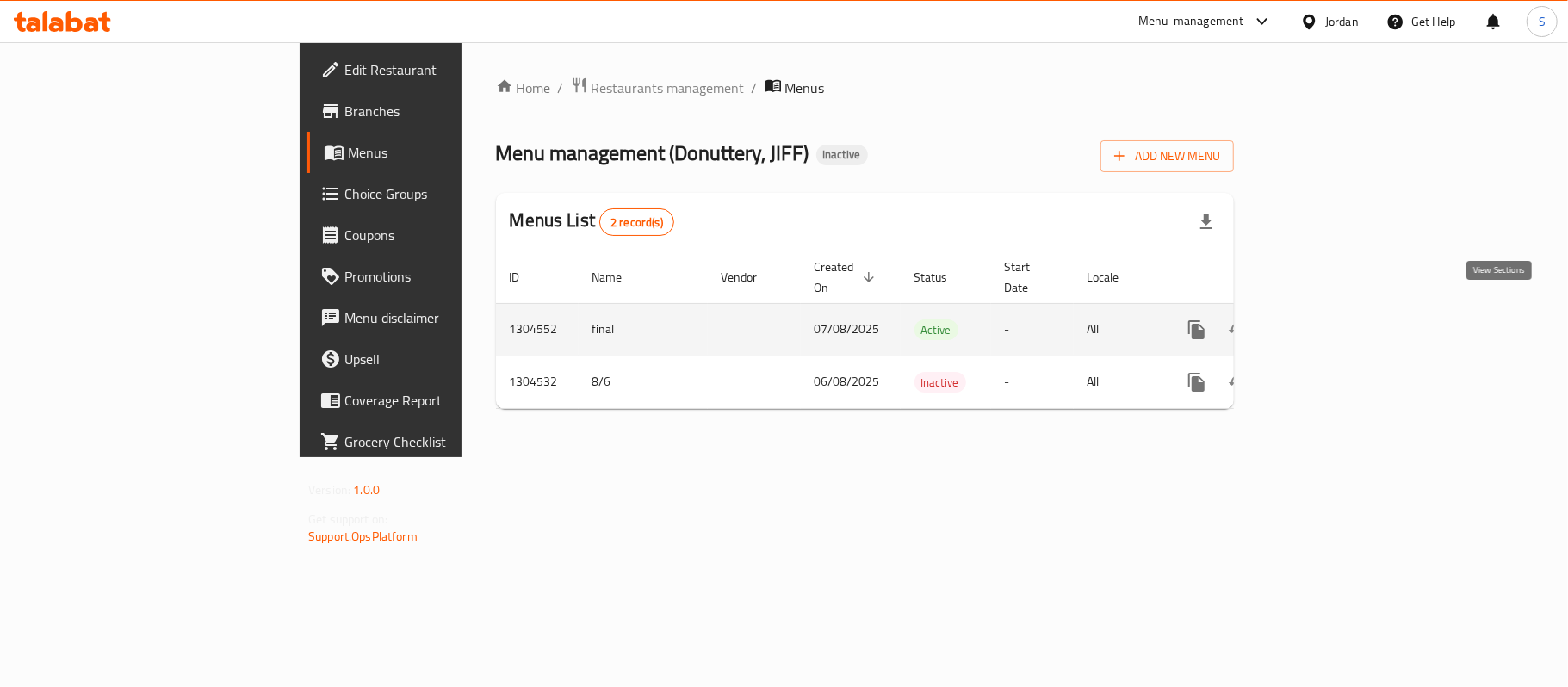click 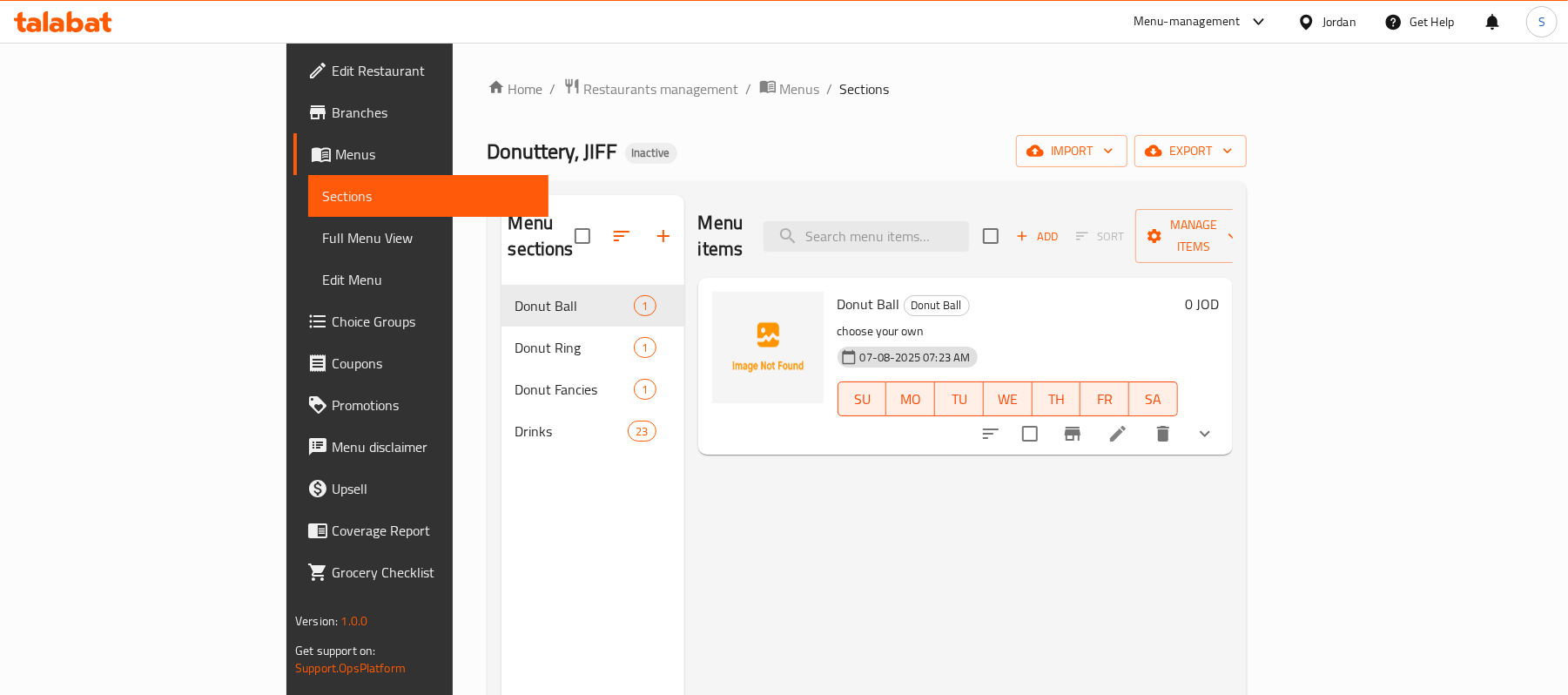 click on "Full Menu View" at bounding box center (428, 238) 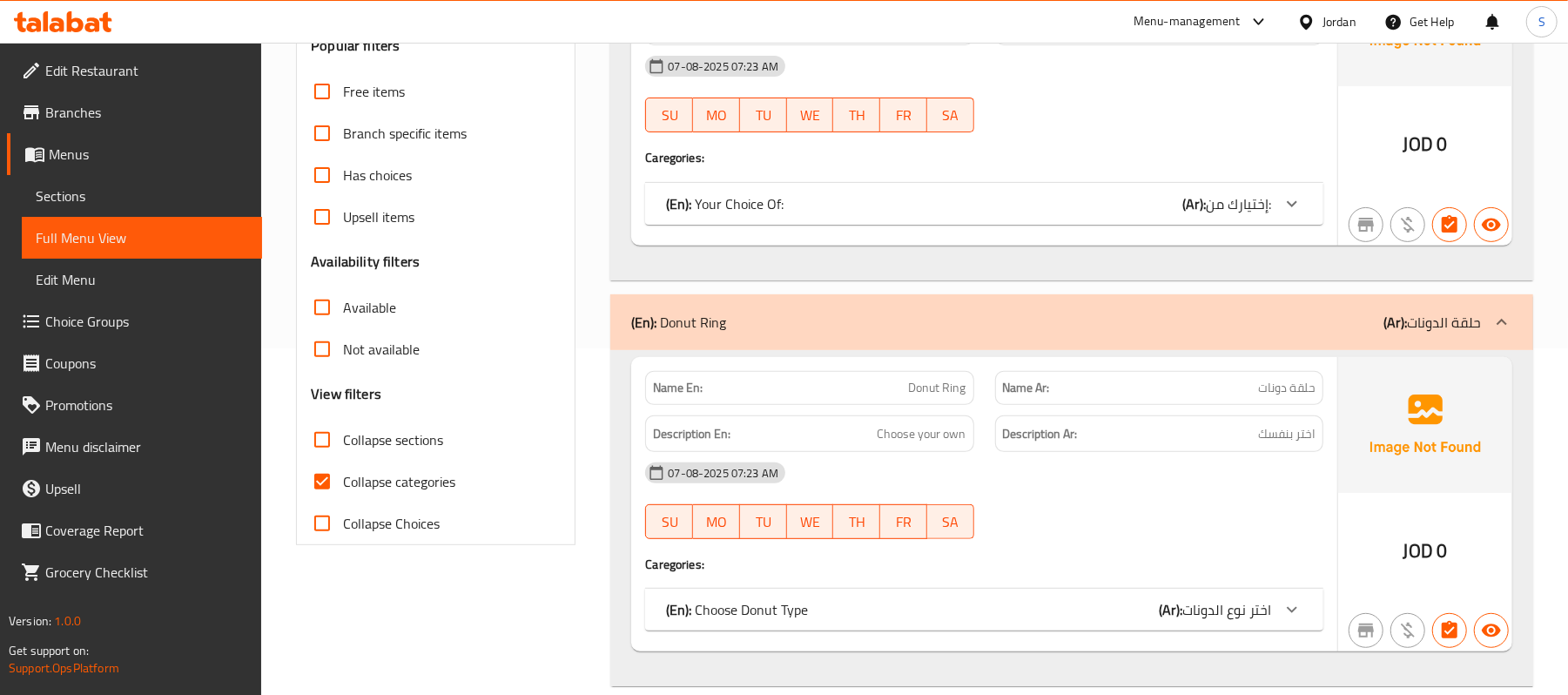 scroll, scrollTop: 348, scrollLeft: 0, axis: vertical 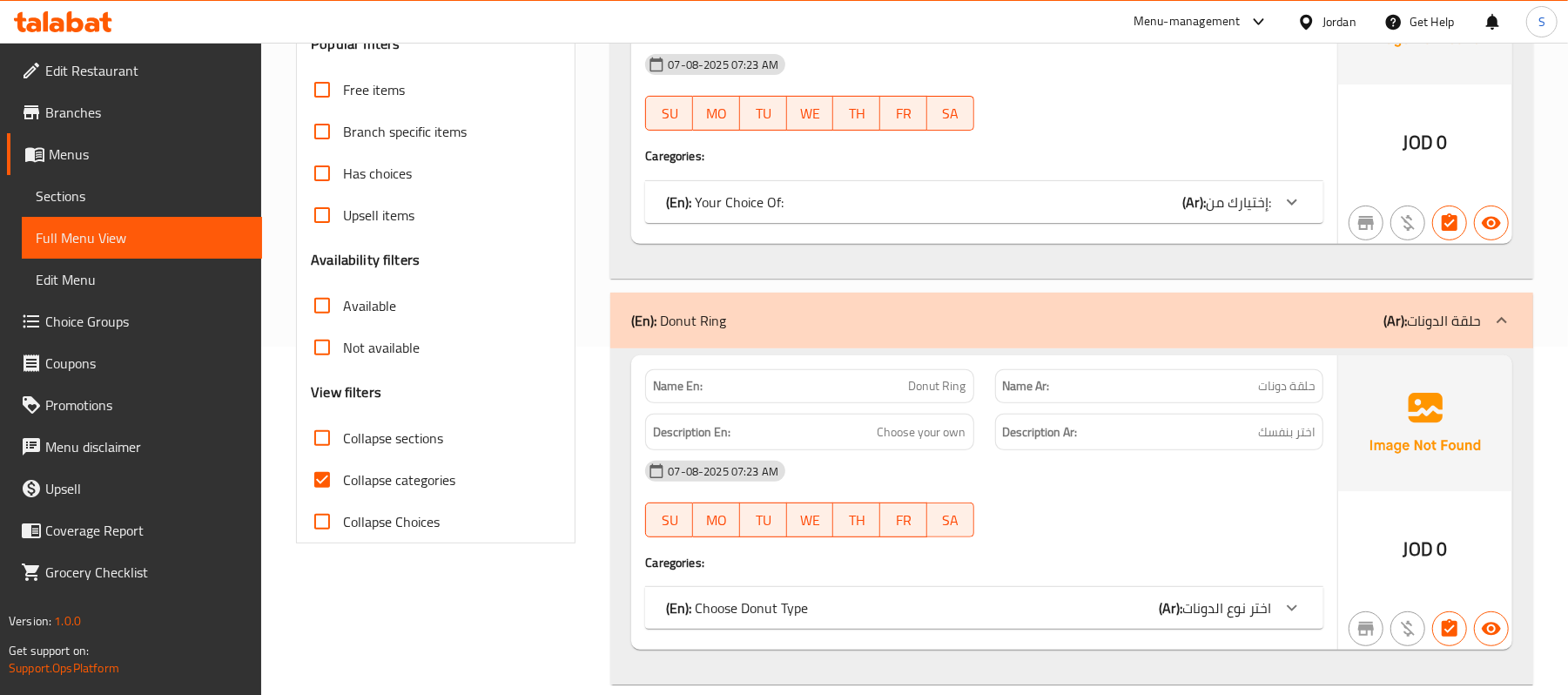 click on "Collapse categories" at bounding box center (322, 480) 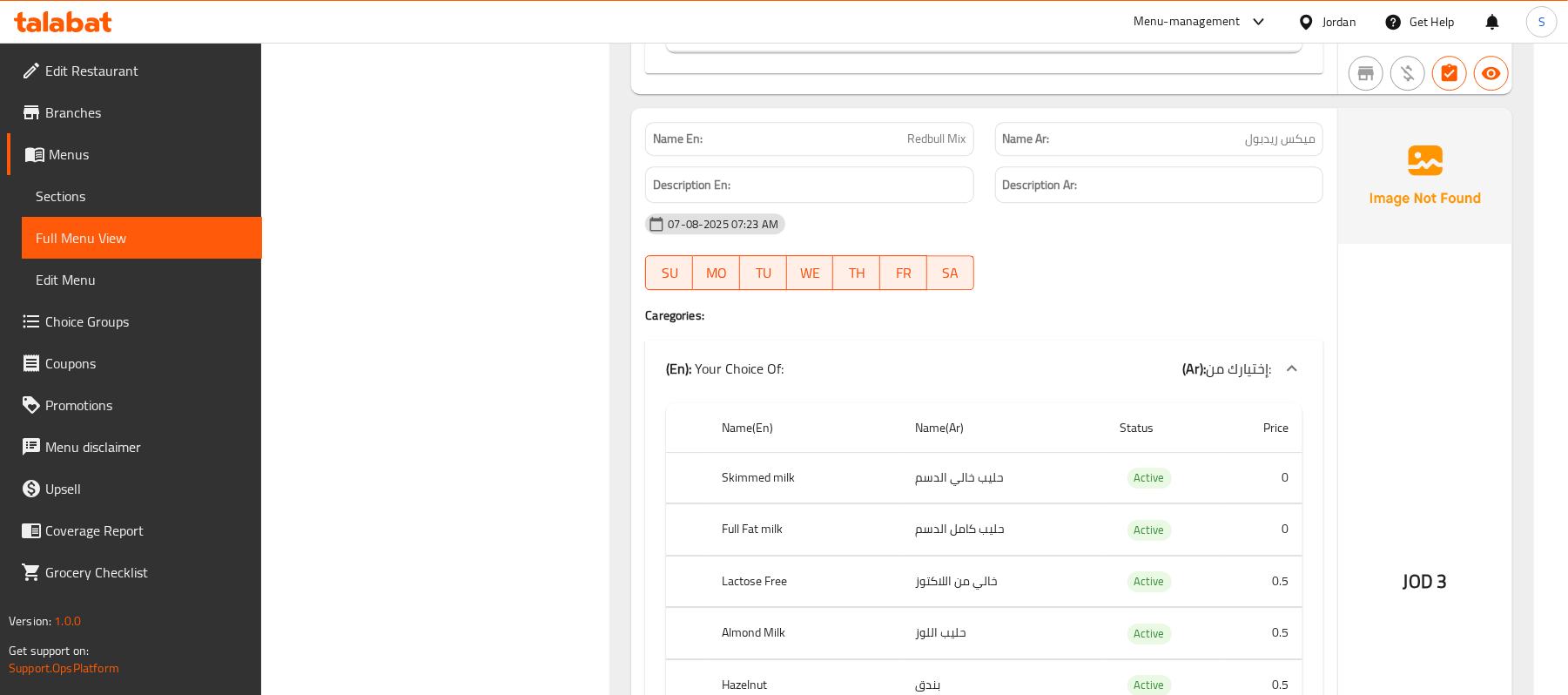 scroll, scrollTop: 17929, scrollLeft: 0, axis: vertical 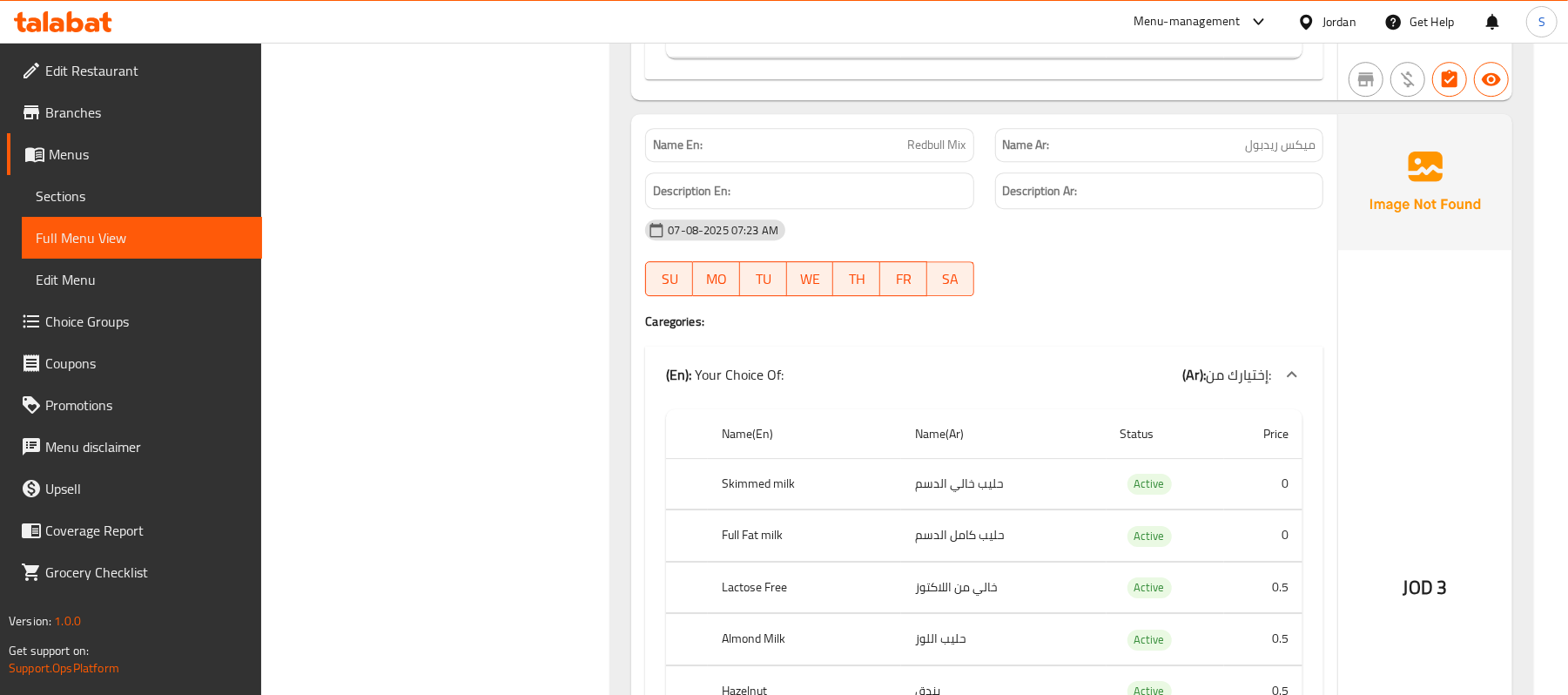 click on "JOD 3" at bounding box center [1425, -327] 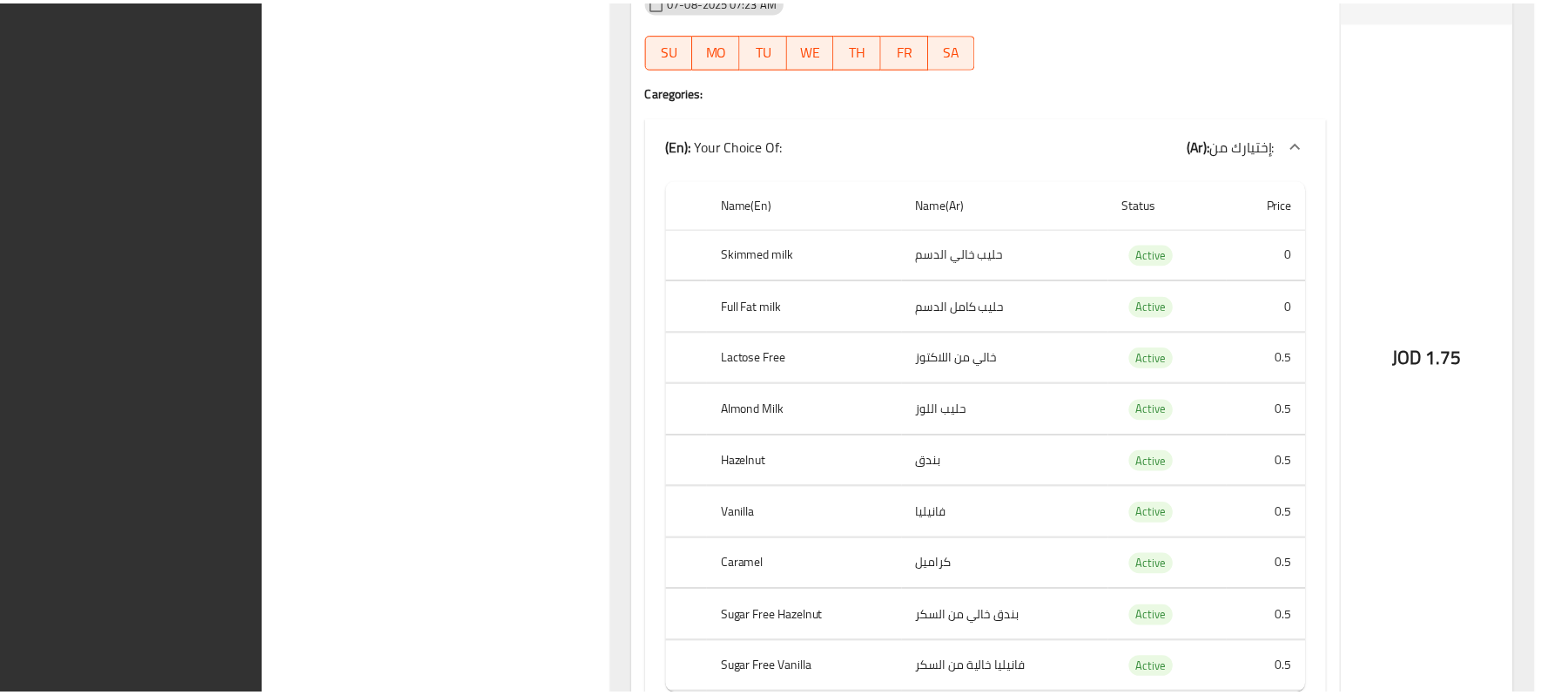 scroll, scrollTop: 23728, scrollLeft: 0, axis: vertical 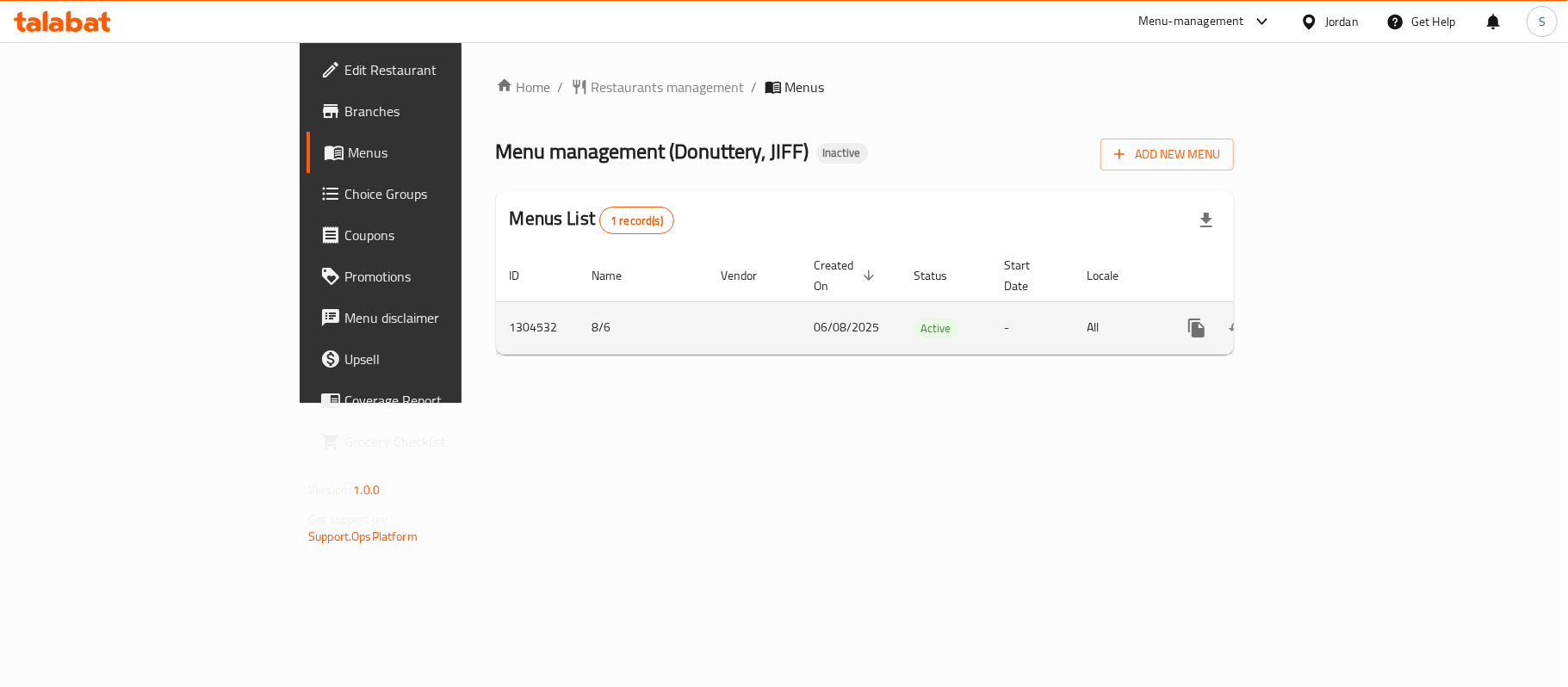 drag, startPoint x: 1515, startPoint y: 283, endPoint x: 1517, endPoint y: 311, distance: 28.07134 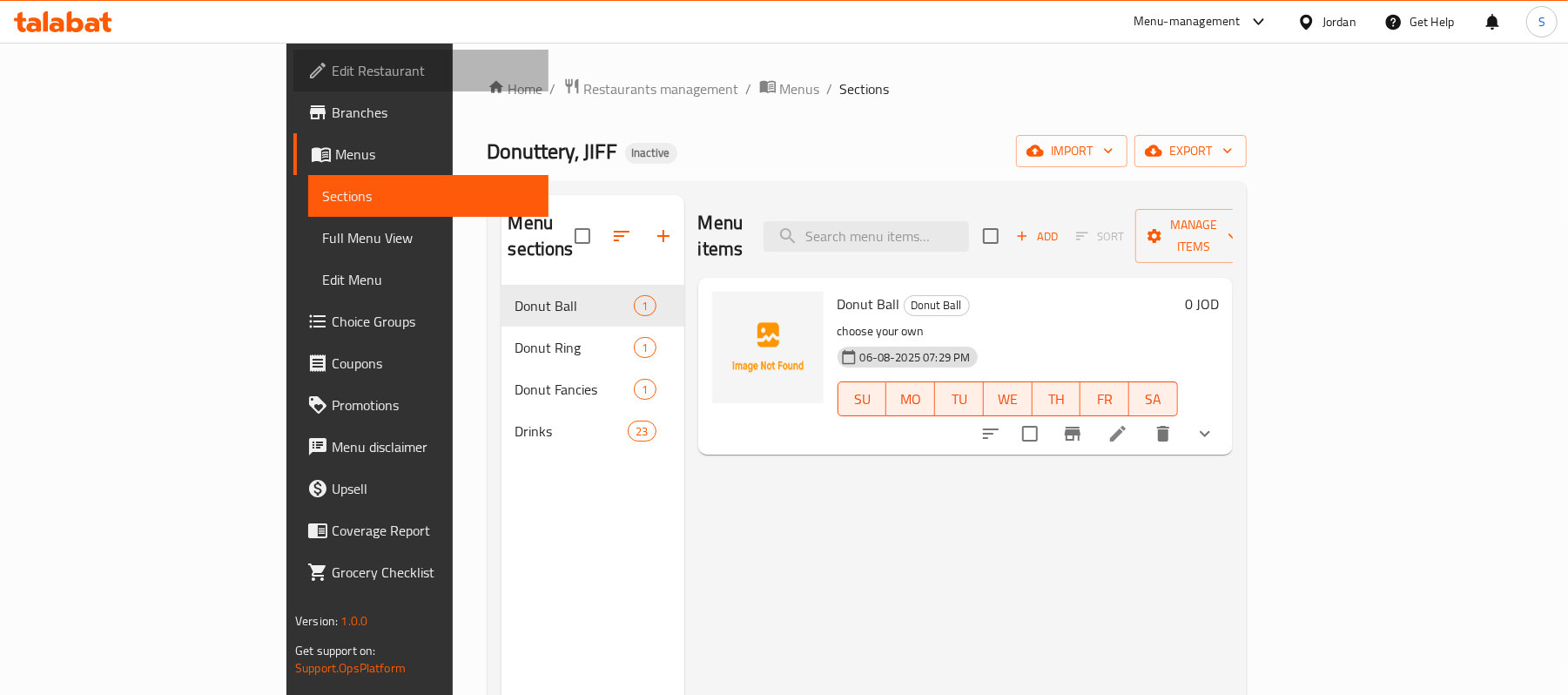 click on "Edit Restaurant" at bounding box center [433, 71] 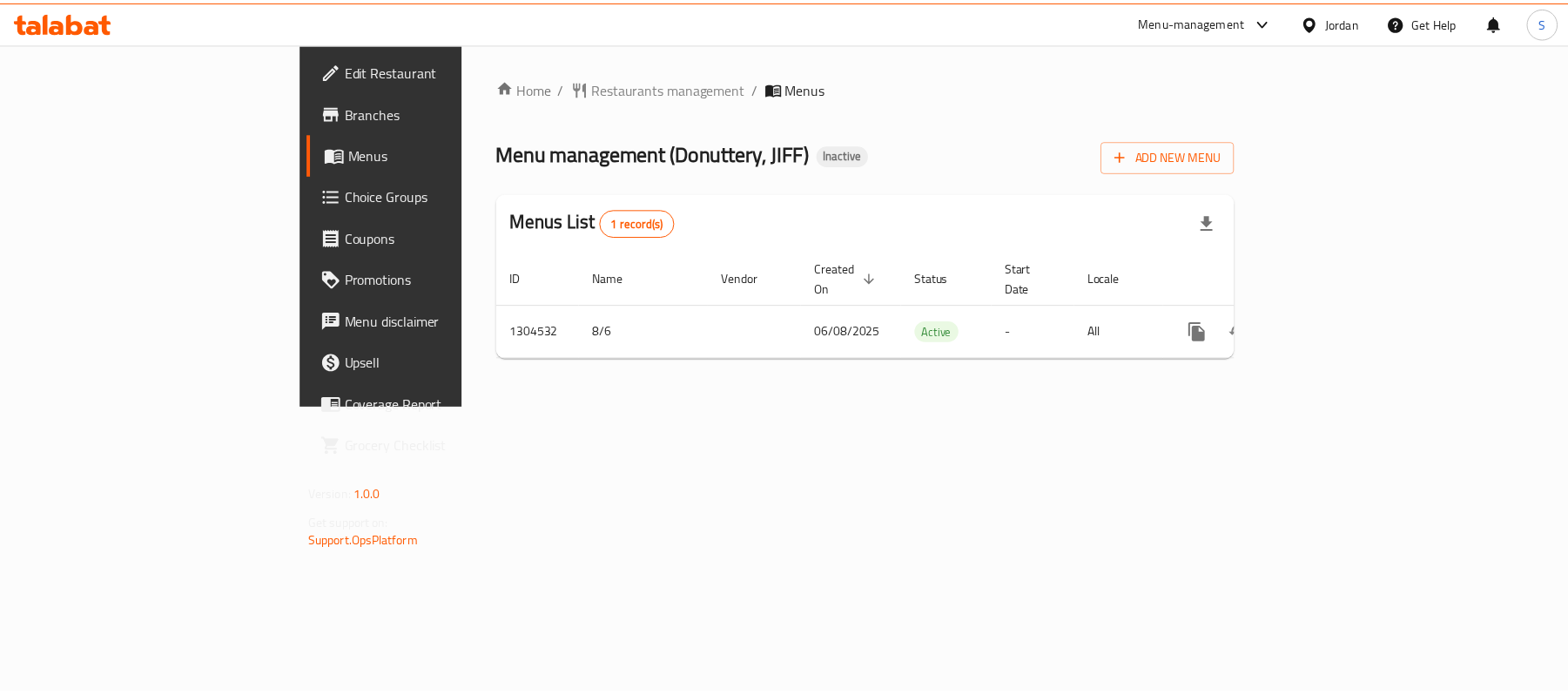 scroll, scrollTop: 0, scrollLeft: 0, axis: both 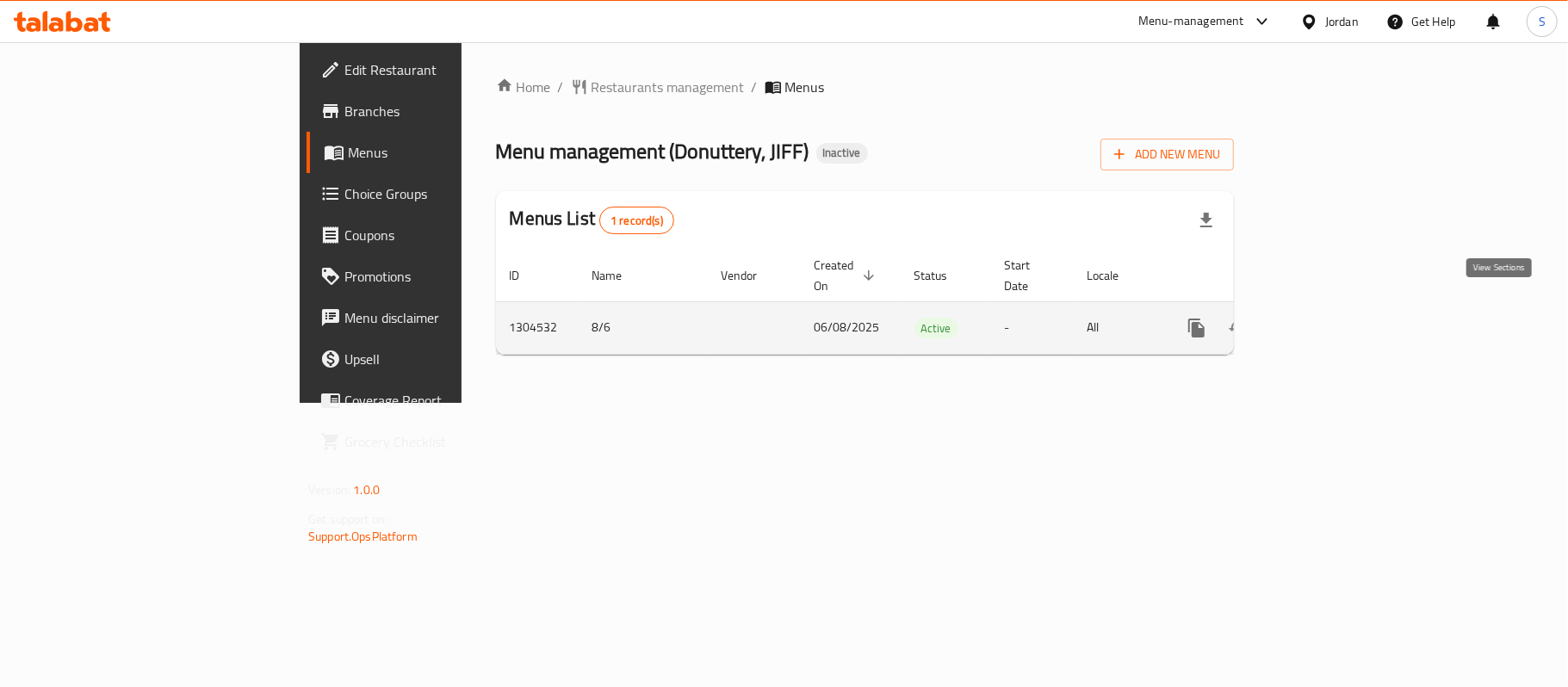 click at bounding box center [1321, 328] 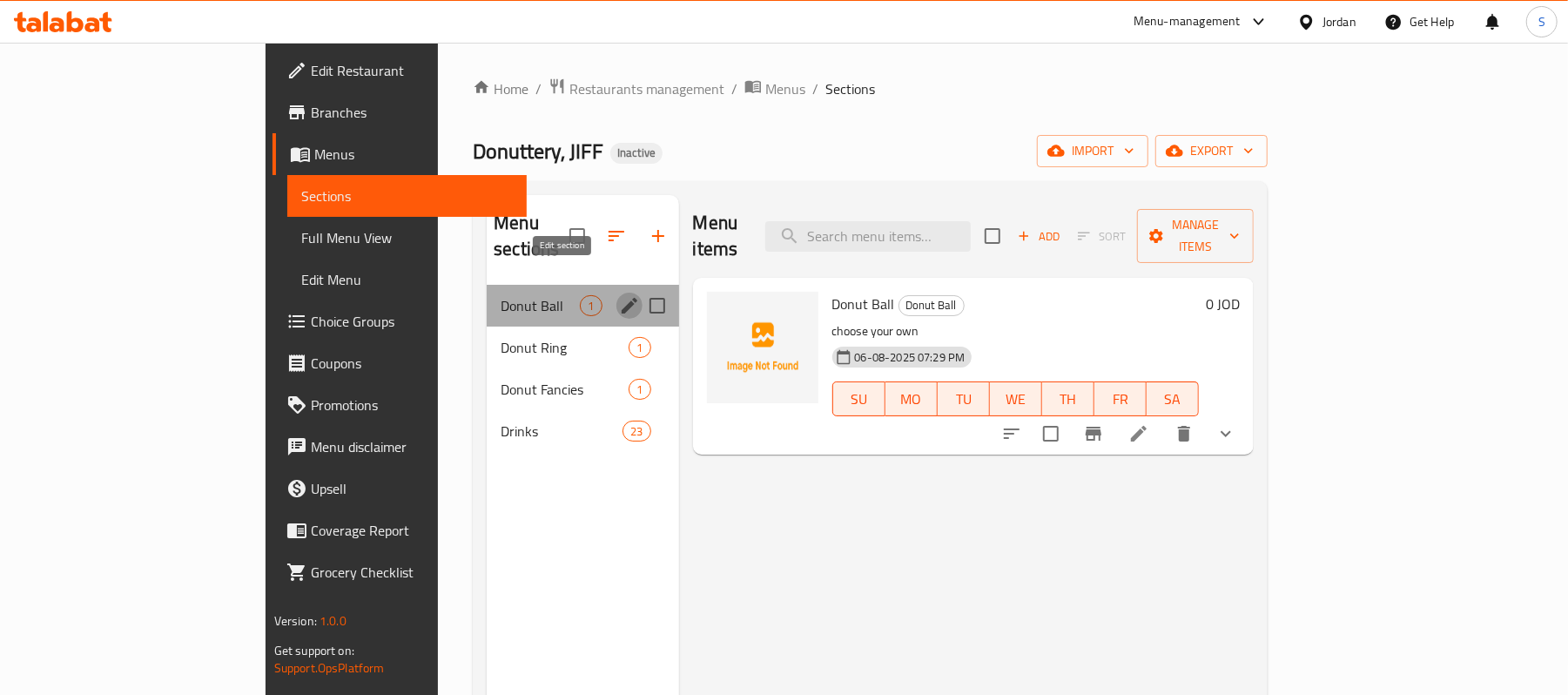 click 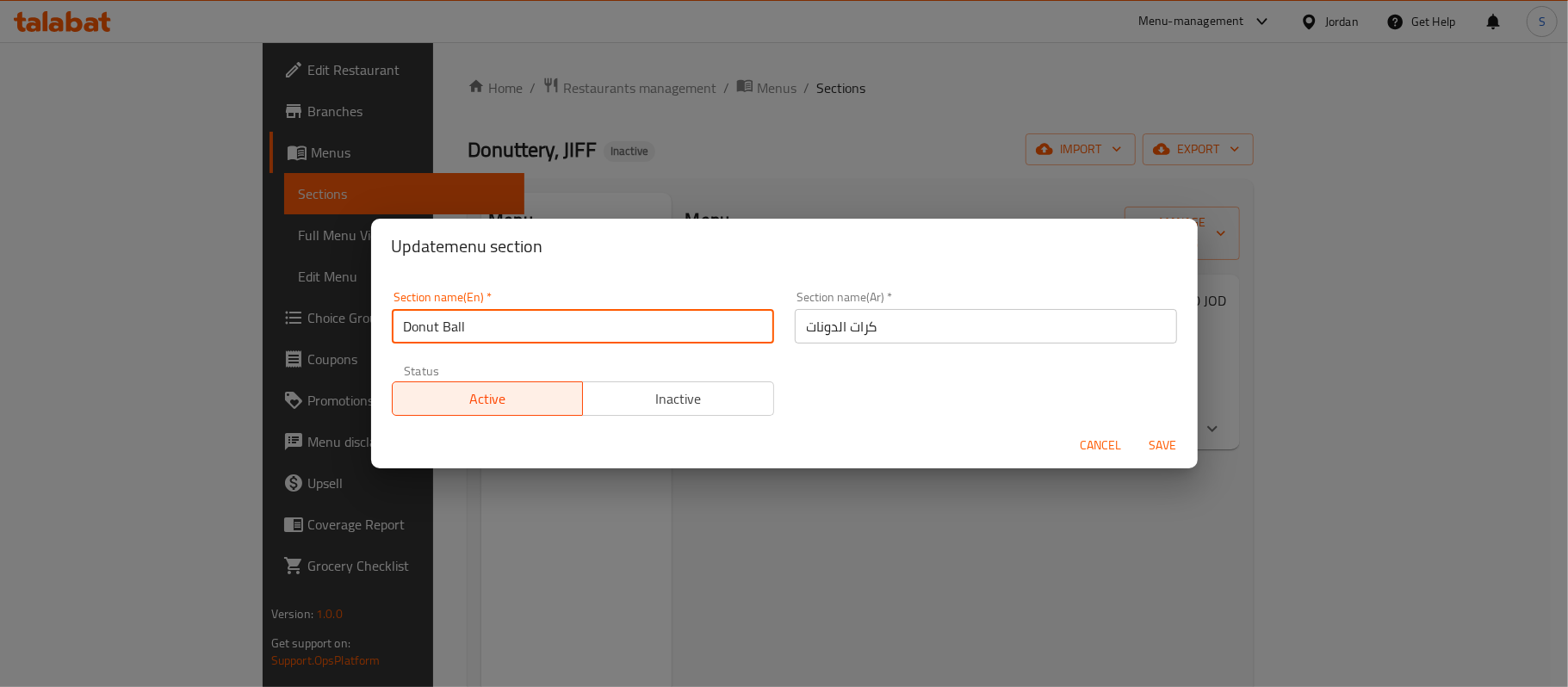click on "Donut Ball" at bounding box center [583, 326] 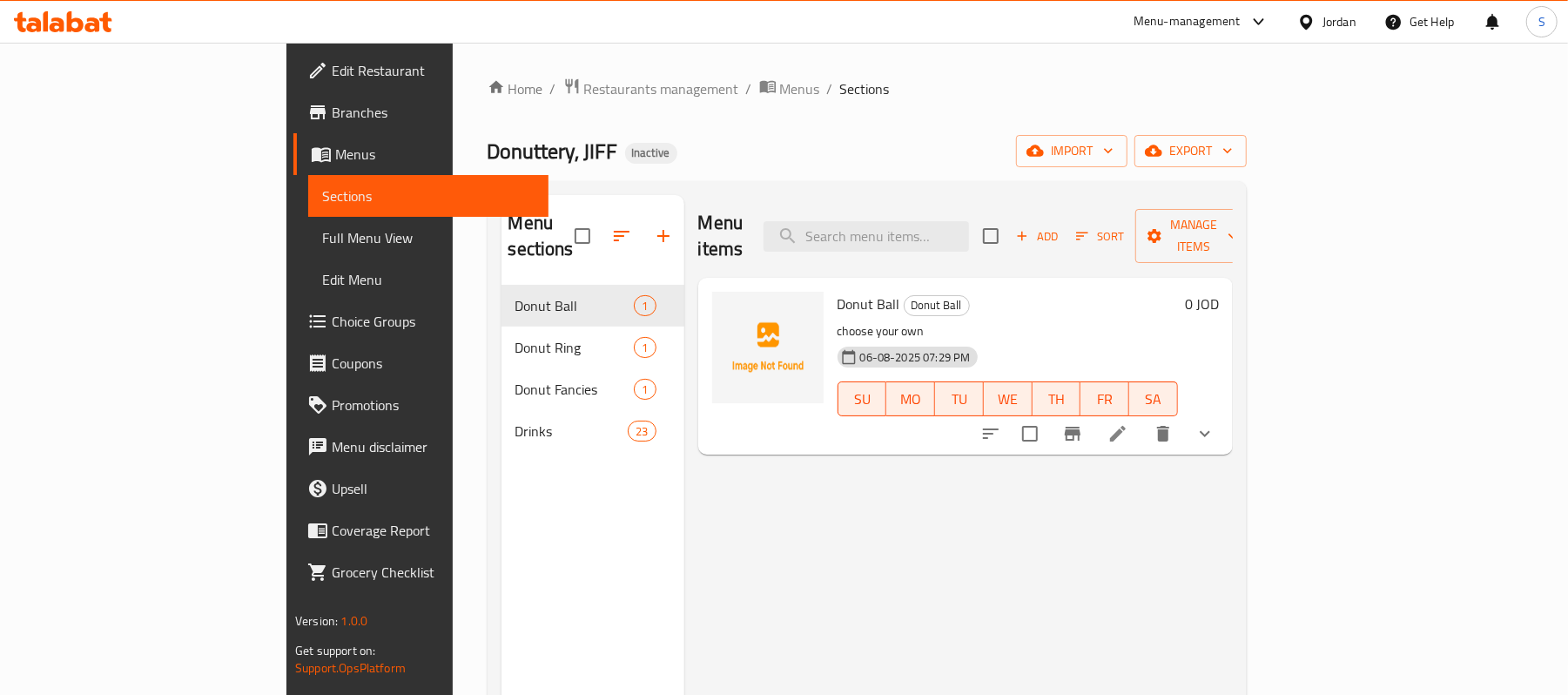 click on "Donut Ball" at bounding box center [869, 304] 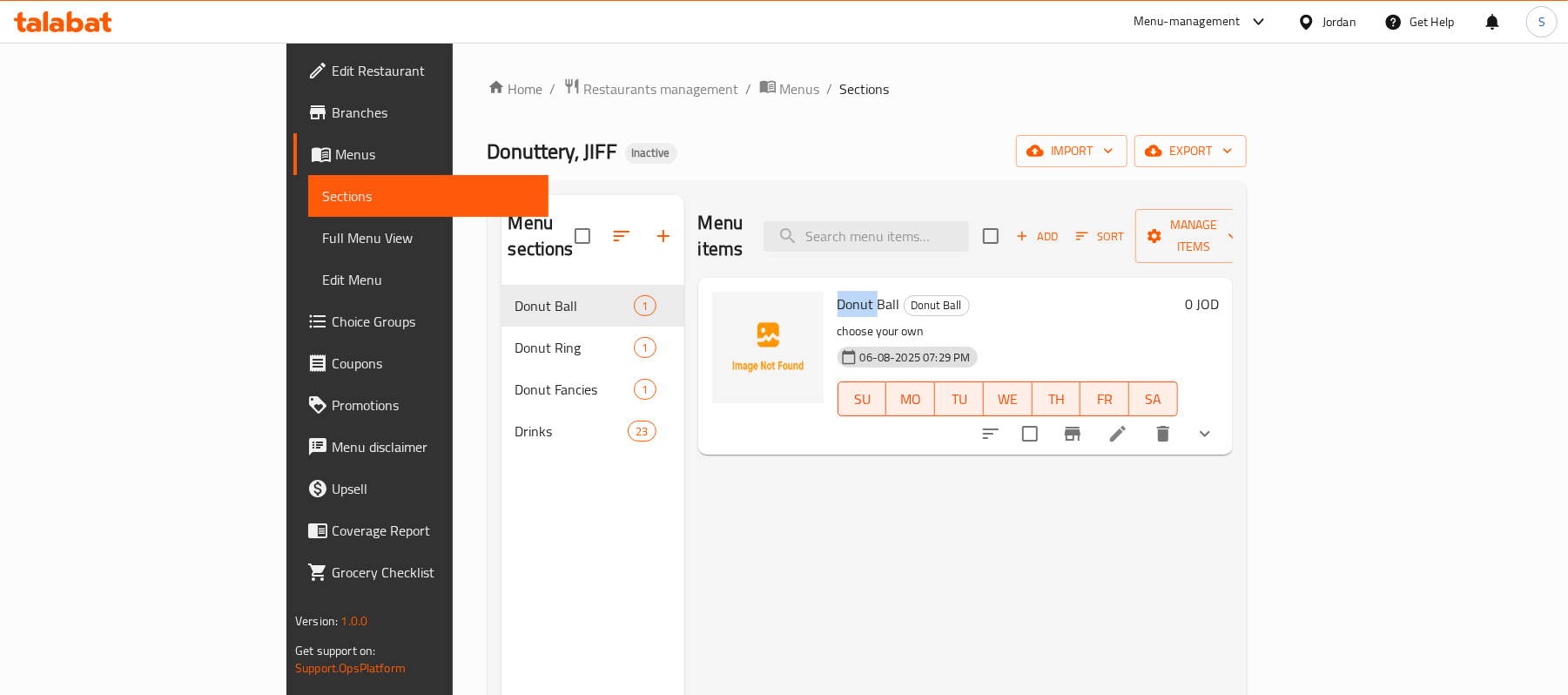 click on "Donut Ball" at bounding box center [869, 304] 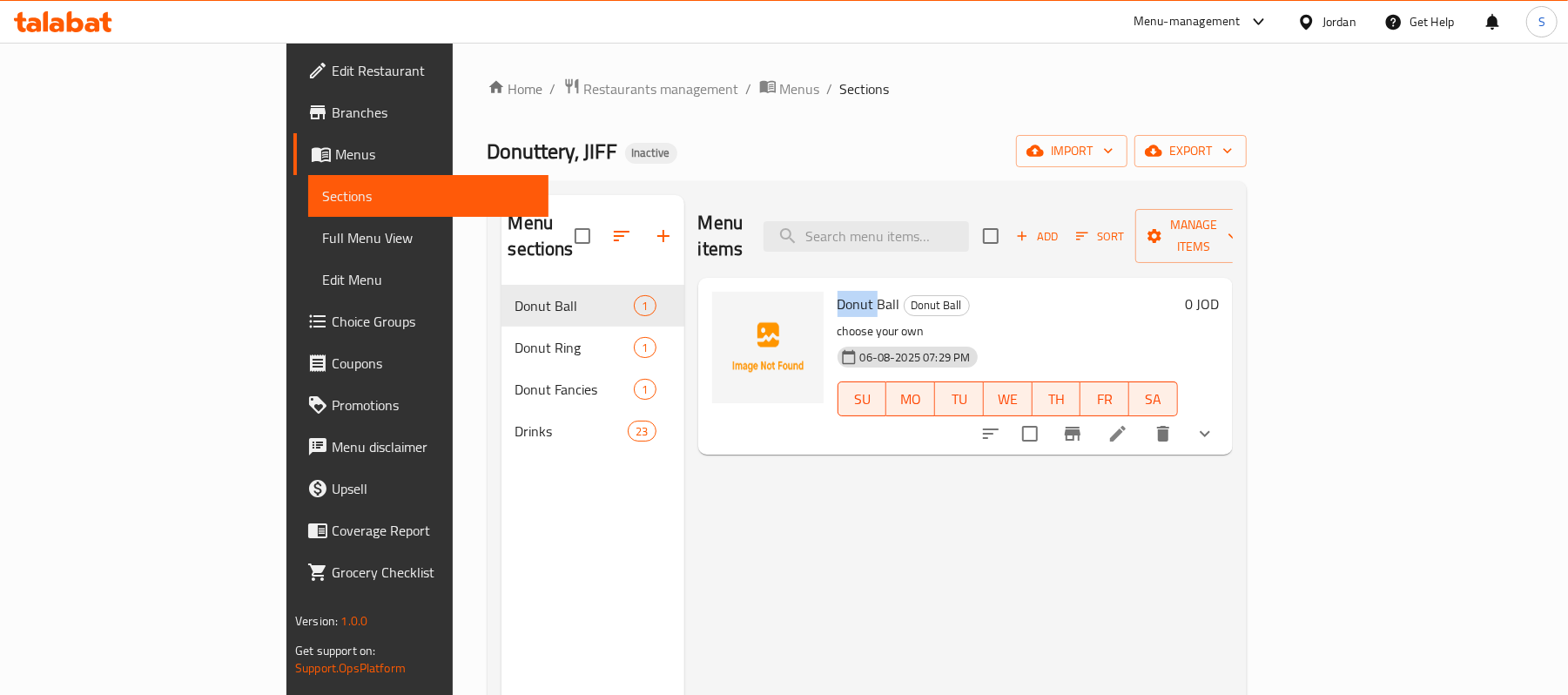 copy on "Donut" 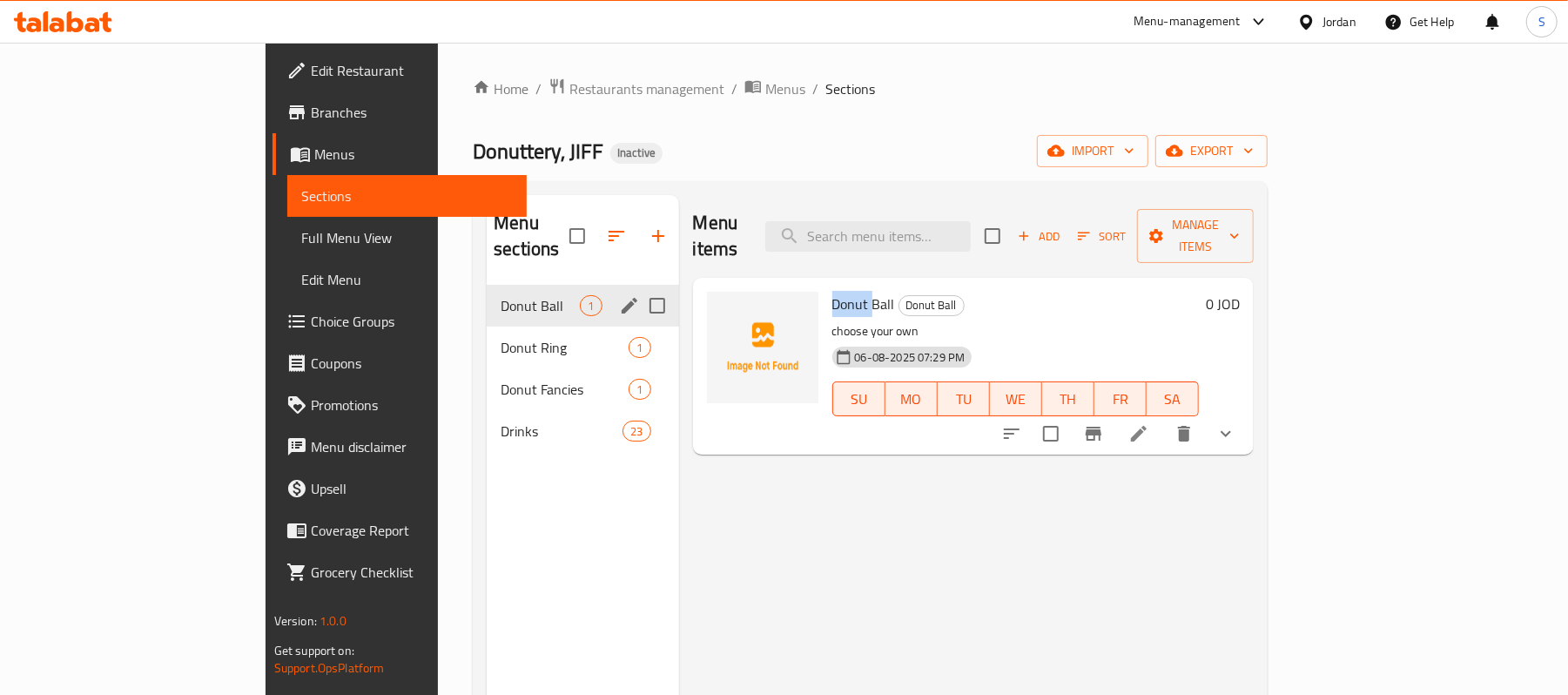 click 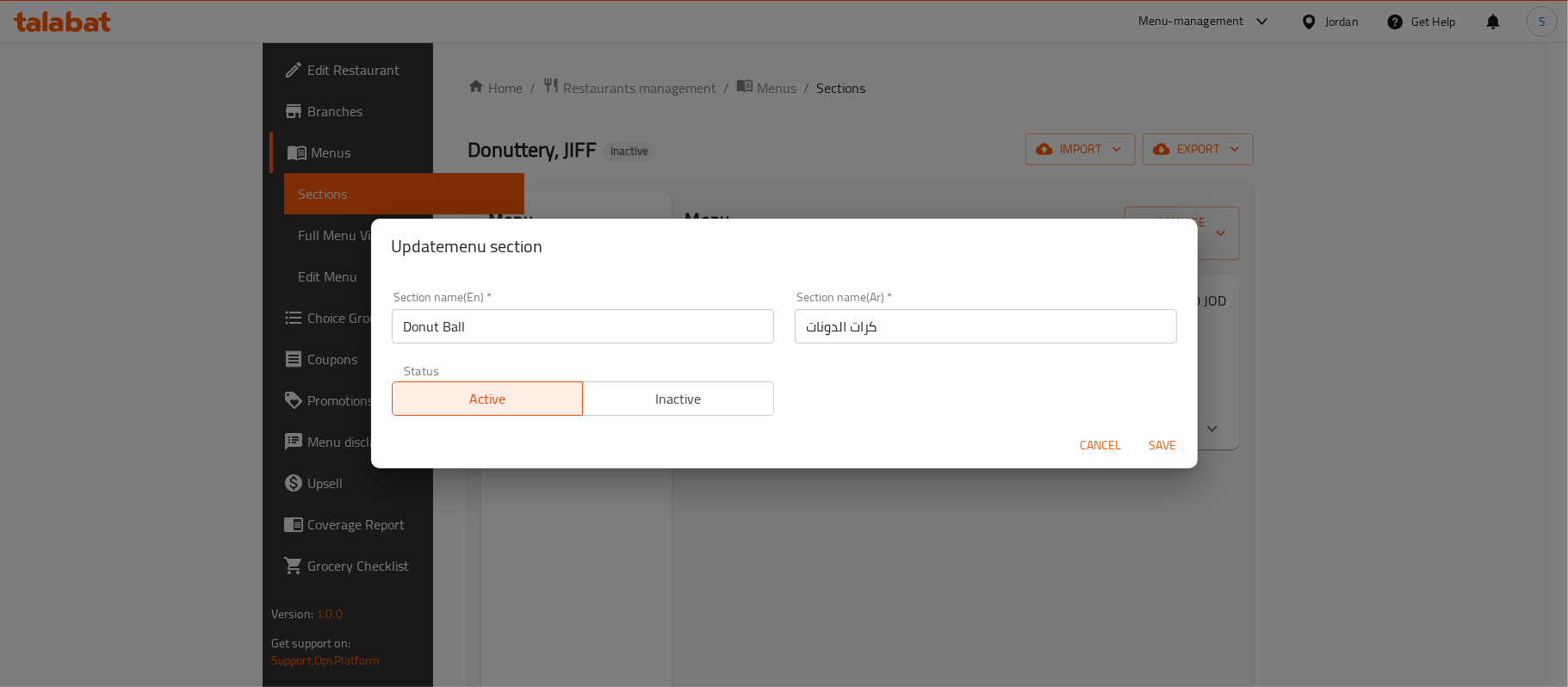 type 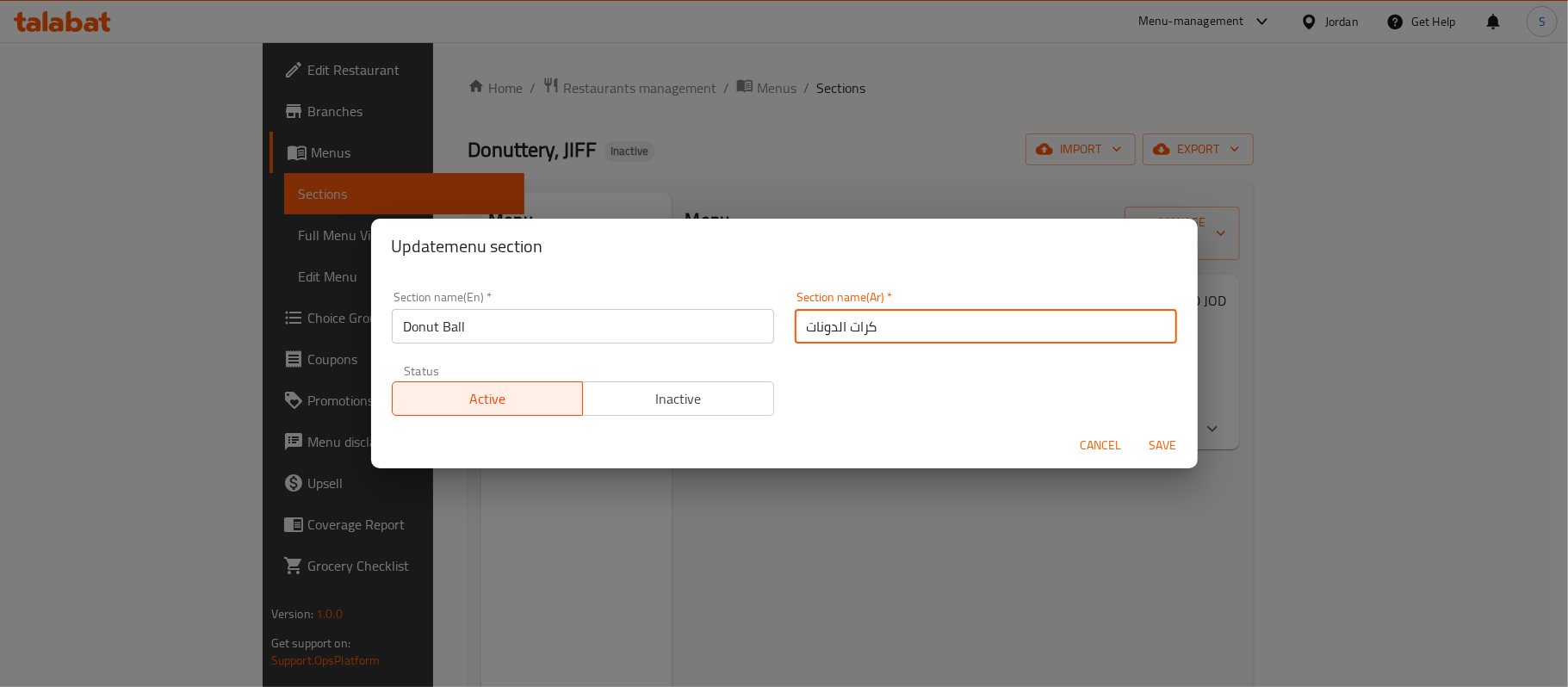 click on "كرات الدونات" at bounding box center [986, 326] 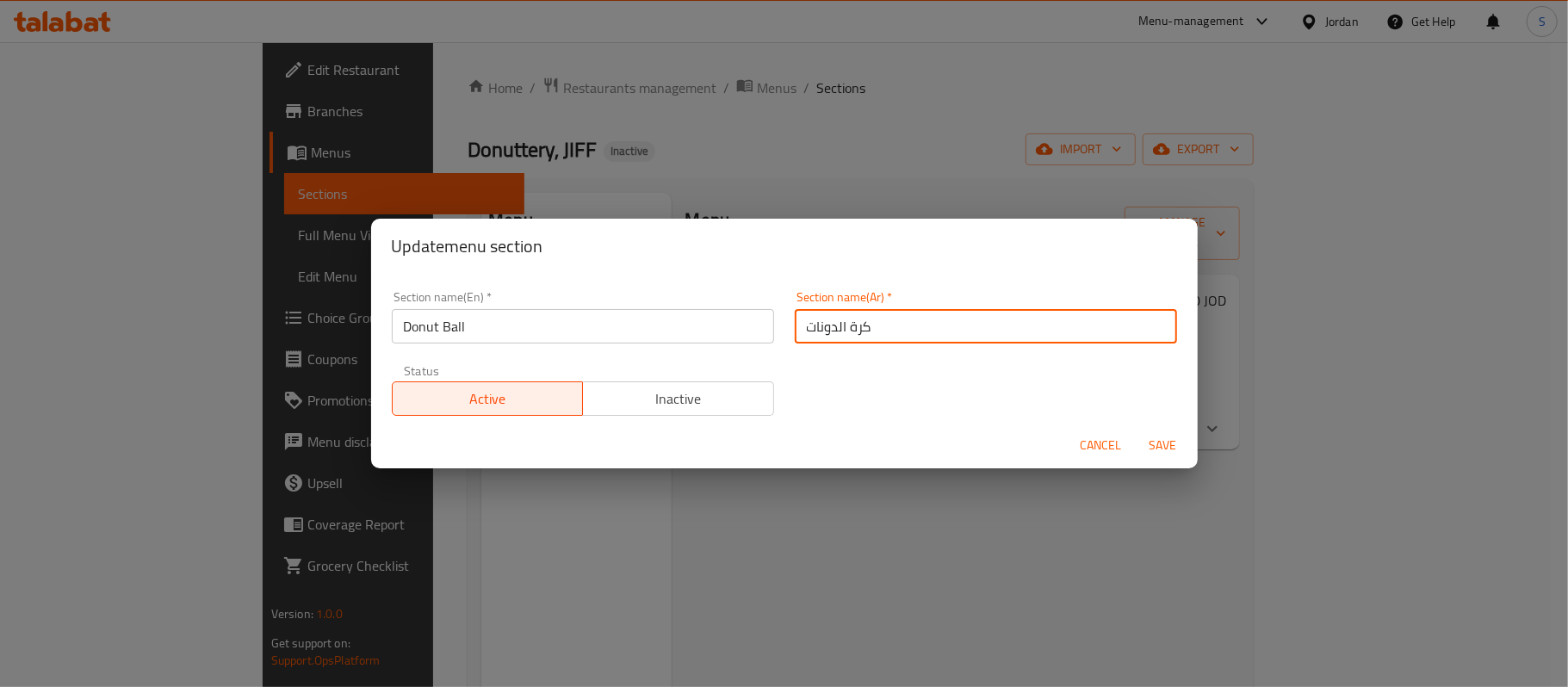 type on "كرة الدونات" 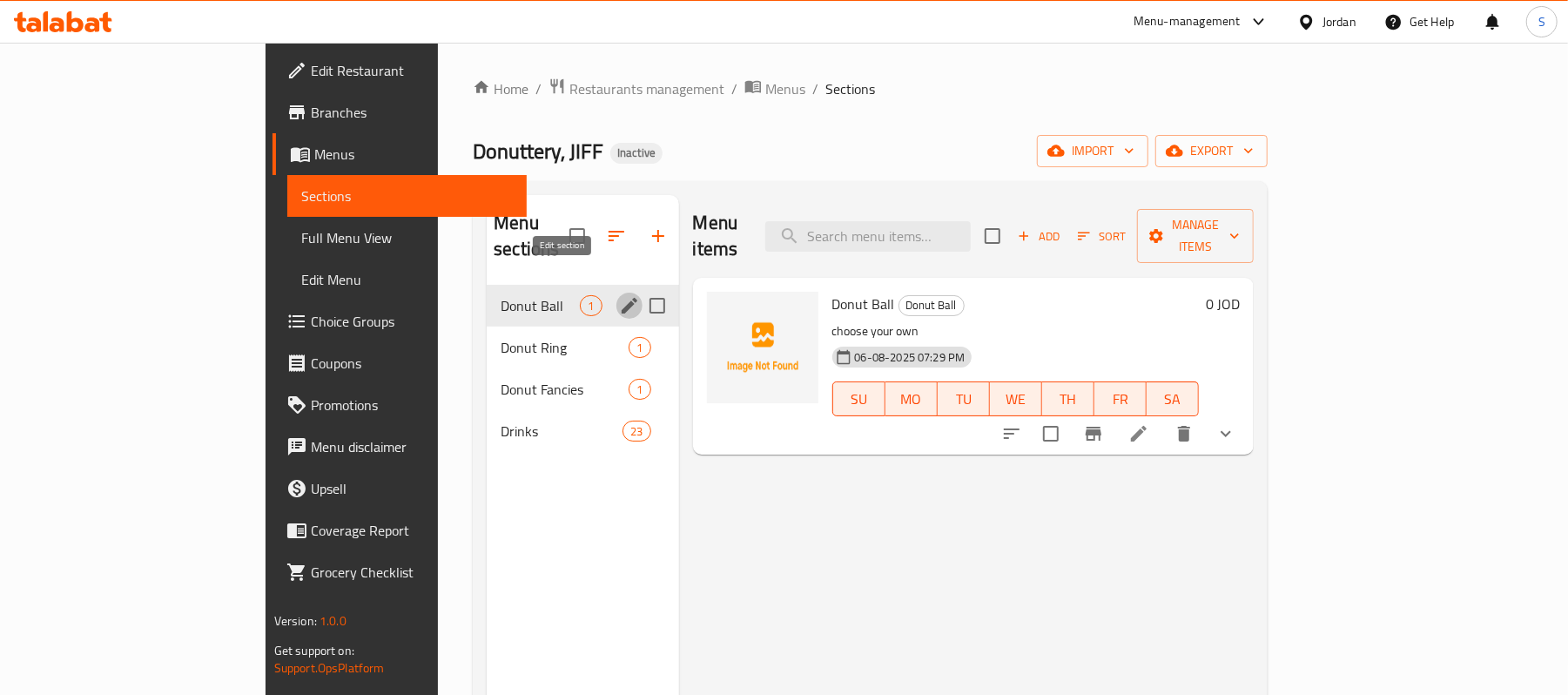 click on "Choice Groups" at bounding box center [412, 321] 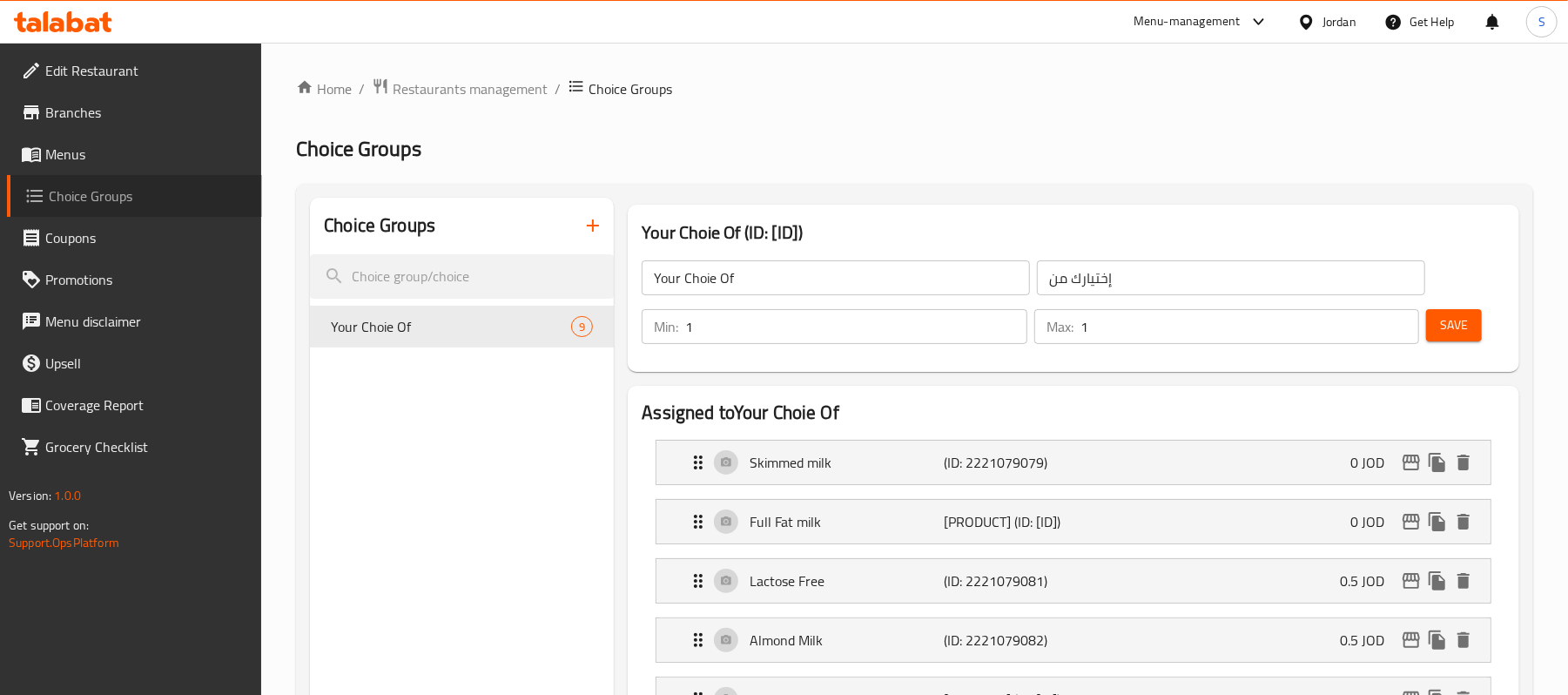 click on "Choice Groups" at bounding box center [148, 196] 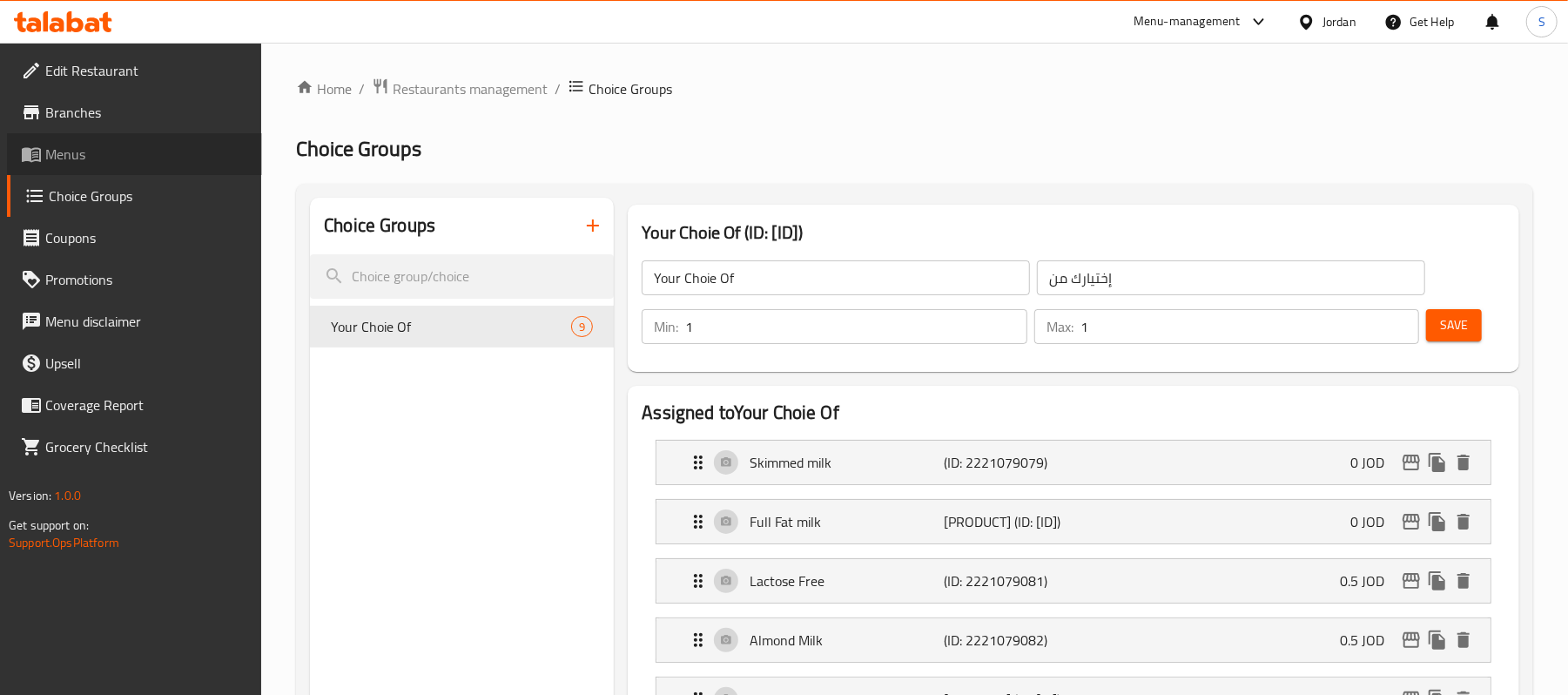 click on "Menus" at bounding box center (146, 154) 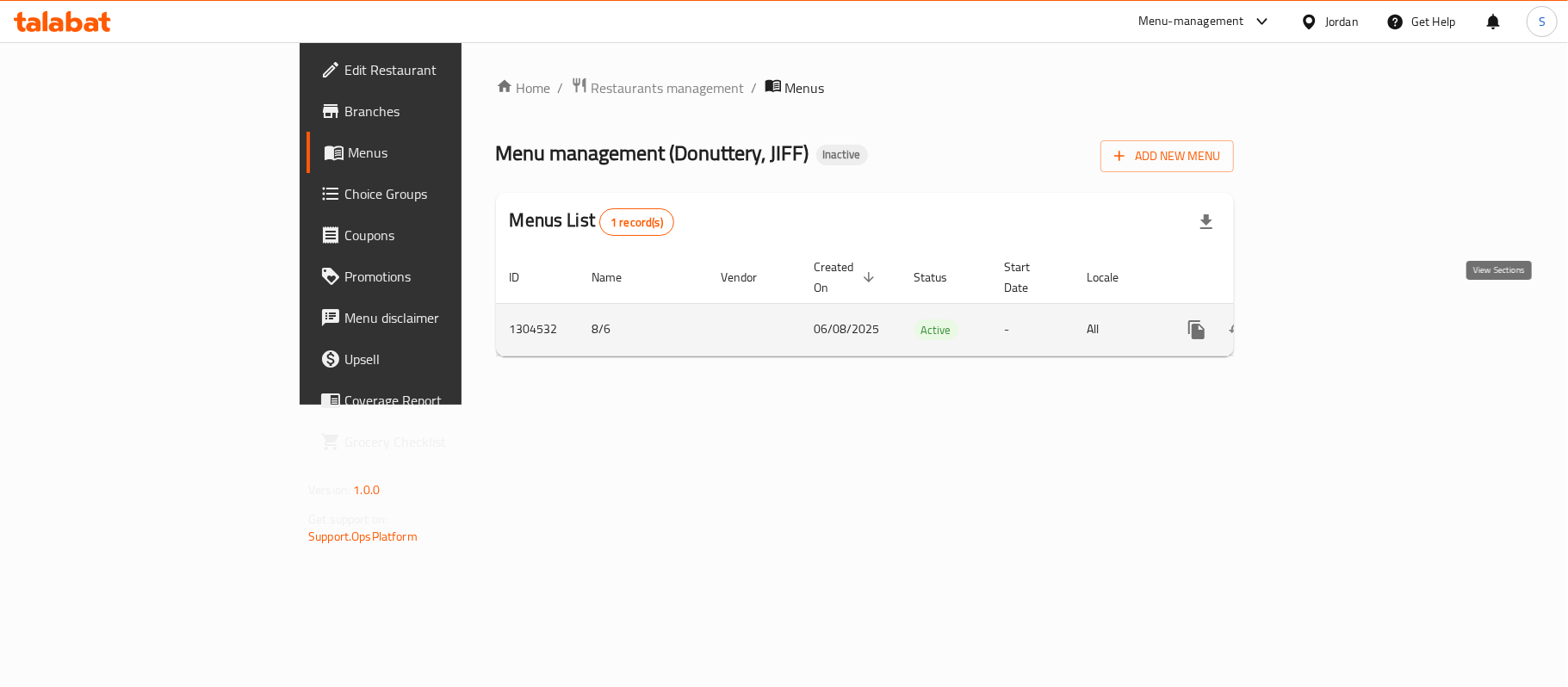 click 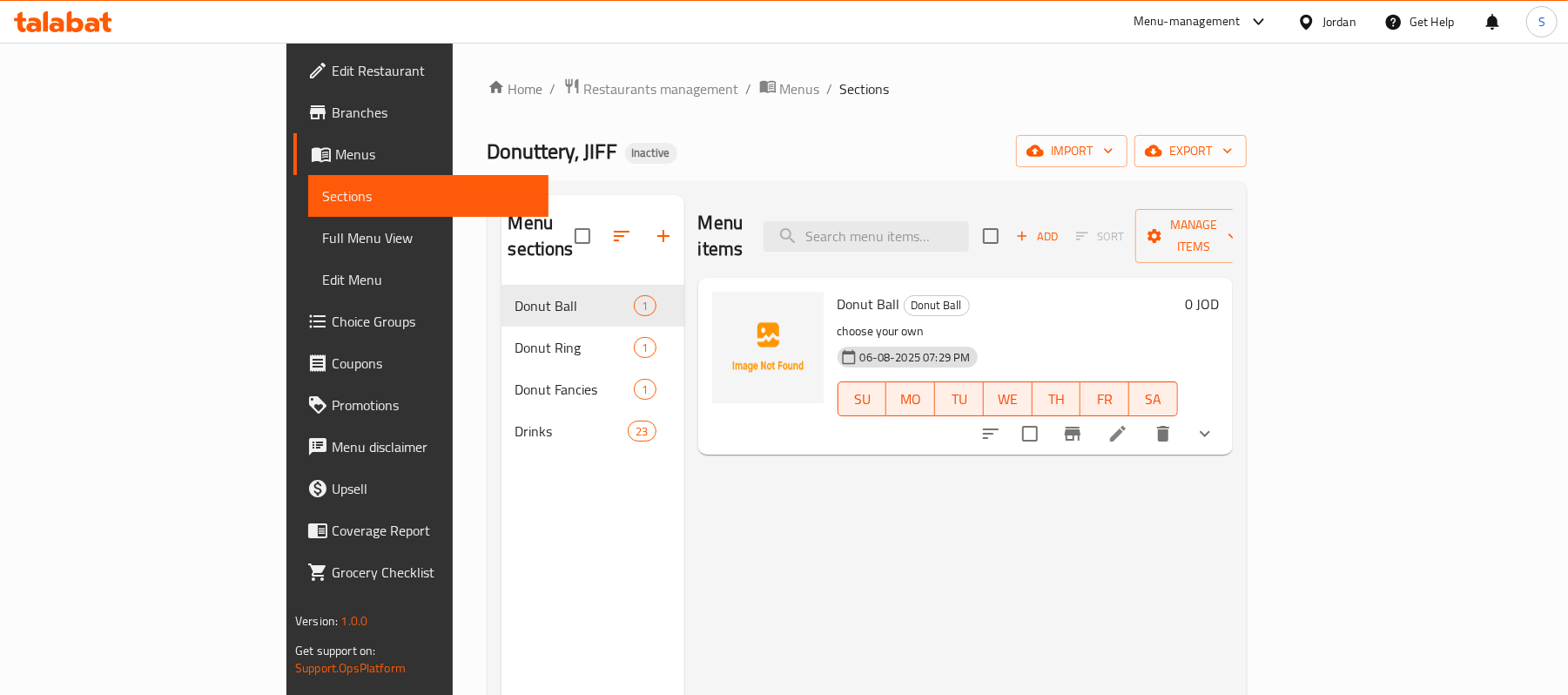 click at bounding box center (1118, 434) 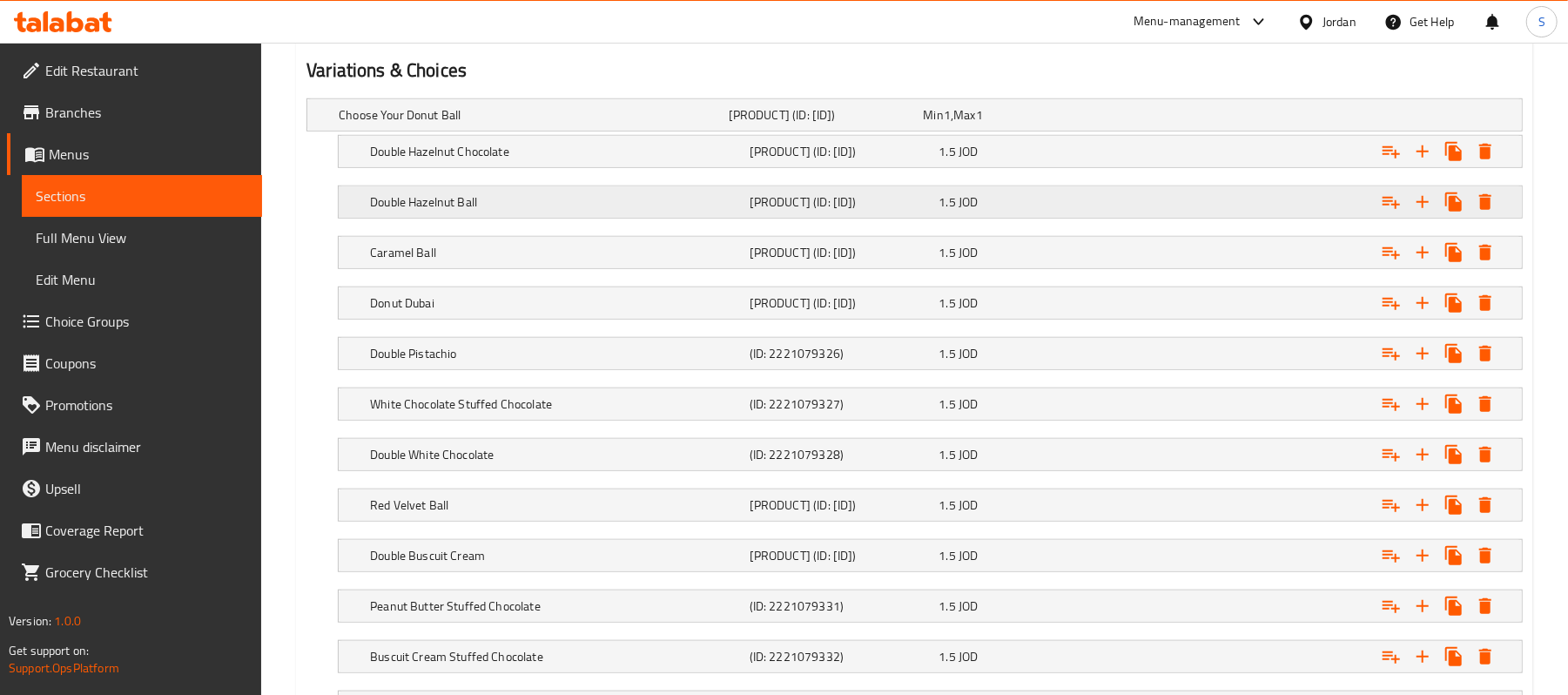 scroll, scrollTop: 813, scrollLeft: 0, axis: vertical 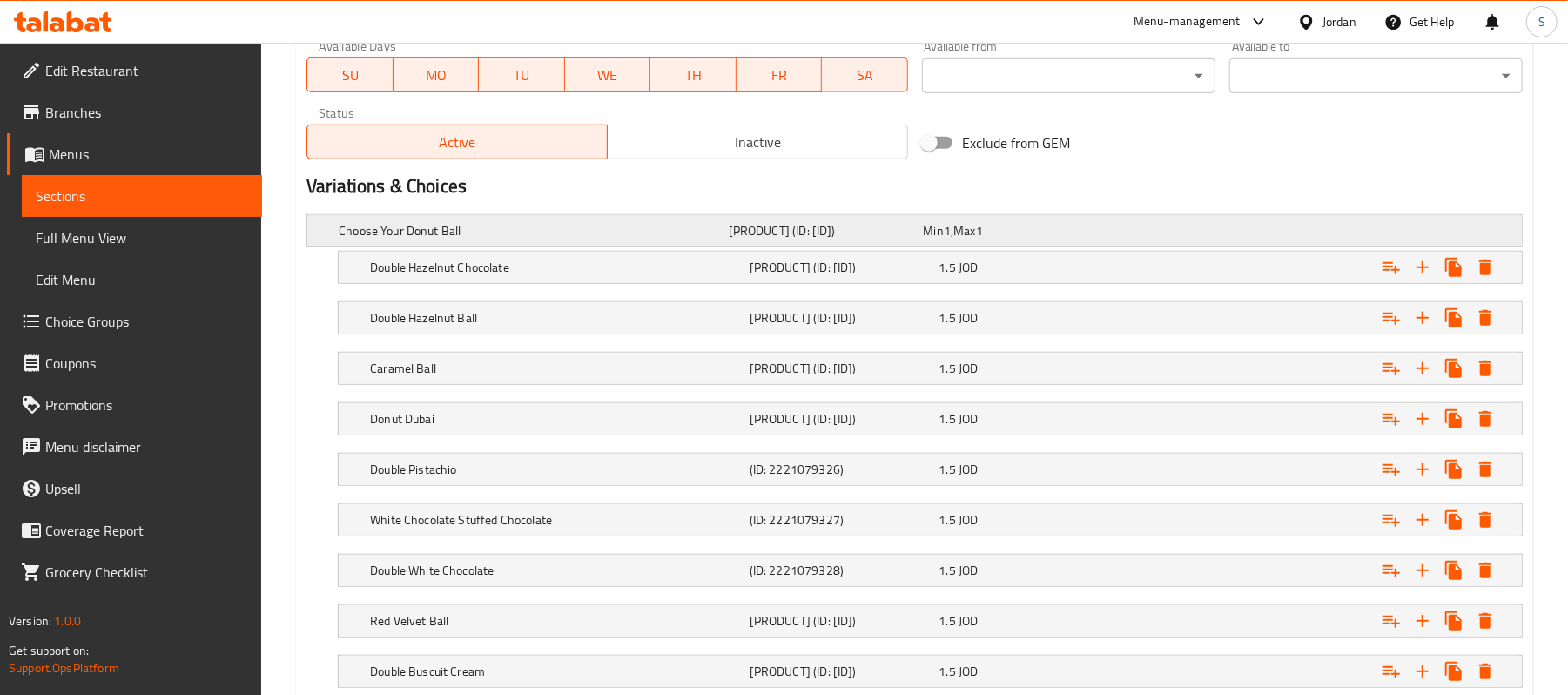 click on "Choose Your Donut Ball (ID: 1087099696) Min 1  ,  Max 1" at bounding box center (919, 231) 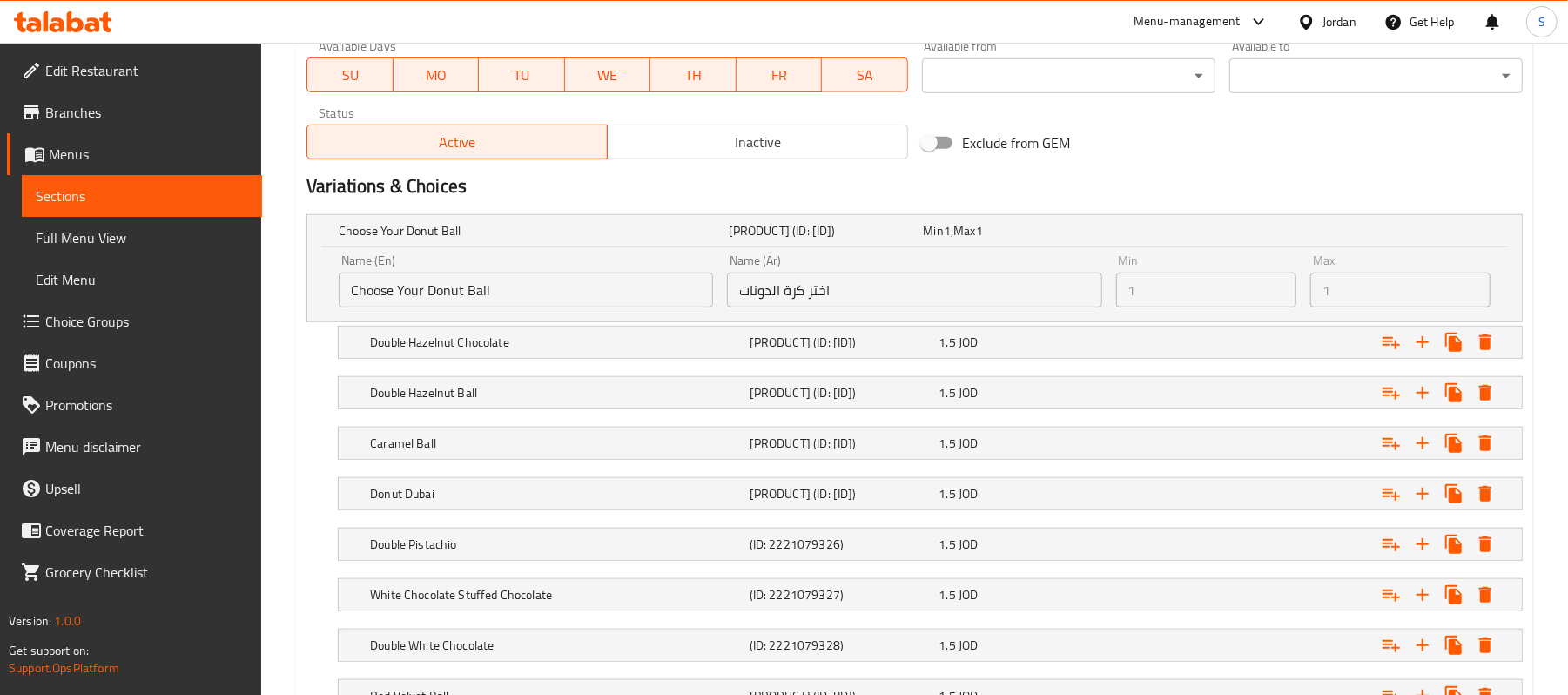 click on "اختر كرة الدونات" at bounding box center [914, 290] 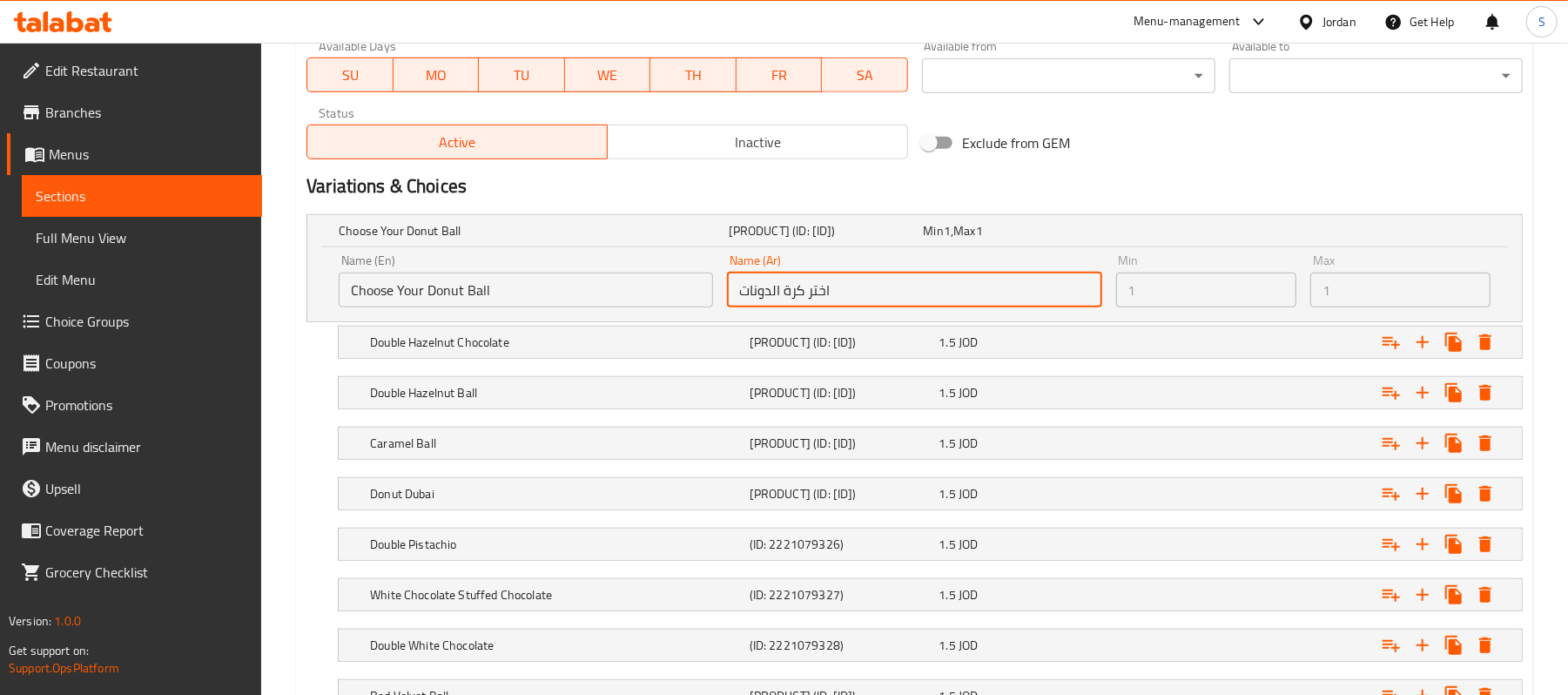 click on "اختر كرة الدونات" at bounding box center [914, 290] 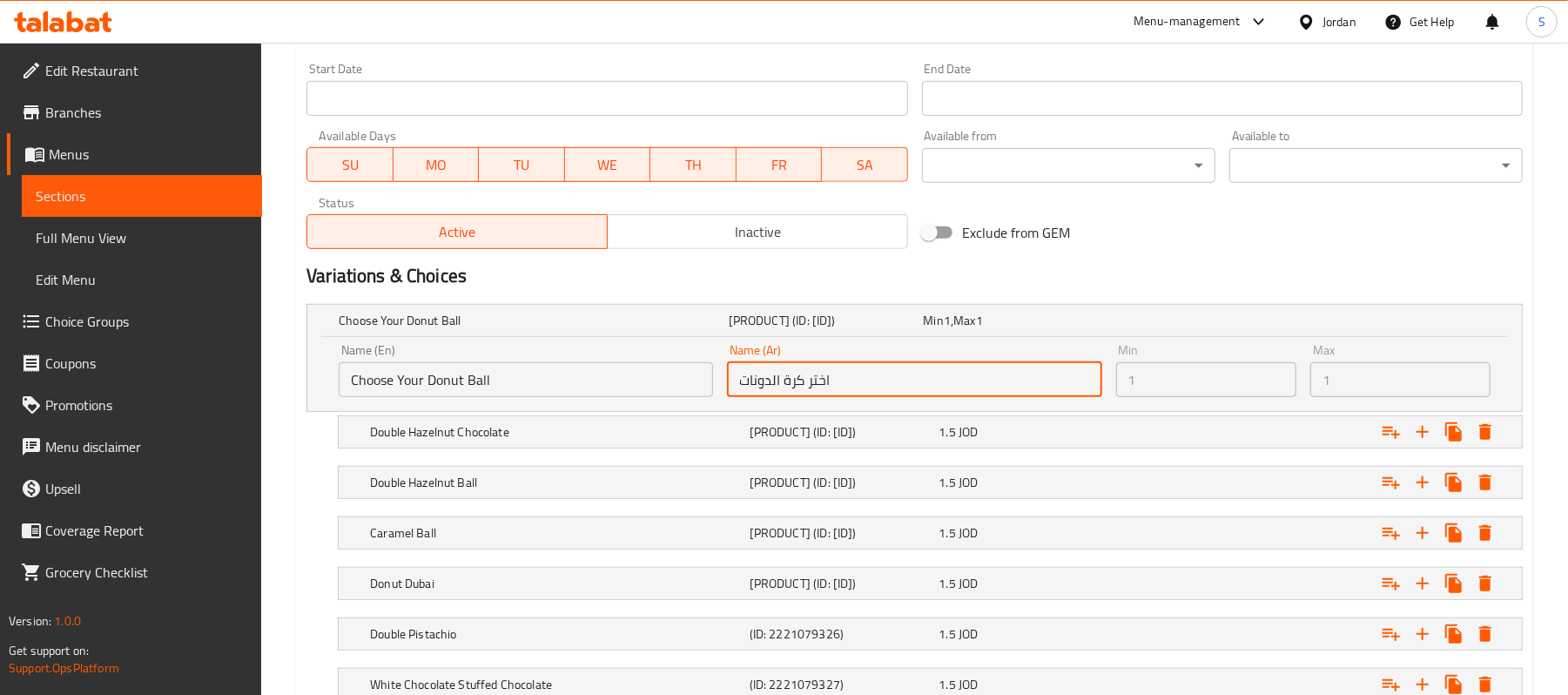 scroll, scrollTop: 348, scrollLeft: 0, axis: vertical 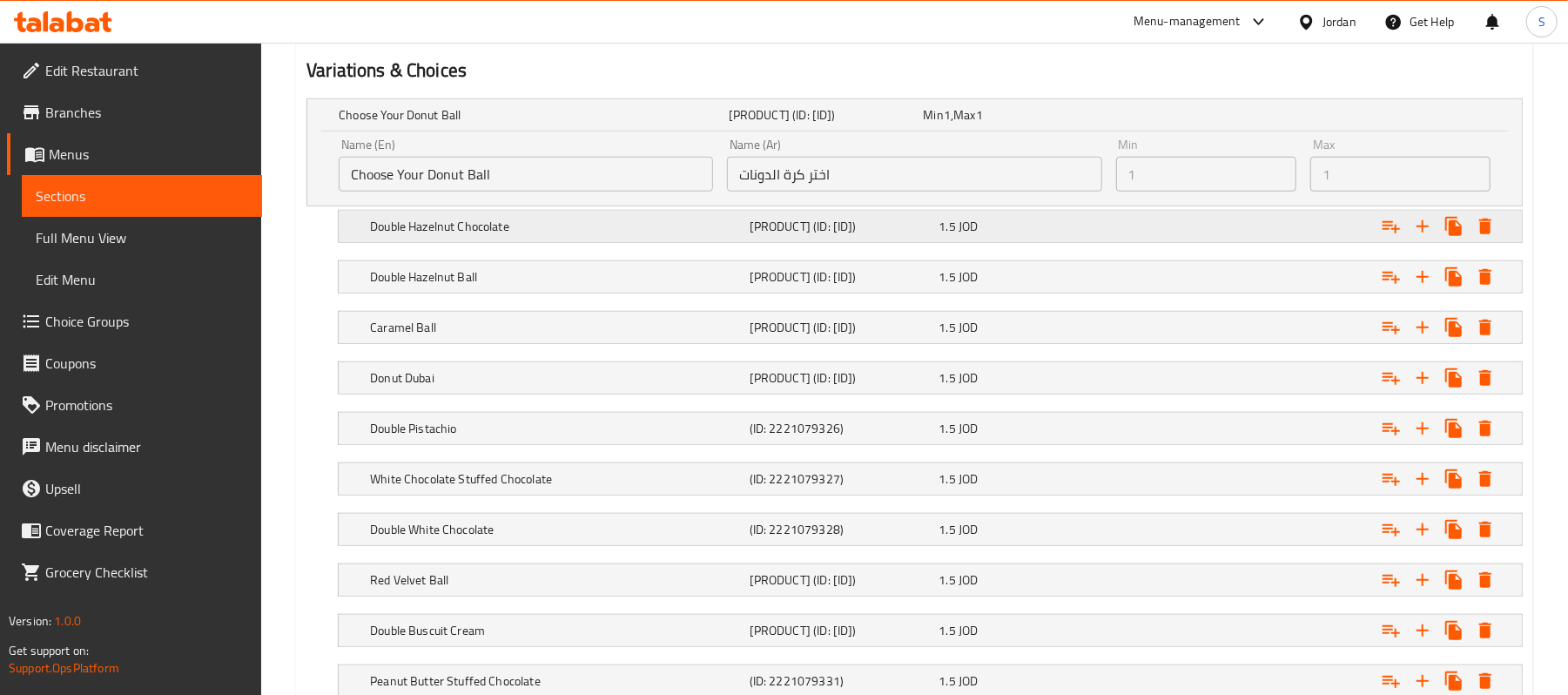 click on "(ID: 2221079322)" at bounding box center [823, 115] 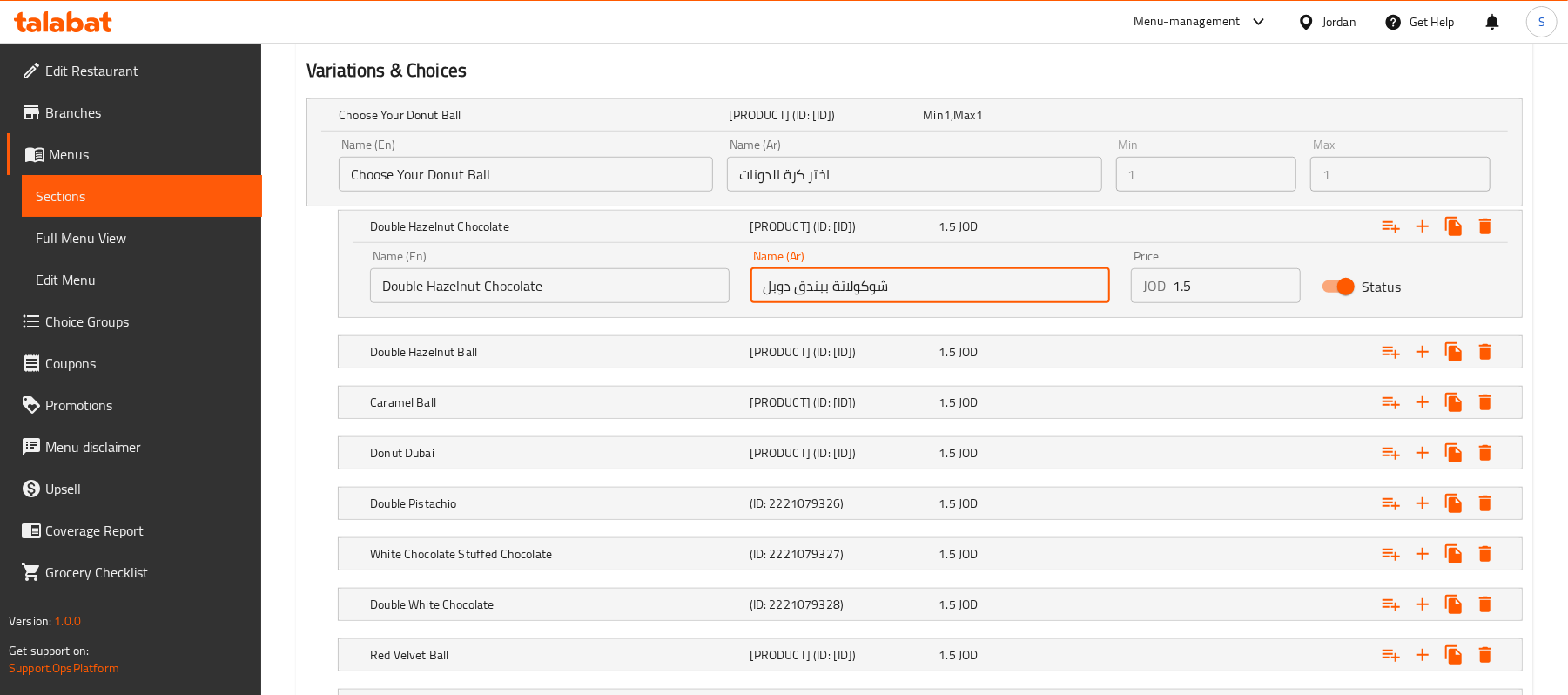 click on "شوكولاتة ببندق دوبل" at bounding box center [930, 286] 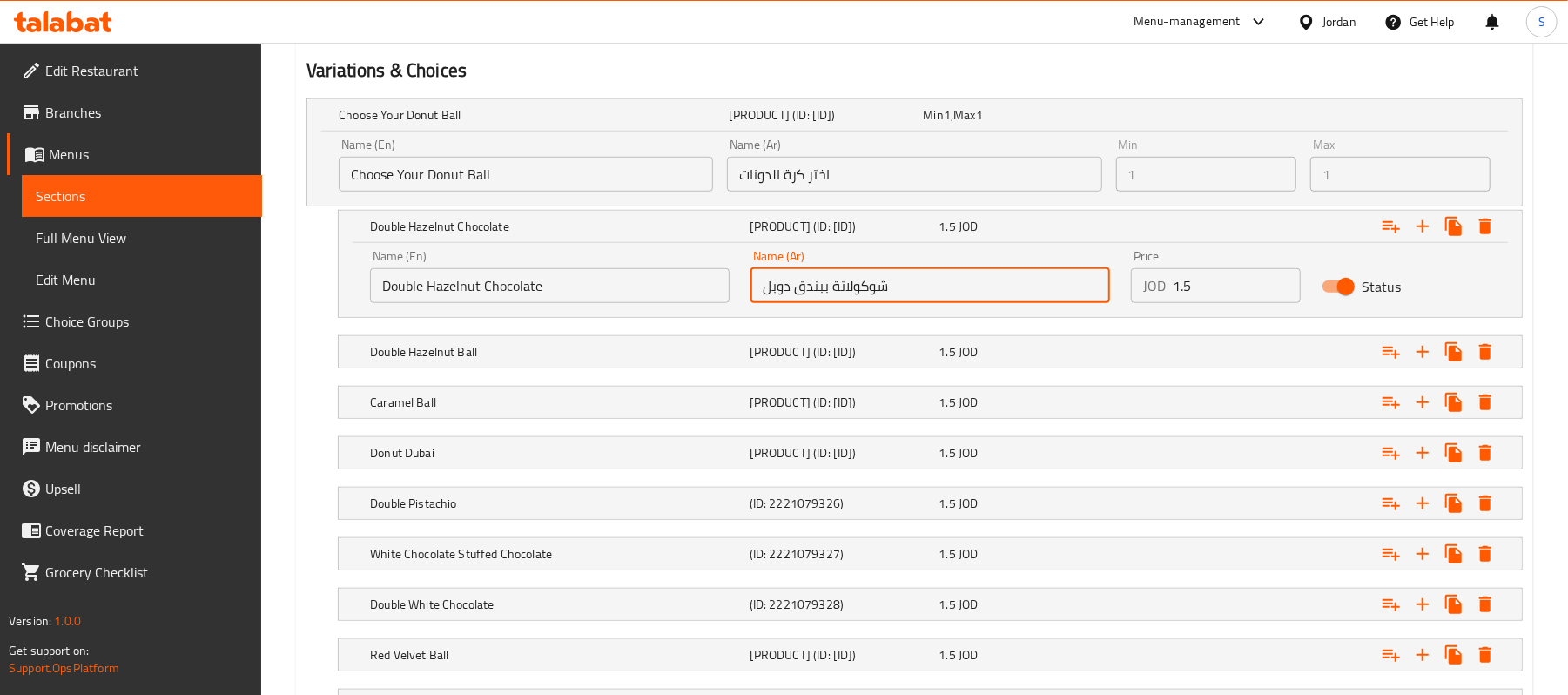 click on "شوكولاتة ببندق دوبل" at bounding box center (930, 286) 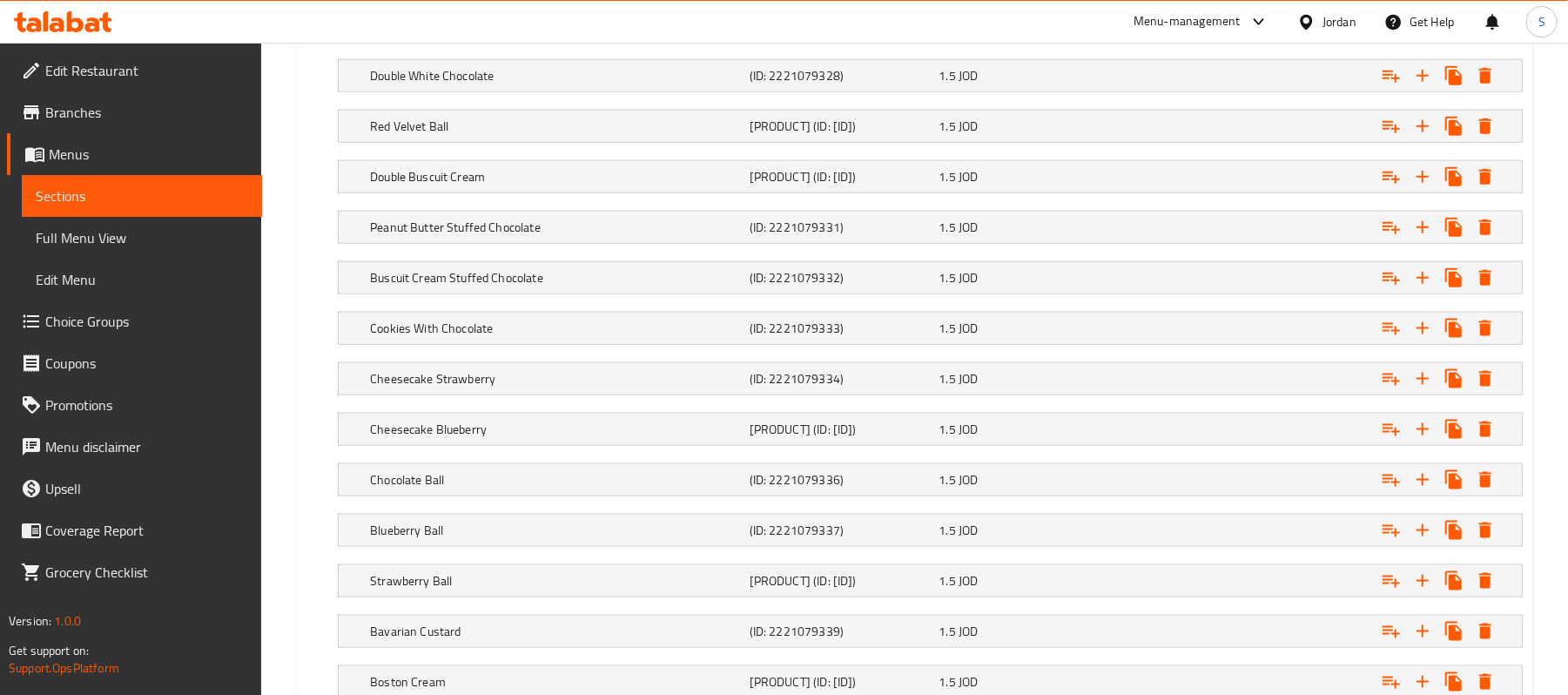 scroll, scrollTop: 1697, scrollLeft: 0, axis: vertical 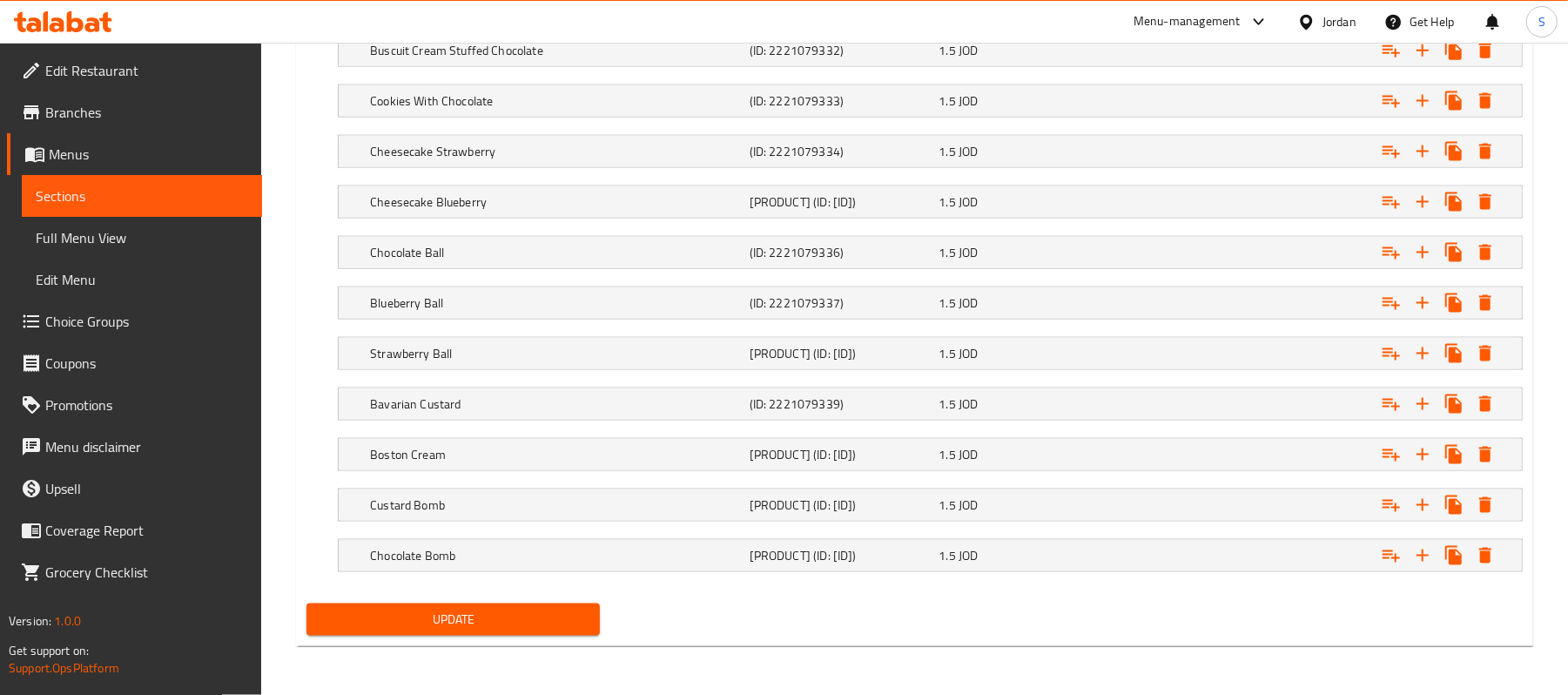type on "شوكولاتة بندق دوبل" 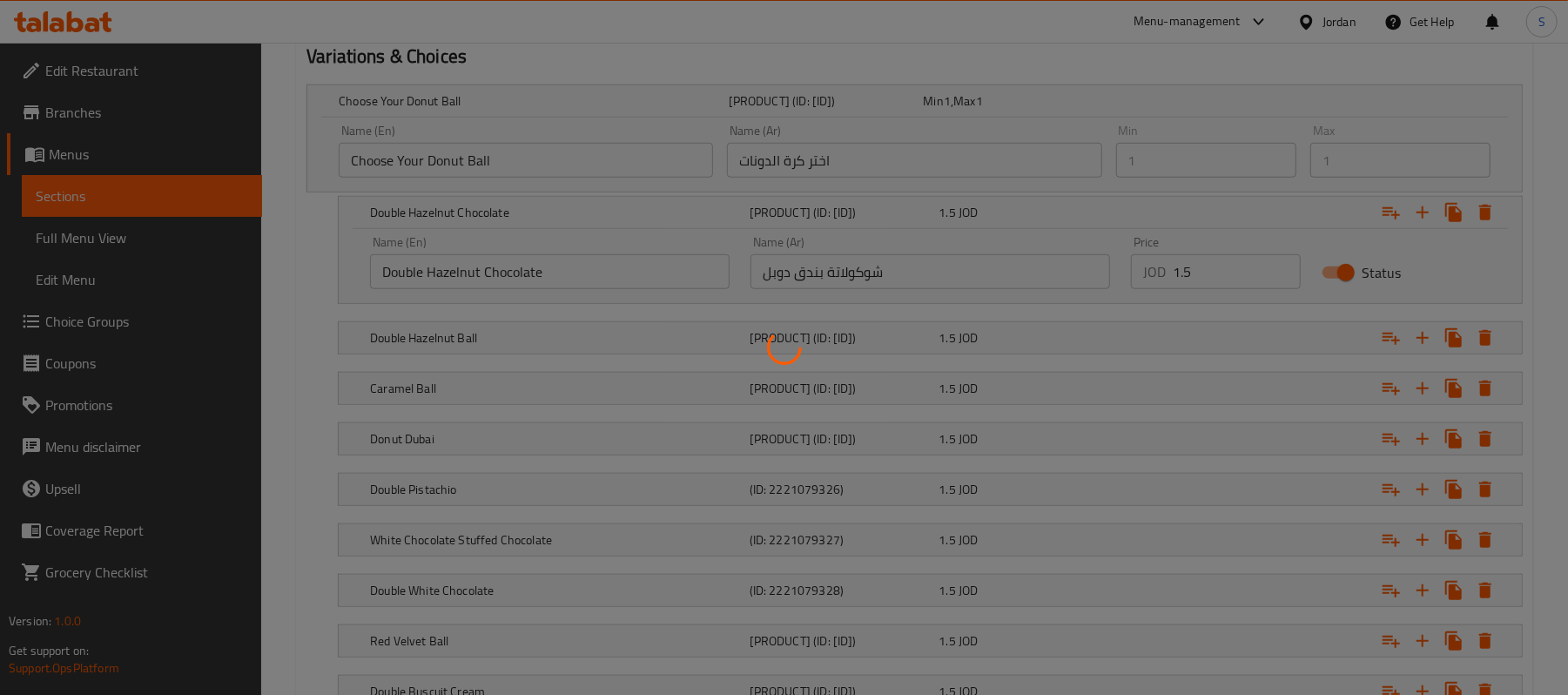 scroll, scrollTop: 768, scrollLeft: 0, axis: vertical 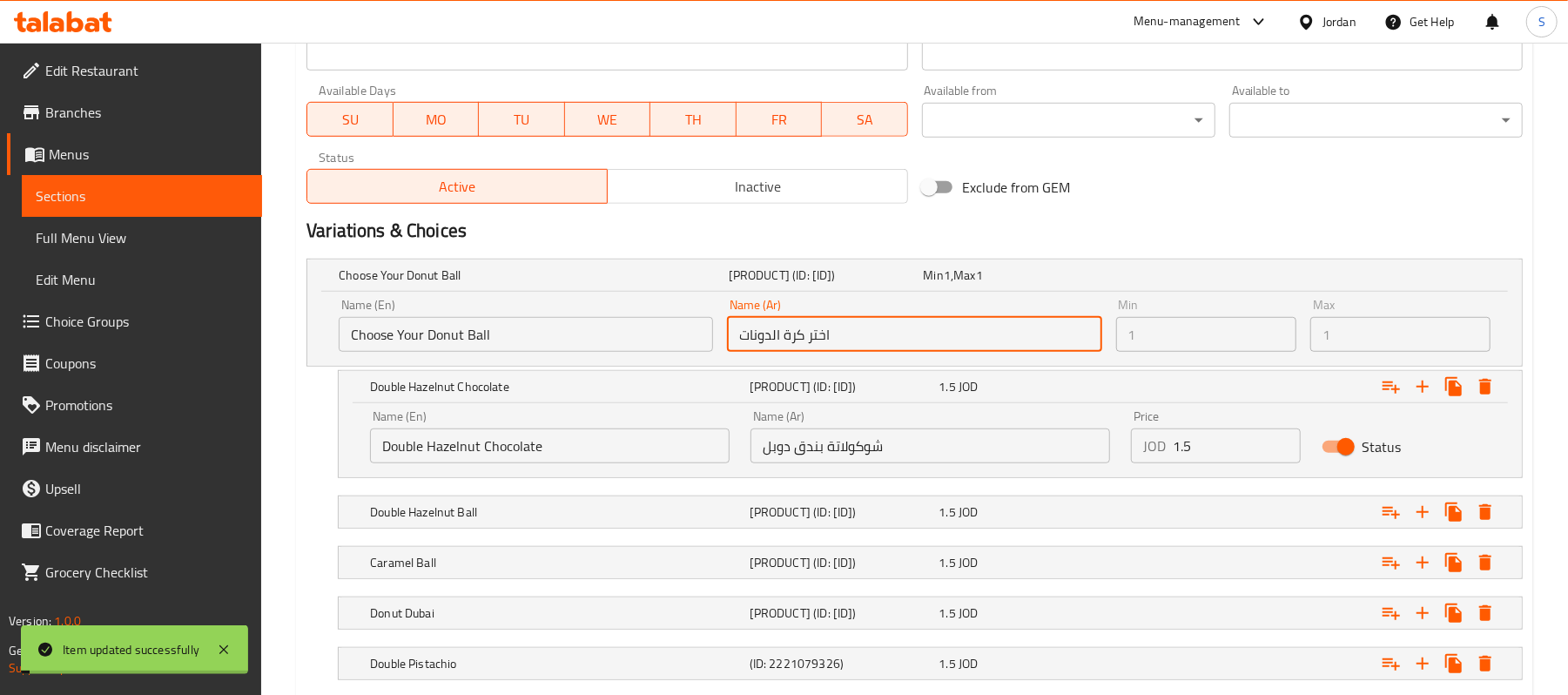 click on "اختر كرة الدونات" at bounding box center (914, 334) 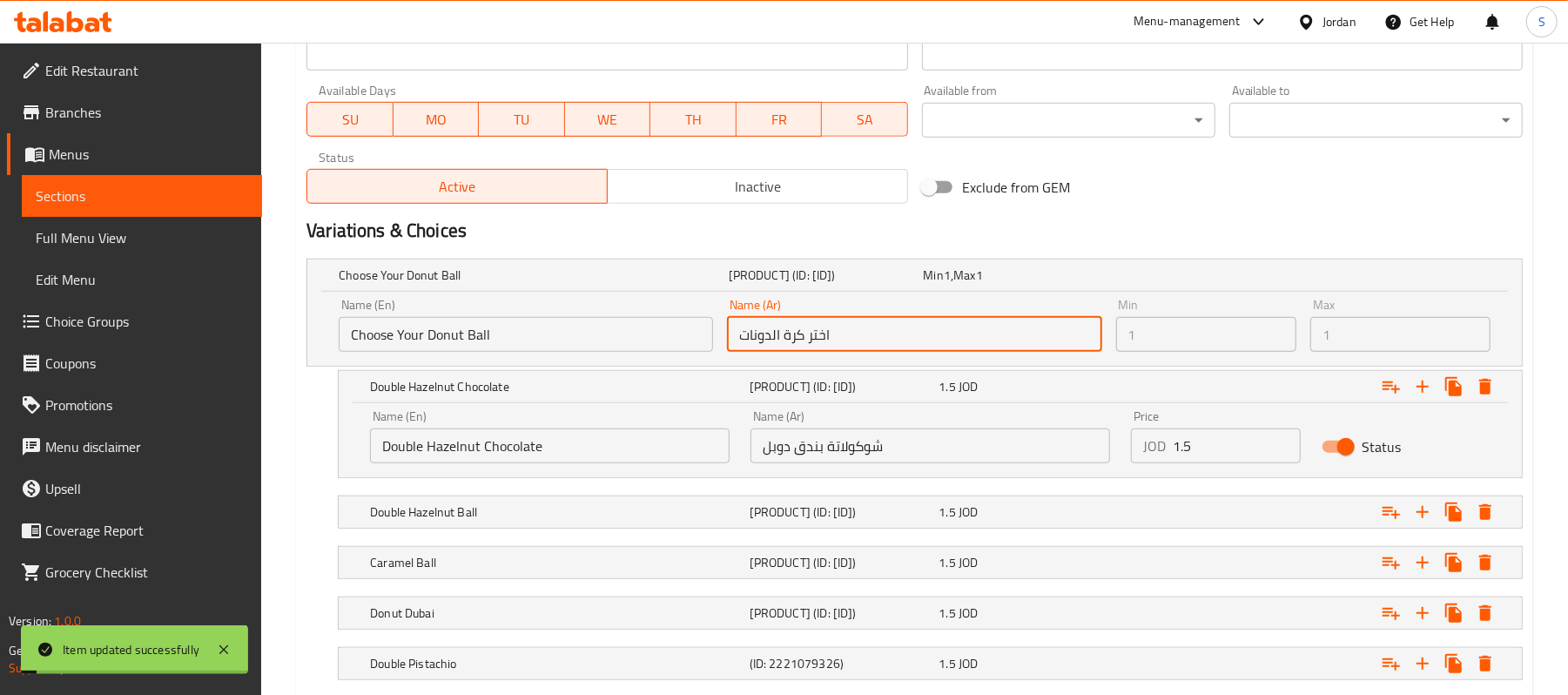 click on "اختر كرة الدونات" at bounding box center (914, 334) 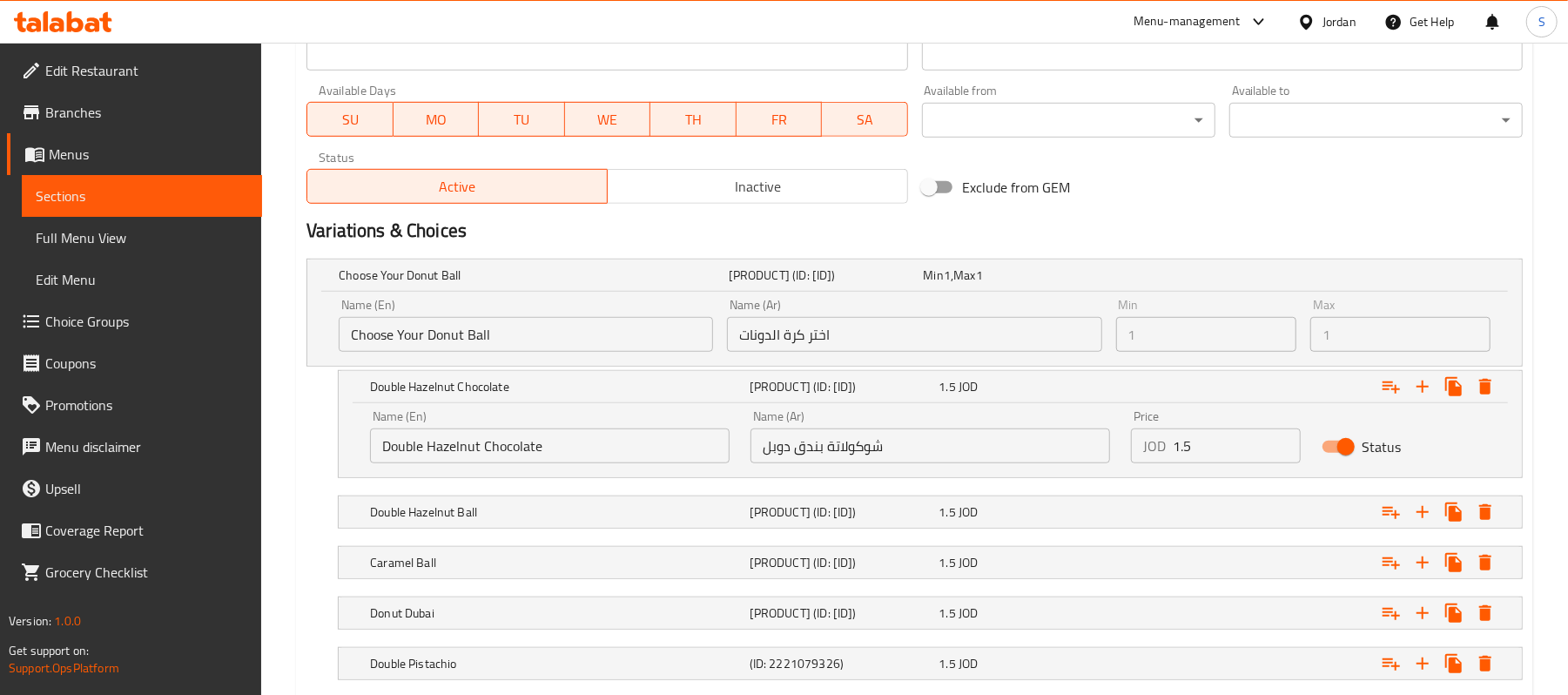 scroll, scrollTop: 1139, scrollLeft: 0, axis: vertical 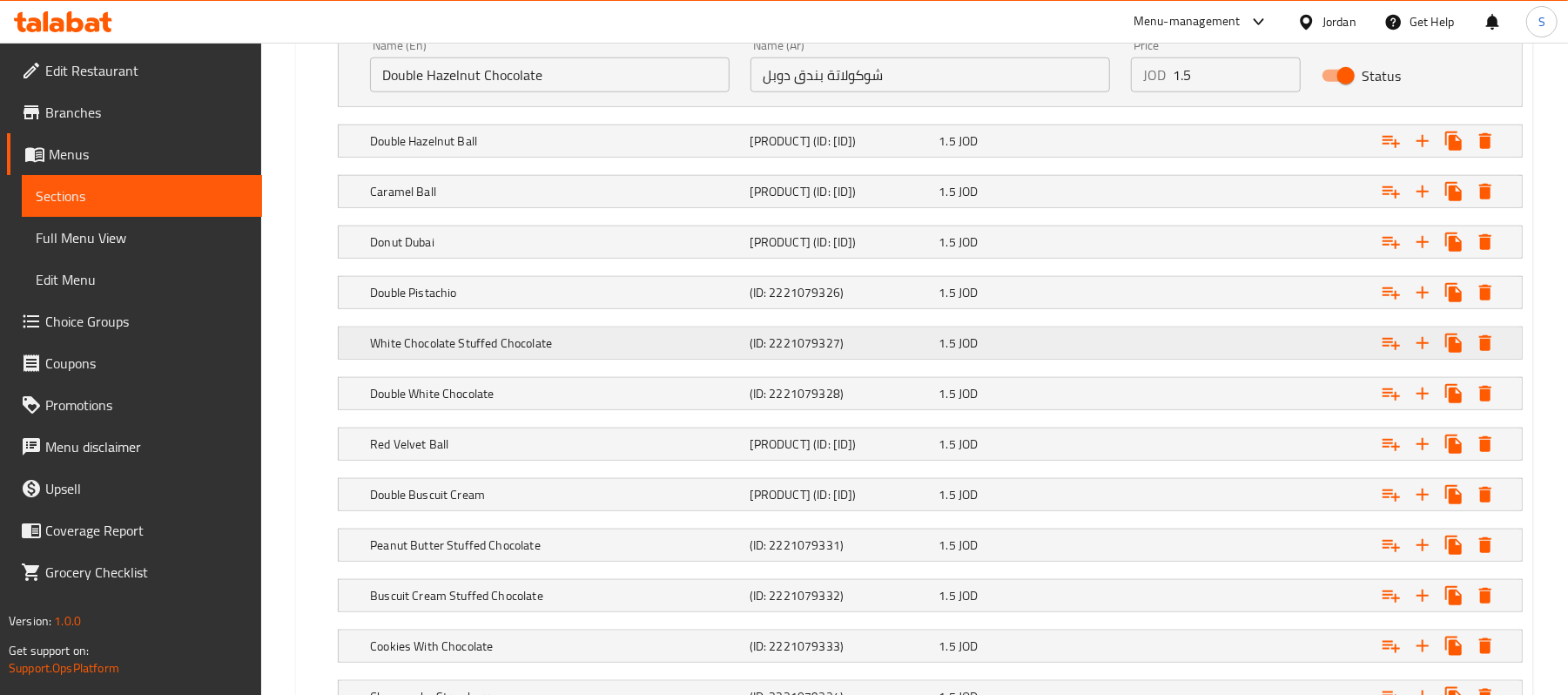 click on "White Chocolate Stuffed Chocolate" at bounding box center (530, -96) 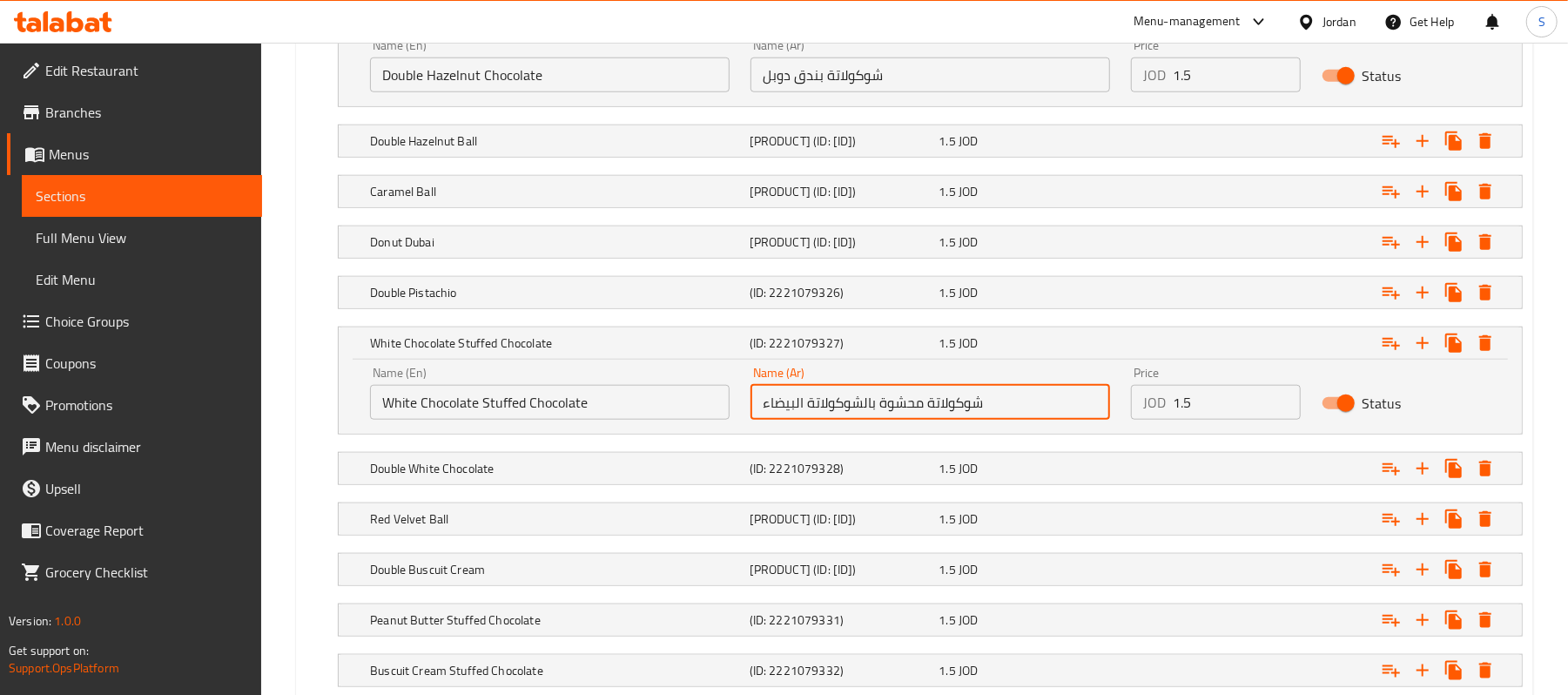 drag, startPoint x: 796, startPoint y: 406, endPoint x: 708, endPoint y: 405, distance: 88.00568 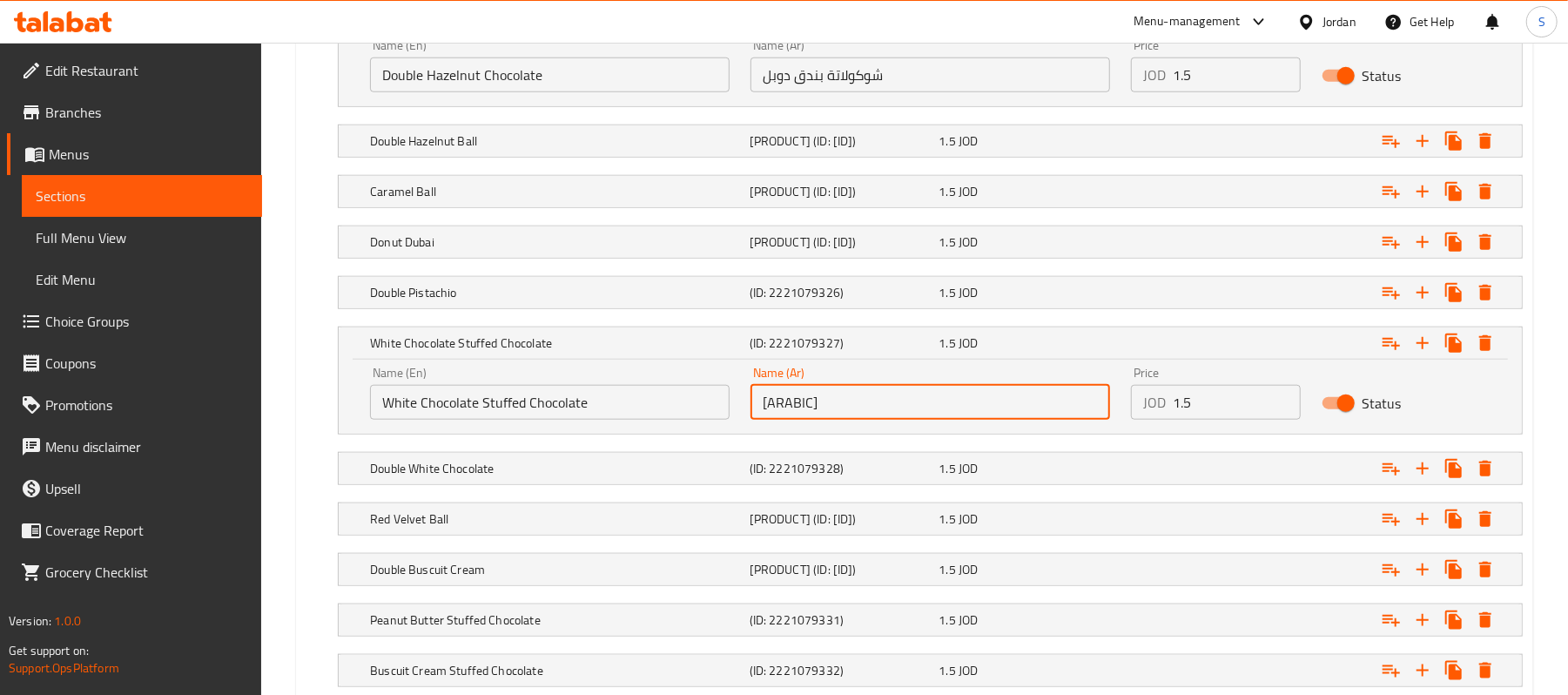 click on "شوكولاتة محشوة بالشوكولاتة" at bounding box center [930, 402] 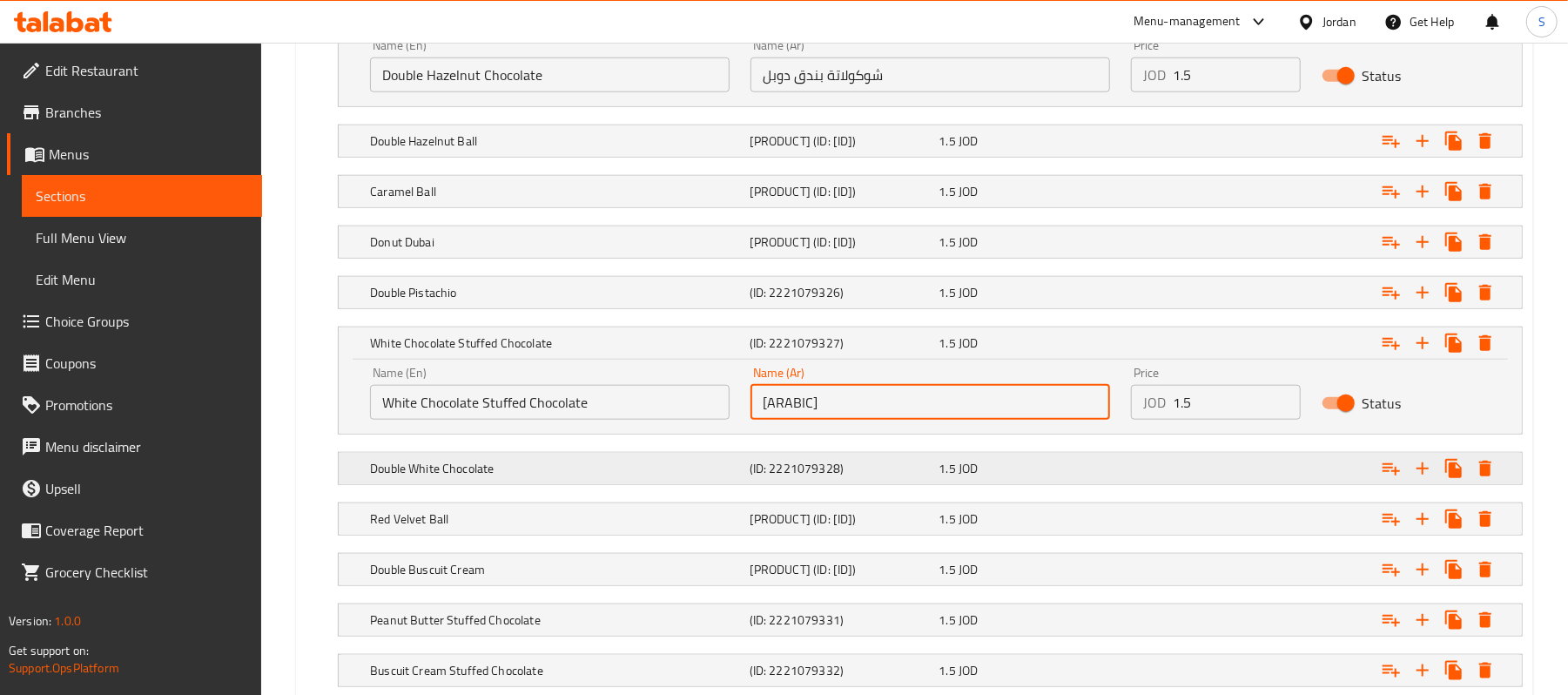 paste on "بيضاء" 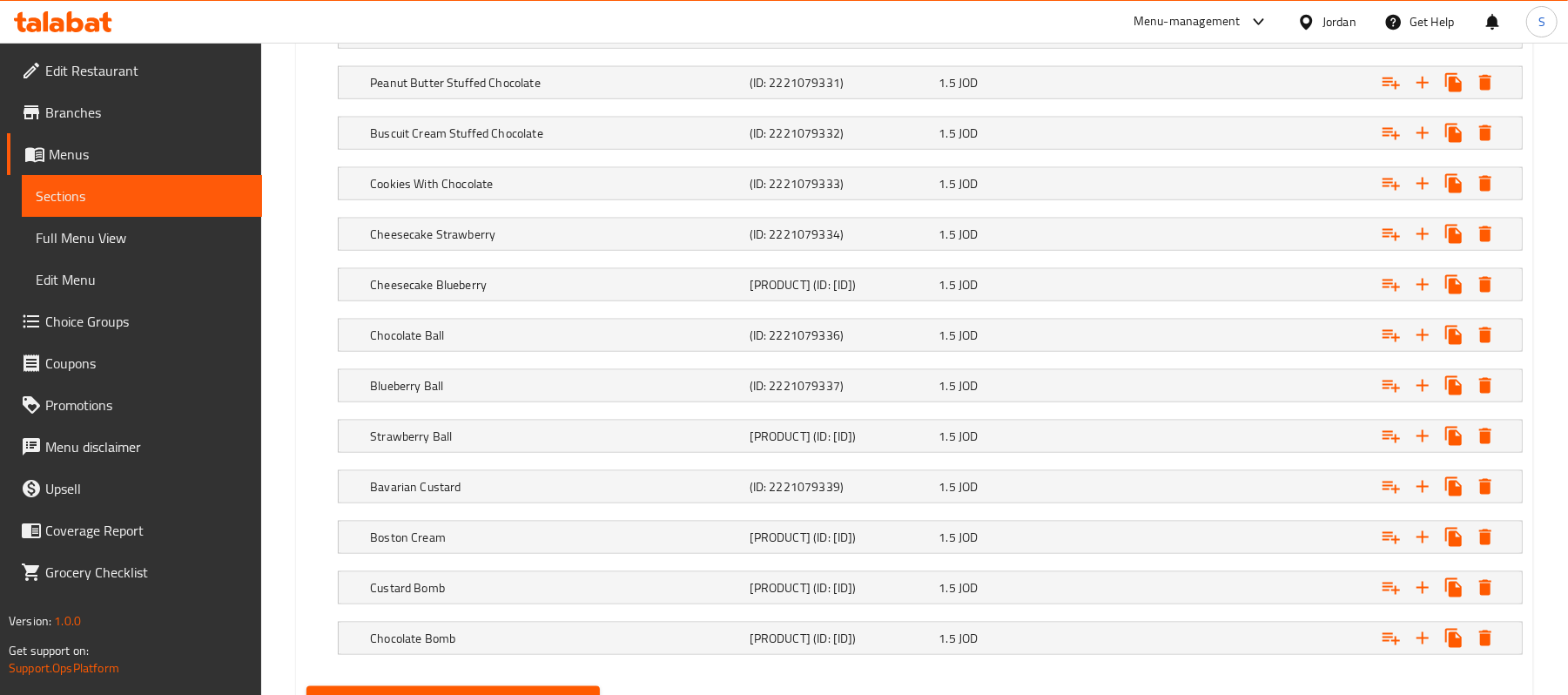 scroll, scrollTop: 1771, scrollLeft: 0, axis: vertical 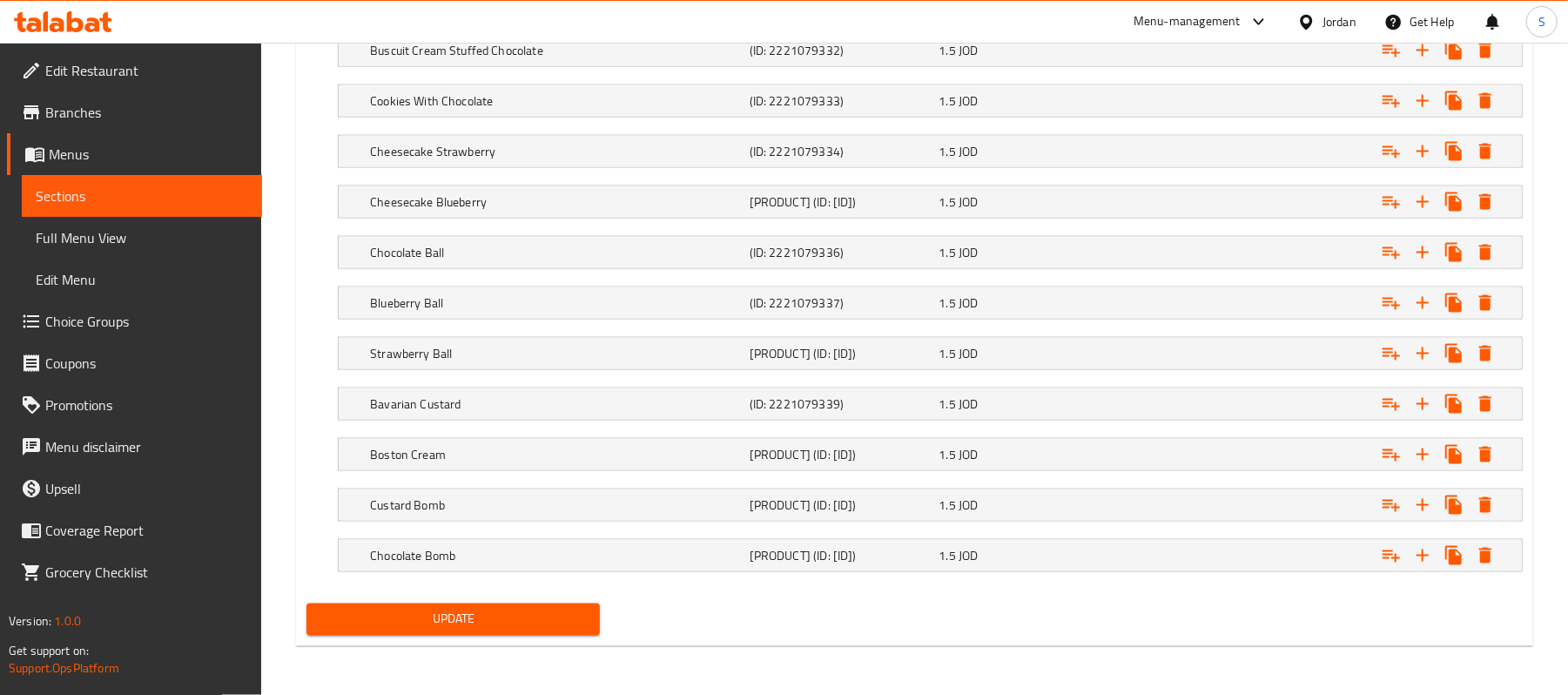 type on "شوكولاتة بيضاء محشوة بالشوكولاتة" 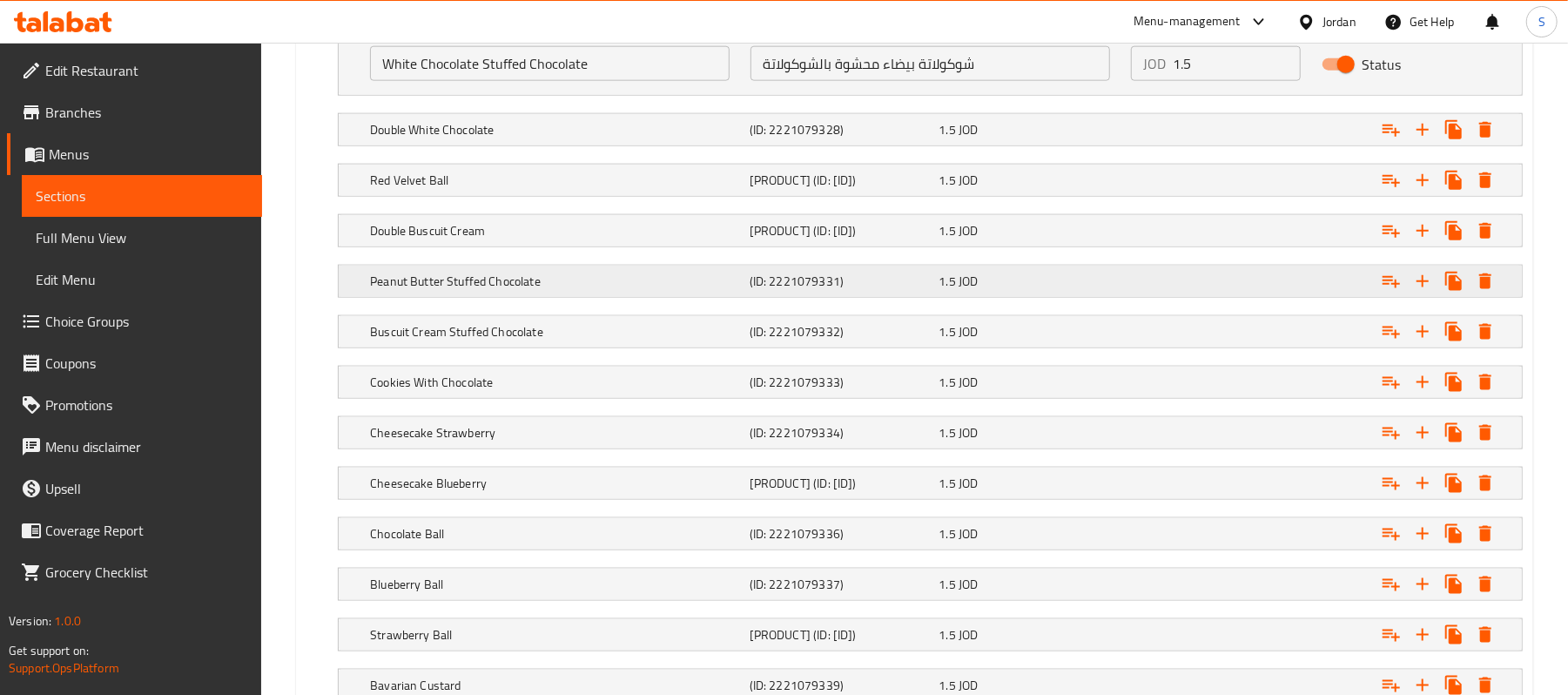 scroll, scrollTop: 1423, scrollLeft: 0, axis: vertical 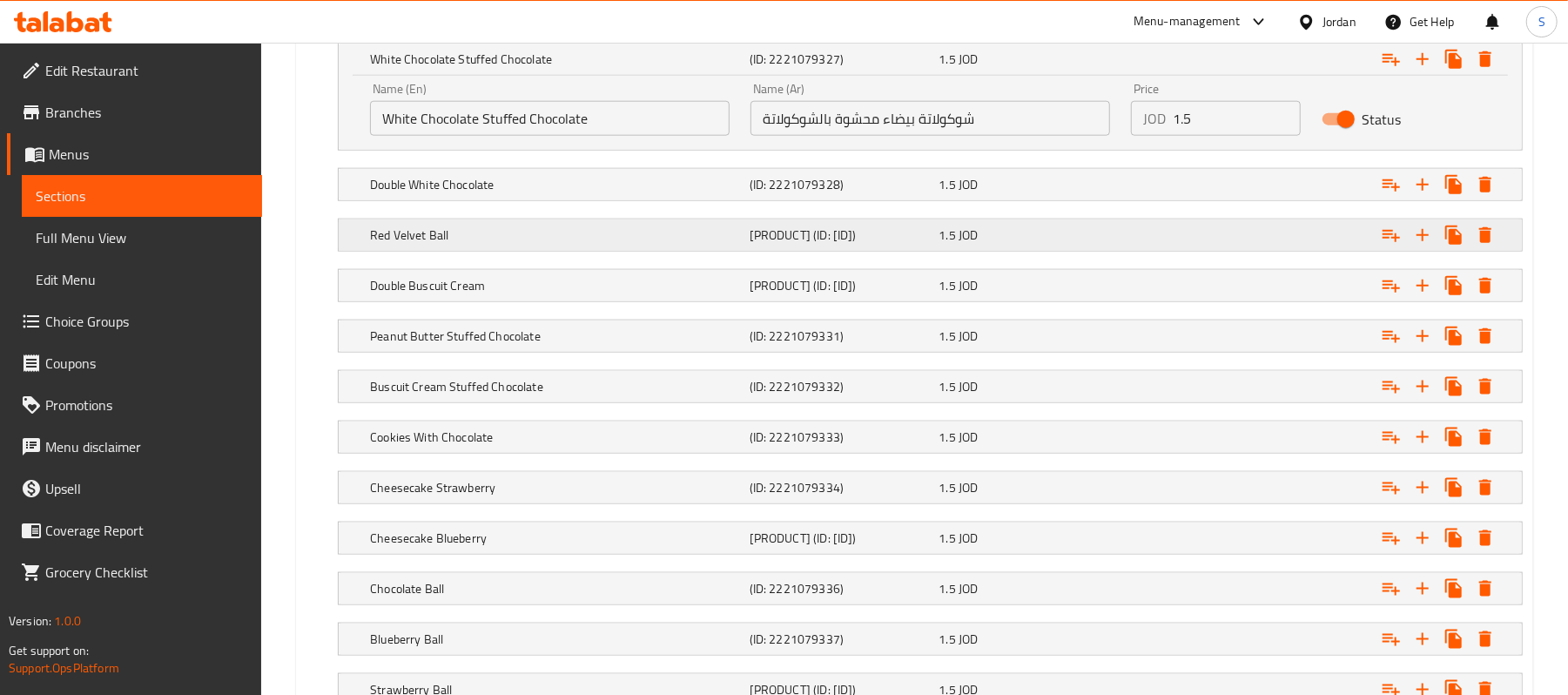 click on "Red Velvet Ball" at bounding box center [530, -380] 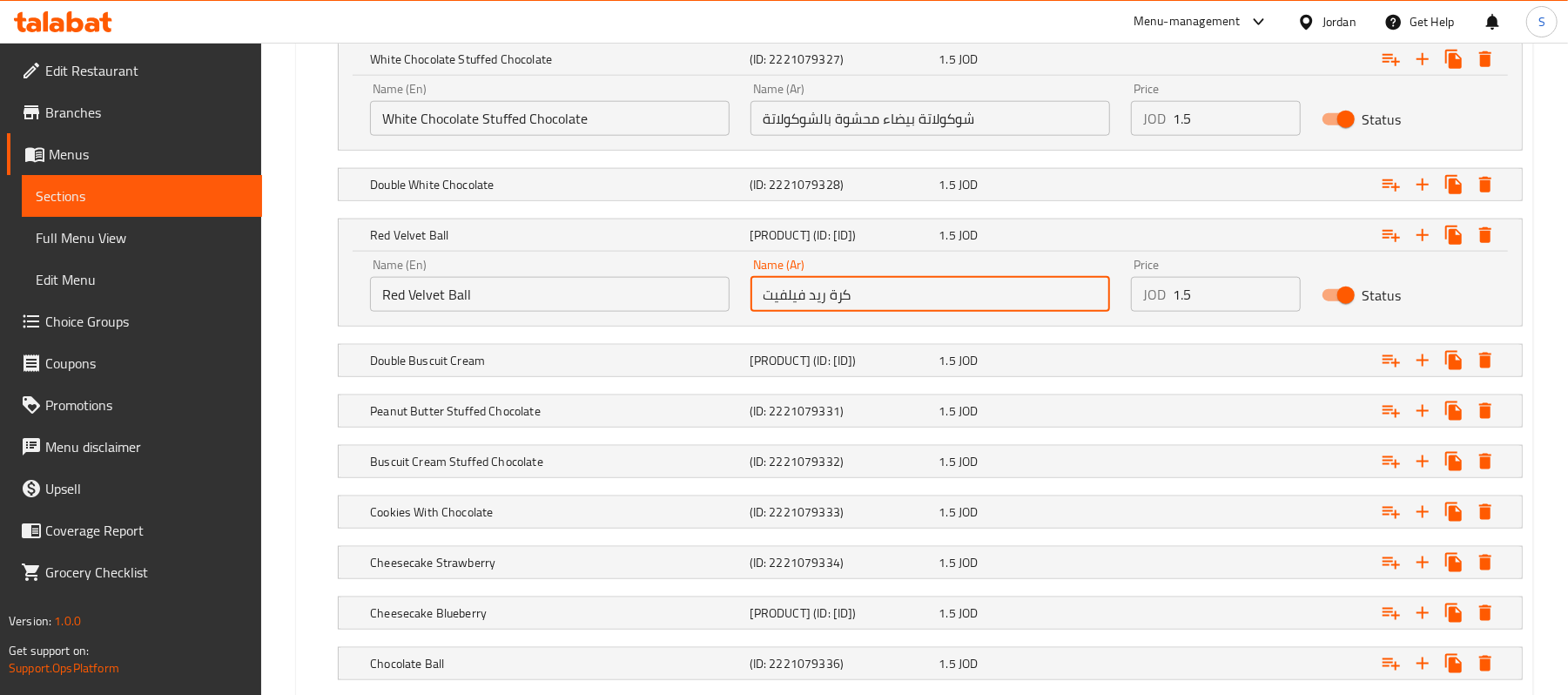 drag, startPoint x: 825, startPoint y: 303, endPoint x: 686, endPoint y: 300, distance: 139.03237 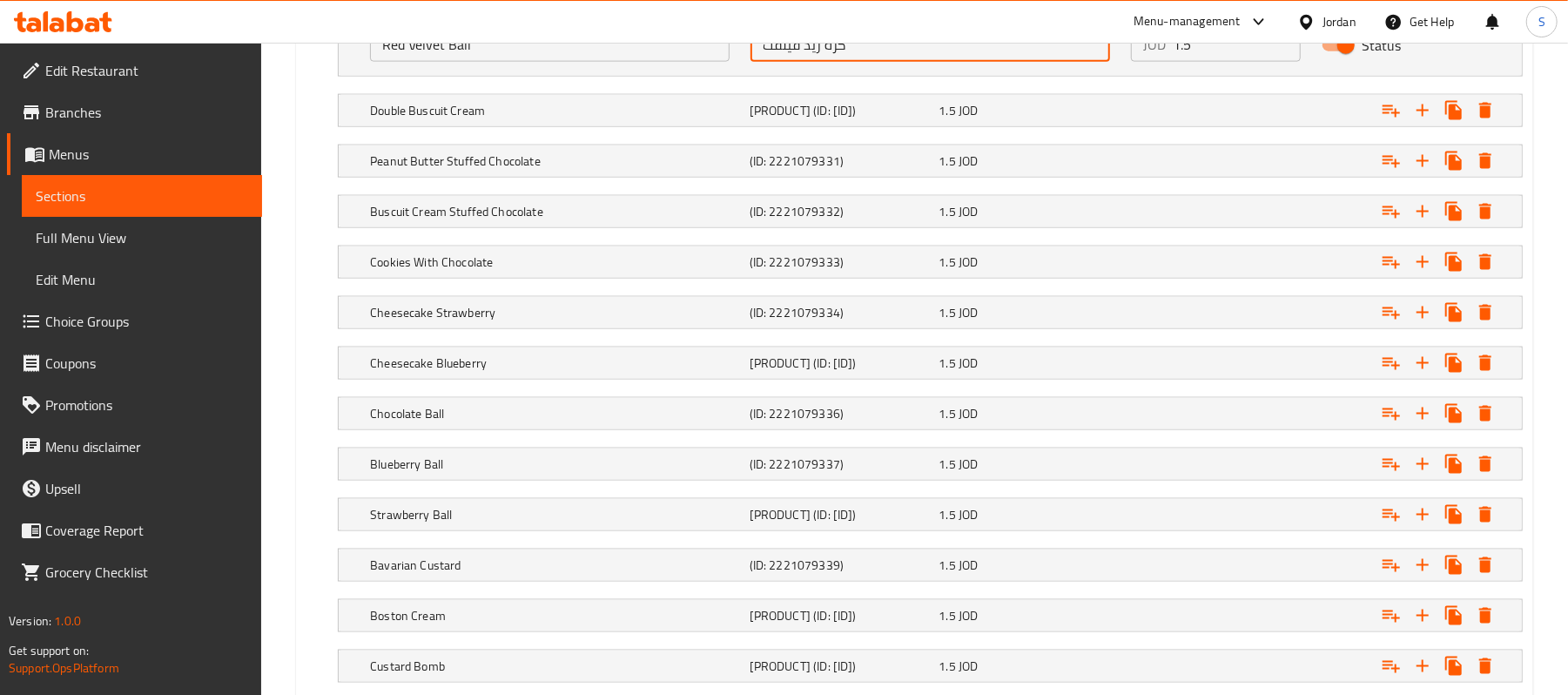 scroll, scrollTop: 1847, scrollLeft: 0, axis: vertical 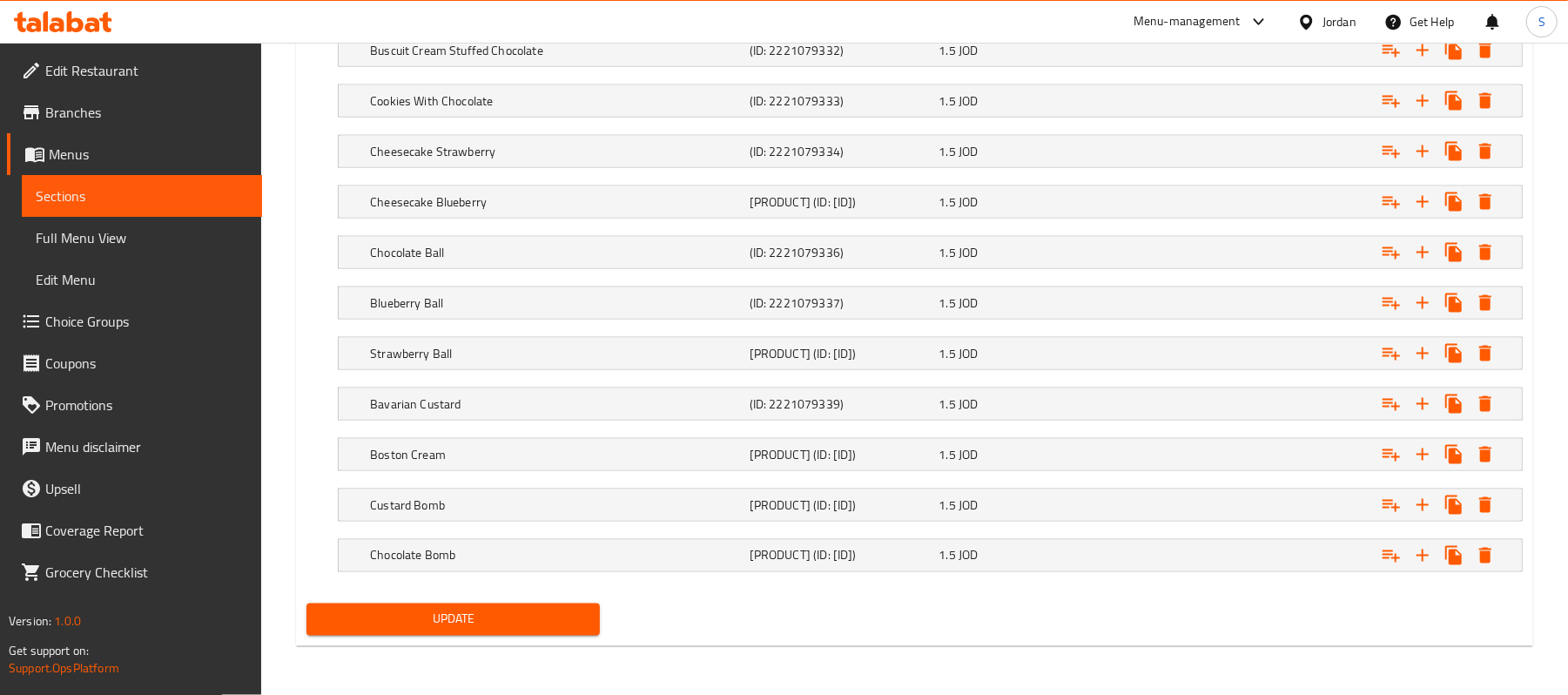 type on "كرة ريد فيلفت" 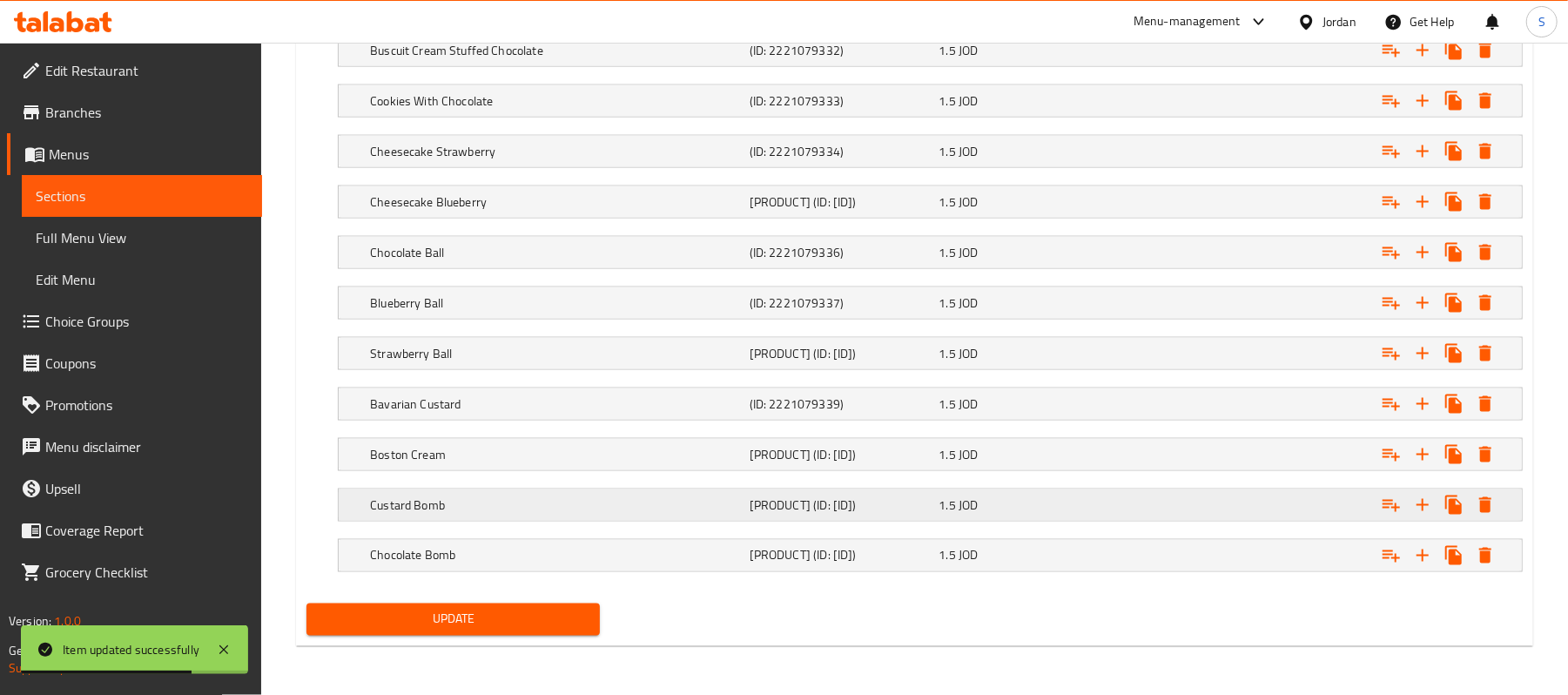 click on "Custard Bomb" at bounding box center (530, -791) 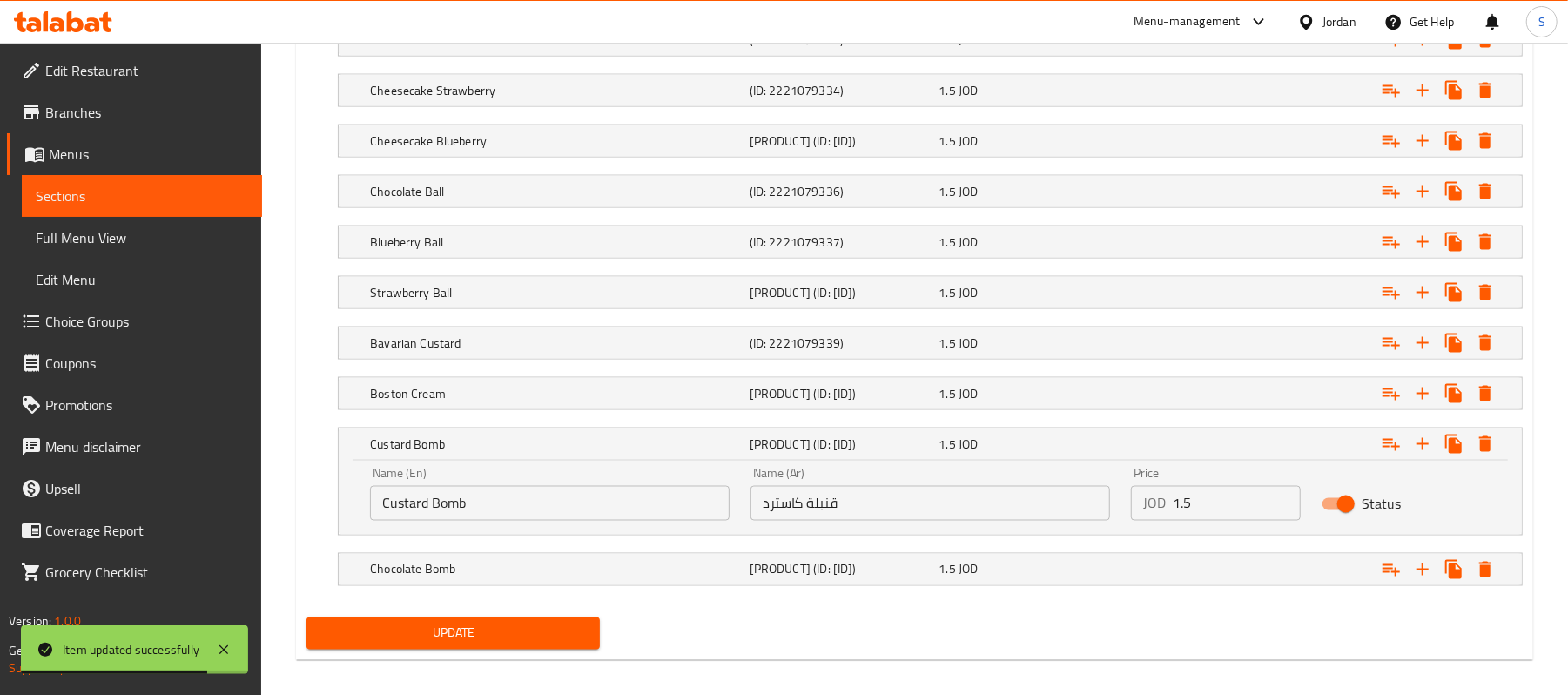 scroll, scrollTop: 1921, scrollLeft: 0, axis: vertical 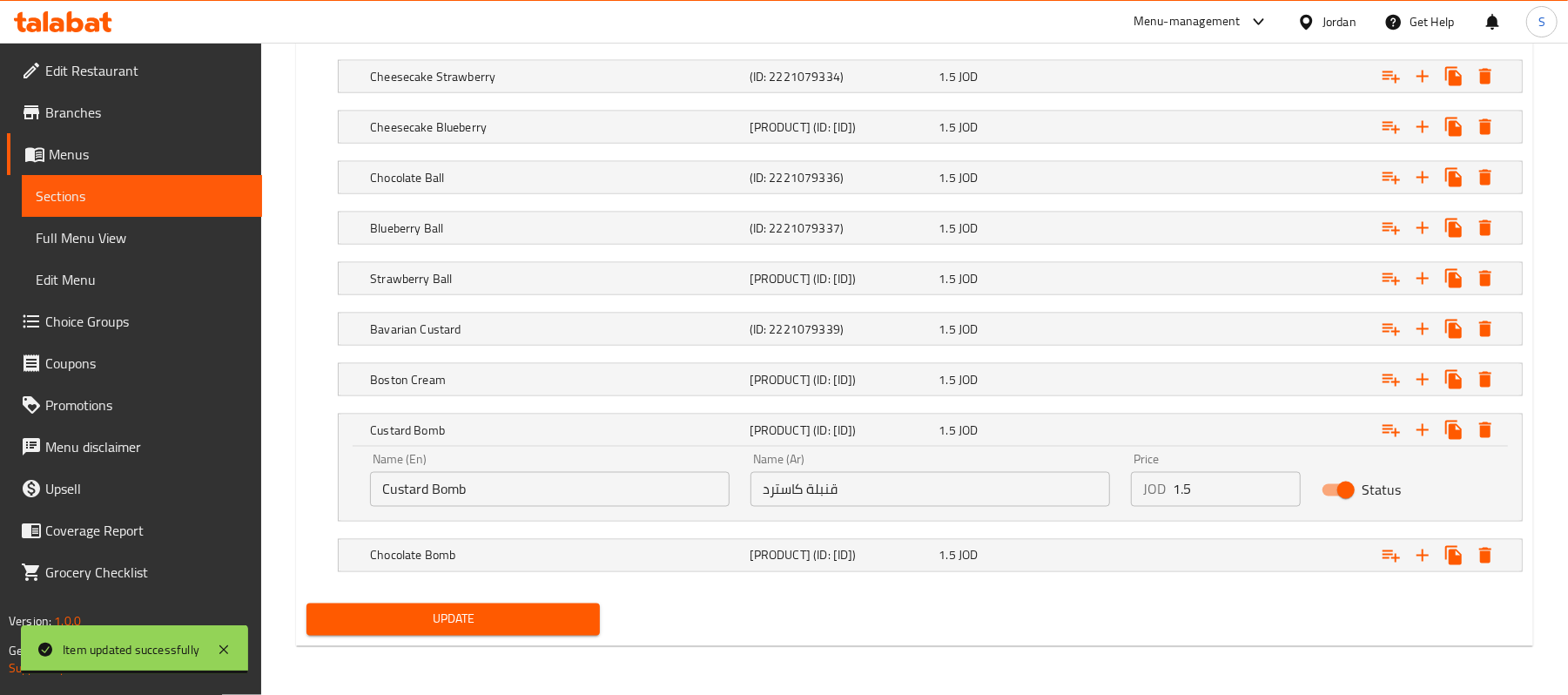 click on "قنبلة كاسترد" at bounding box center [930, 489] 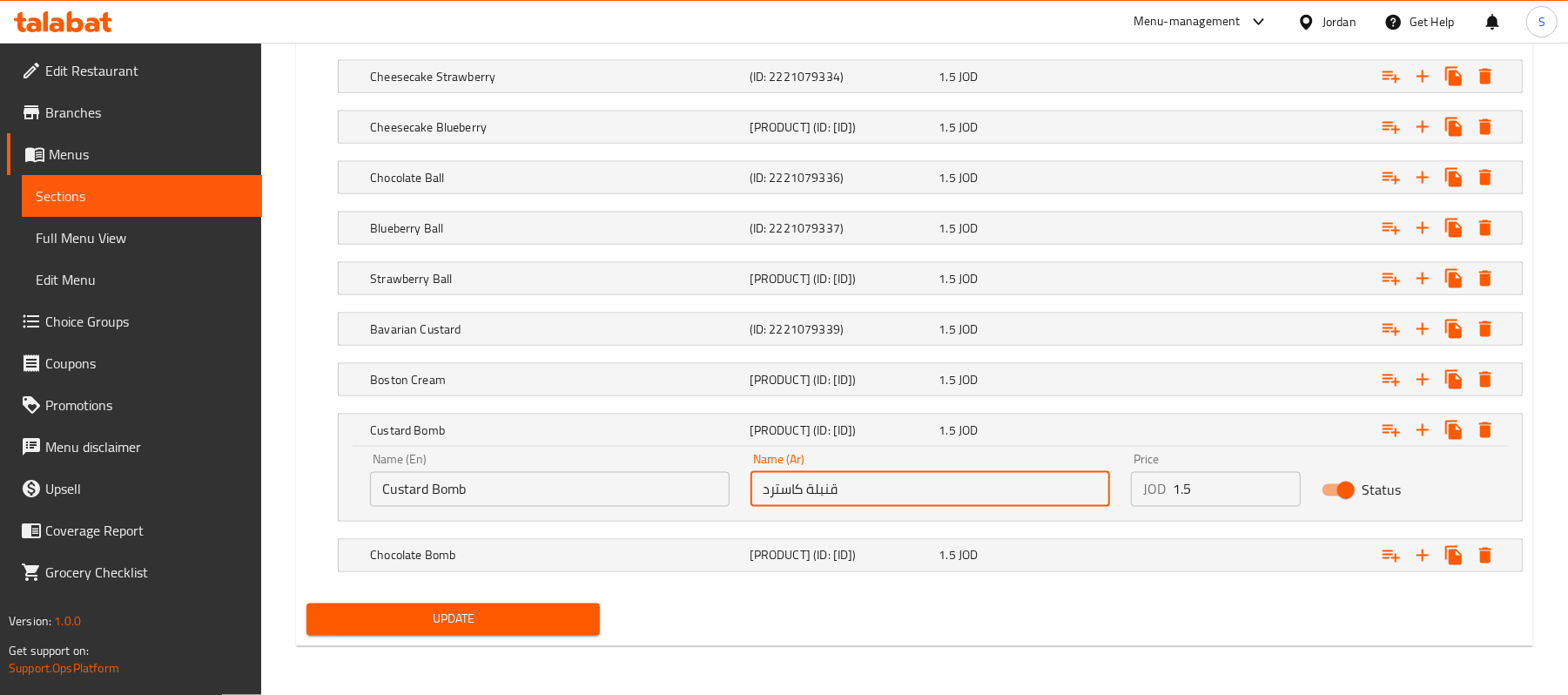 click on "قنبلة كاسترد" at bounding box center [930, 489] 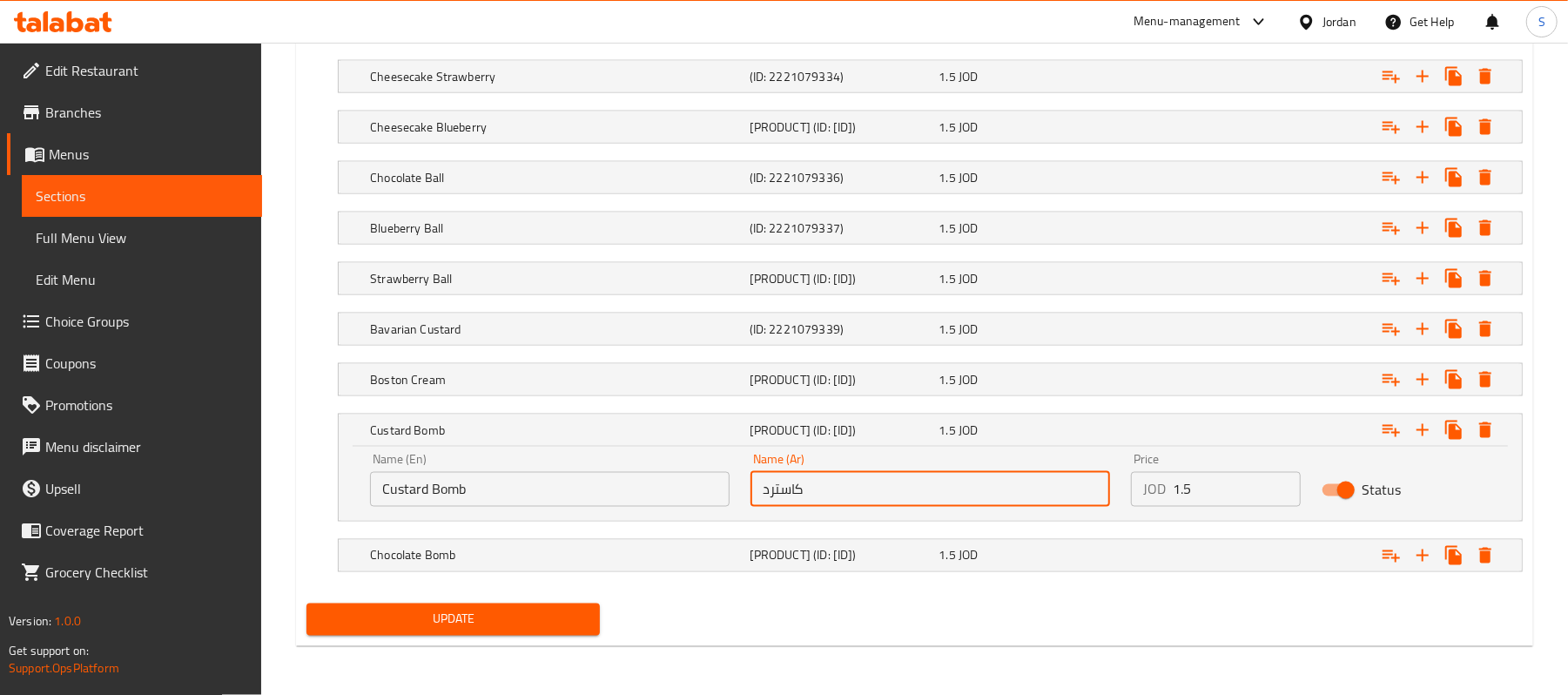 click on "كاسترد" at bounding box center [930, 489] 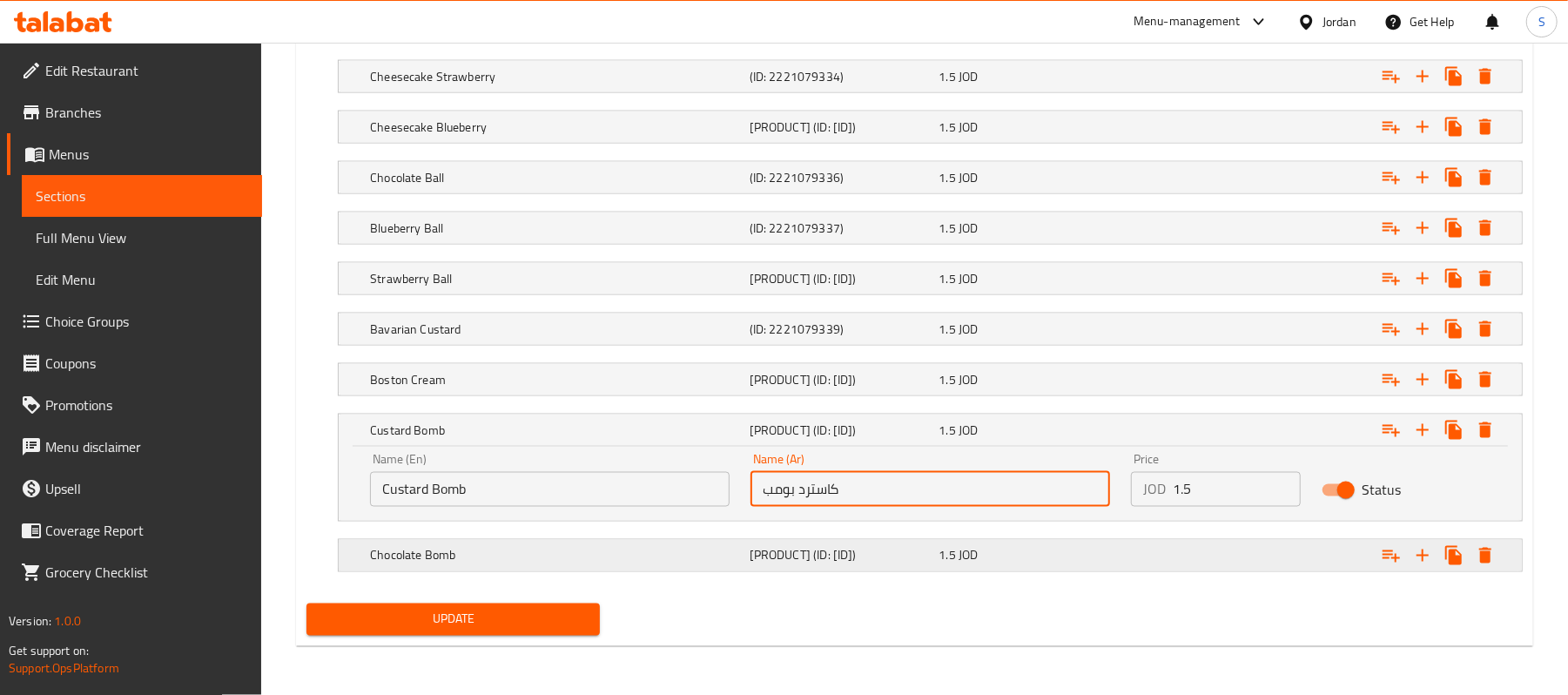 type on "كاسترد بومب" 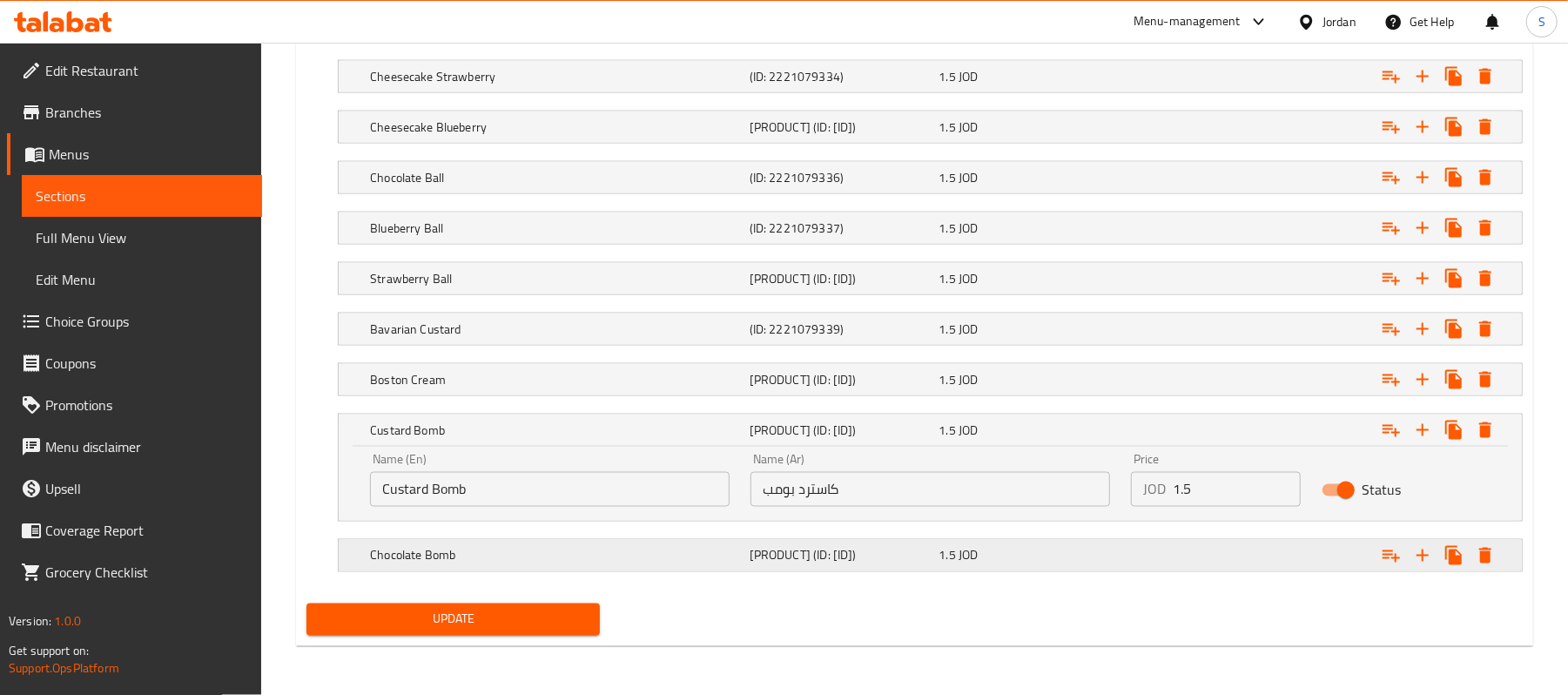 click on "(ID: 2221079342)" at bounding box center [823, -866] 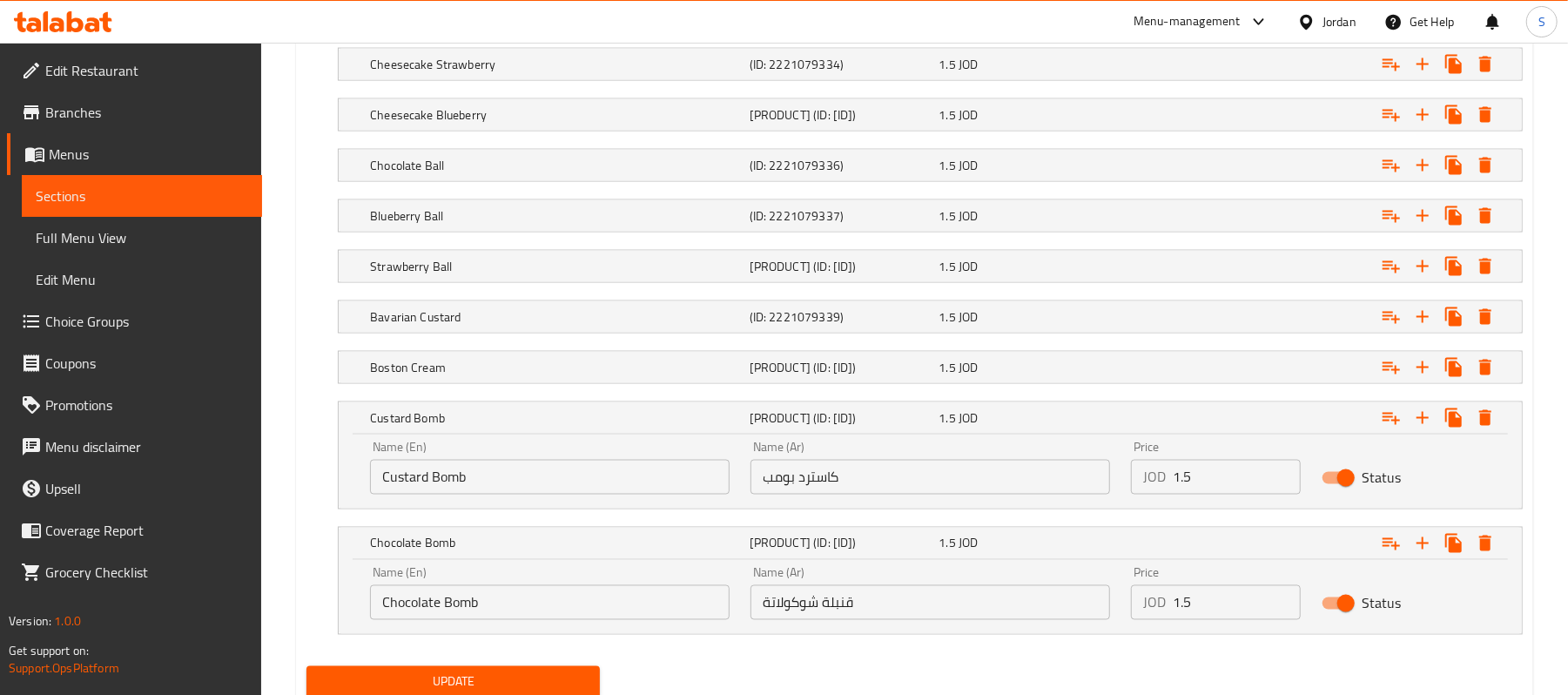 click on "قنبلة شوكولاتة" at bounding box center [930, 603] 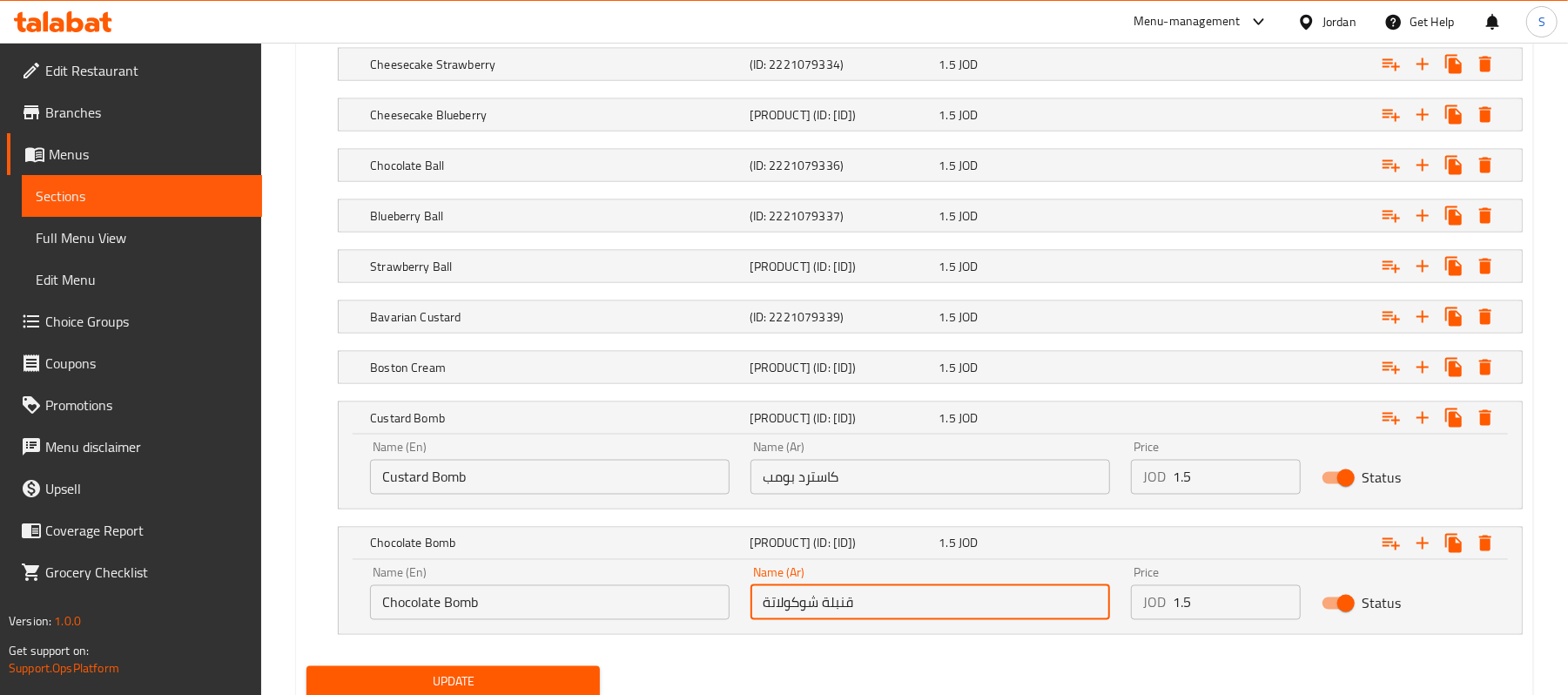 click on "قنبلة شوكولاتة" at bounding box center (930, 603) 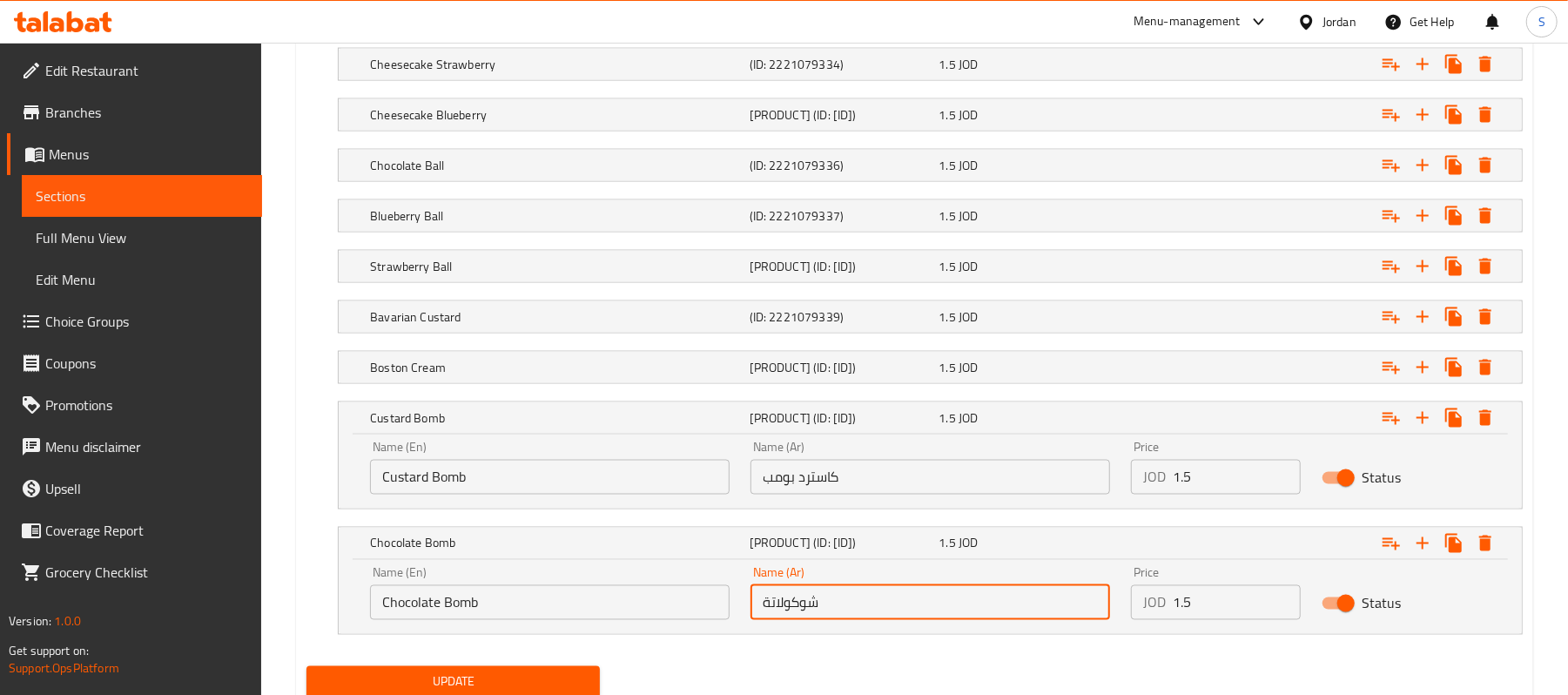 click on "شوكولاتة" at bounding box center [930, 603] 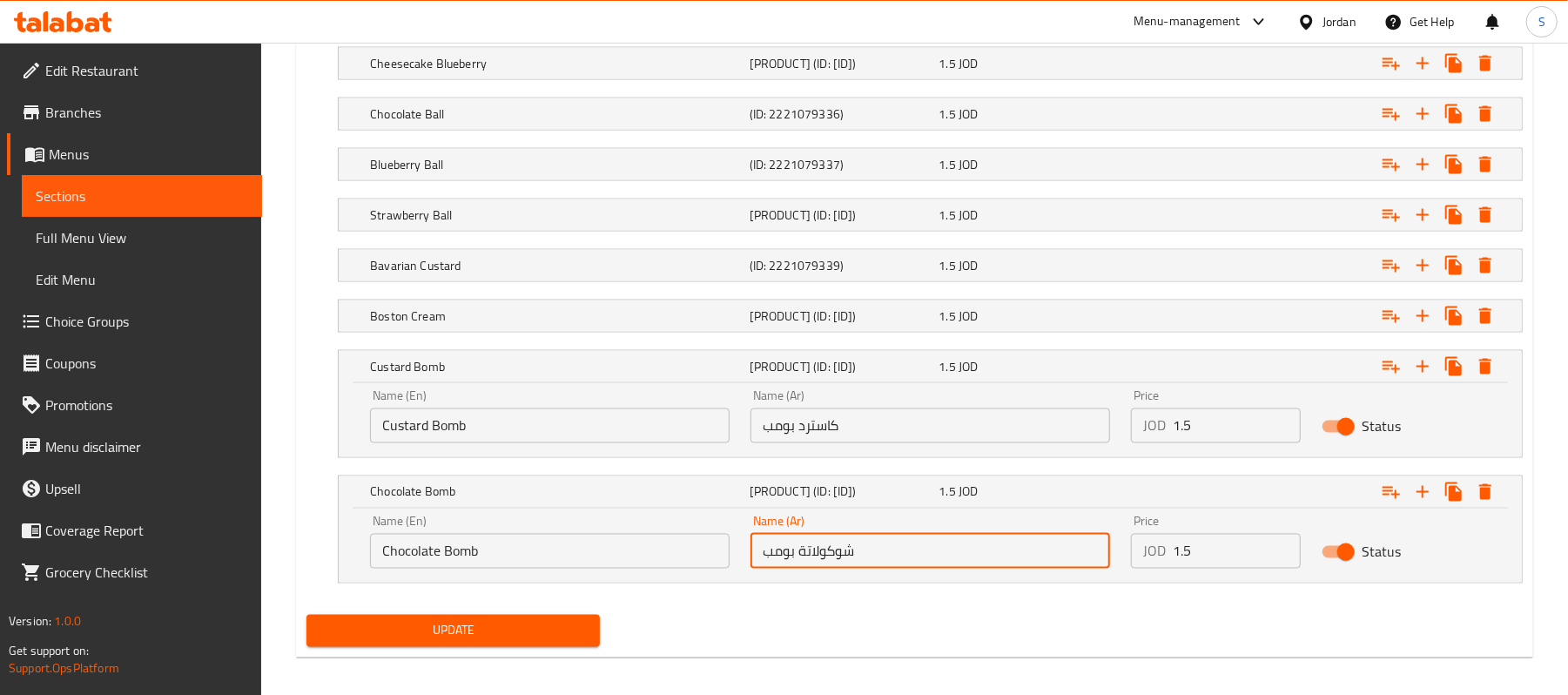 scroll, scrollTop: 1997, scrollLeft: 0, axis: vertical 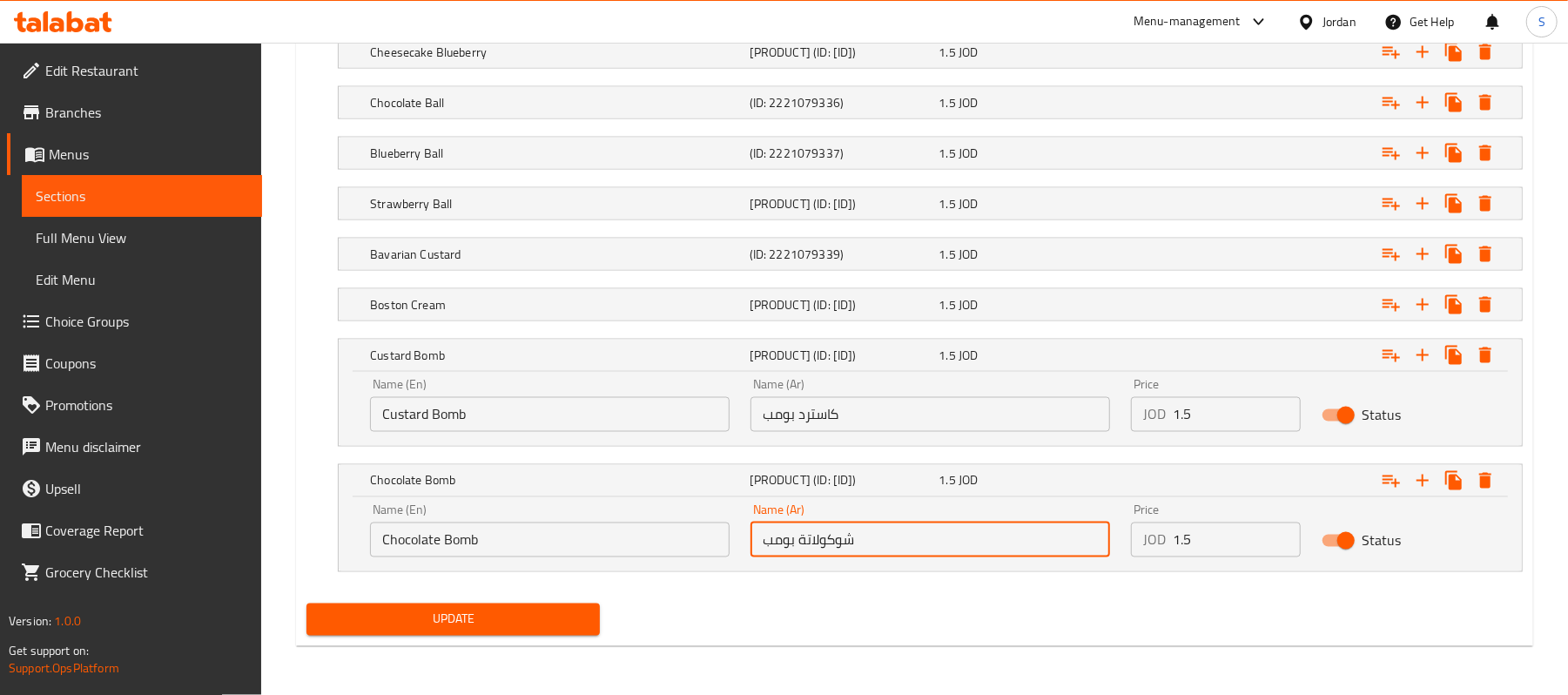 type on "شوكولاتة بومب" 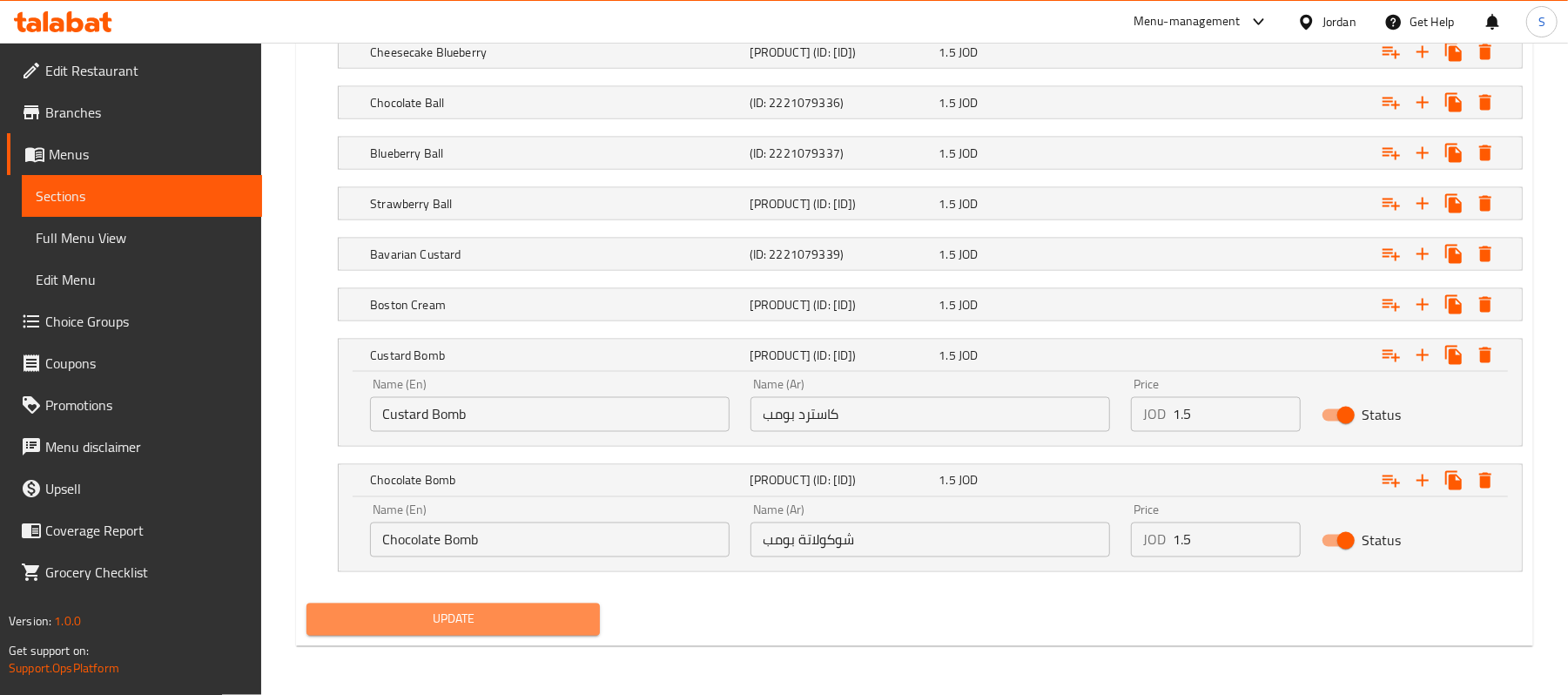 click on "Update" at bounding box center [453, 619] 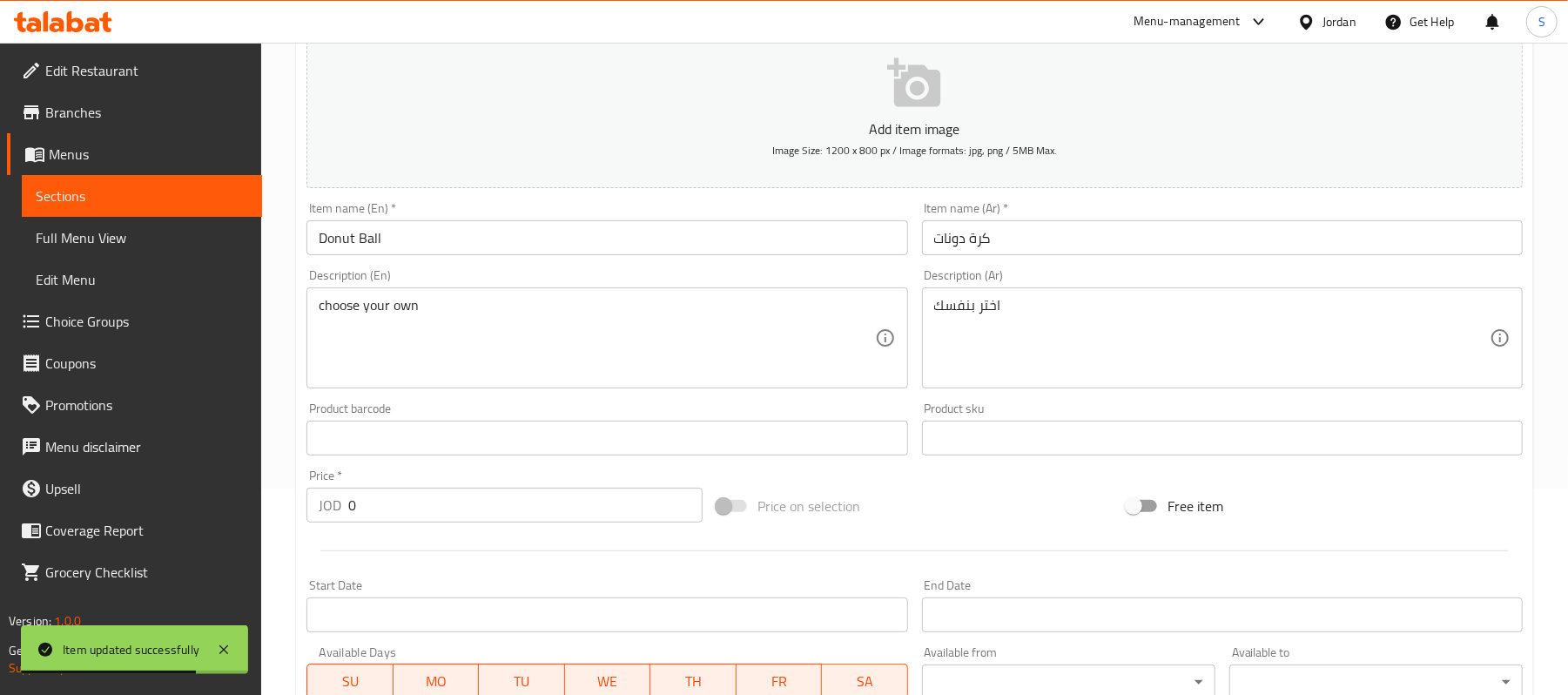 scroll, scrollTop: 0, scrollLeft: 0, axis: both 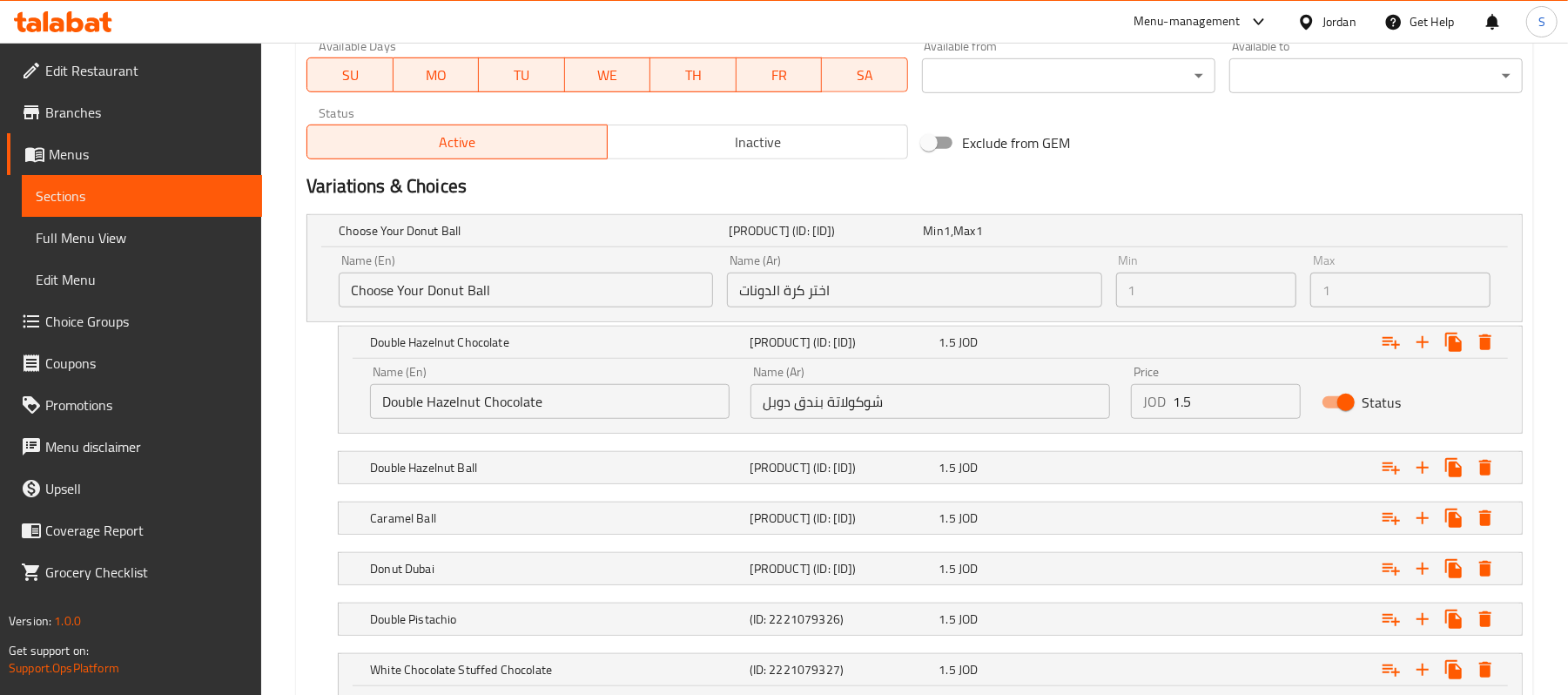 click on "Choose Your Donut Ball" at bounding box center [526, 290] 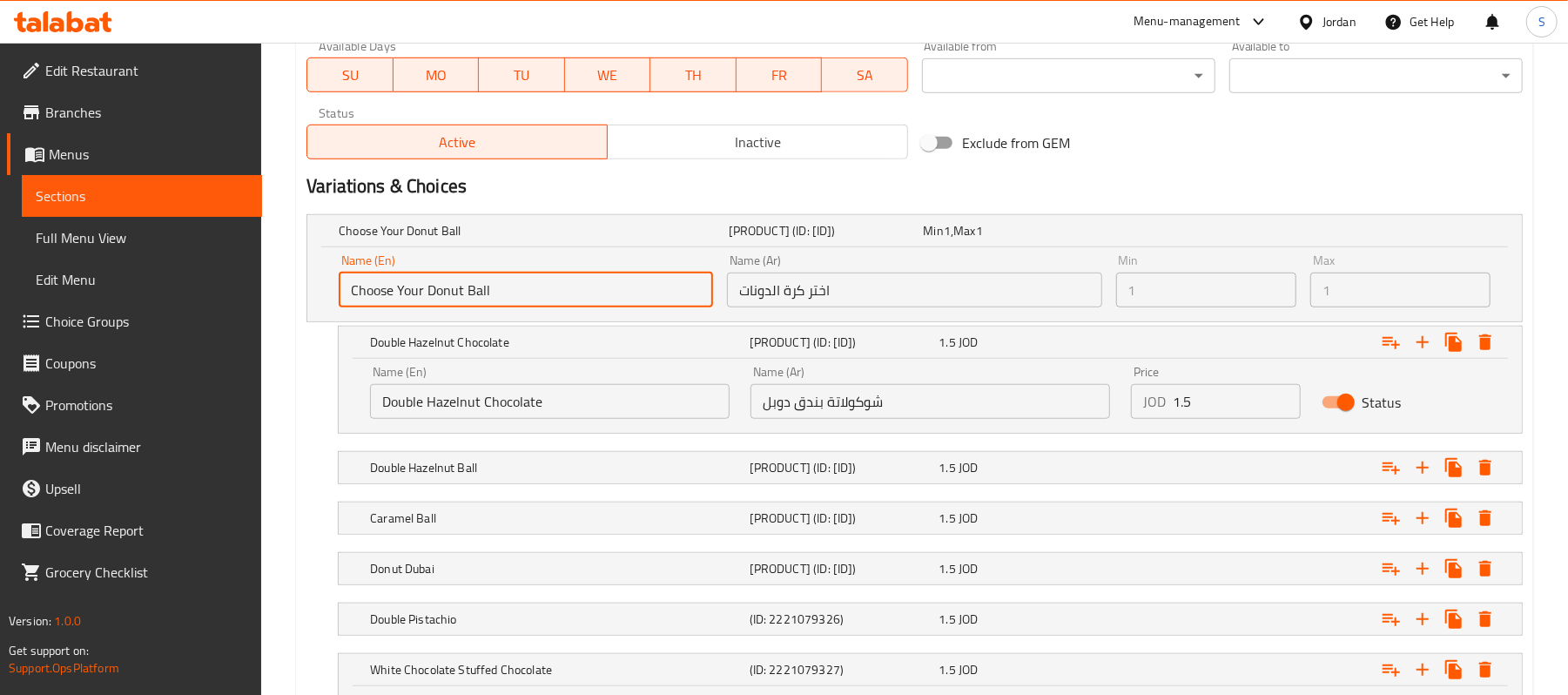 click on "Choose Your Donut Ball" at bounding box center (526, 290) 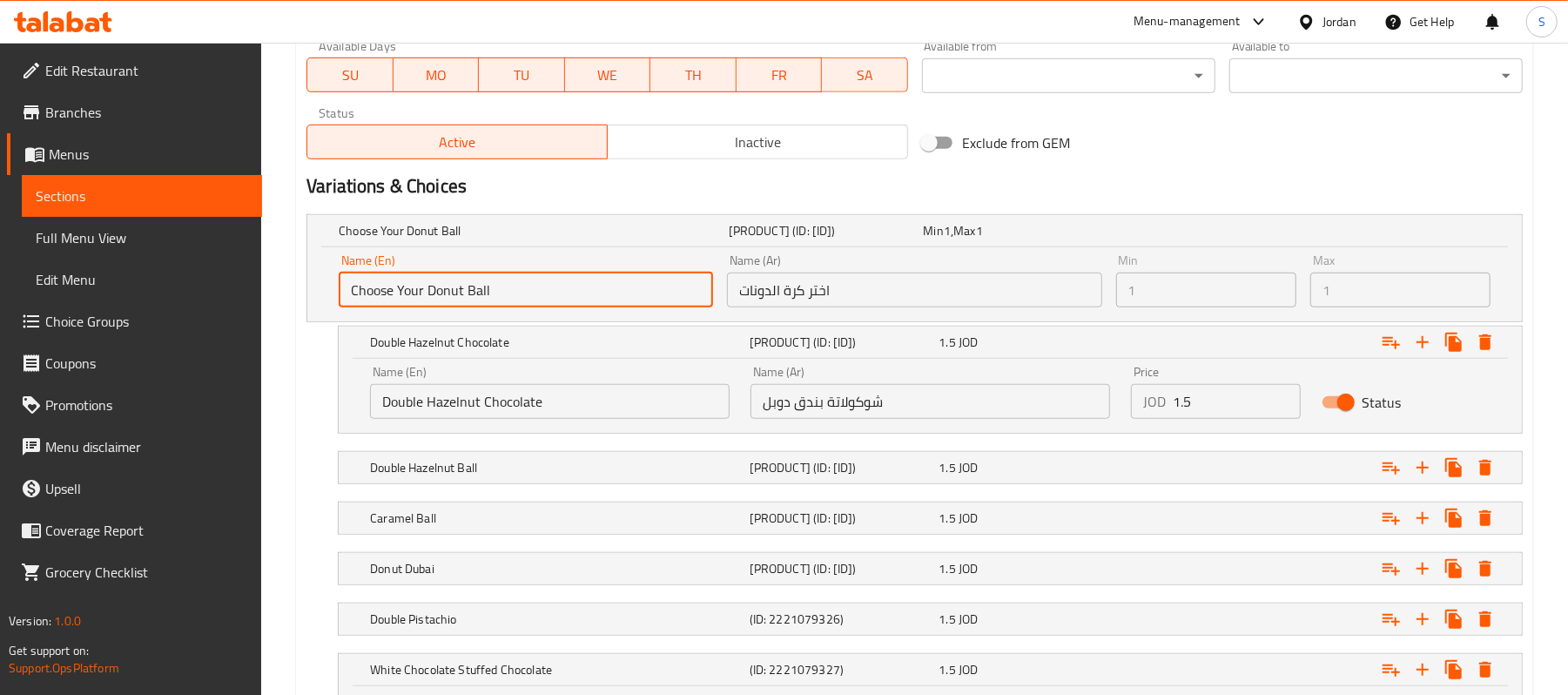 click on "Choose Your Donut Ball" at bounding box center (526, 290) 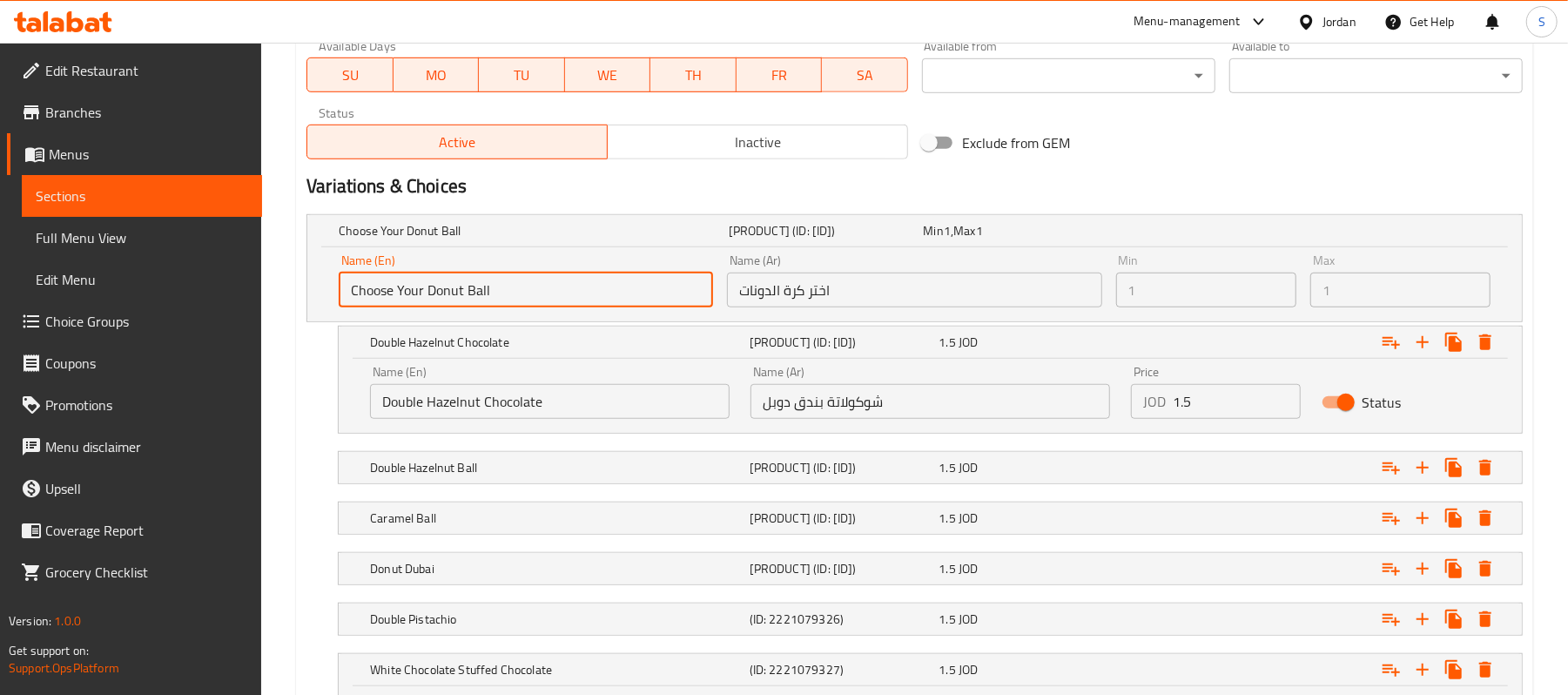 drag, startPoint x: 516, startPoint y: 294, endPoint x: 241, endPoint y: 298, distance: 275.02909 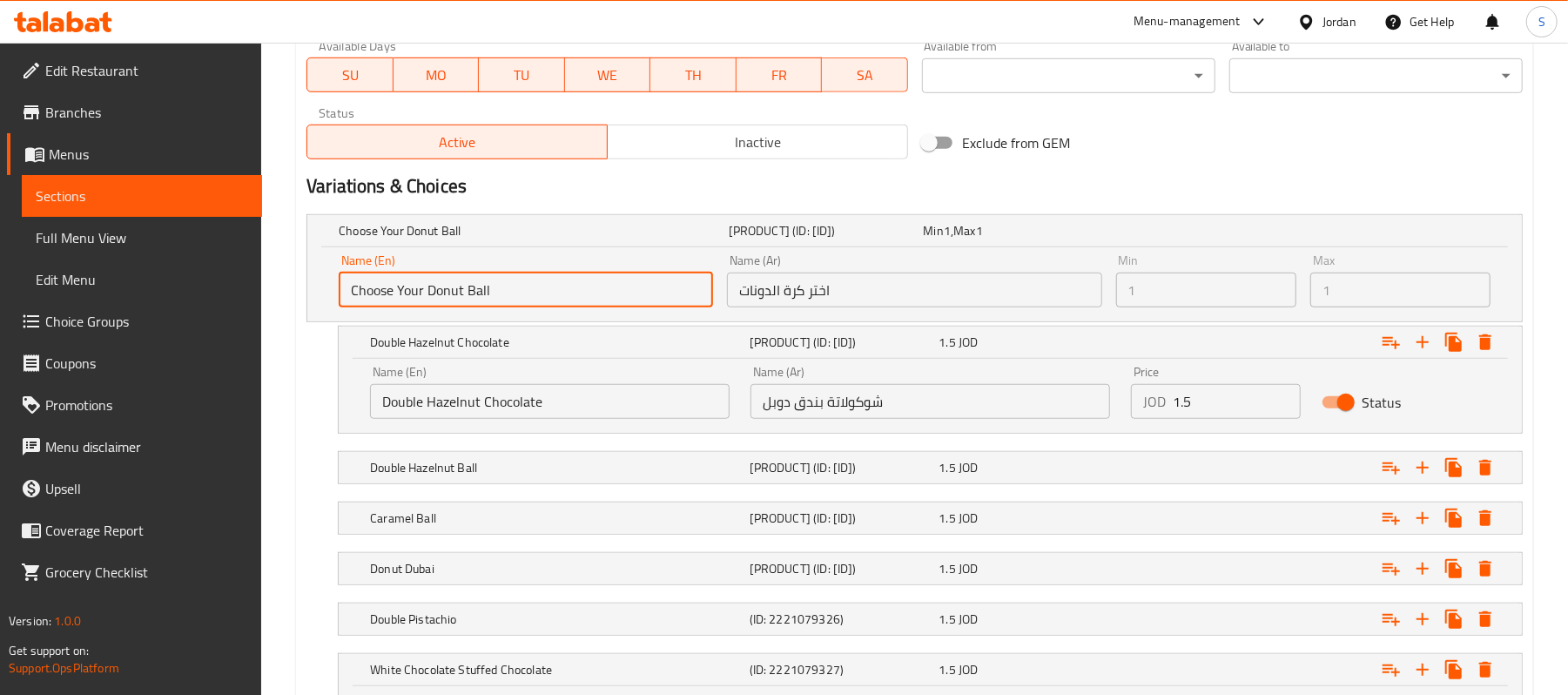 click on "Edit Restaurant   Branches   Menus   Sections   Full Menu View   Edit Menu   Choice Groups   Coupons   Promotions   Menu disclaimer   Upsell   Coverage Report   Grocery Checklist  Version:    1.0.0  Get support on:    Support.OpsPlatform Home / Restaurants management / Menus / Sections / item / update Donut Ball  section Update Donut Ball Add item image Image Size: 1200 x 800 px / Image formats: jpg, png / 5MB Max. Item name (En)   * Donut Ball Item name (En)  * Item name (Ar)   * كرة دونات Item name (Ar)  * Description (En) choose your own Description (En) Description (Ar) اختر بنفسك Description (Ar) Product barcode Product barcode Product sku Product sku Price   * JOD 0 Price  * Price on selection Free item Start Date Start Date End Date End Date Available Days SU MO TU WE TH FR SA Available from ​ ​ Available to ​ ​ Status Active Inactive Exclude from GEM Variations & Choices Choose Your Donut Ball (ID: 1087099696) Min 1  ,  Max 1 Name (En) Choose Your Donut Ball Min 1 1" at bounding box center (784, 548) 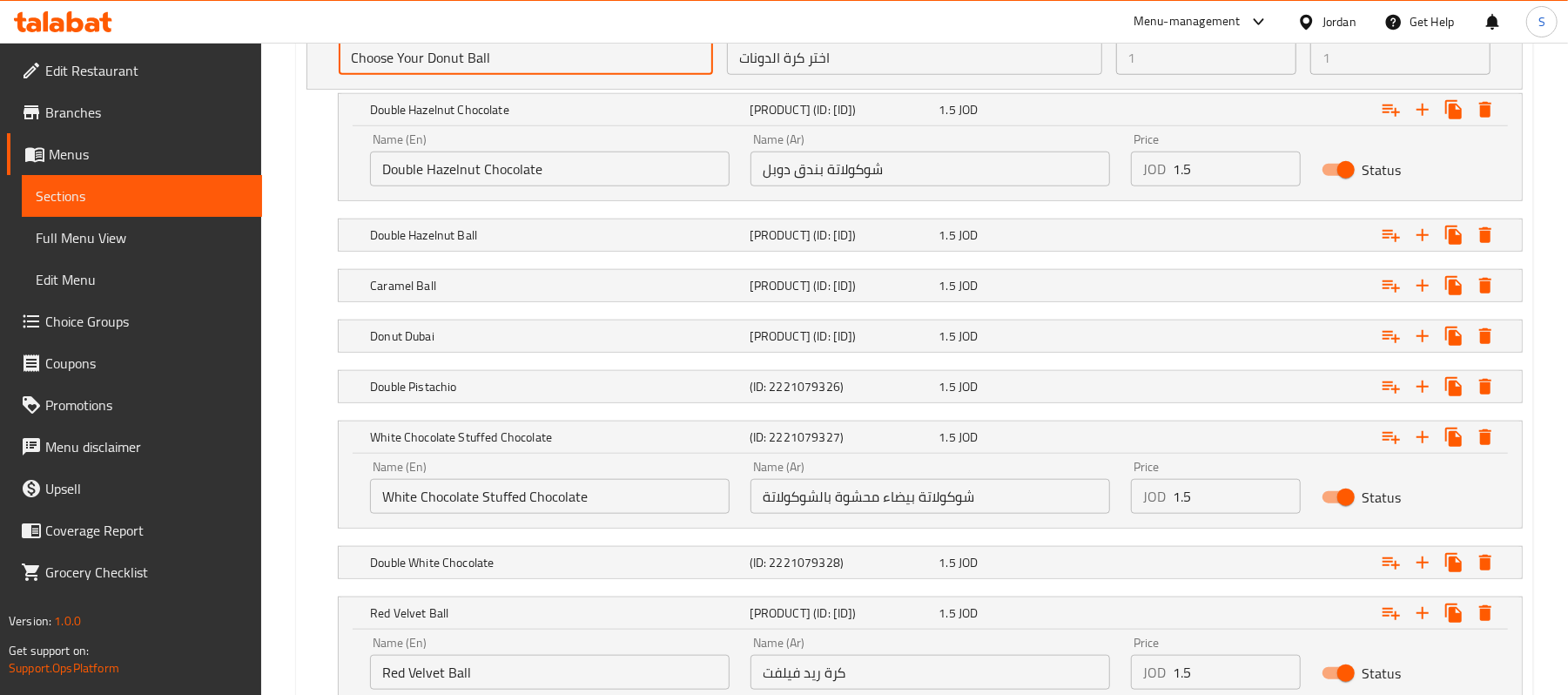 scroll, scrollTop: 697, scrollLeft: 0, axis: vertical 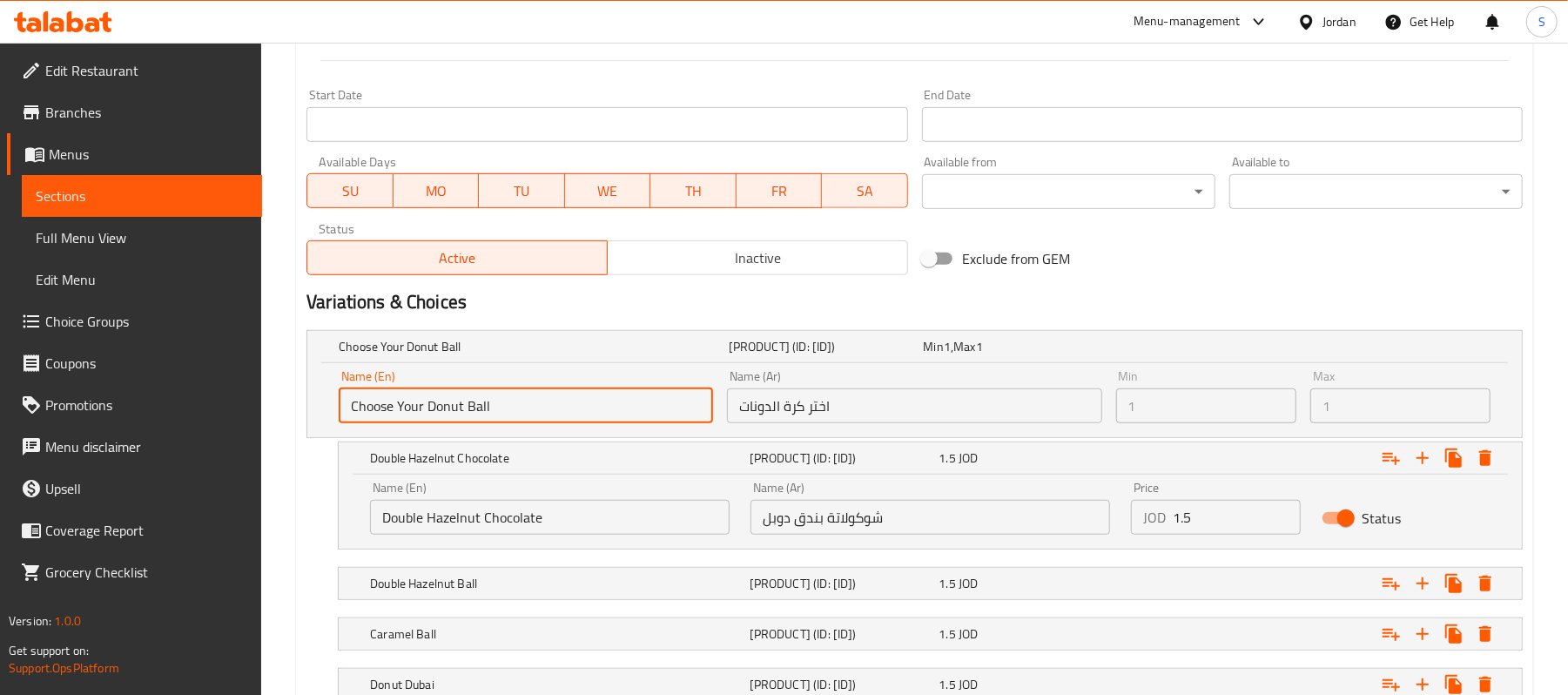 click on "Choose Your Donut Ball" at bounding box center [526, 406] 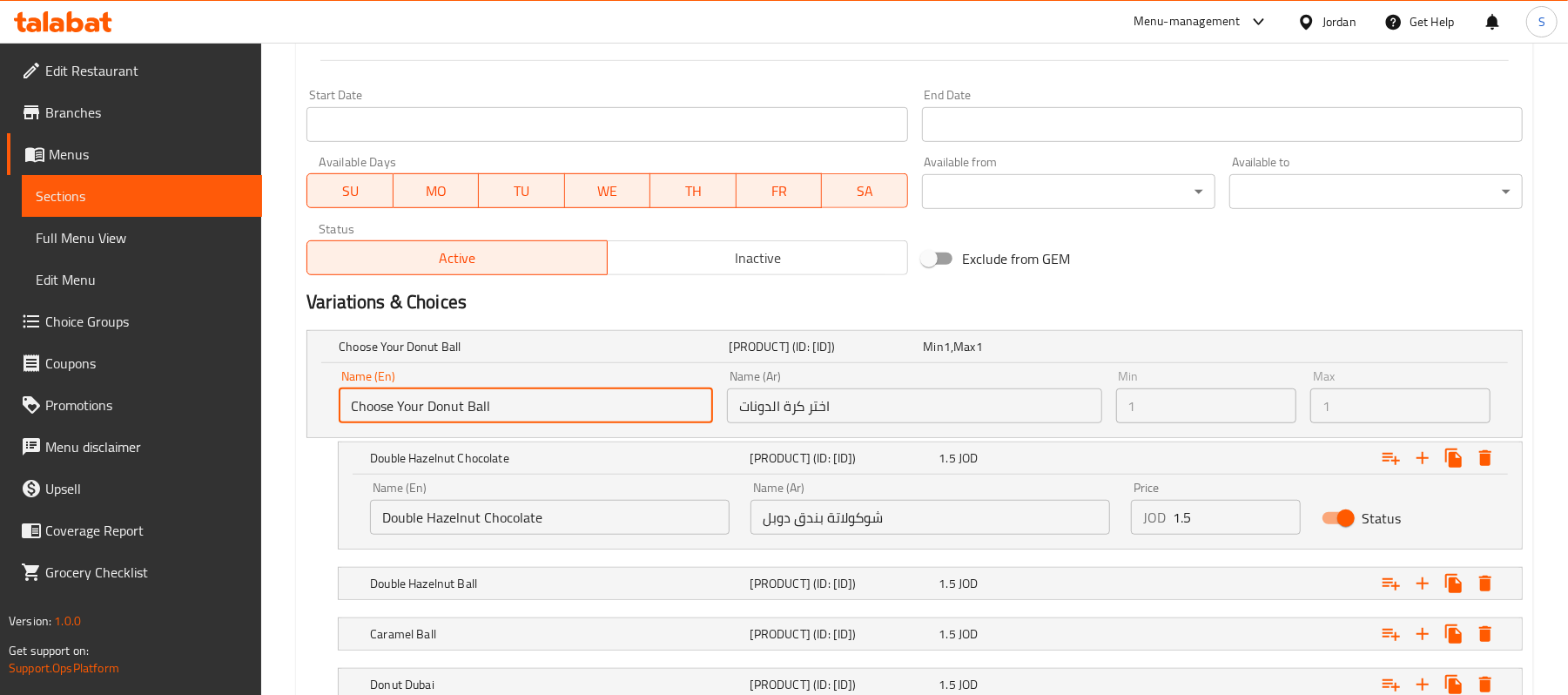 click on "Exclude from GEM" at bounding box center (1120, 259) 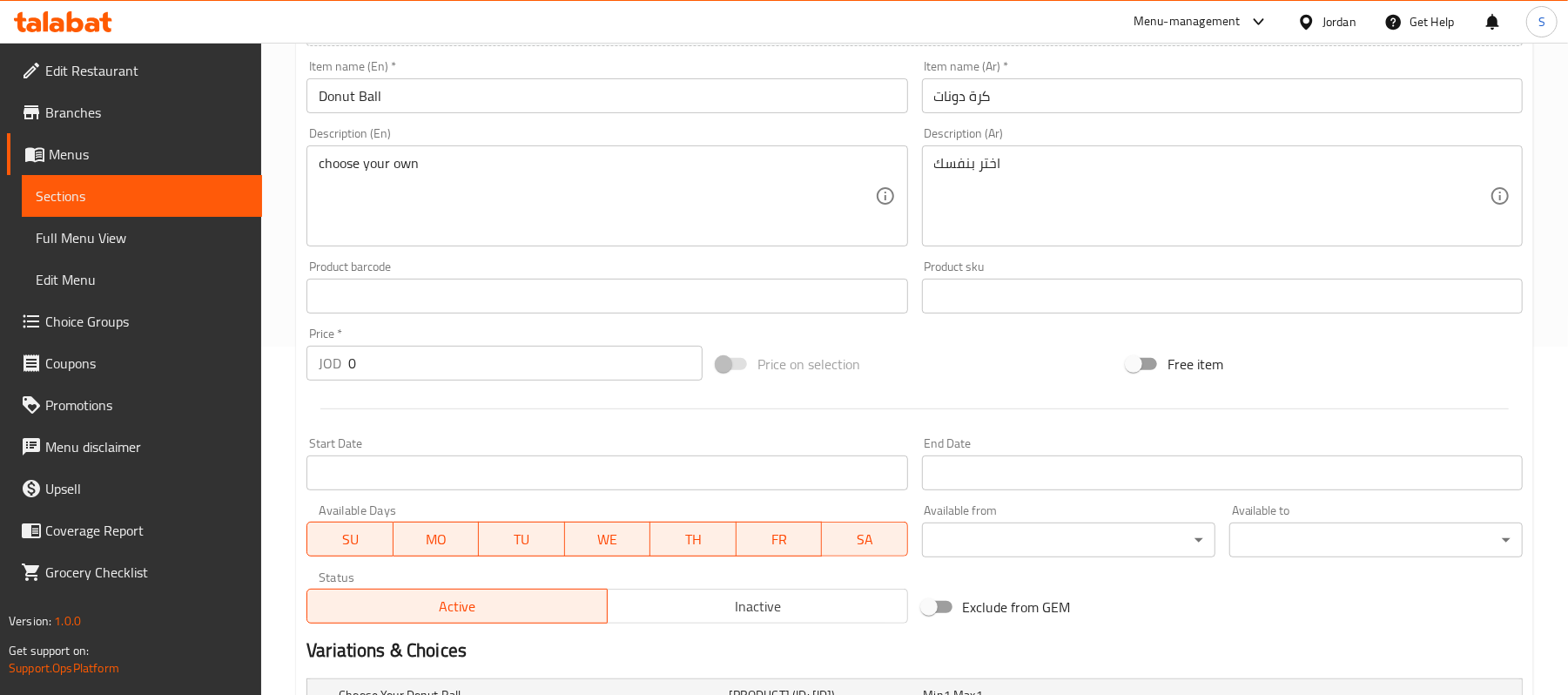 click on "Choice Groups" at bounding box center [146, 321] 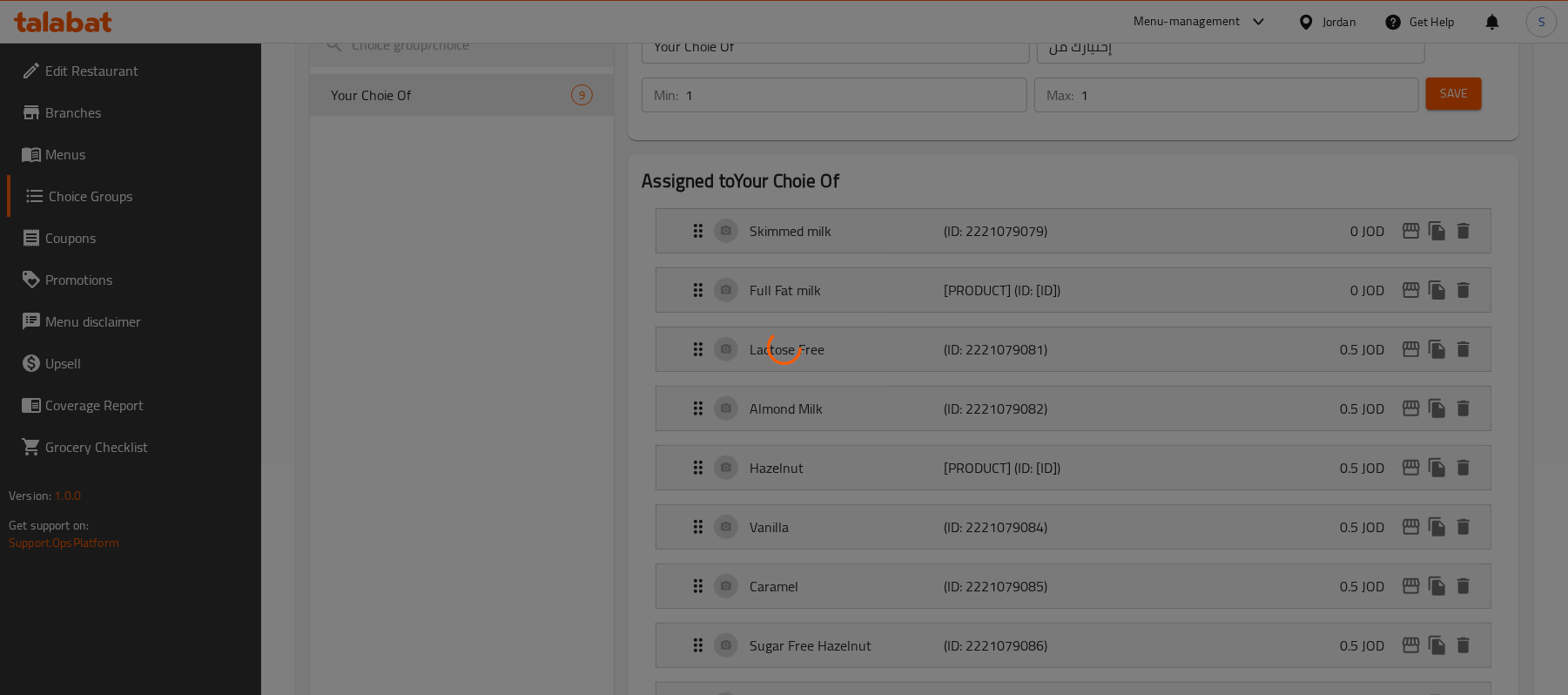 scroll, scrollTop: 0, scrollLeft: 0, axis: both 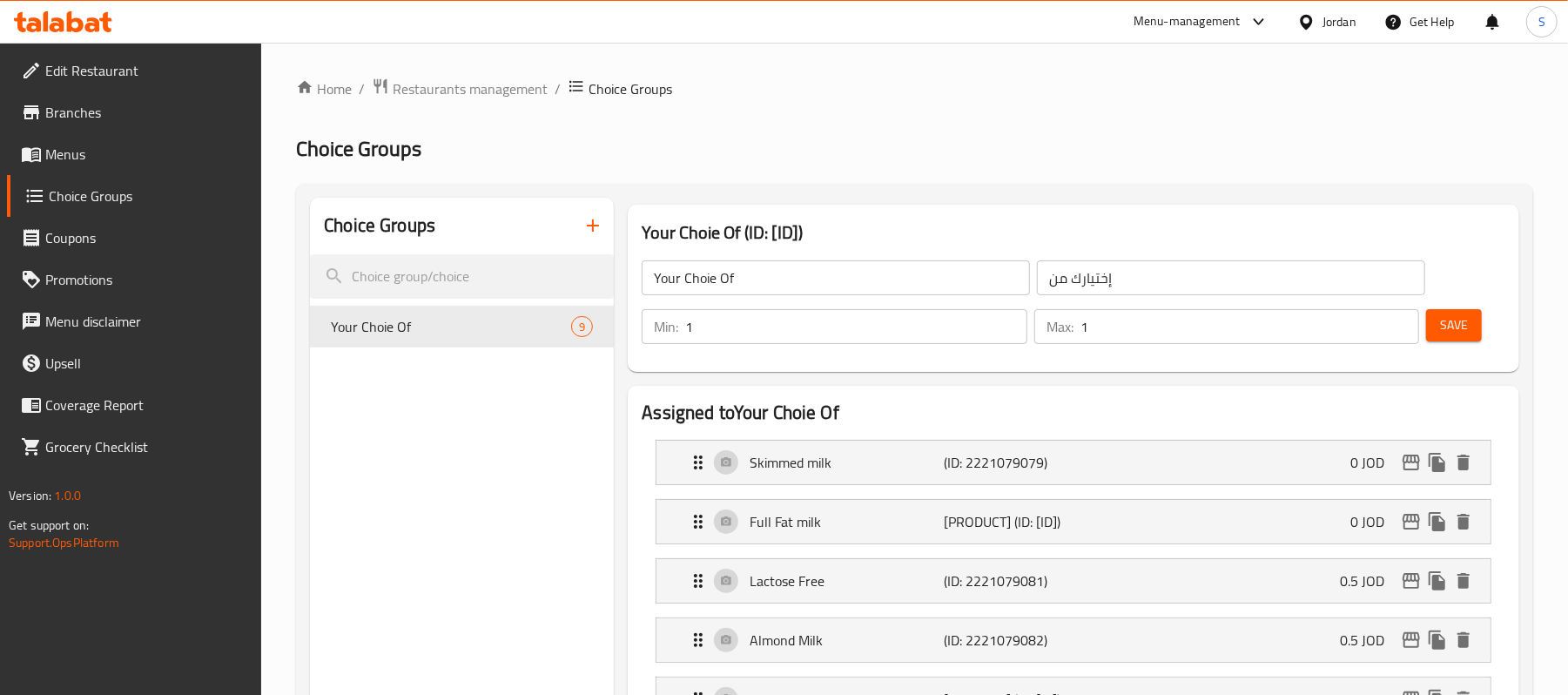click on "Menus" at bounding box center [146, 154] 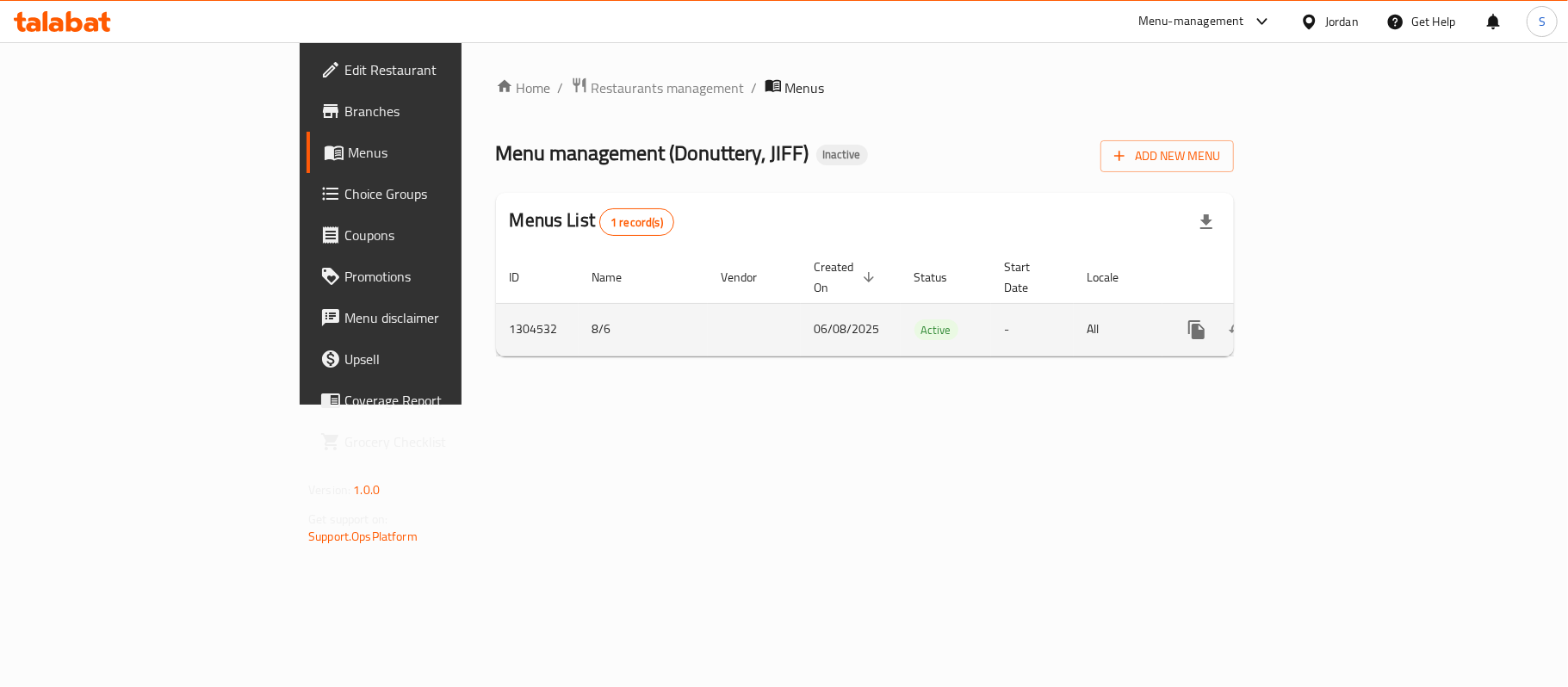 click at bounding box center [1321, 330] 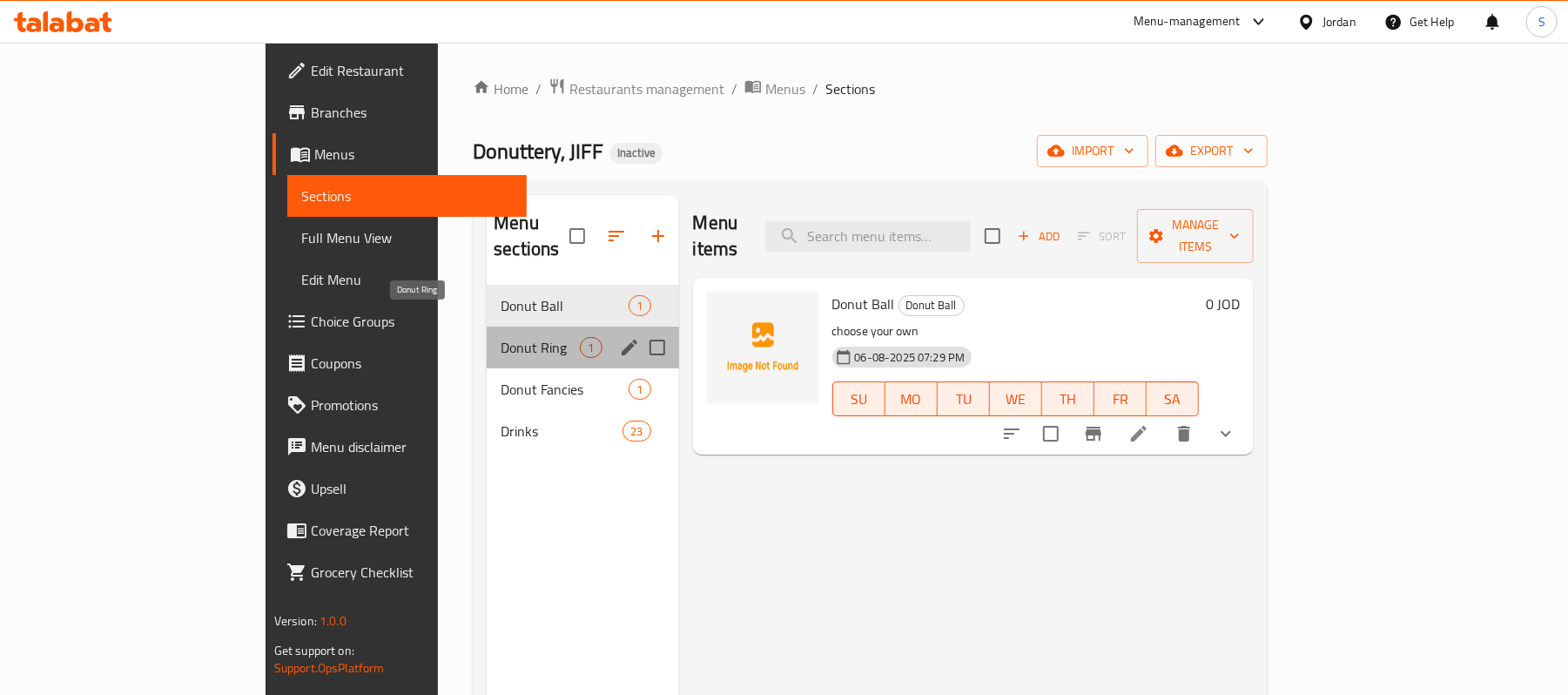 click on "Donut Ring" at bounding box center [540, 348] 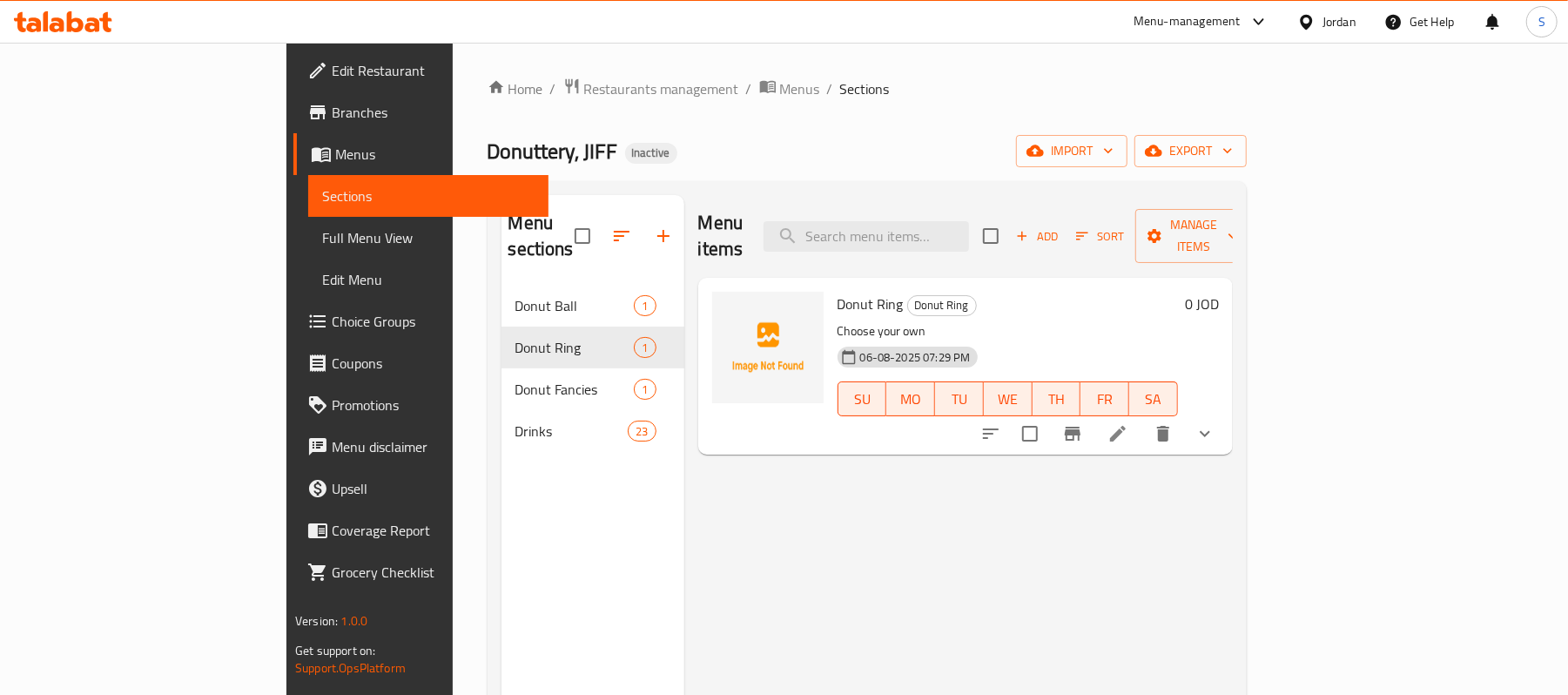 click 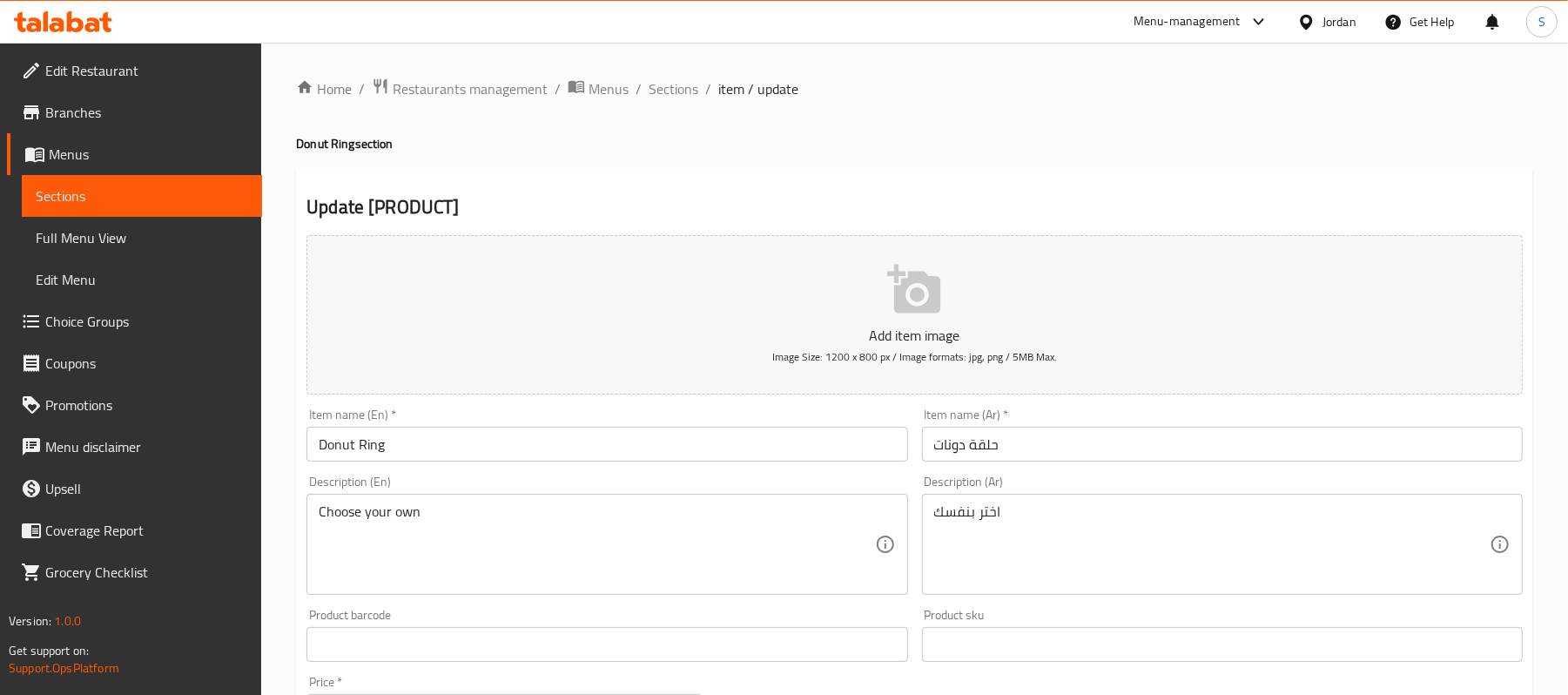 scroll, scrollTop: 1040, scrollLeft: 0, axis: vertical 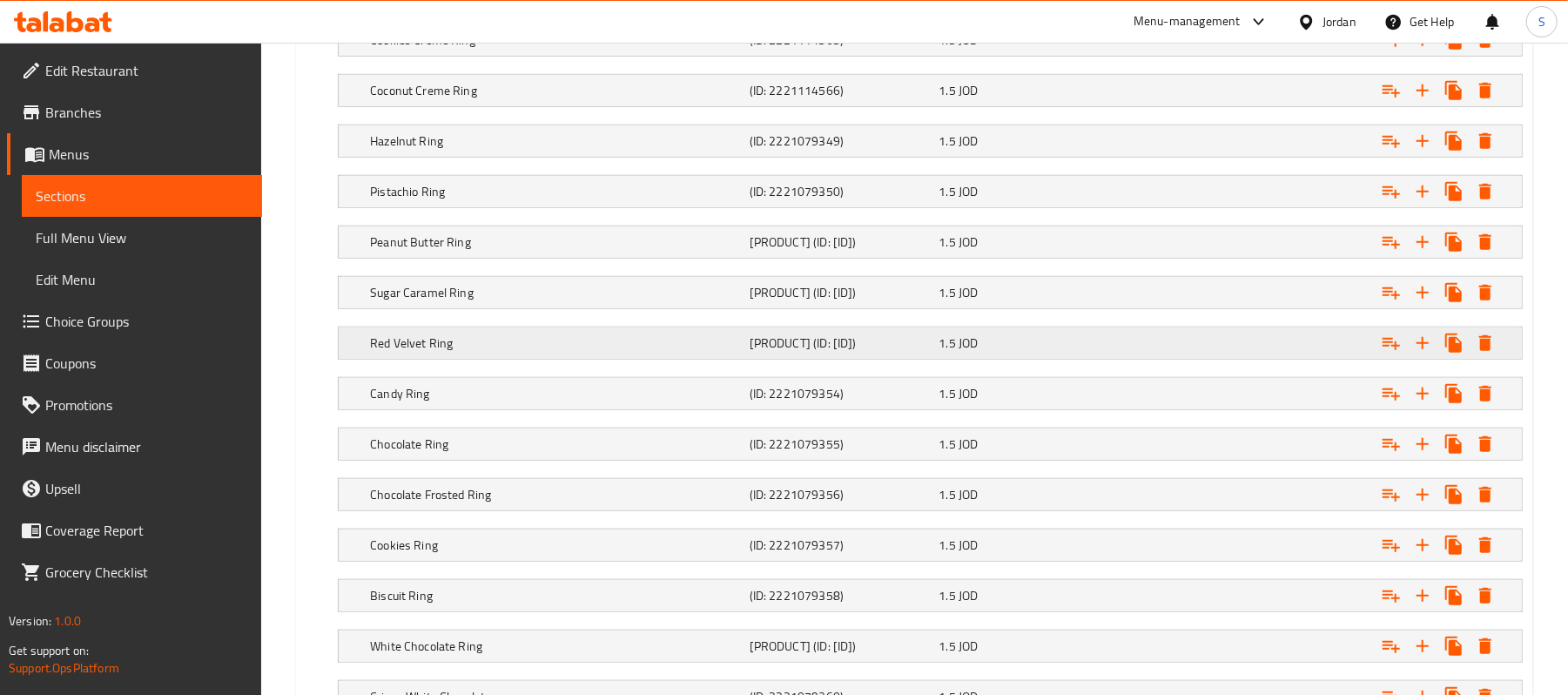 click on "Red Velvet Ring" at bounding box center [530, 3] 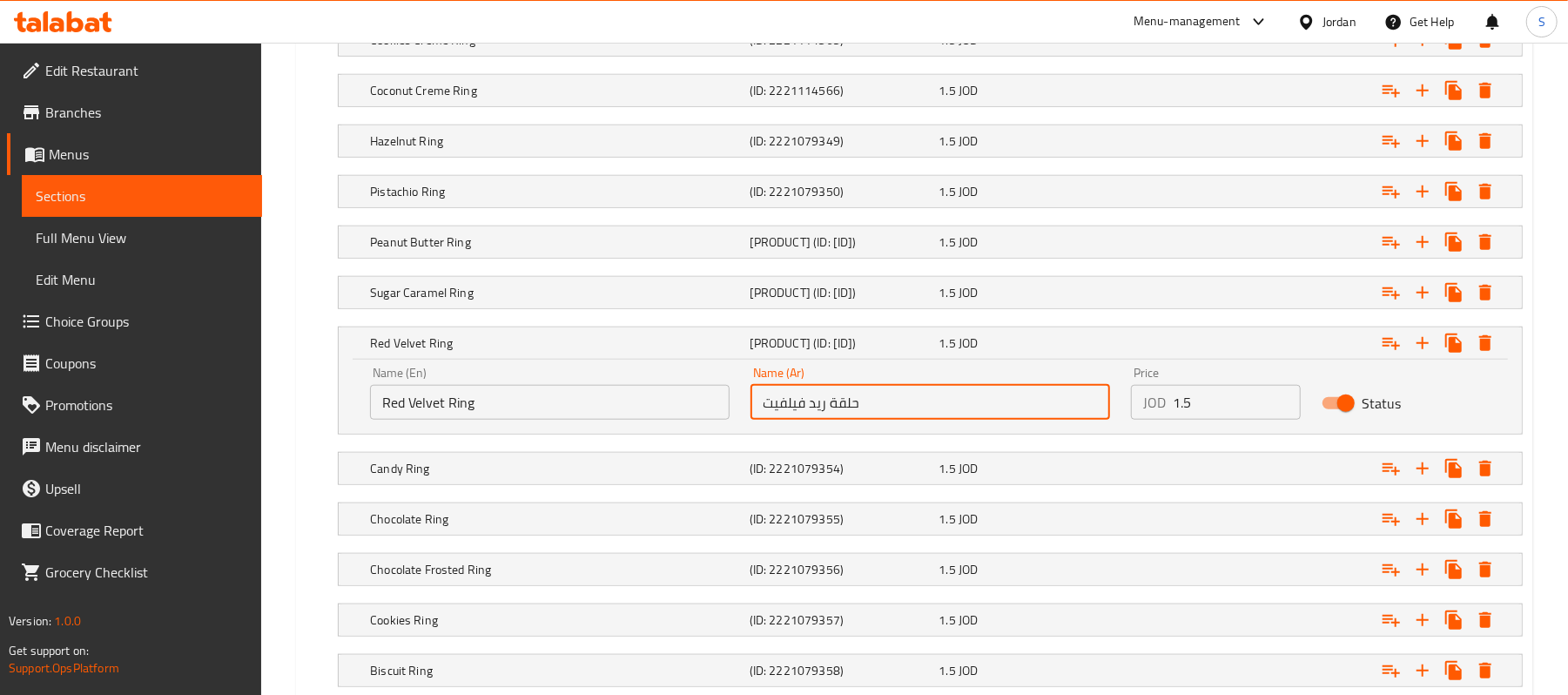 drag, startPoint x: 826, startPoint y: 406, endPoint x: 684, endPoint y: 401, distance: 142.088 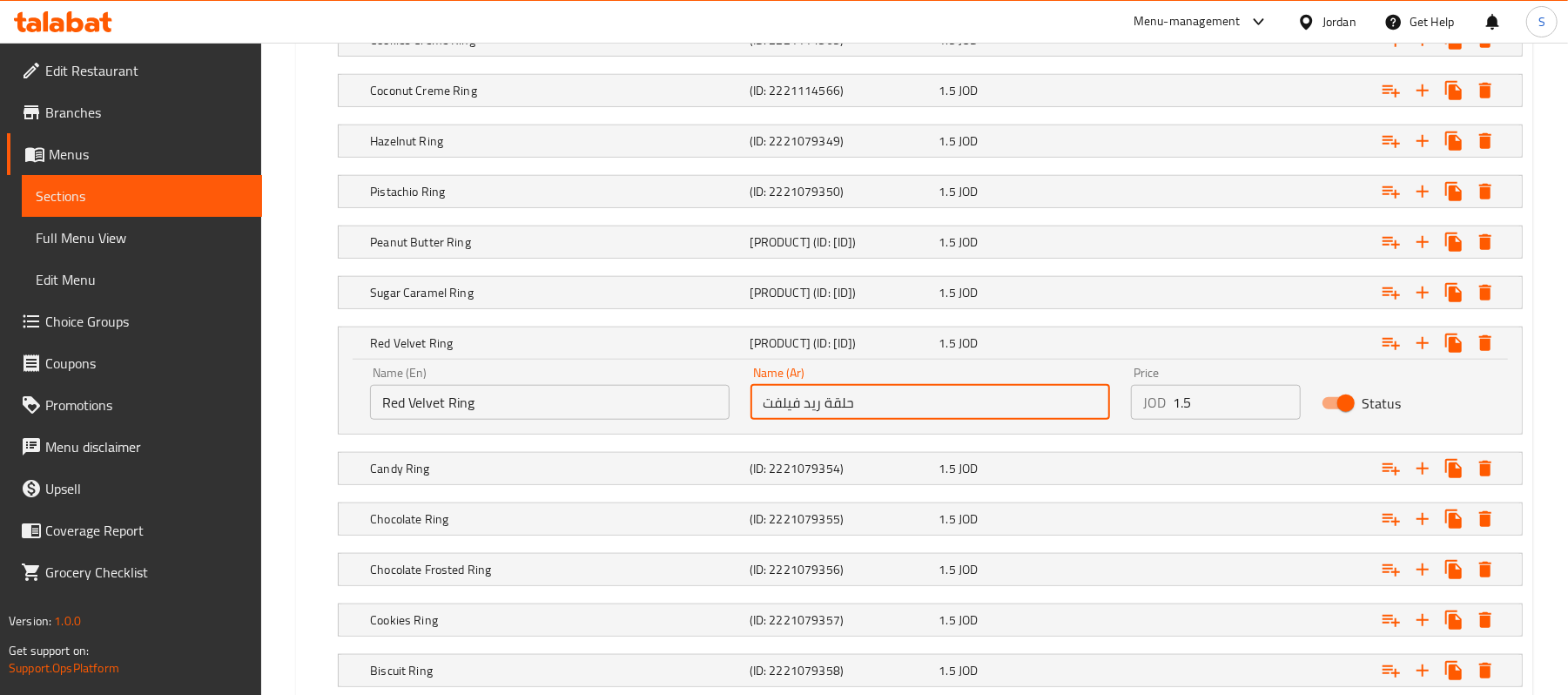 type on "حلقة ريد فيلفت" 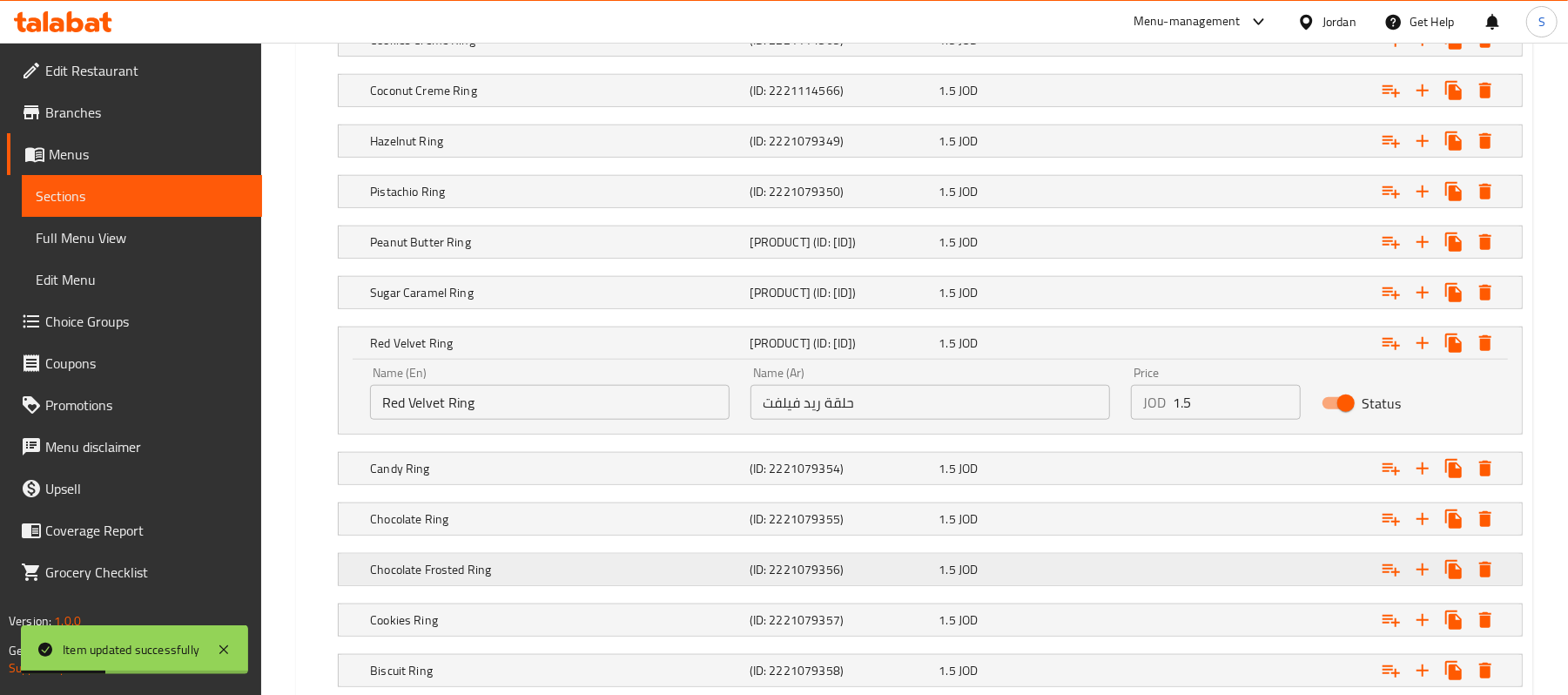 click on "Chocolate Frosted Ring" at bounding box center [530, 3] 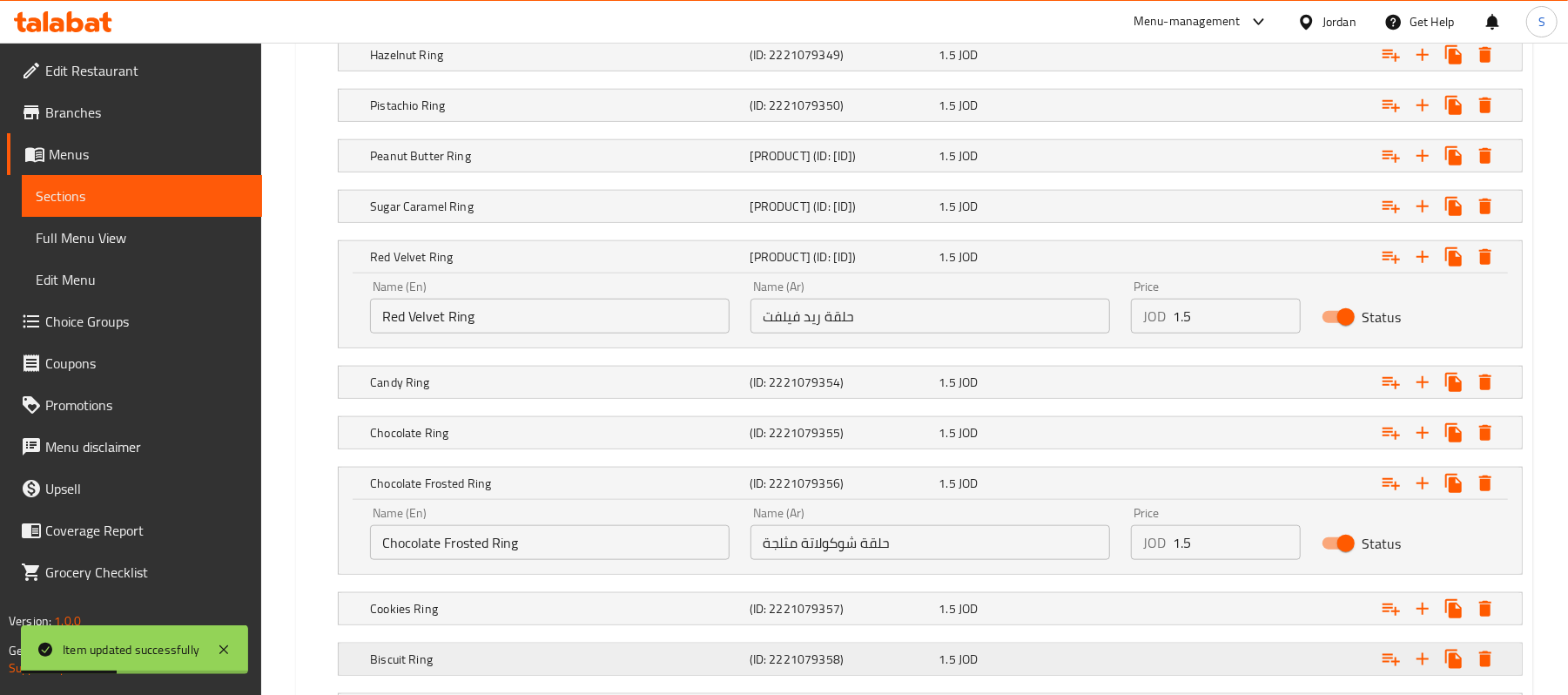 scroll, scrollTop: 1272, scrollLeft: 0, axis: vertical 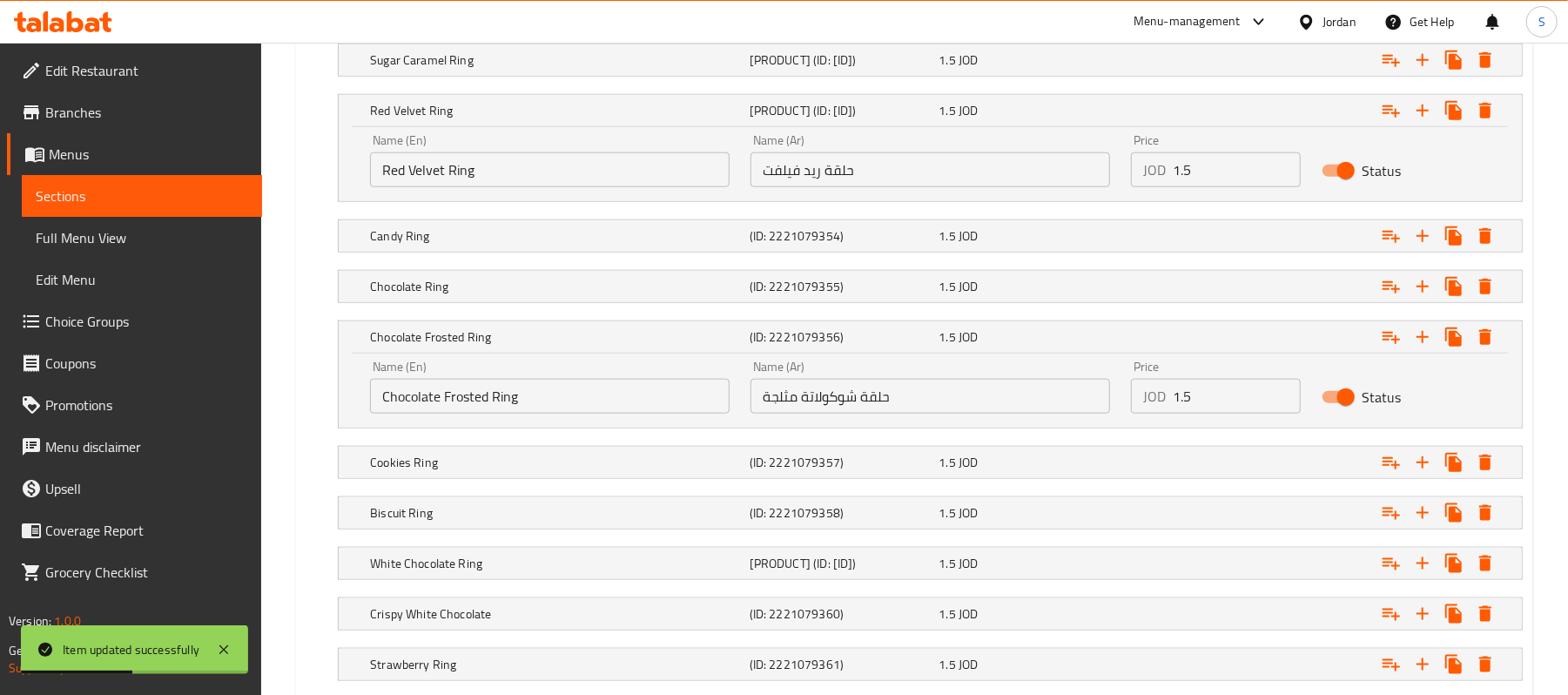 click on "حلقة شوكولاتة مثلجة" at bounding box center (930, 396) 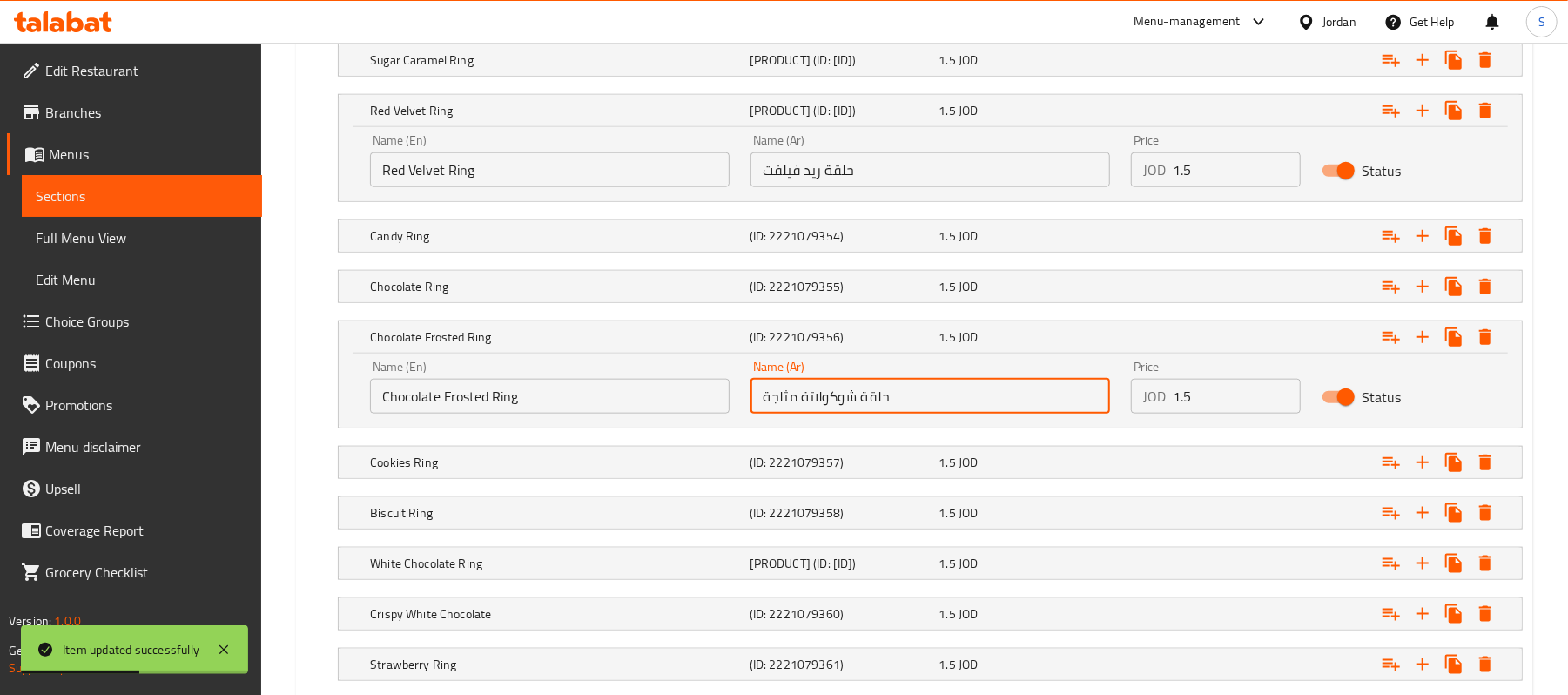 click on "حلقة شوكولاتة مثلجة" at bounding box center [930, 396] 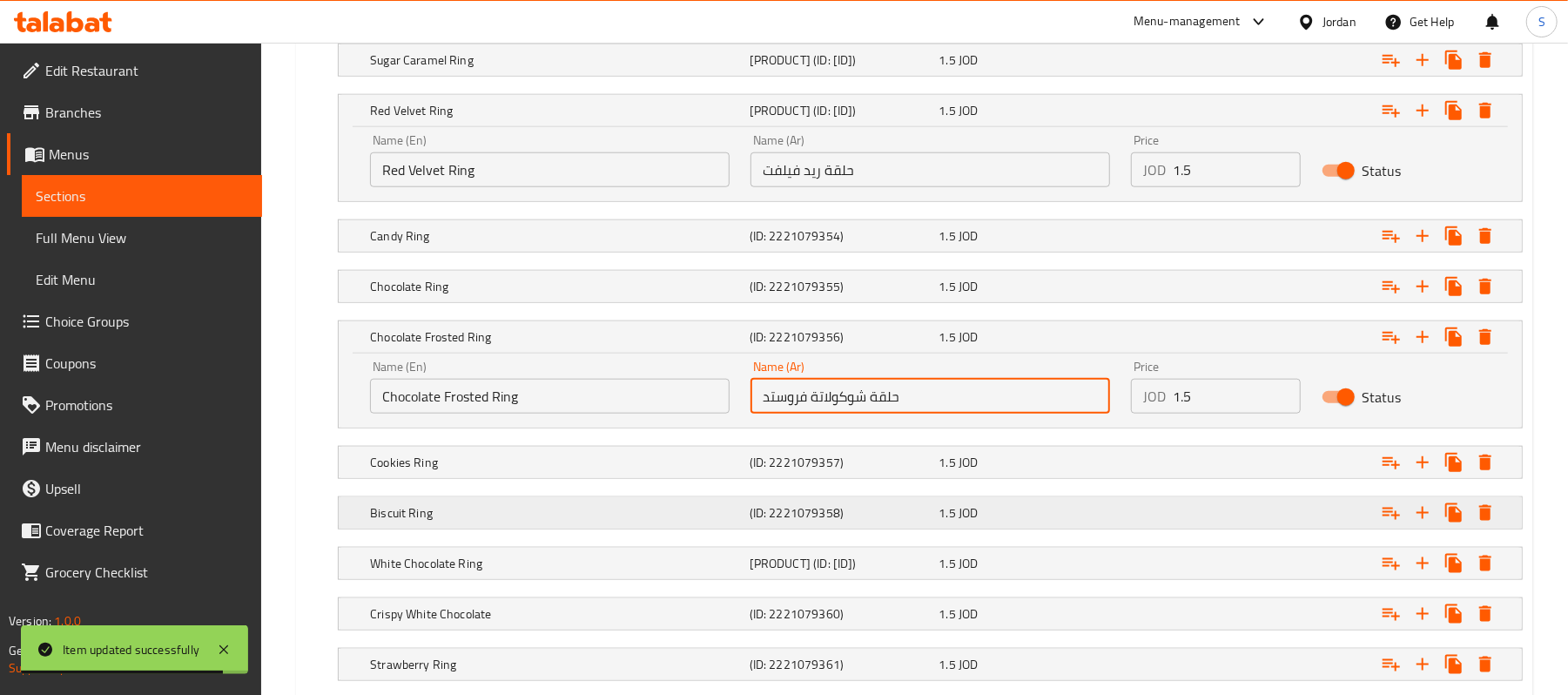 type on "حلقة شوكولاتة فروستد" 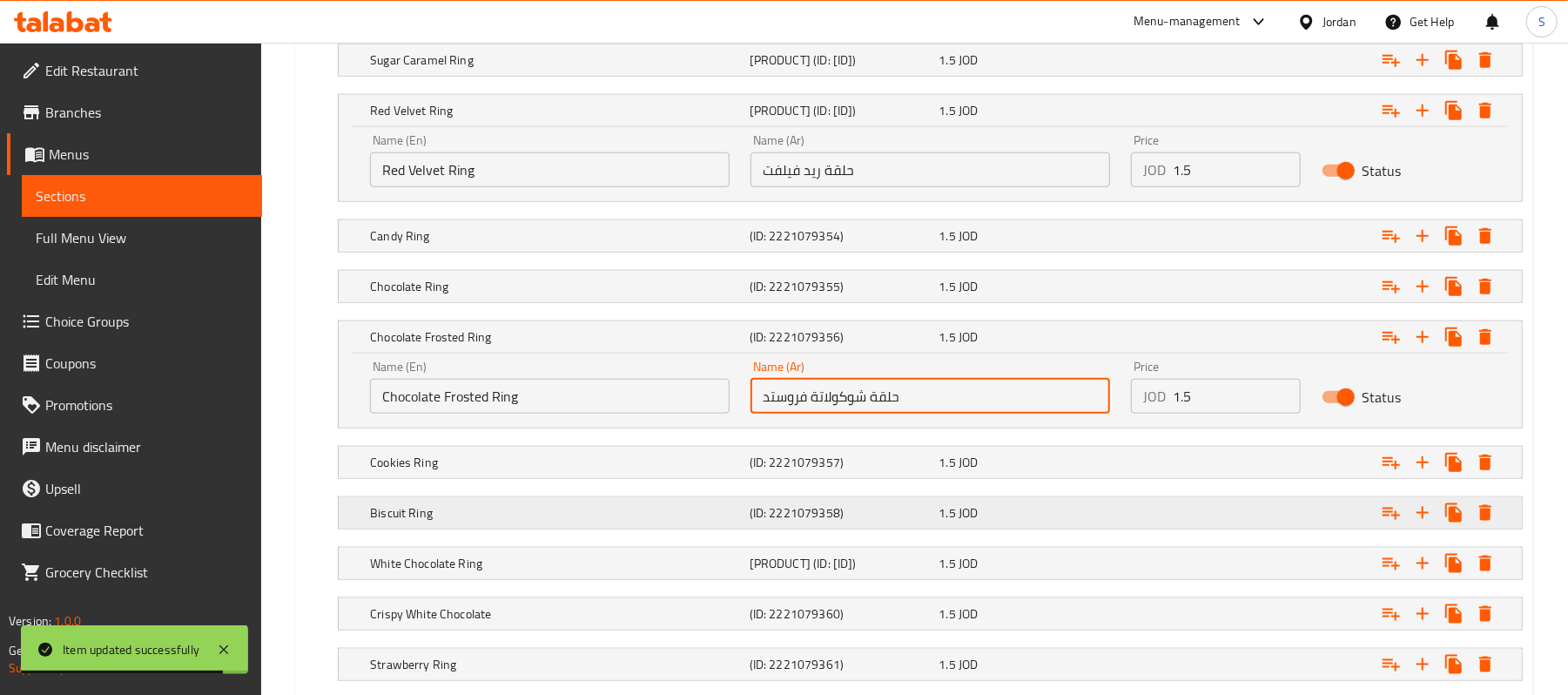 click on "Update" at bounding box center (453, 930) 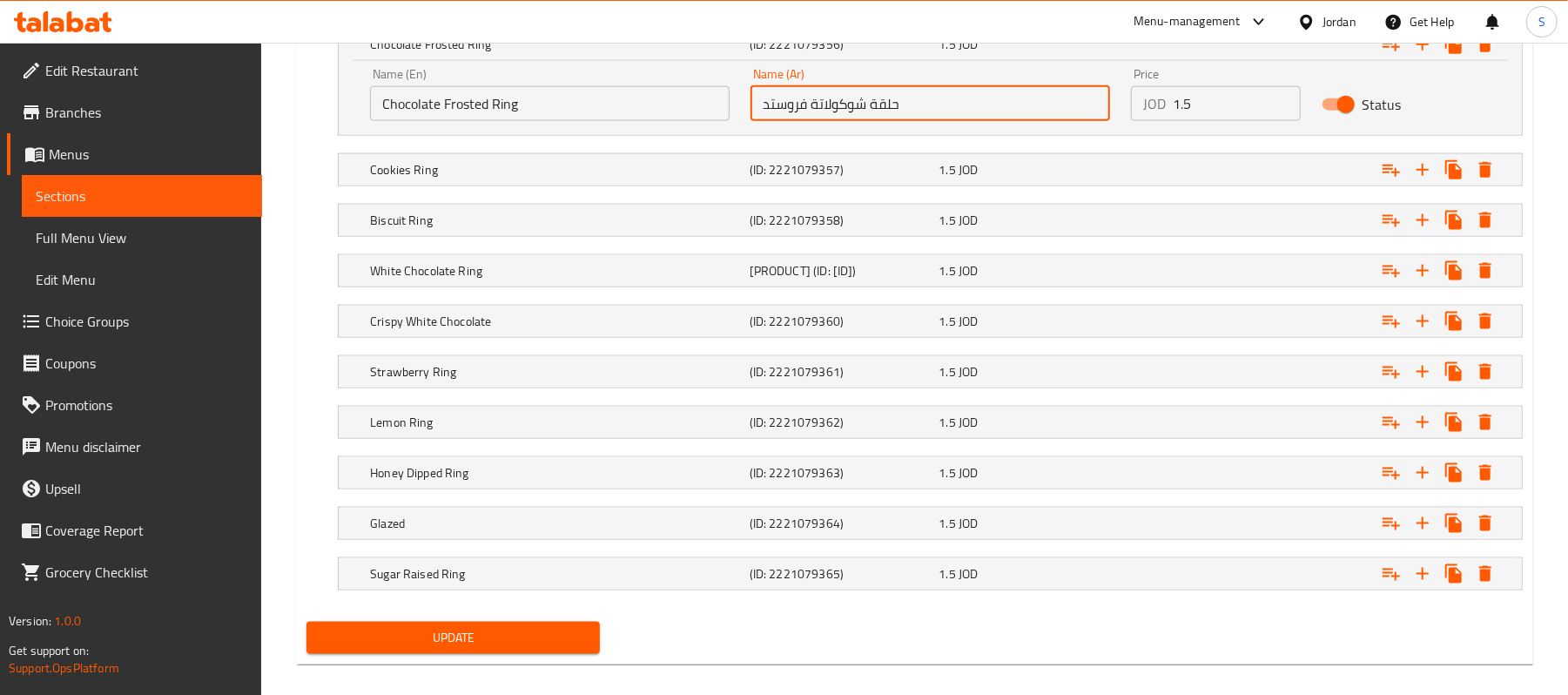 scroll, scrollTop: 1596, scrollLeft: 0, axis: vertical 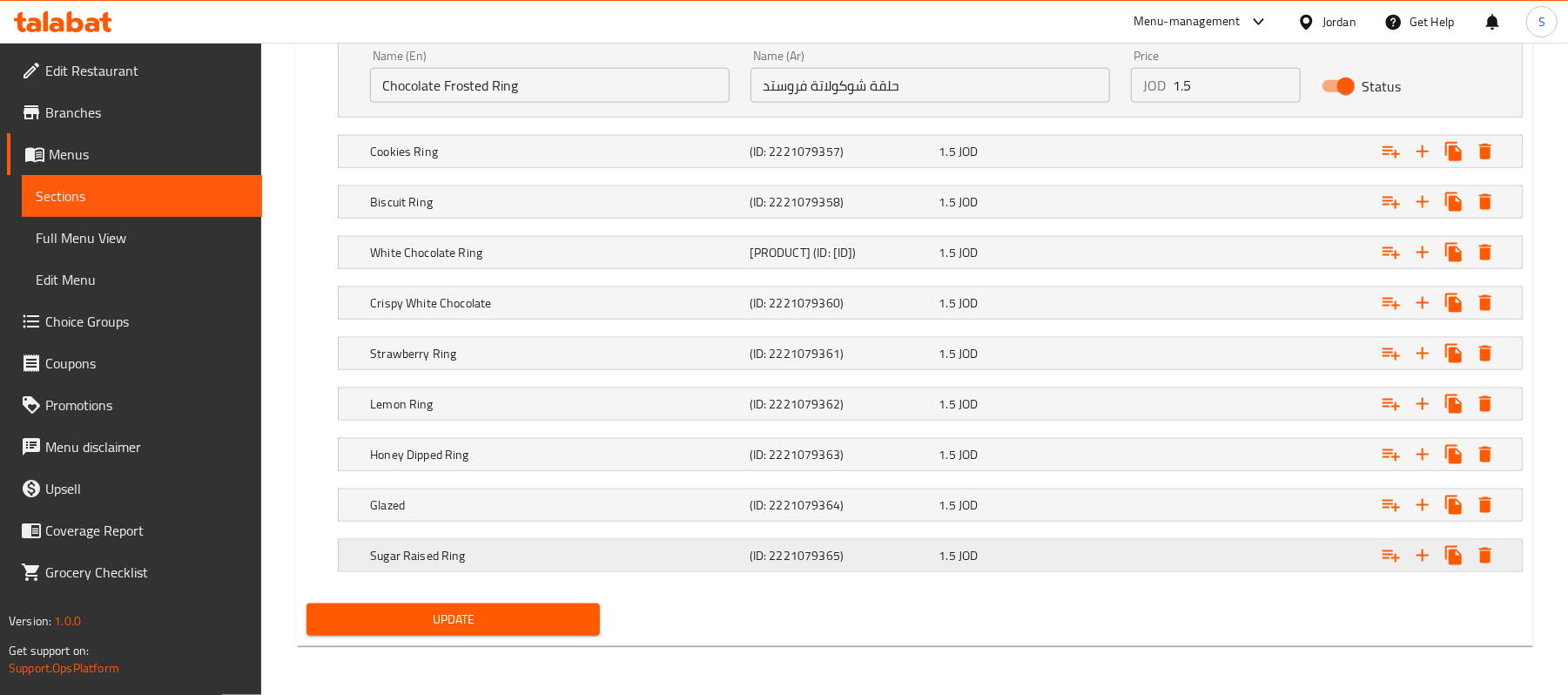 click on "Sugar Raised Ring" at bounding box center [530, -540] 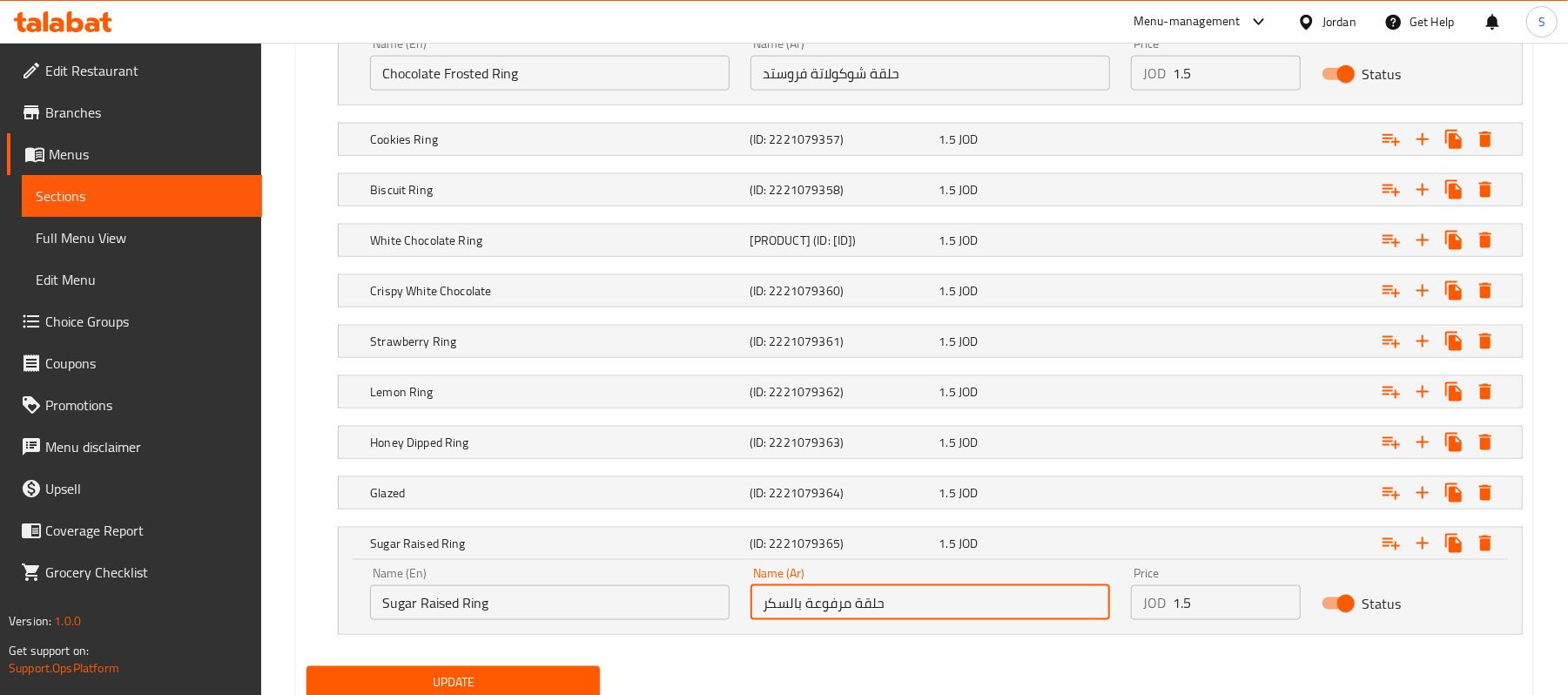 click on "حلقة مرفوعة بالسكر" at bounding box center [930, 603] 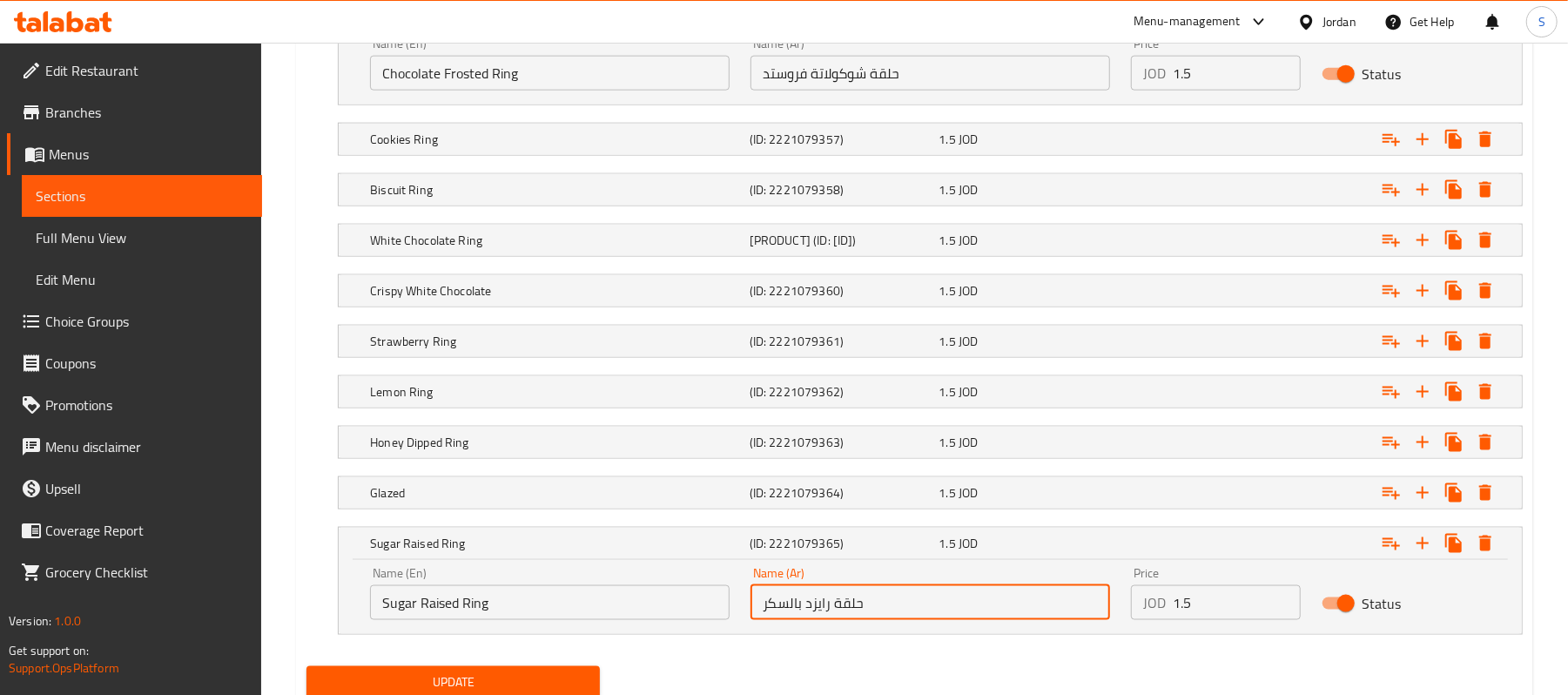 type on "حلقة رايزد بالسكر" 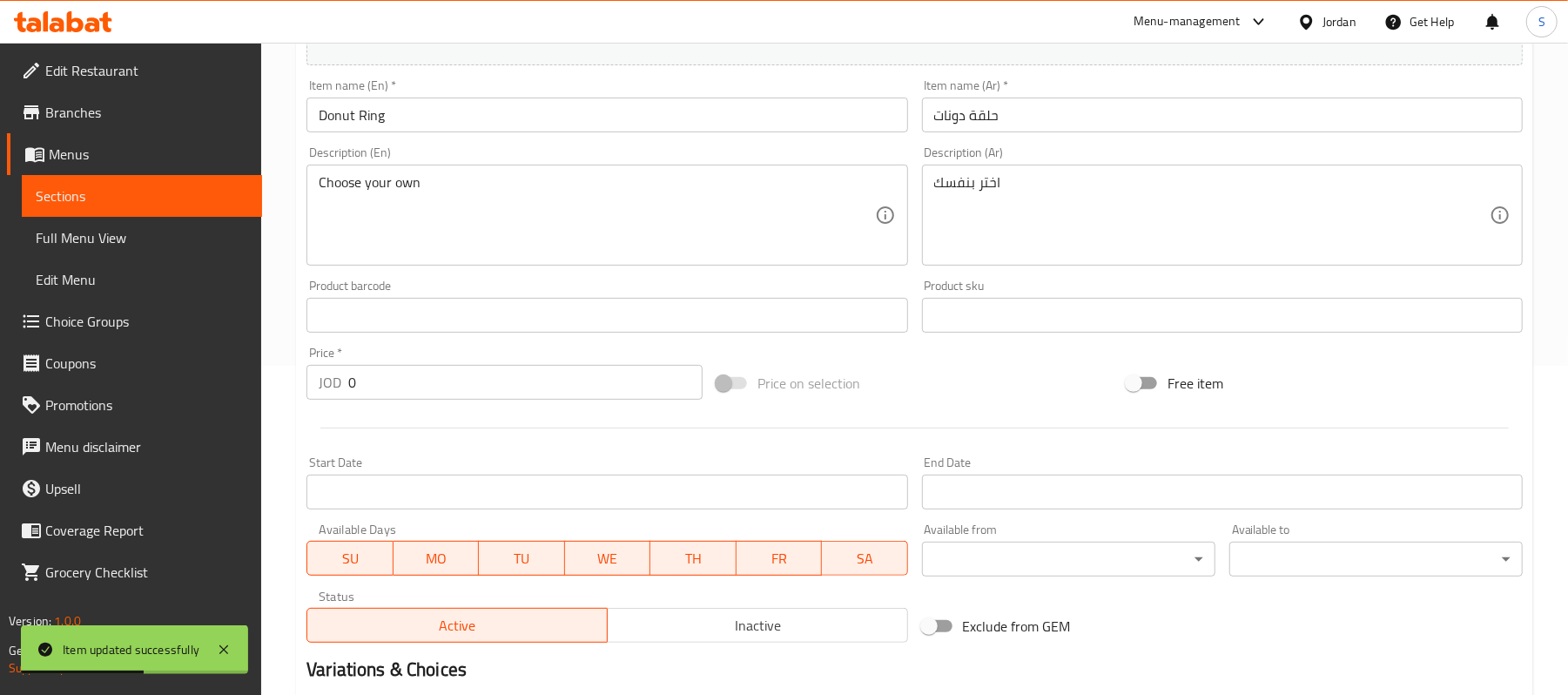 scroll, scrollTop: 85, scrollLeft: 0, axis: vertical 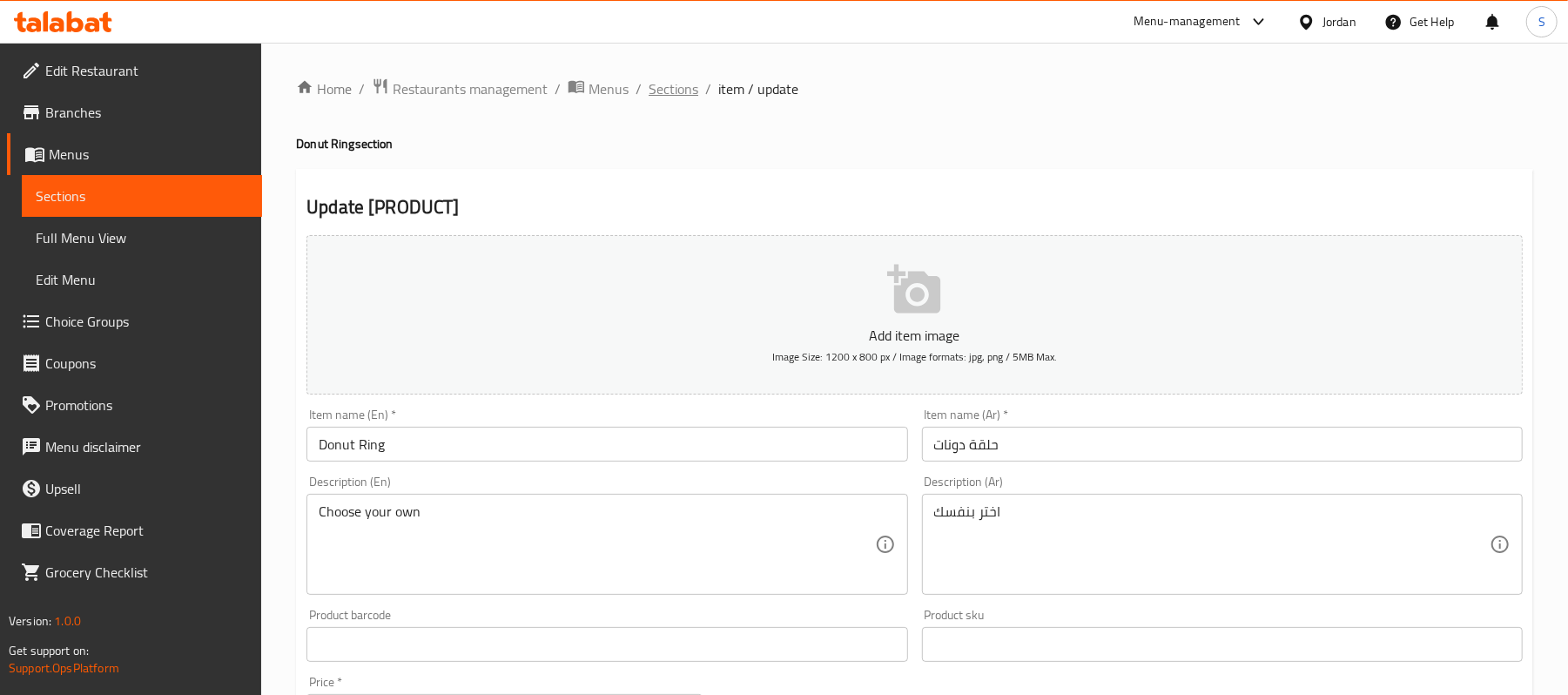 click on "Sections" at bounding box center (673, 89) 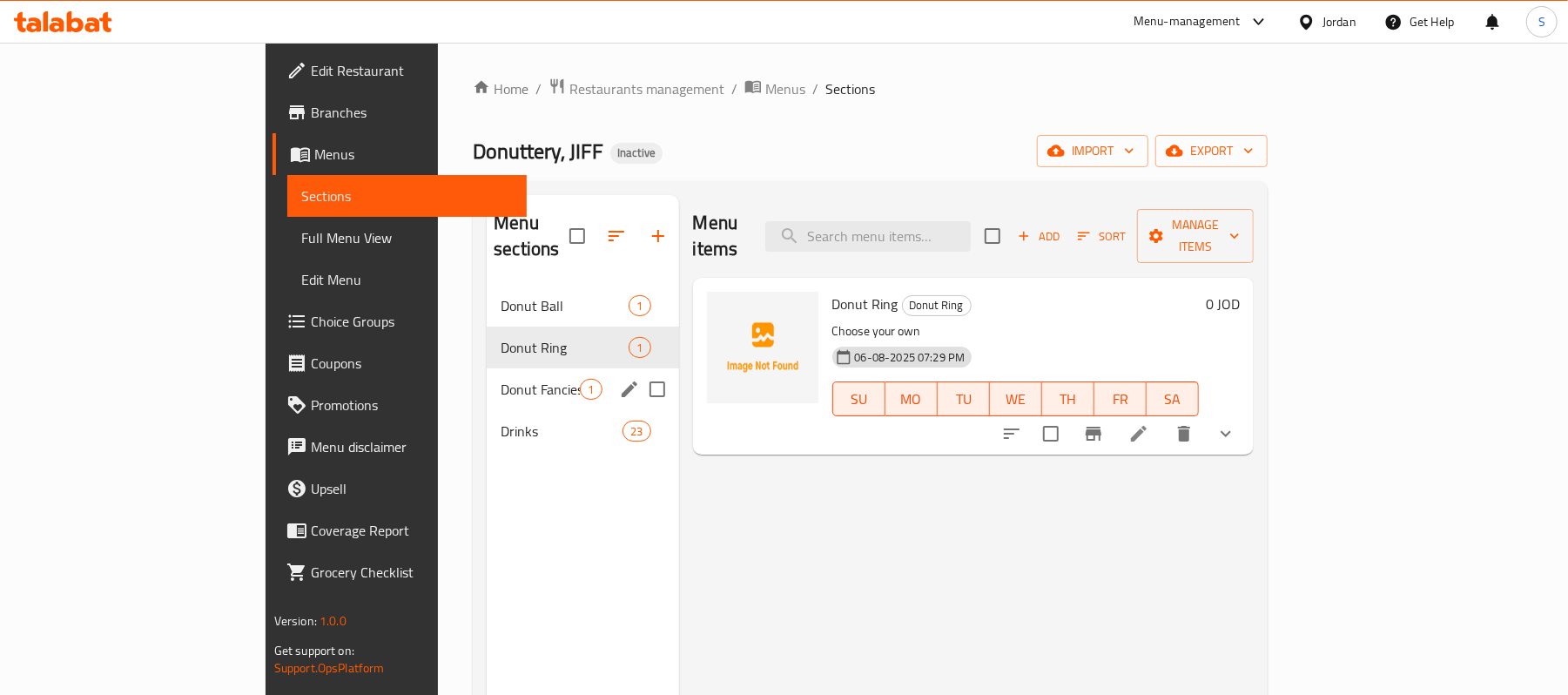 click on "Donut Fancies 1" at bounding box center (582, 389) 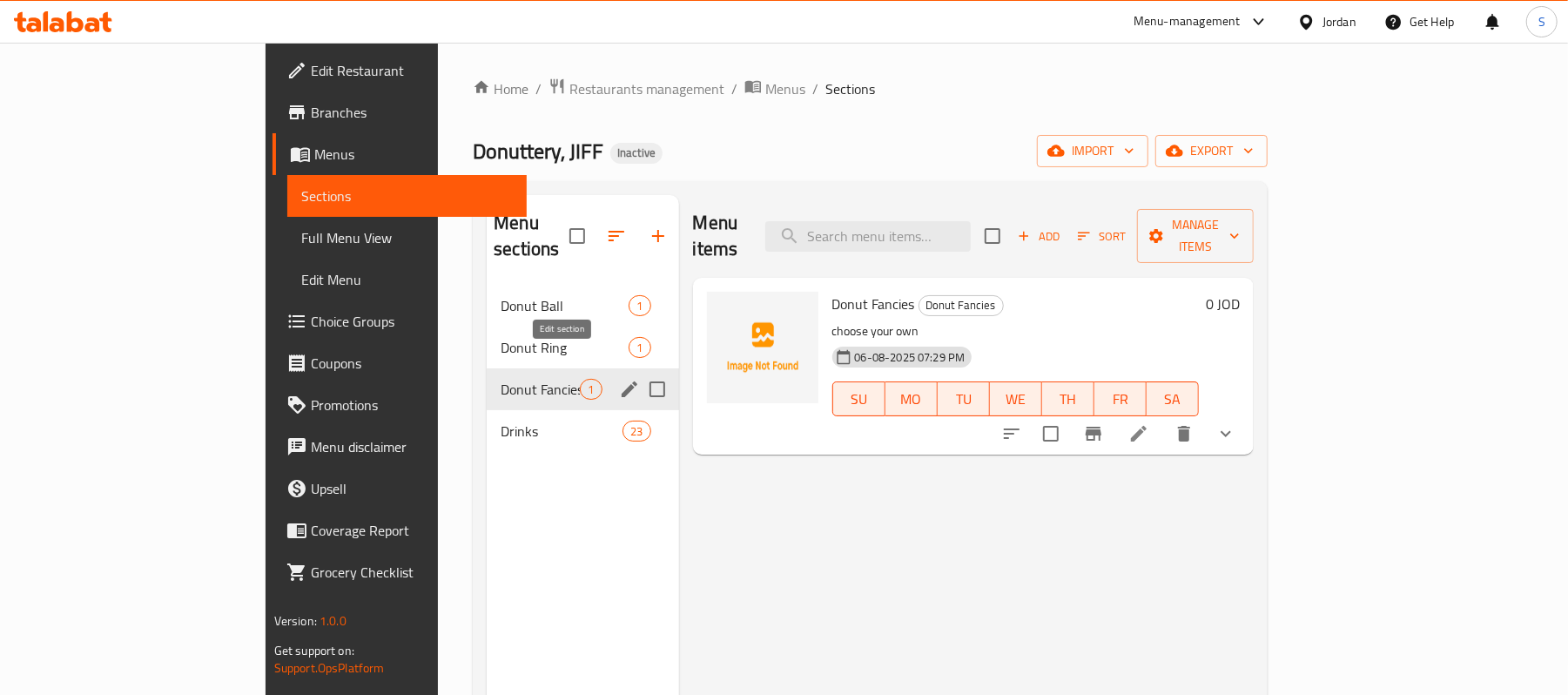 click 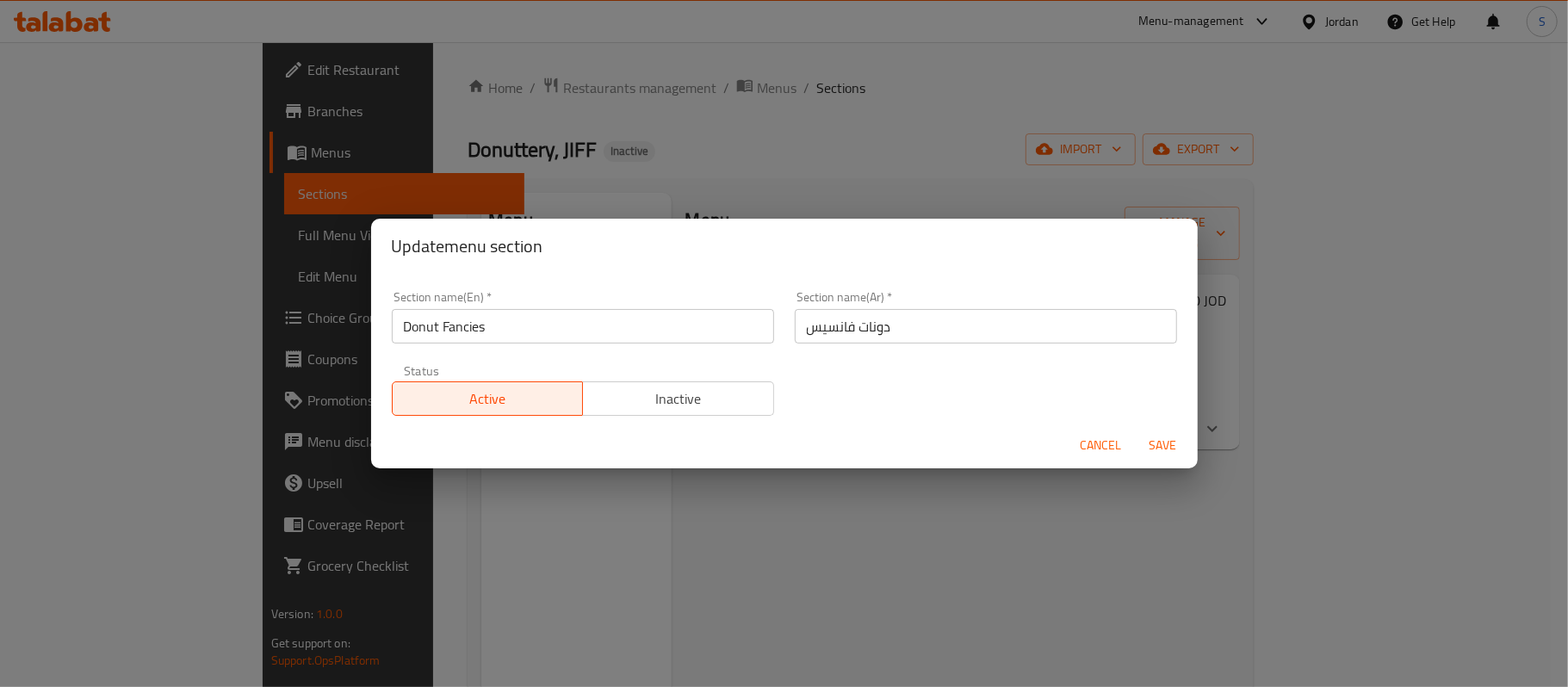 click on "دونات فانسيس" at bounding box center (986, 326) 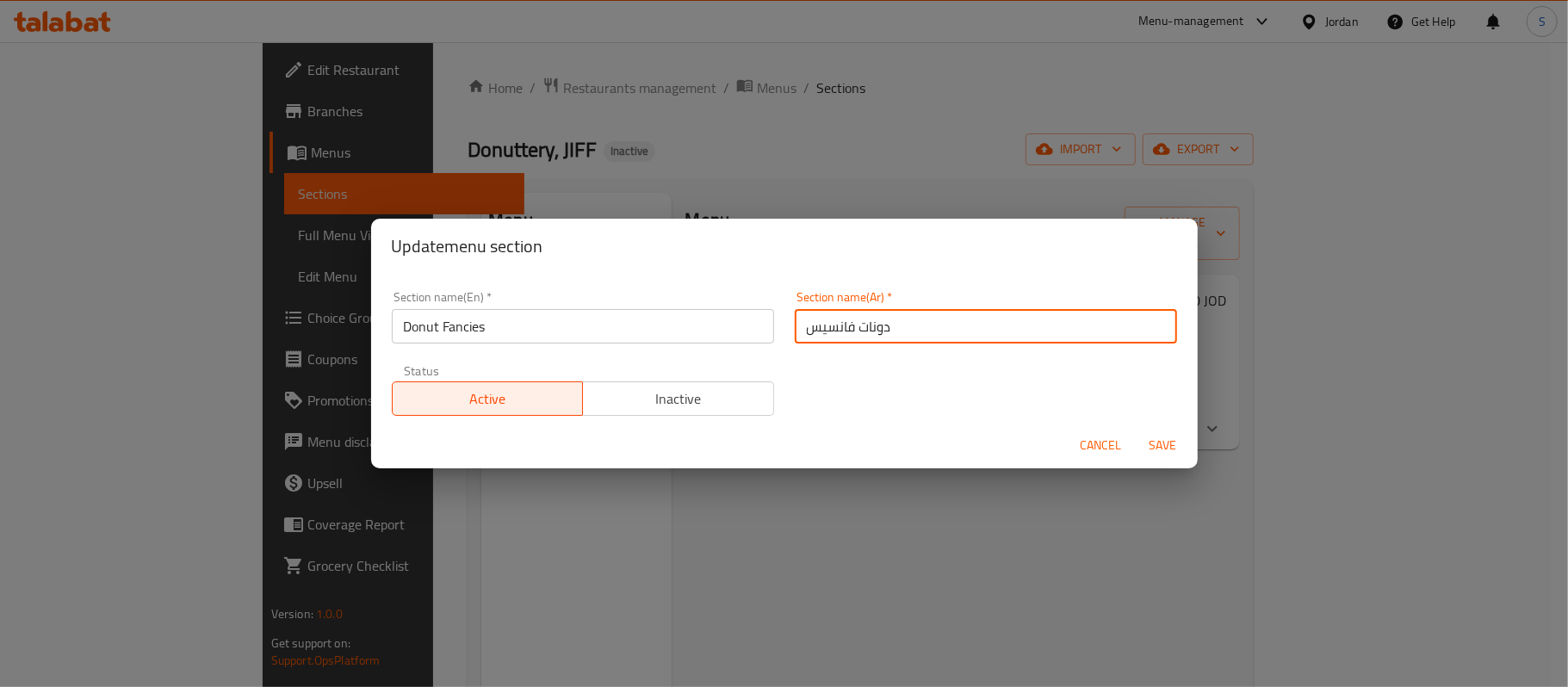 click on "دونات فانسيس" at bounding box center [986, 326] 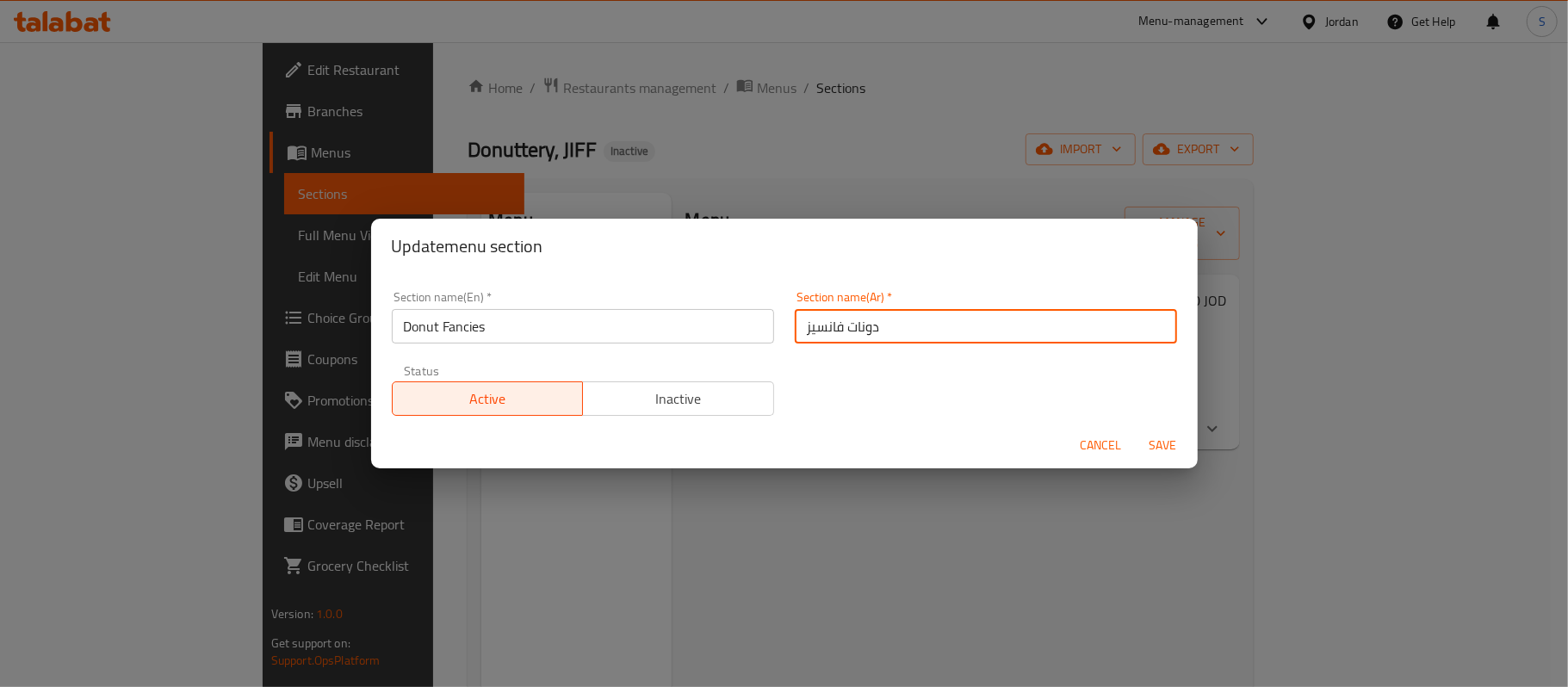 type on "دونات فانسيز" 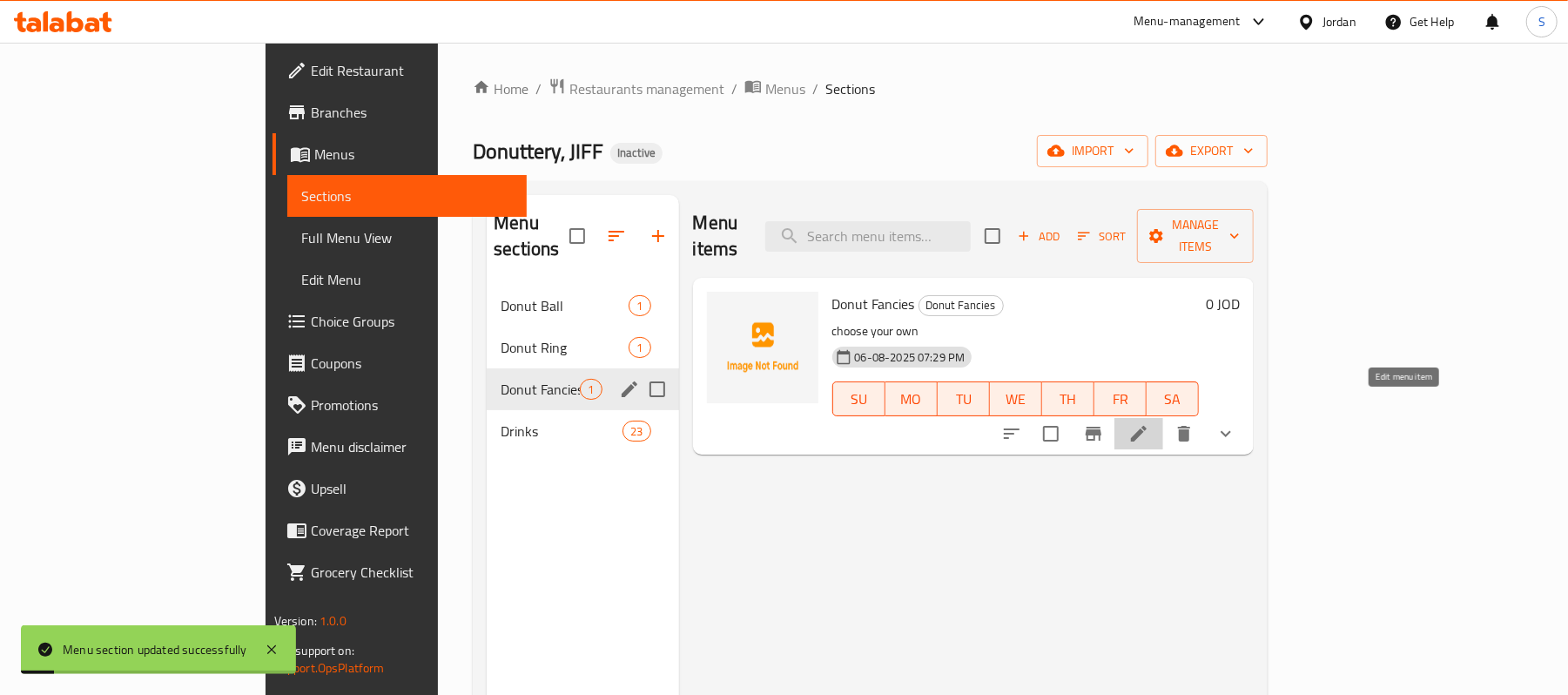 click 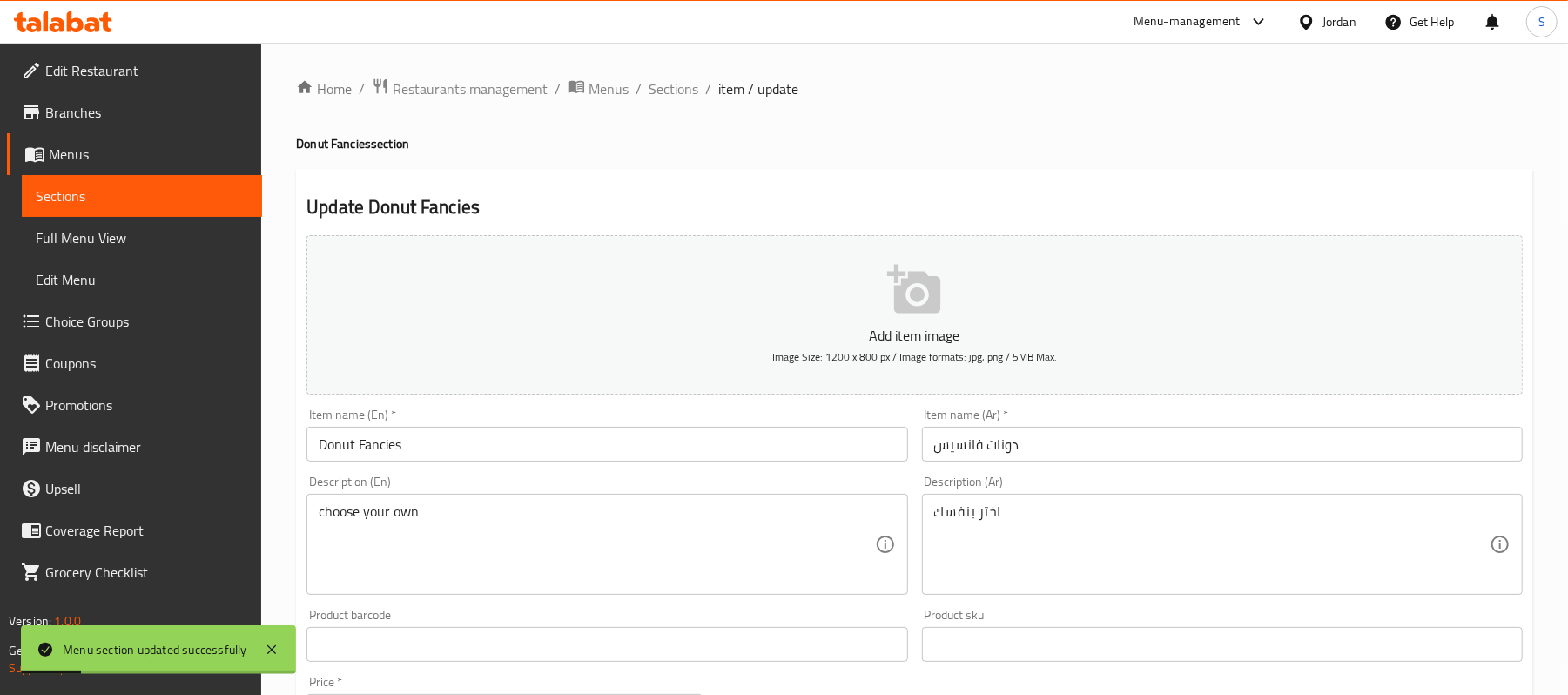 click on "دونات فانسيس" at bounding box center (1222, 444) 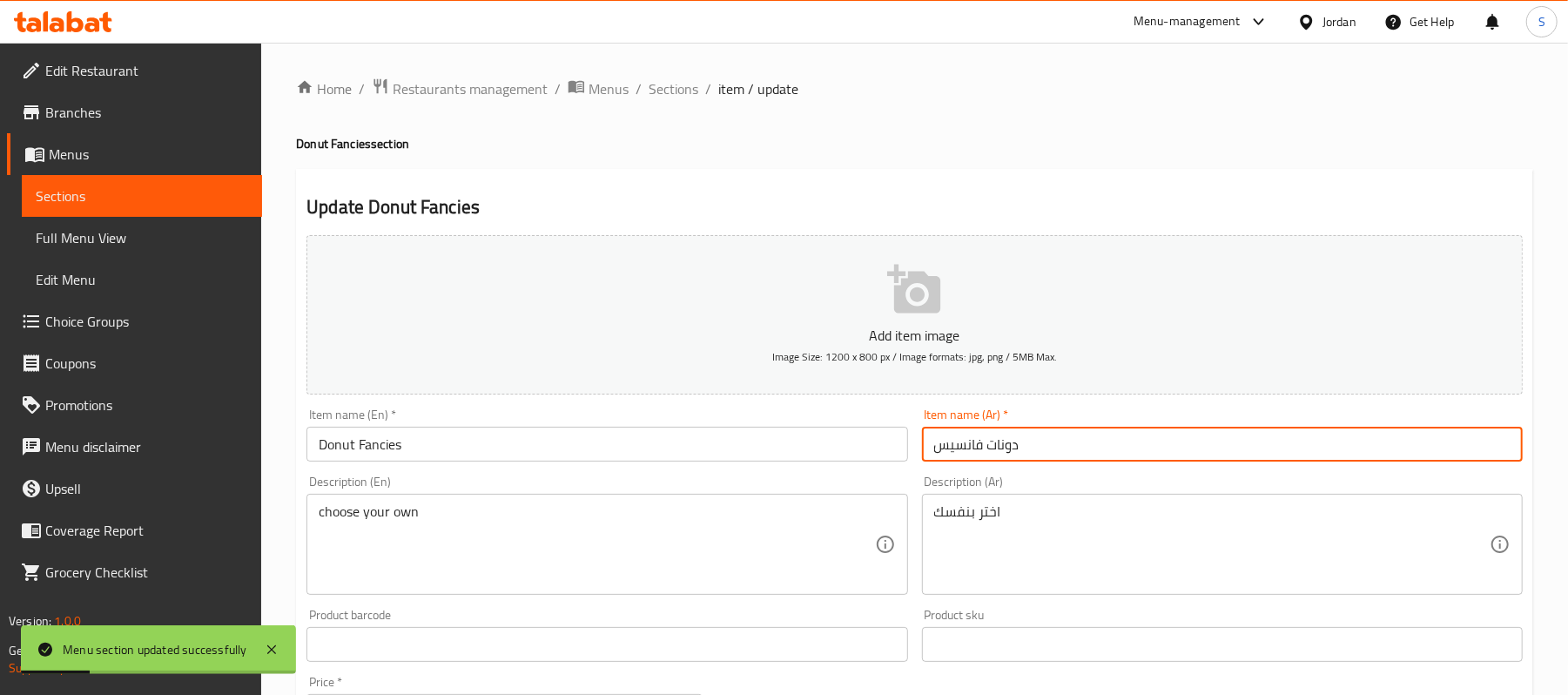 click on "دونات فانسيس" at bounding box center [1222, 444] 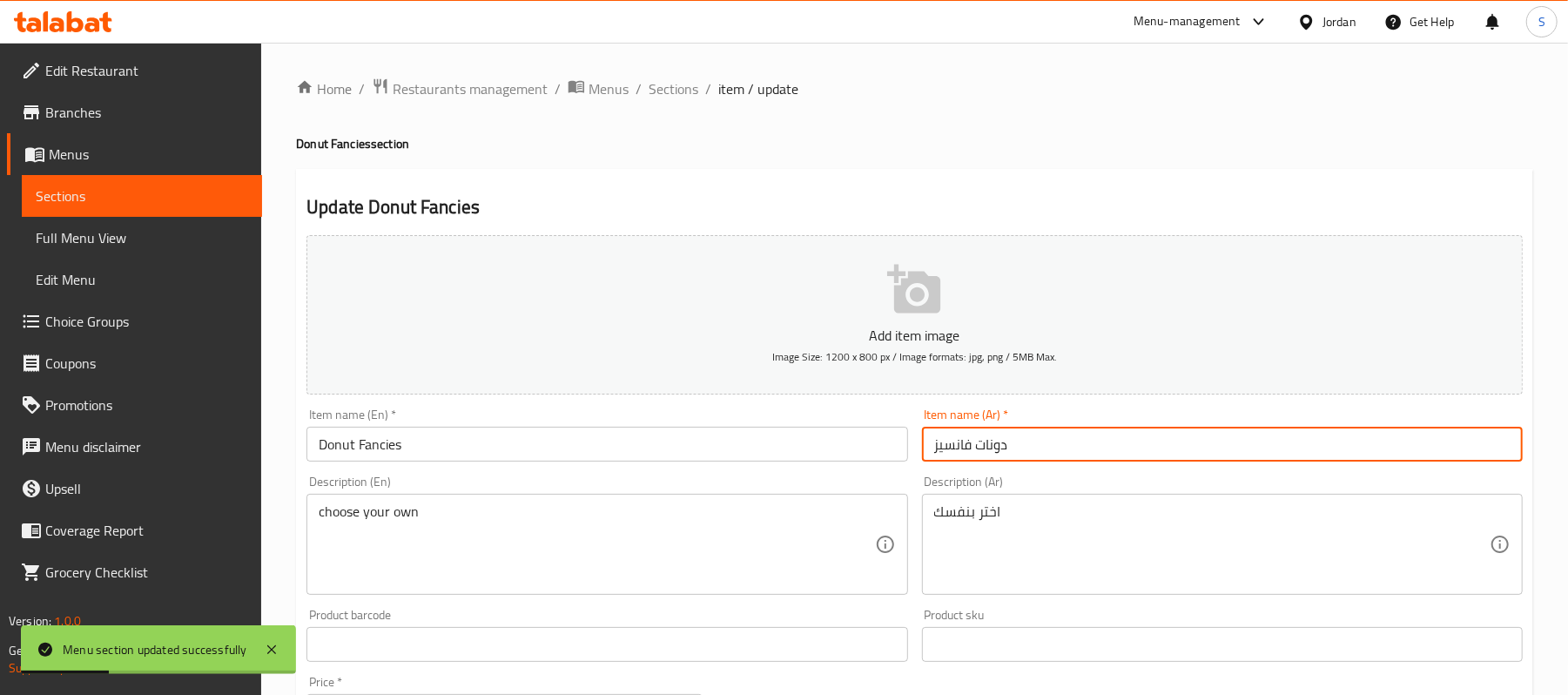 type on "دونات فانسيز" 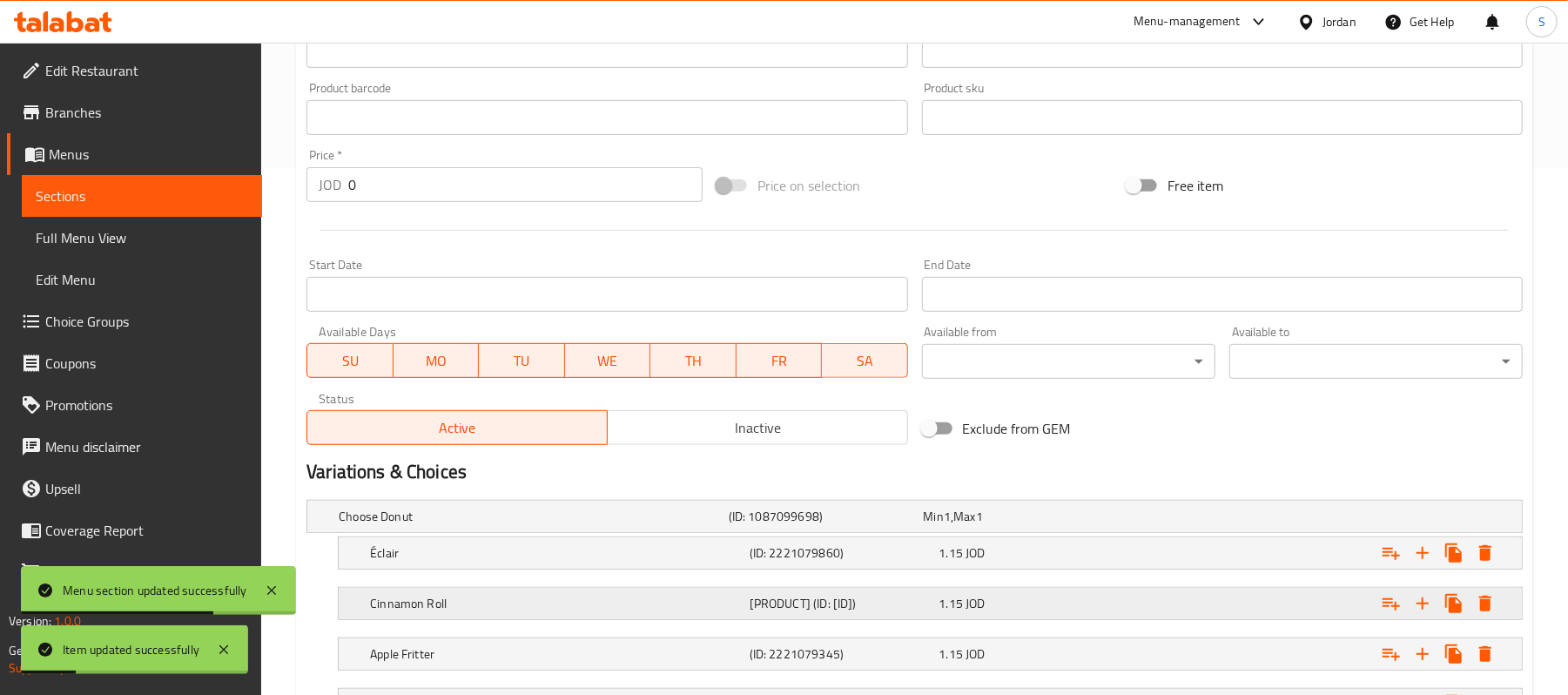 scroll, scrollTop: 697, scrollLeft: 0, axis: vertical 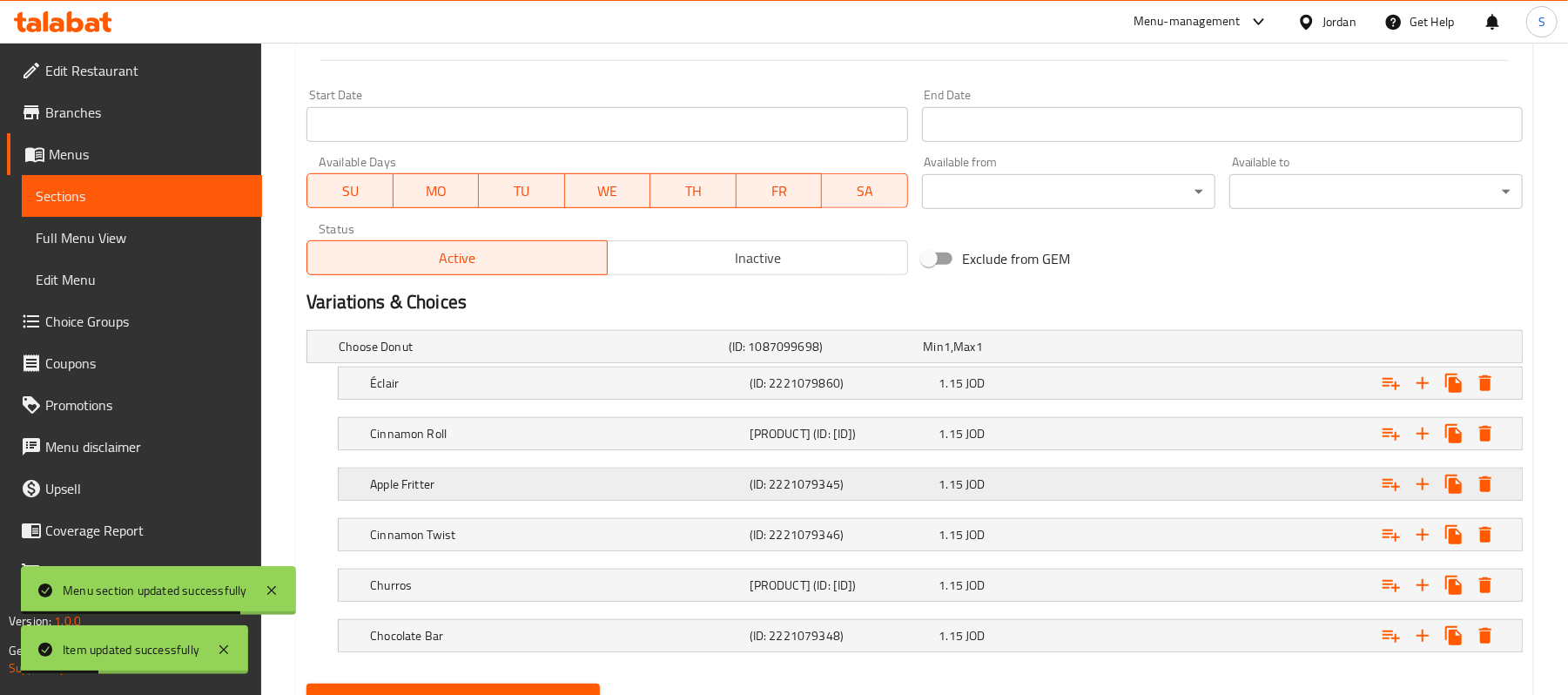 click on "Apple Fritter" at bounding box center [530, 347] 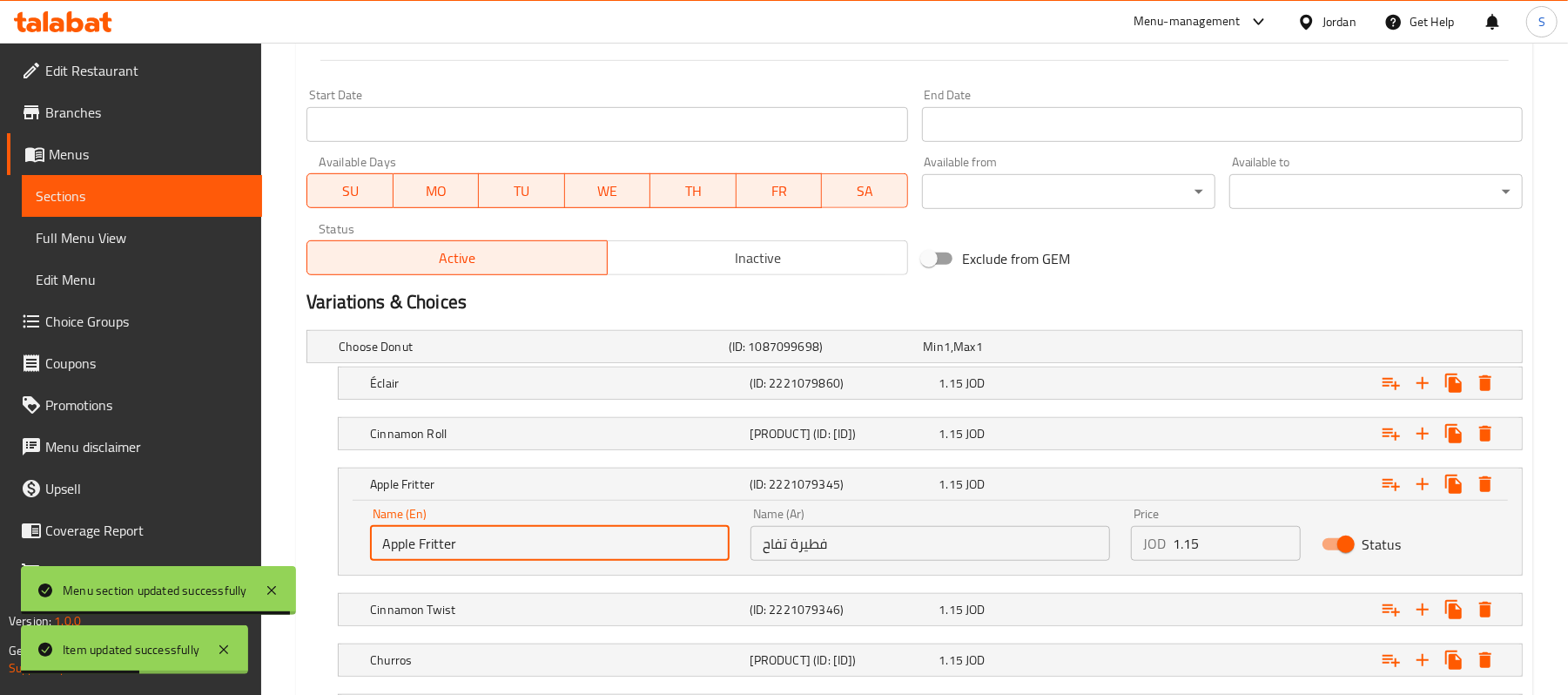click on "Apple Fritter" at bounding box center [549, 543] 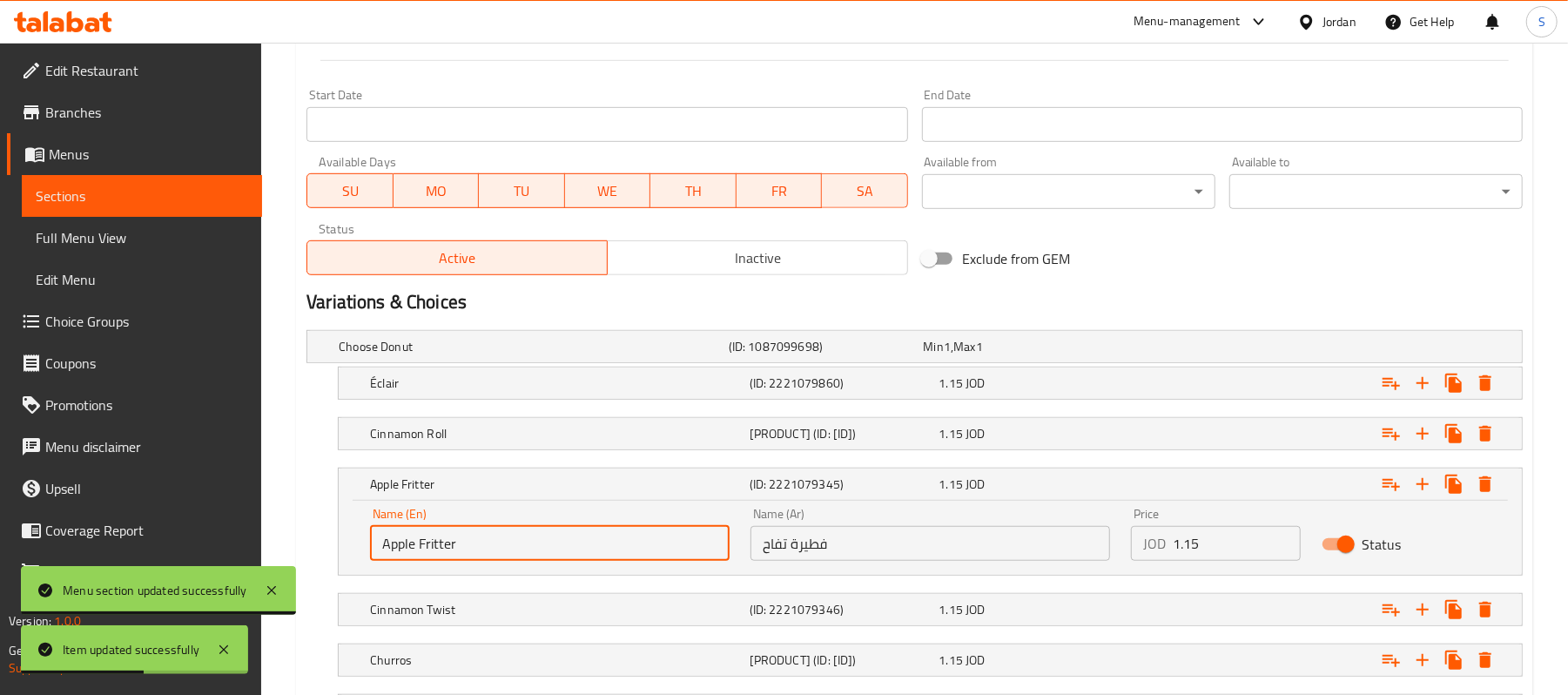 click on "Apple Fritter" at bounding box center (549, 543) 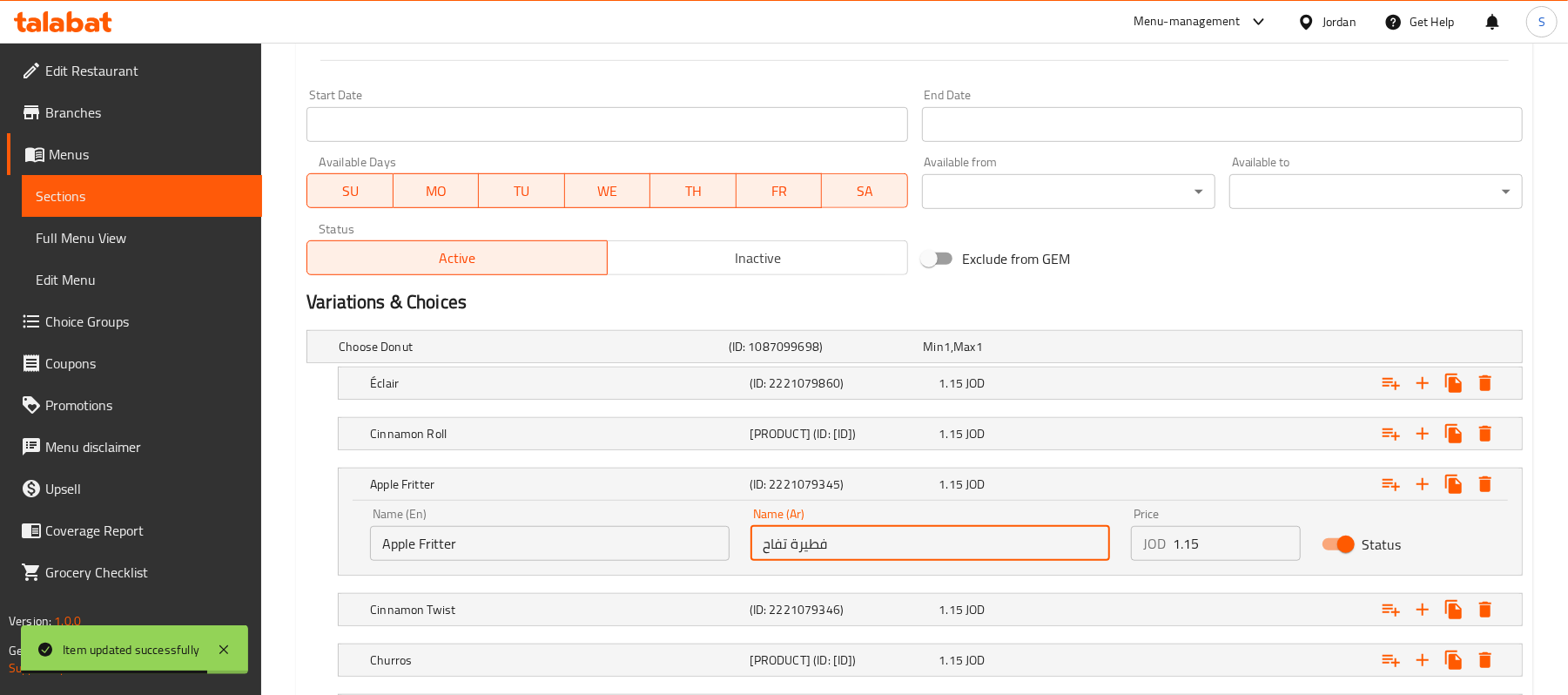 click on "فطيرة تفاح" at bounding box center (930, 543) 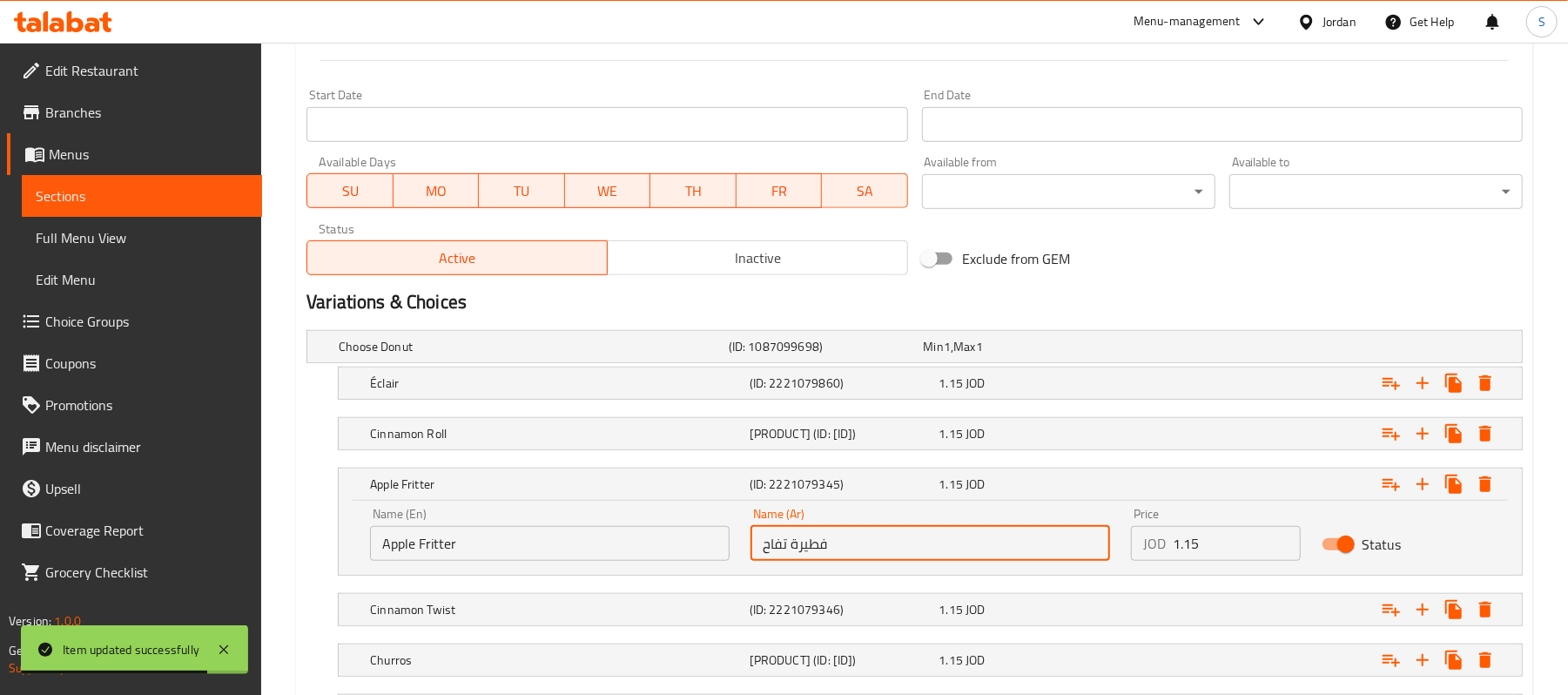 click on "فطيرة تفاح" at bounding box center (930, 543) 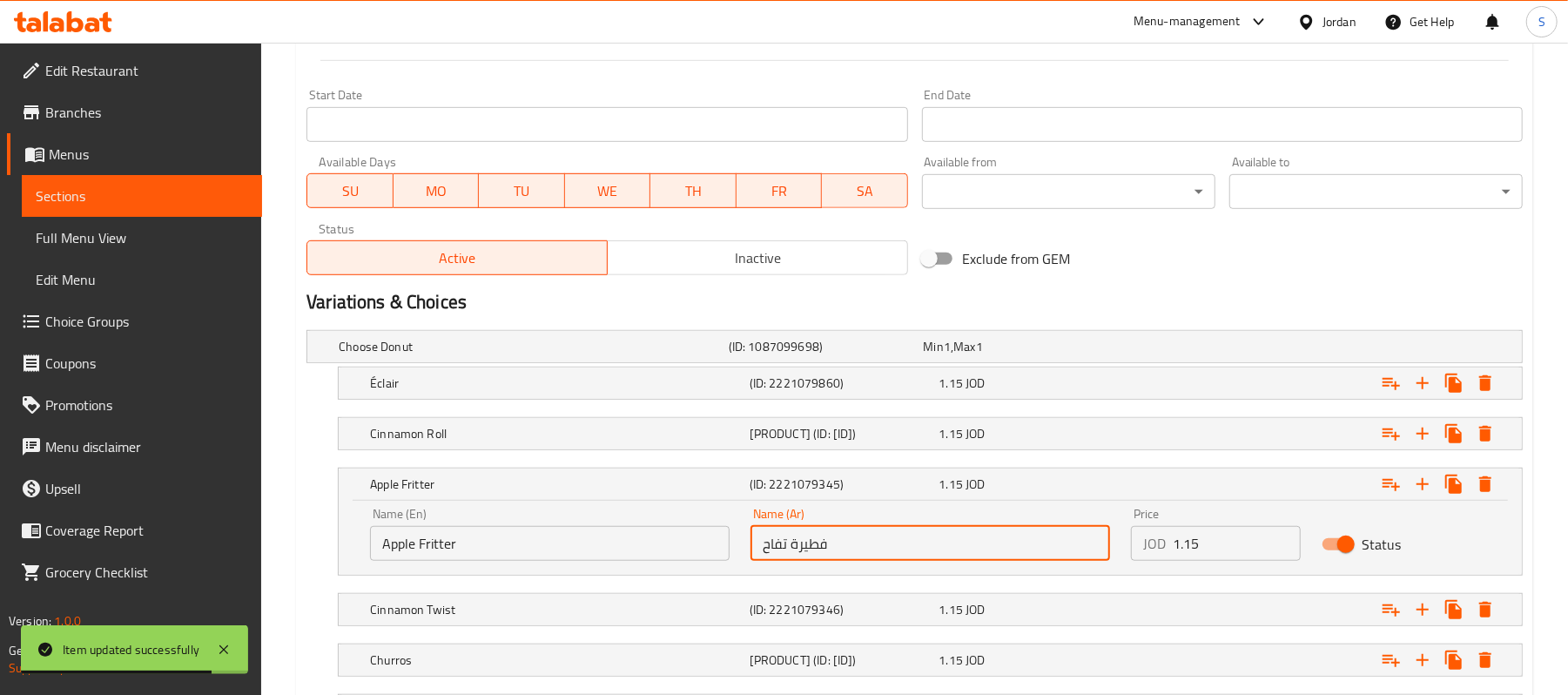 paste on "مقلي" 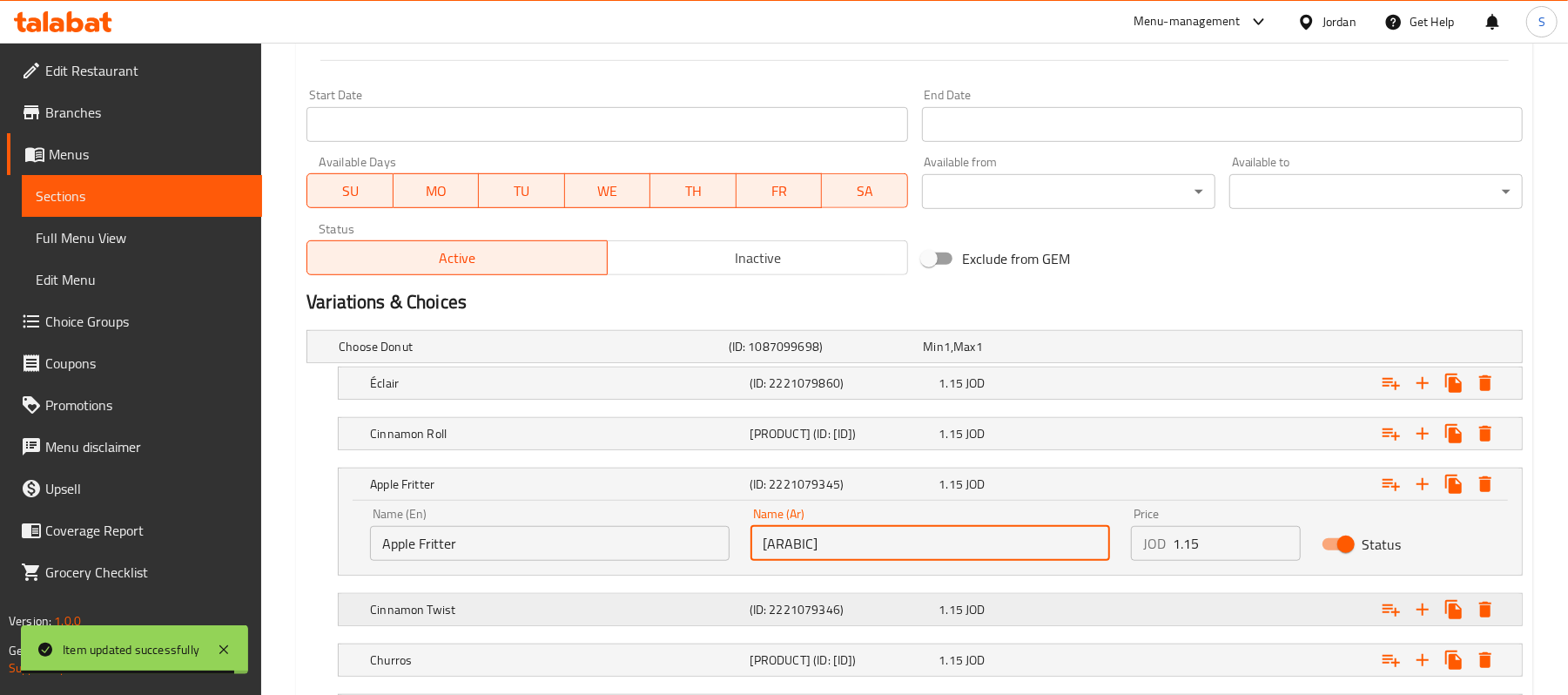 click on "Update" at bounding box center [453, 774] 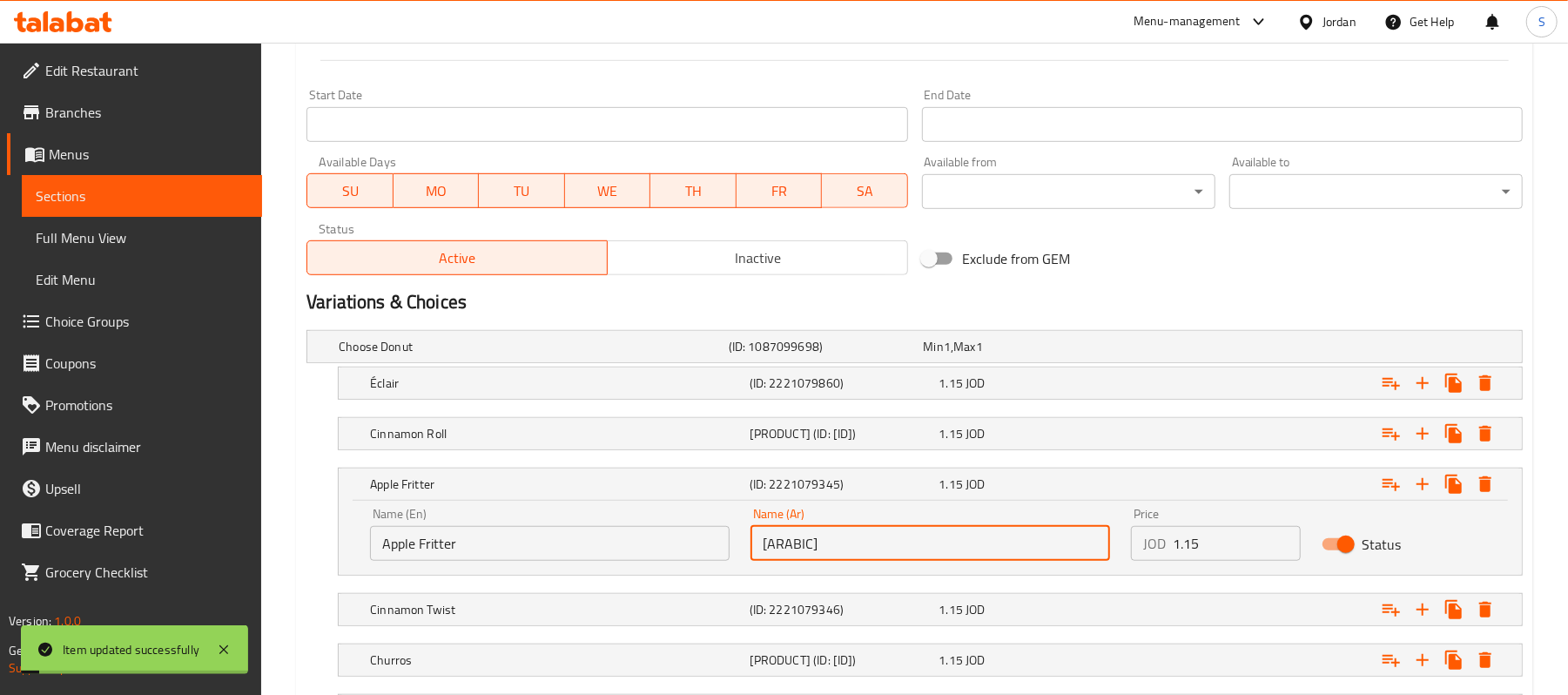 click on "فطير مقلي تفاح" at bounding box center (930, 543) 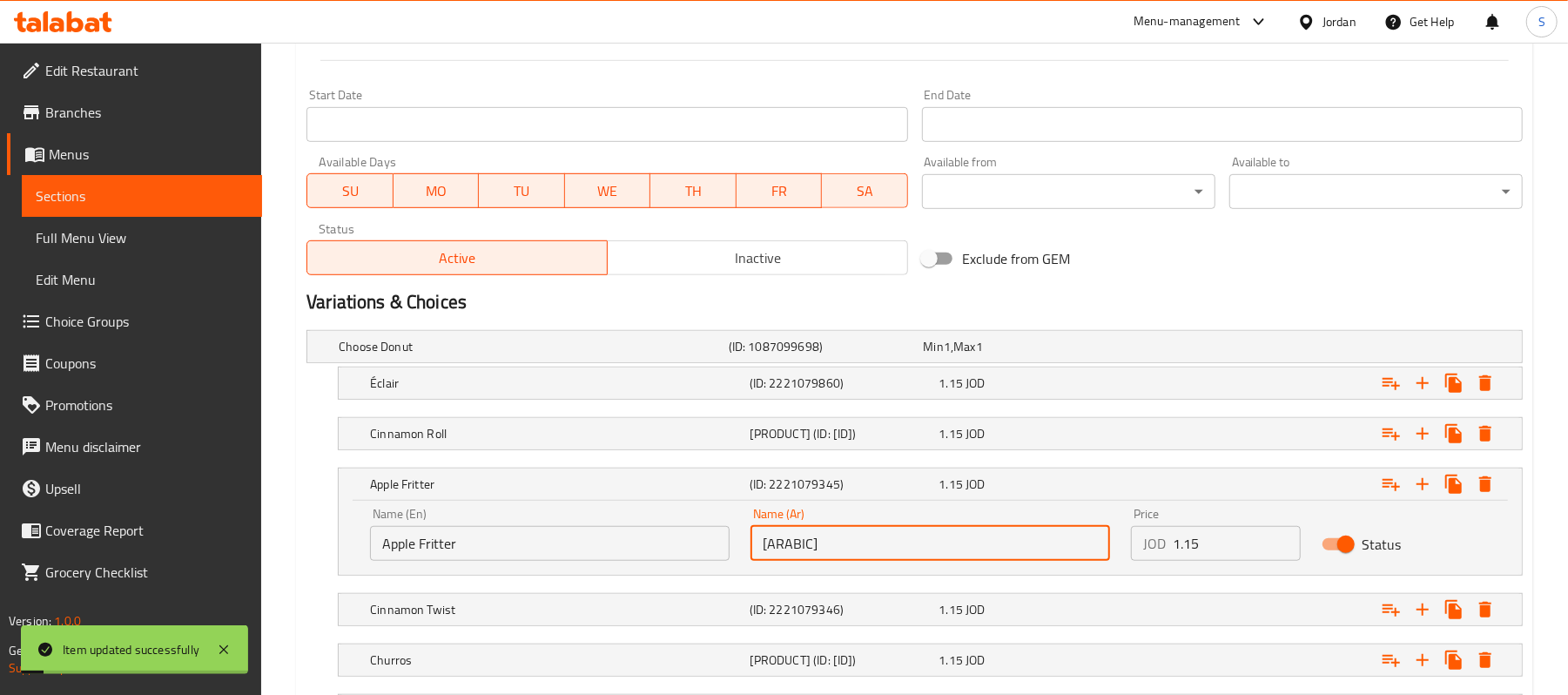 click on "فطير مقلي تفاح" at bounding box center (930, 543) 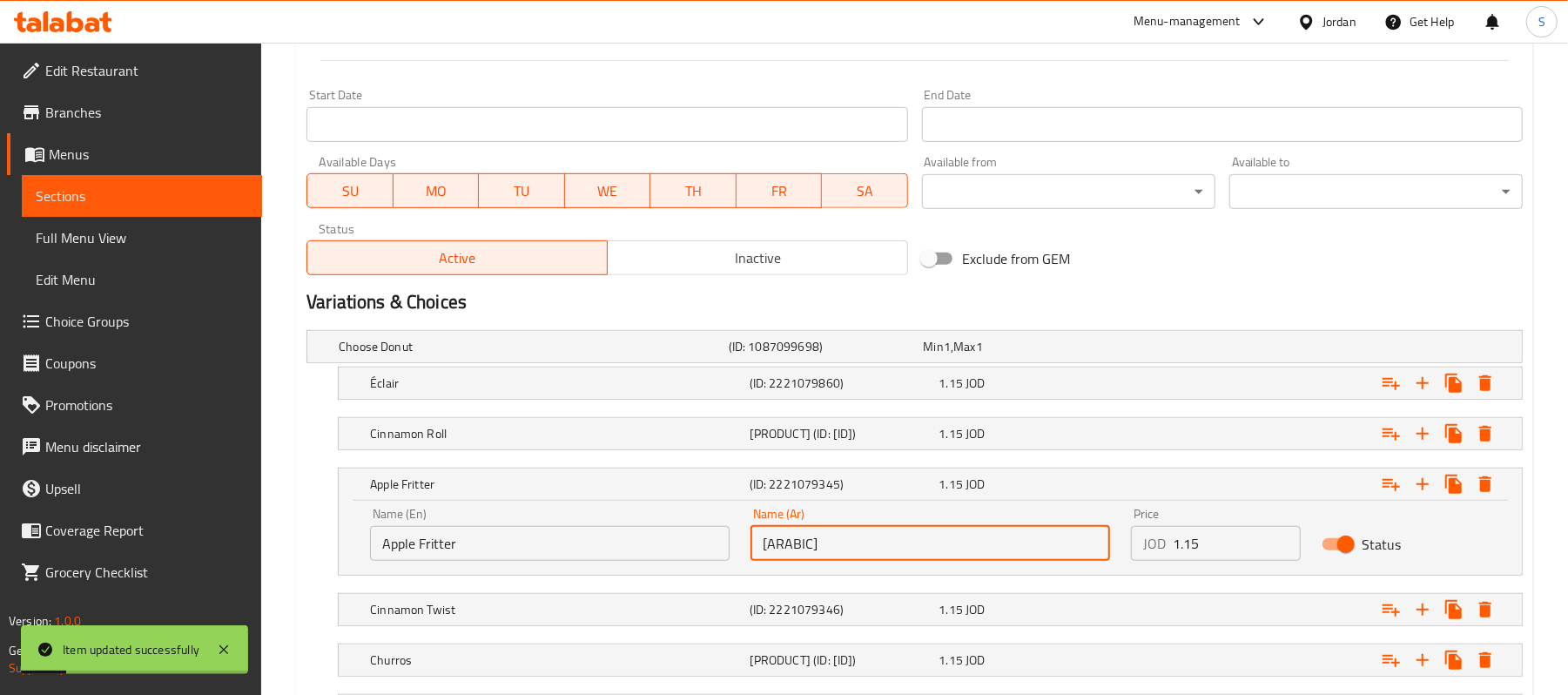 click on "فطير تفاح" at bounding box center (930, 543) 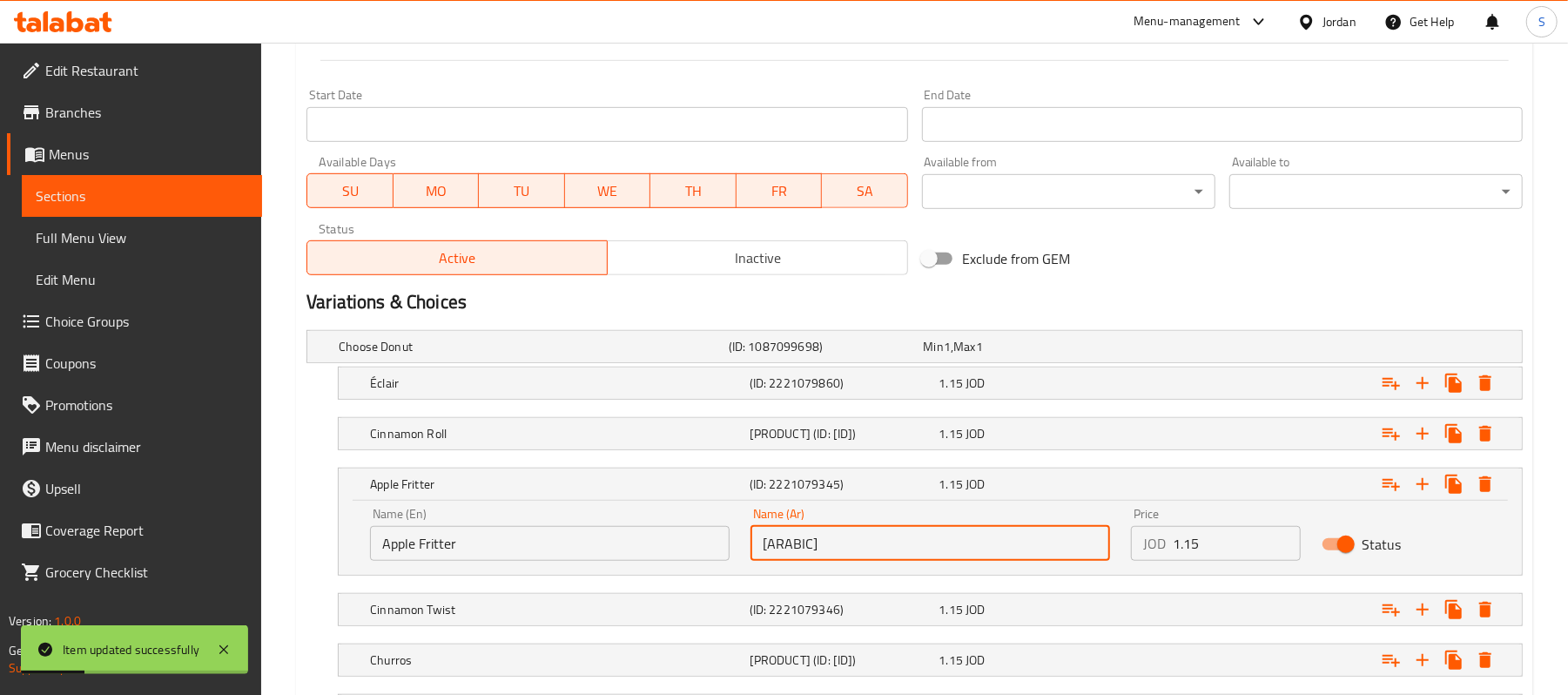 paste on "مقلي" 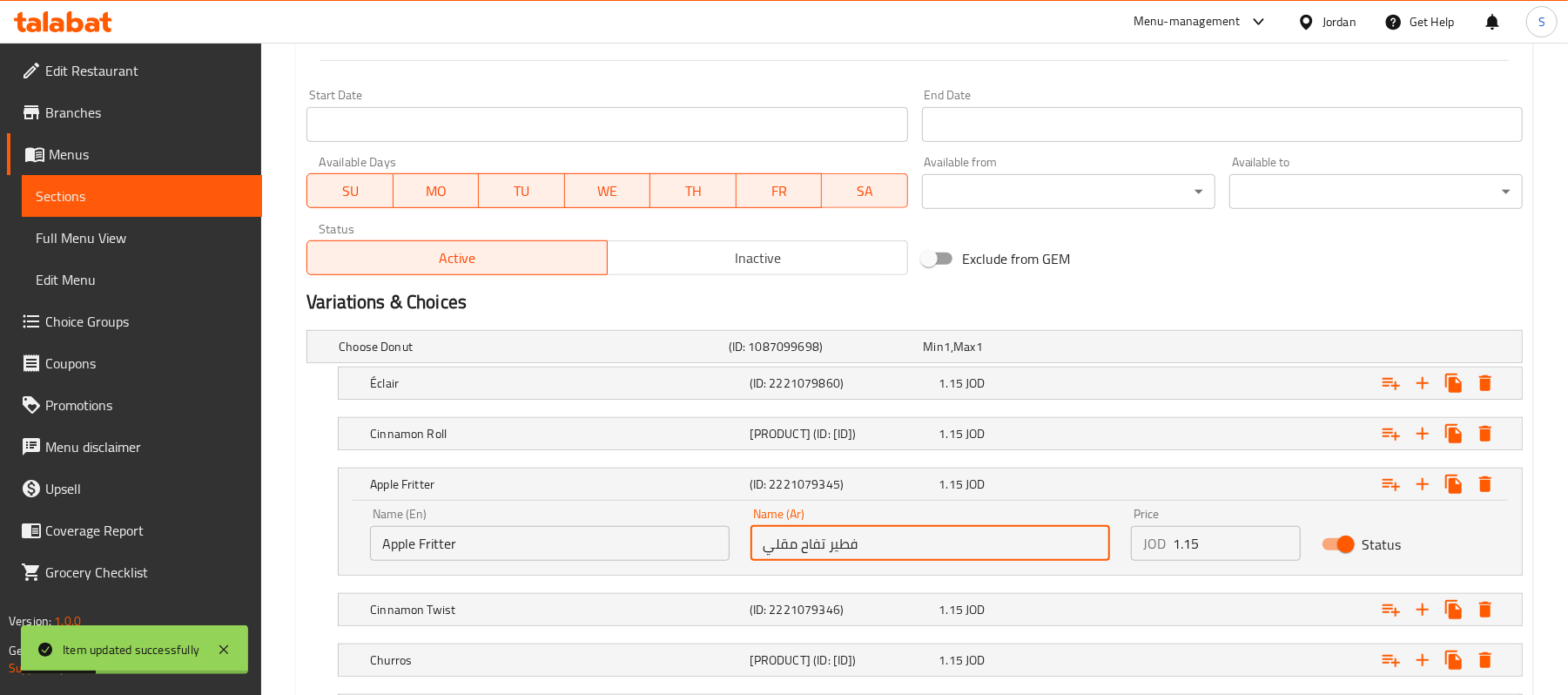 type on "فطير تفاح مقلي" 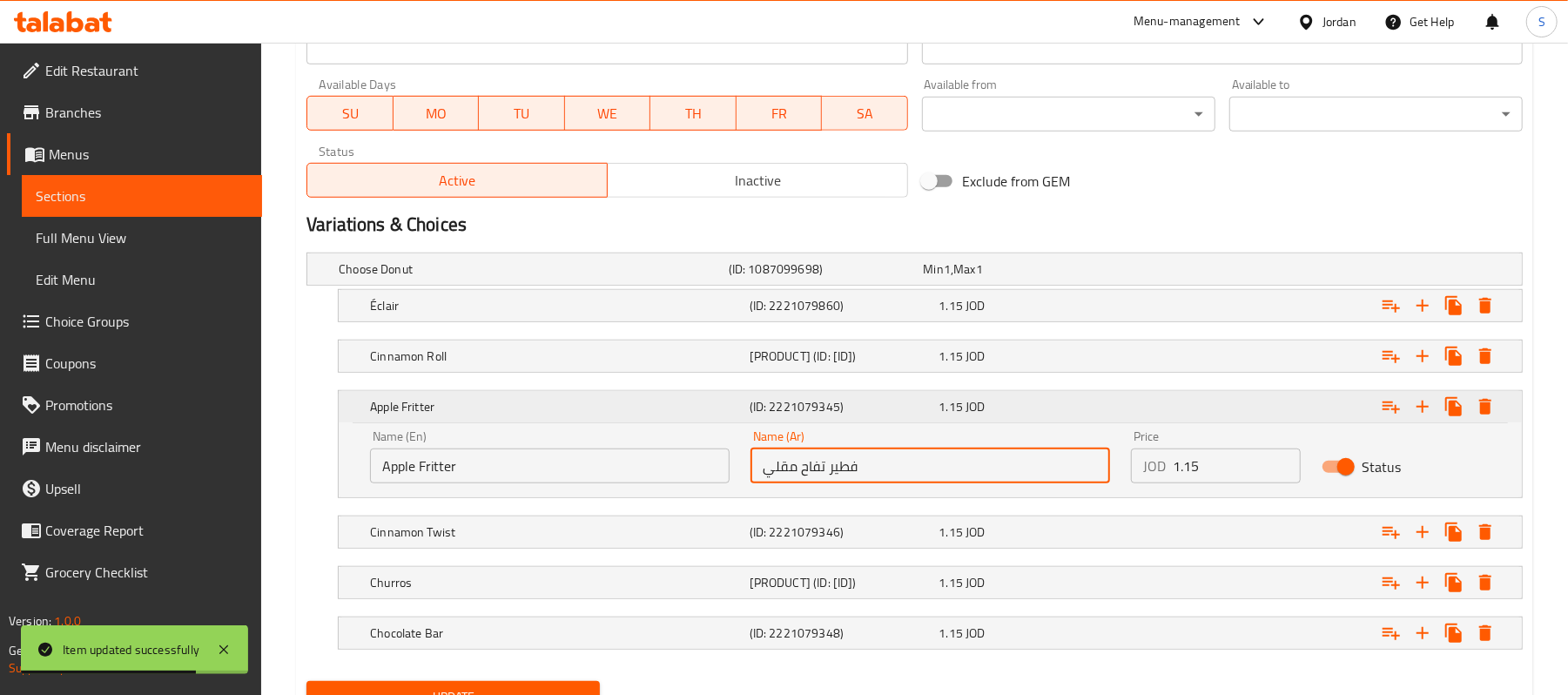 scroll, scrollTop: 855, scrollLeft: 0, axis: vertical 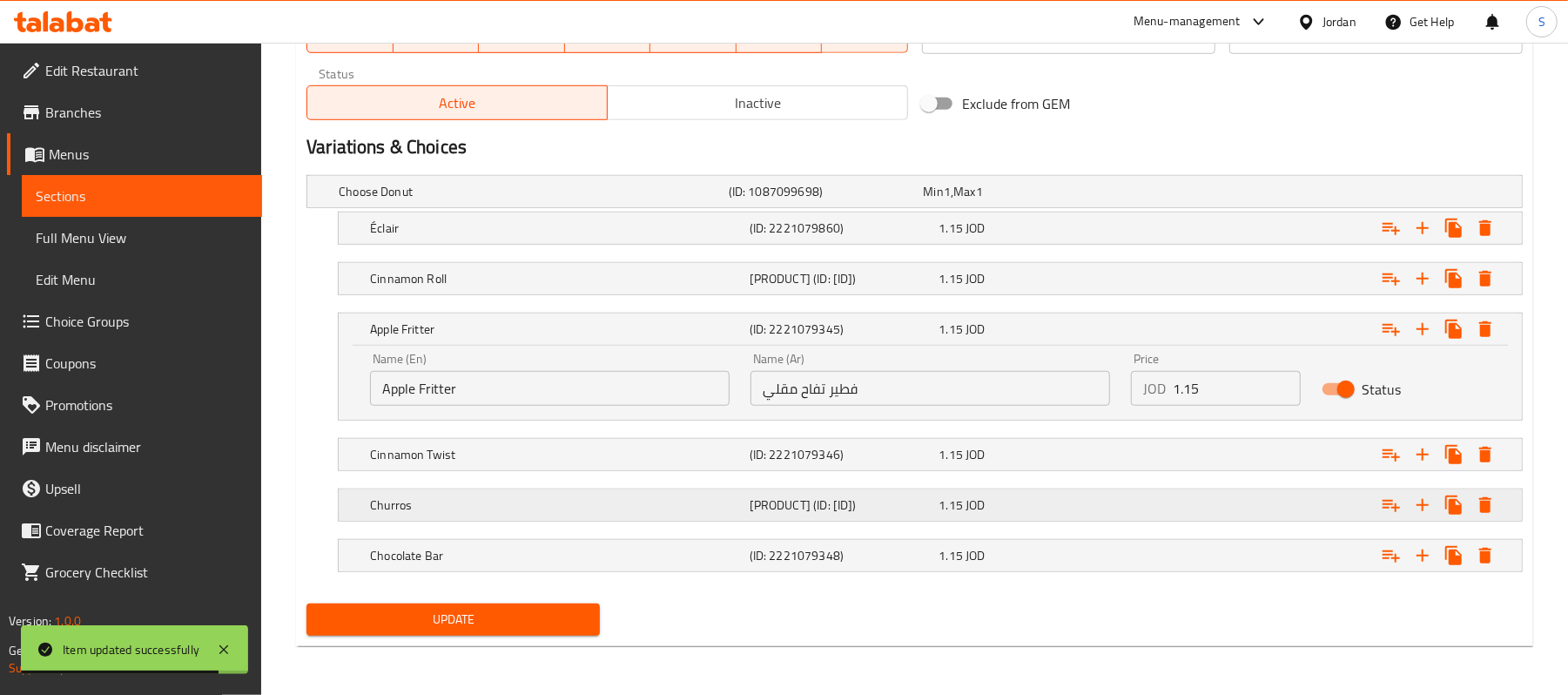 click on "Churros (ID: 2221079347) 1.15   JOD" at bounding box center (919, 192) 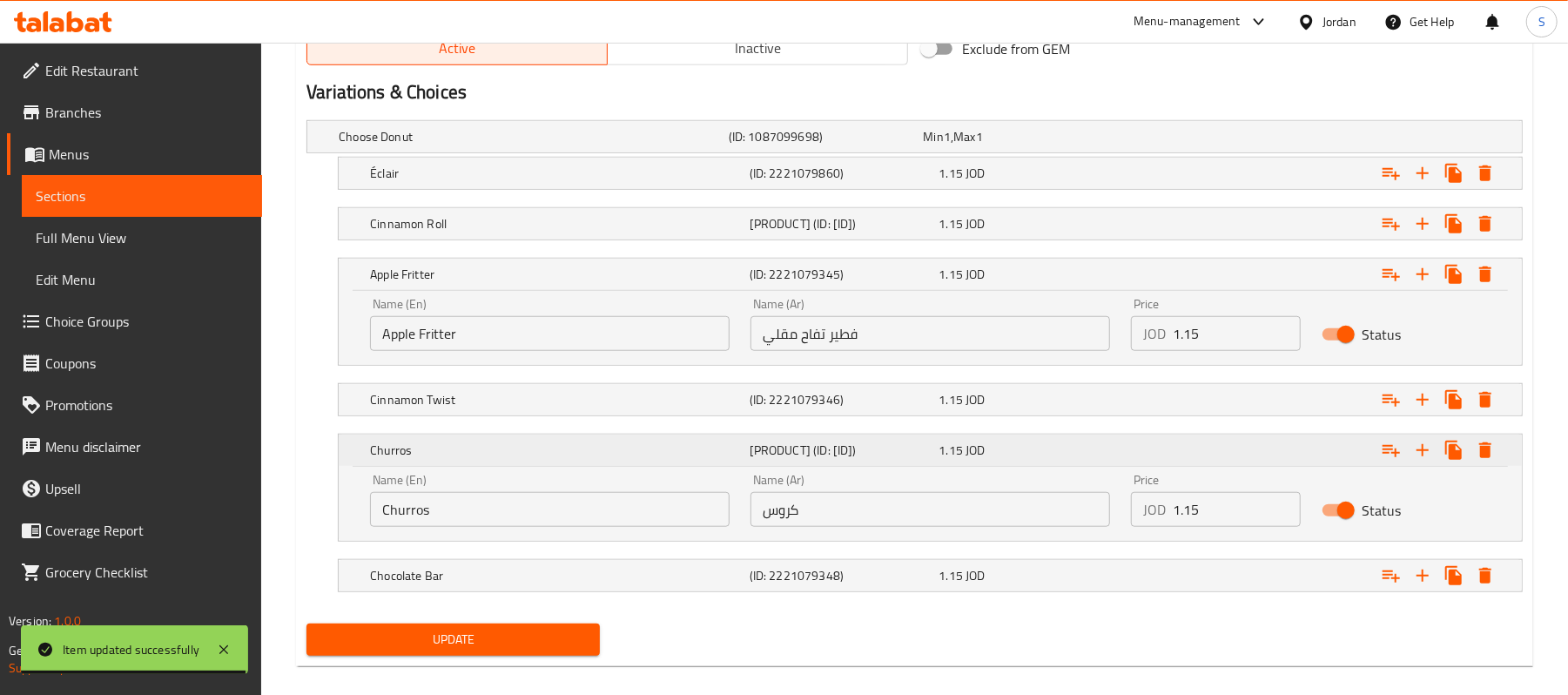scroll, scrollTop: 931, scrollLeft: 0, axis: vertical 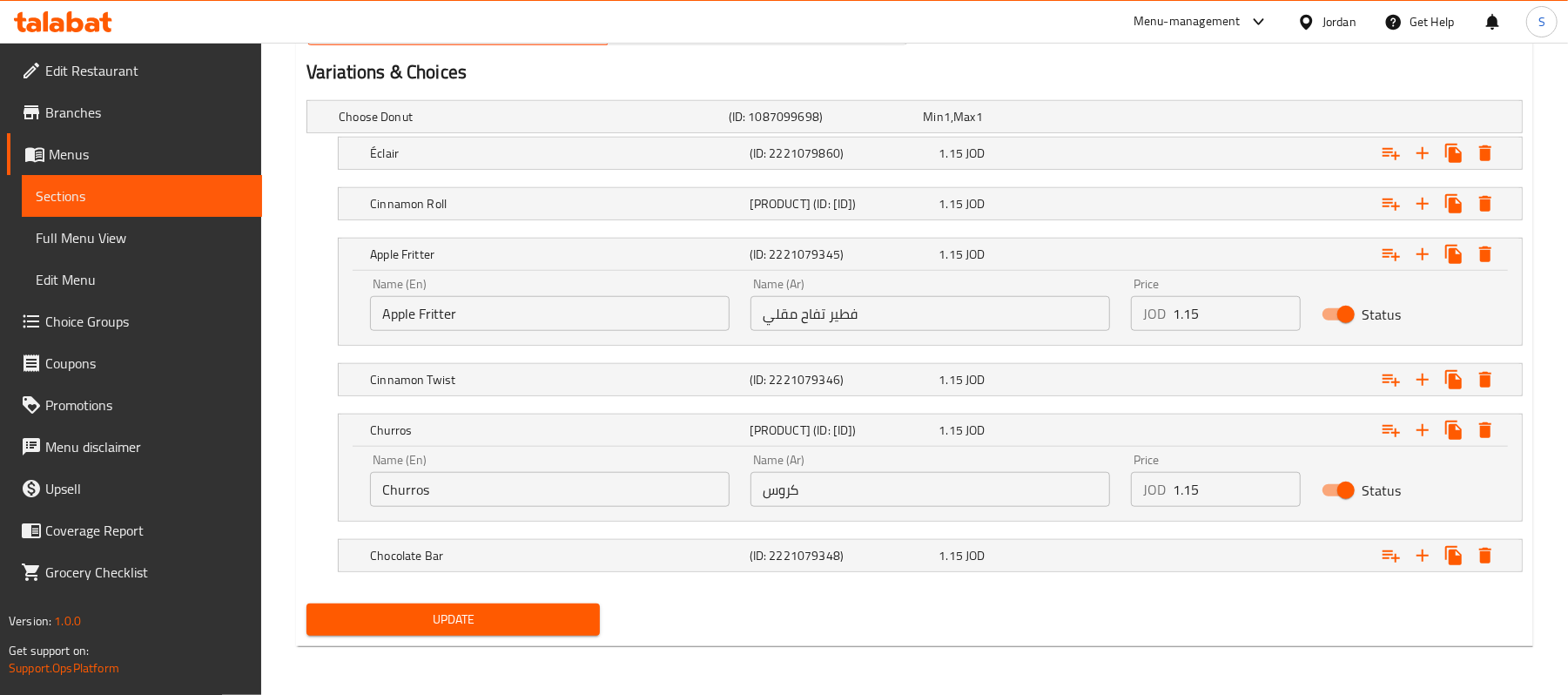 click on "كروس" at bounding box center [930, 489] 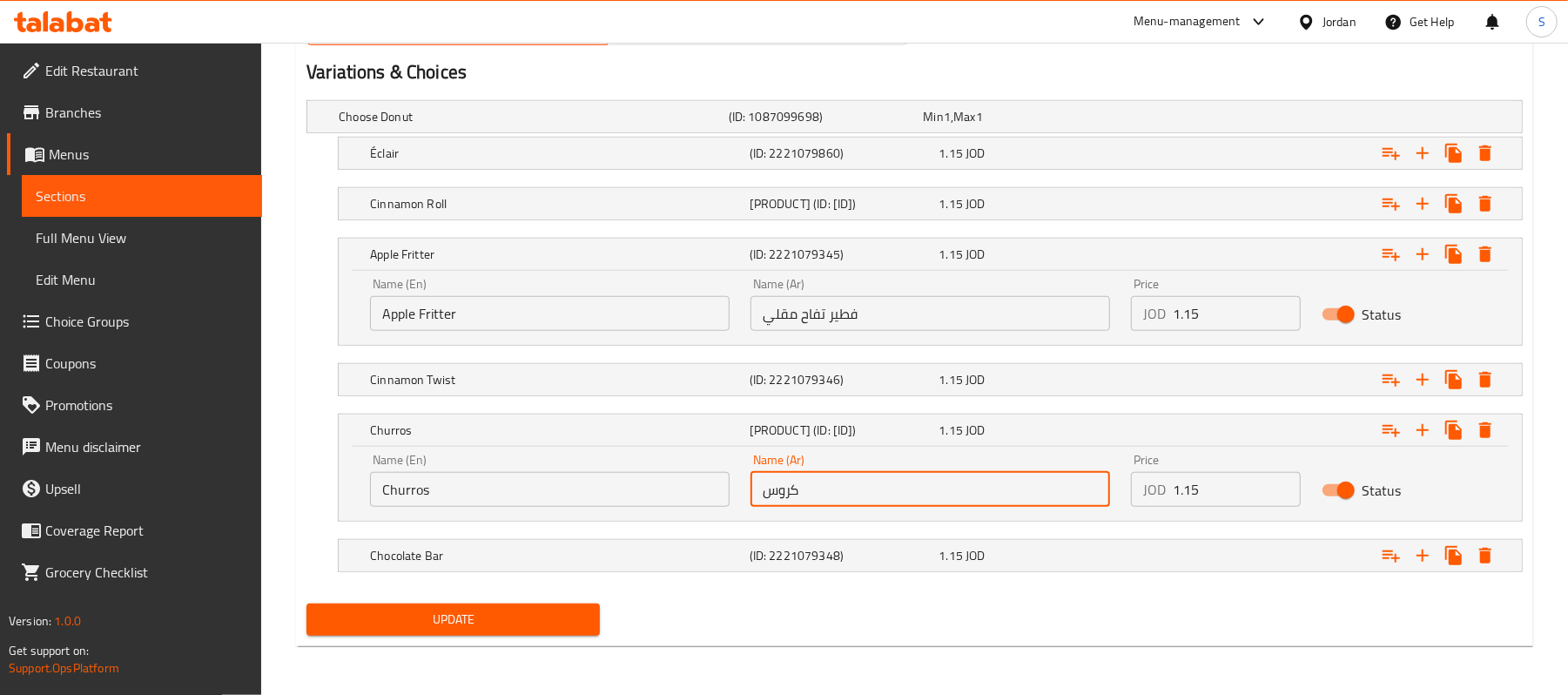 click on "كروس" at bounding box center [930, 489] 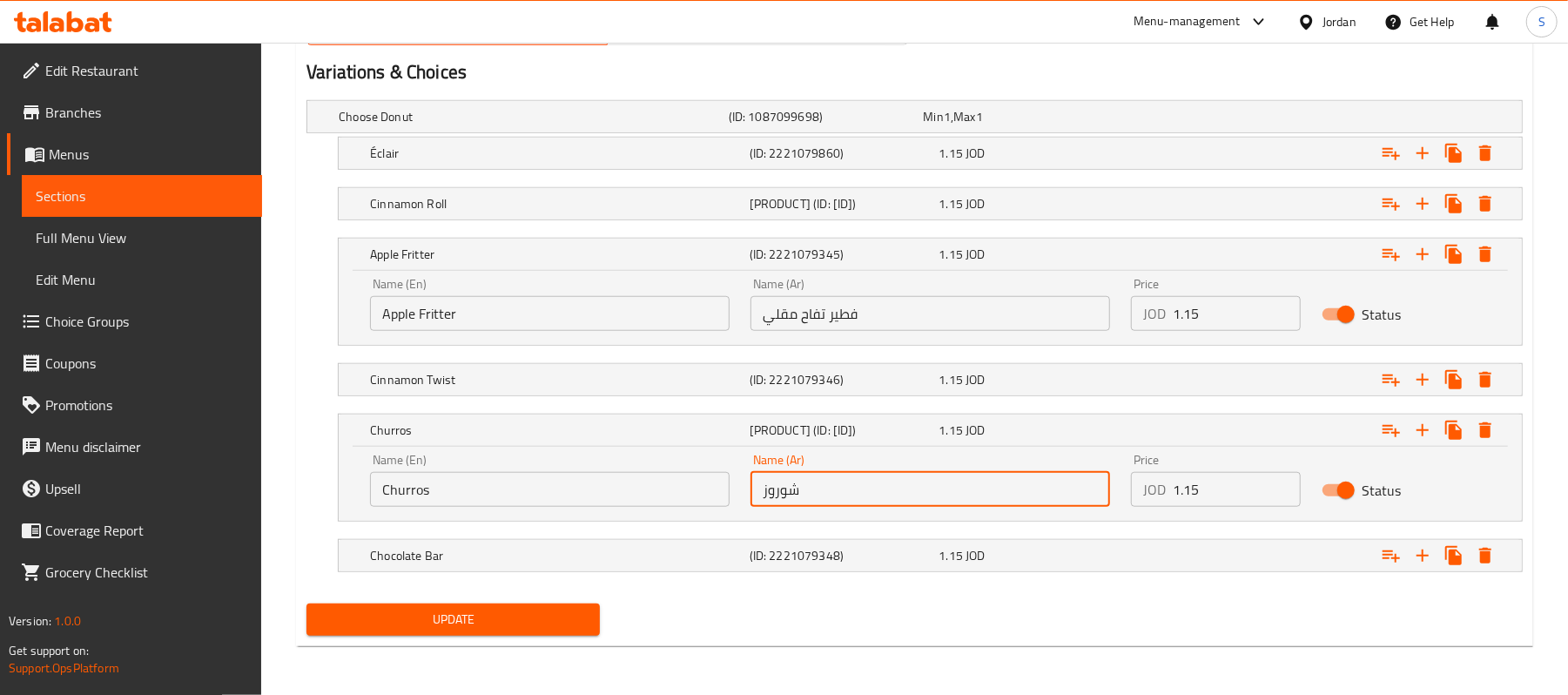 type on "شوروز" 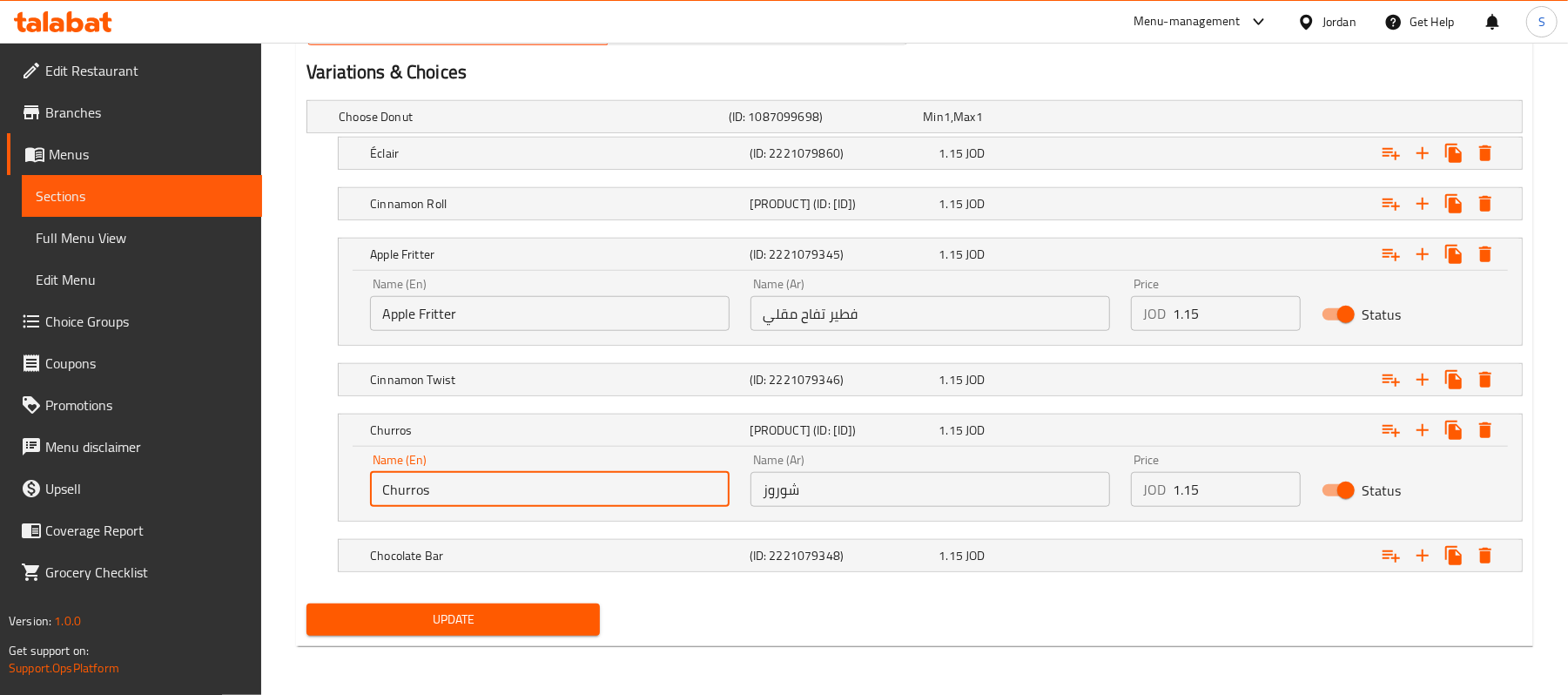 click on "Churros" at bounding box center [549, 489] 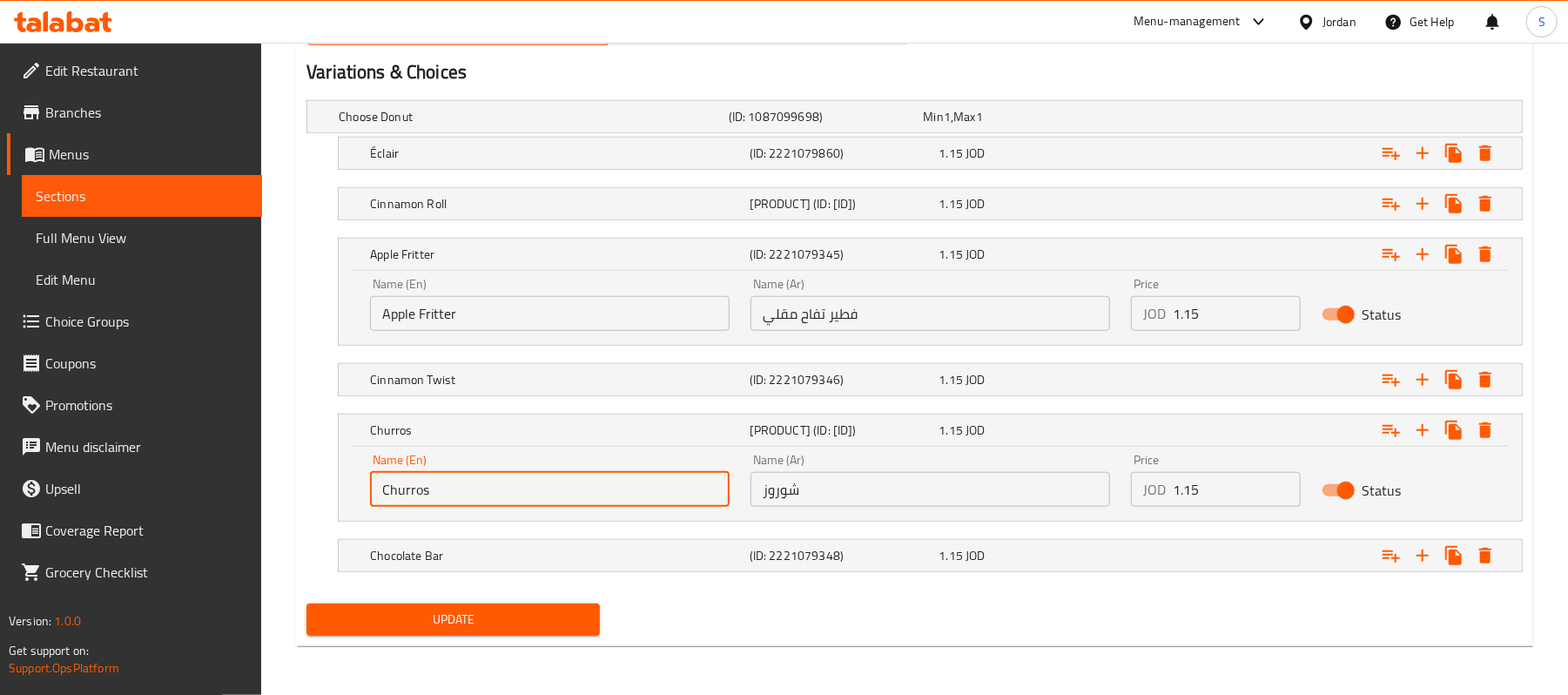click on "Update" at bounding box center (453, 619) 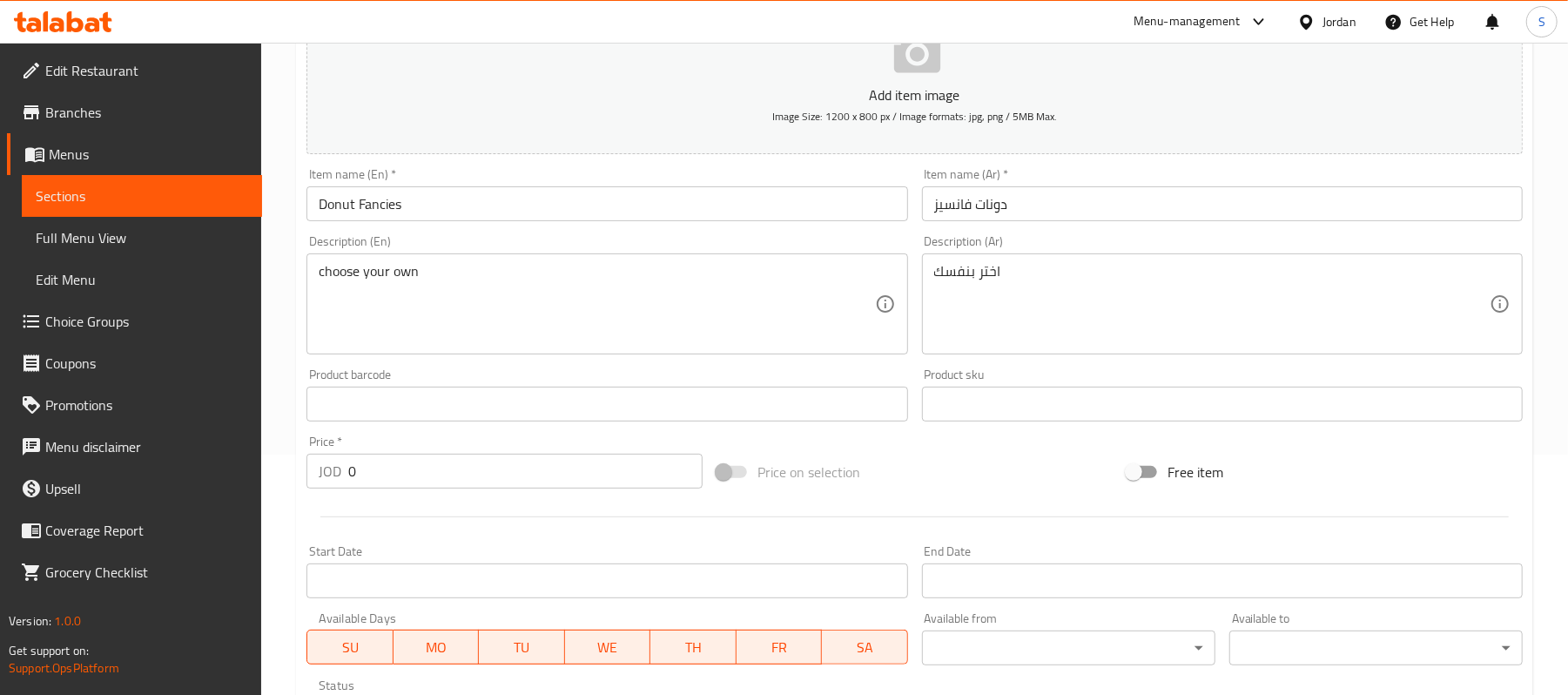 scroll, scrollTop: 2, scrollLeft: 0, axis: vertical 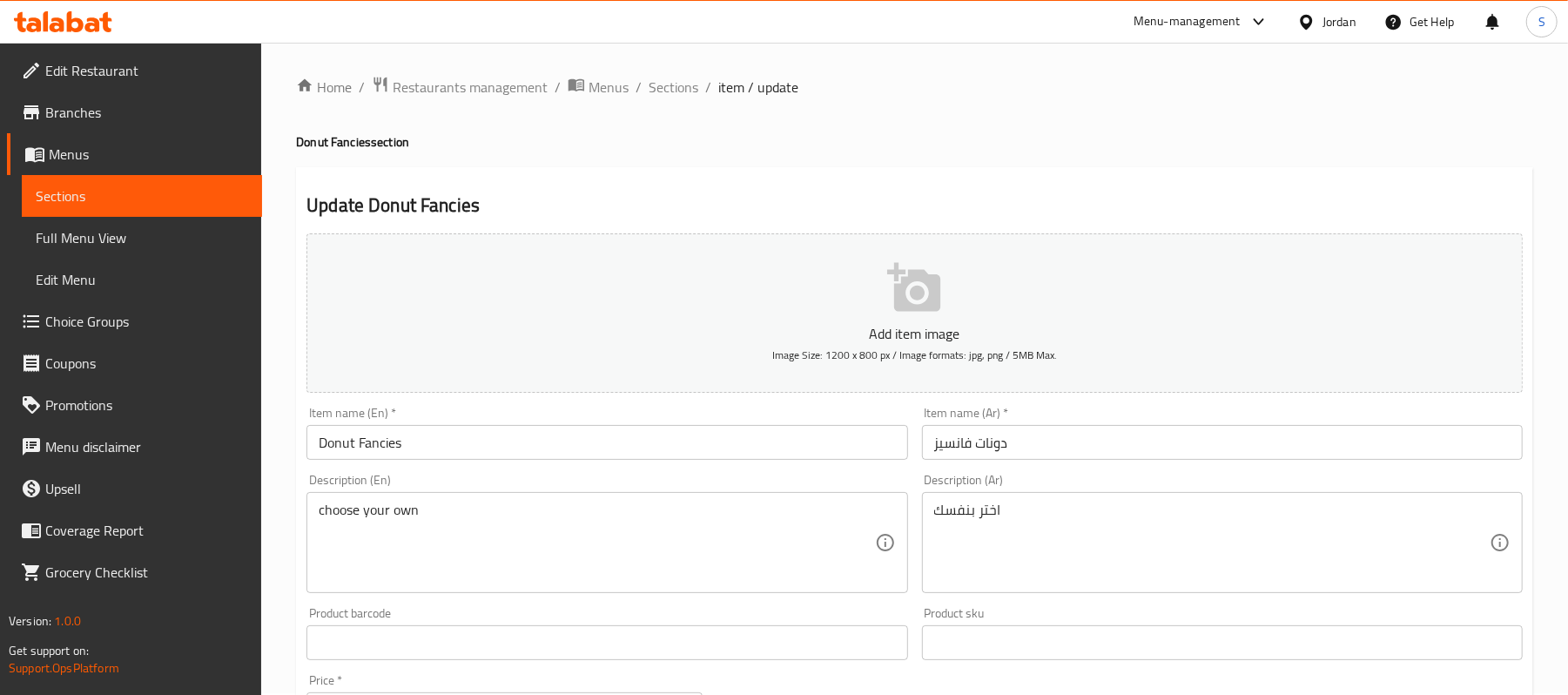 click on "Choice Groups" at bounding box center [146, 321] 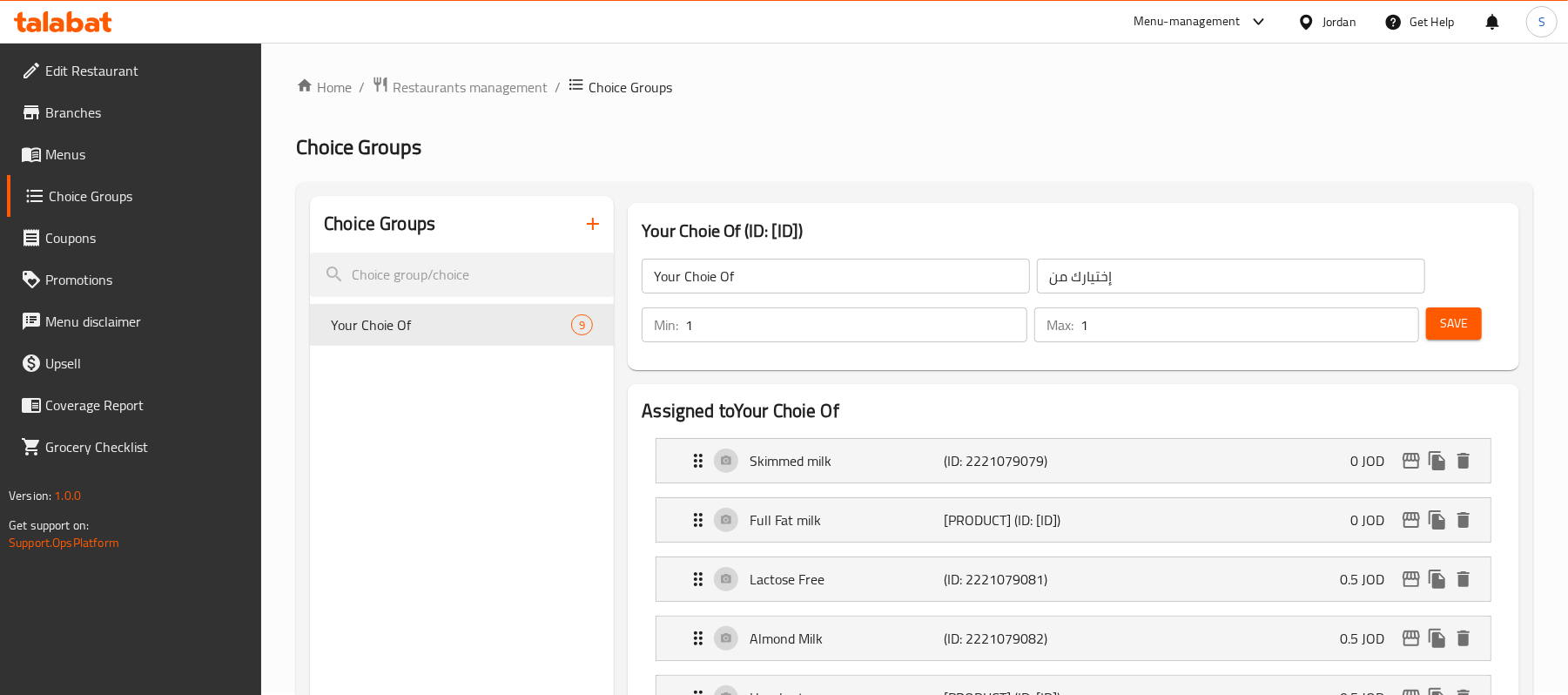 scroll, scrollTop: 0, scrollLeft: 0, axis: both 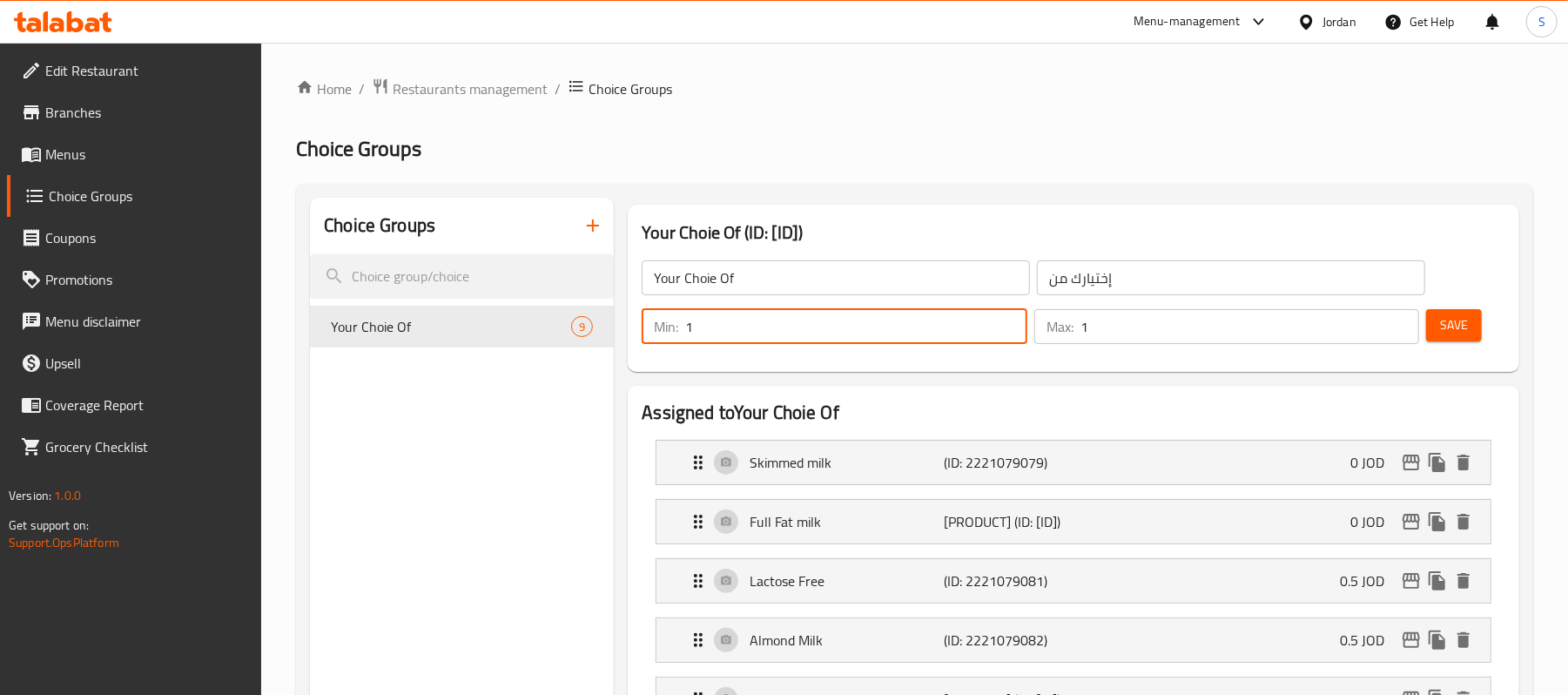 drag, startPoint x: 709, startPoint y: 335, endPoint x: 629, endPoint y: 338, distance: 80.0562 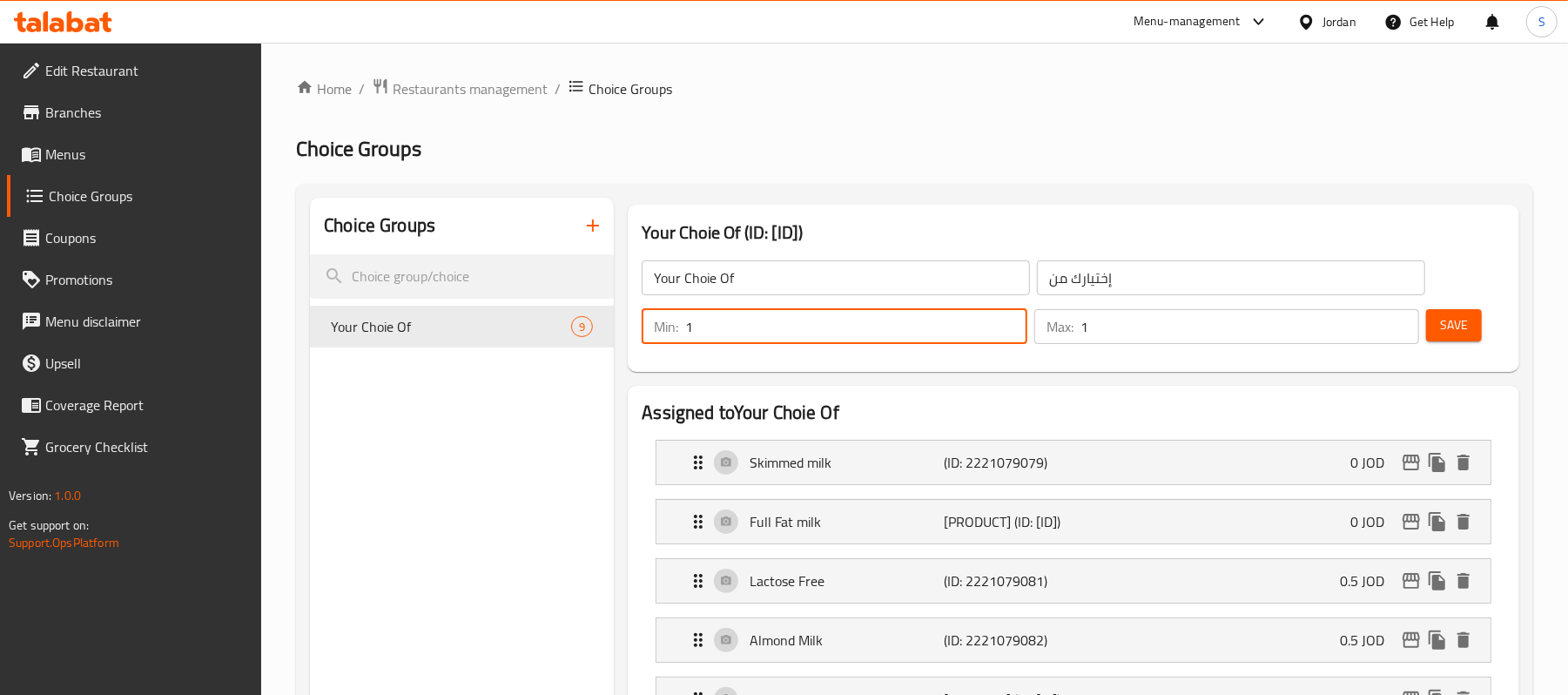 click on "Your Choie Of (ID: 982796) Your Choie Of ​ إختيارك من ​ Min: 1 ​ Max: 1 ​ Save" at bounding box center [1073, 288] 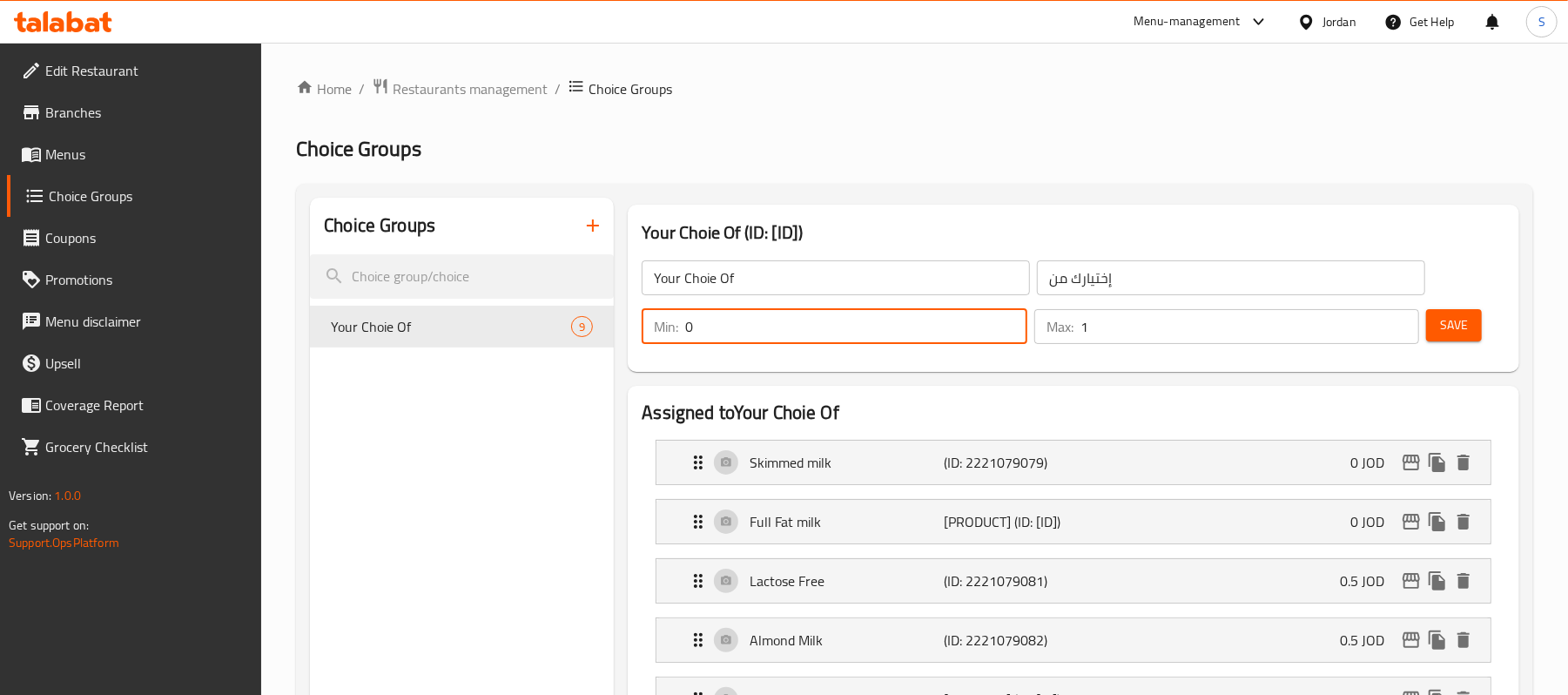 type on "0" 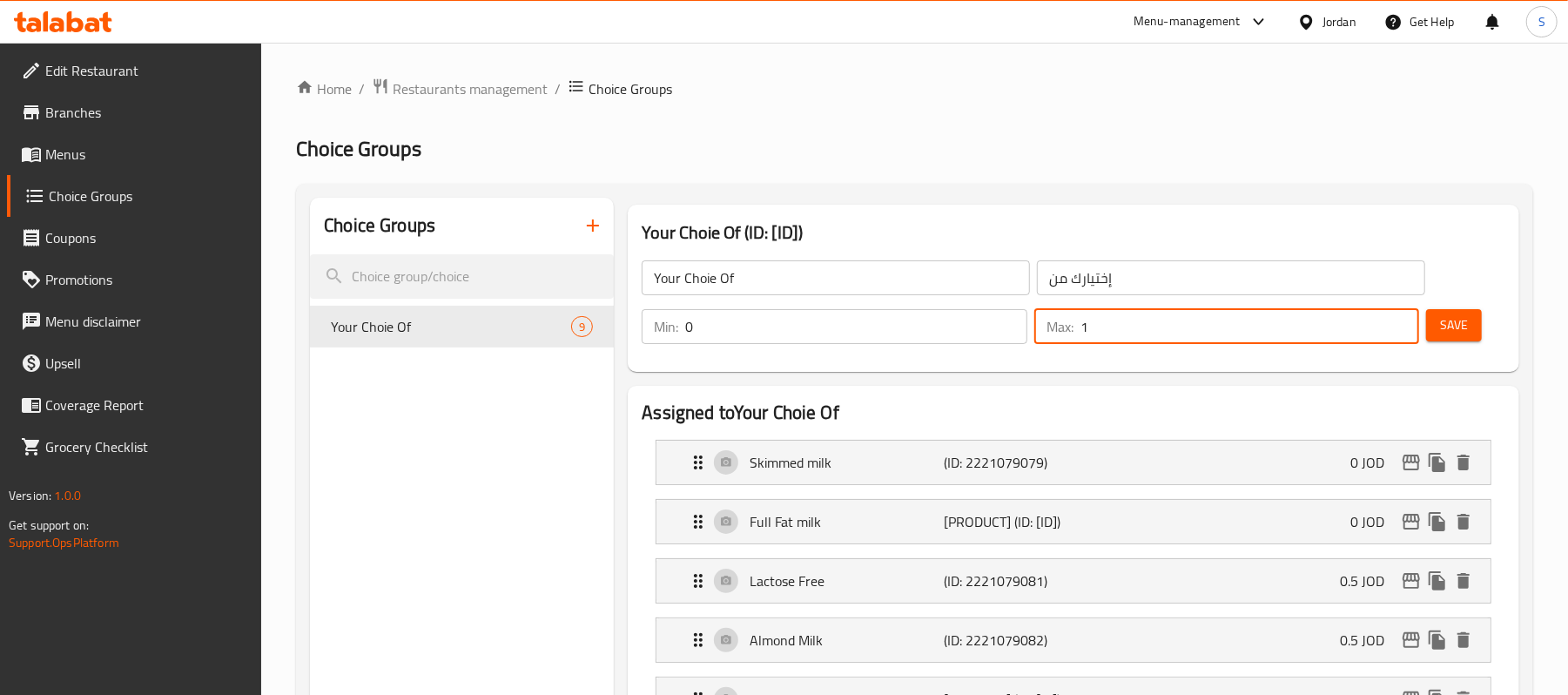 drag, startPoint x: 1097, startPoint y: 318, endPoint x: 1052, endPoint y: 328, distance: 46.097722 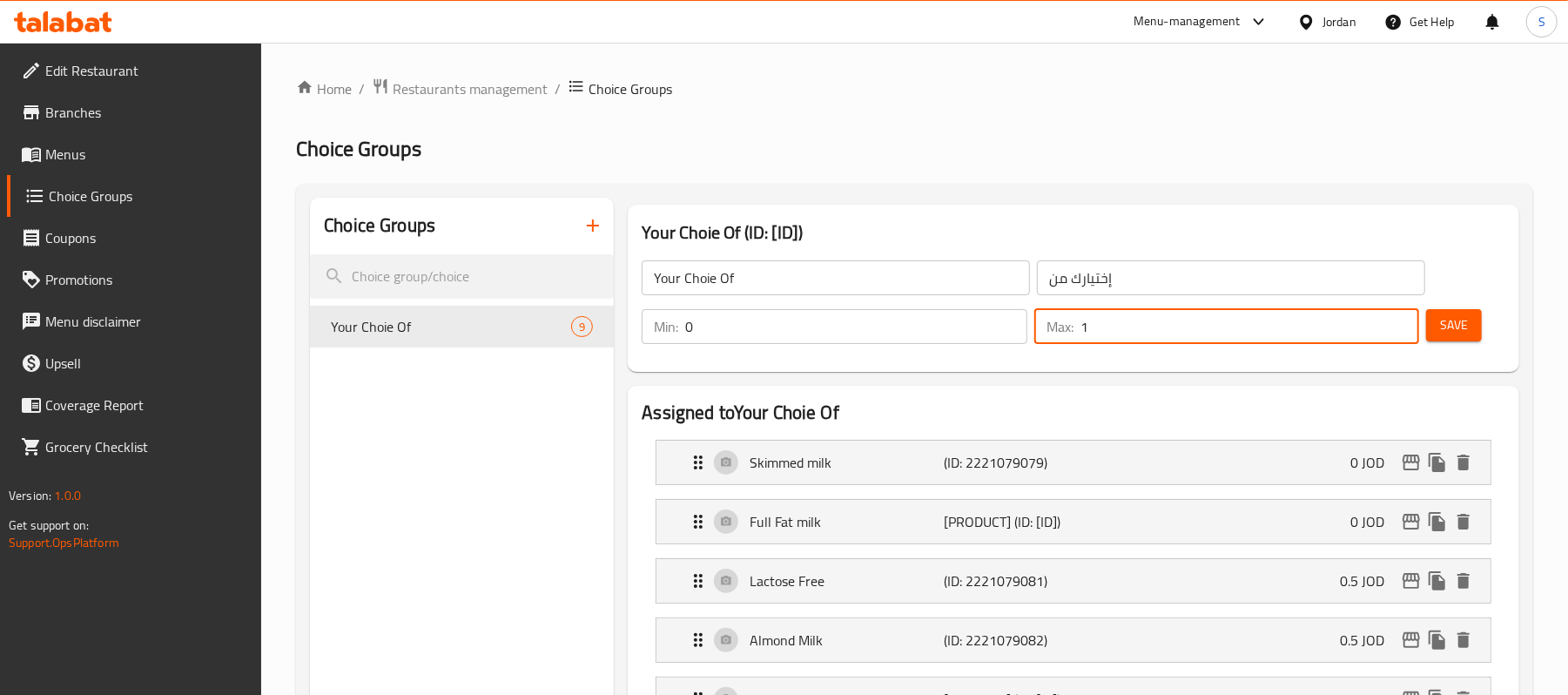 click on "Max: 1 ​" at bounding box center (1227, 327) 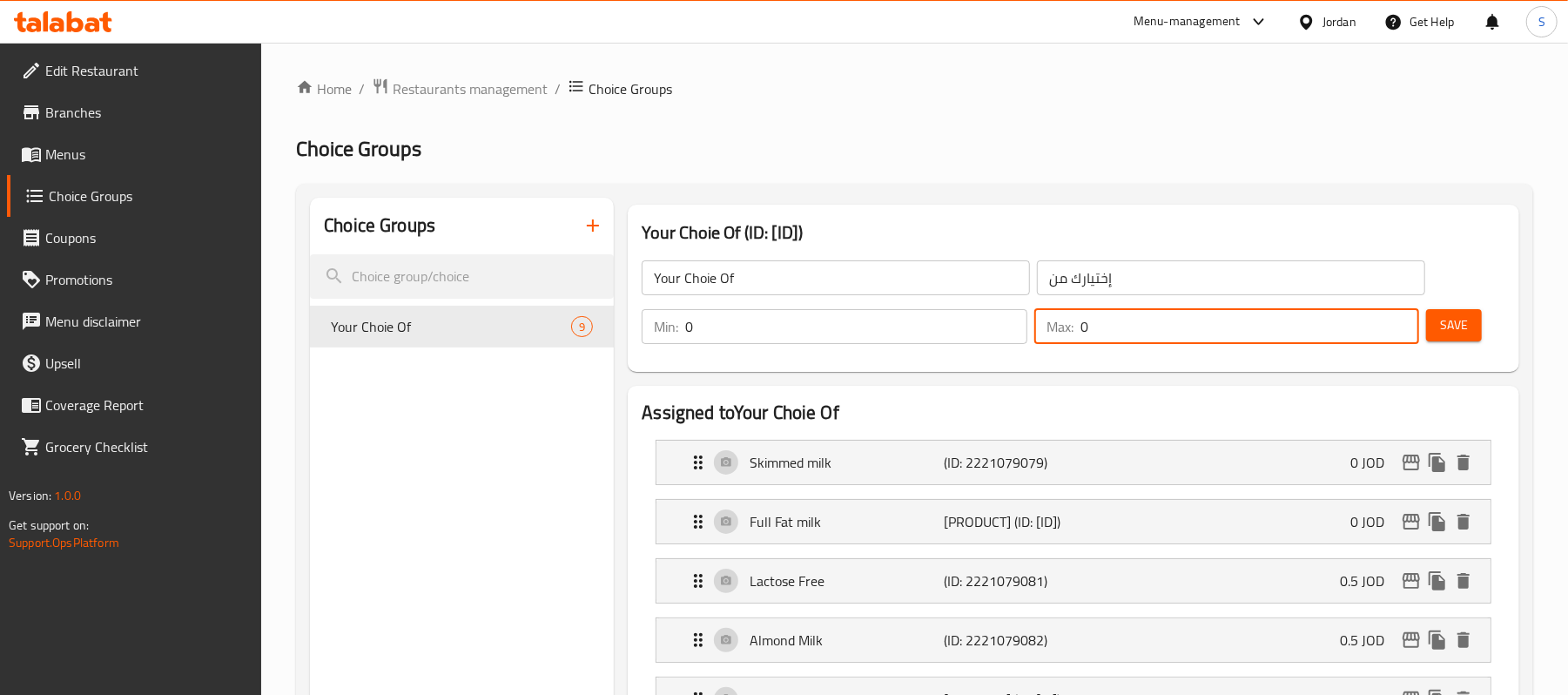 type on "0" 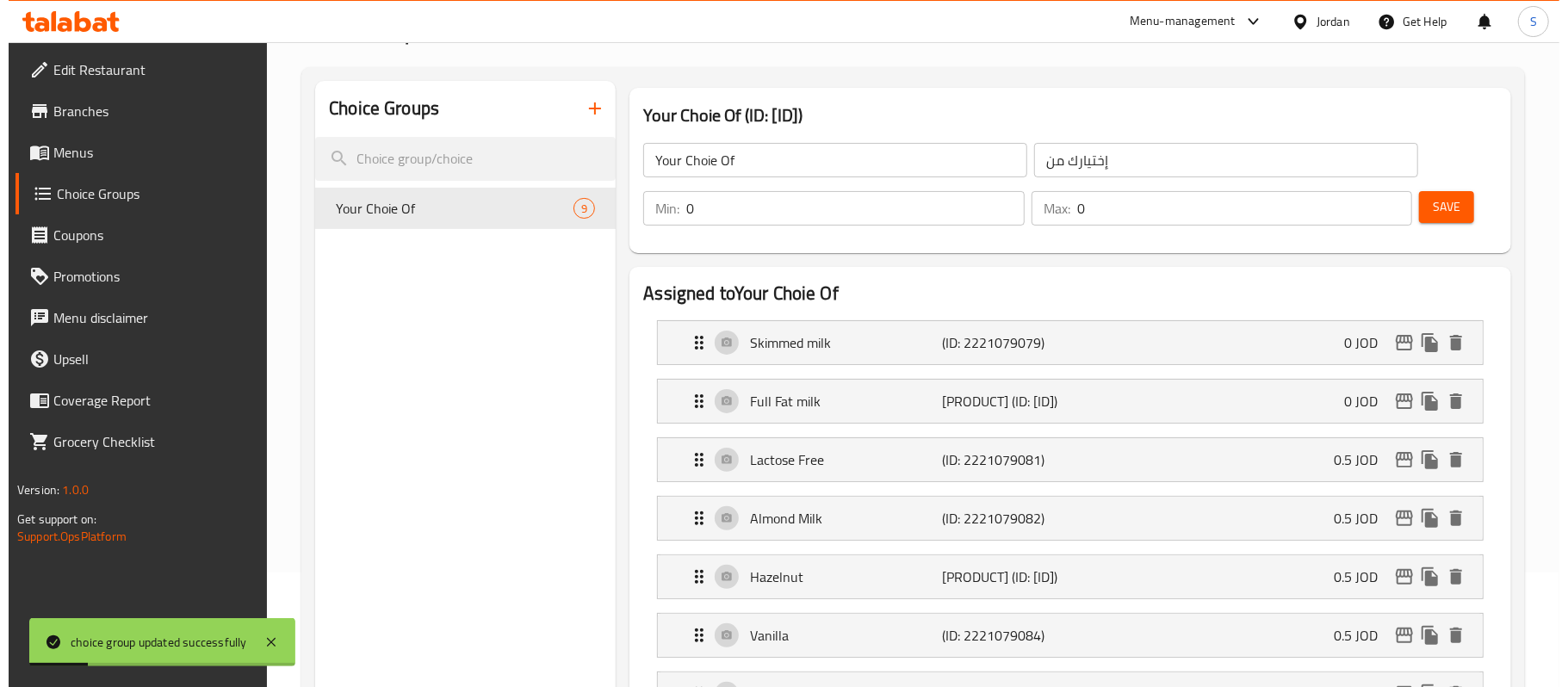scroll, scrollTop: 0, scrollLeft: 0, axis: both 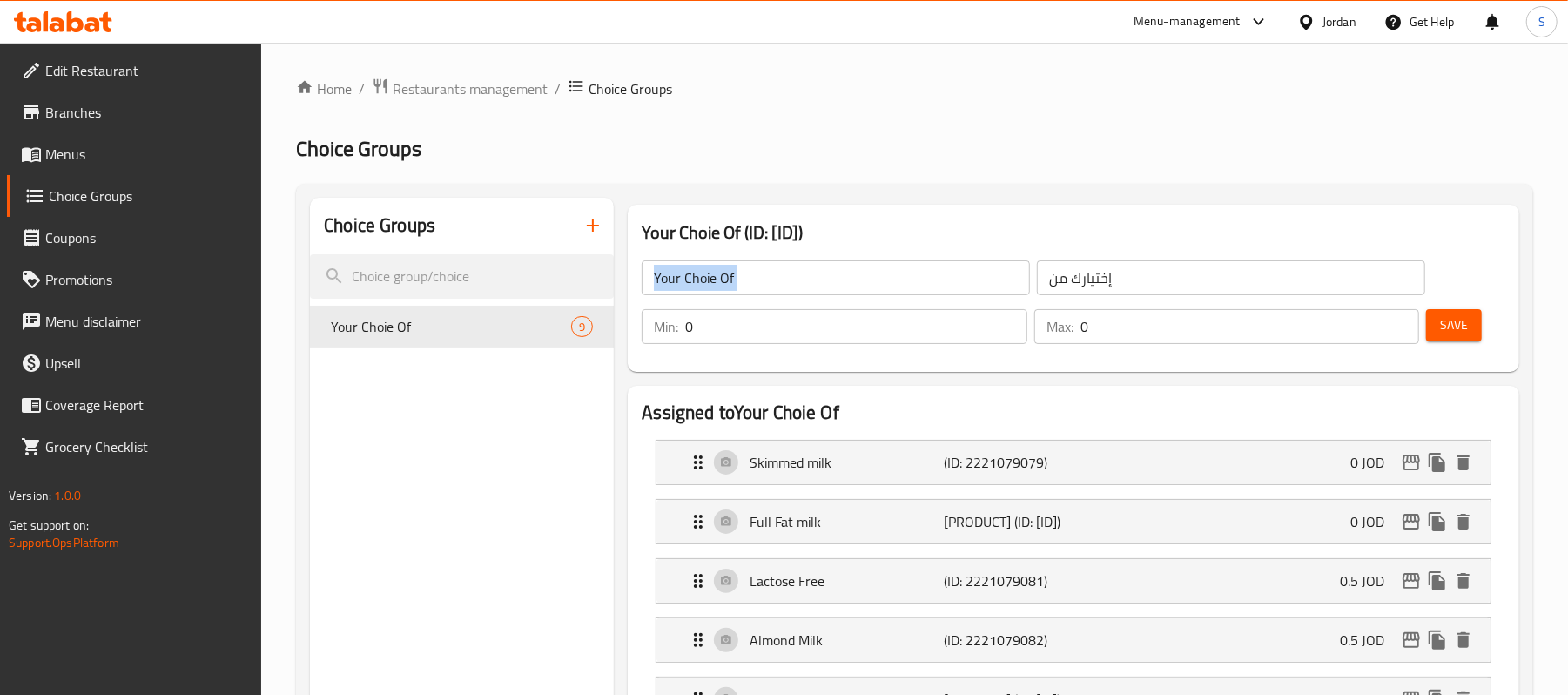 drag, startPoint x: 771, startPoint y: 296, endPoint x: 738, endPoint y: 294, distance: 33.060551 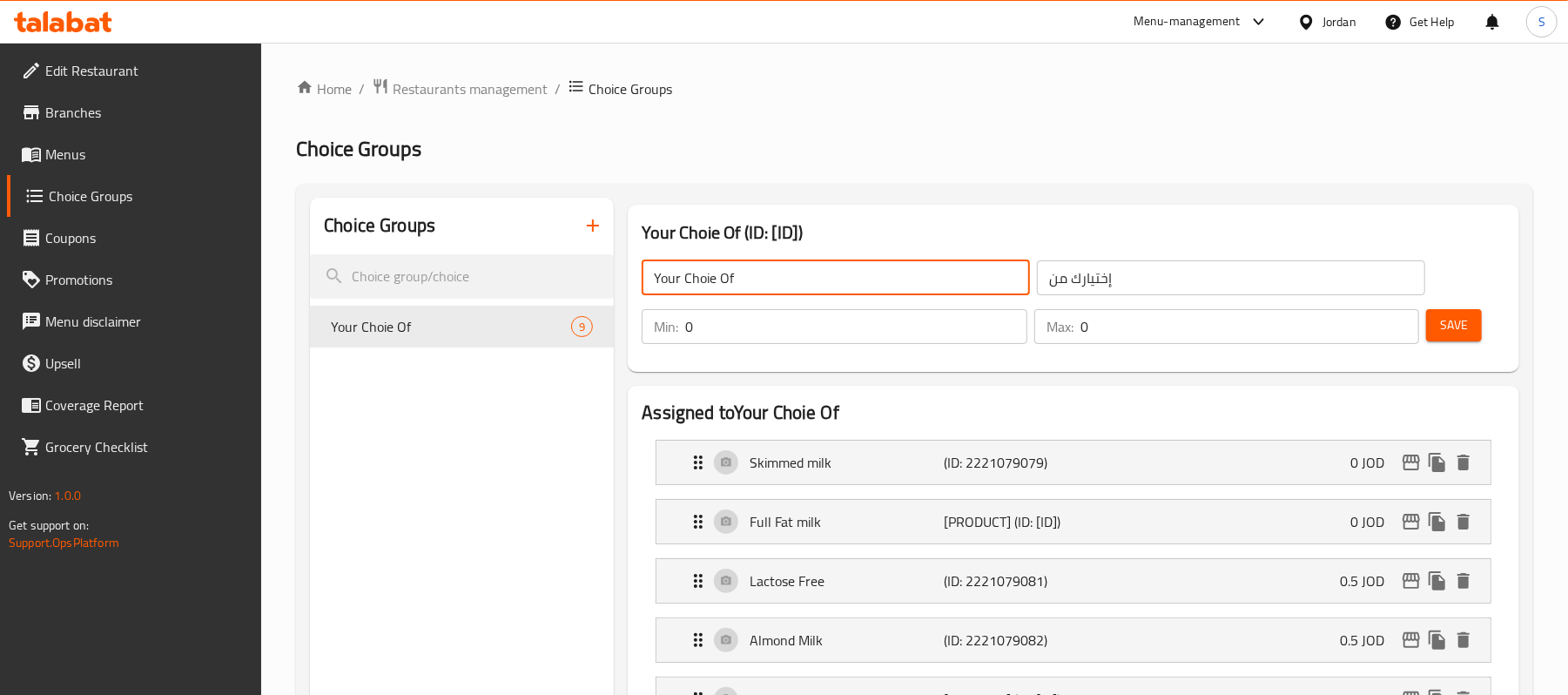 click on "Your Choie Of" 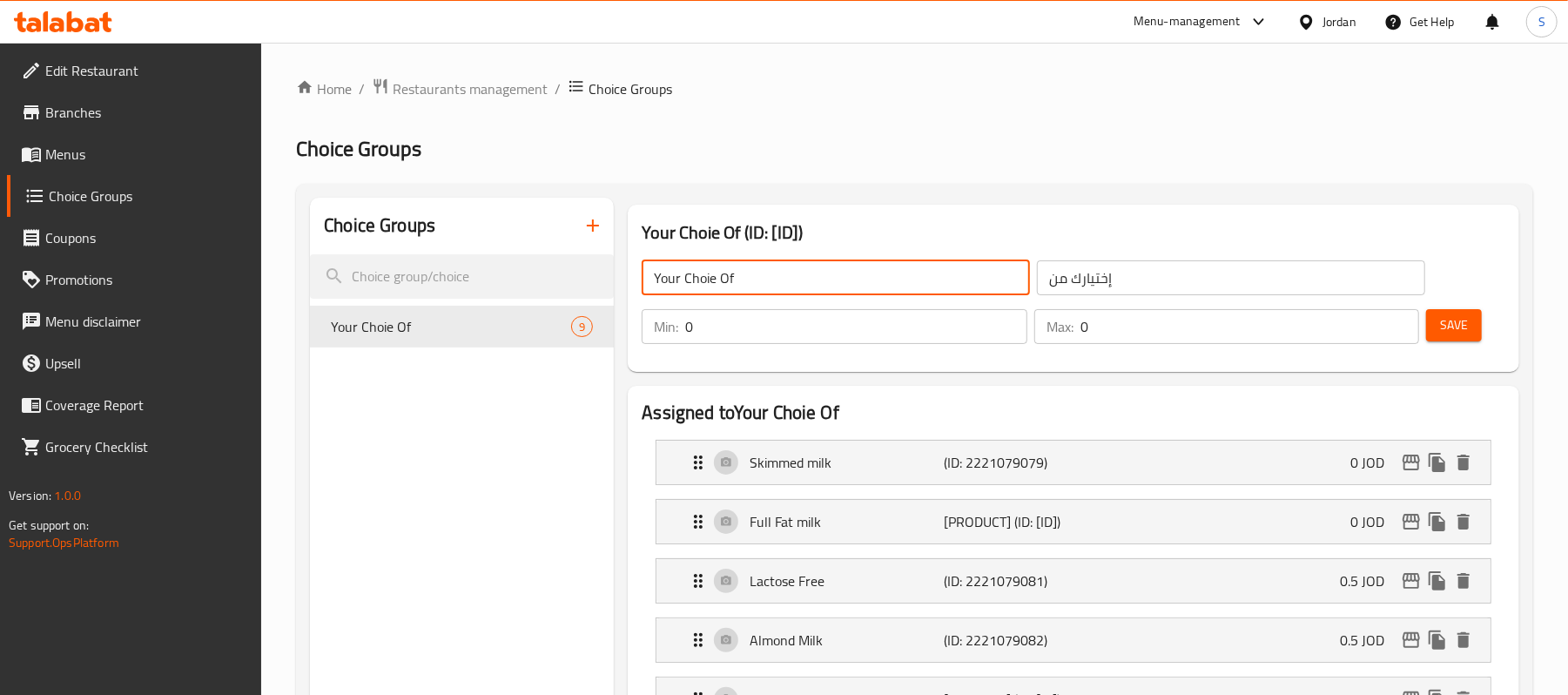 click on "Your Choie Of" 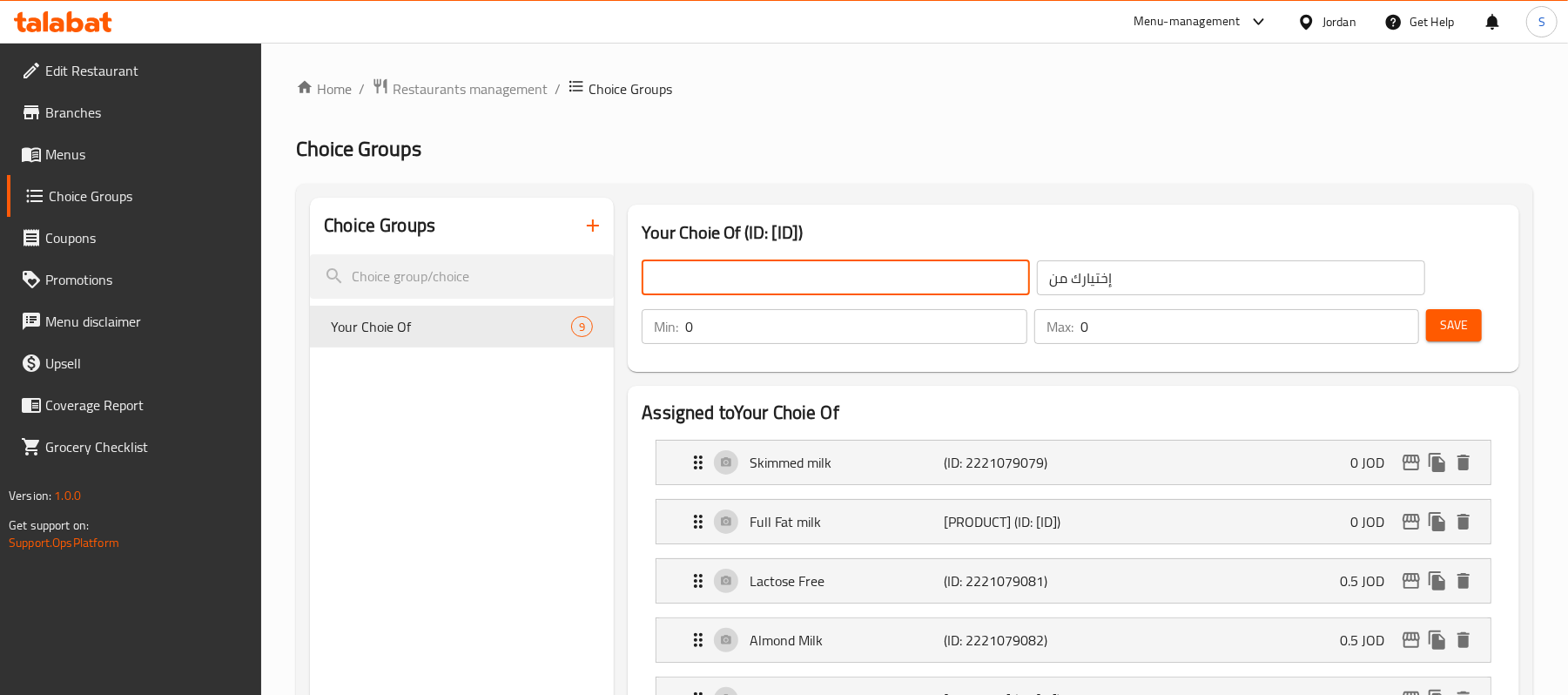click 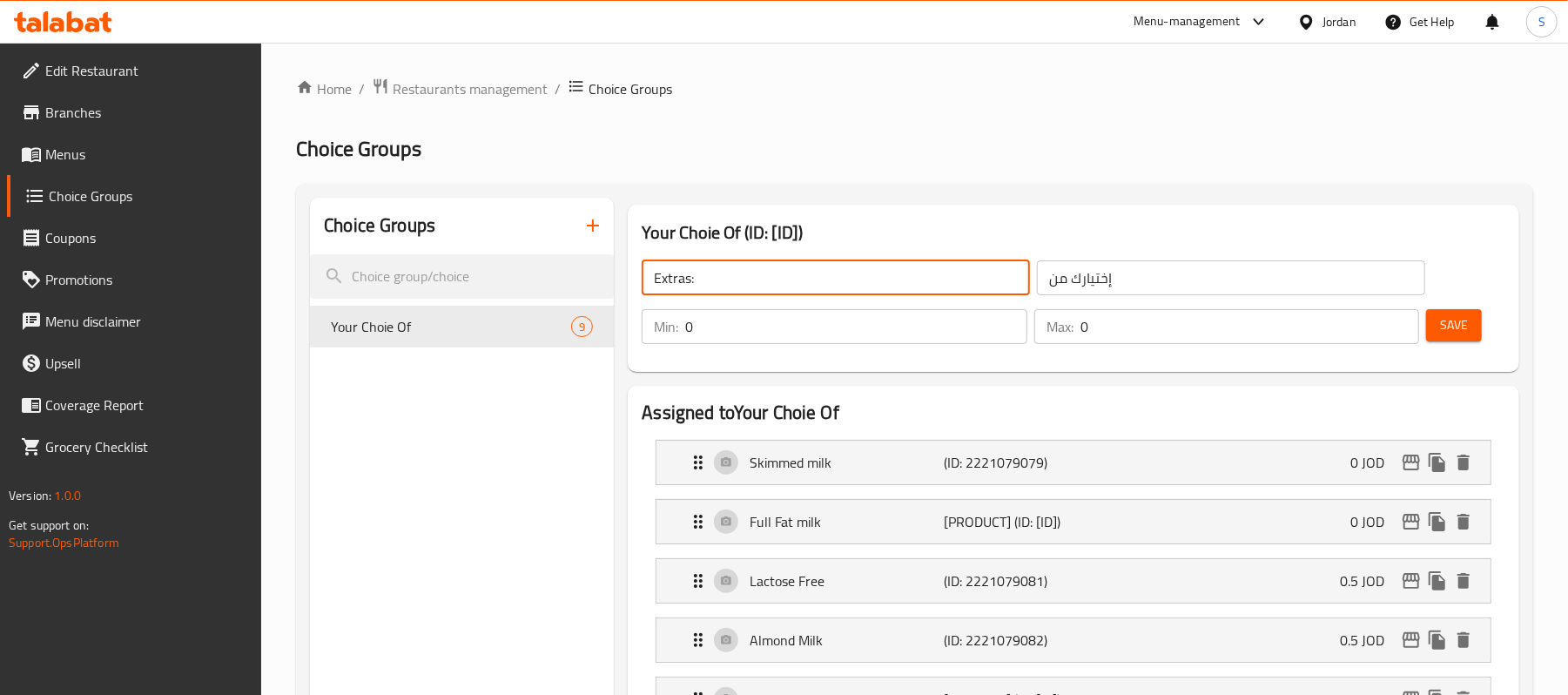 type on "Extras:" 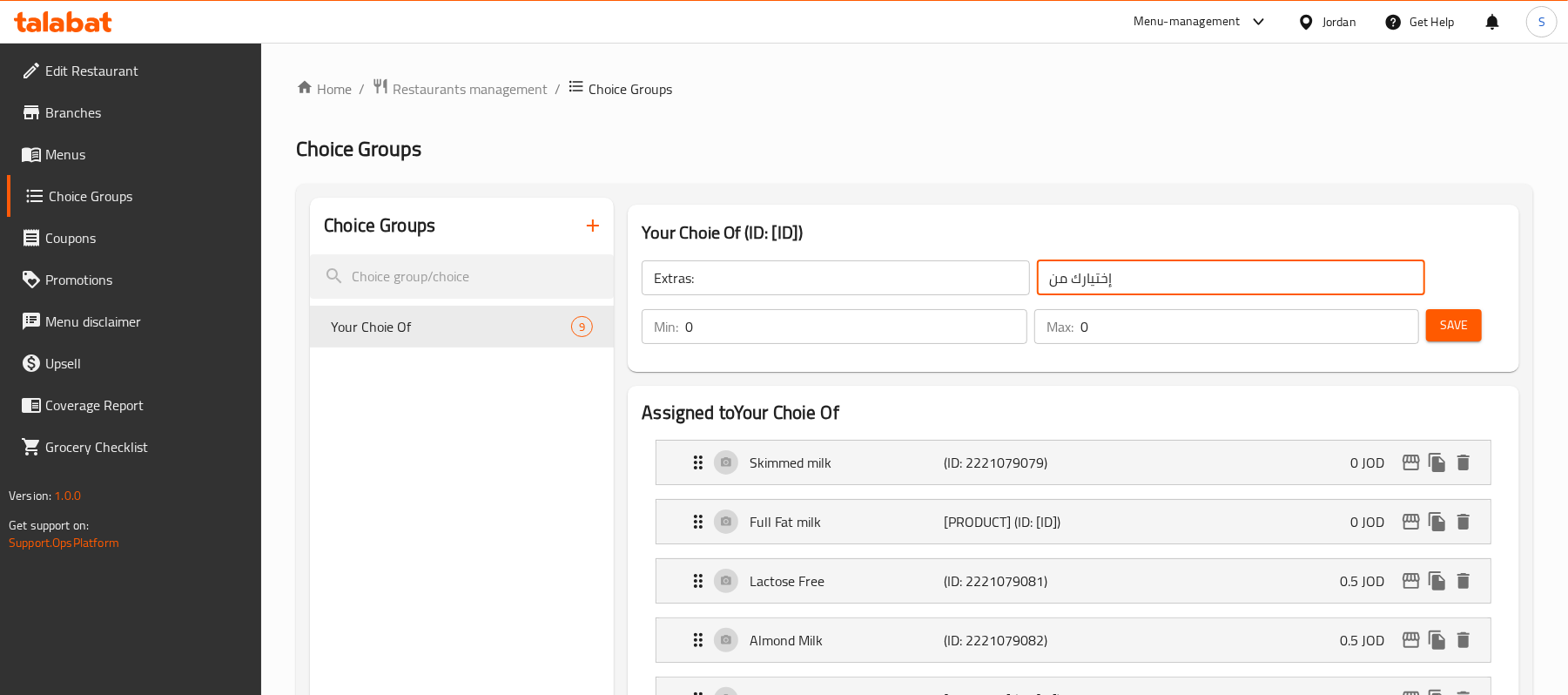 drag, startPoint x: 1141, startPoint y: 284, endPoint x: 976, endPoint y: 273, distance: 165.36626 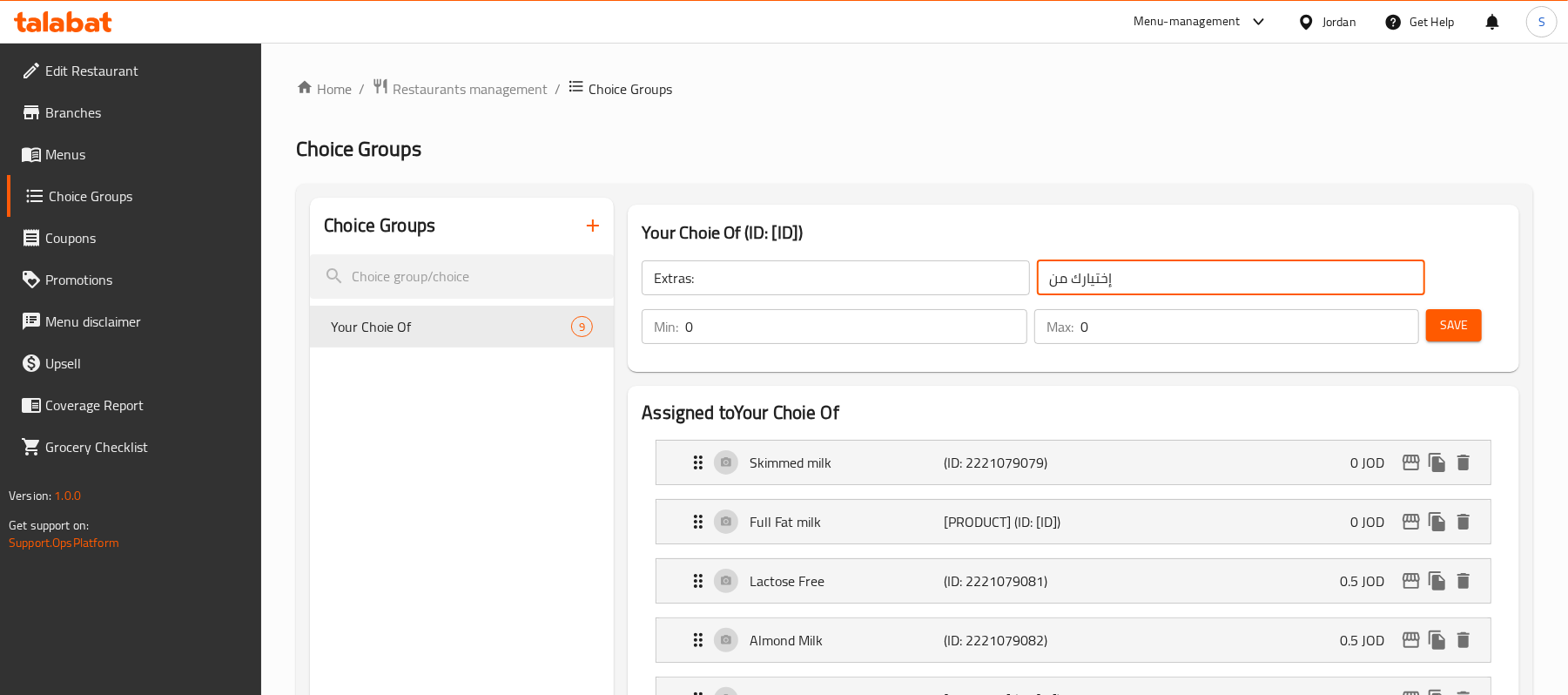 click on "Extras: ​ إختيارك من ​" at bounding box center (1033, 278) 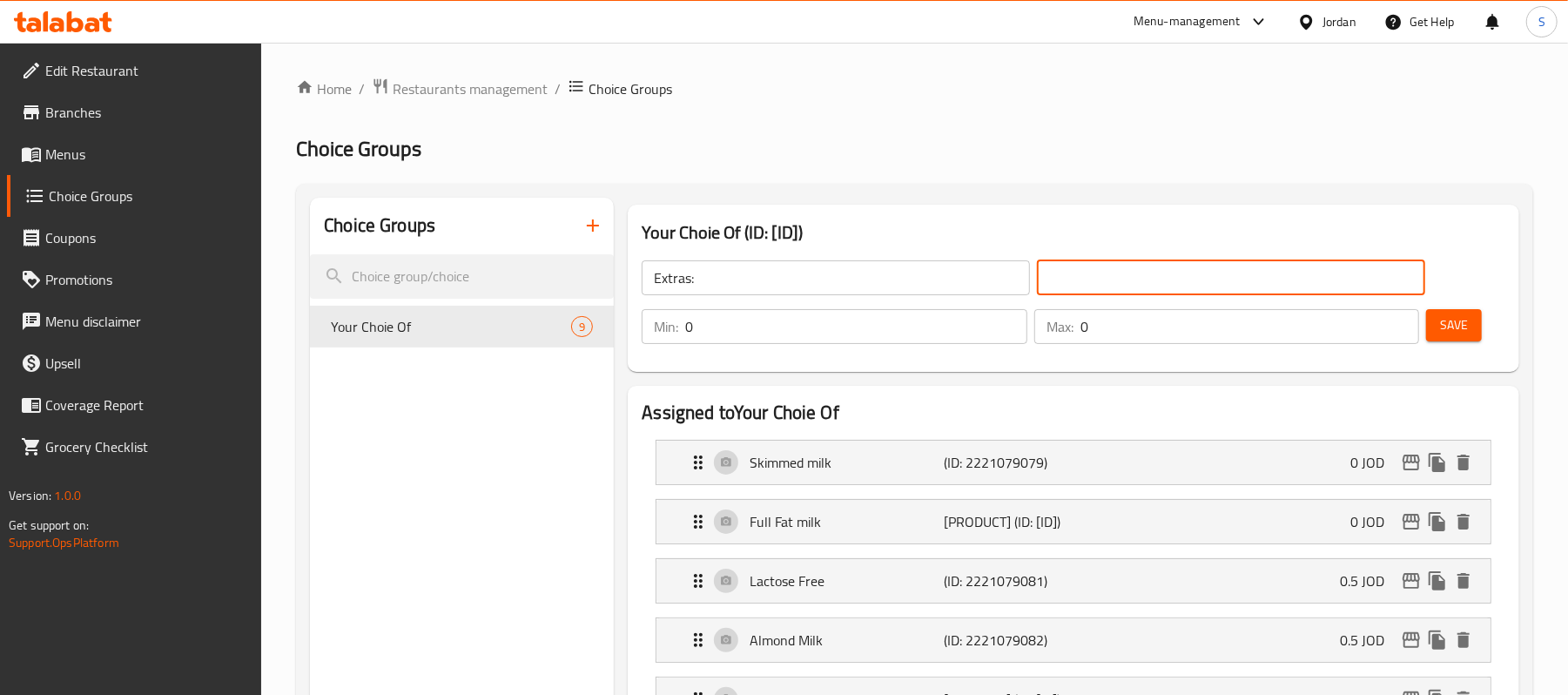 click 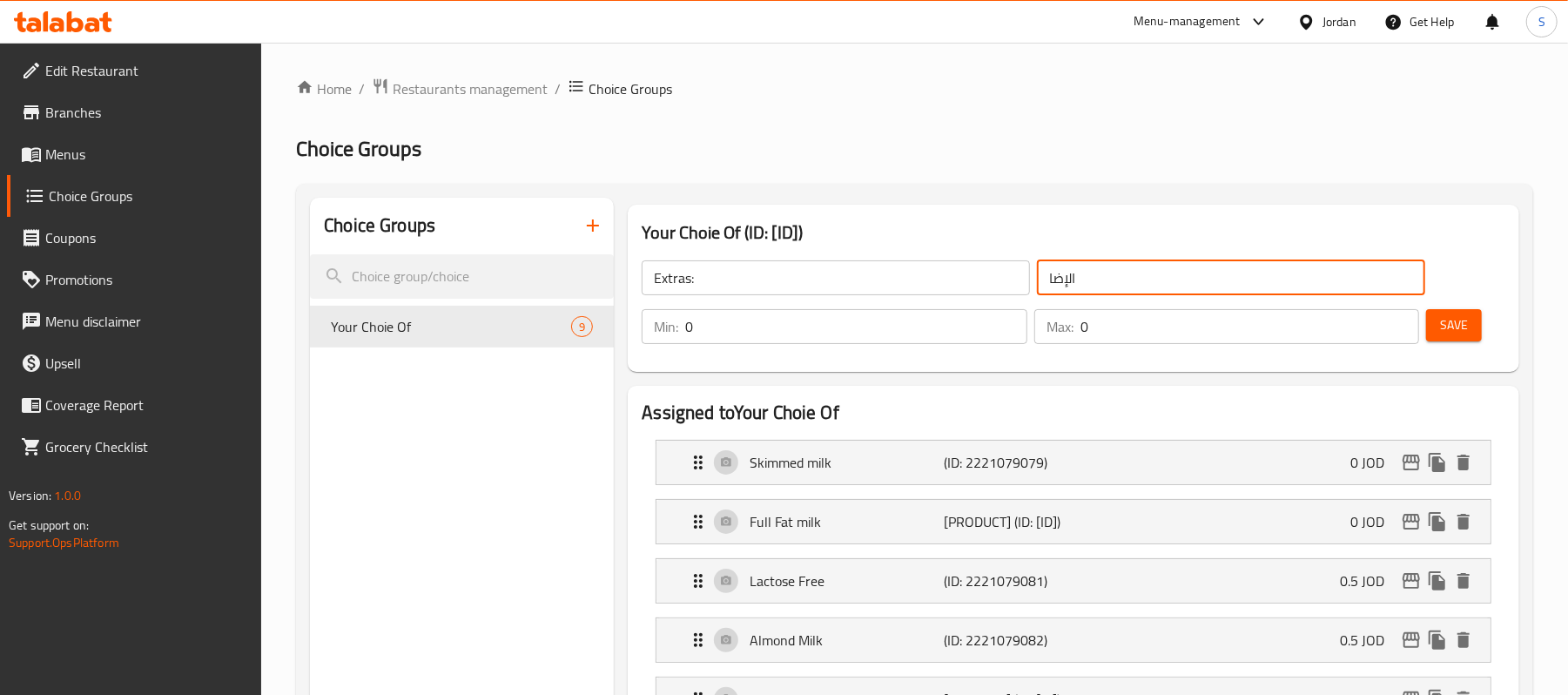 type on "الإضافات" 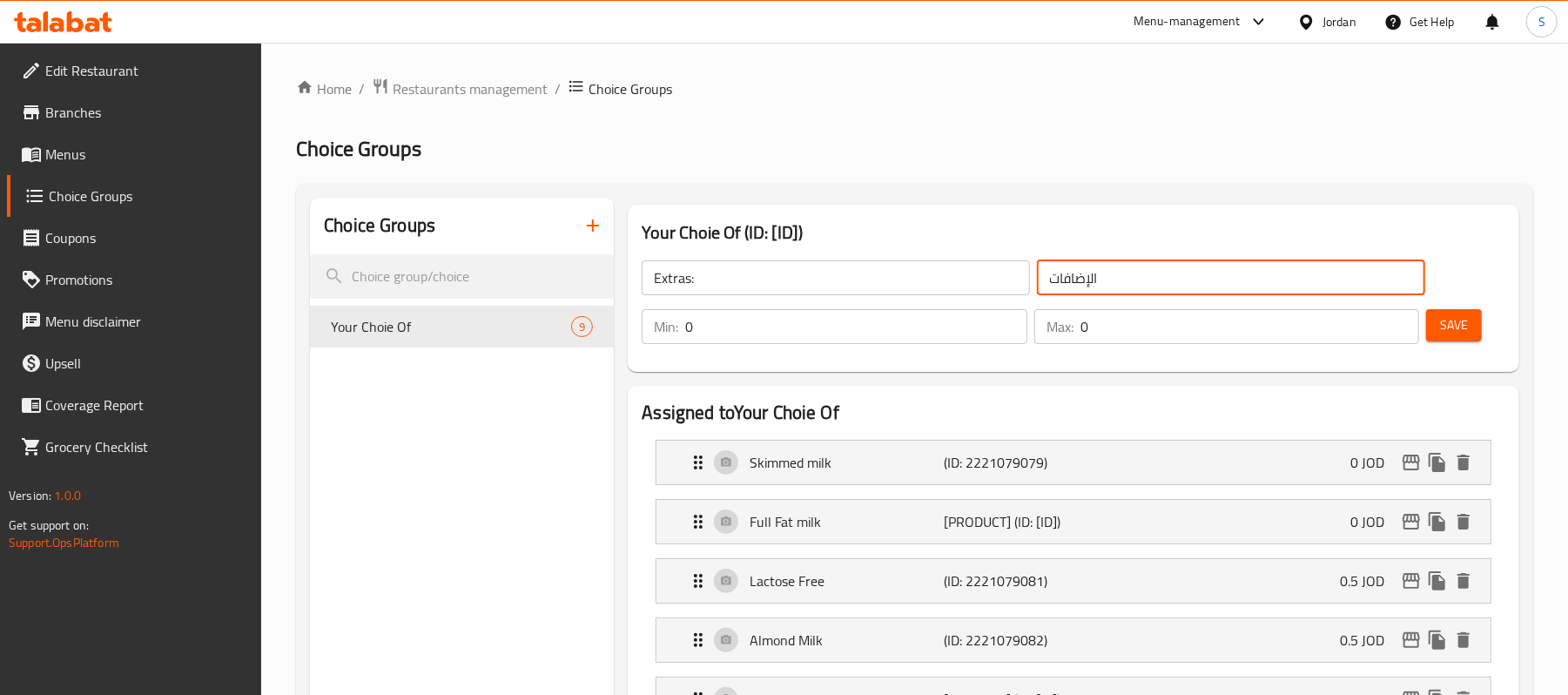 click on "Save" at bounding box center (1454, 325) 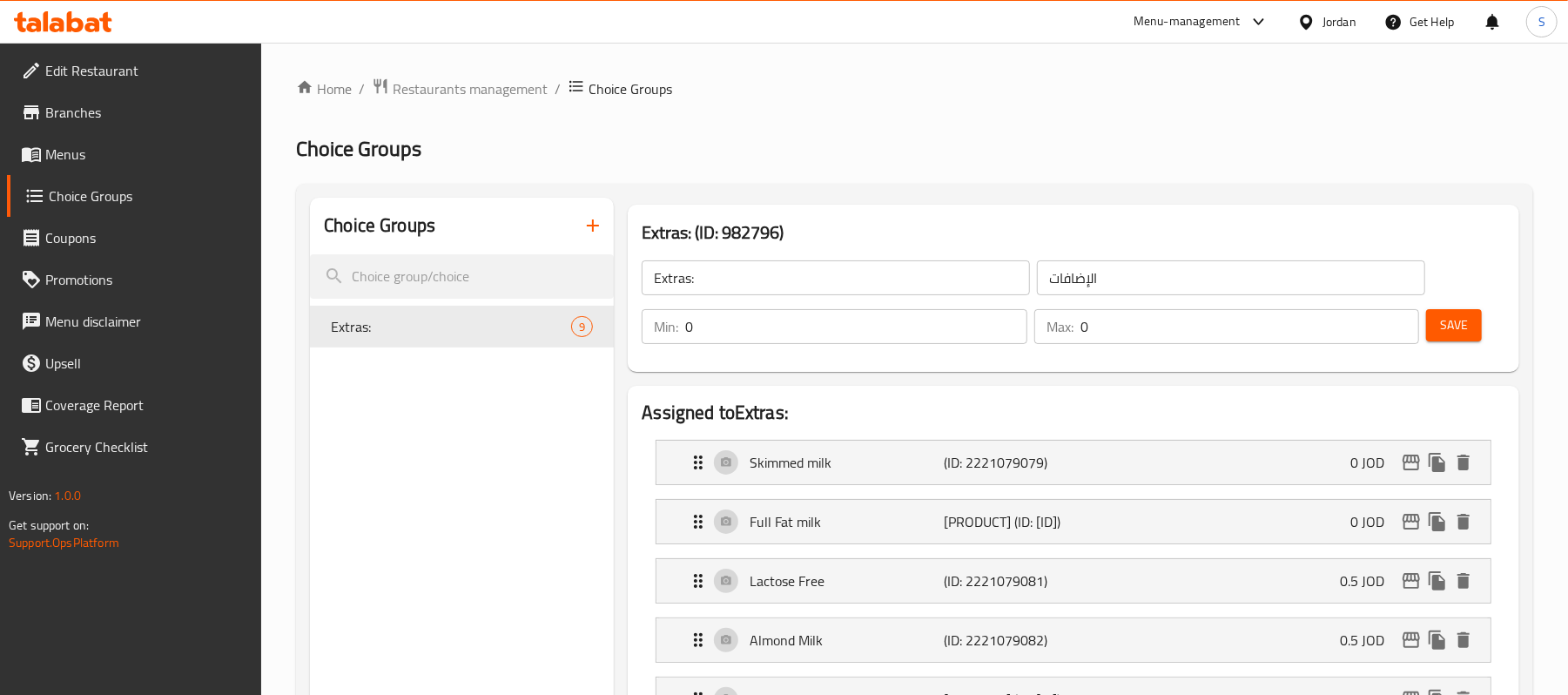 click on "Save" at bounding box center (1458, 327) 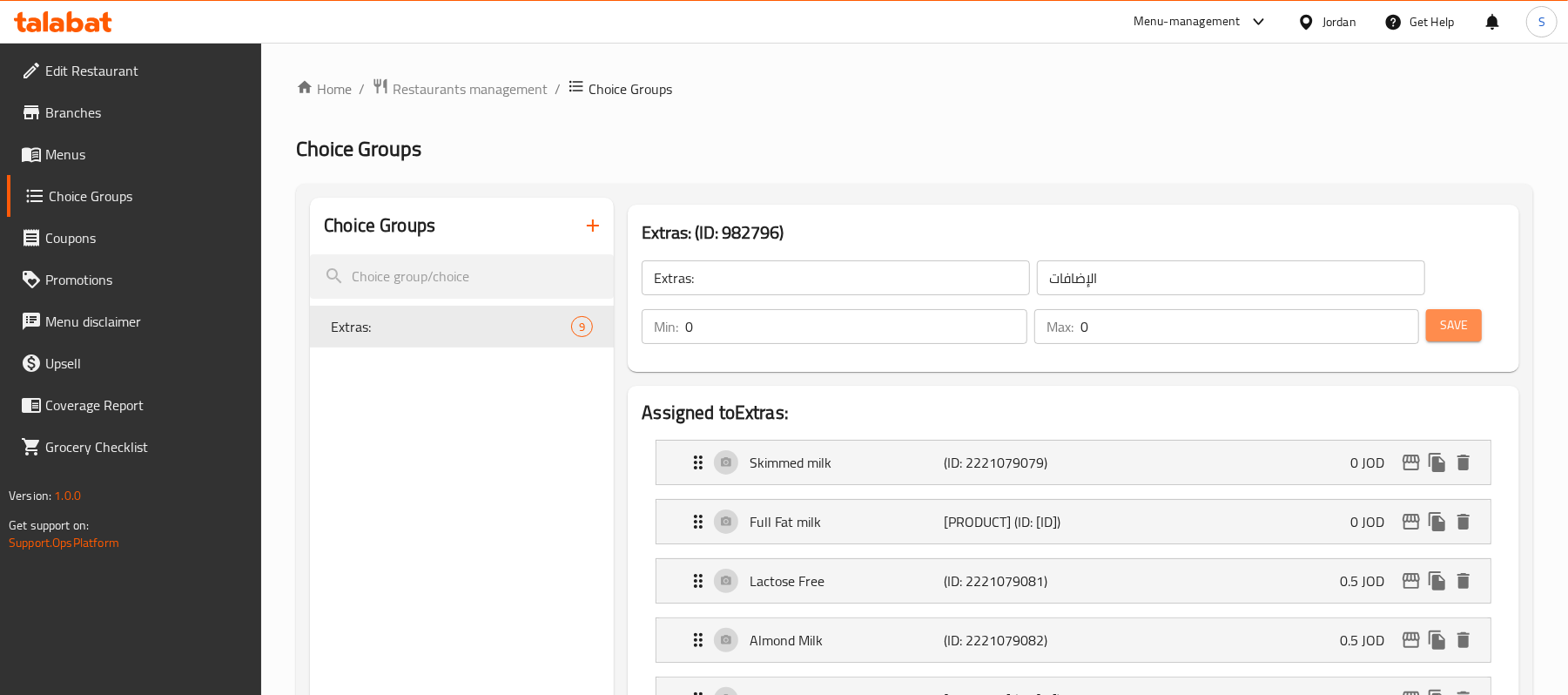 click on "Save" at bounding box center [1454, 325] 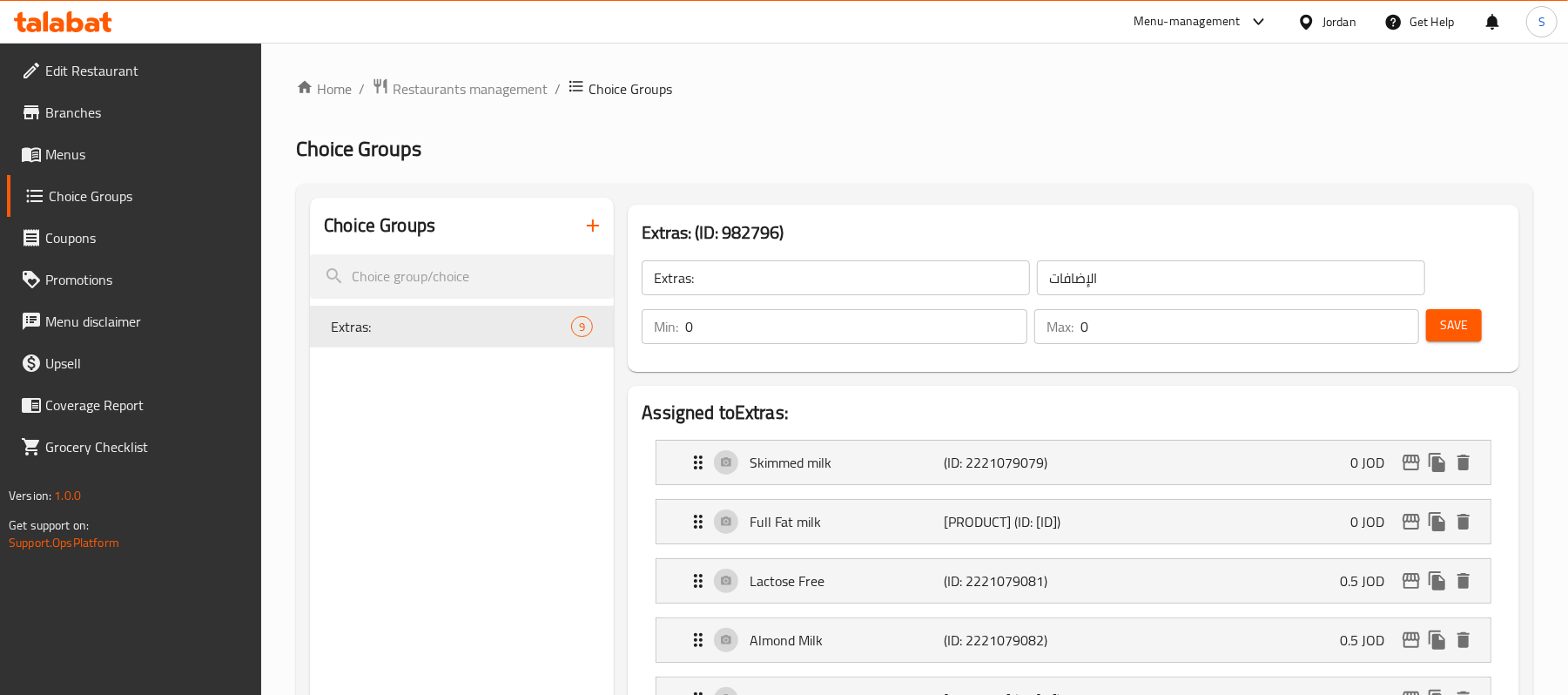 click on "Extras:" 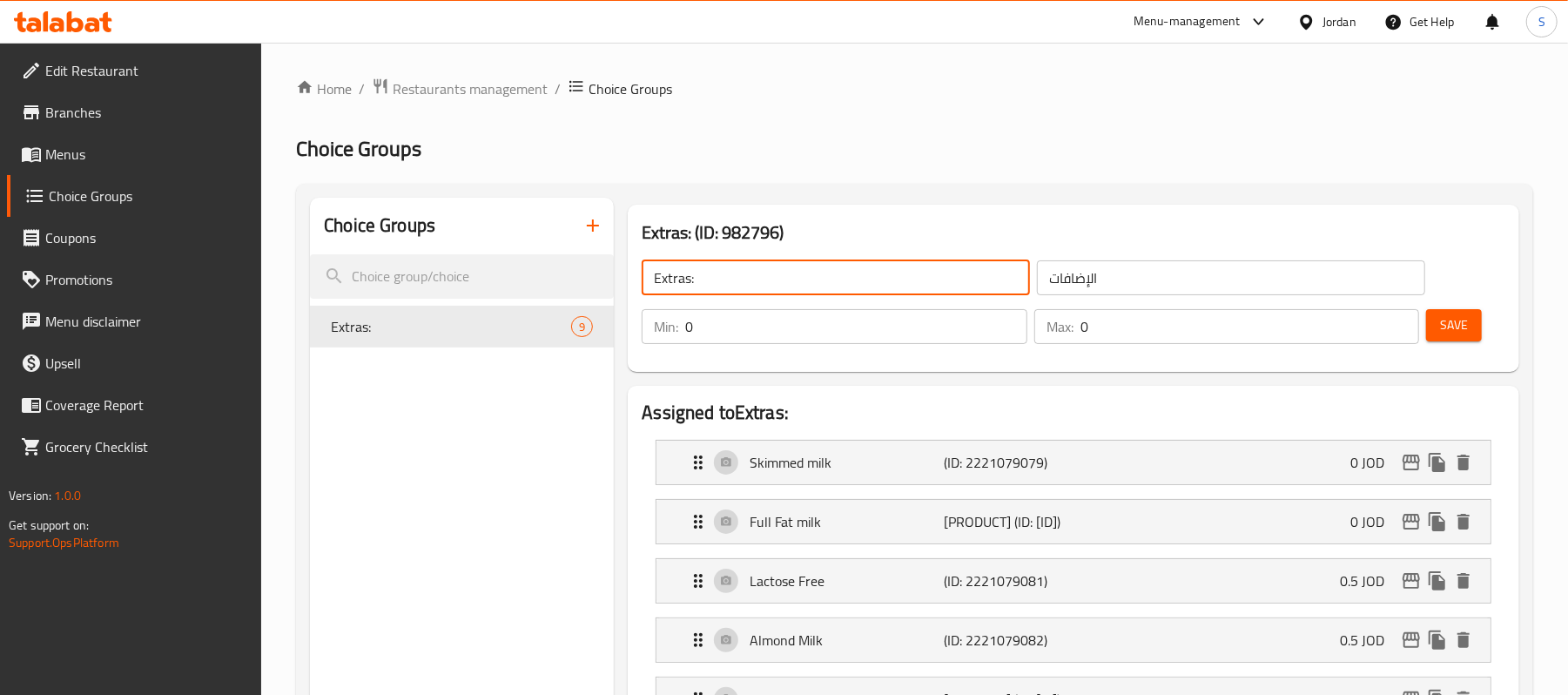 click on "Extras:" 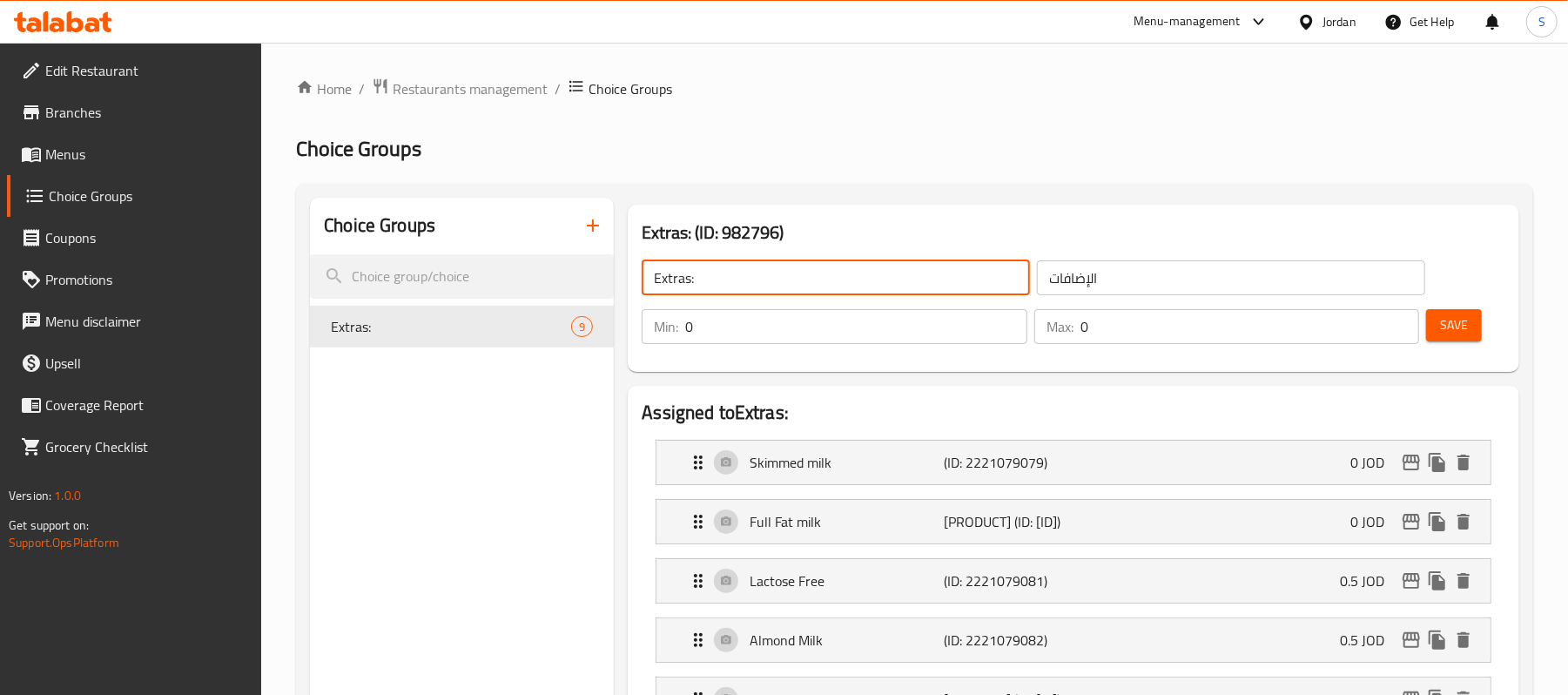 click on "Extras:" 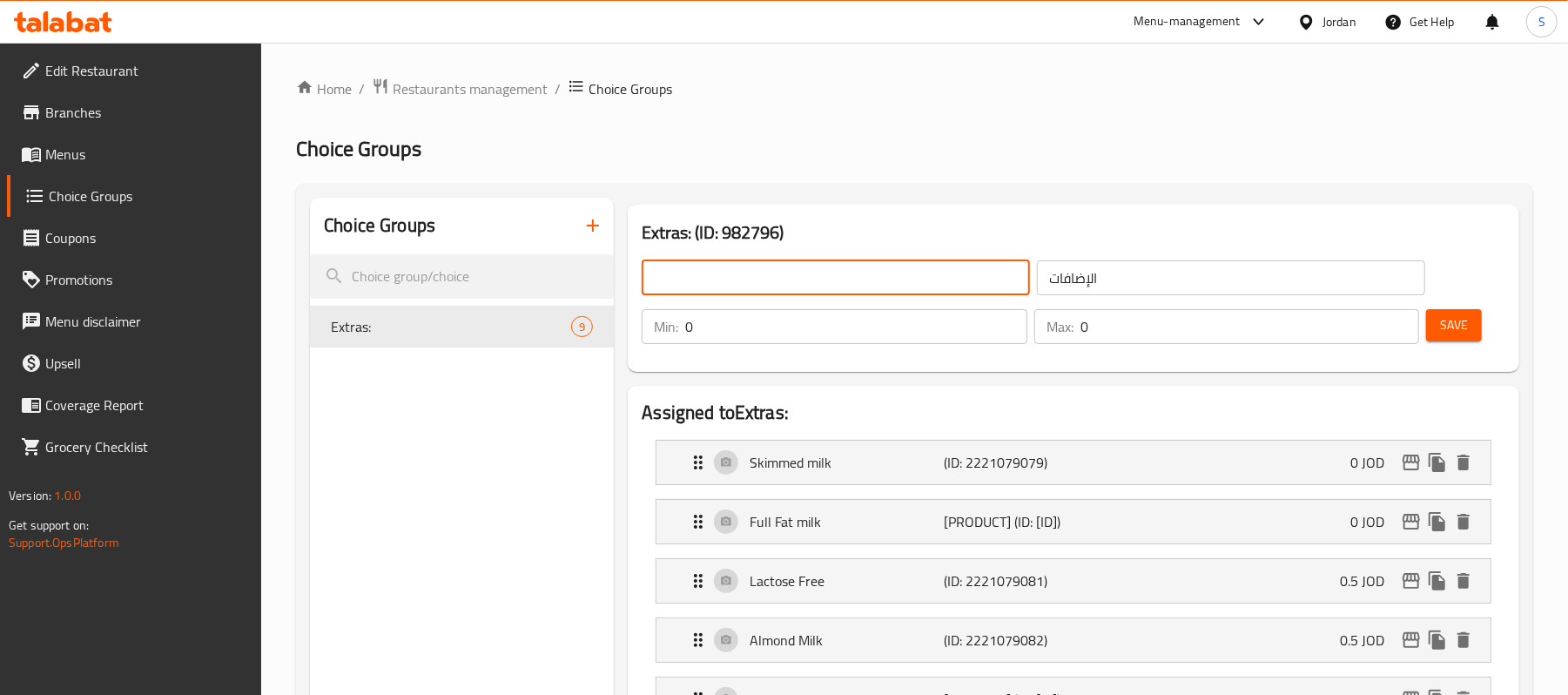 click 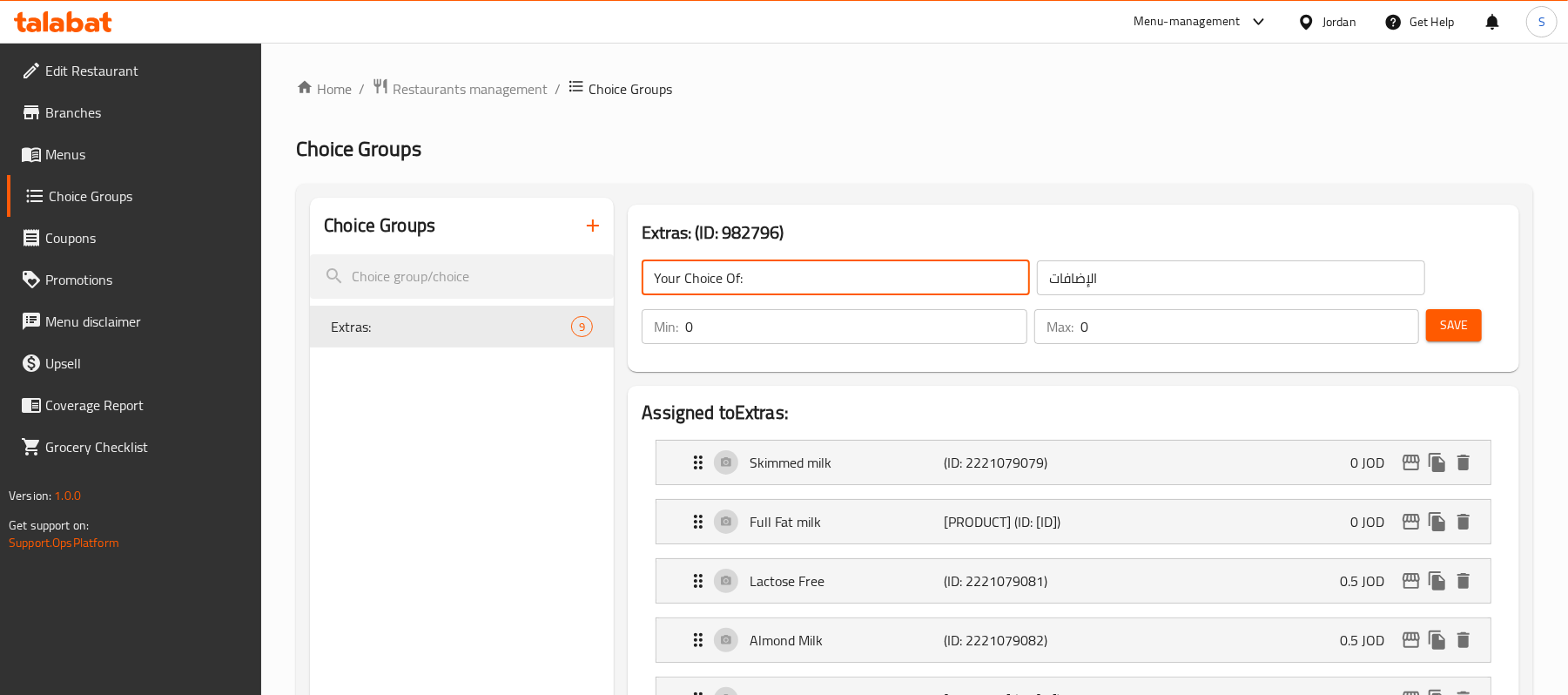 click on "الإضافات" 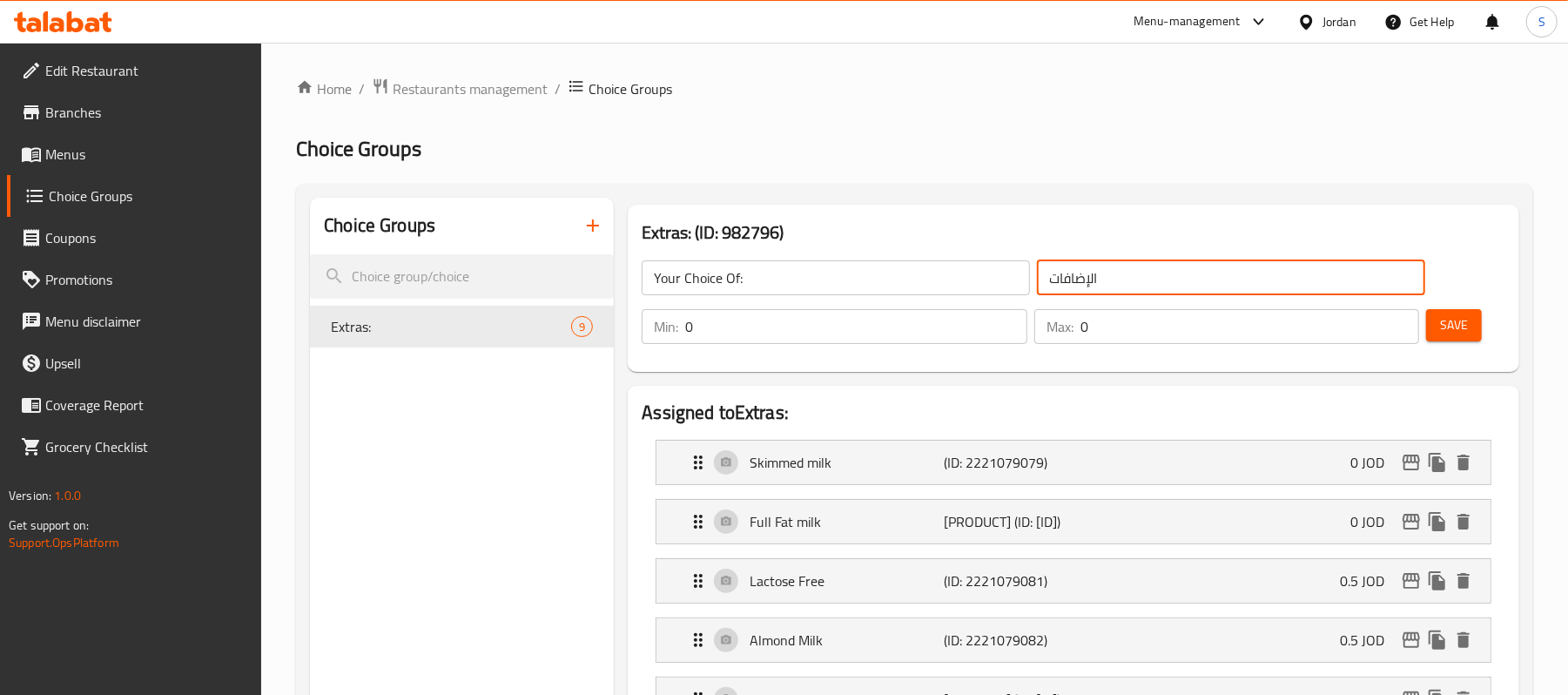 click on "الإضافات" 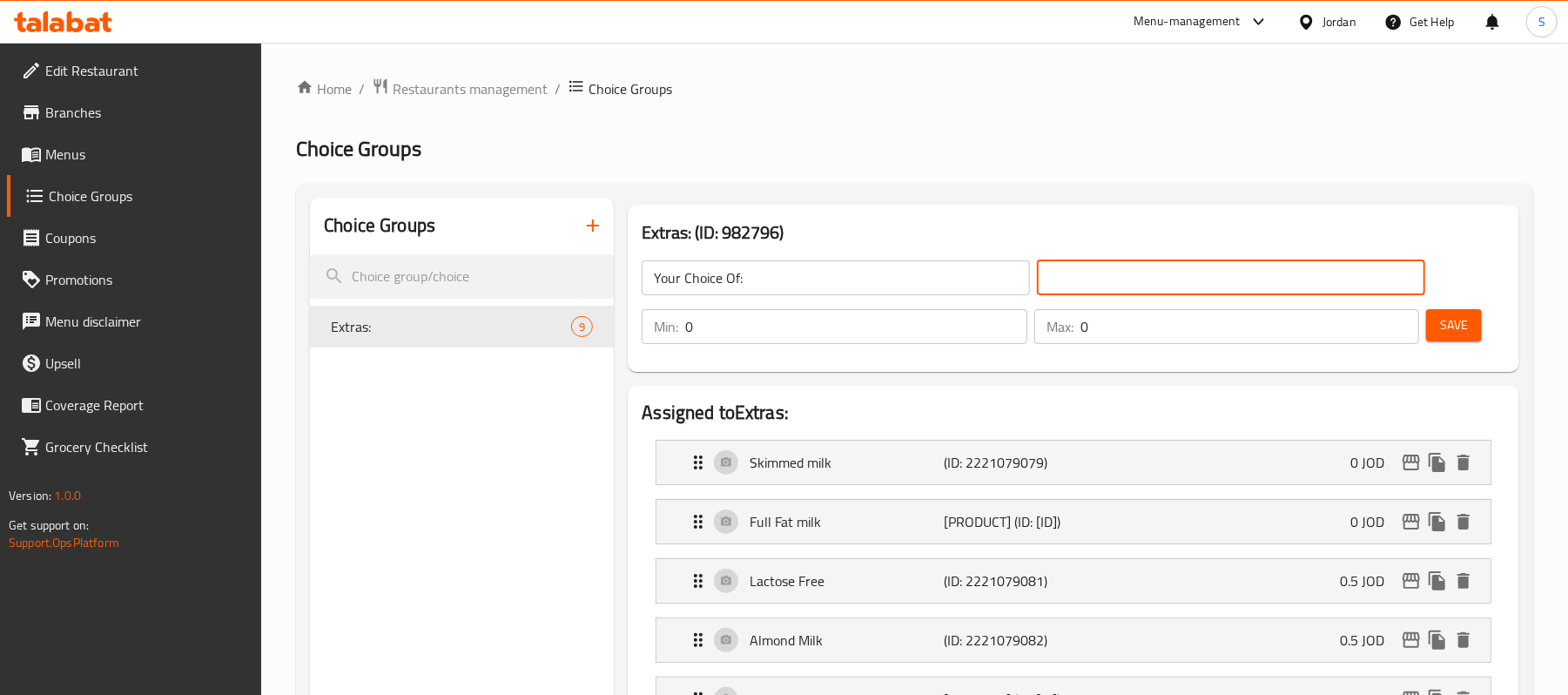 click 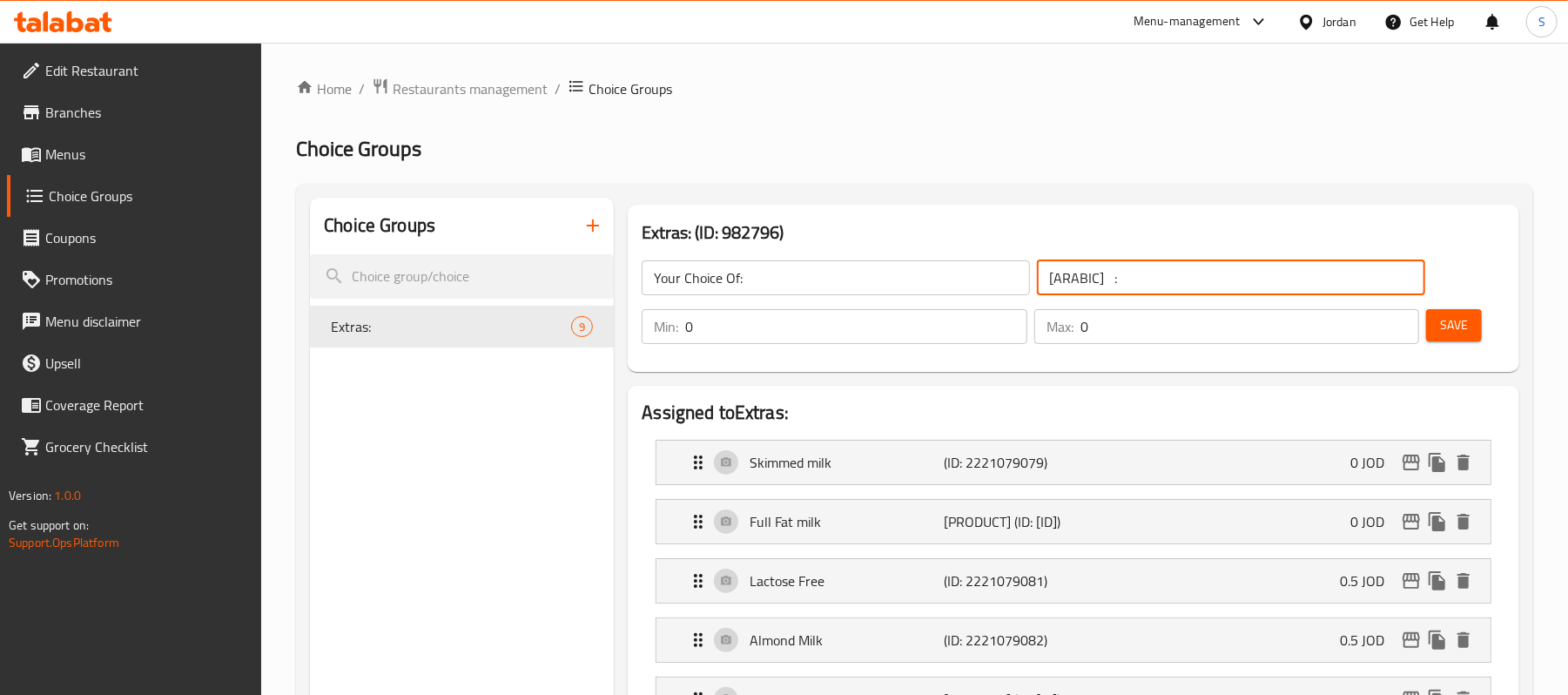 click on "إختيارك من   :" 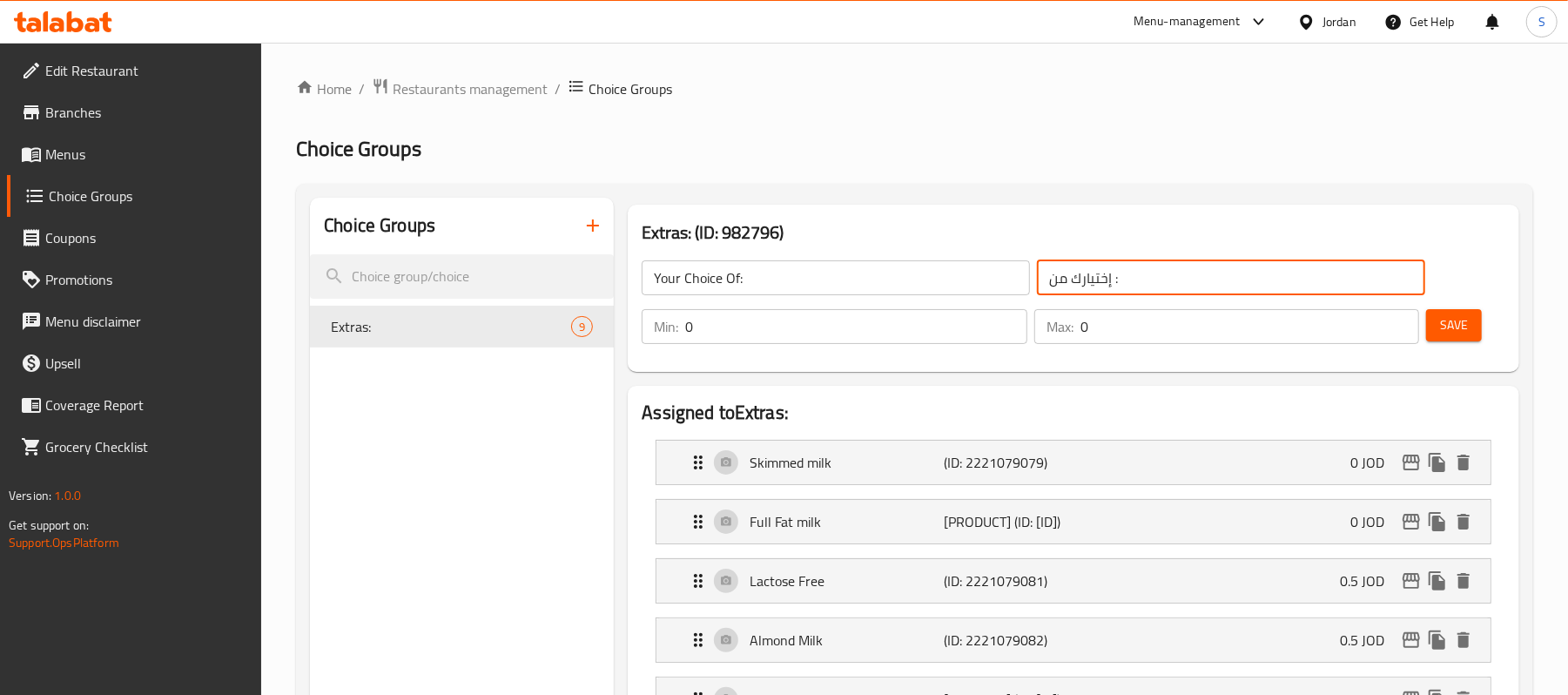 click on "إختيارك من :" 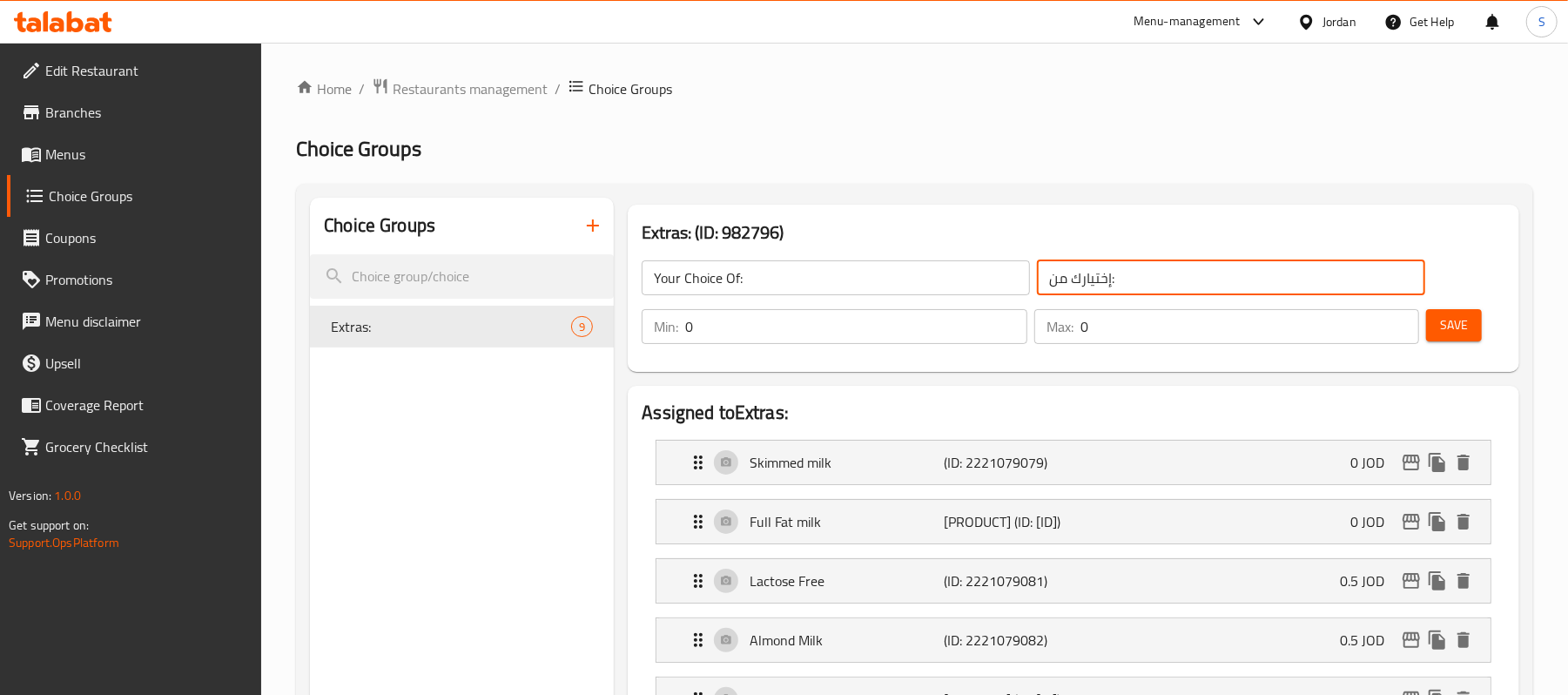 type on "إختيارك من:" 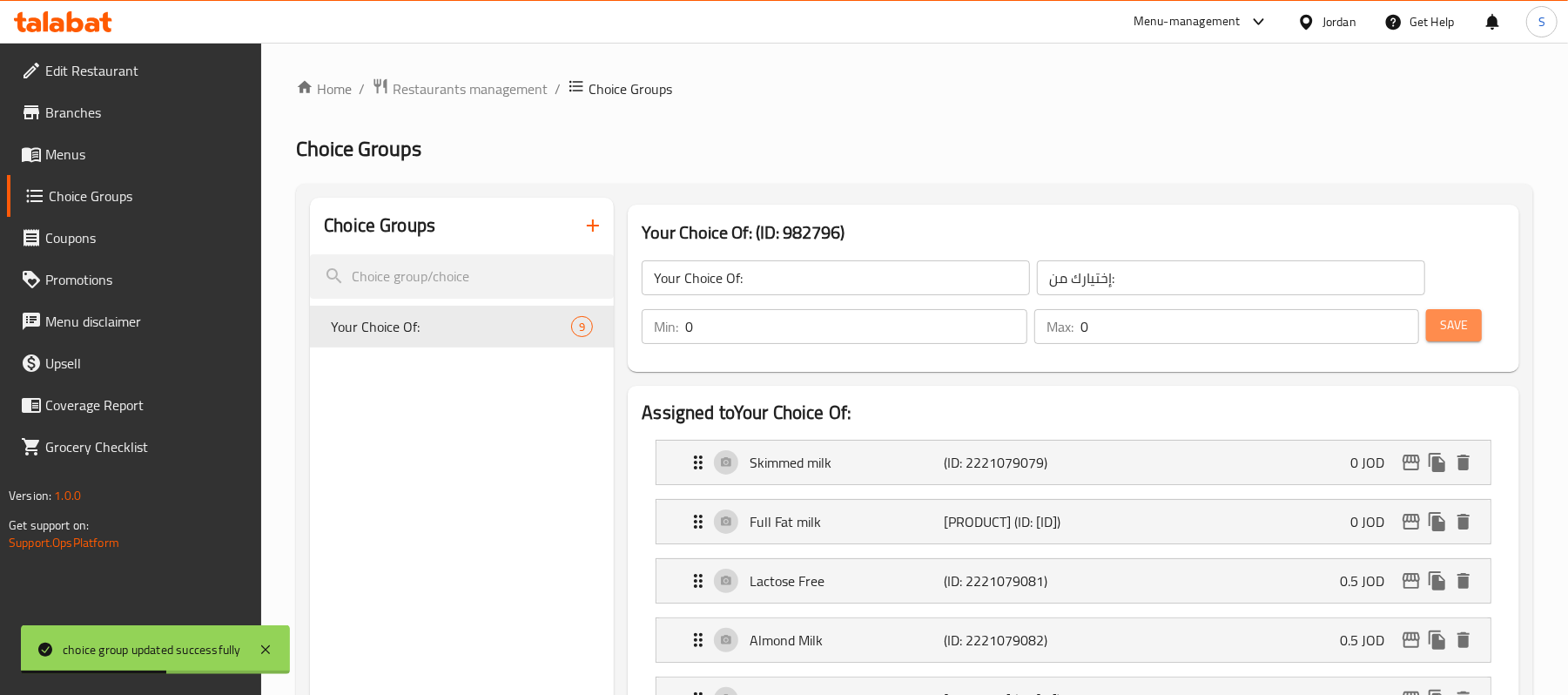 click on "Save" at bounding box center [1454, 325] 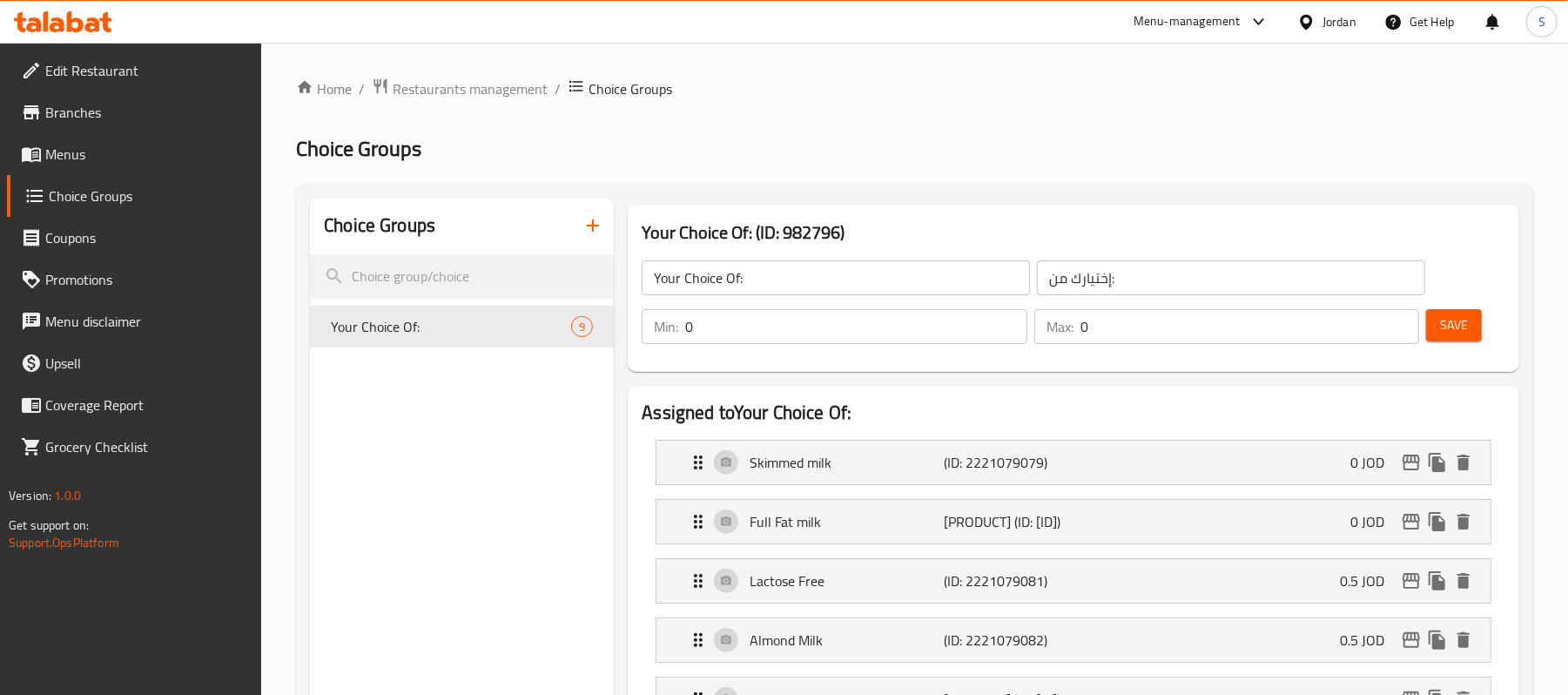 click on "Save" at bounding box center [1454, 325] 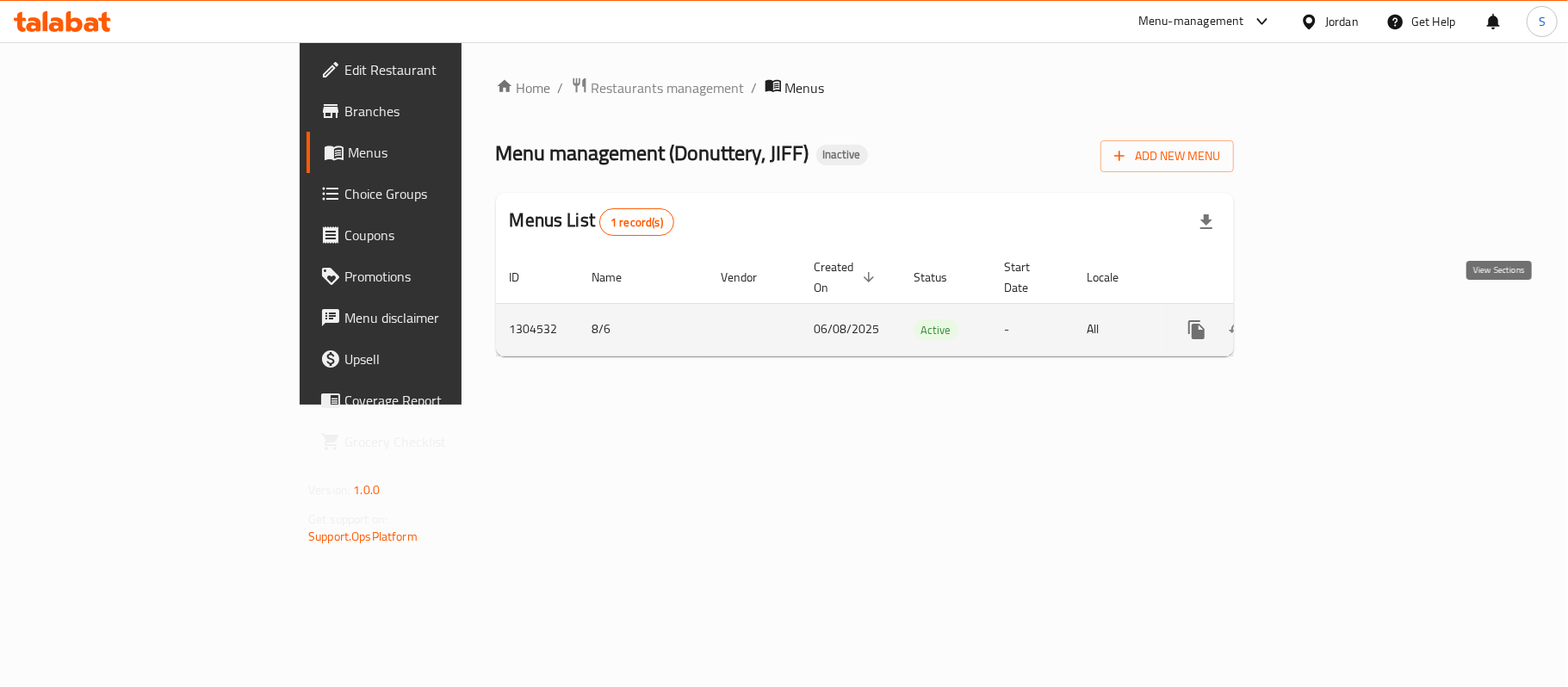 click at bounding box center [1321, 330] 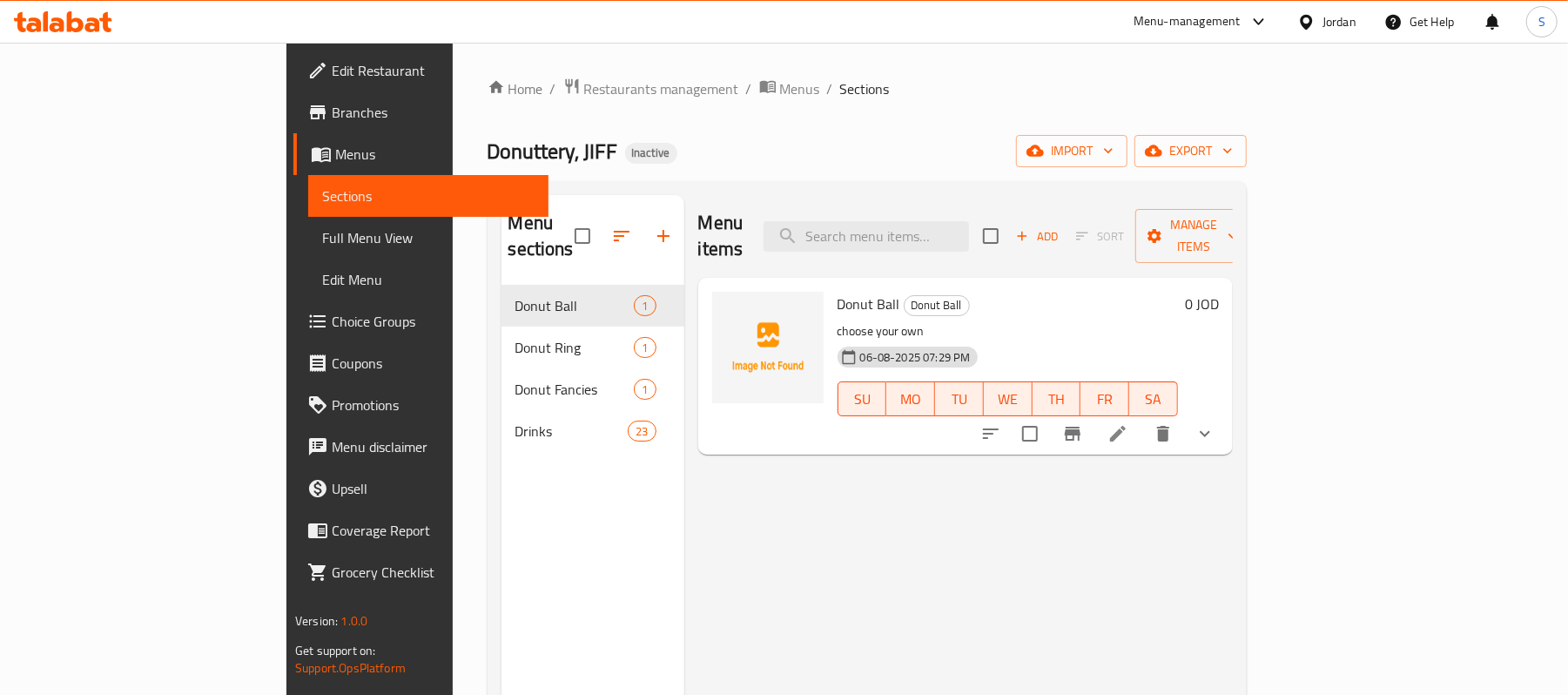 click on "Menu items Add Sort Manage items" at bounding box center (966, 236) 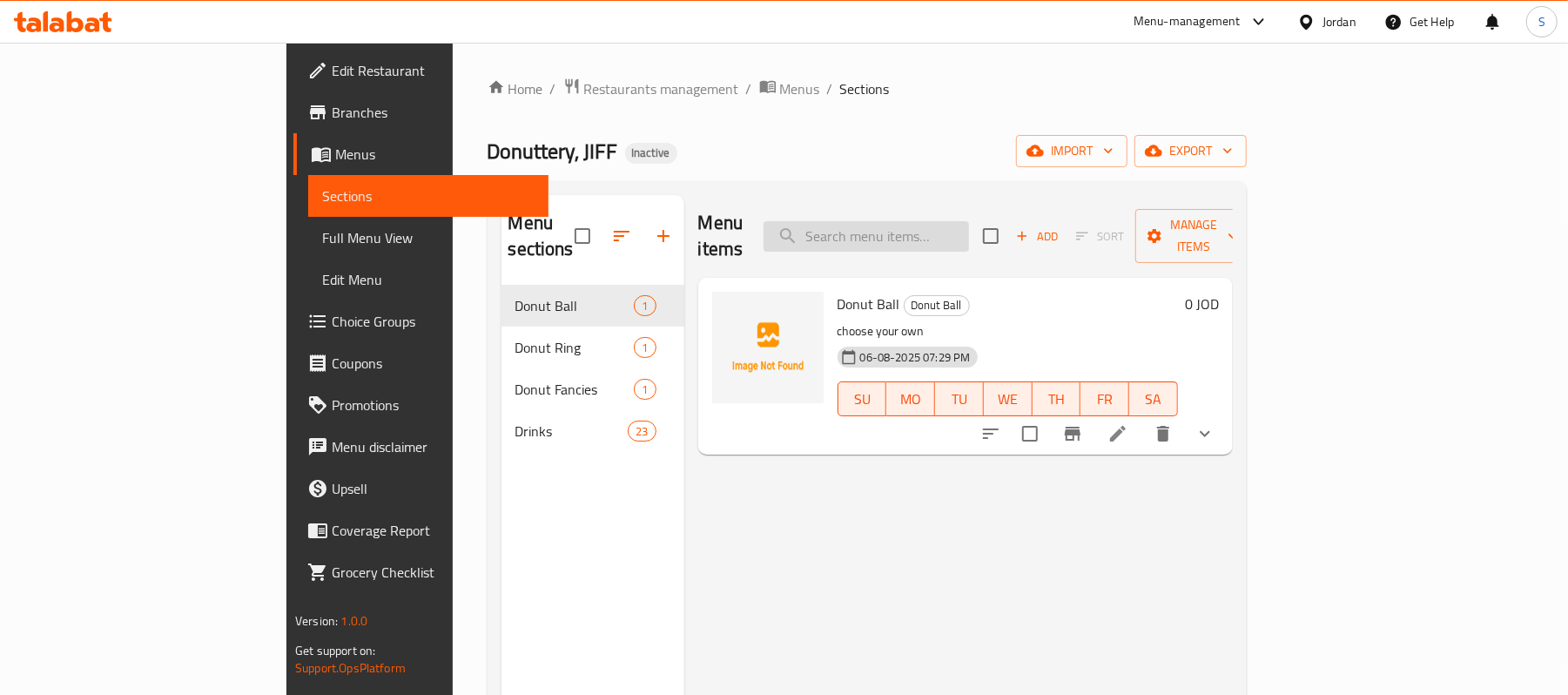 click at bounding box center (866, 236) 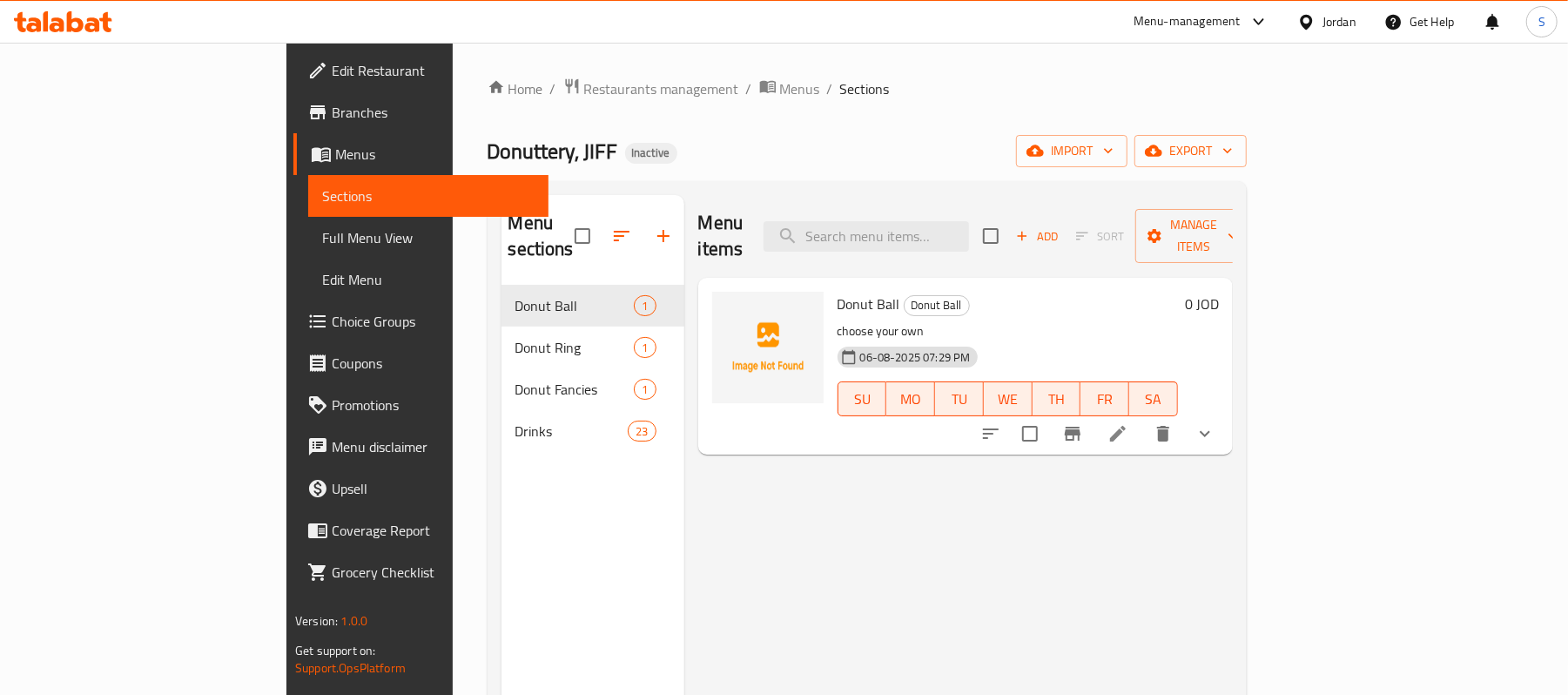 paste on "Hazelnut Frappe" 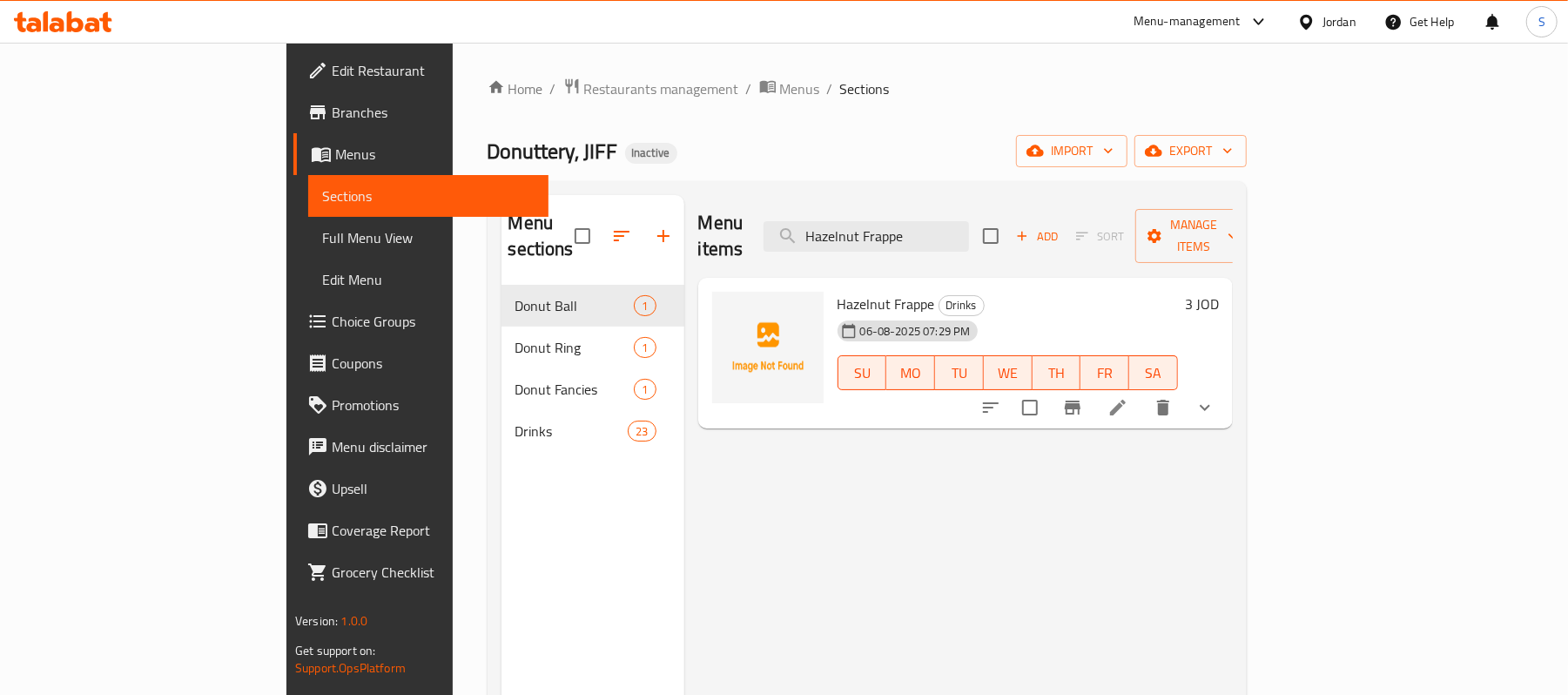 type on "Hazelnut Frappe" 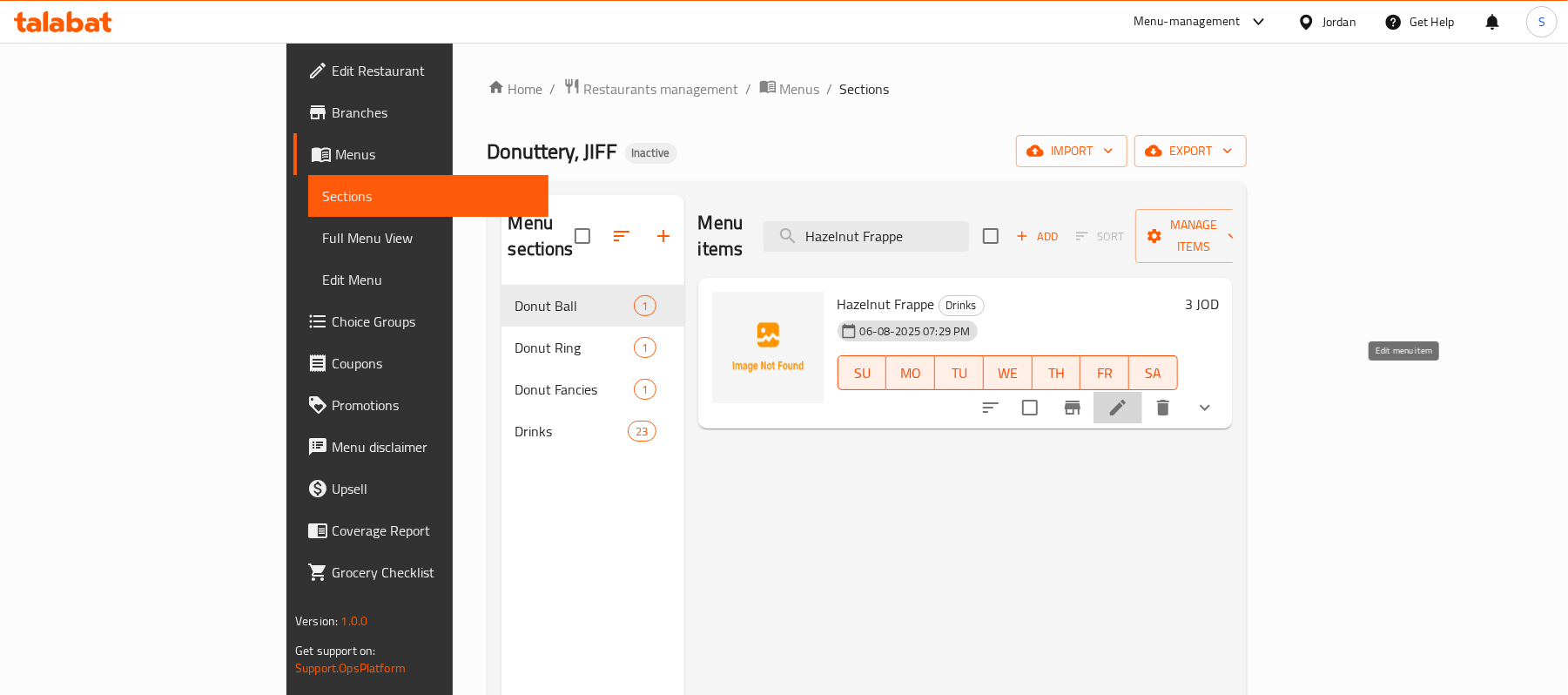 click 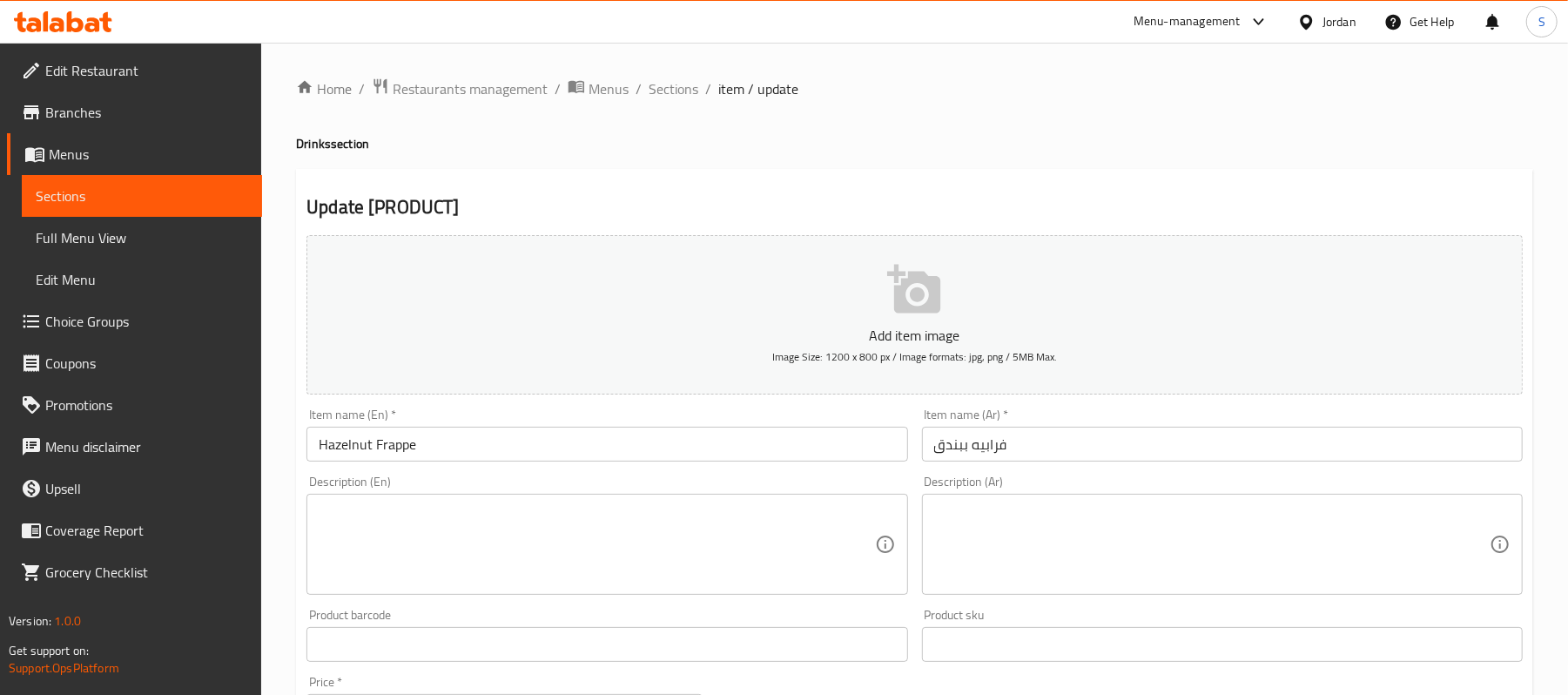 click on "فرابيه ببندق" at bounding box center (1222, 444) 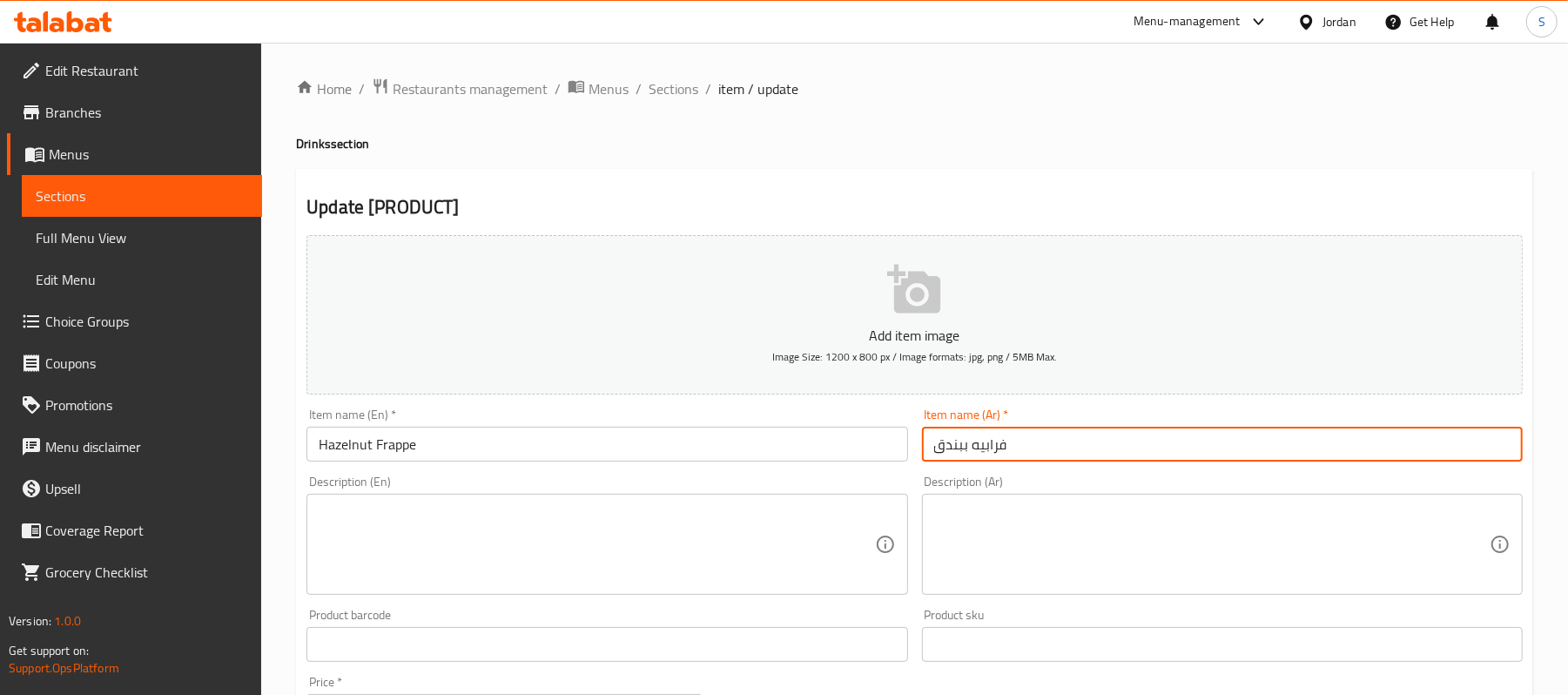 click on "فرابيه ببندق" at bounding box center [1222, 444] 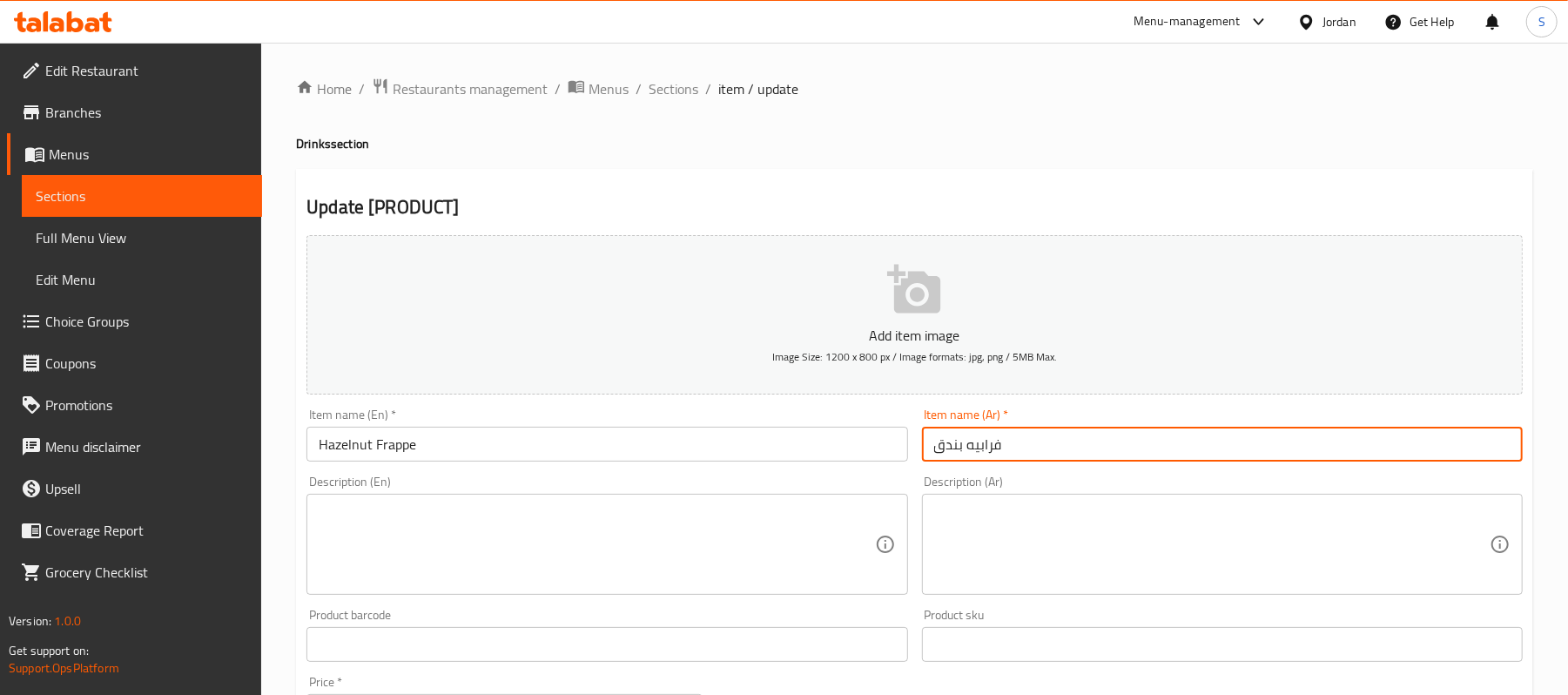 type on "فرابيه بندق" 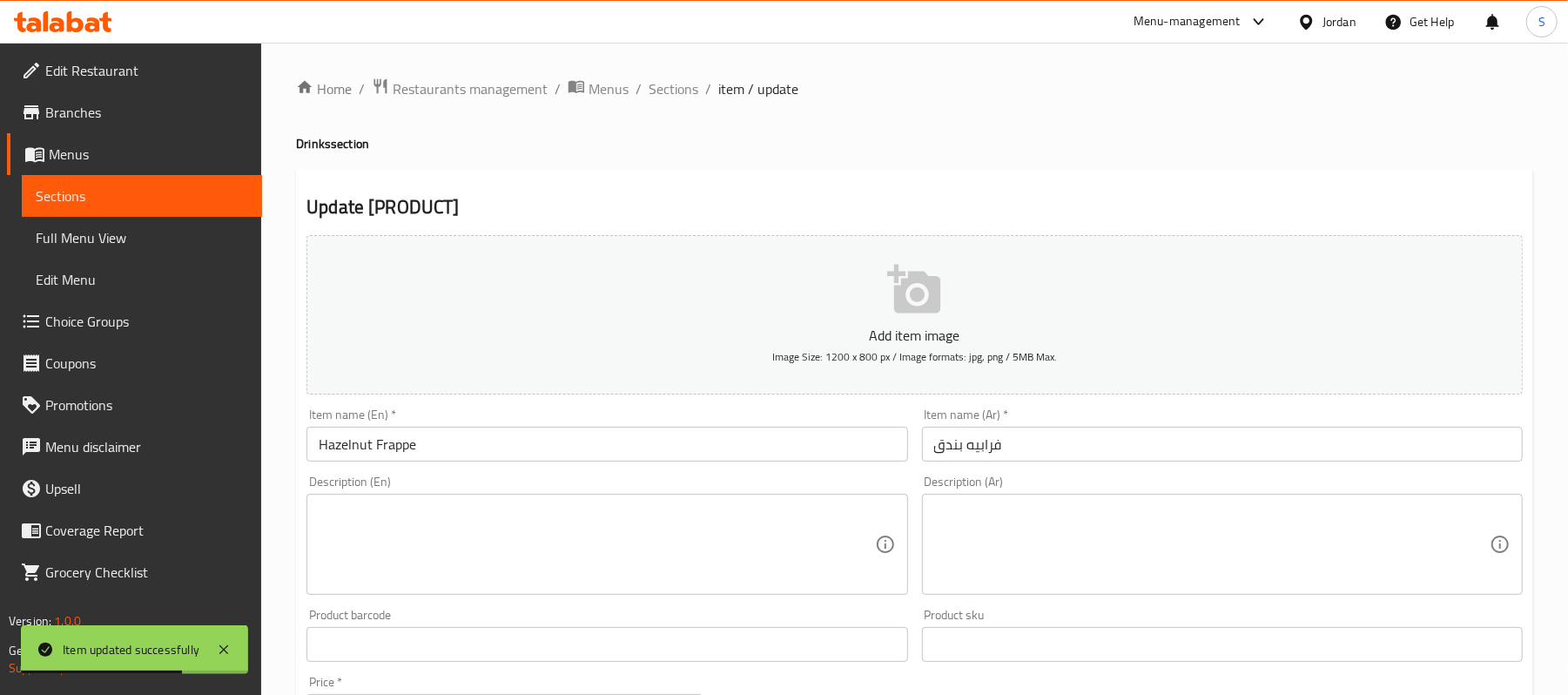 click on "/" at bounding box center (708, 89) 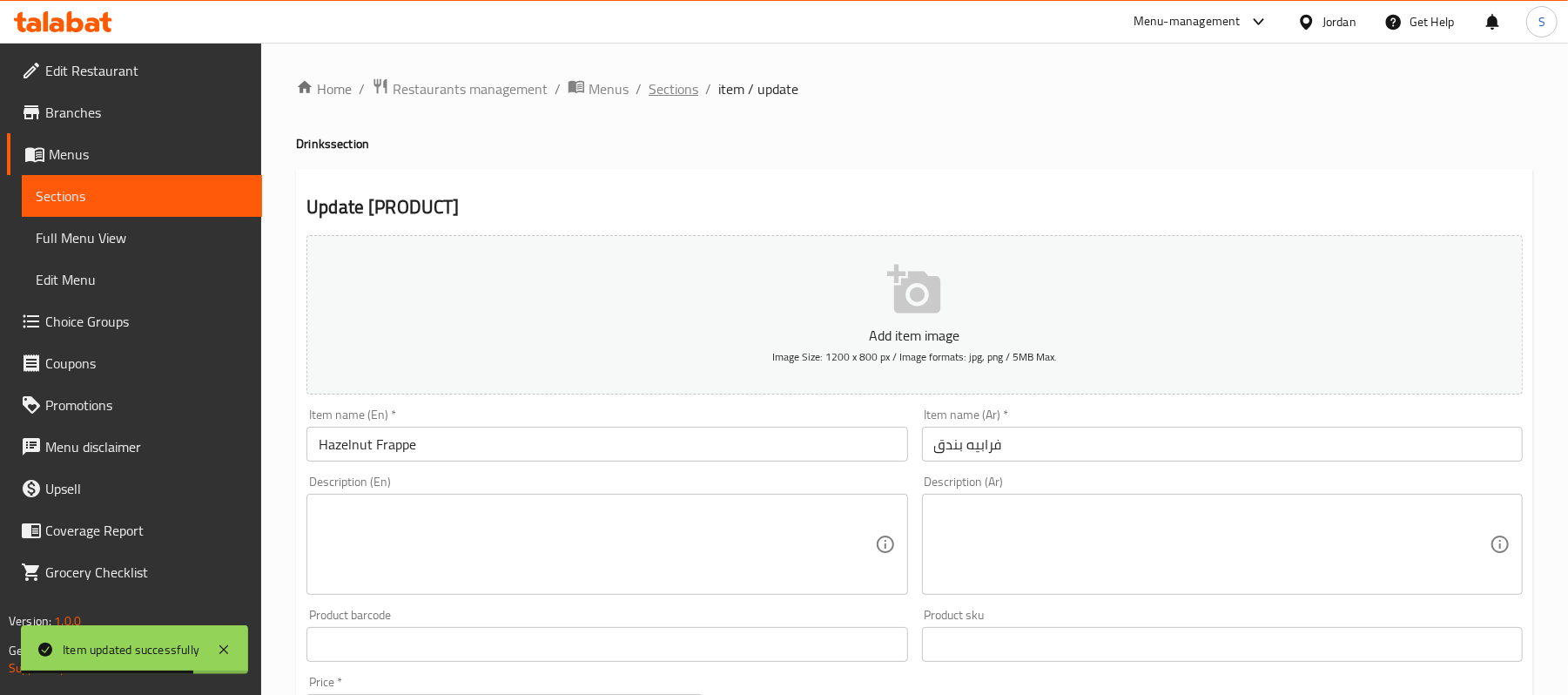 click on "Sections" at bounding box center (673, 89) 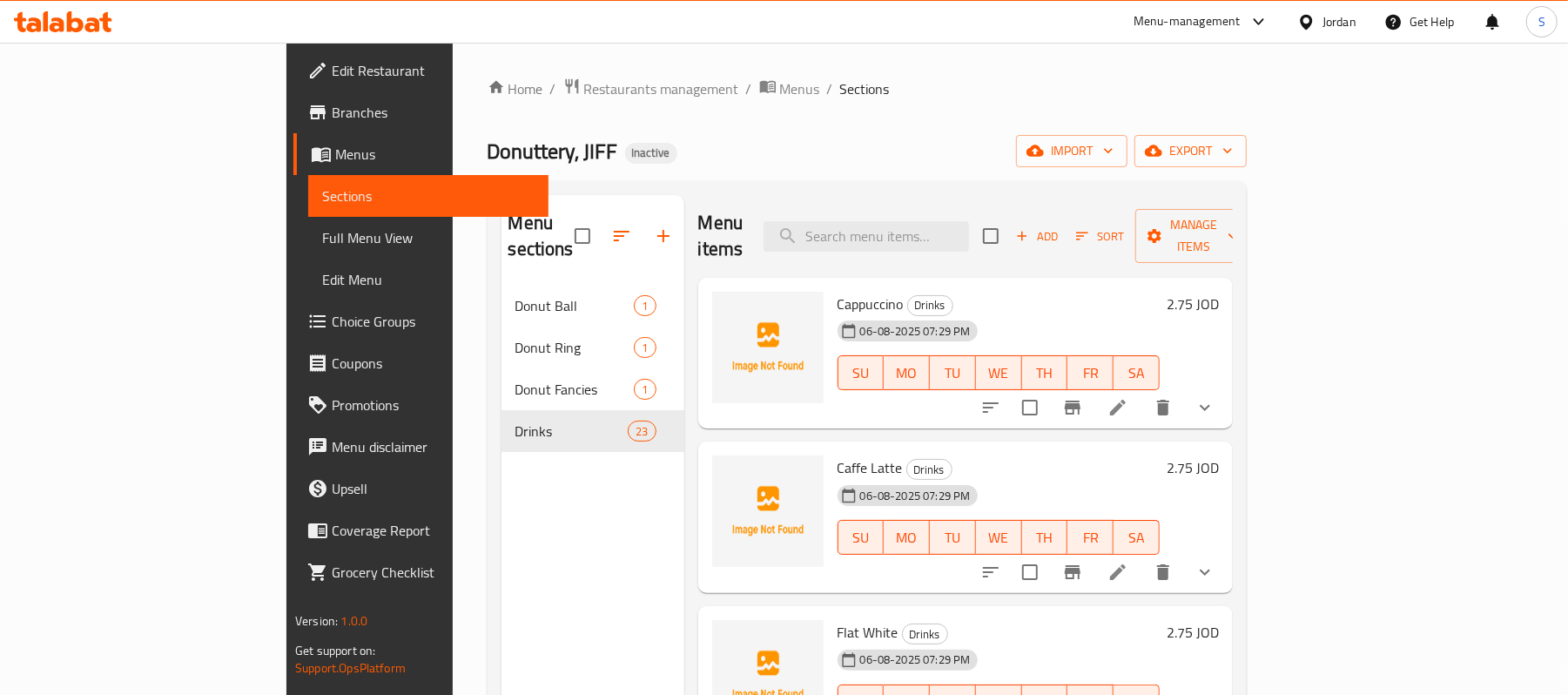 click on "Menus" at bounding box center (434, 154) 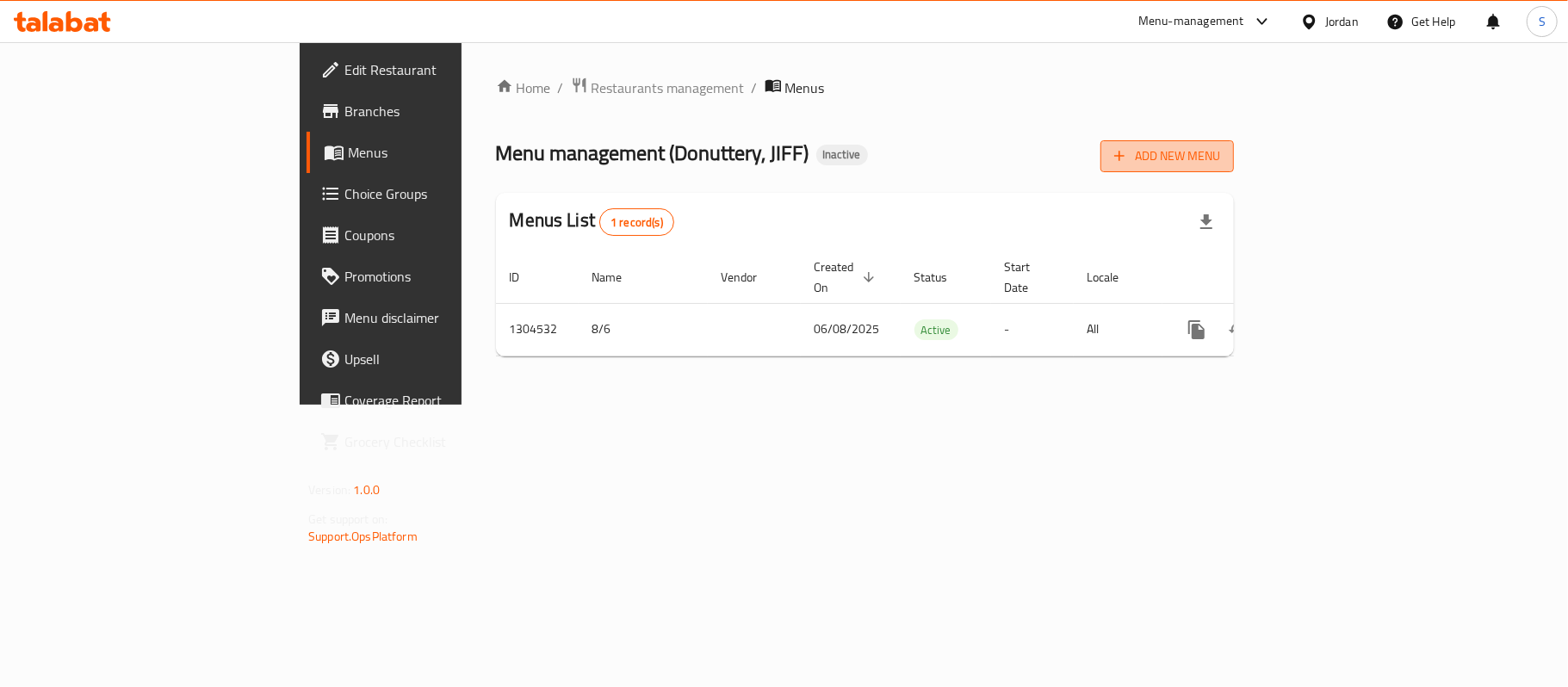 click on "Add New Menu" at bounding box center (1167, 156) 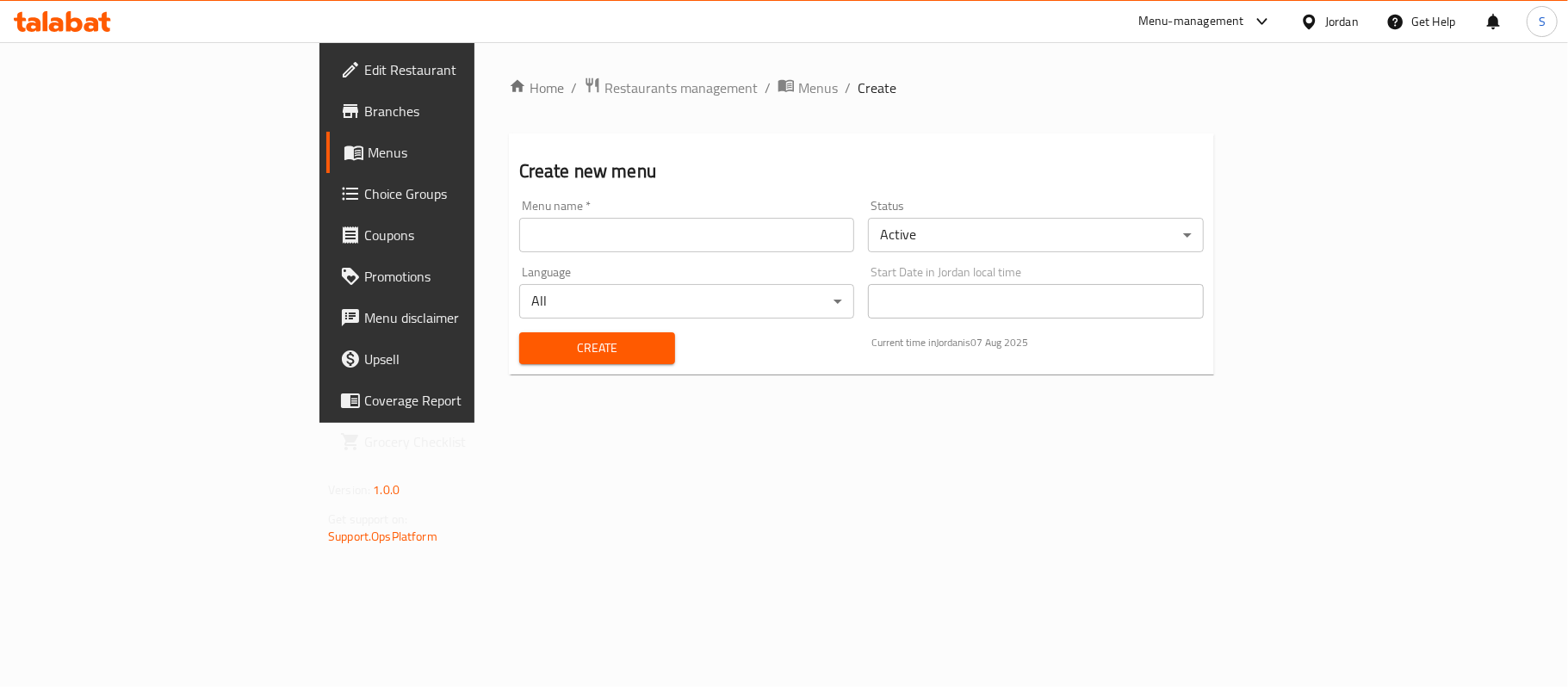 click at bounding box center (687, 235) 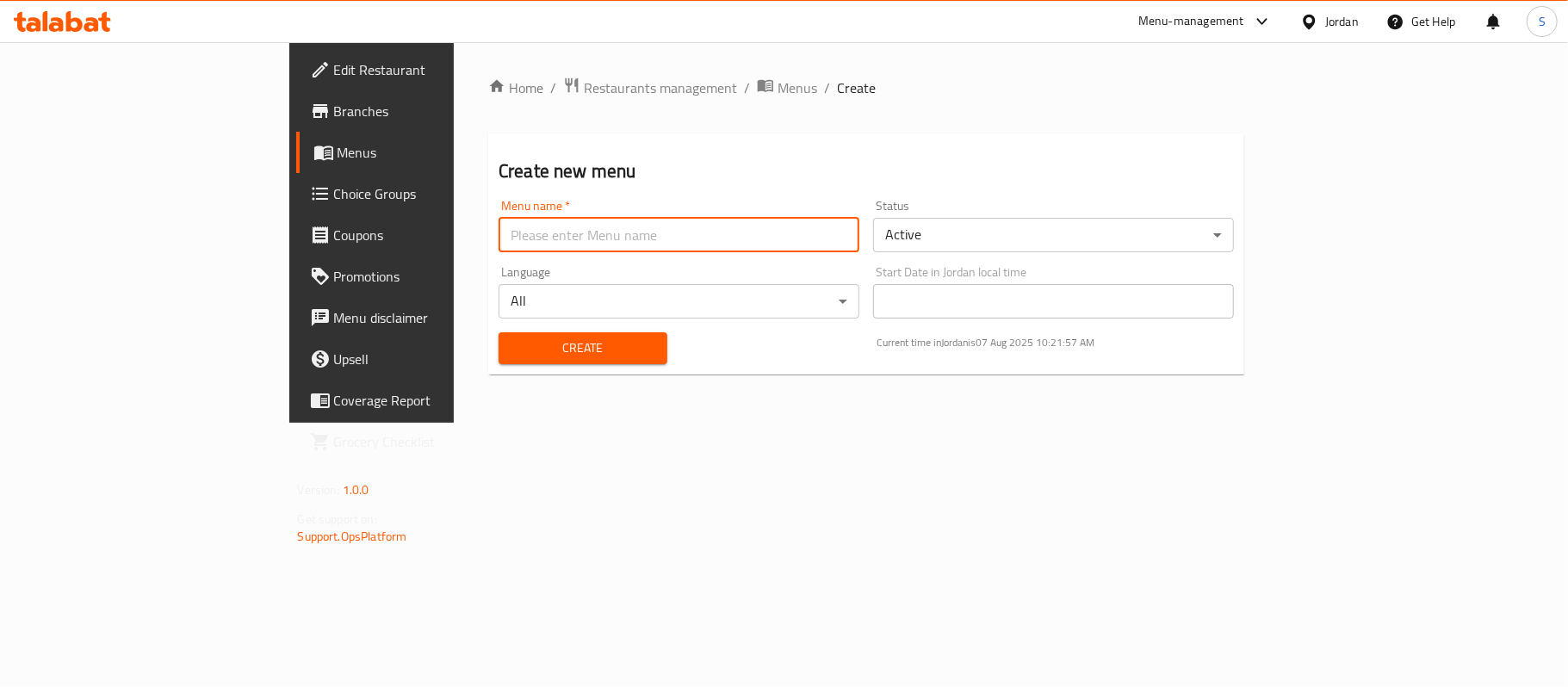 type on "final" 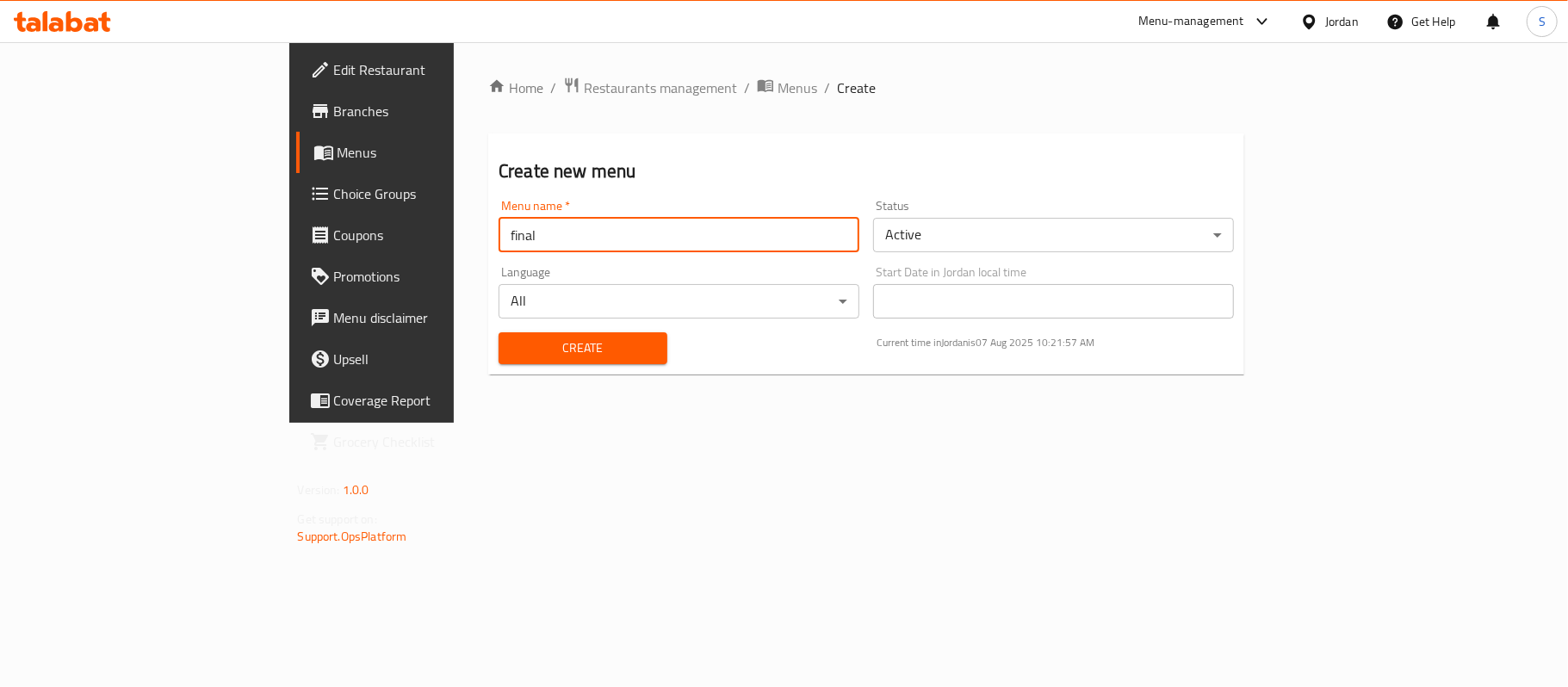 click on "Create" at bounding box center (583, 348) 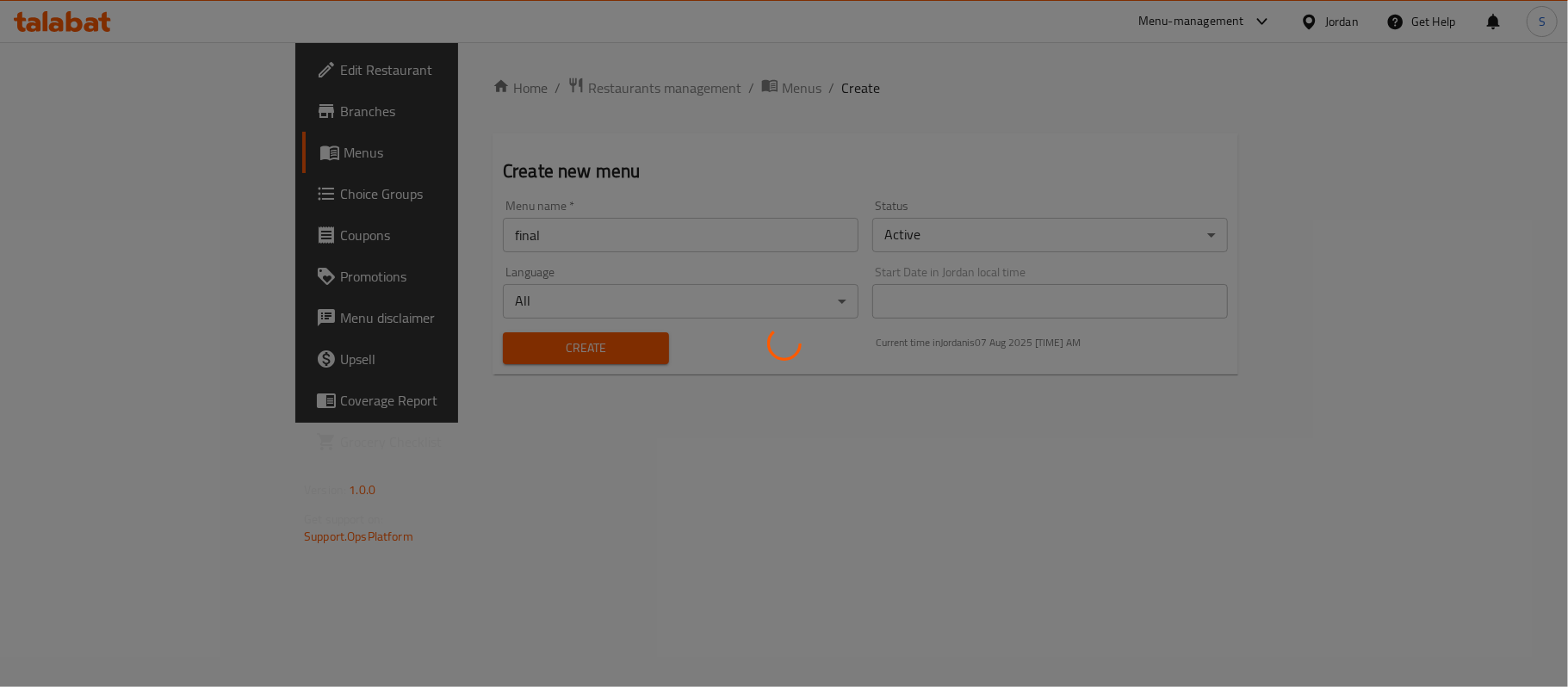 type 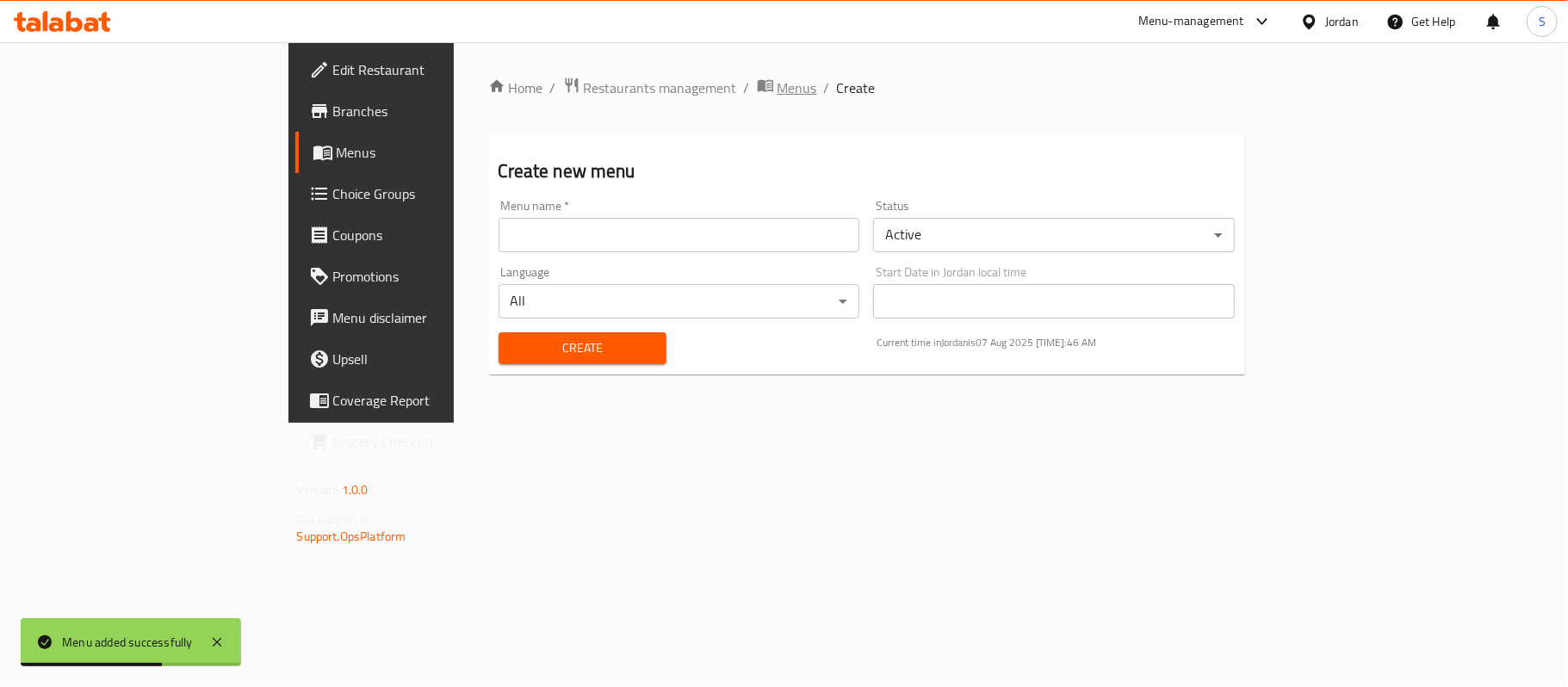 click on "Menus" at bounding box center [797, 88] 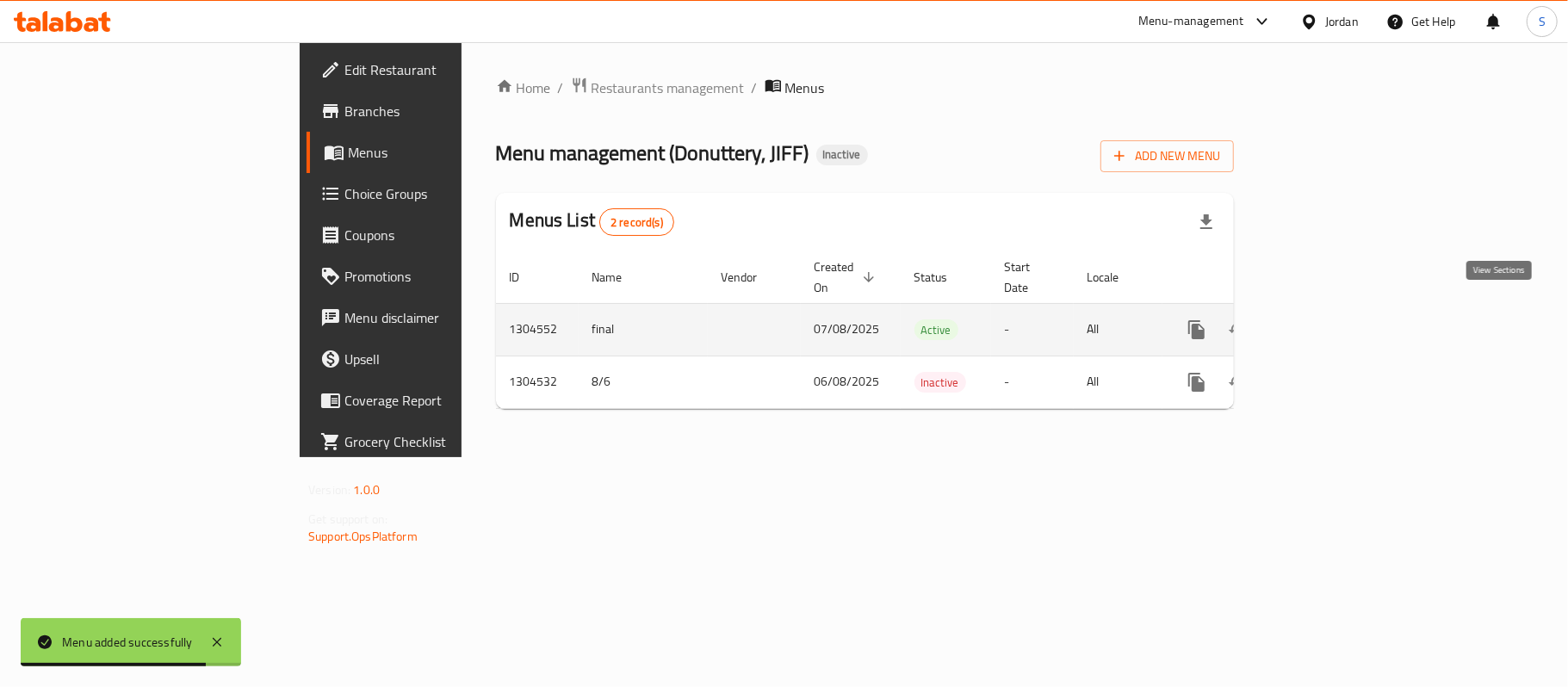 click 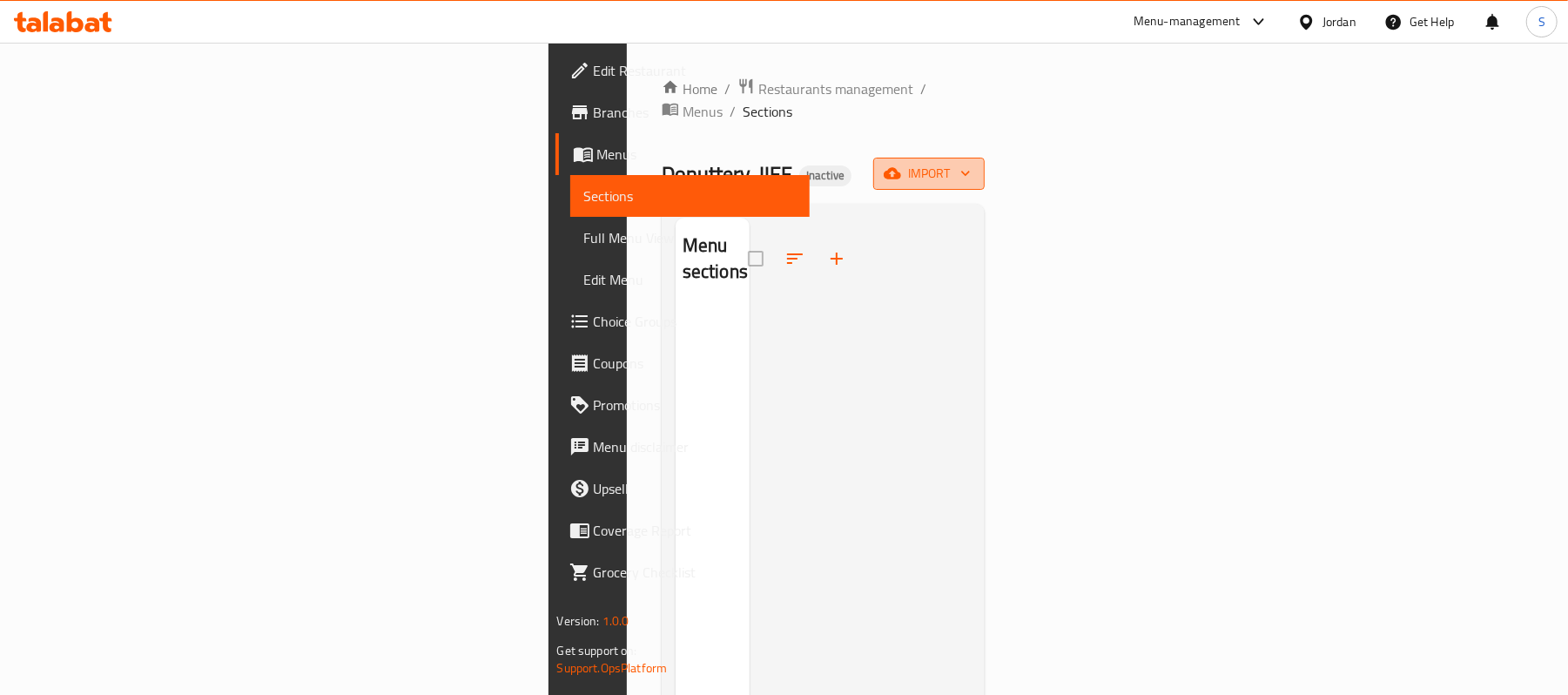 click on "import" at bounding box center (929, 173) 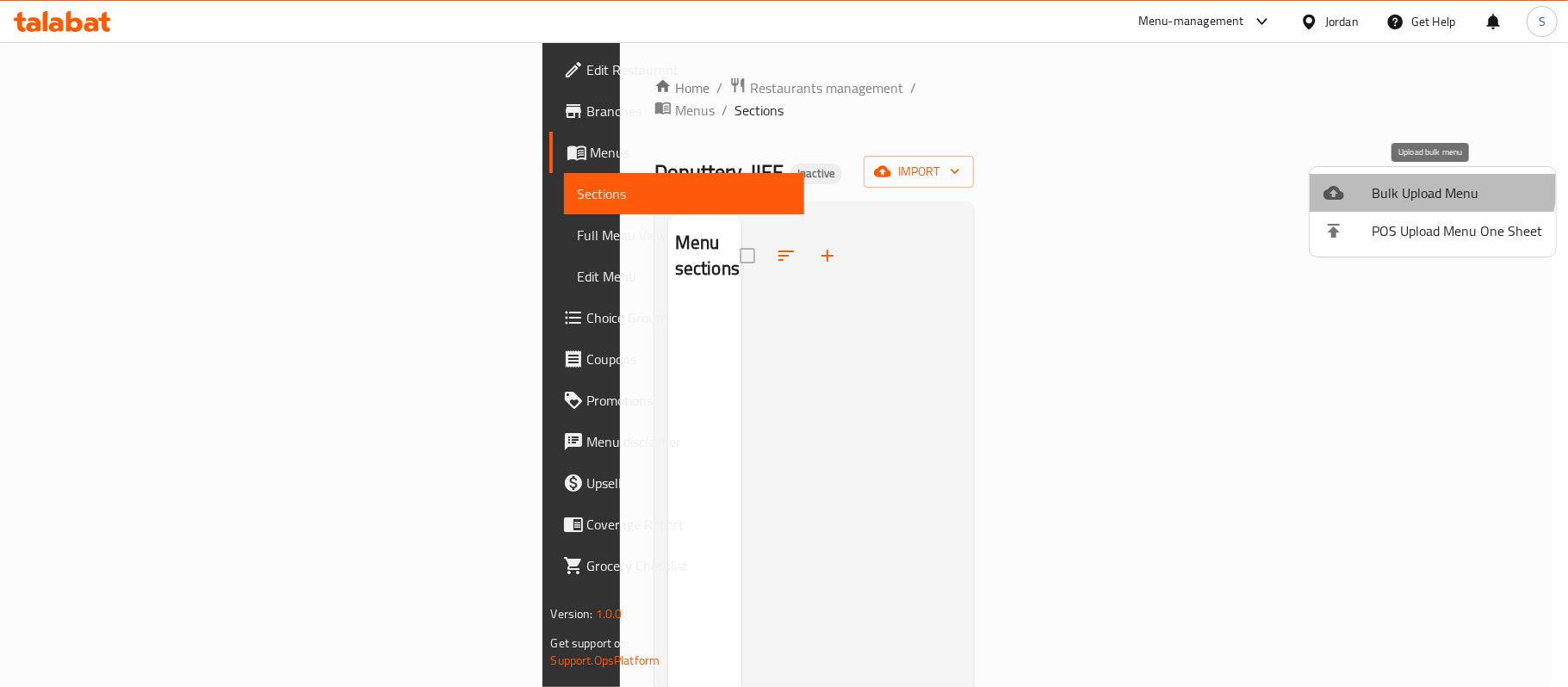 click on "Bulk Upload Menu" at bounding box center [1457, 193] 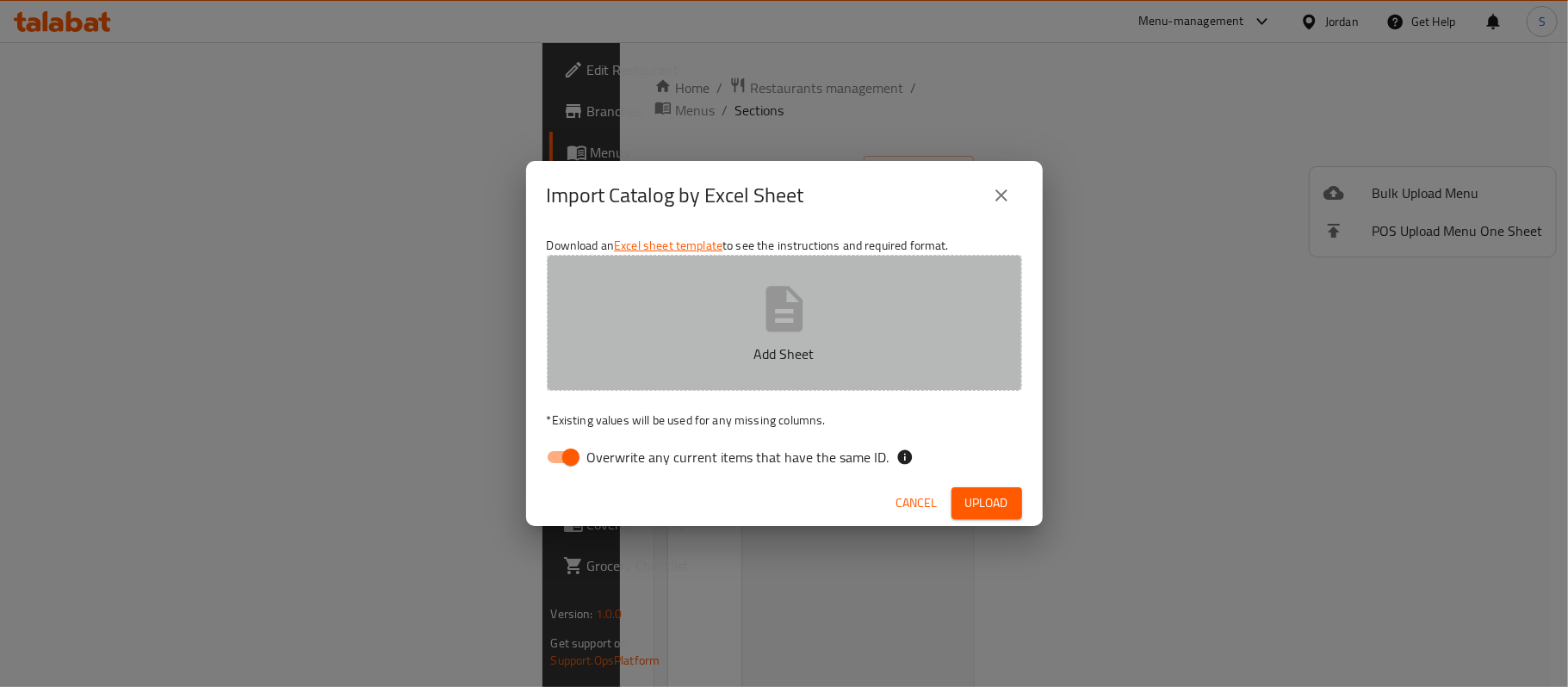 click on "Add Sheet" at bounding box center (784, 323) 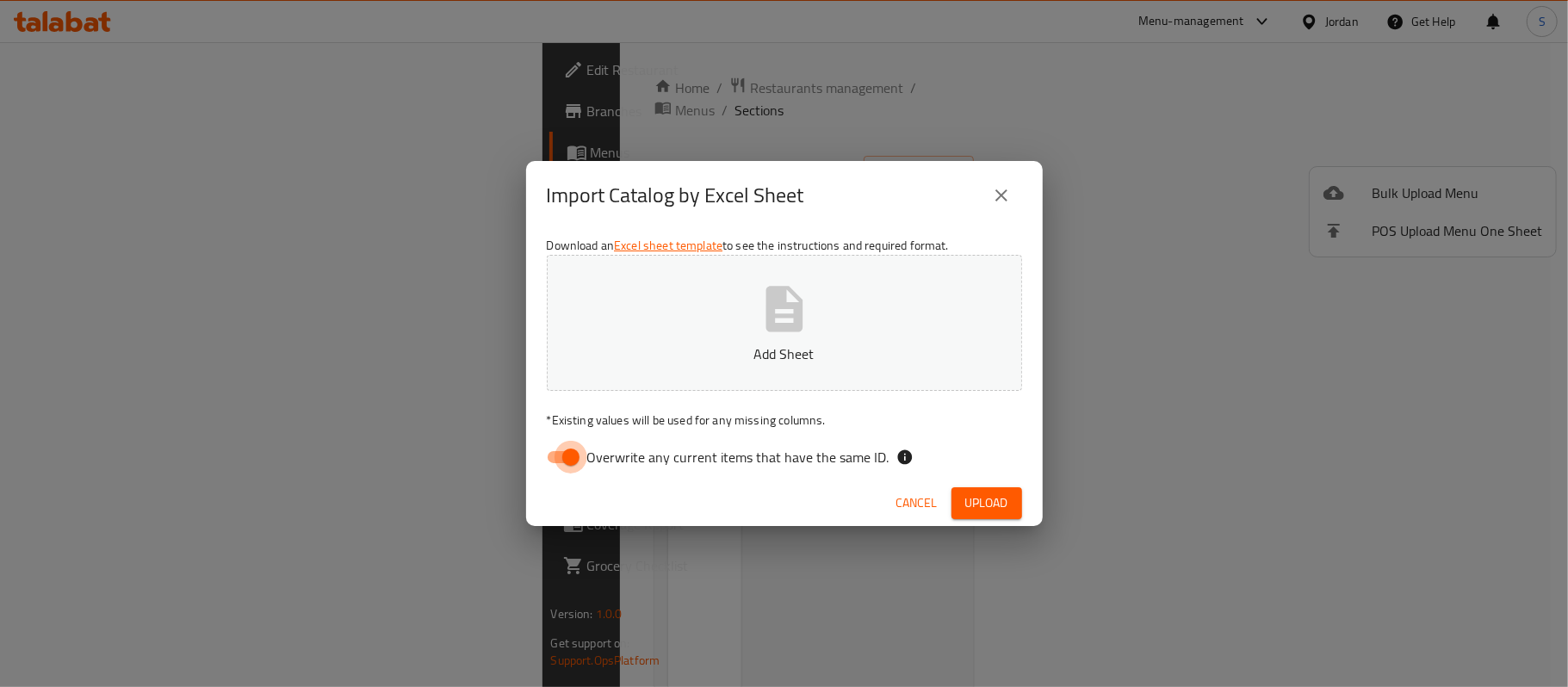 click on "Overwrite any current items that have the same ID." at bounding box center (571, 457) 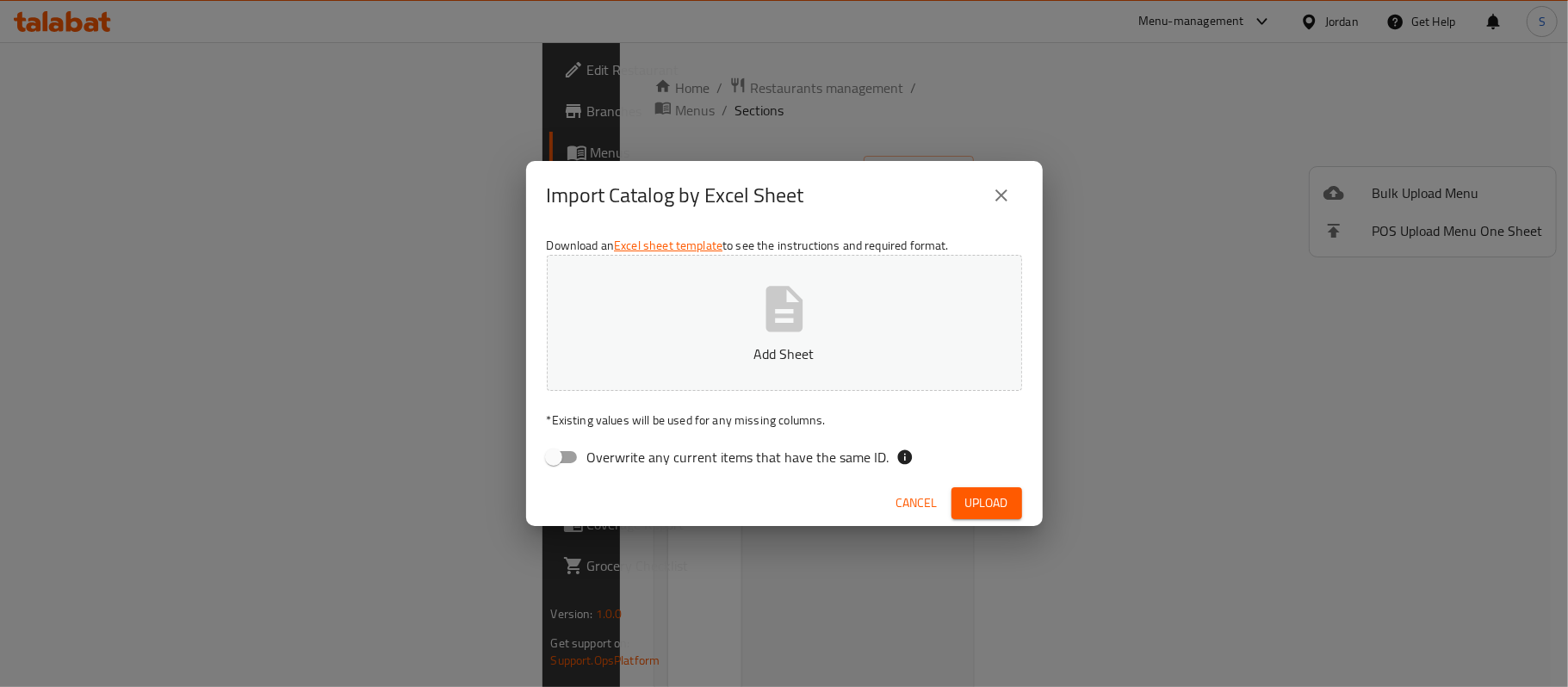 click on "Add Sheet" at bounding box center [784, 323] 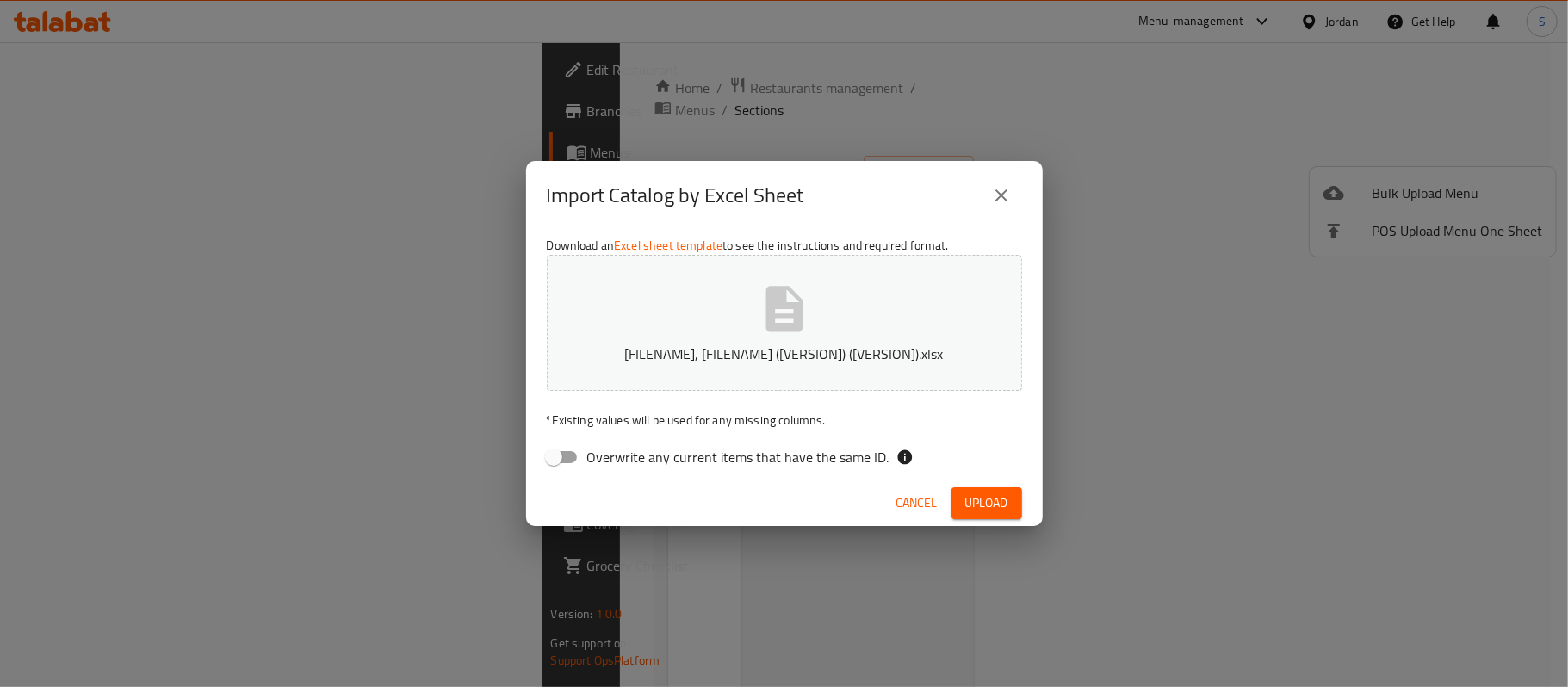 click on "Upload" at bounding box center [987, 503] 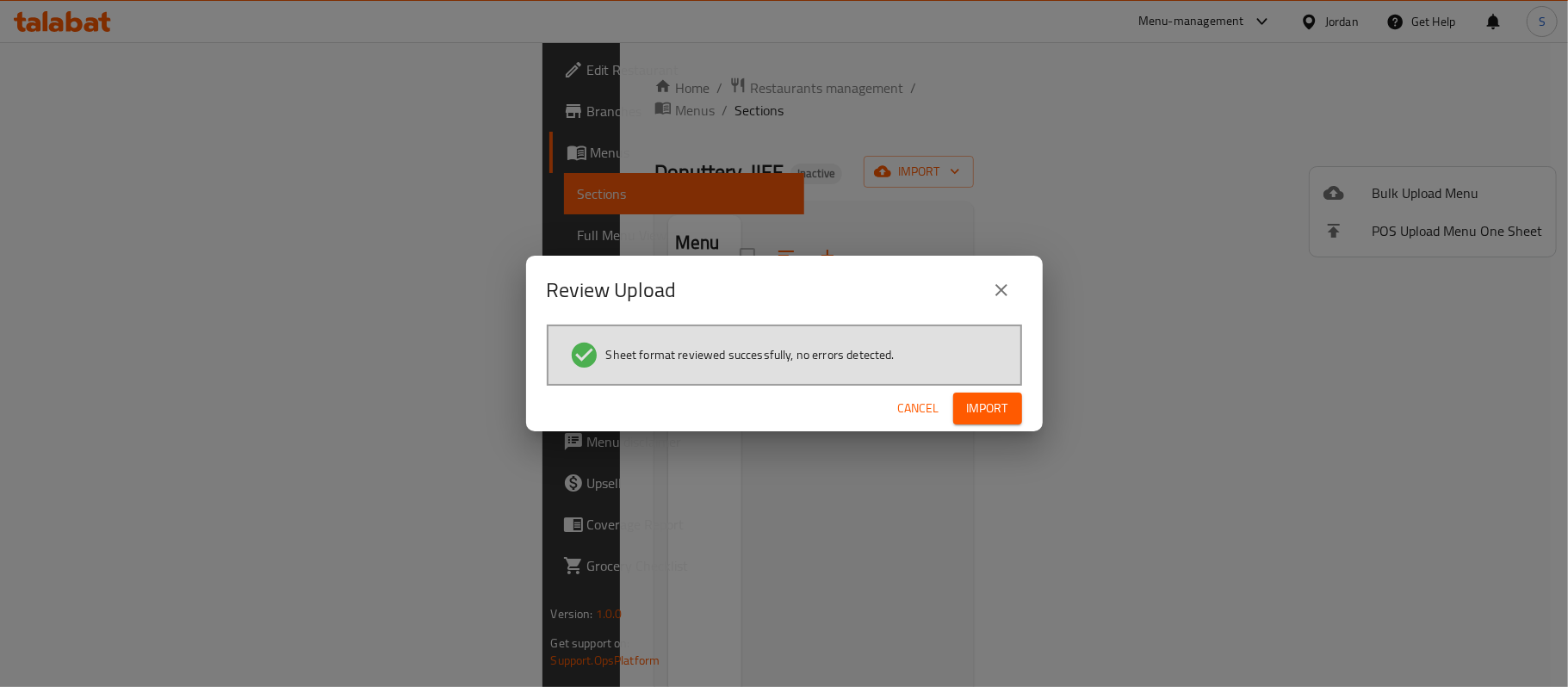 click on "Import" at bounding box center [988, 408] 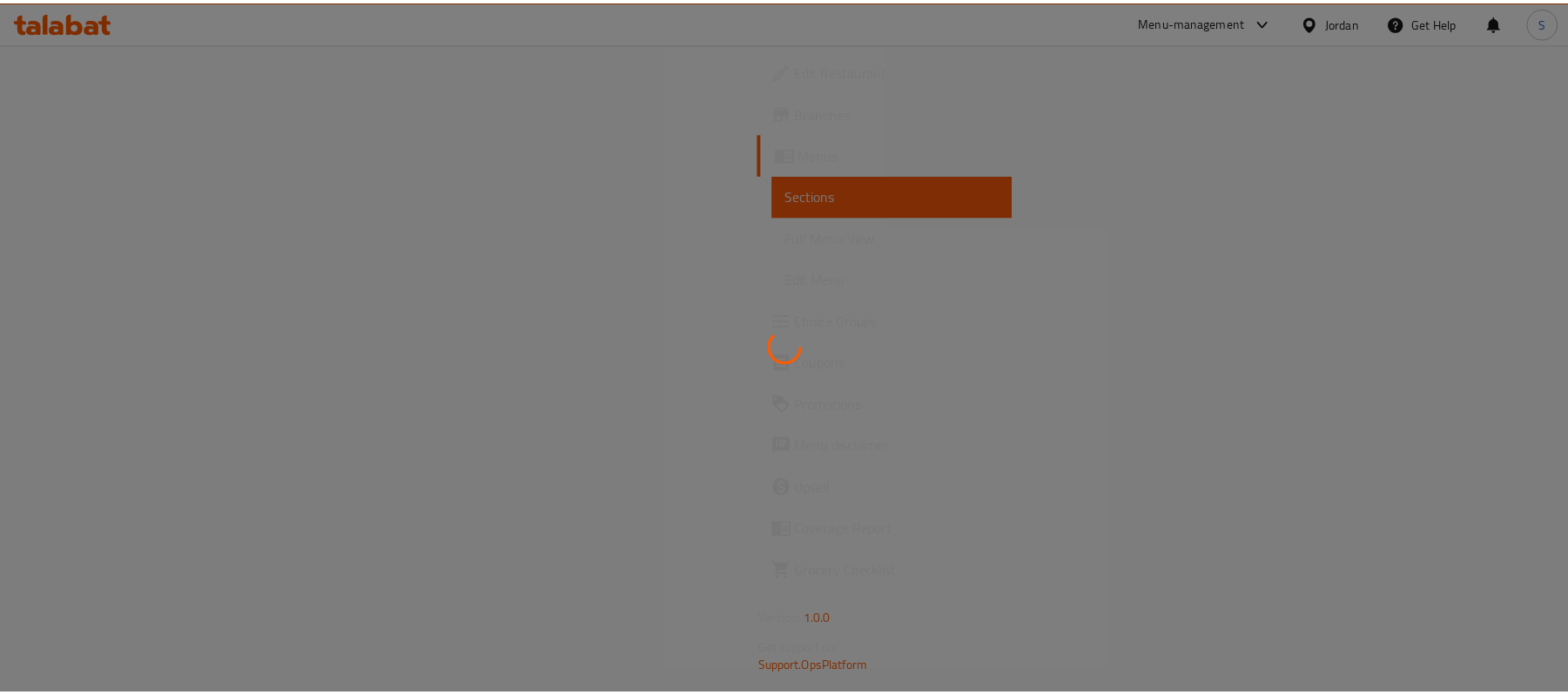 scroll, scrollTop: 0, scrollLeft: 0, axis: both 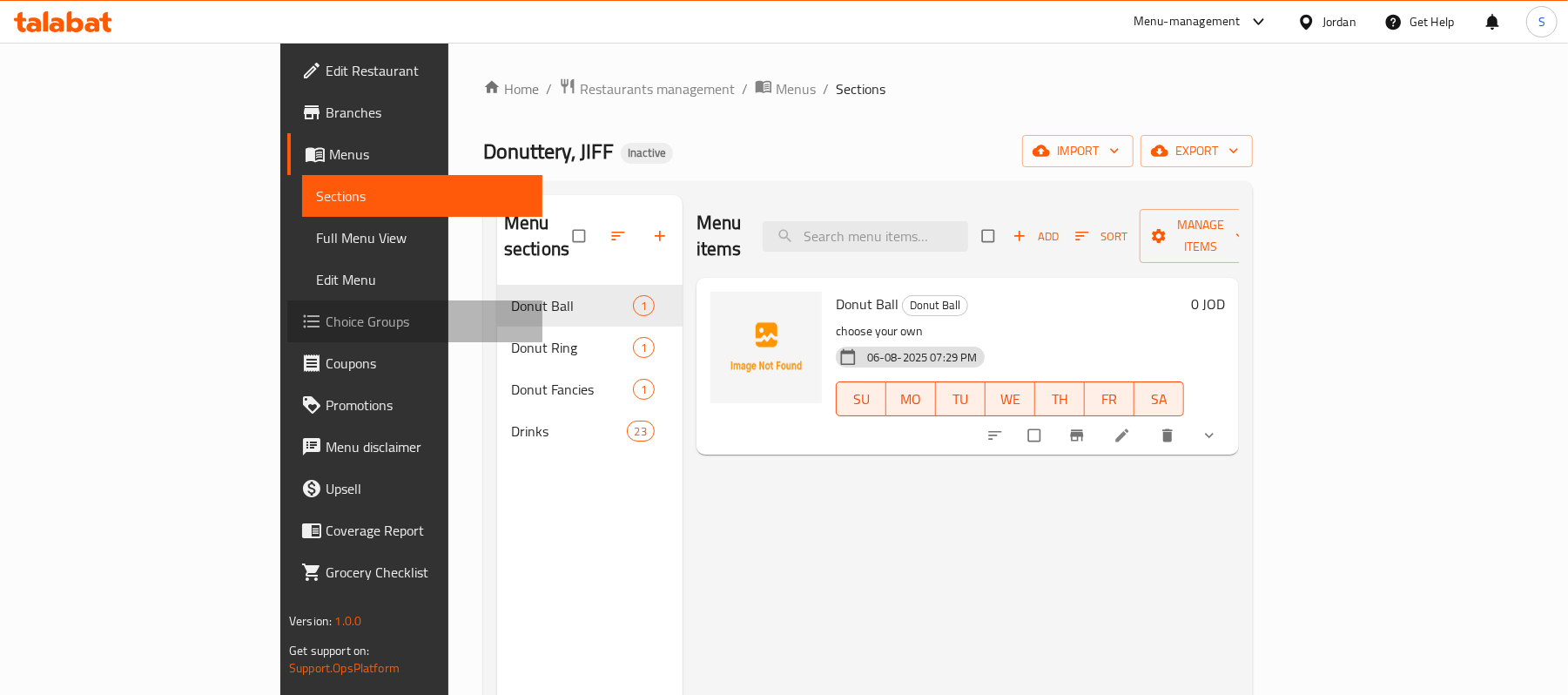 click on "Choice Groups" at bounding box center [427, 321] 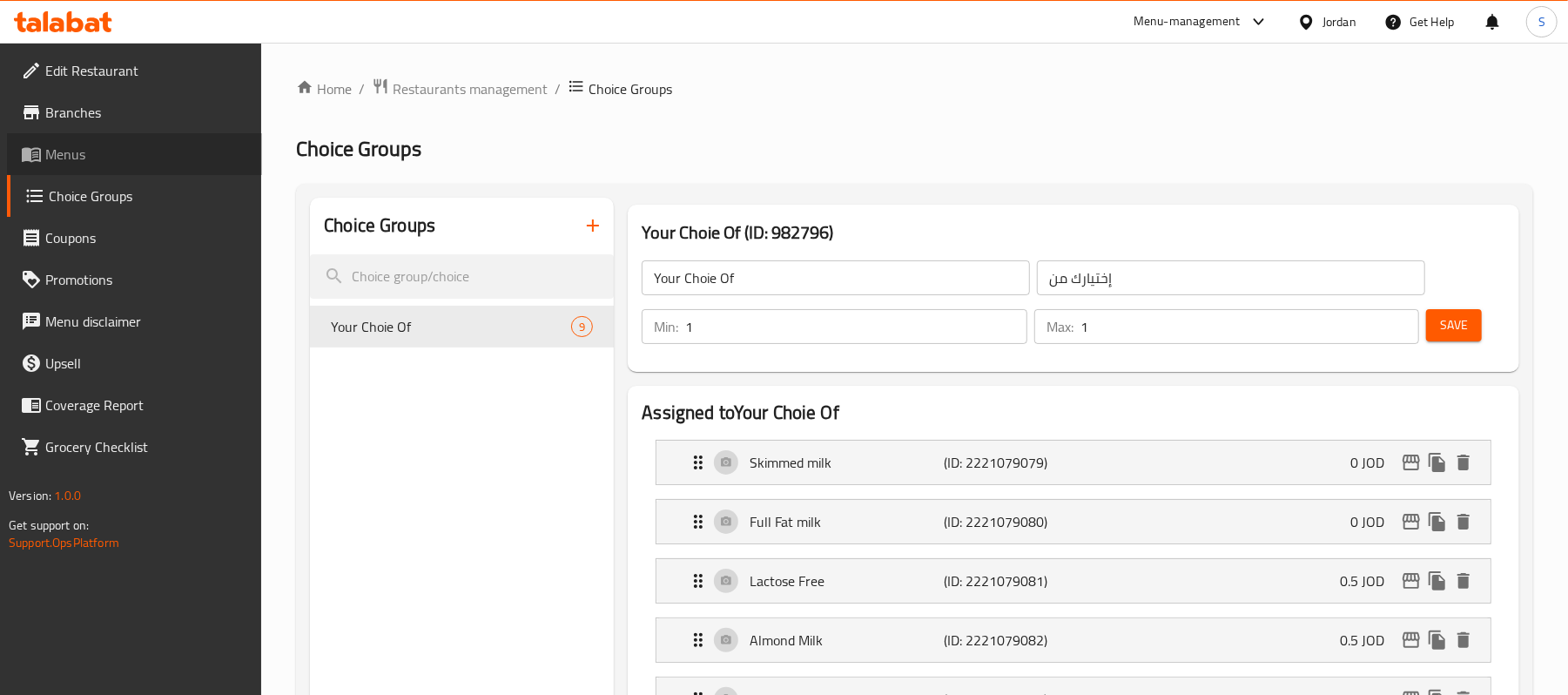 click on "Menus" at bounding box center (146, 154) 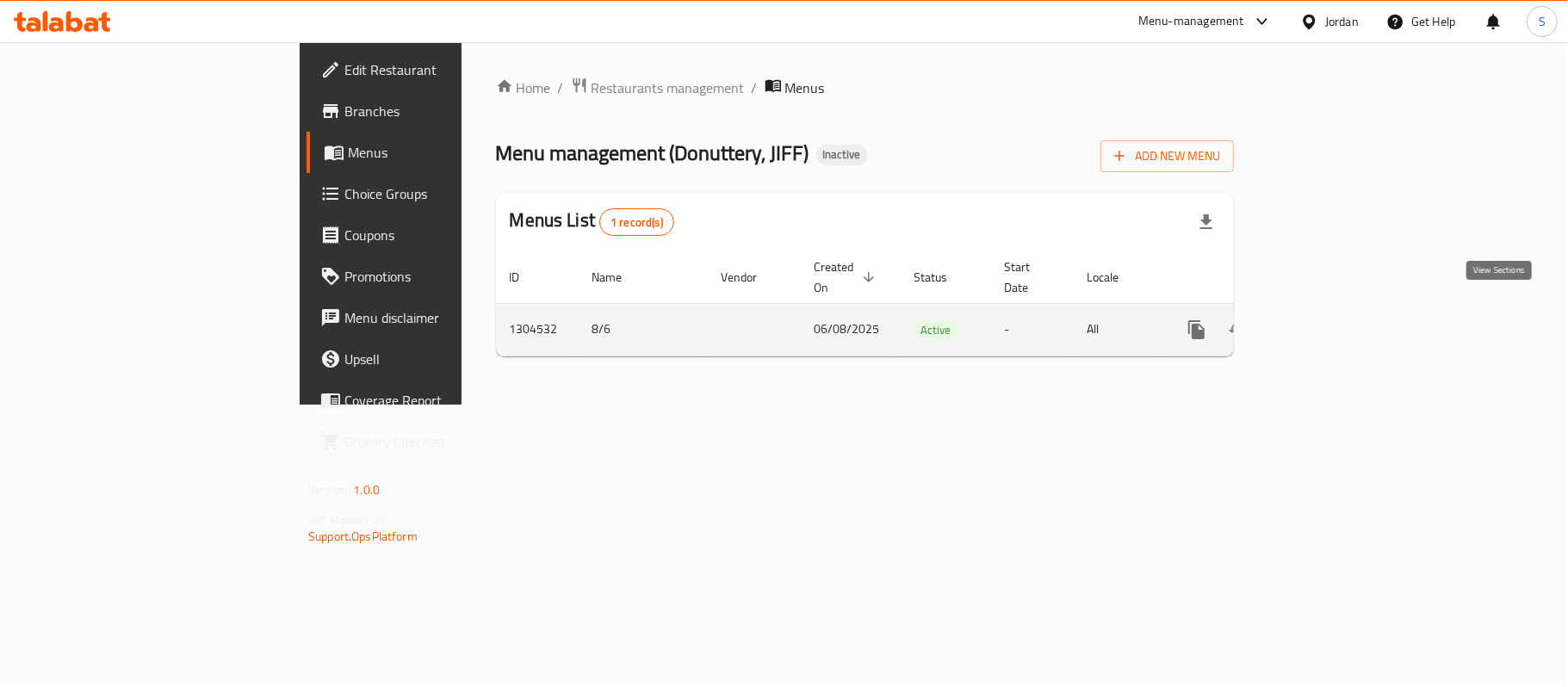 click 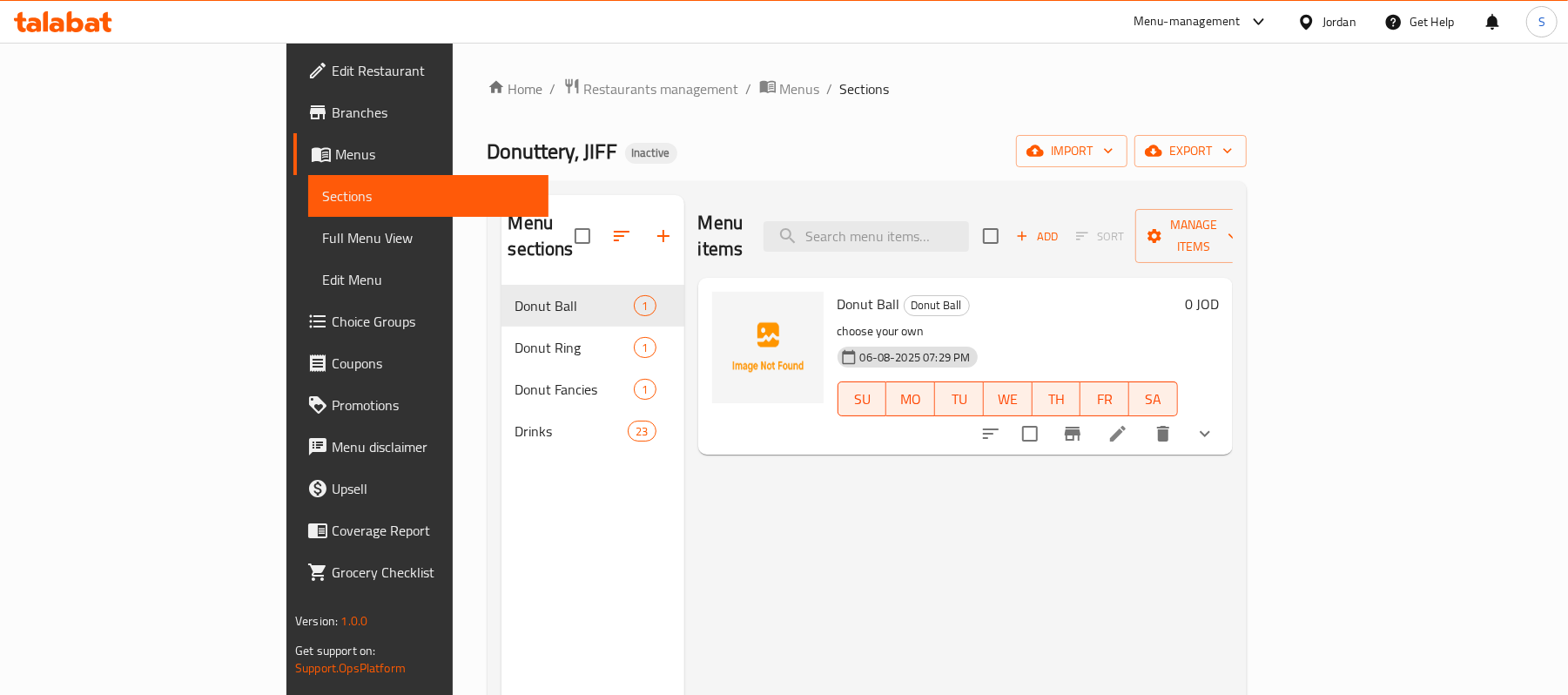 click at bounding box center (1118, 434) 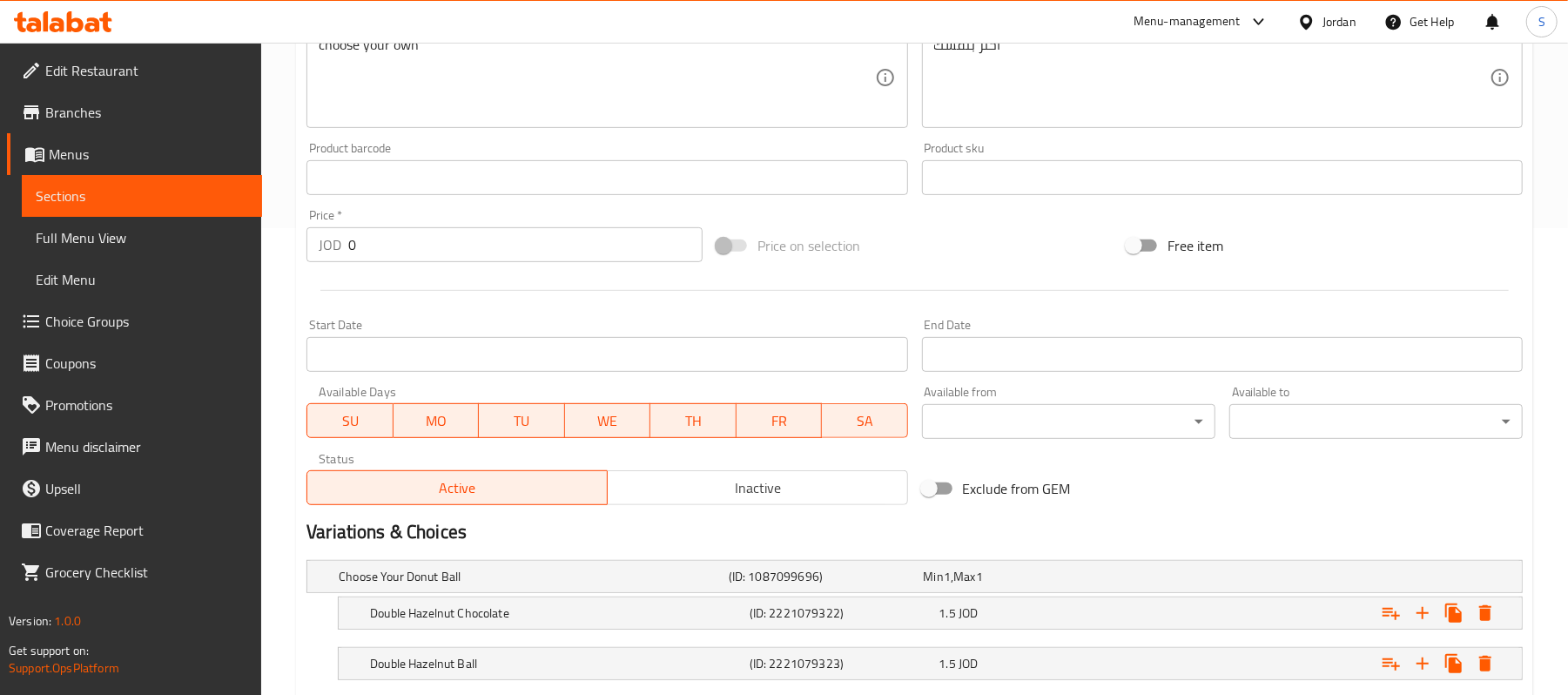 scroll, scrollTop: 928, scrollLeft: 0, axis: vertical 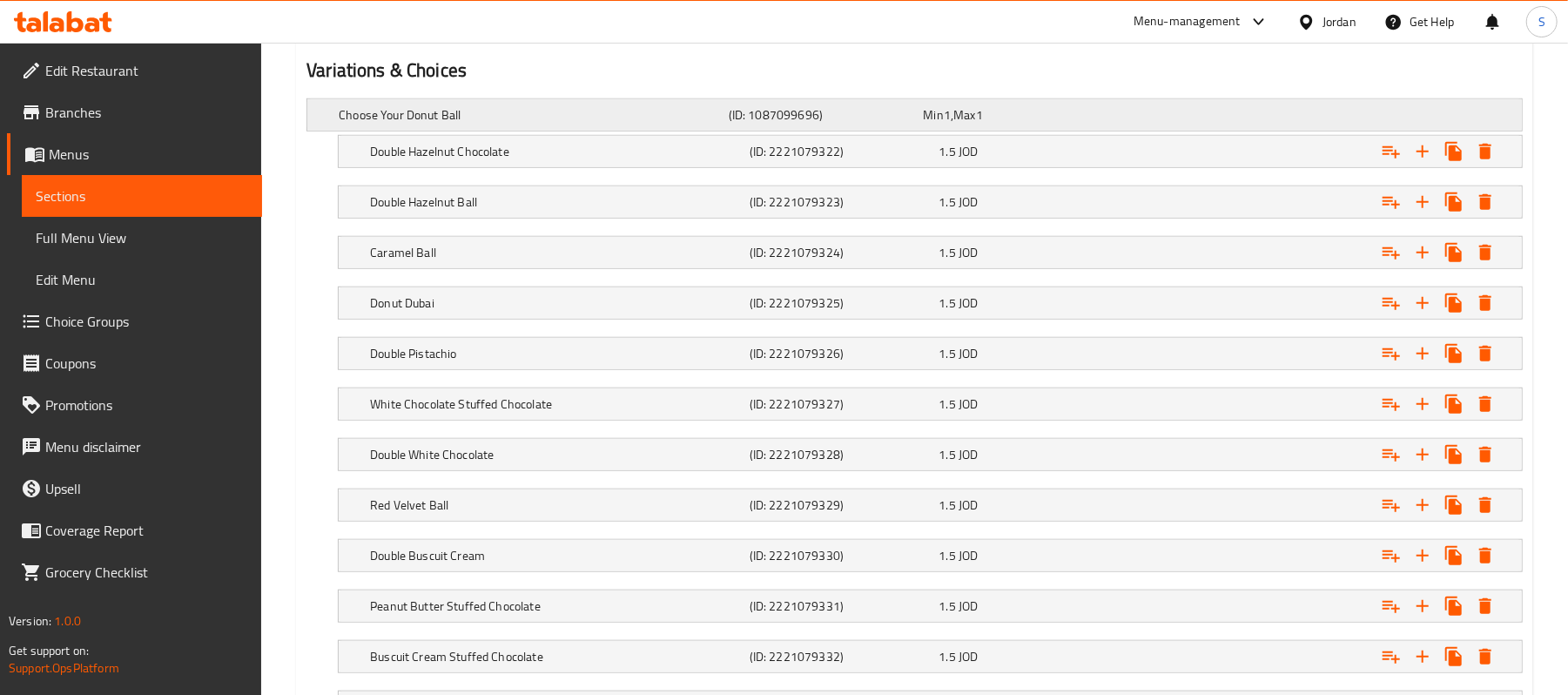 click on "Choose Your Donut Ball" at bounding box center [530, 115] 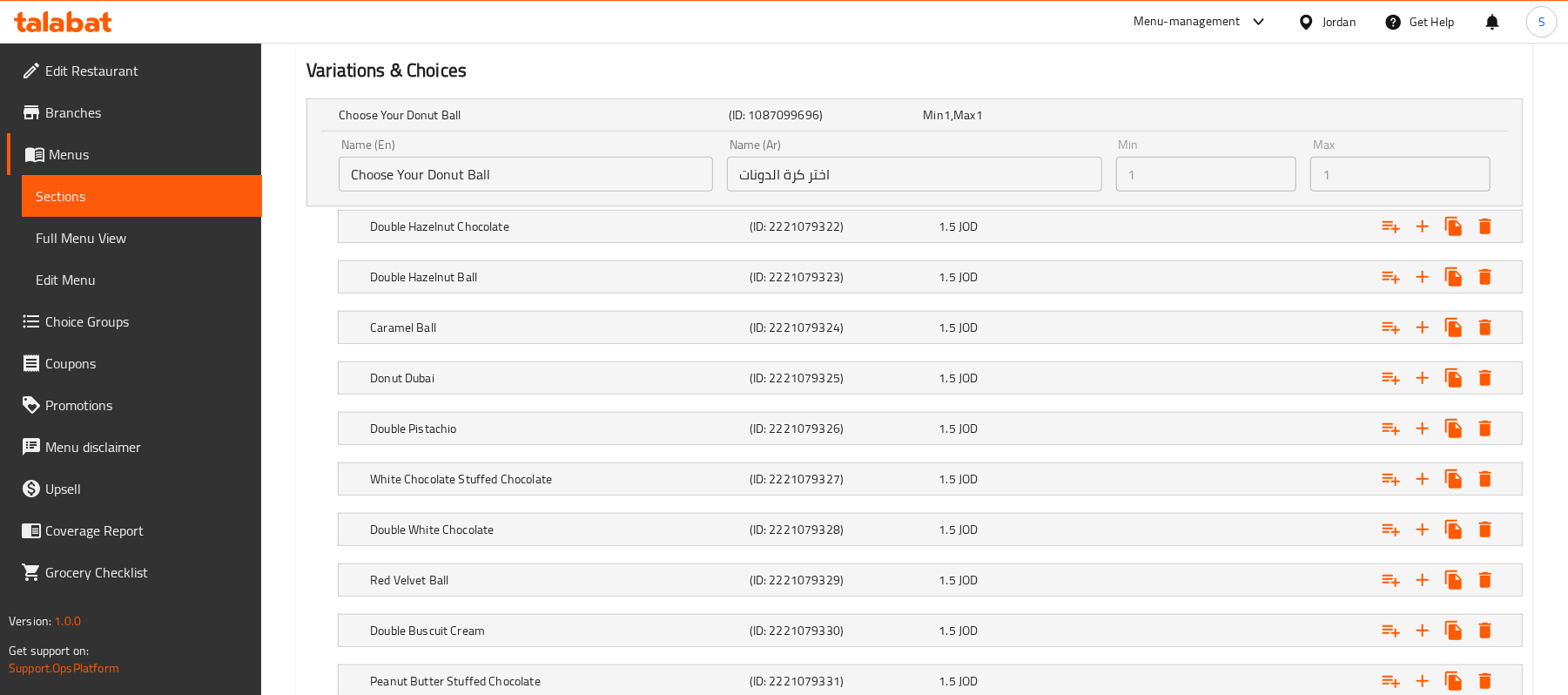 click on "Choose Your Donut Ball" at bounding box center [526, 174] 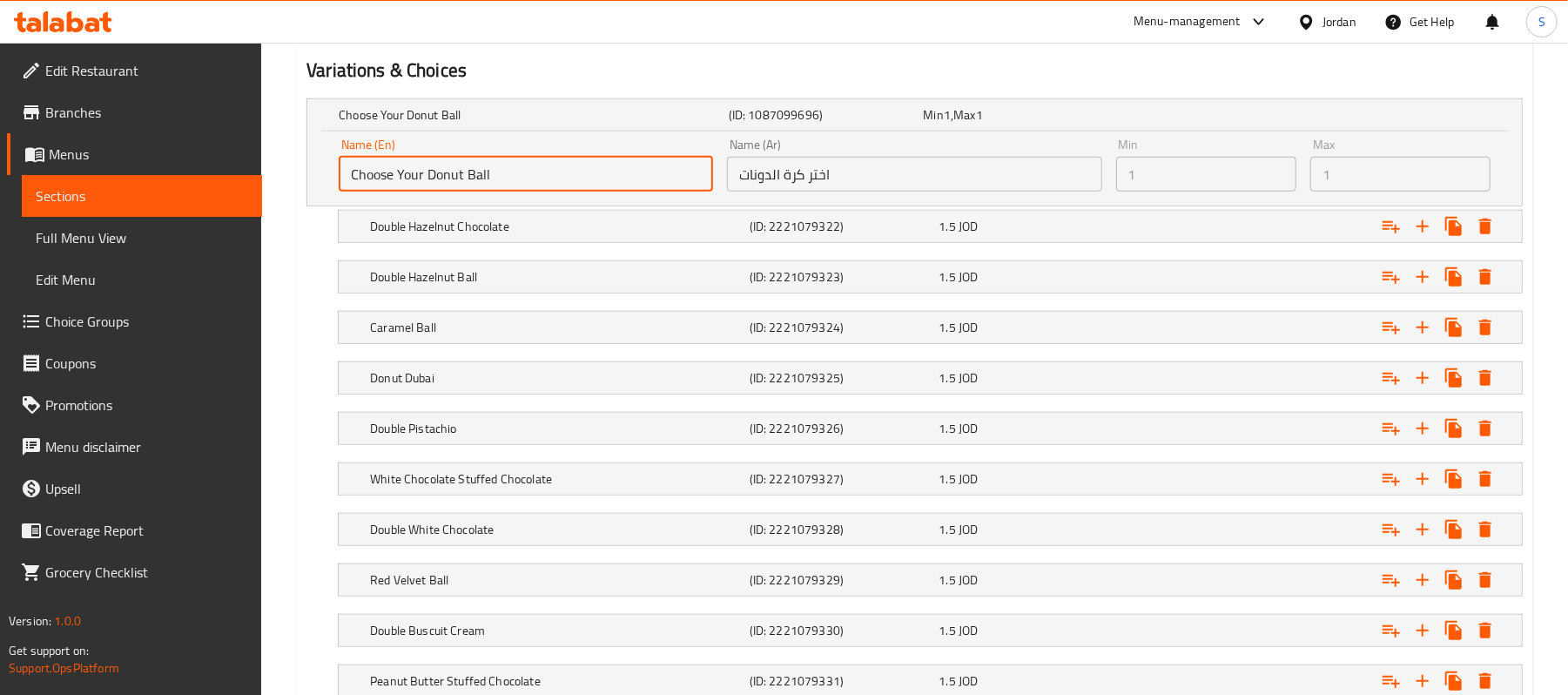 click on "Choose Your Donut Ball" at bounding box center (526, 174) 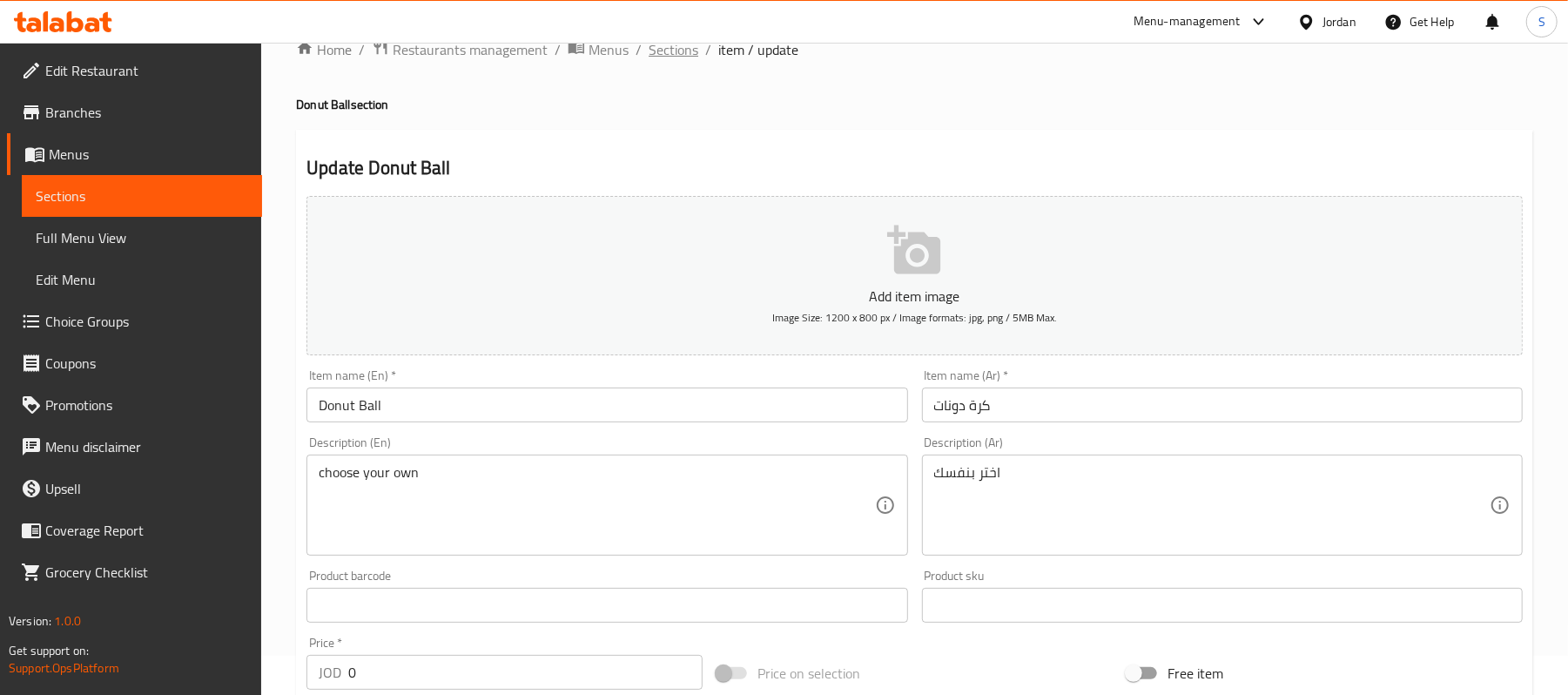 scroll, scrollTop: 0, scrollLeft: 0, axis: both 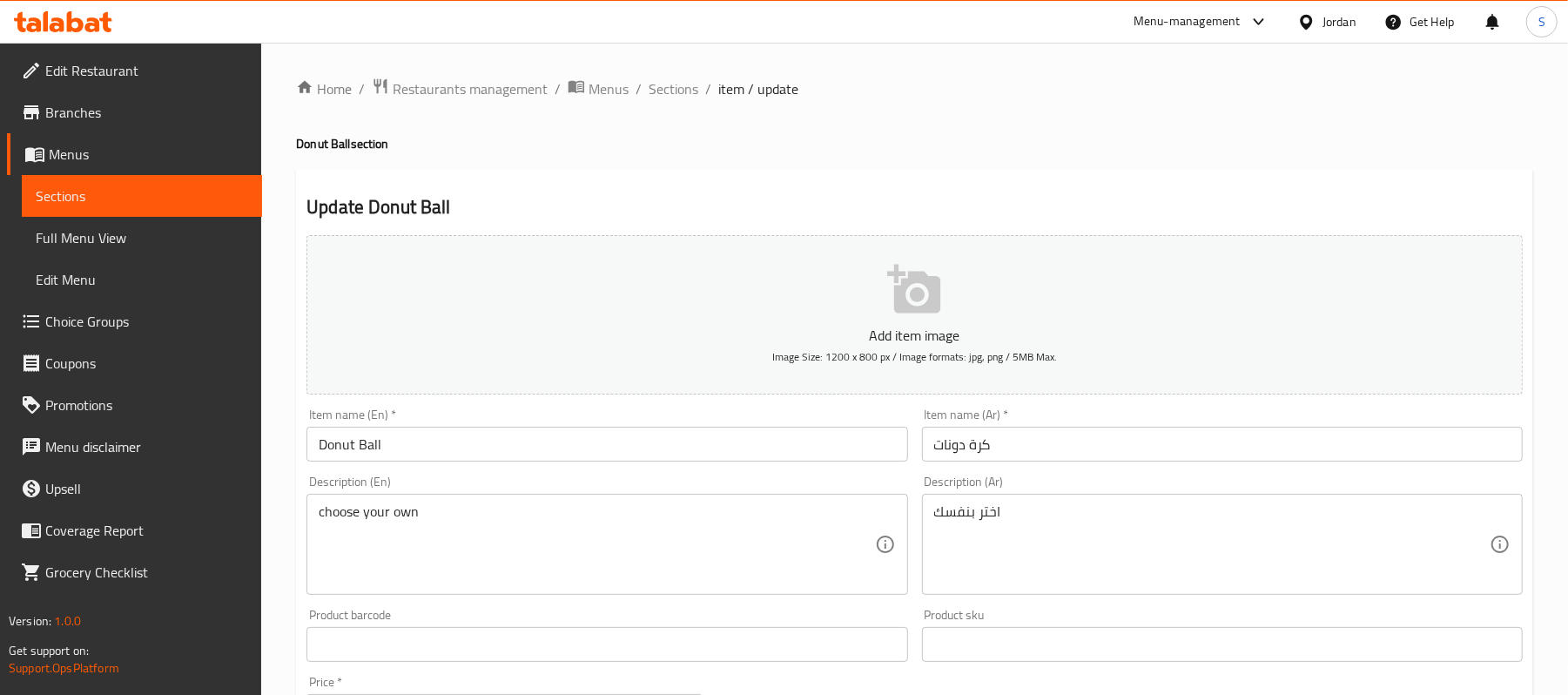 click on "Update Donut Ball Add item image Image Size: 1200 x 800 px / Image formats: jpg, png / 5MB Max. Item name (En) ​​ * Donut Ball Item name (En)  * Item name (Ar) ​​ * كرة دونات Item name (Ar)  * Description (En) choose your own Description (En) Description (Ar) اختر بنفسك Description (Ar) Product barcode Product barcode Product sku Product sku Price ​​ * JOD 0 Price  * Price on selection Free item Start Date Start Date End Date End Date Available Days SU MO TU WE TH FR SA Available from ​​ ​​ Available to ​​ ​​ Status Active Inactive Exclude from GEM Variations & Choices Choose Your Donut Ball (ID: [NUMBER]) Min 1 , Max 1 Name (En) Choose Your Donut Ball Name (En) Name (Ar) اختر كرة الدونات Name (Ar) Min 1 Min Max 1 Max Double Hazelnut Chocolate (ID: [NUMBER]) 1.5 JOD Name (En) Double Hazelnut Chocolate Name (En) Name (Ar) شوكولاتة ببندق دوبل Name (Ar) Price JOD 1.5 Price Status Double Hazelnut Ball (ID: [NUMBER]) 1.5 JOD Name (En) Name (En)" at bounding box center (914, 1212) 